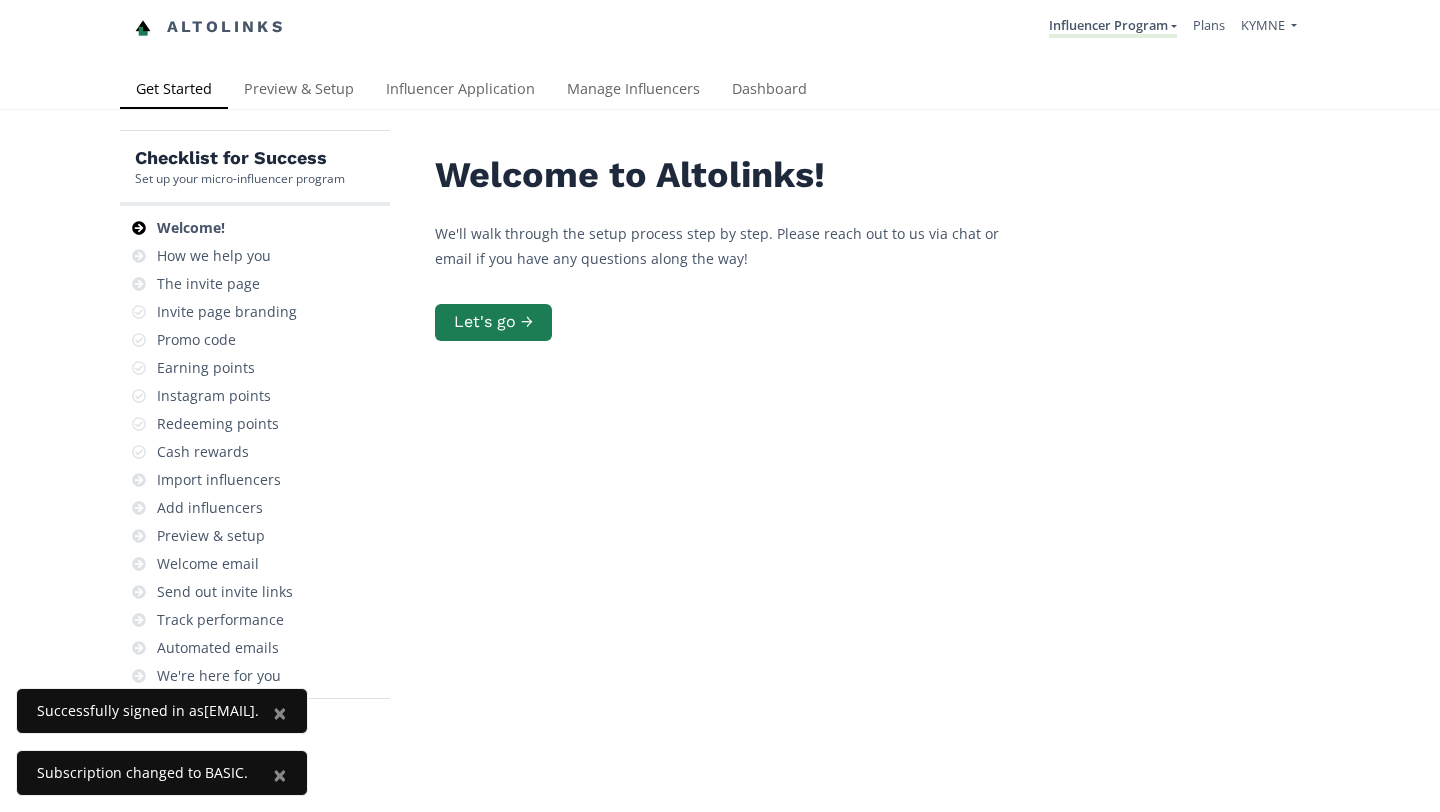 scroll, scrollTop: 0, scrollLeft: 0, axis: both 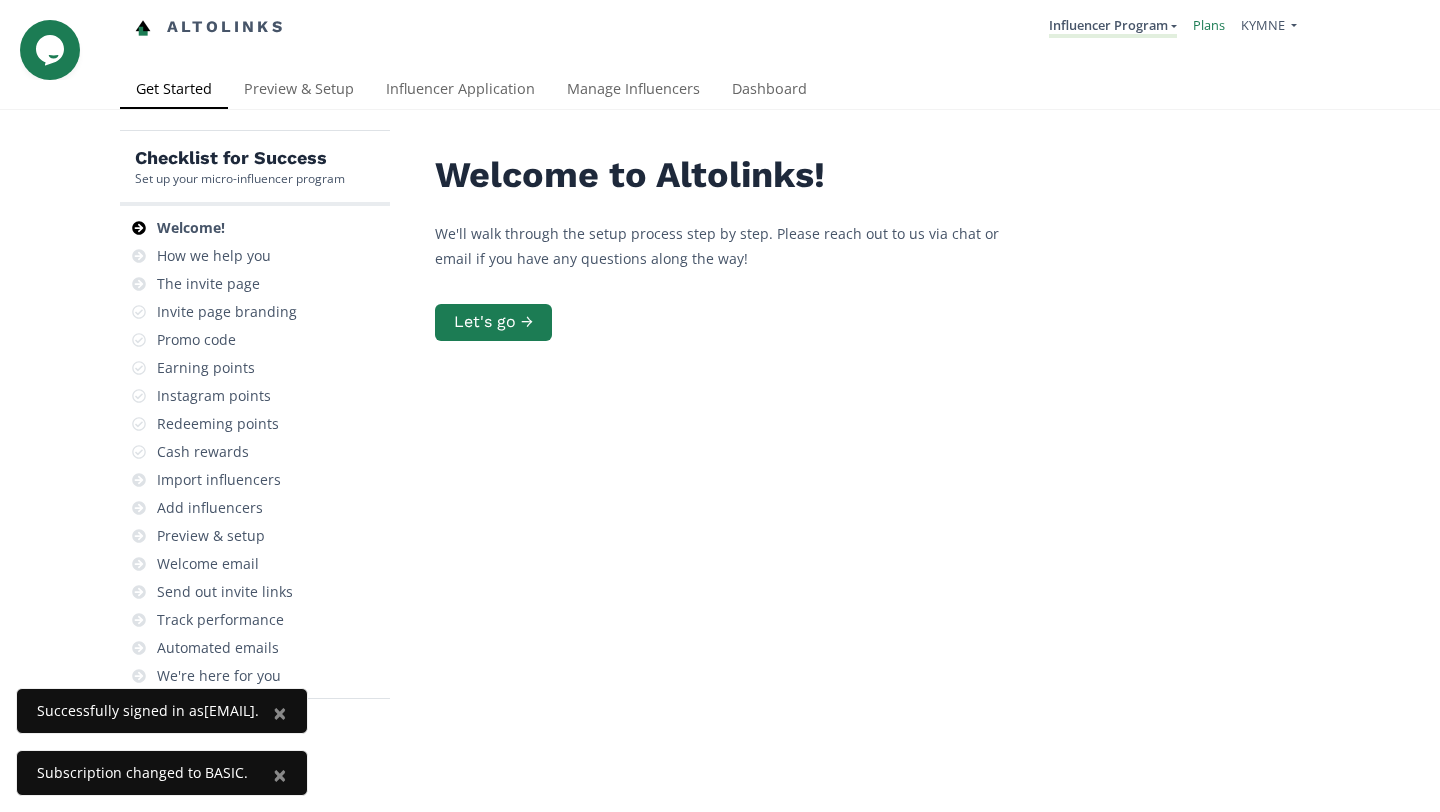 click on "Plans" at bounding box center (1209, 25) 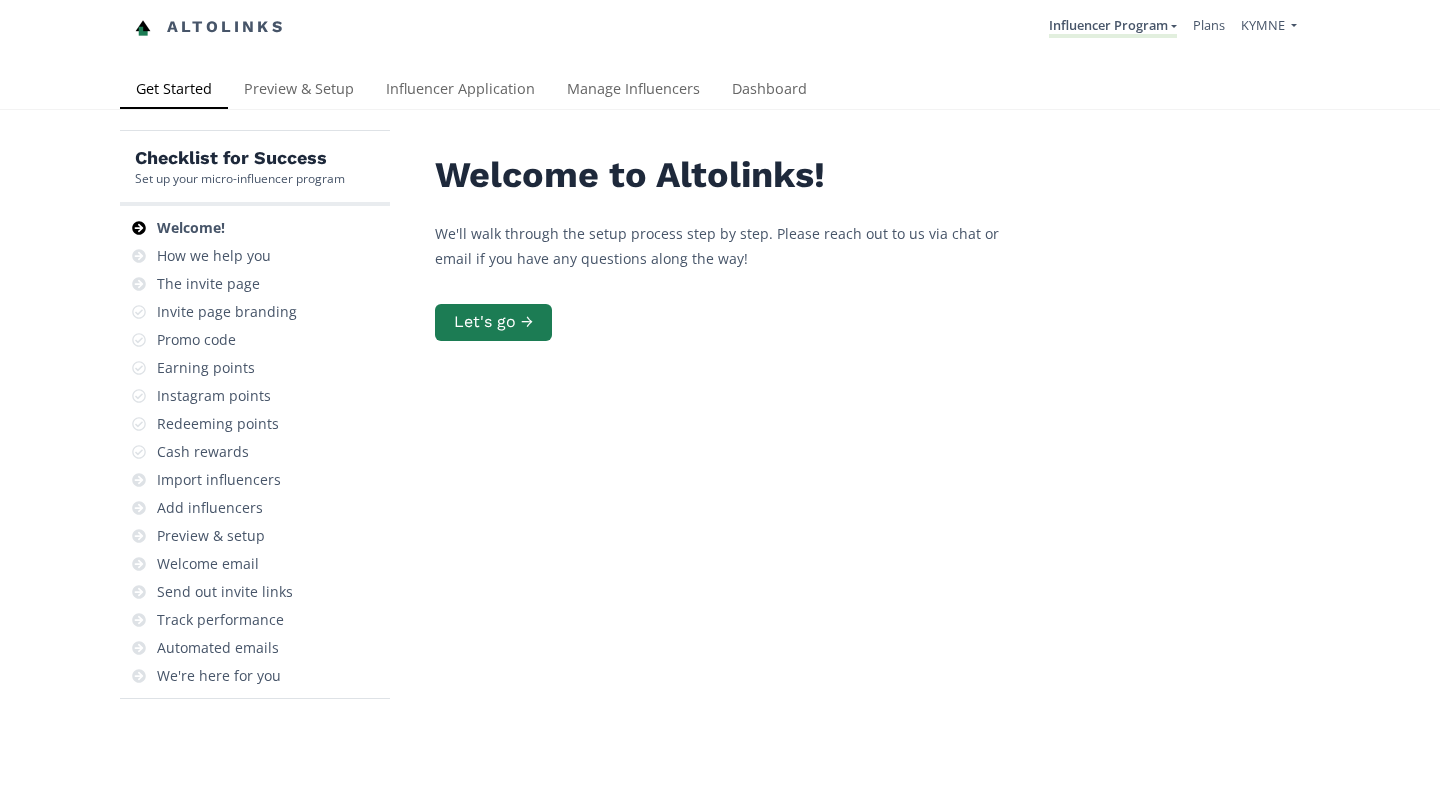 scroll, scrollTop: 0, scrollLeft: 0, axis: both 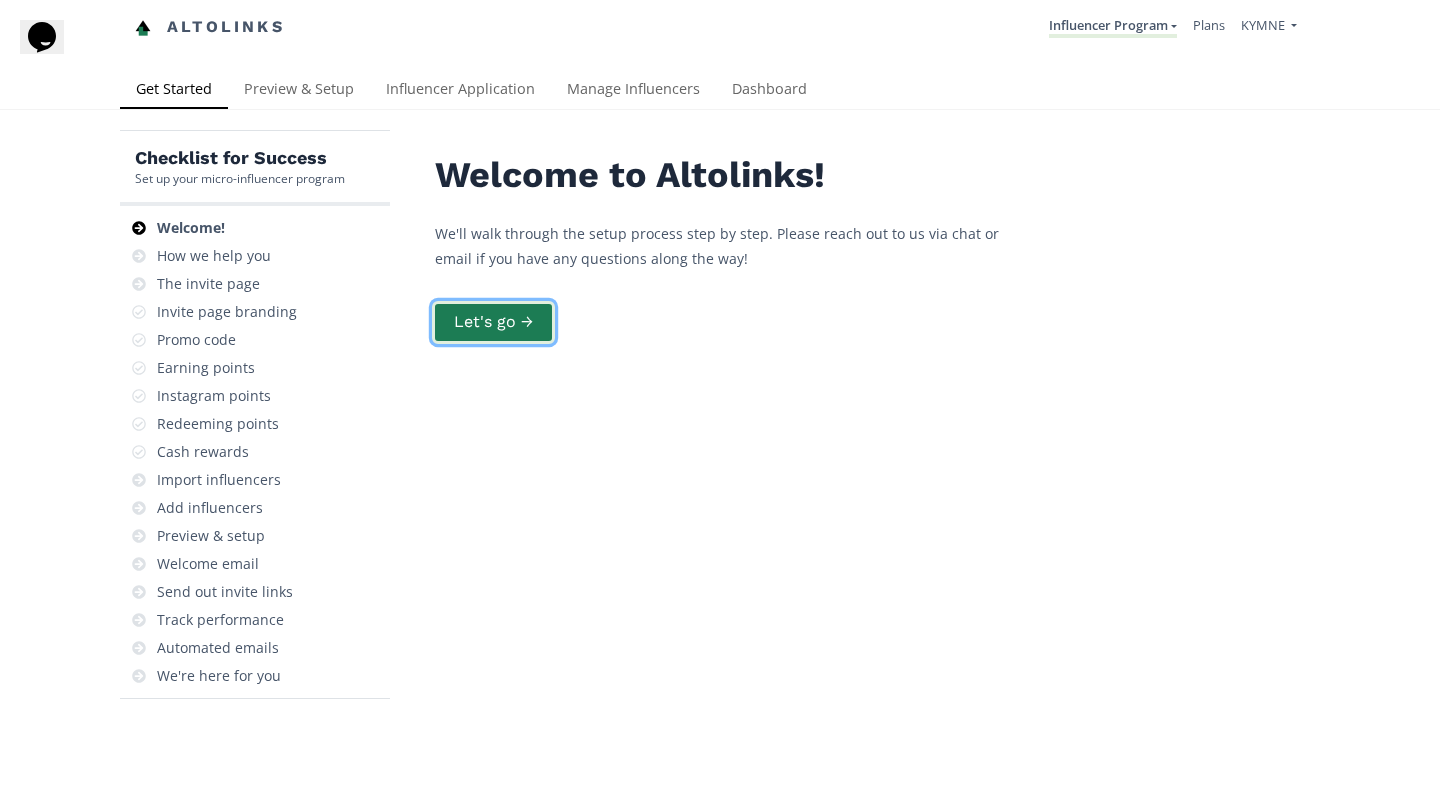 click on "Let's go →" at bounding box center (493, 322) 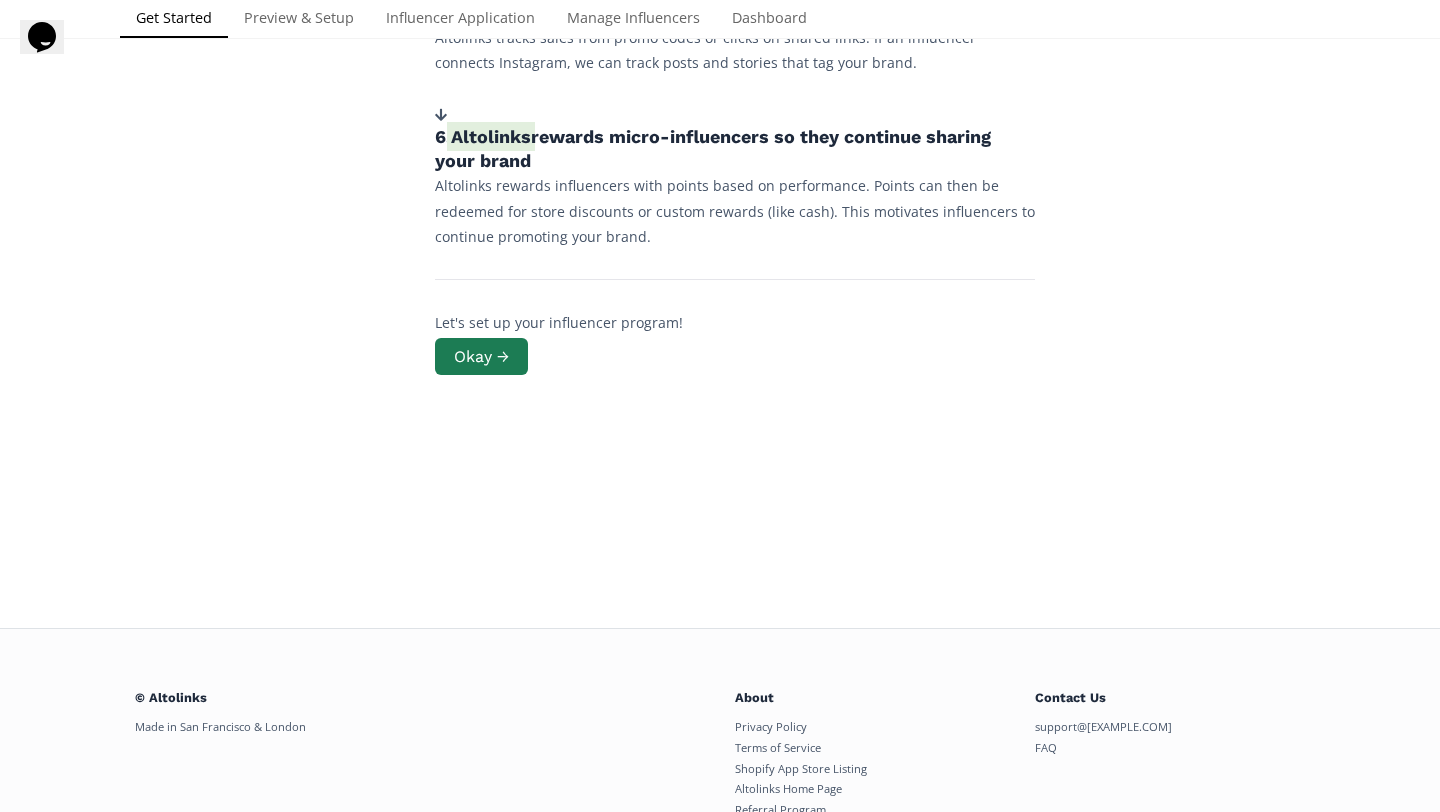 scroll, scrollTop: 845, scrollLeft: 0, axis: vertical 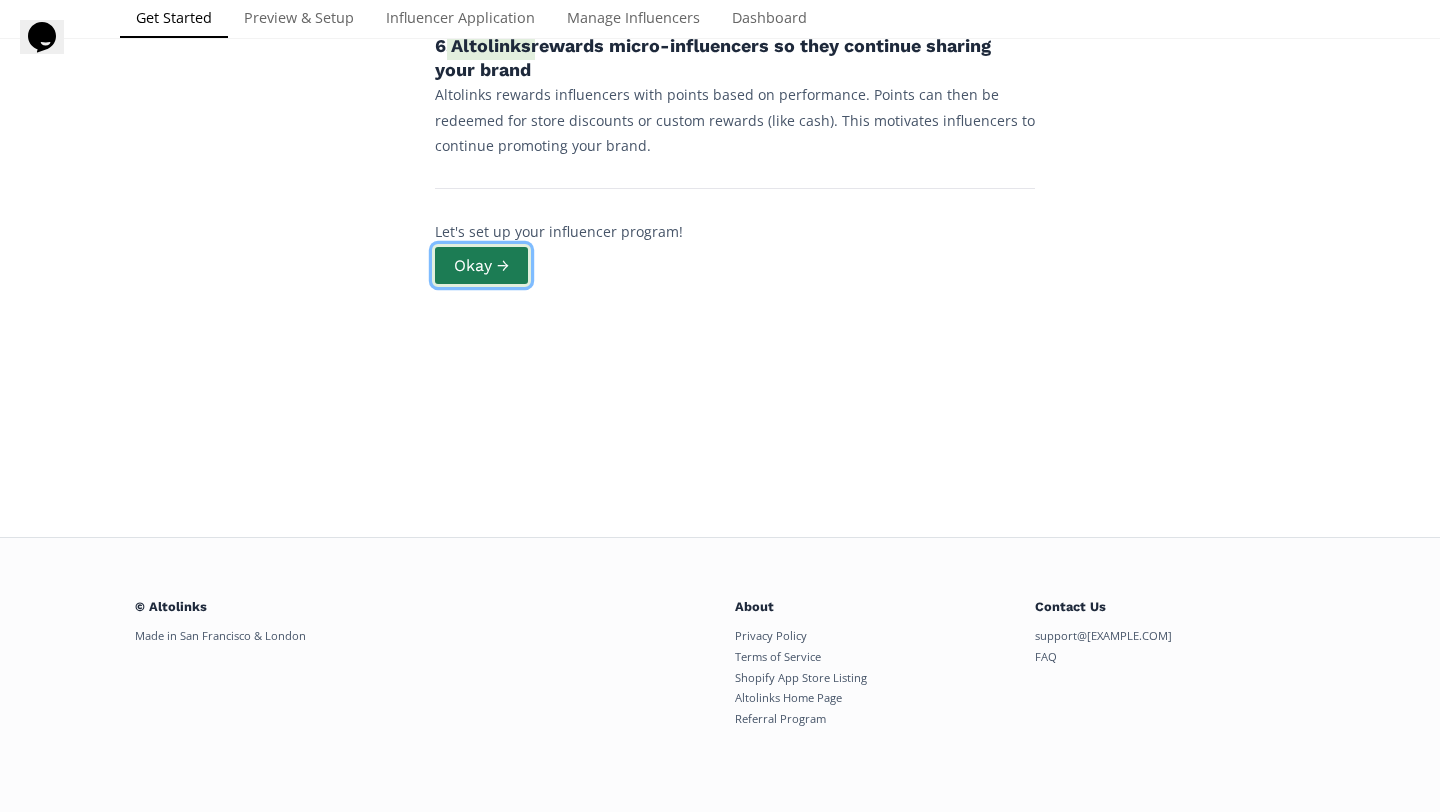 click on "Okay →" at bounding box center (481, 265) 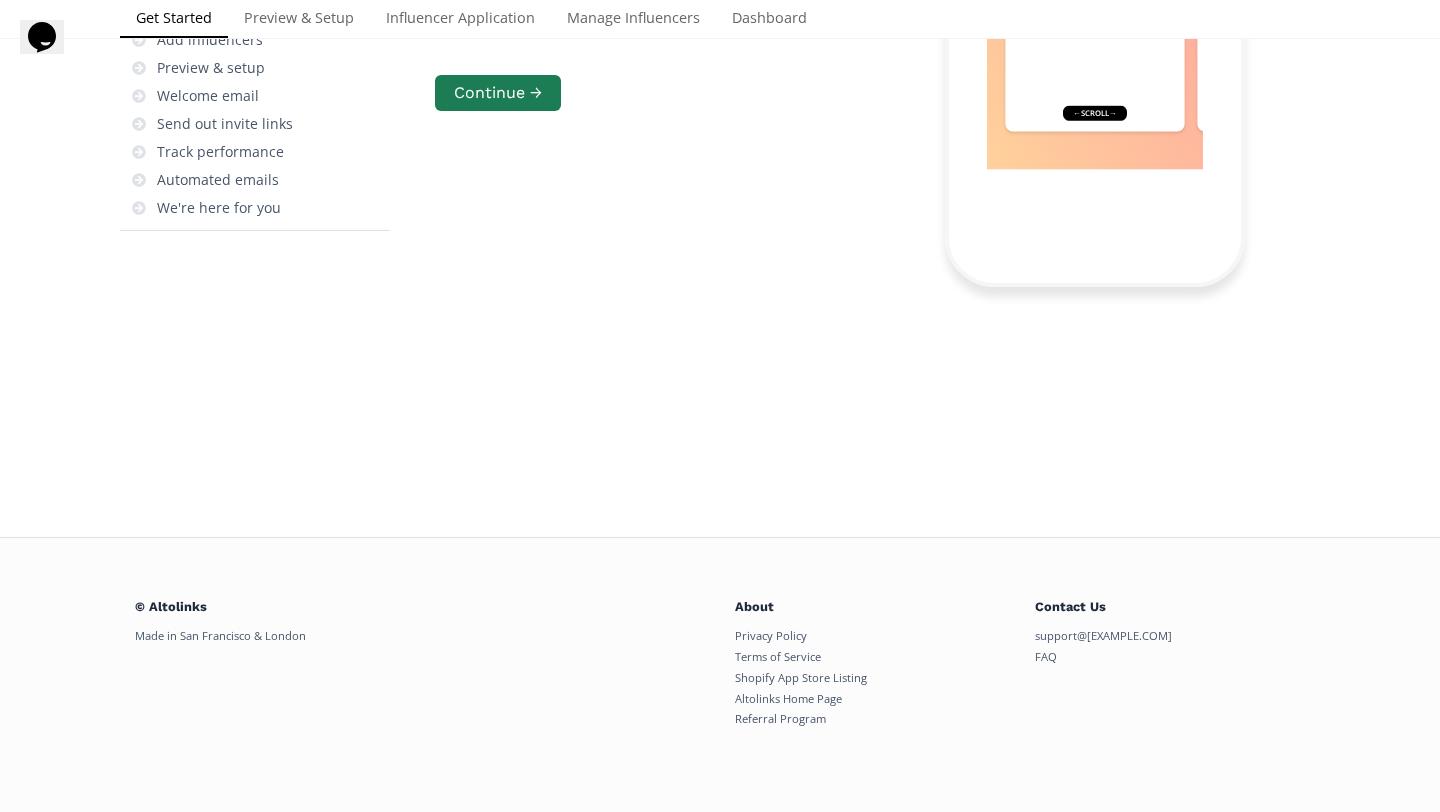 scroll, scrollTop: 0, scrollLeft: 0, axis: both 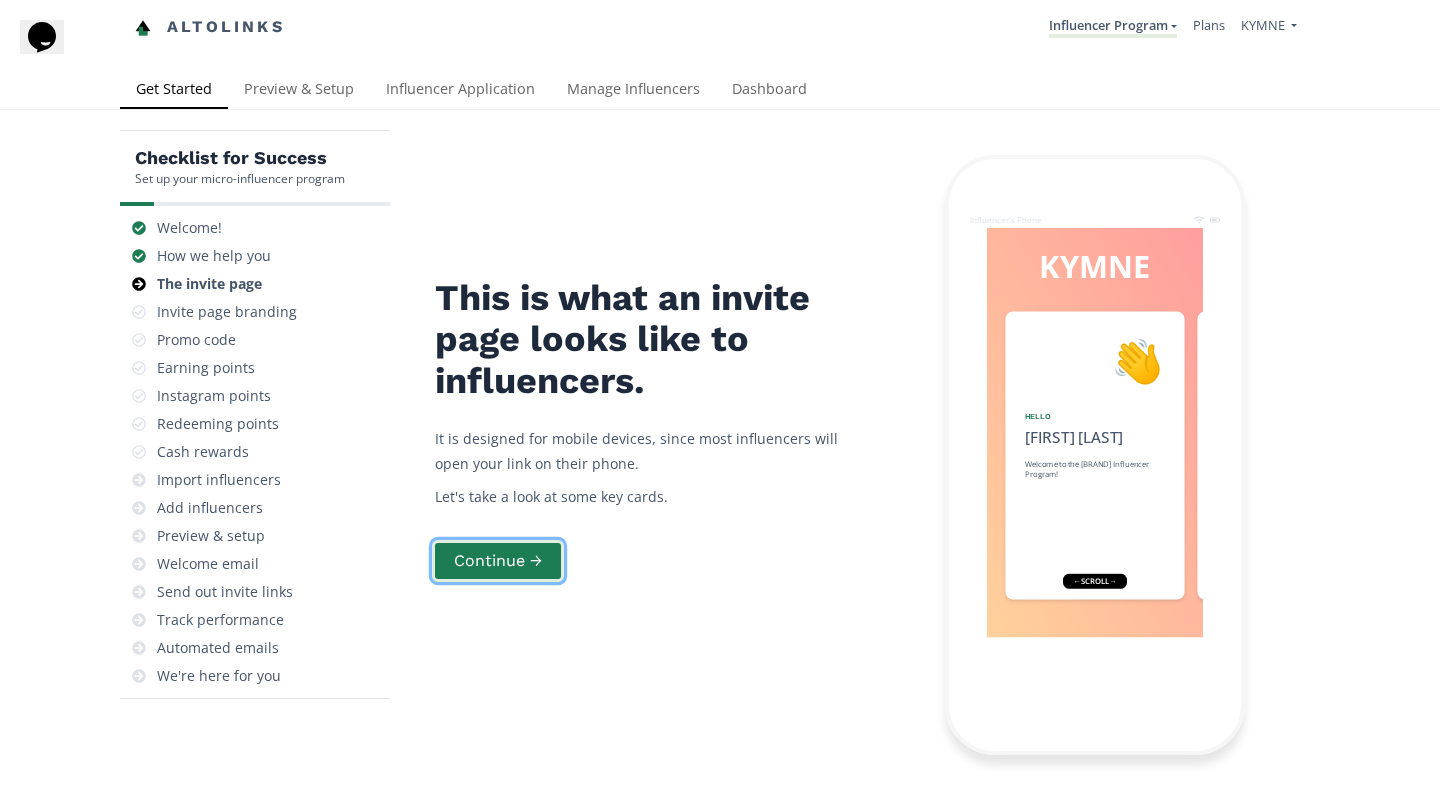 click on "Continue →" at bounding box center [498, 561] 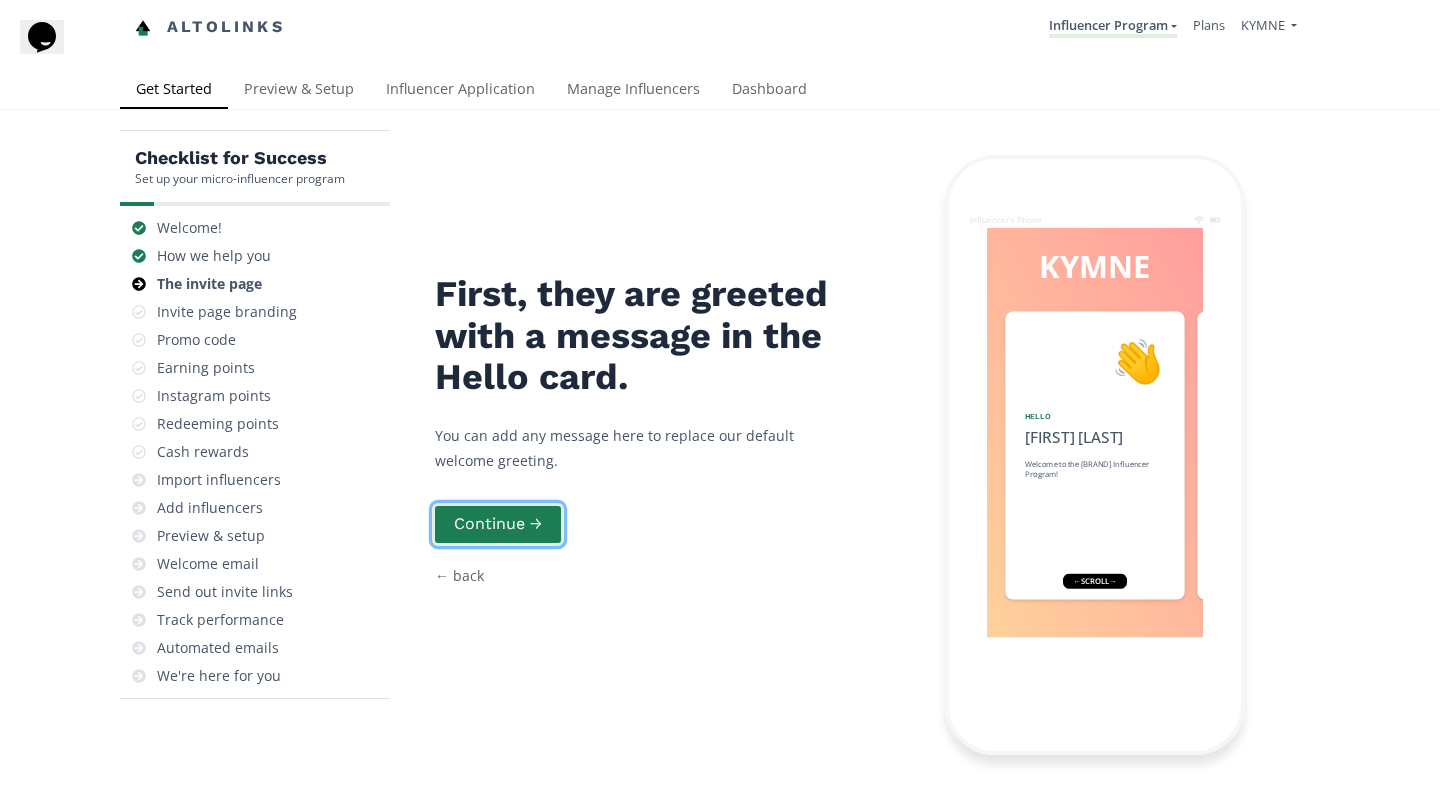 scroll, scrollTop: 100, scrollLeft: 0, axis: vertical 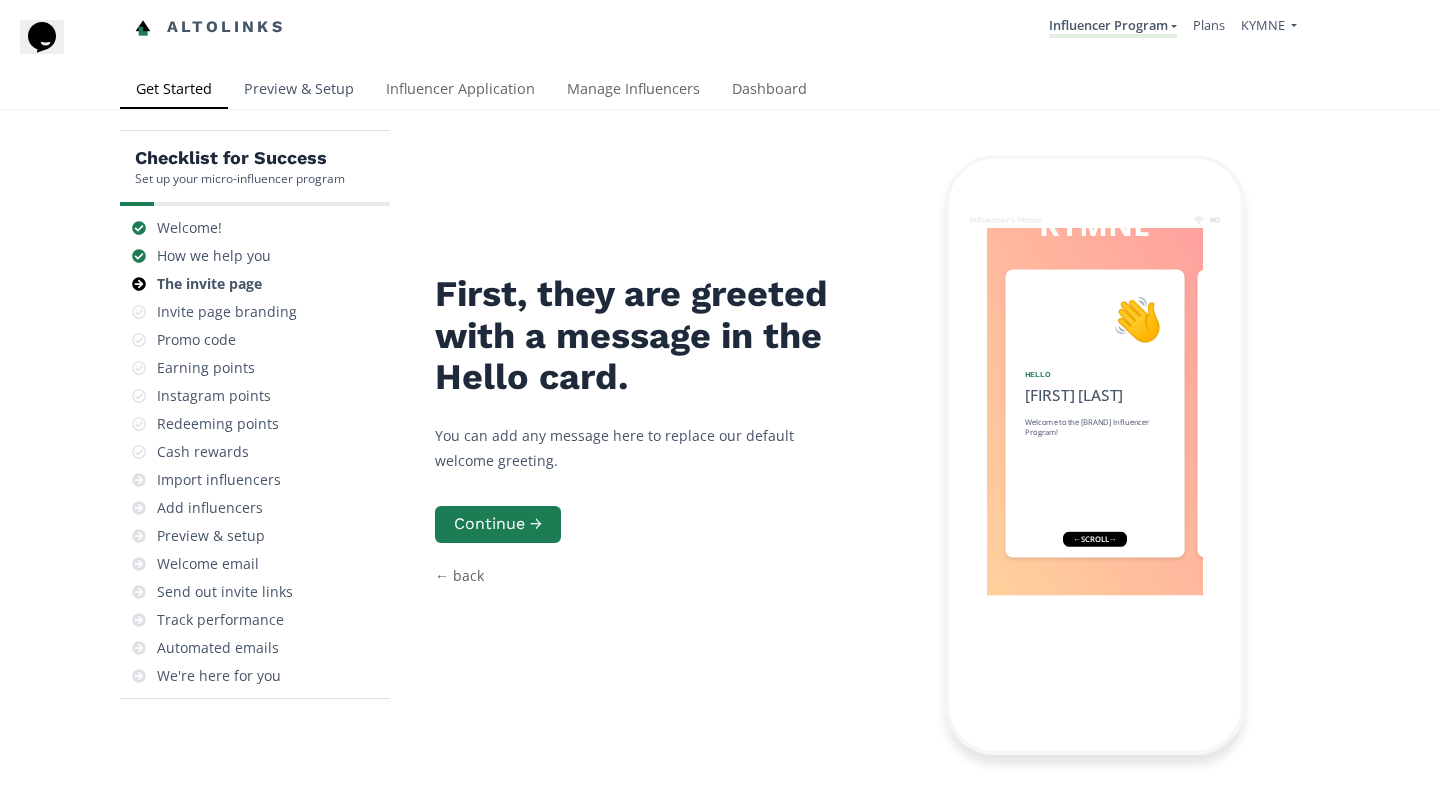 click on "Preview & Setup" at bounding box center [299, 91] 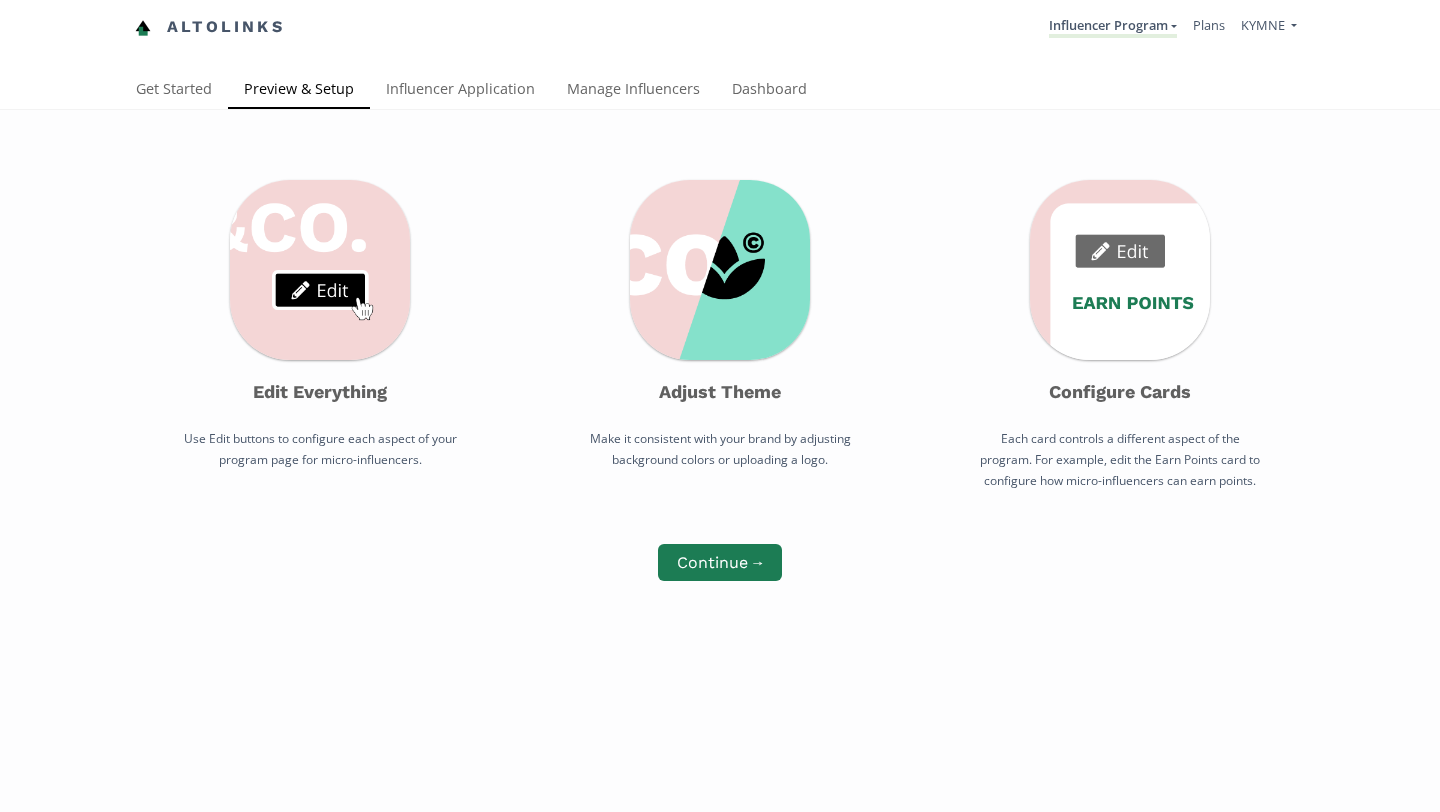 scroll, scrollTop: 0, scrollLeft: 0, axis: both 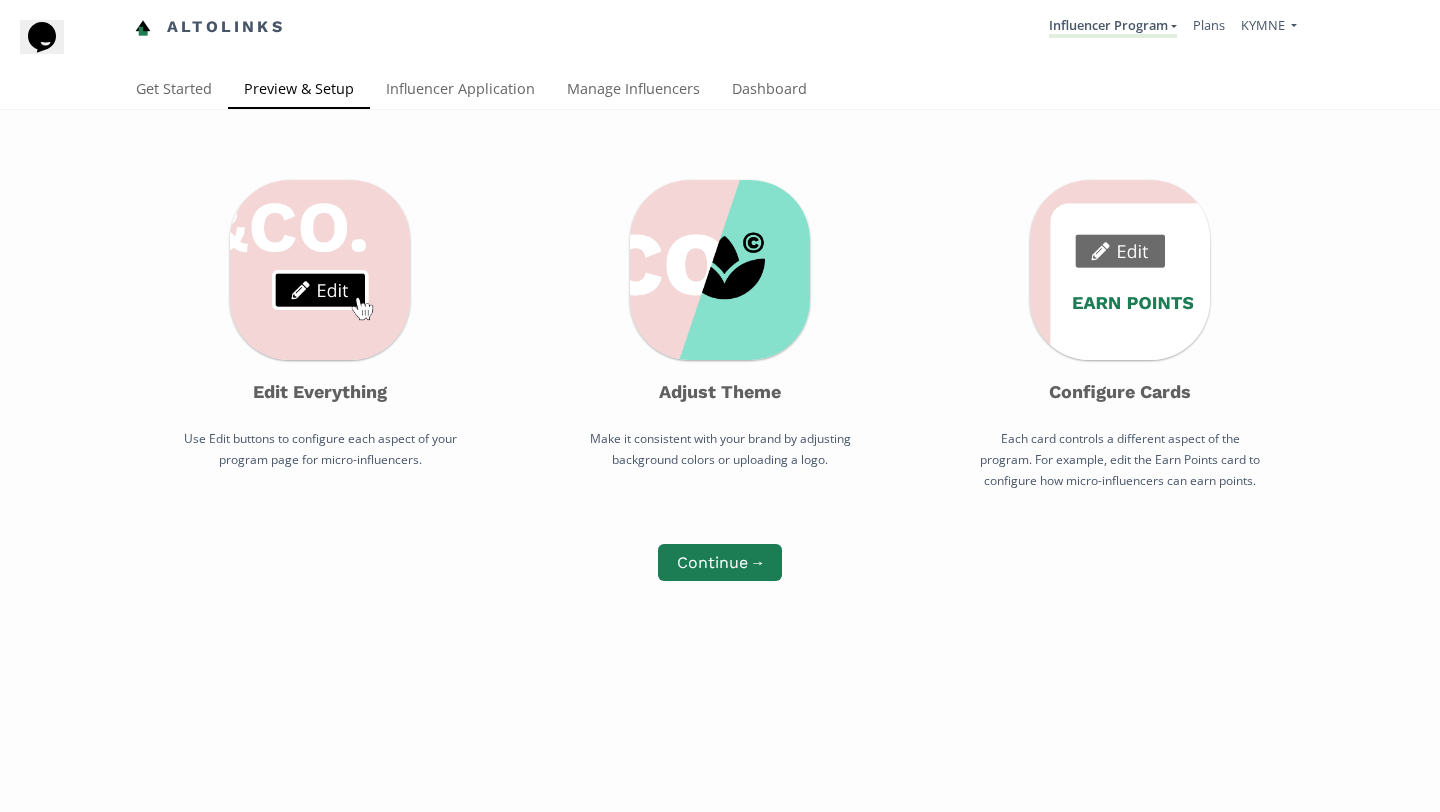 click at bounding box center [320, 270] 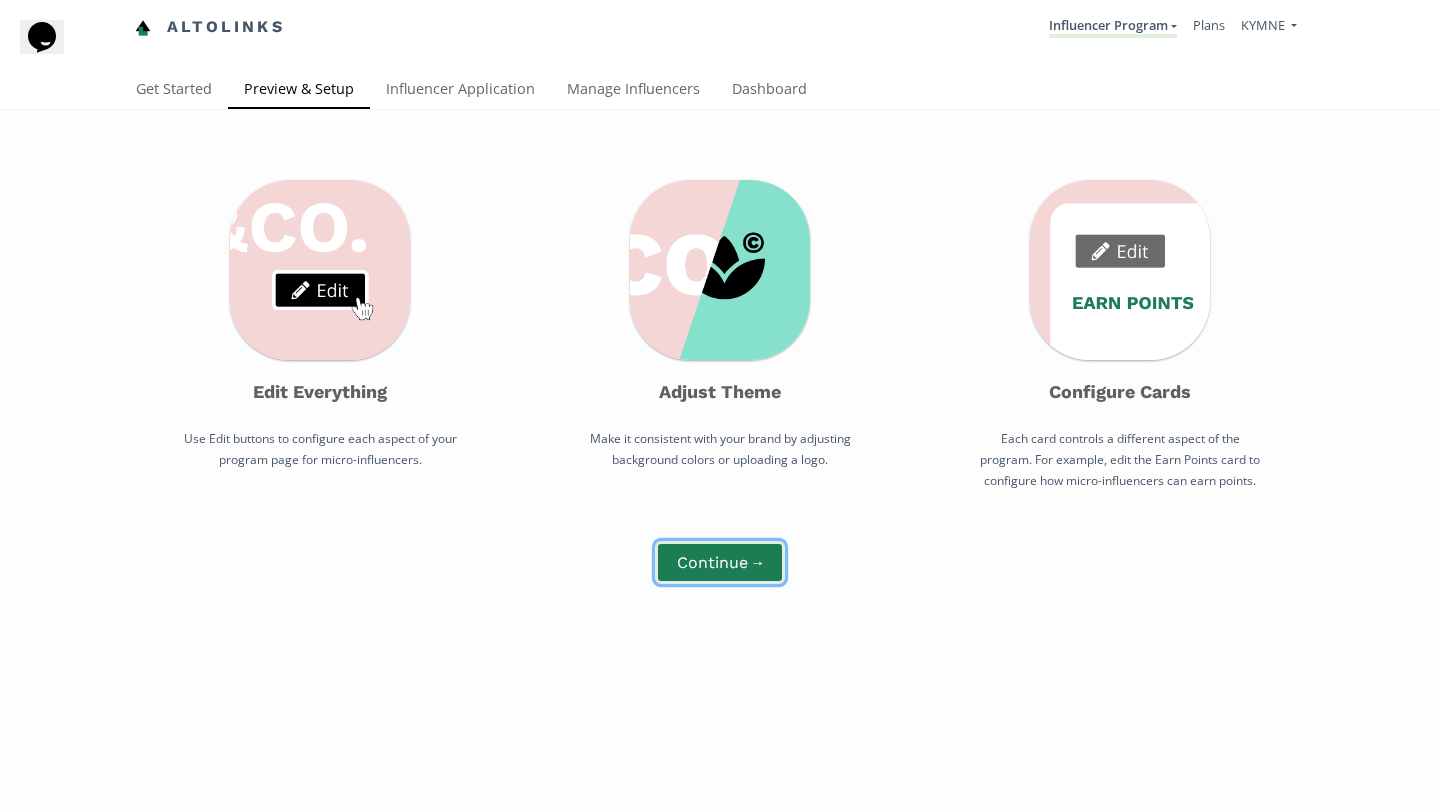 click on "Continue ⟶" at bounding box center (720, 562) 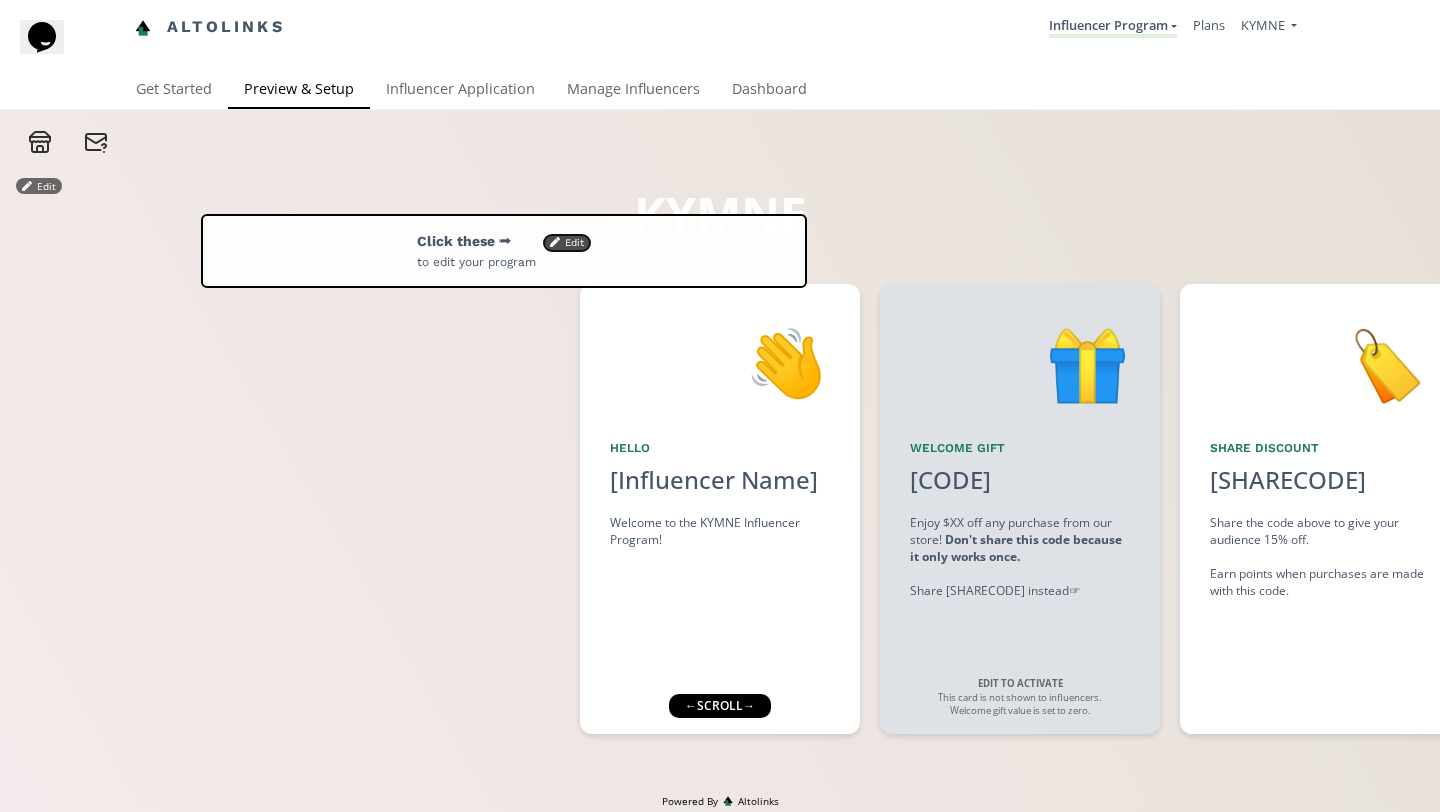 click on "Edit" at bounding box center (567, 243) 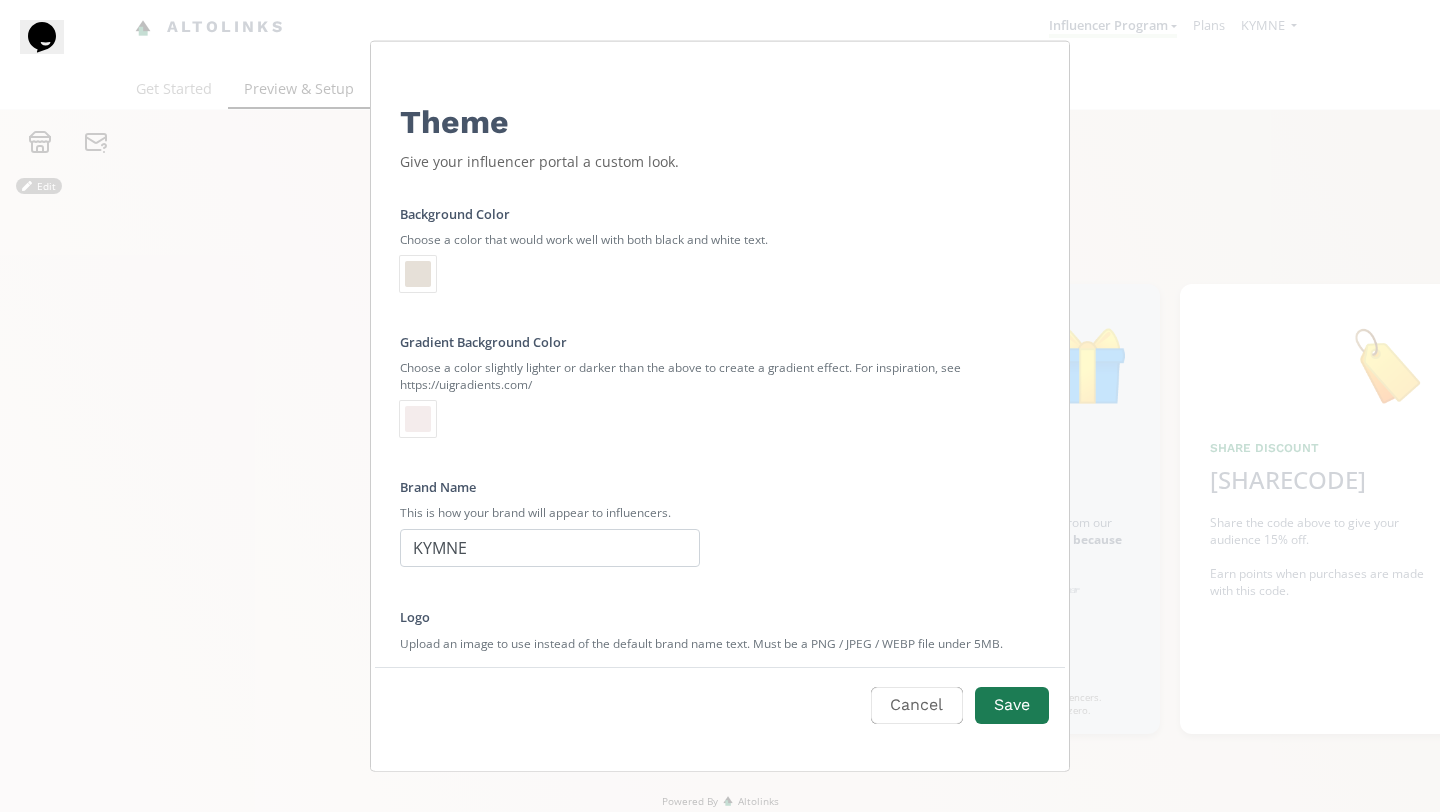 click at bounding box center (418, 273) 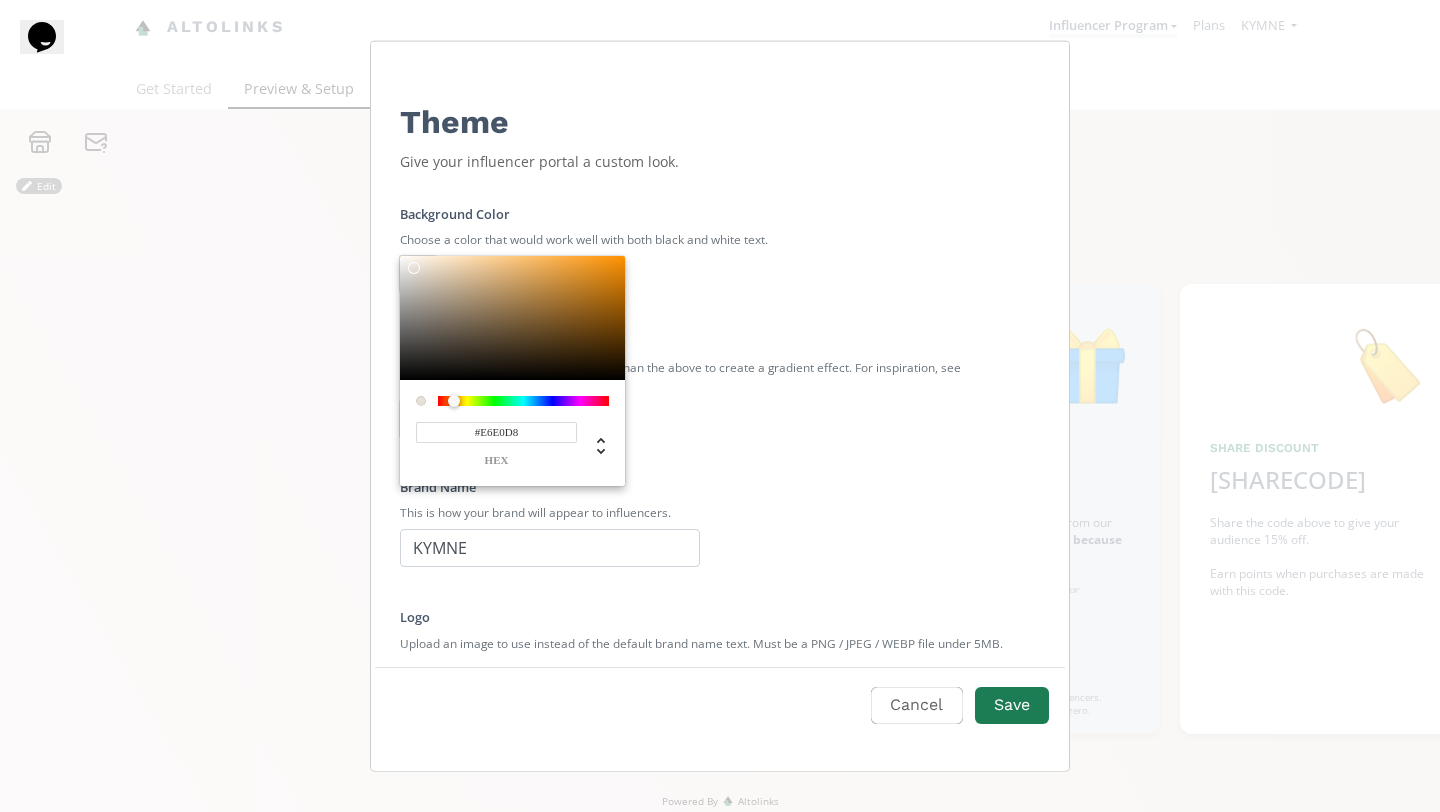 click on "#E6E0D8" at bounding box center (496, 431) 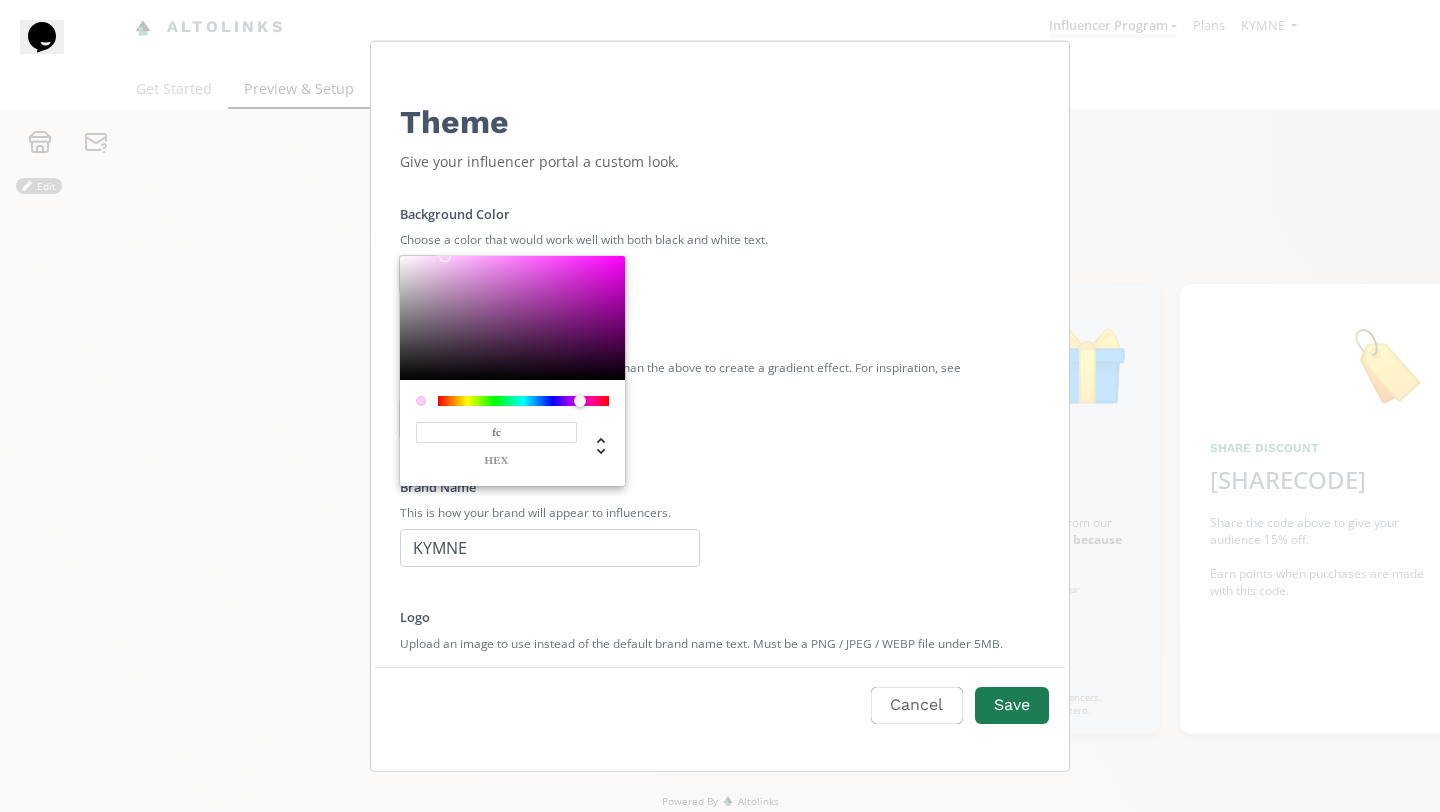 type on "f" 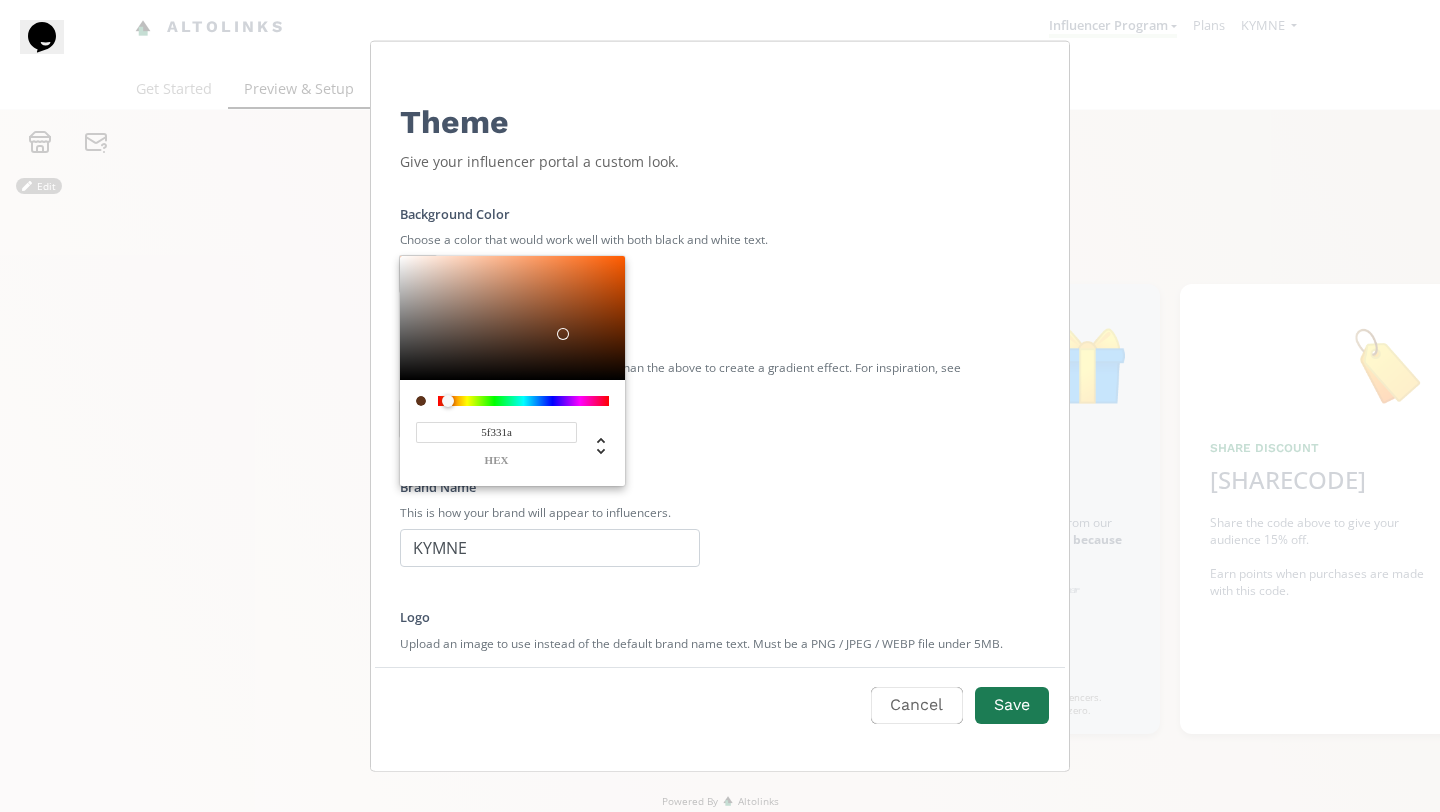 type on "#5F331A" 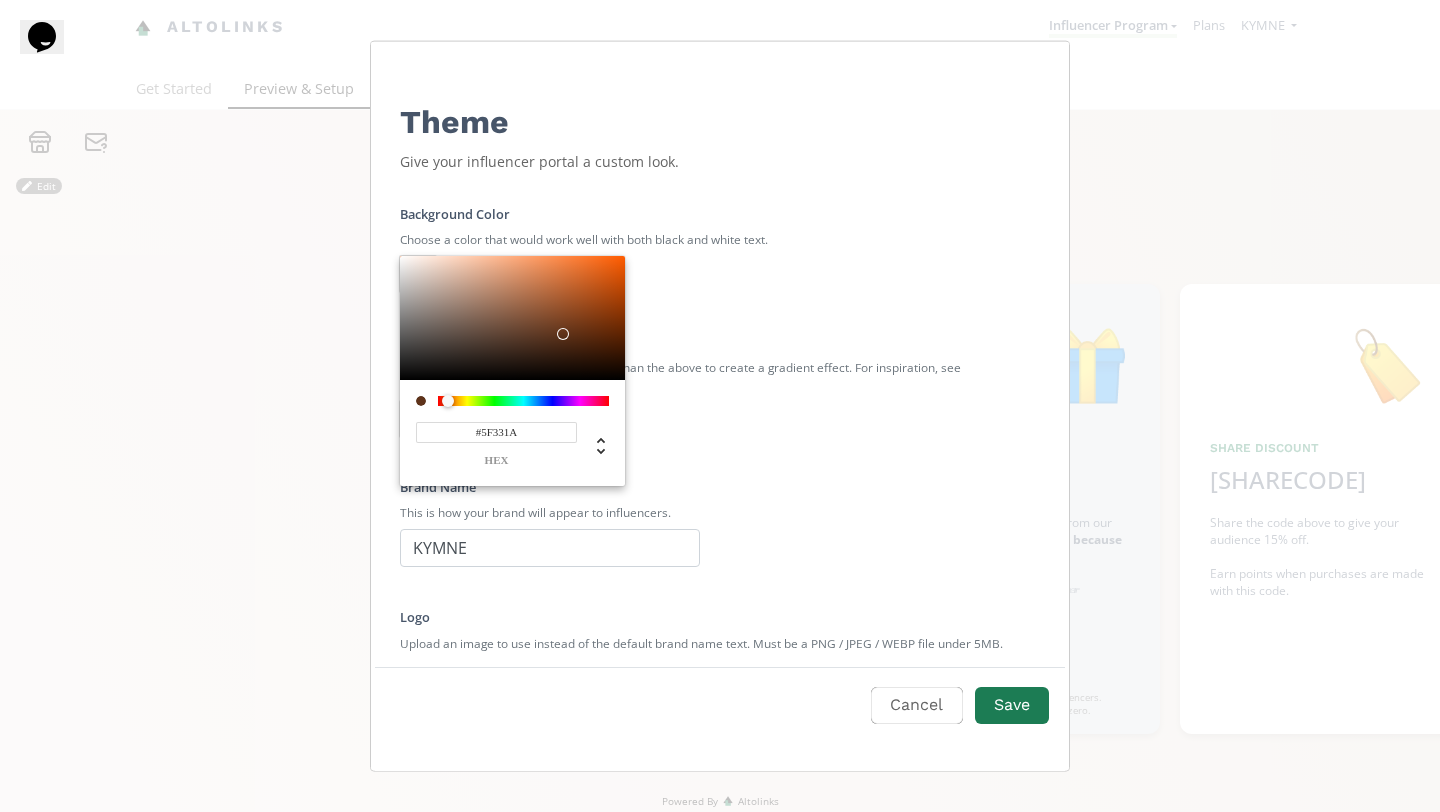 click at bounding box center (720, 406) 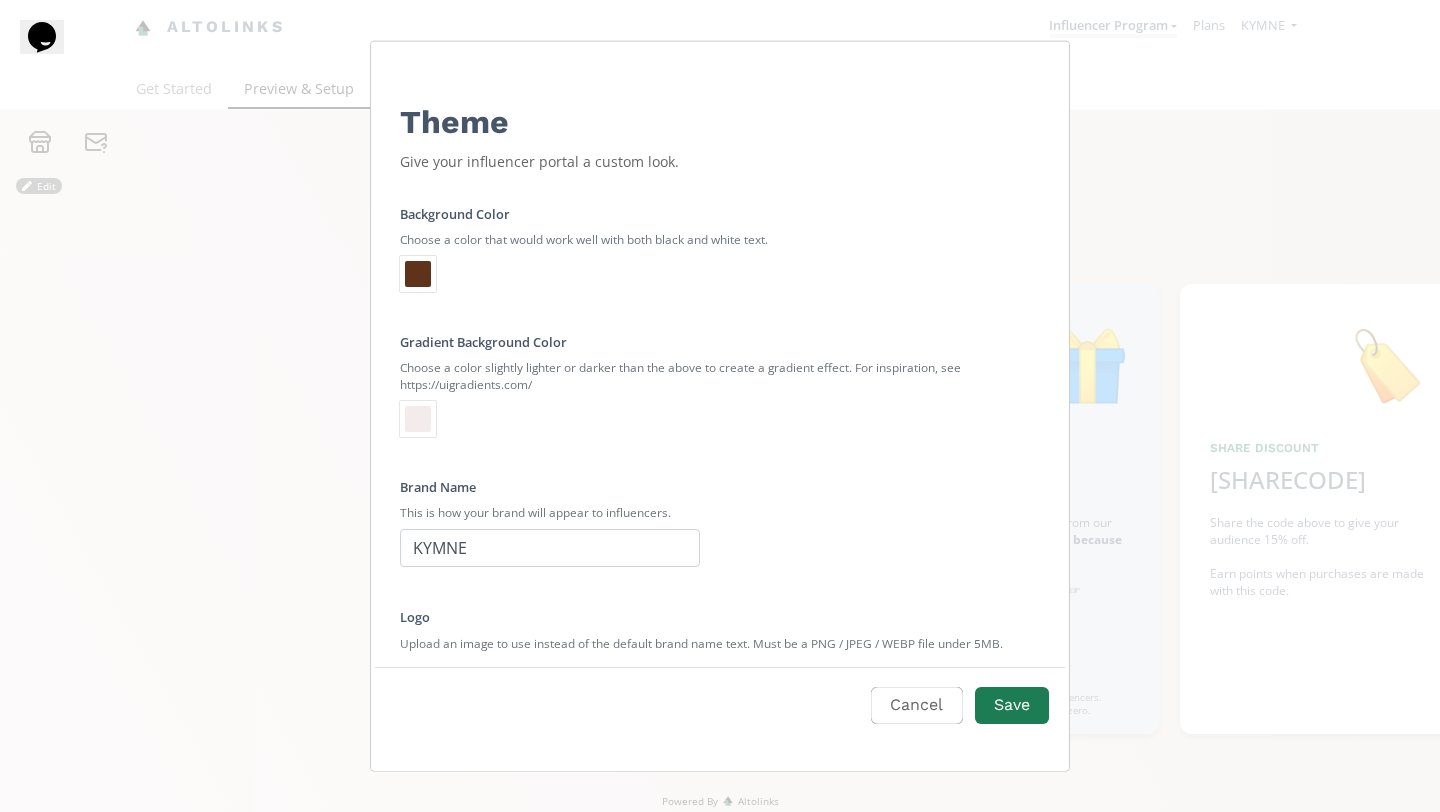 click at bounding box center (418, 419) 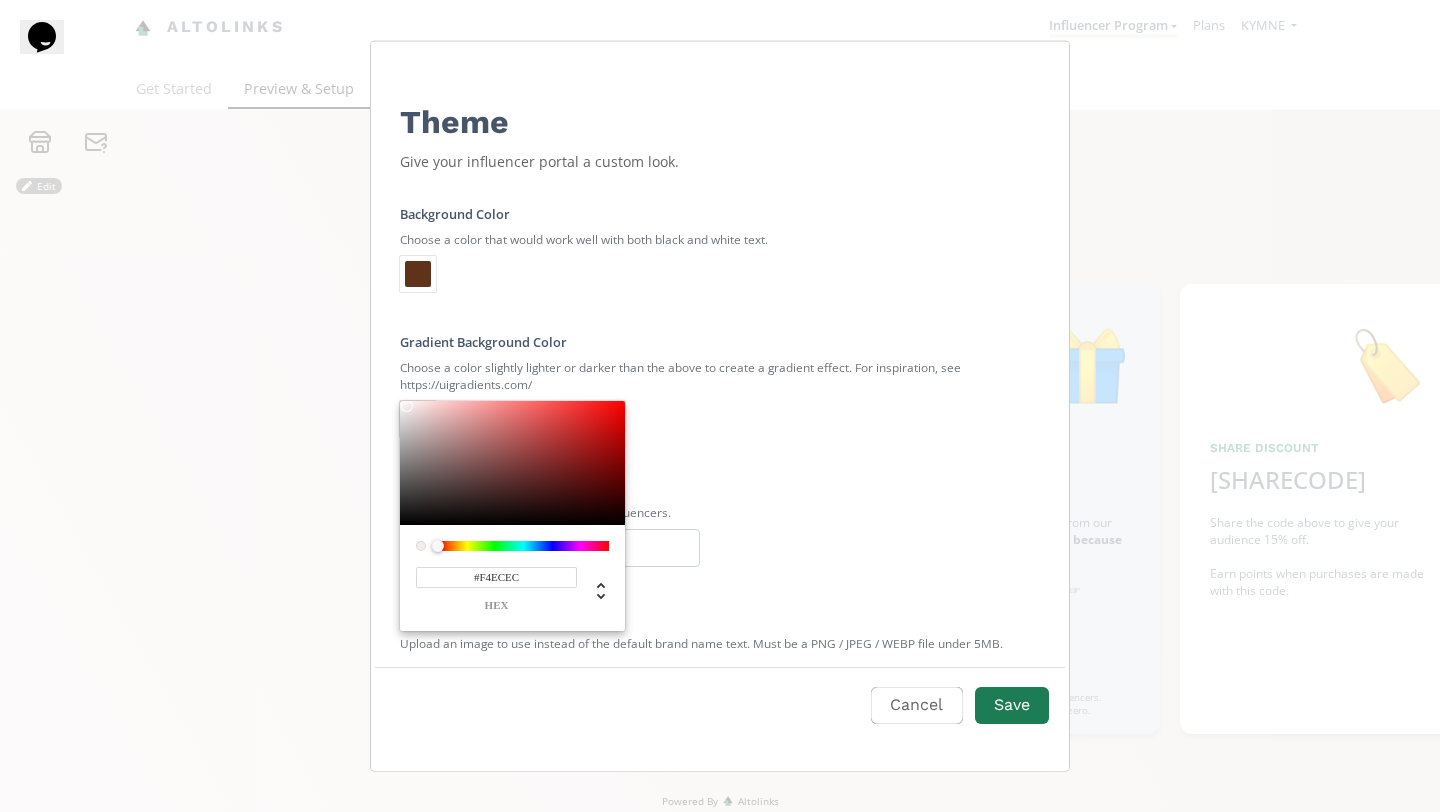 click on "#F4ECEC" at bounding box center (496, 577) 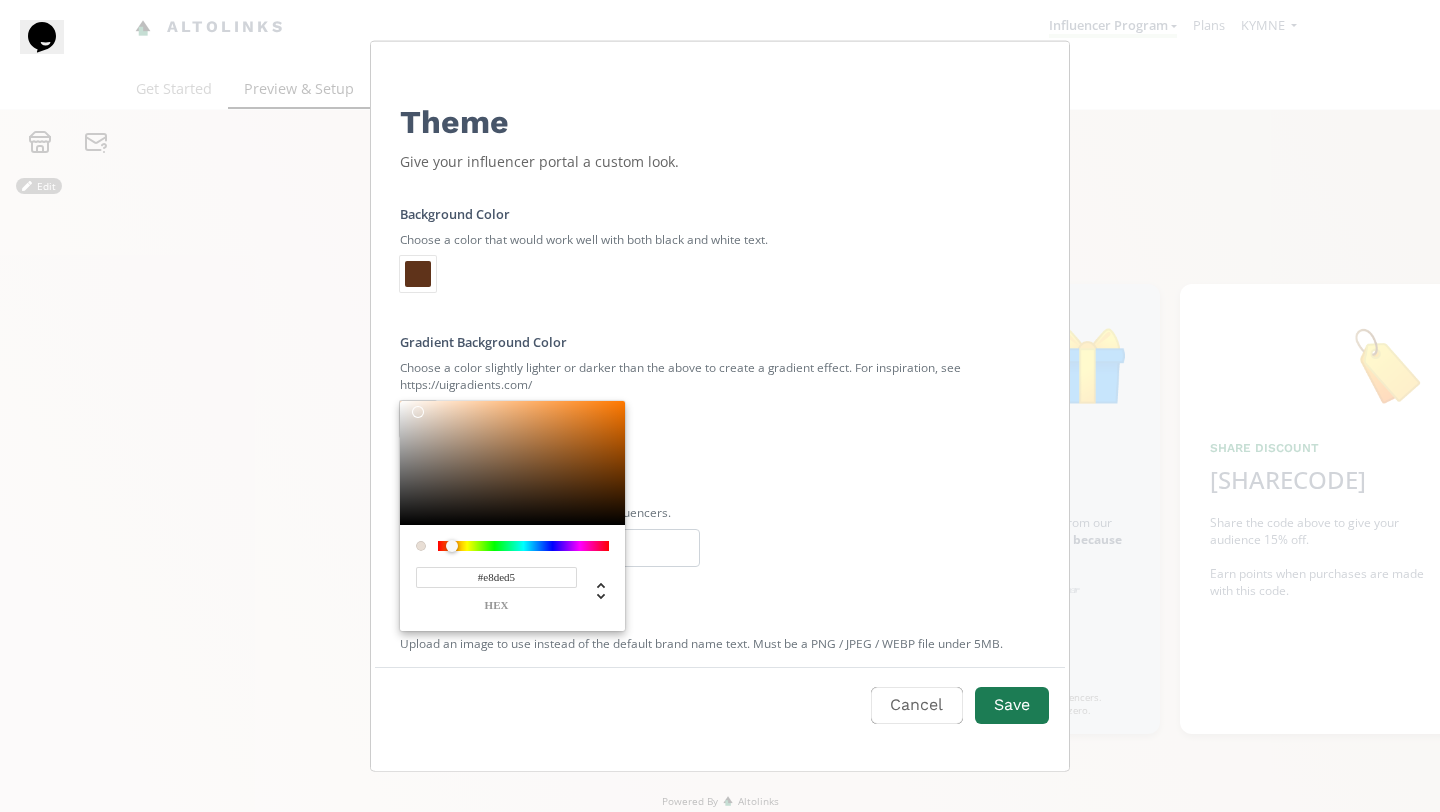 type on "#E8DED5" 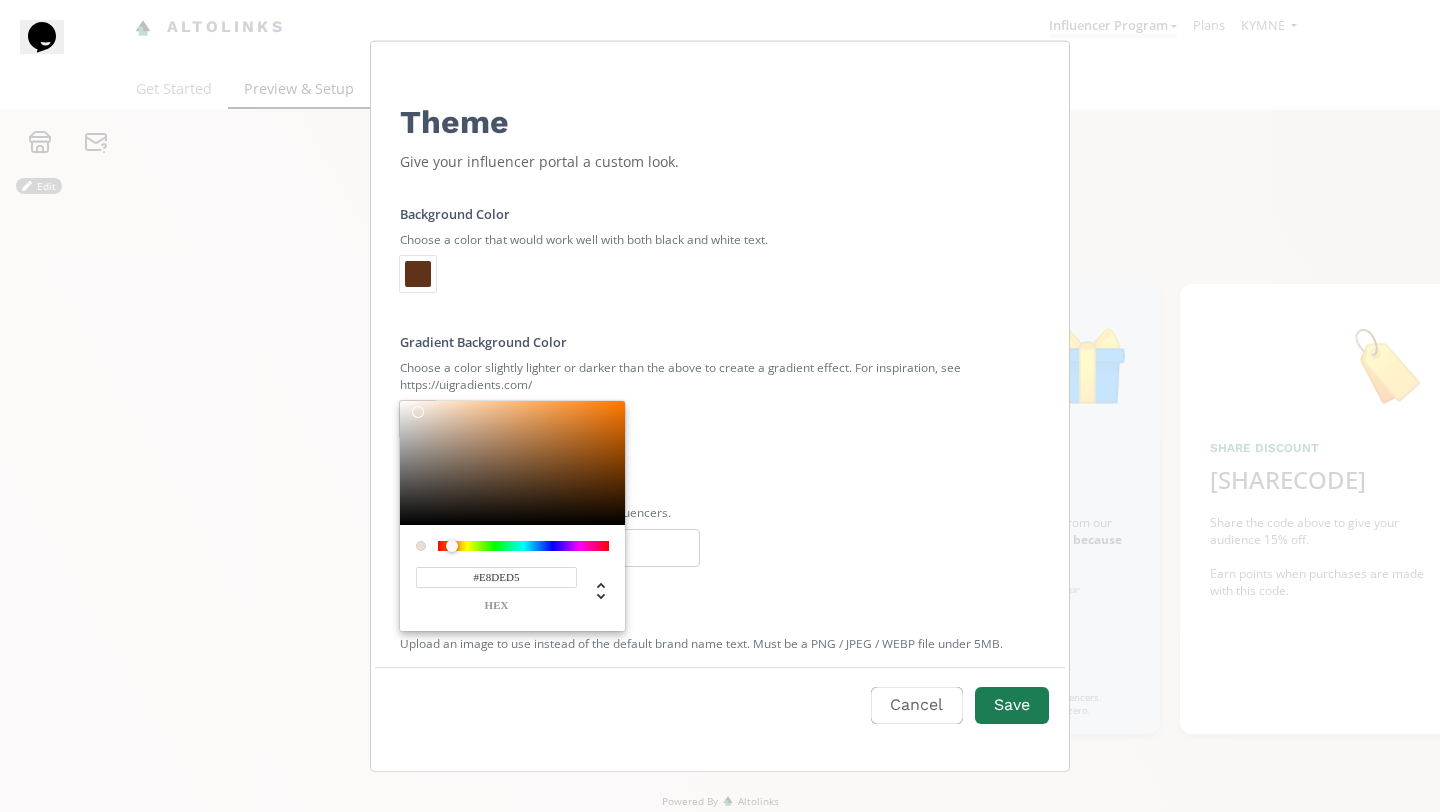 click at bounding box center [720, 406] 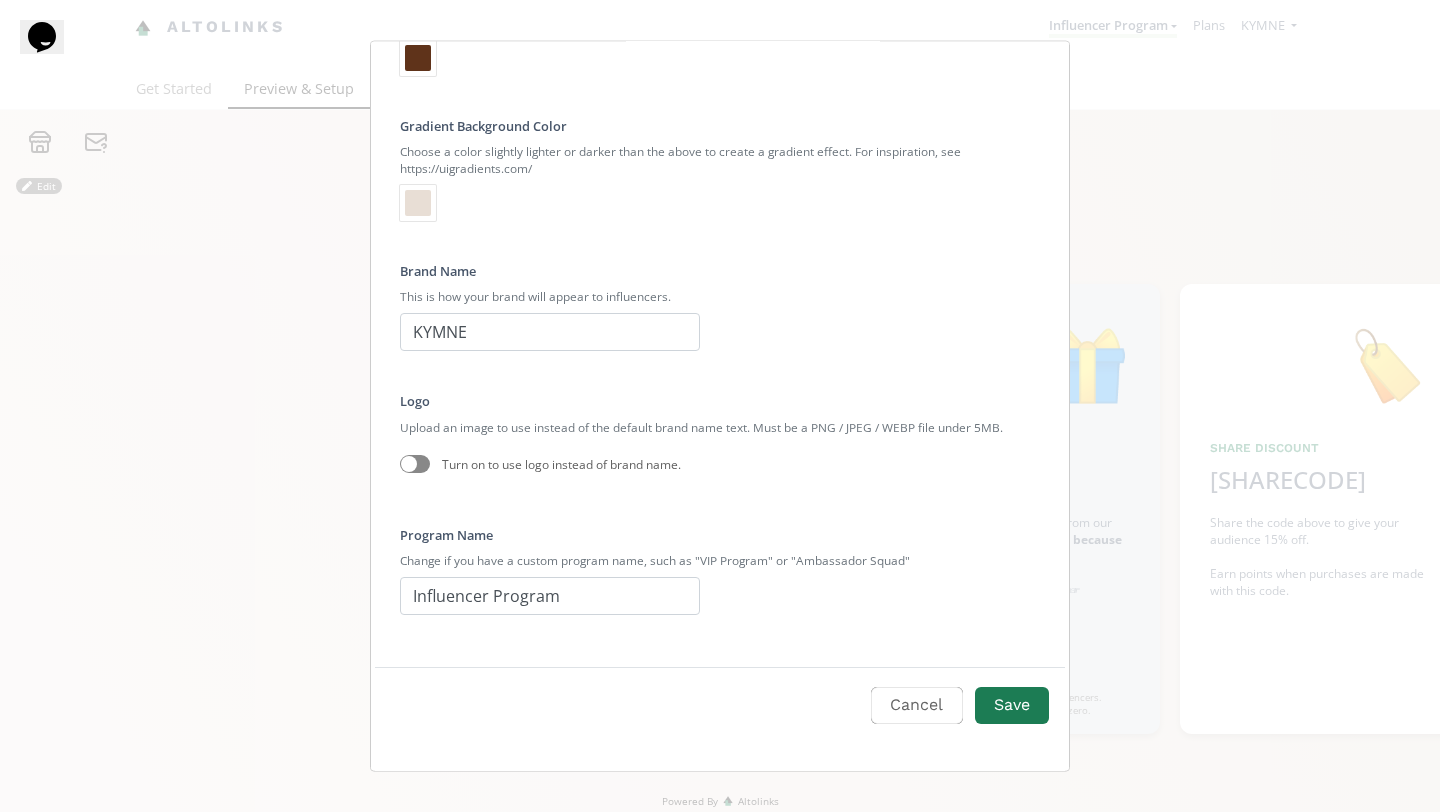 scroll, scrollTop: 253, scrollLeft: 0, axis: vertical 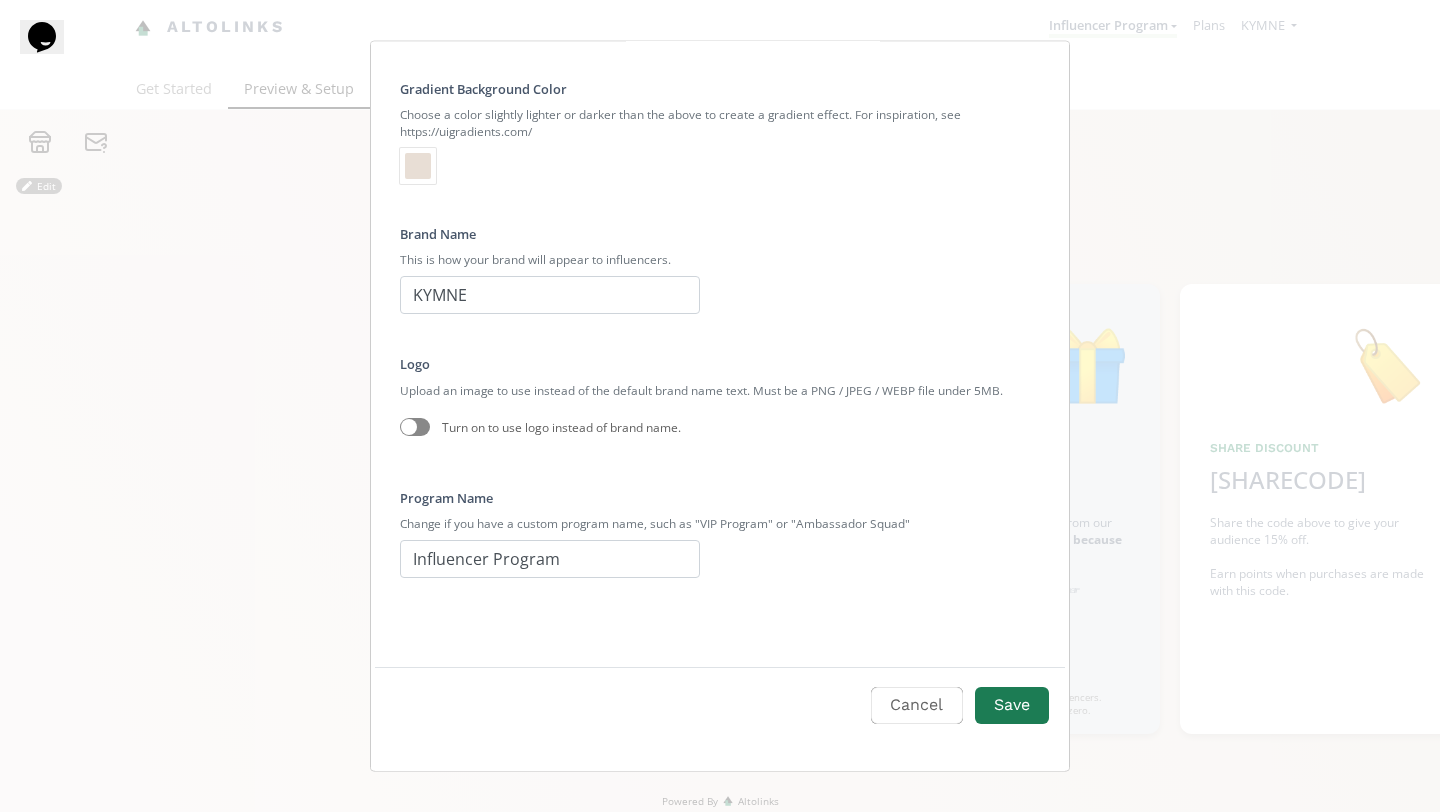 click at bounding box center [415, 427] 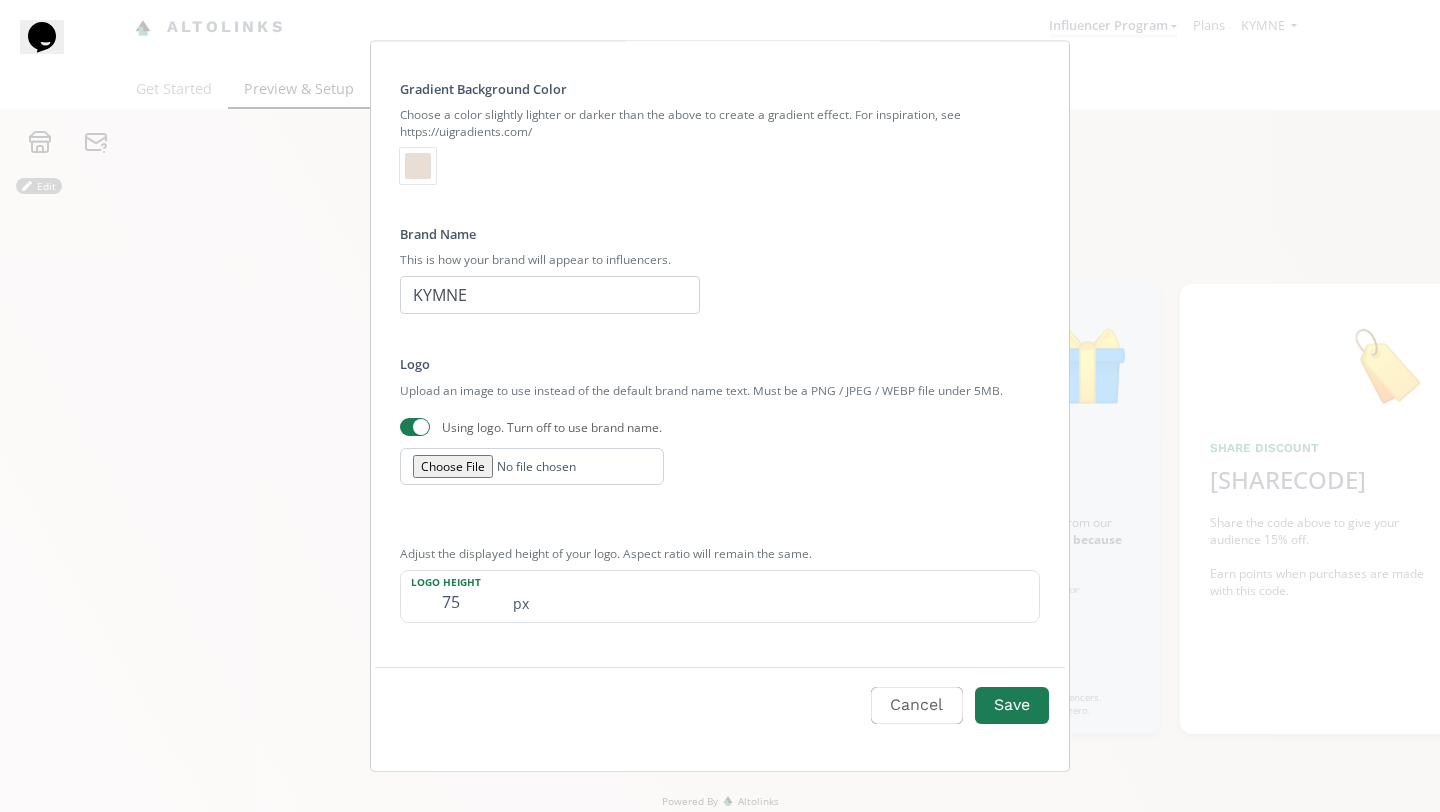 click at bounding box center [532, 465] 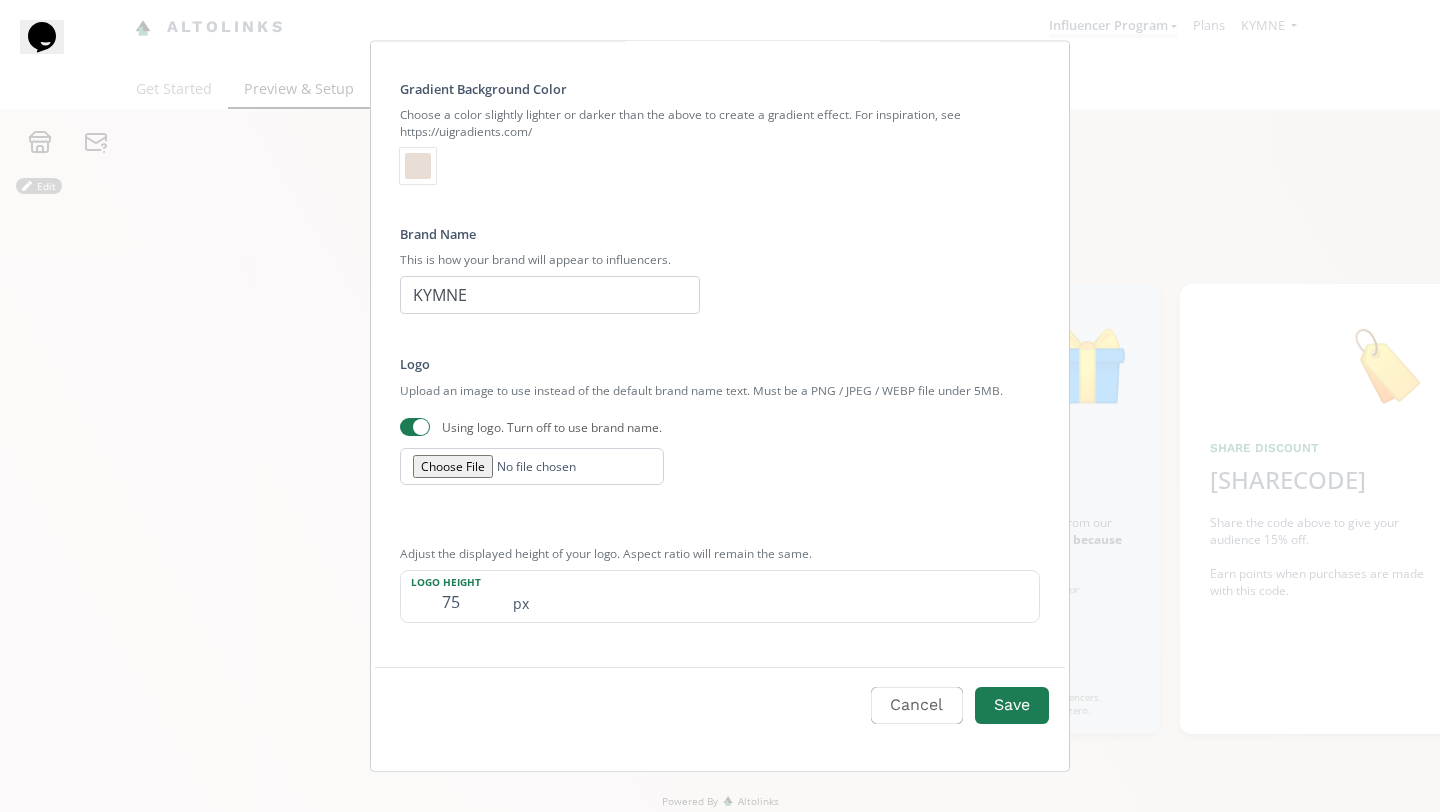 type on "C:\fakepath\Black And White Modern Initial PB Consulting Logo Design (5).png" 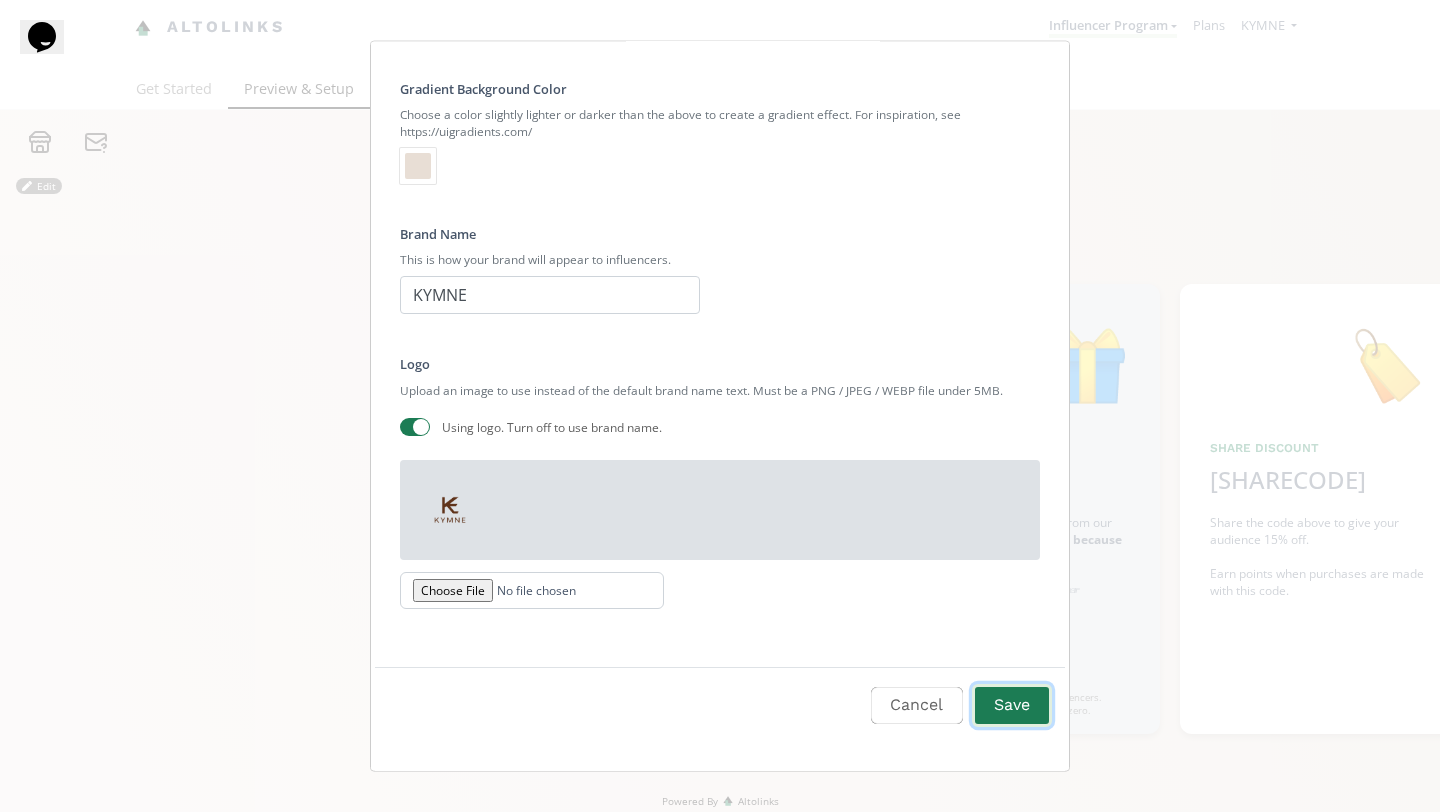 click on "Save" at bounding box center (1012, 705) 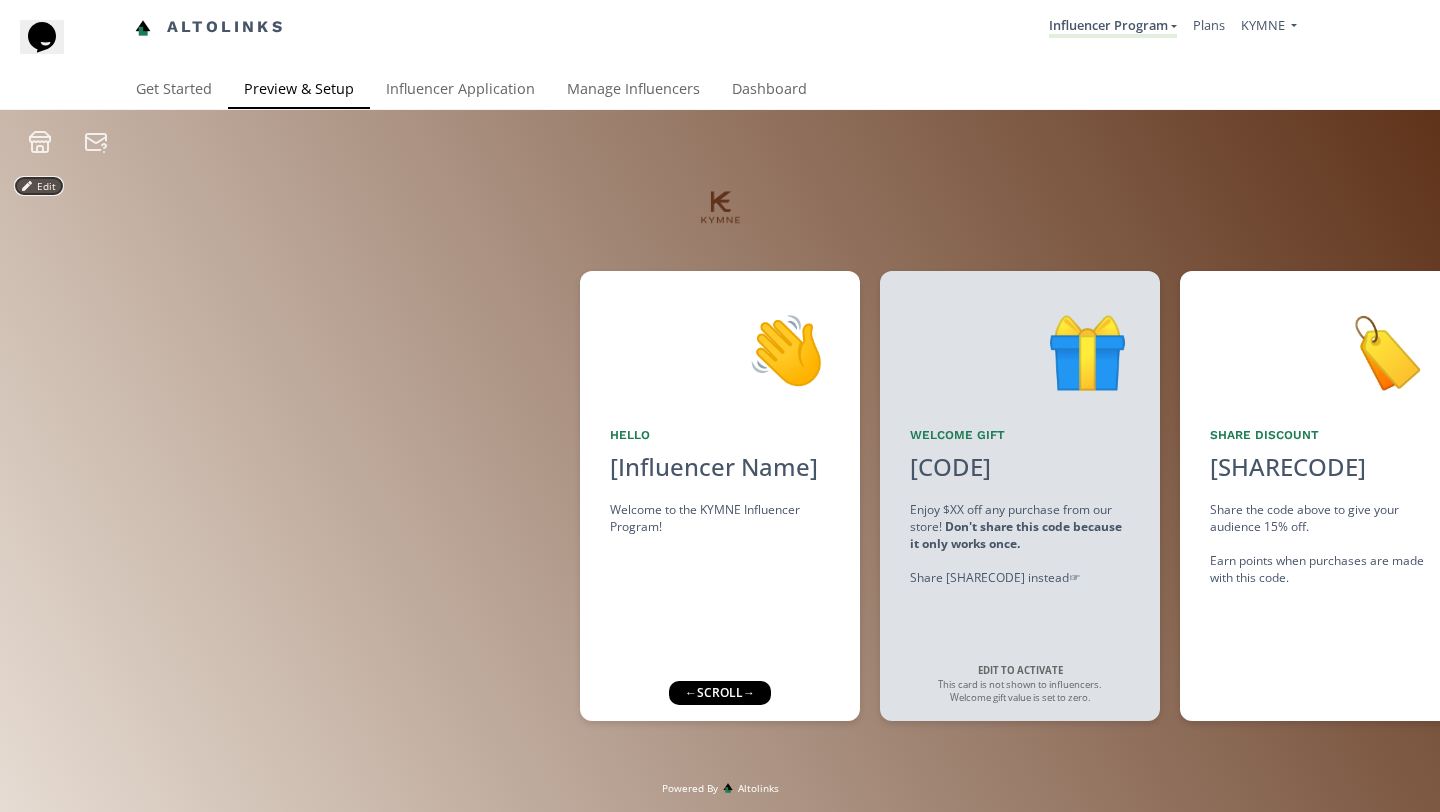 click on "Edit" at bounding box center (39, 186) 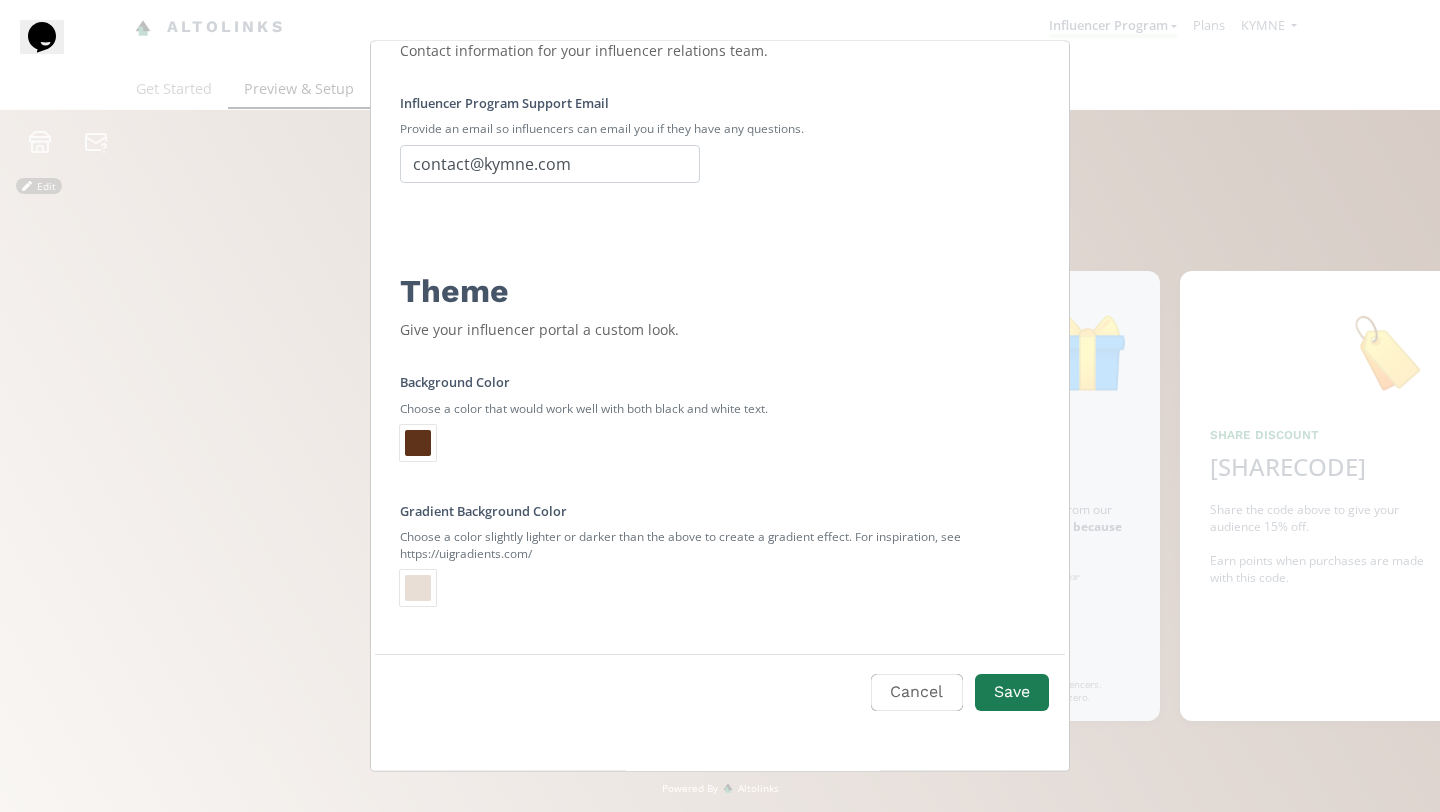 scroll, scrollTop: 115, scrollLeft: 0, axis: vertical 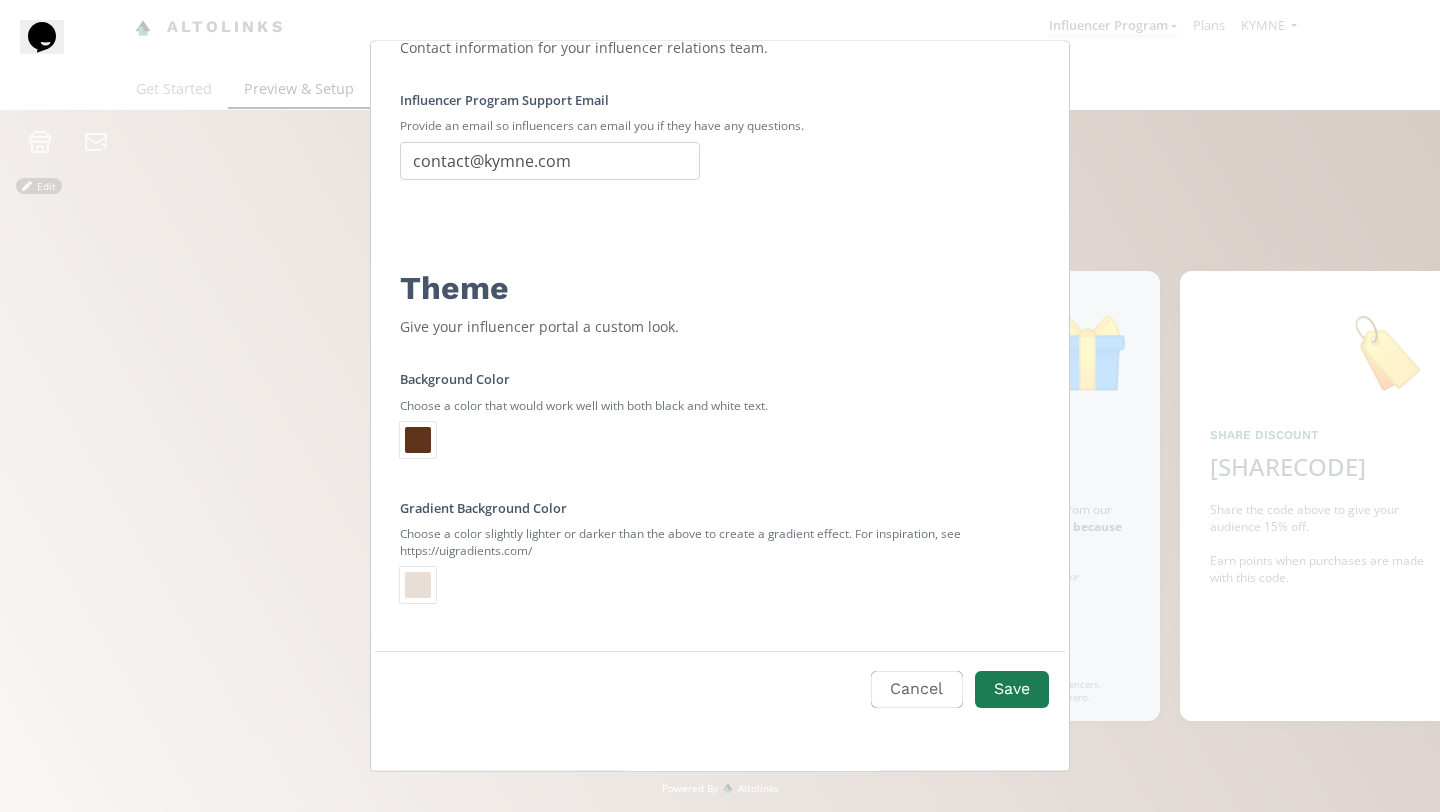 click at bounding box center (418, 585) 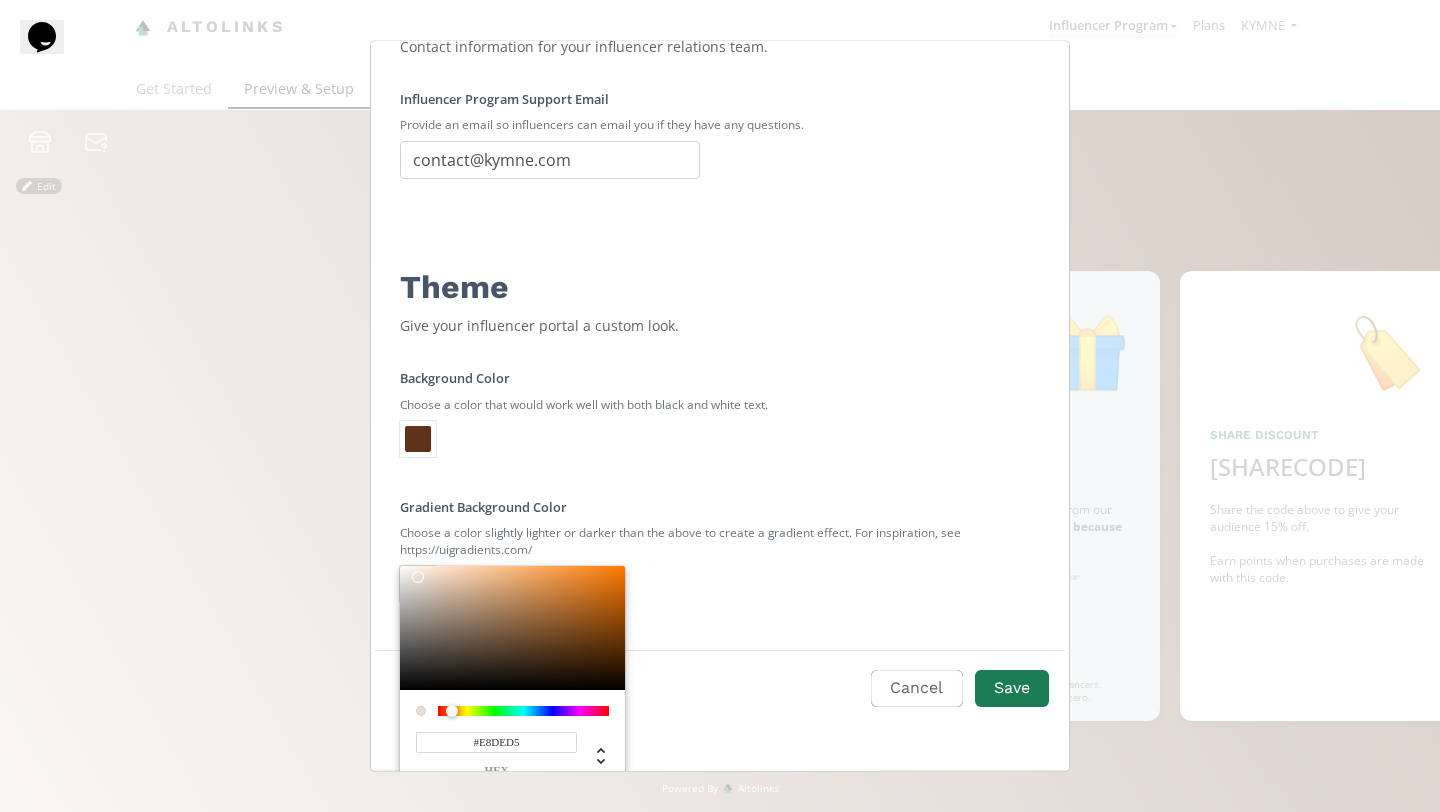 click on "#E8DED5" at bounding box center [496, 741] 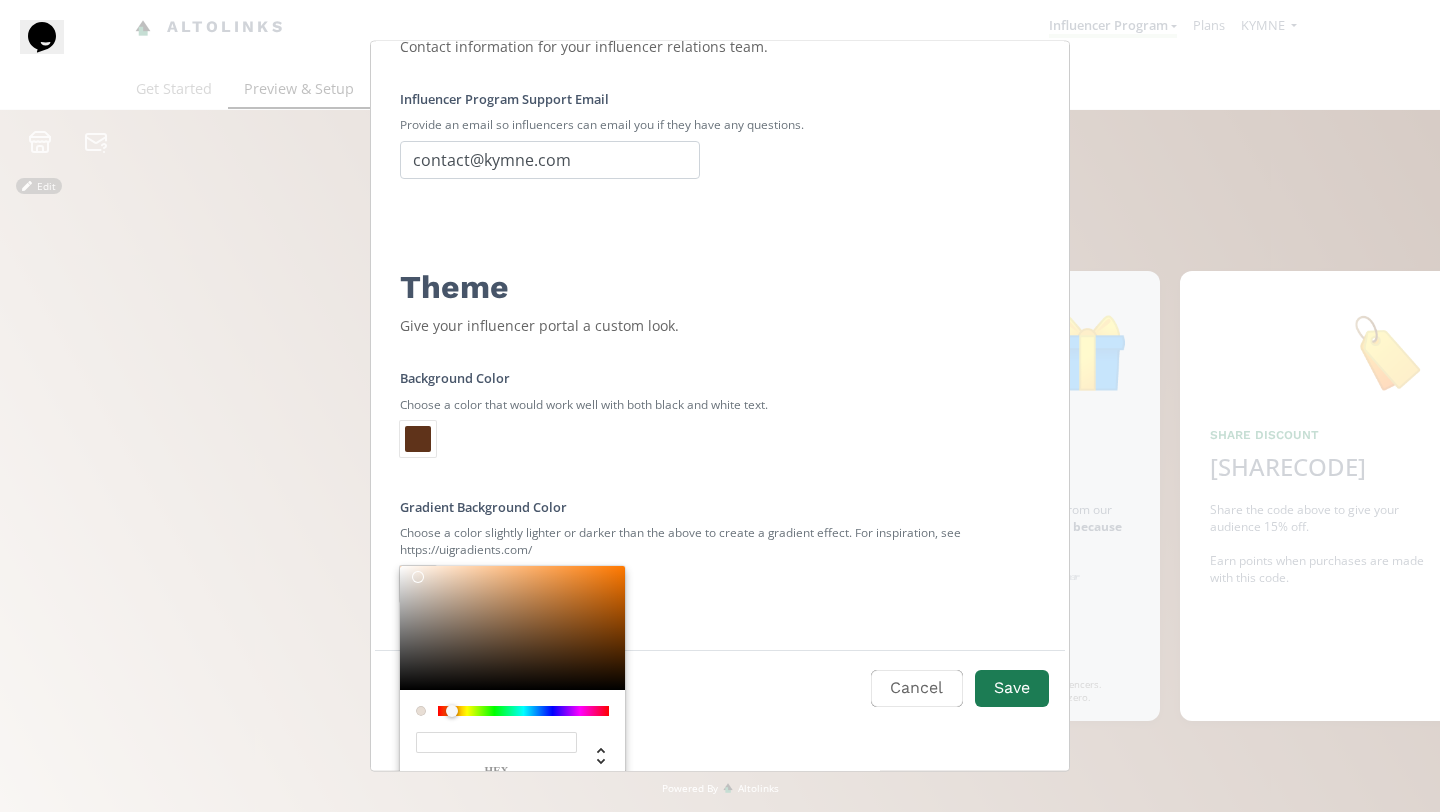 type on "#E8DED5" 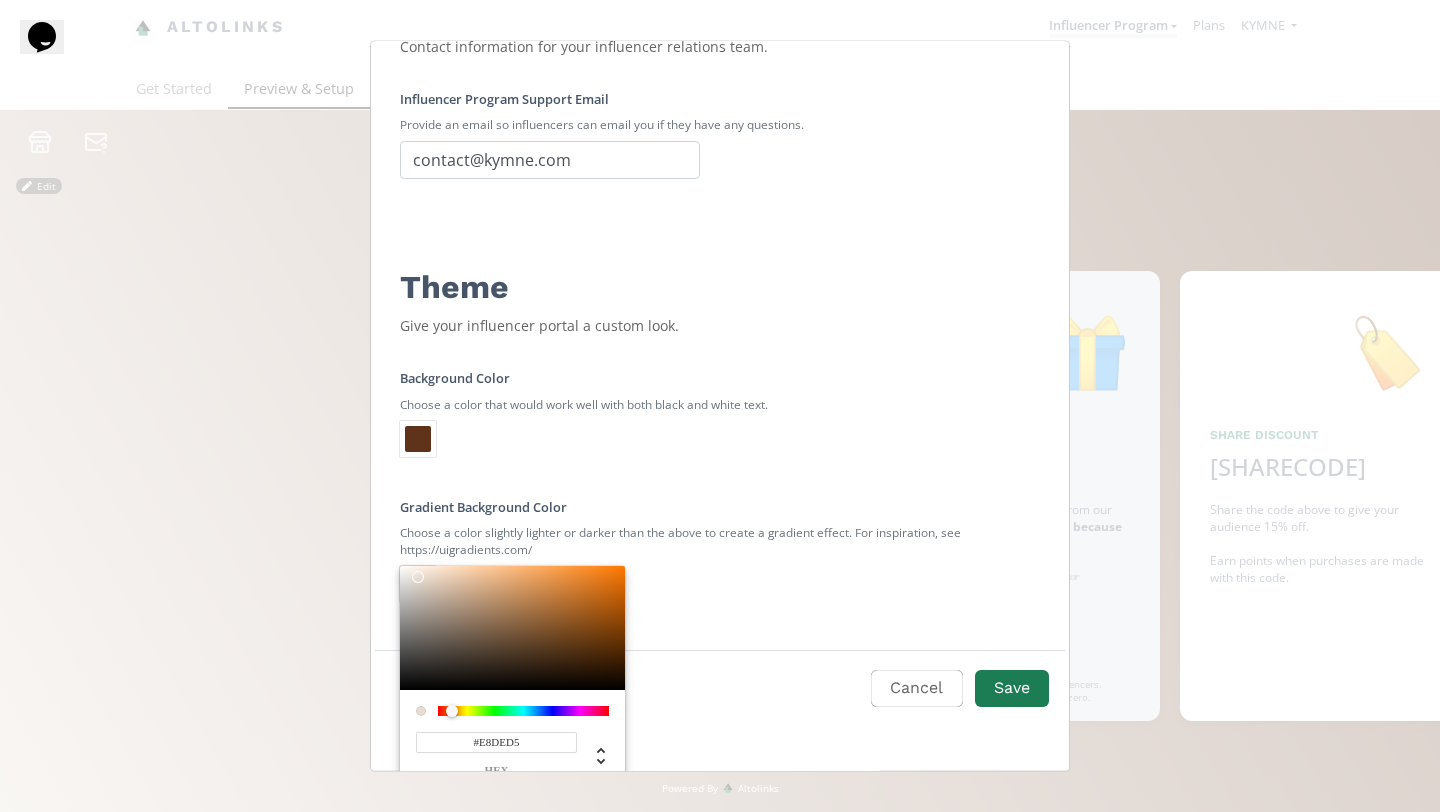 click on "Cancel     Save" at bounding box center [720, 702] 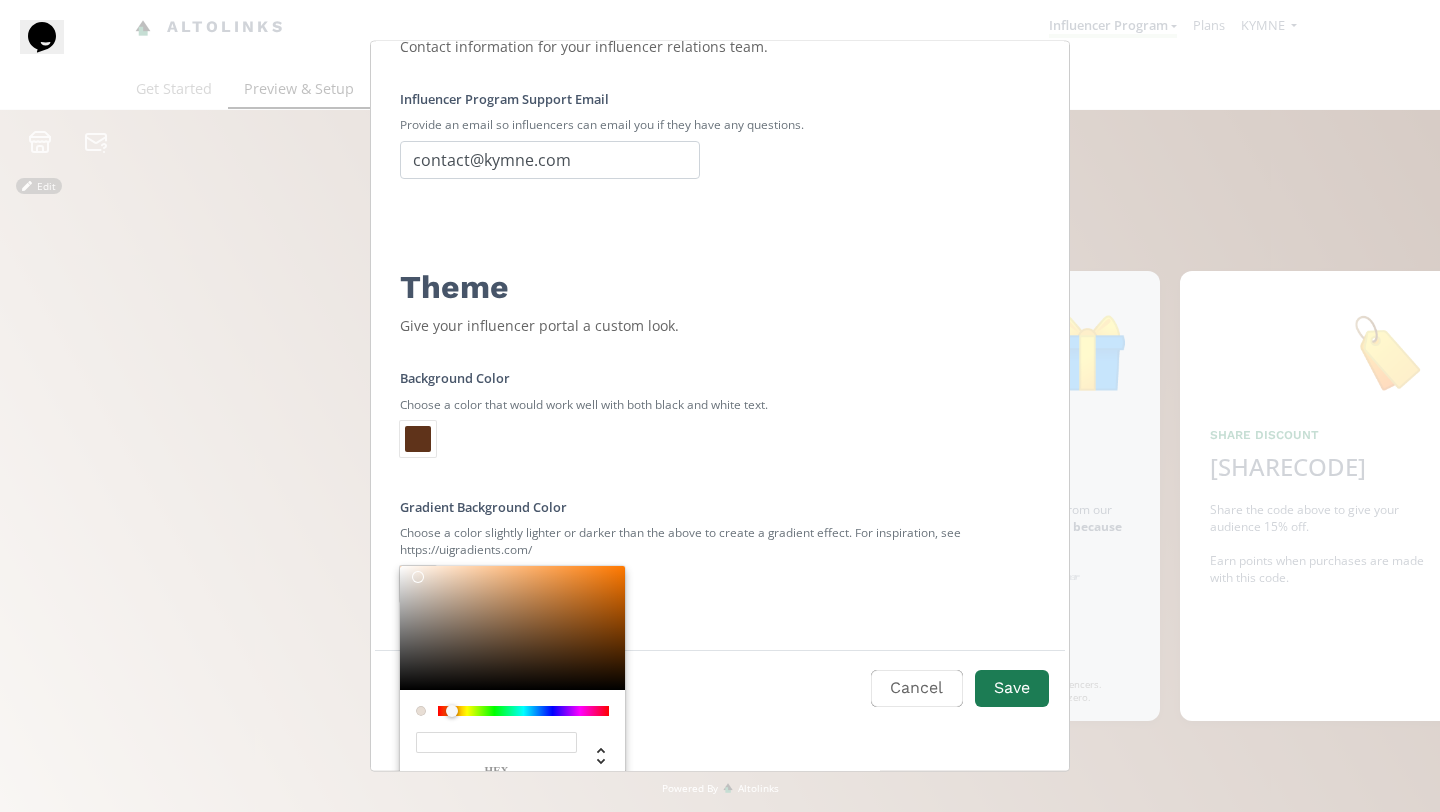 scroll, scrollTop: 143, scrollLeft: 0, axis: vertical 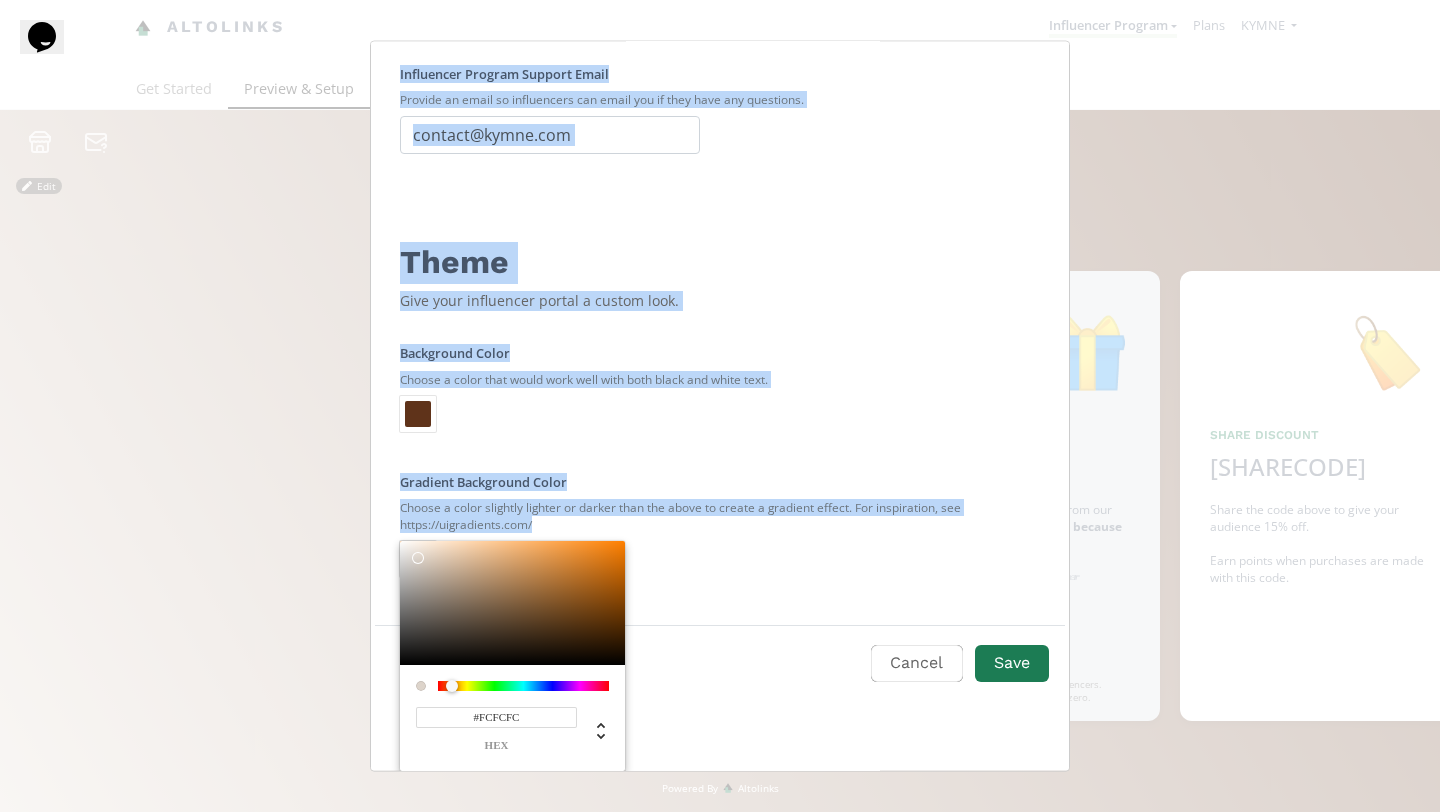 type on "#FFFFFF" 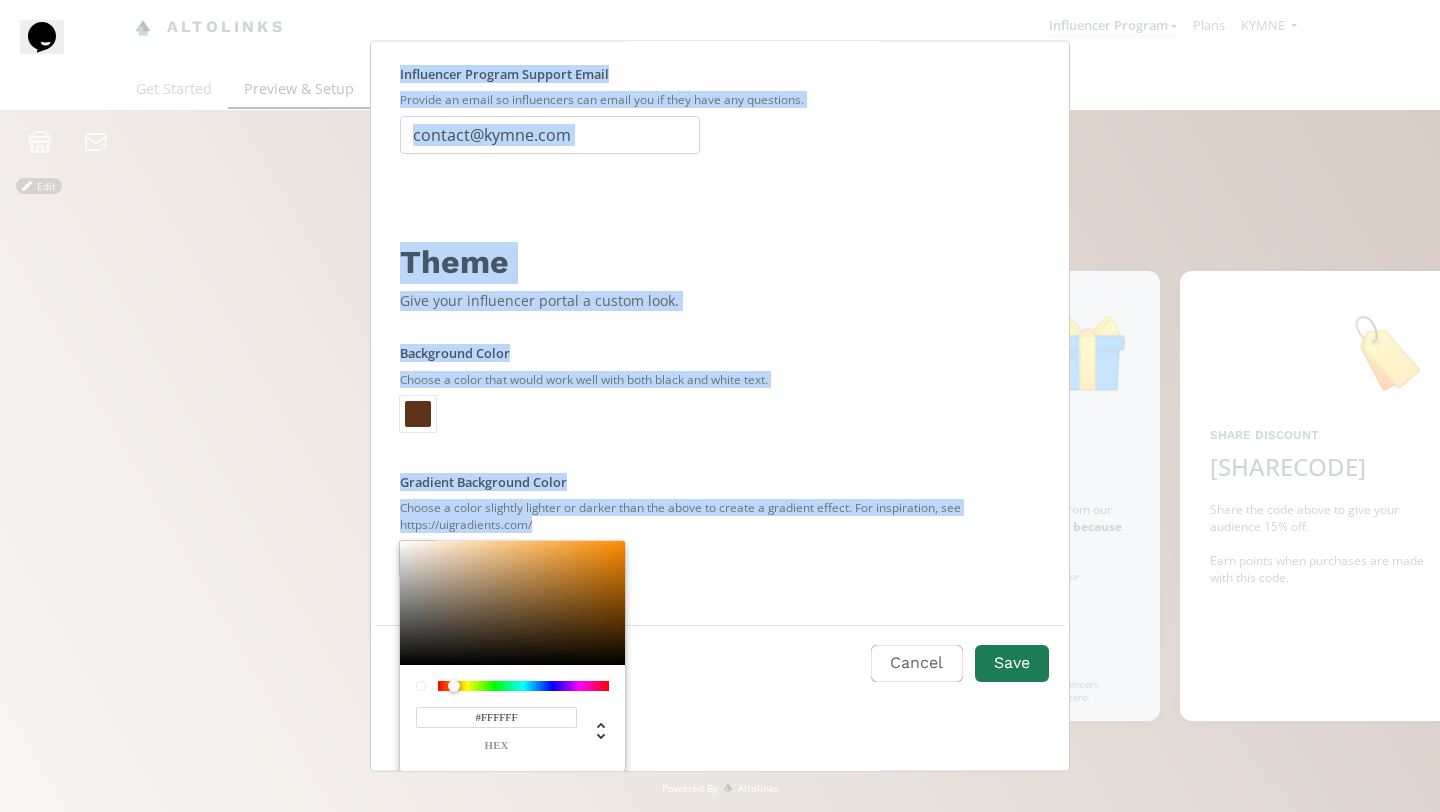 drag, startPoint x: 418, startPoint y: 557, endPoint x: 349, endPoint y: 510, distance: 83.48653 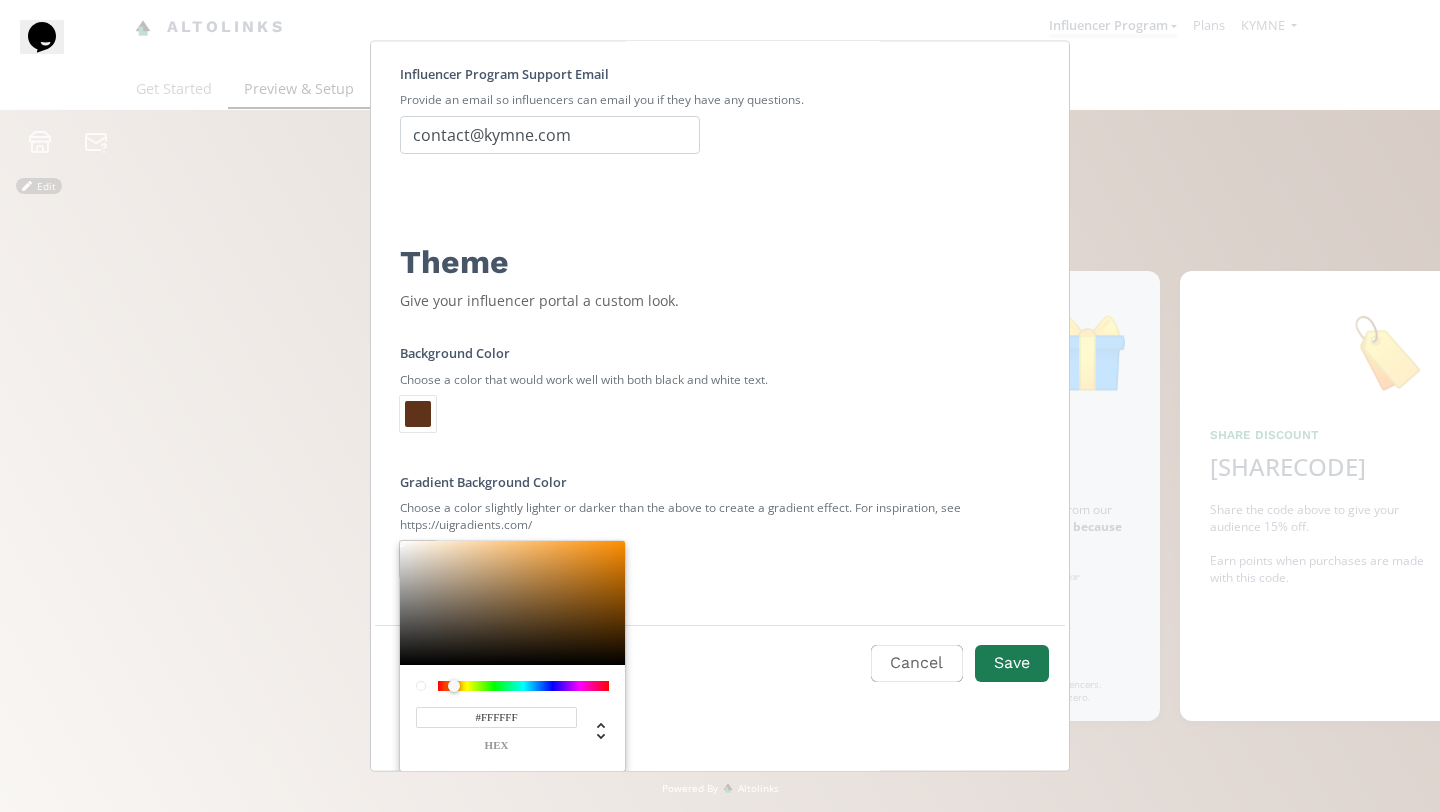 scroll, scrollTop: 117, scrollLeft: 0, axis: vertical 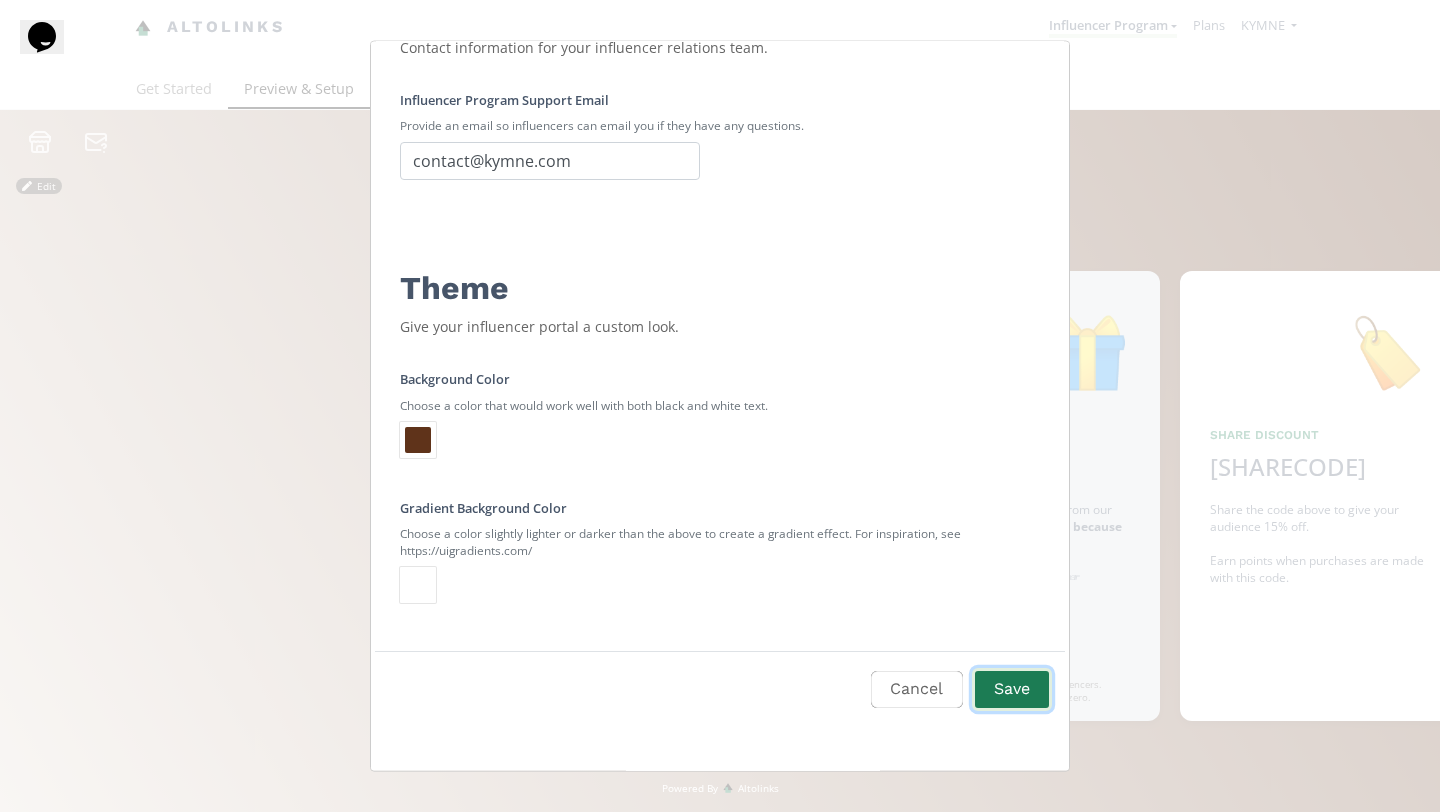 click on "Save" at bounding box center [1012, 689] 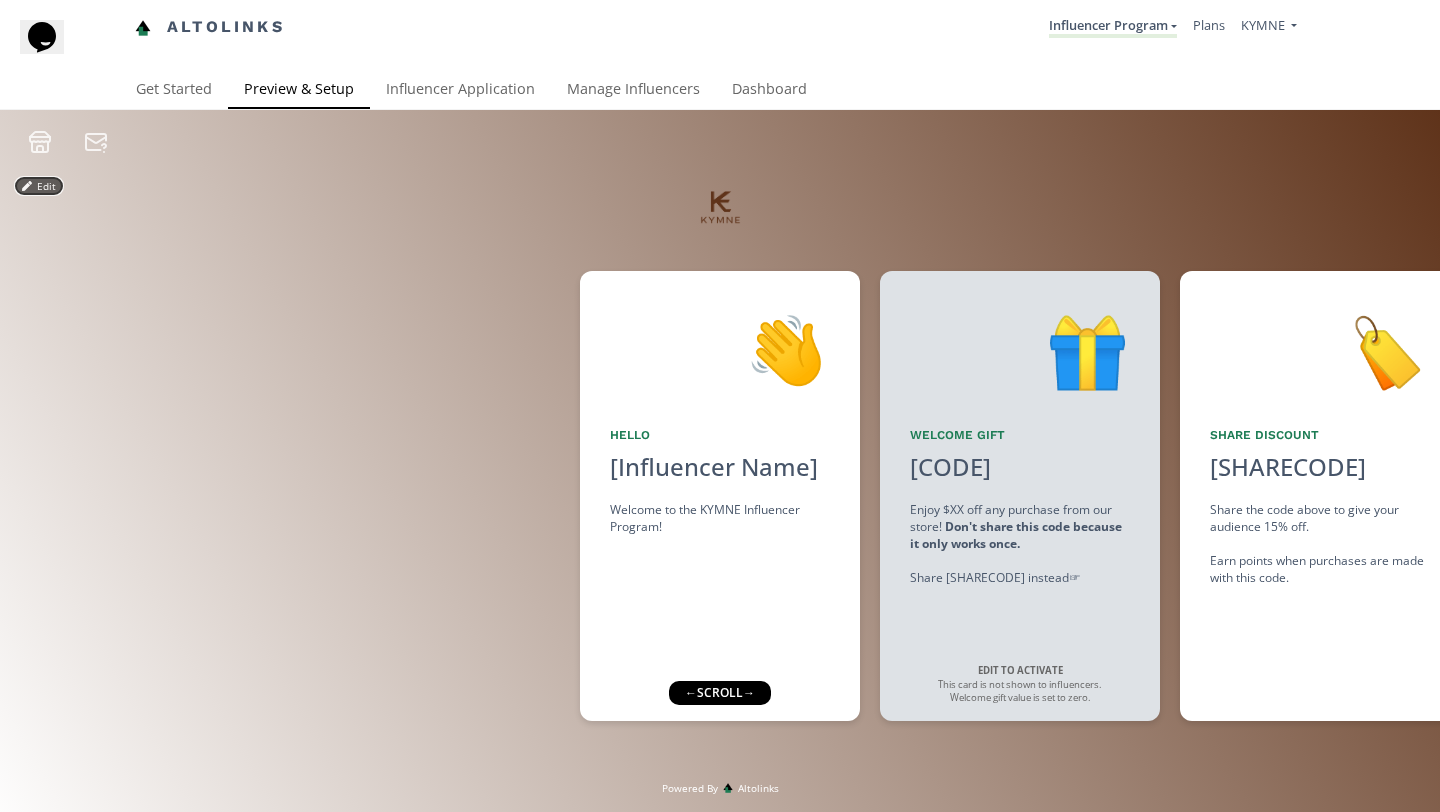 click on "Edit" at bounding box center (39, 186) 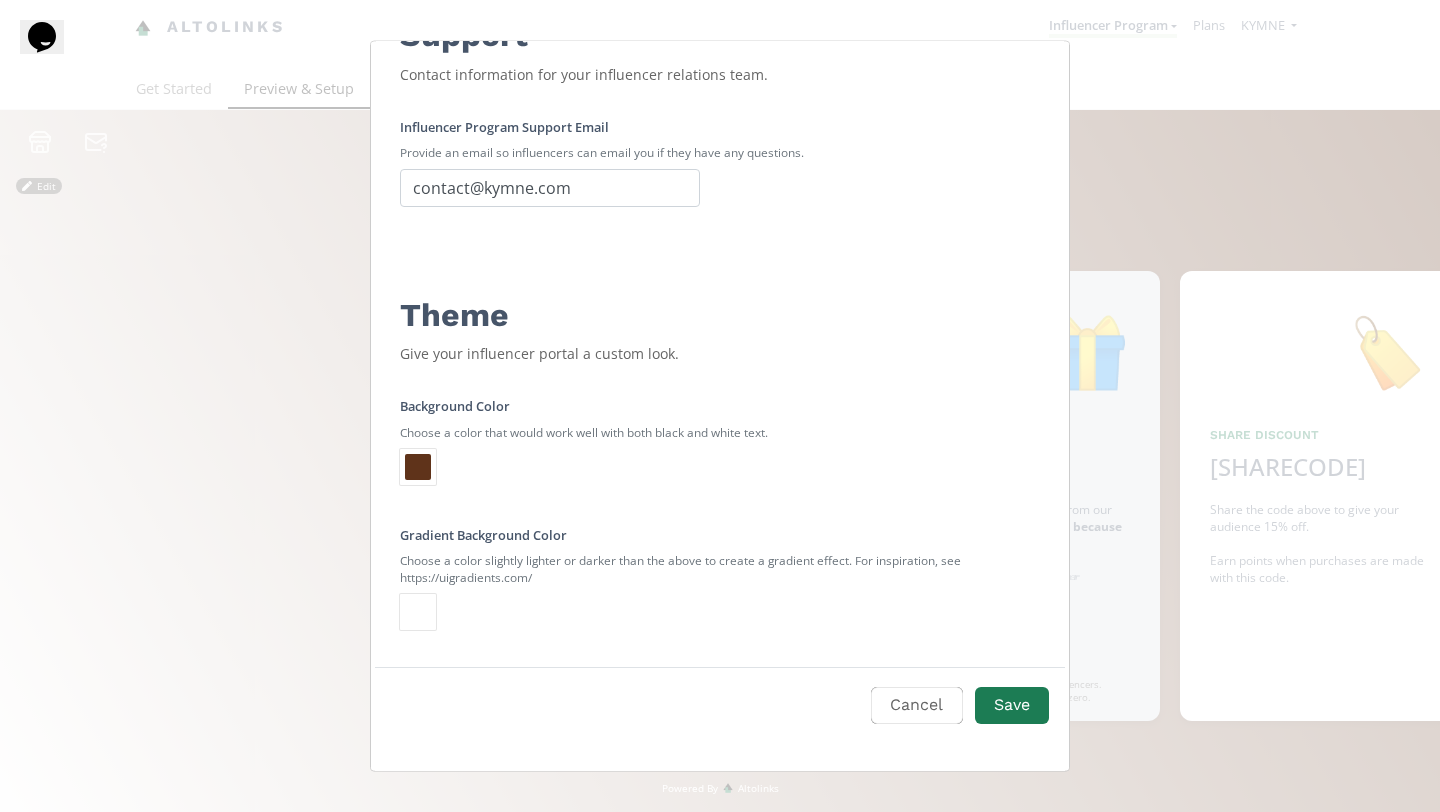 scroll, scrollTop: 117, scrollLeft: 0, axis: vertical 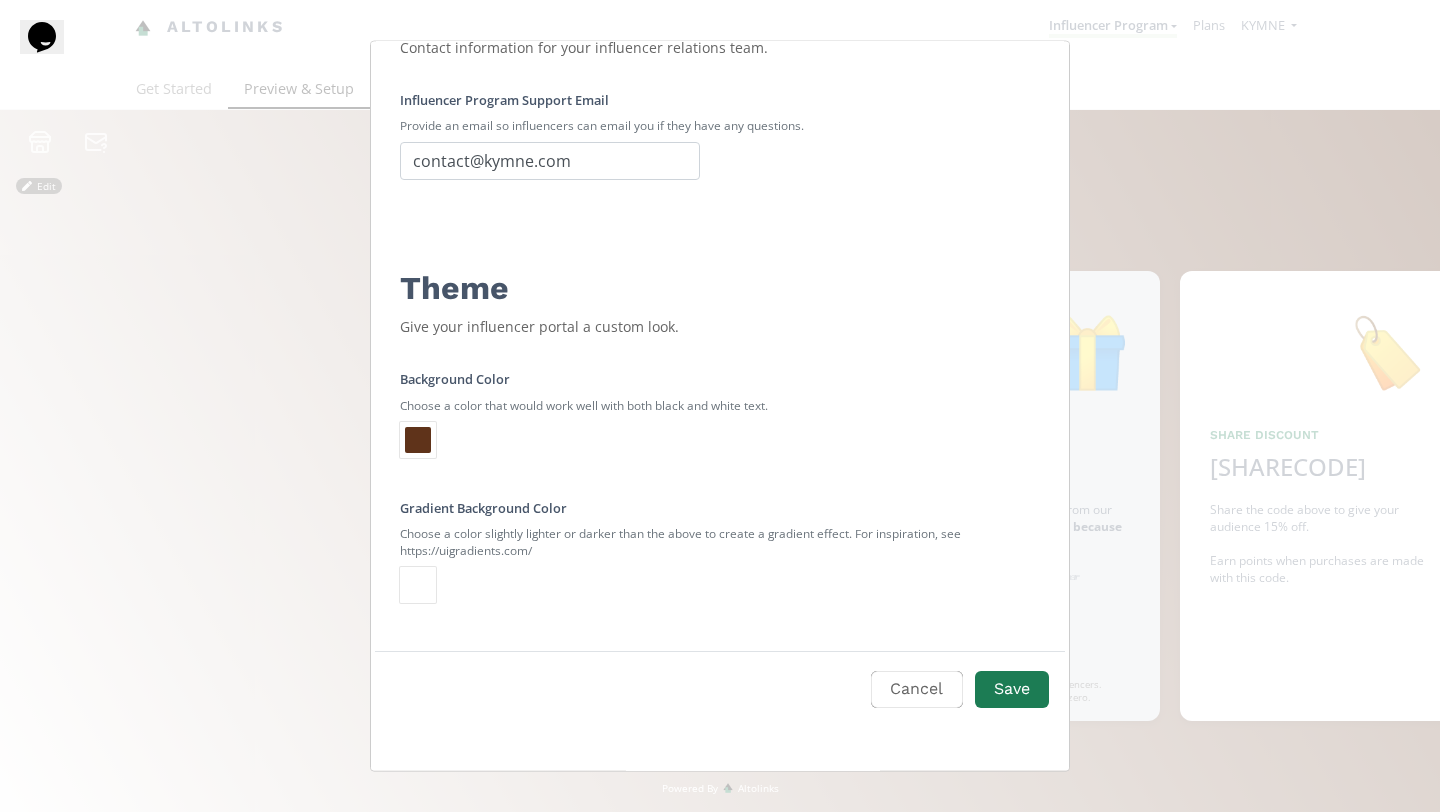 click at bounding box center [418, 585] 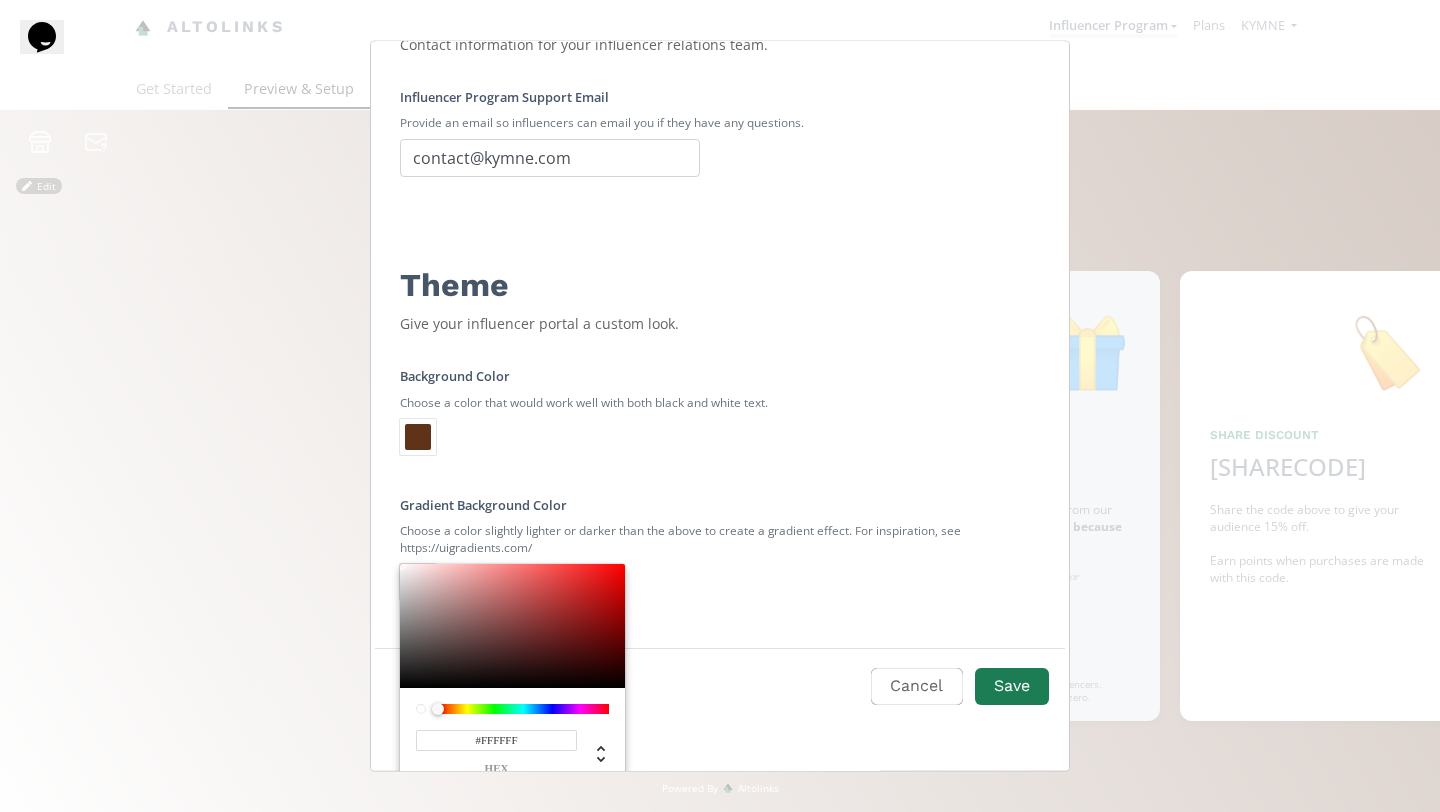 click on "#FFFFFF" at bounding box center [496, 739] 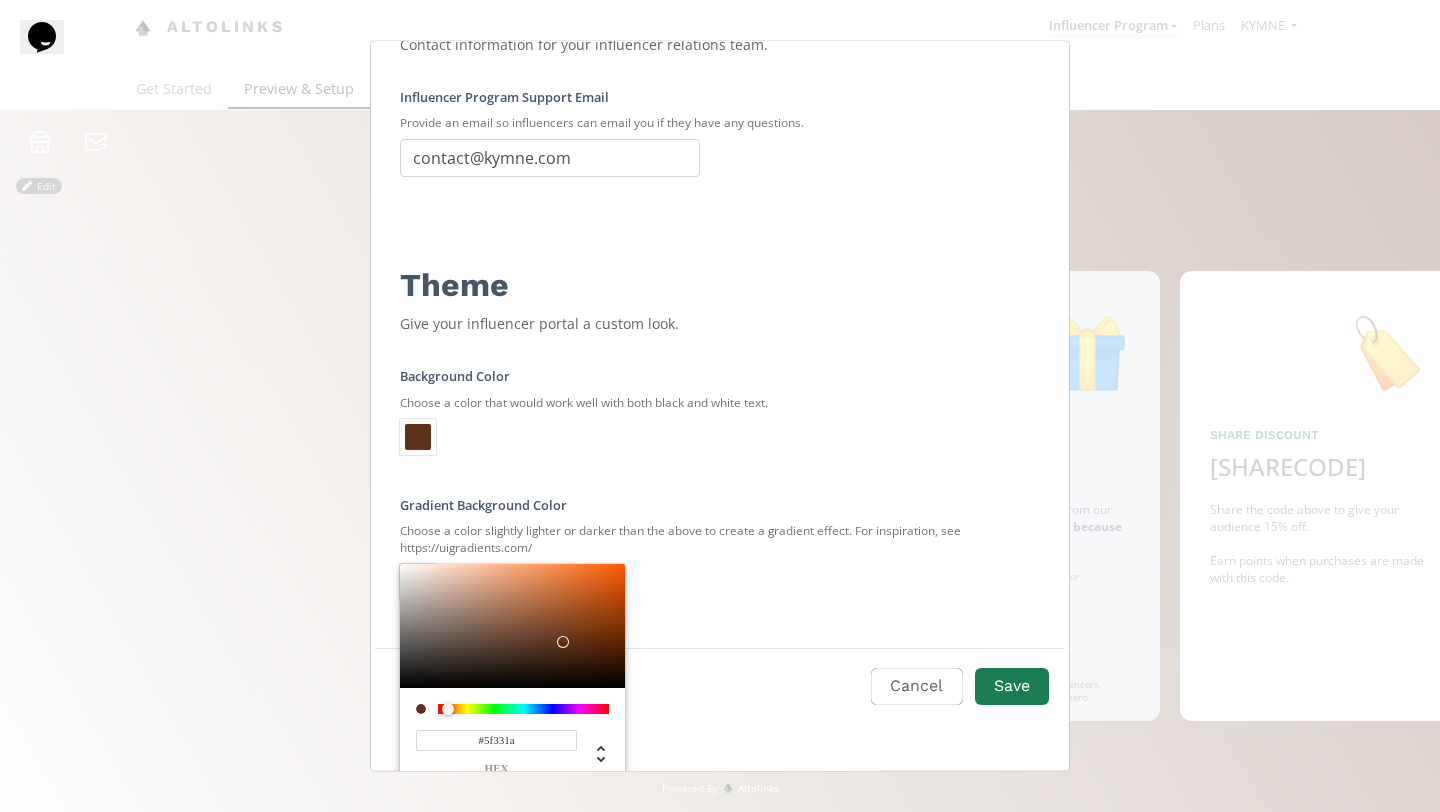 type on "#5F331A" 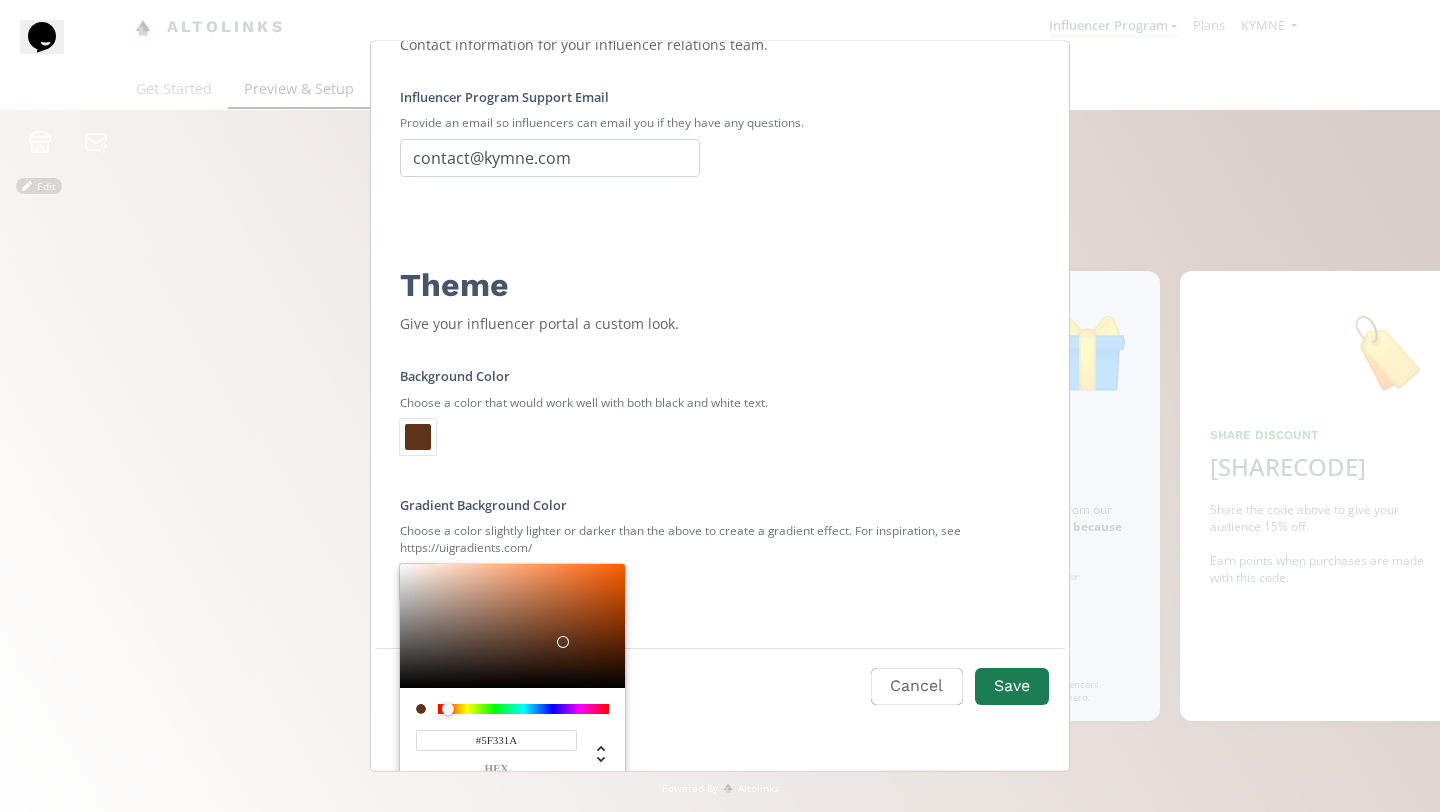 click on "Cancel     Save" at bounding box center (720, 700) 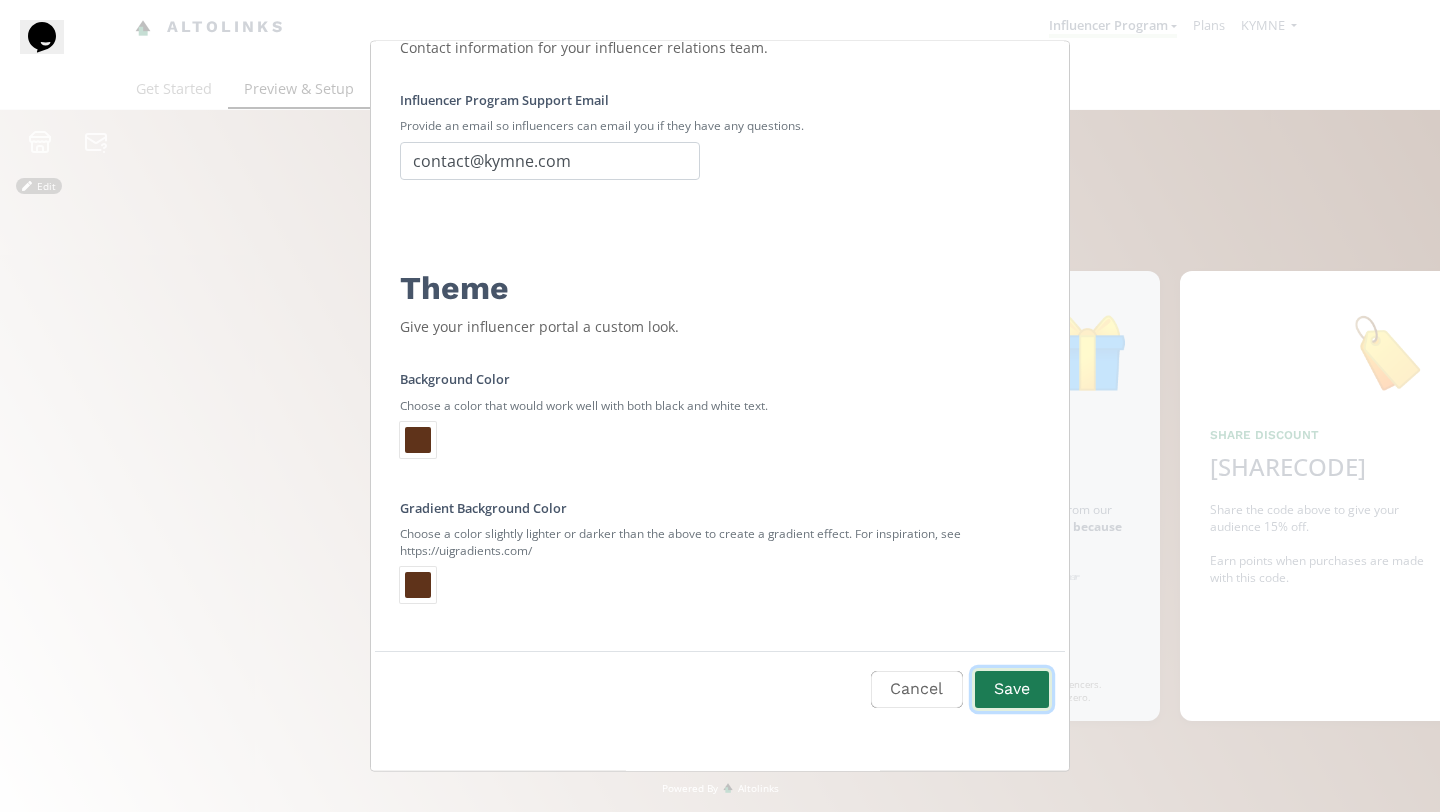click on "Save" at bounding box center [1012, 689] 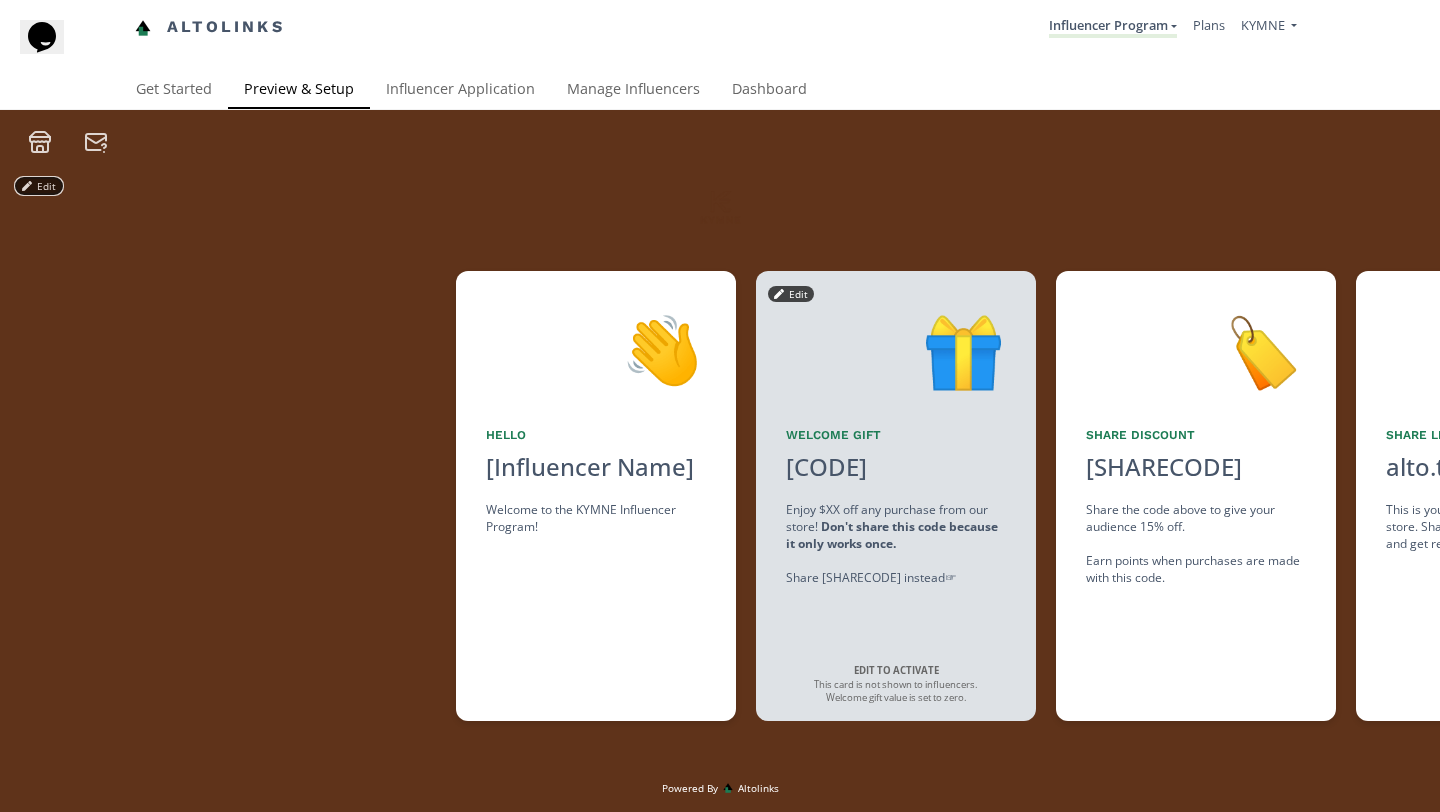 scroll, scrollTop: 0, scrollLeft: 0, axis: both 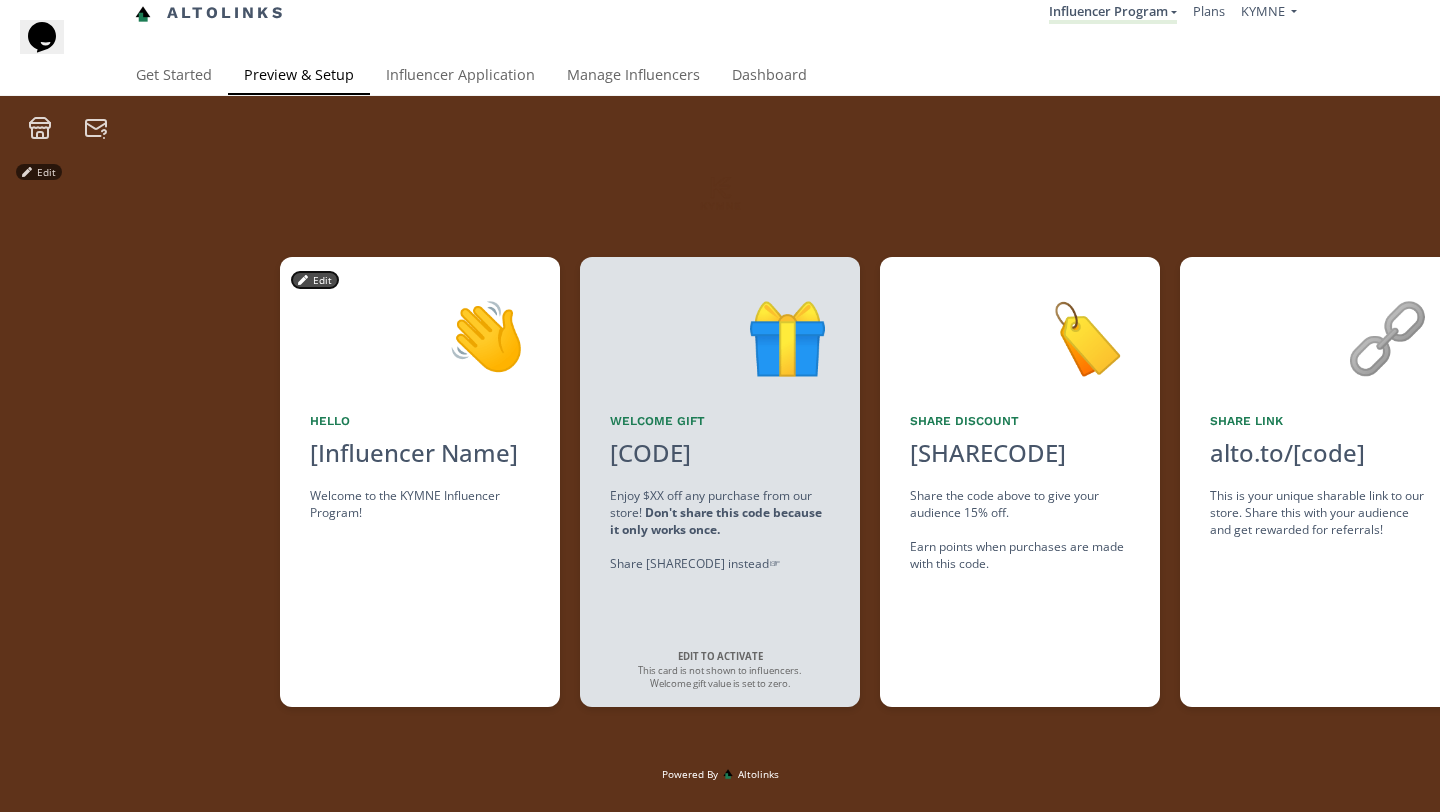 click on "Edit" at bounding box center (315, 280) 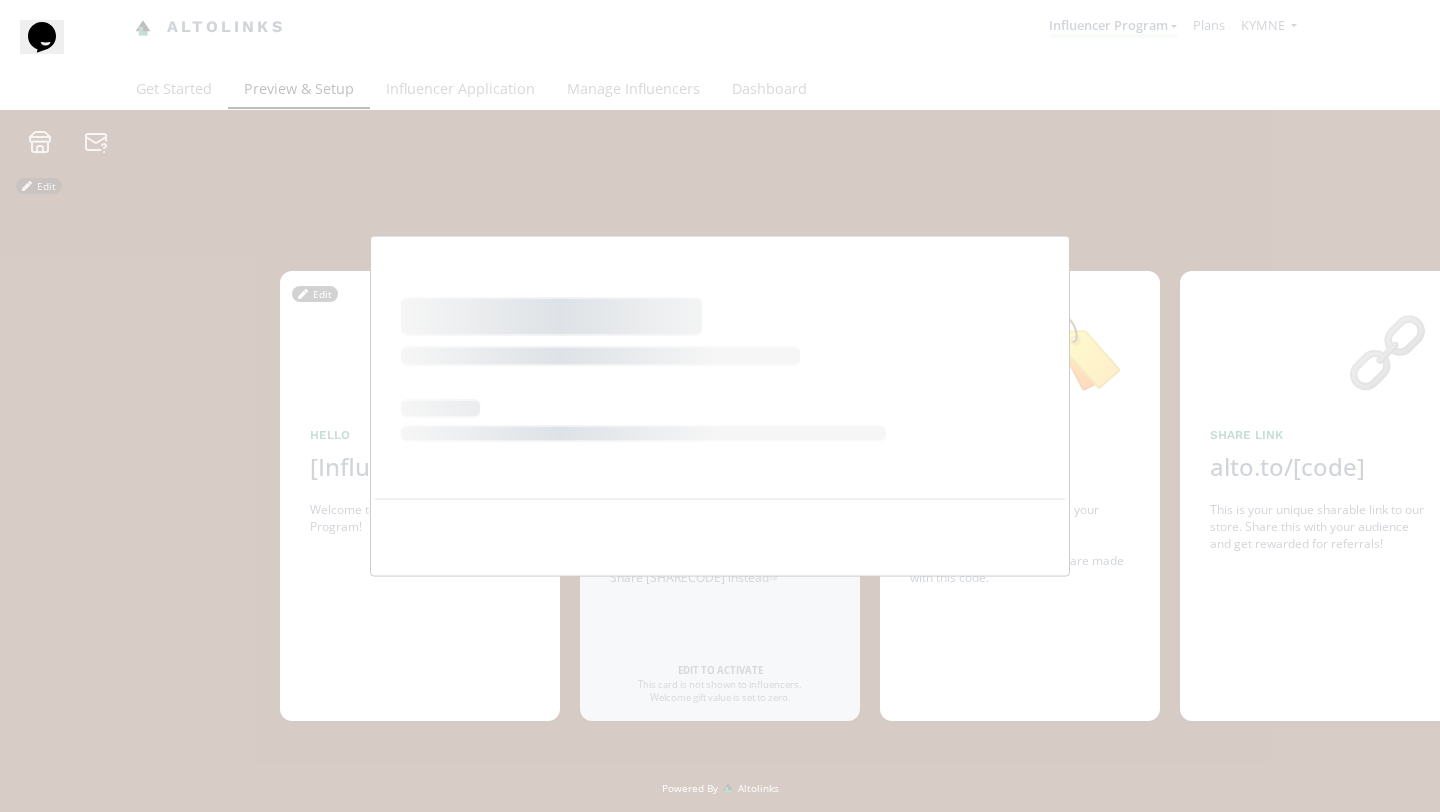 scroll, scrollTop: 0, scrollLeft: 0, axis: both 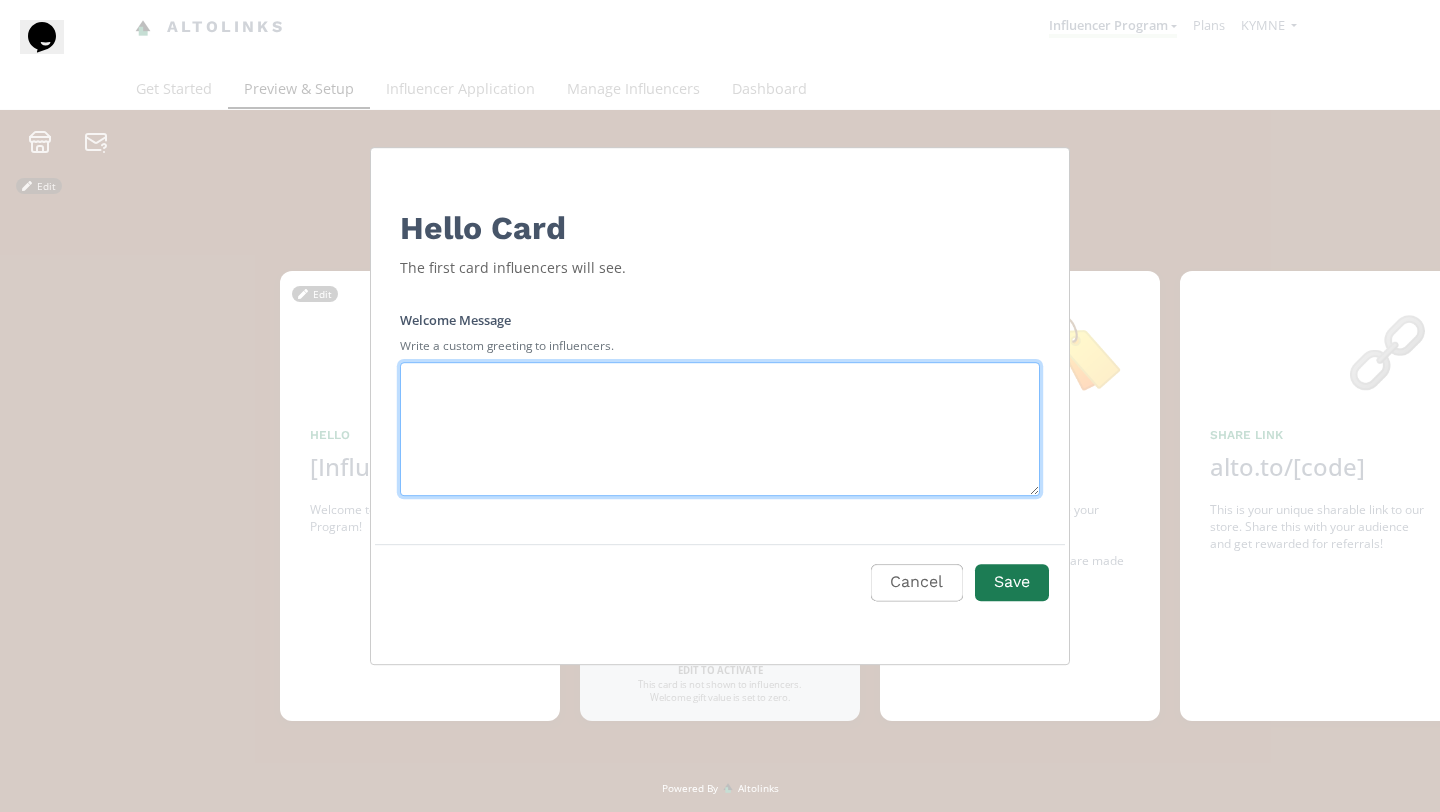 click at bounding box center [720, 429] 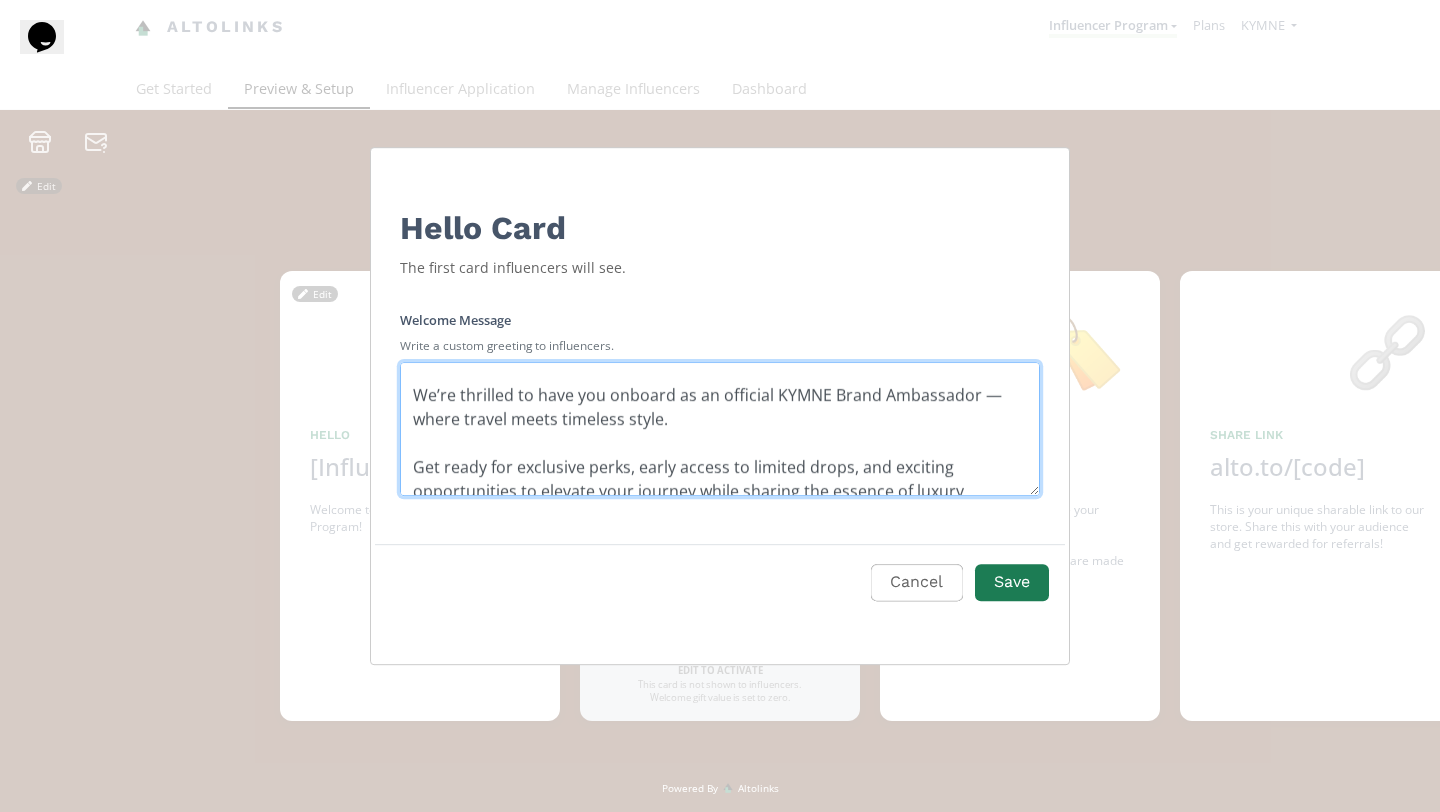 scroll, scrollTop: 0, scrollLeft: 0, axis: both 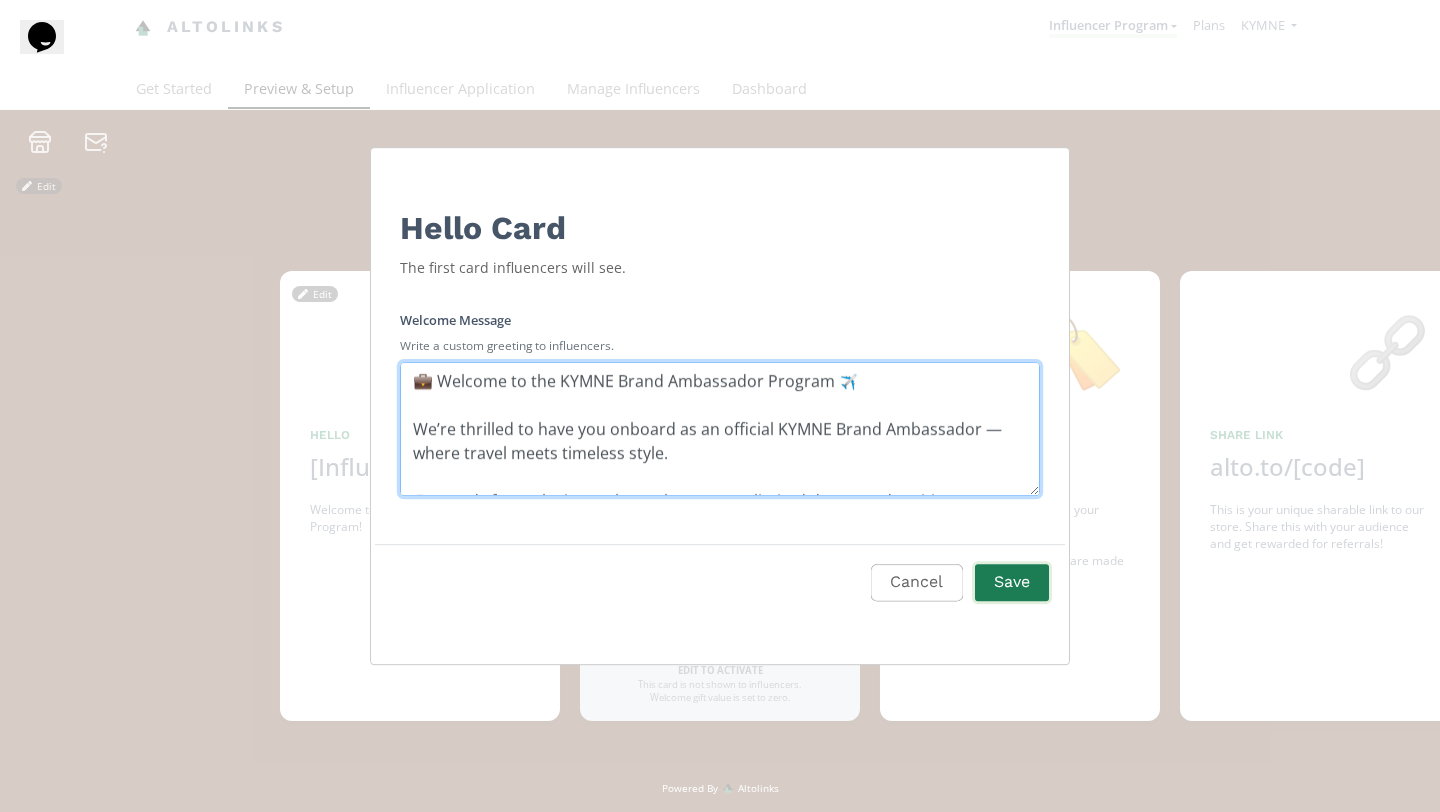 type on "💼 Welcome to the KYMNE Brand Ambassador Program ✈️
We’re thrilled to have you onboard as an official KYMNE Brand Ambassador — where travel meets timeless style.
Get ready for exclusive perks, early access to limited drops, and exciting opportunities to elevate your journey while sharing the essence of luxury travelwear. Whether you’re gate-hopping or city-hopping, you're now part of a movement designed for the journey.
Let’s travel far and look good doing it." 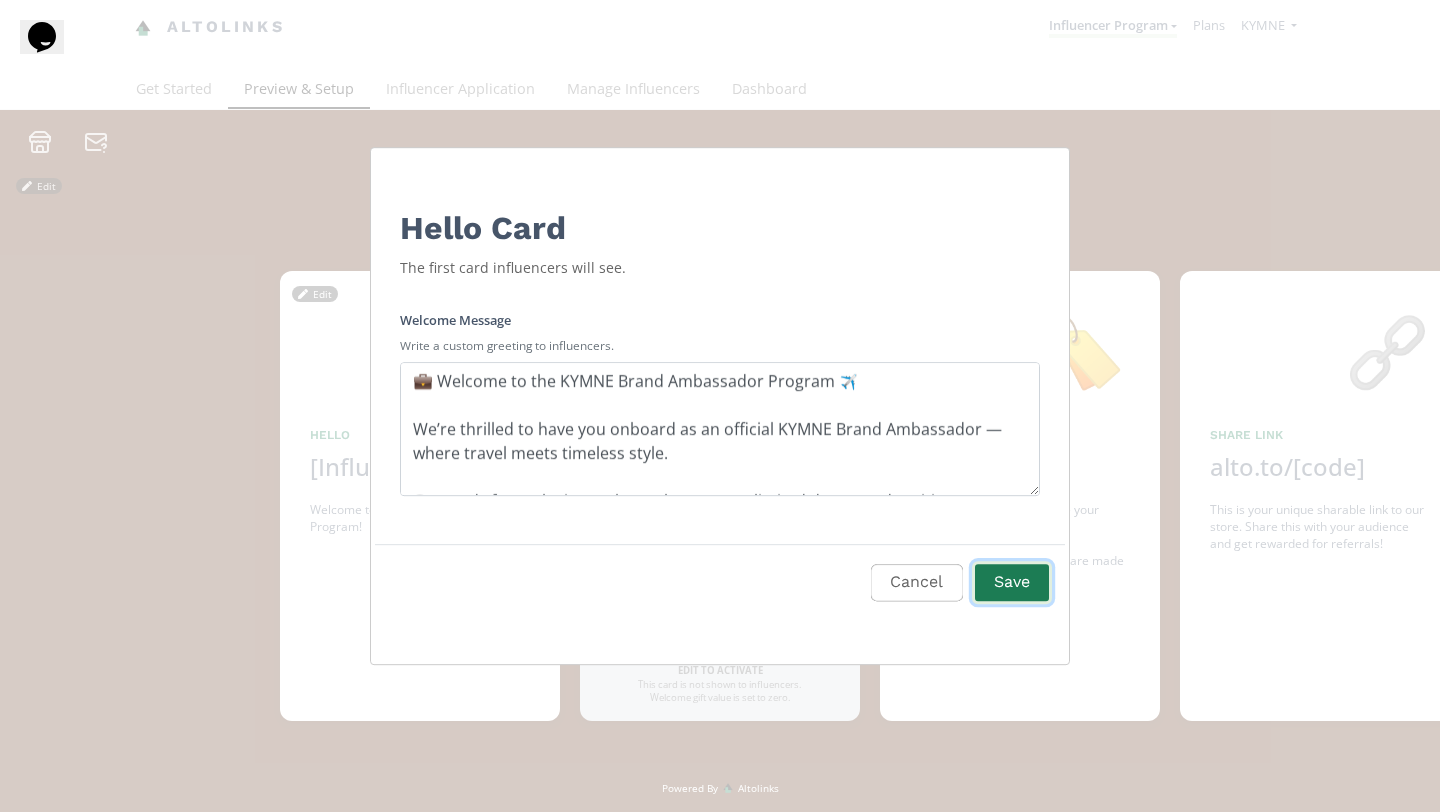click on "Save" at bounding box center [1012, 582] 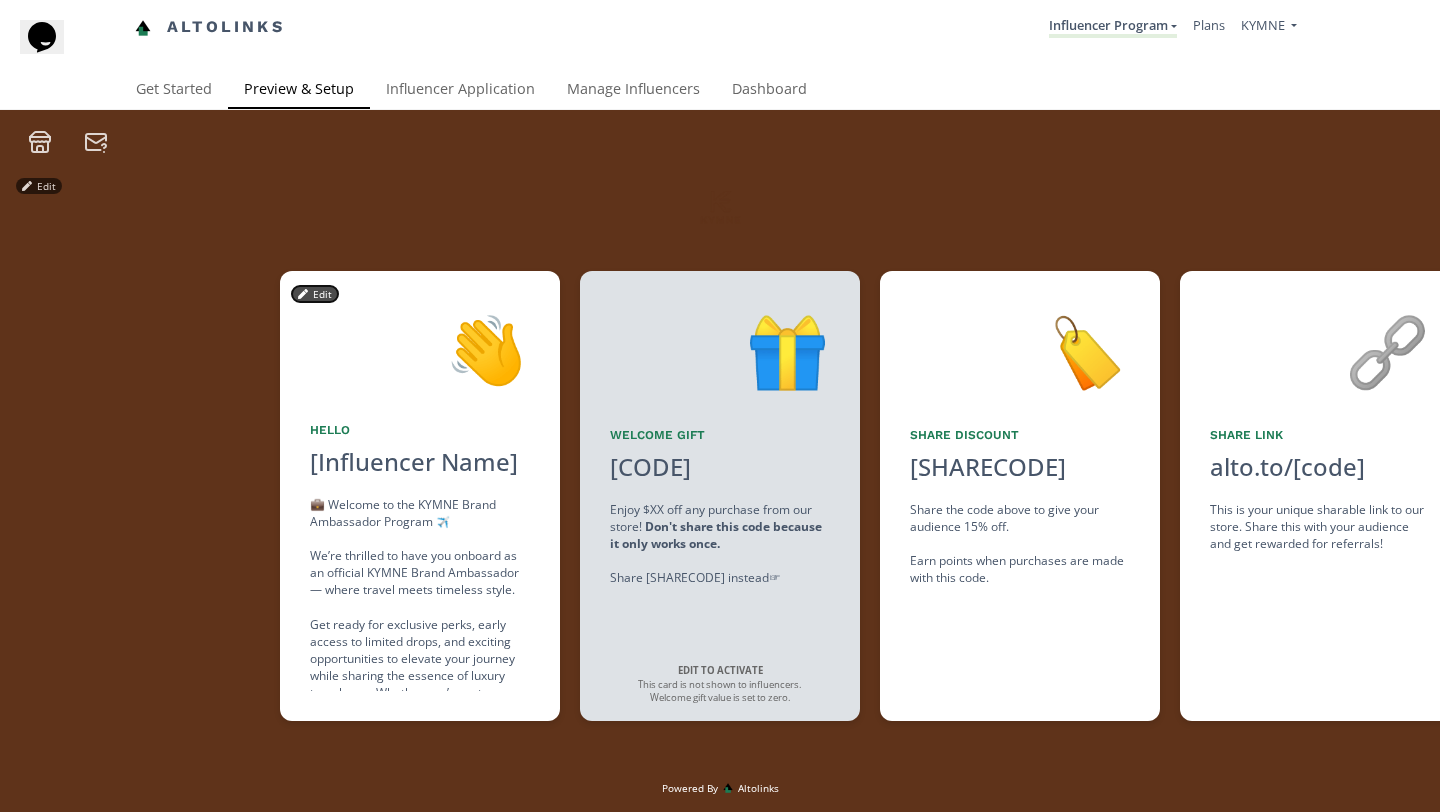 scroll, scrollTop: 96, scrollLeft: 0, axis: vertical 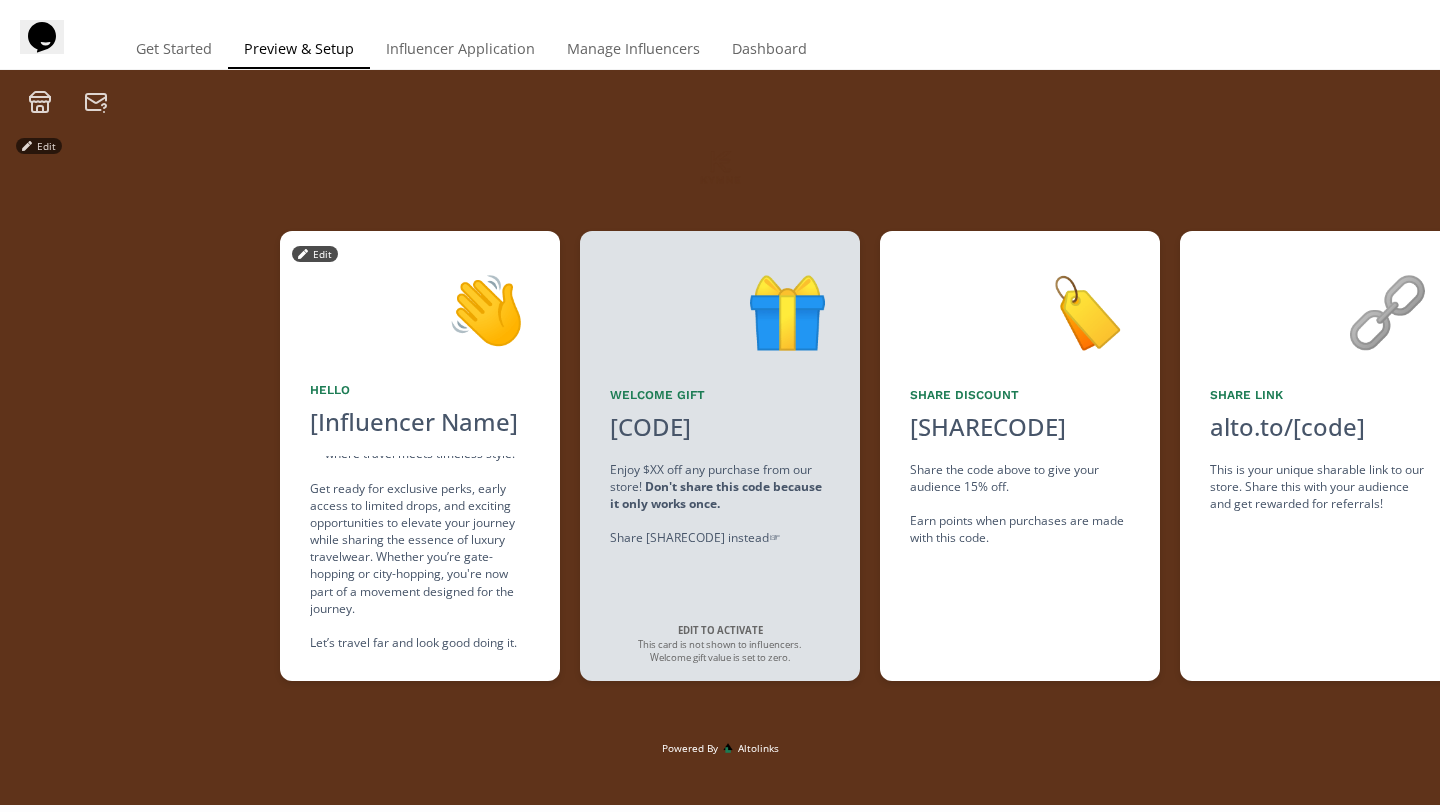 click on "💼 Welcome to the KYMNE Brand Ambassador Program ✈️
We’re thrilled to have you onboard as an official KYMNE Brand Ambassador — where travel meets timeless style.
Get ready for exclusive perks, early access to limited drops, and exciting opportunities to elevate your journey while sharing the essence of luxury travelwear. Whether you’re gate-hopping or city-hopping, you're now part of a movement designed for the journey.
Let’s travel far and look good doing it." at bounding box center (420, 553) 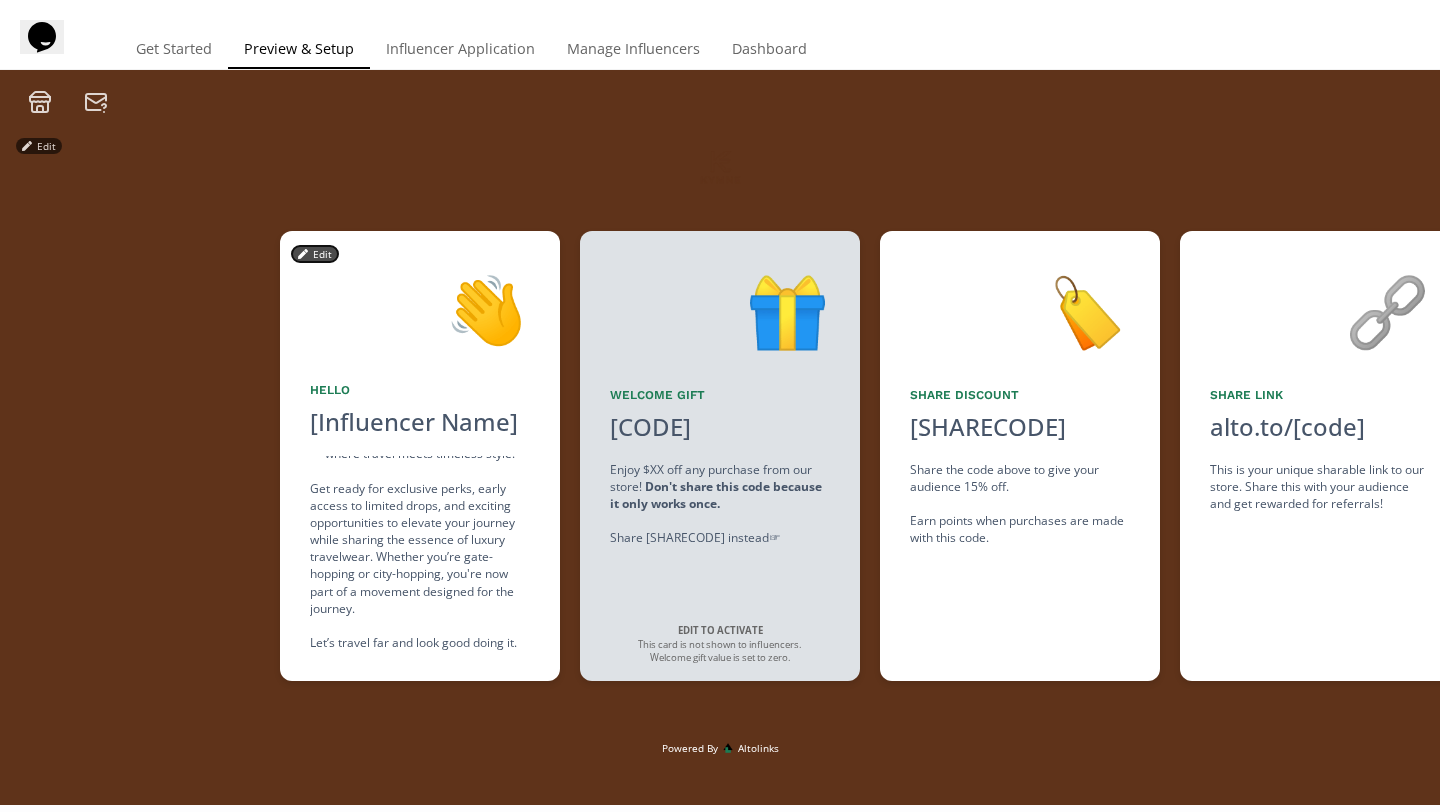 click on "Edit" at bounding box center (315, 254) 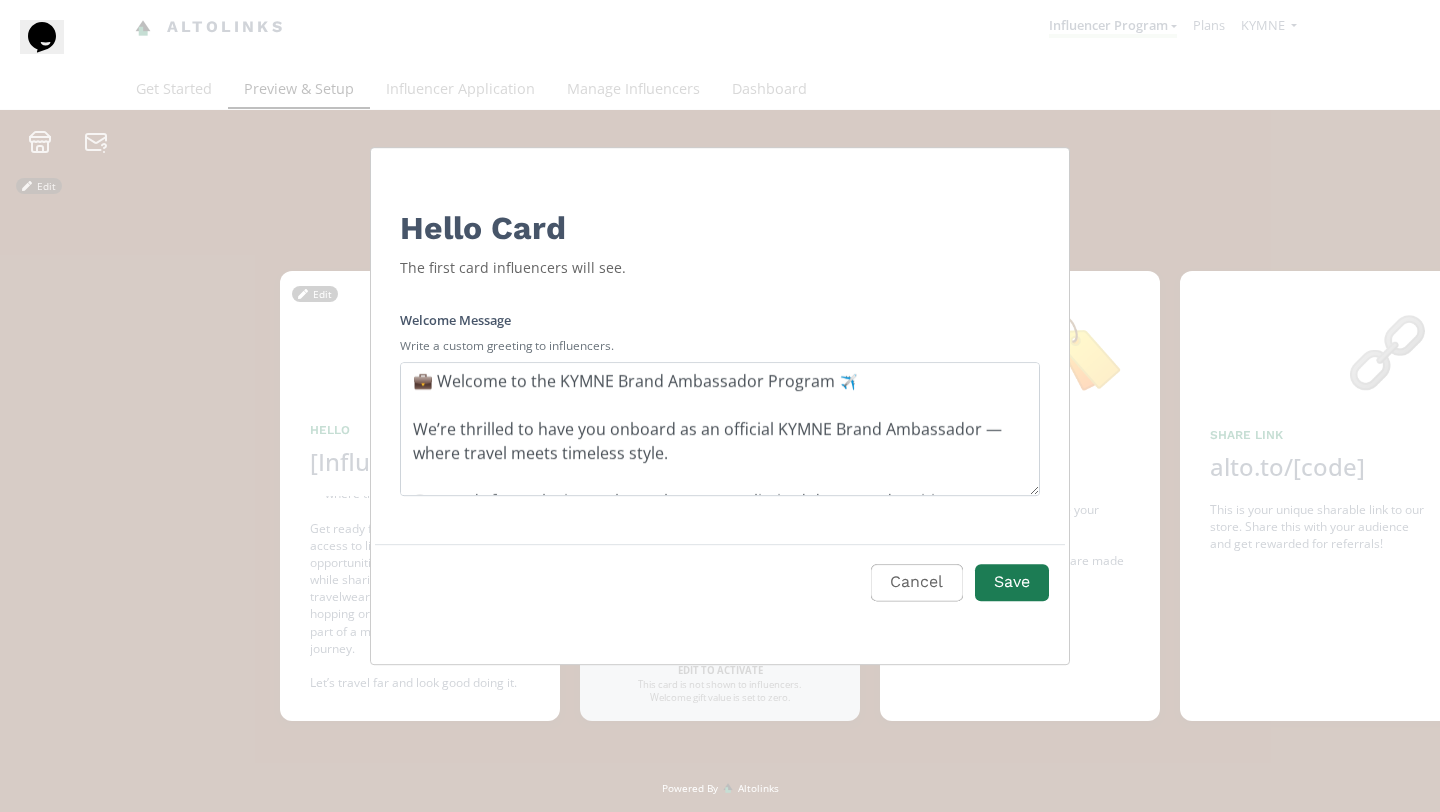 scroll, scrollTop: 0, scrollLeft: 0, axis: both 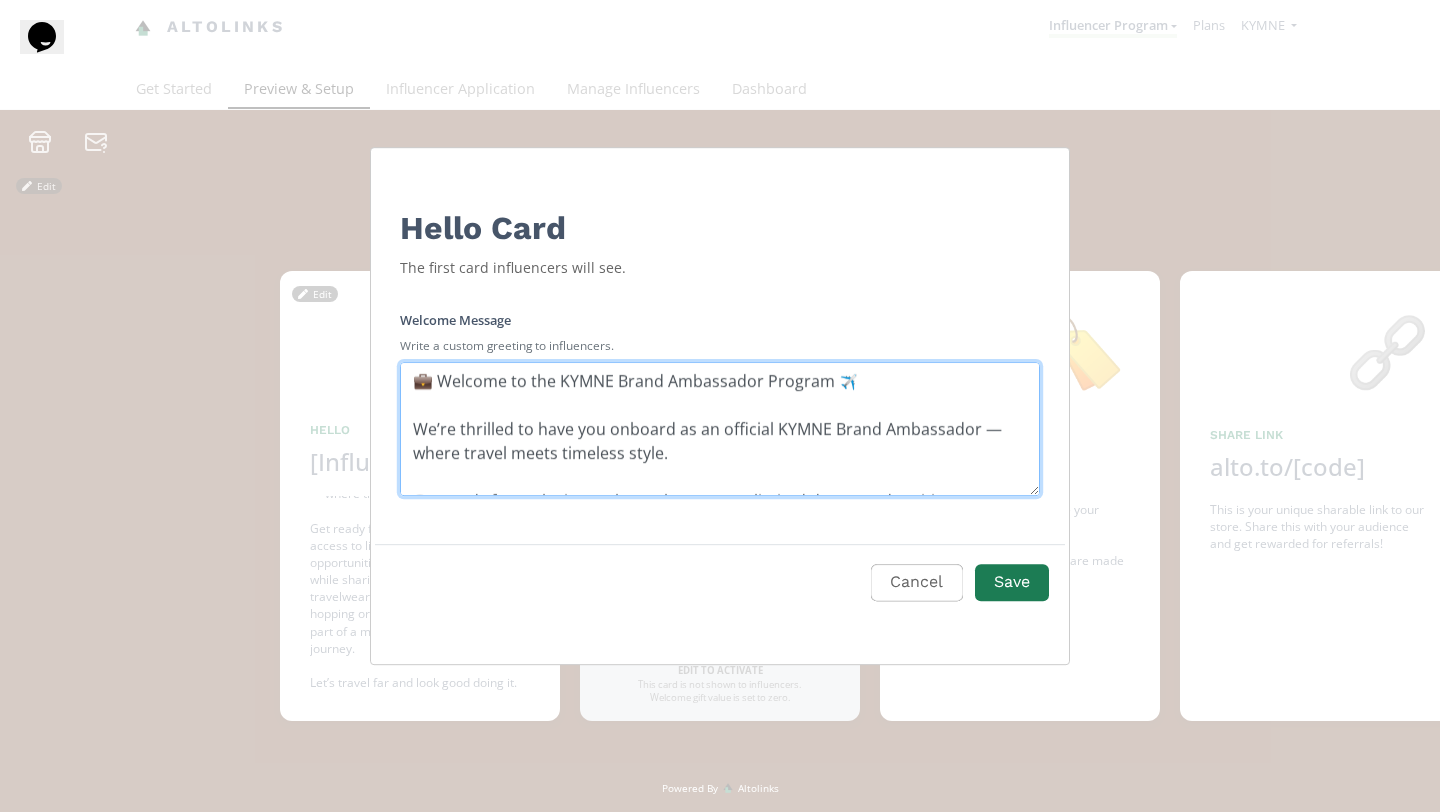 click on "💼 Welcome to the KYMNE Brand Ambassador Program ✈️
We’re thrilled to have you onboard as an official KYMNE Brand Ambassador — where travel meets timeless style.
Get ready for exclusive perks, early access to limited drops, and exciting opportunities to elevate your journey while sharing the essence of luxury travelwear. Whether you’re gate-hopping or city-hopping, you're now part of a movement designed for the journey.
Let’s travel far and look good doing it." at bounding box center (720, 429) 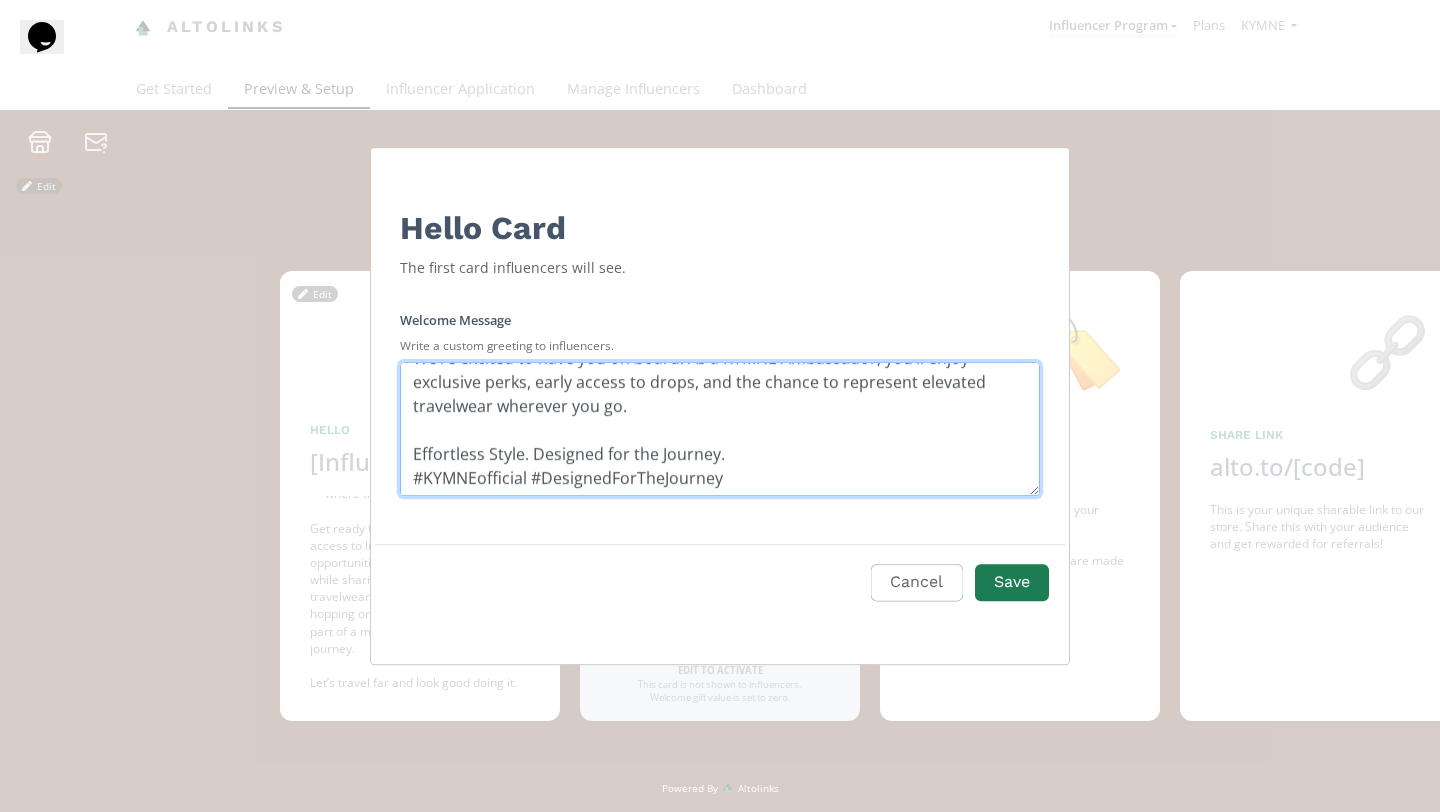 scroll, scrollTop: 72, scrollLeft: 0, axis: vertical 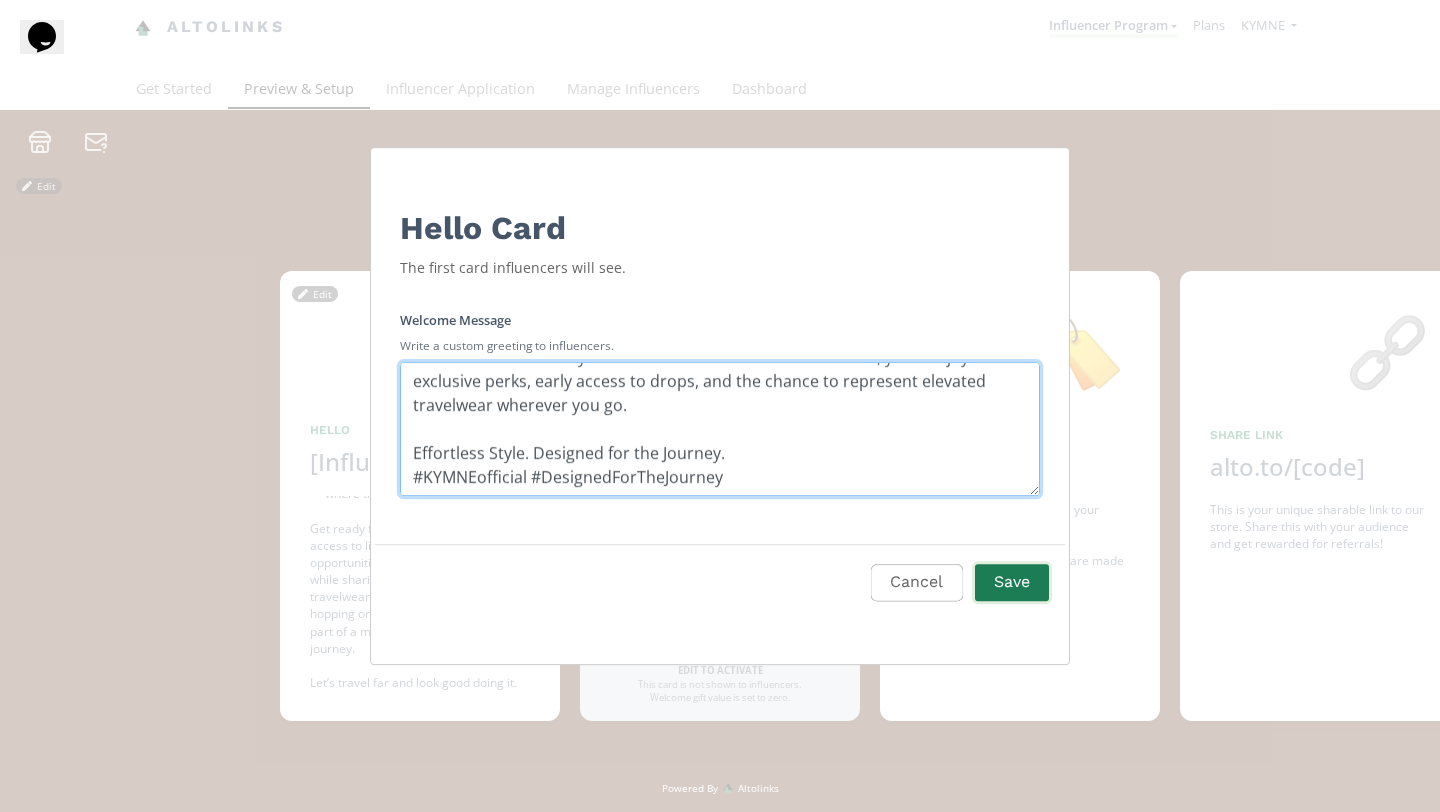 type on "💼 Welcome to the KYMNE Brand Ambassador Program ✈️
We’re excited to have you on board! As a KYMNE Ambassador, you’ll enjoy exclusive perks, early access to drops, and the chance to represent elevated travelwear wherever you go.
Effortless Style. Designed for the Journey.
#KYMNEofficial #DesignedForTheJourney" 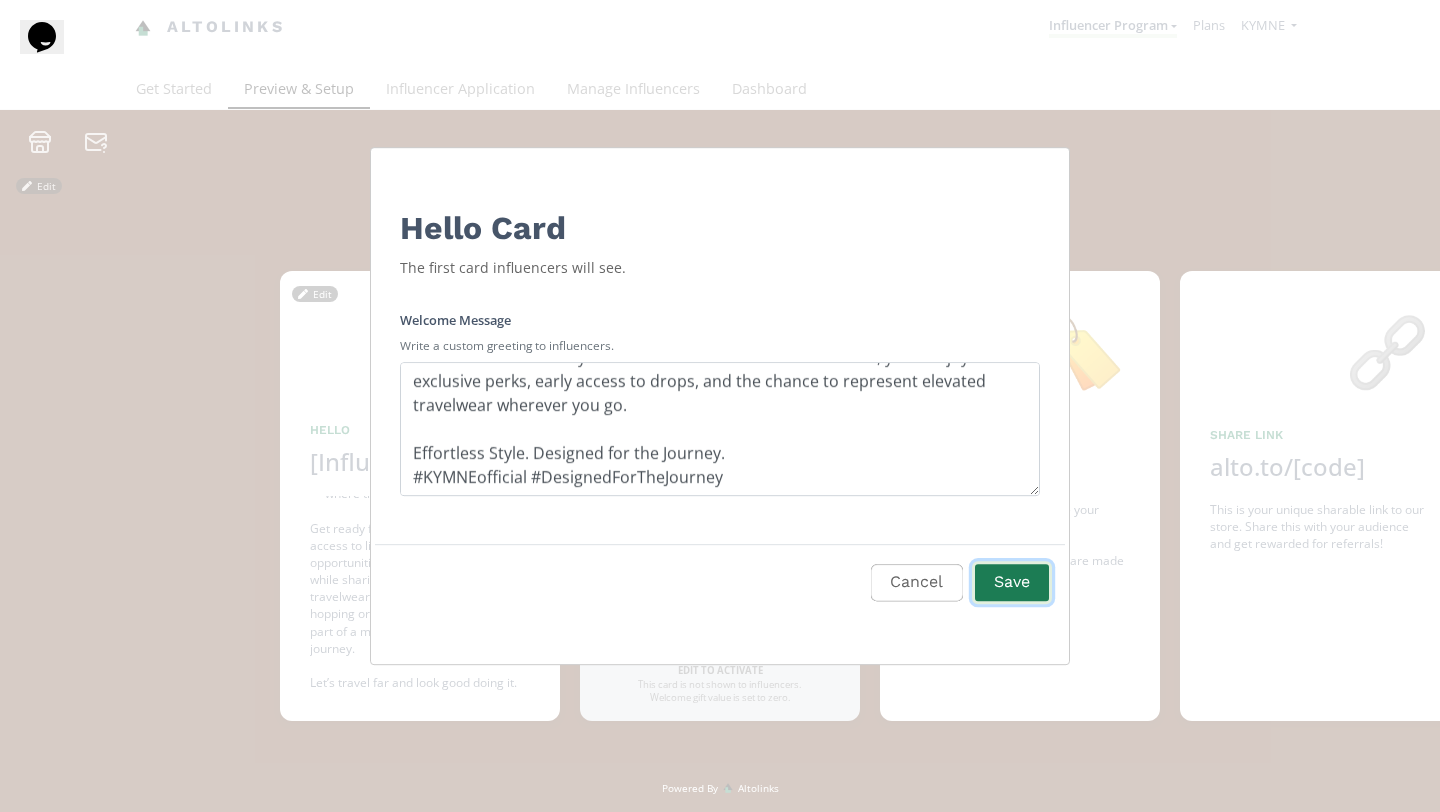 click on "Save" at bounding box center [1012, 582] 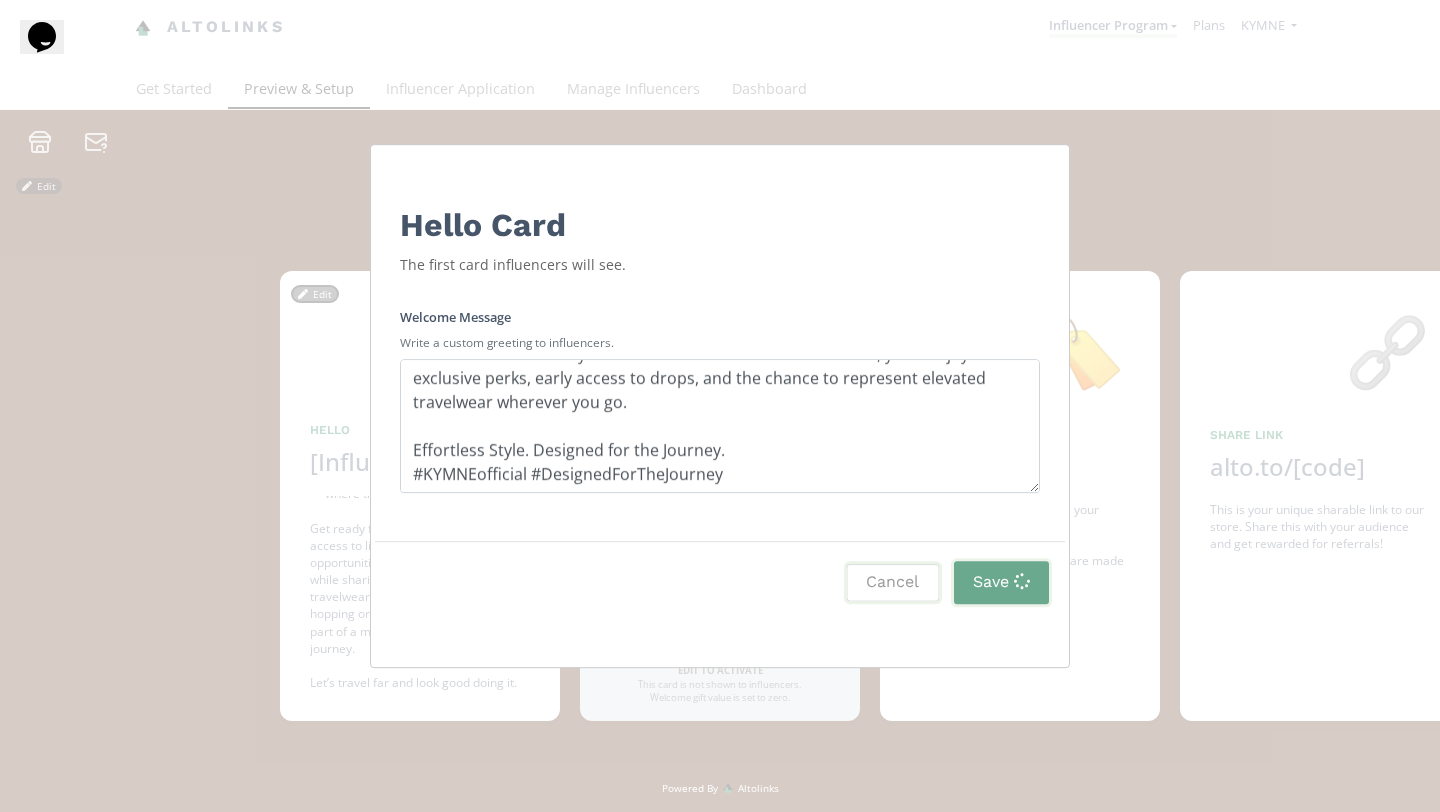 scroll, scrollTop: 27, scrollLeft: 0, axis: vertical 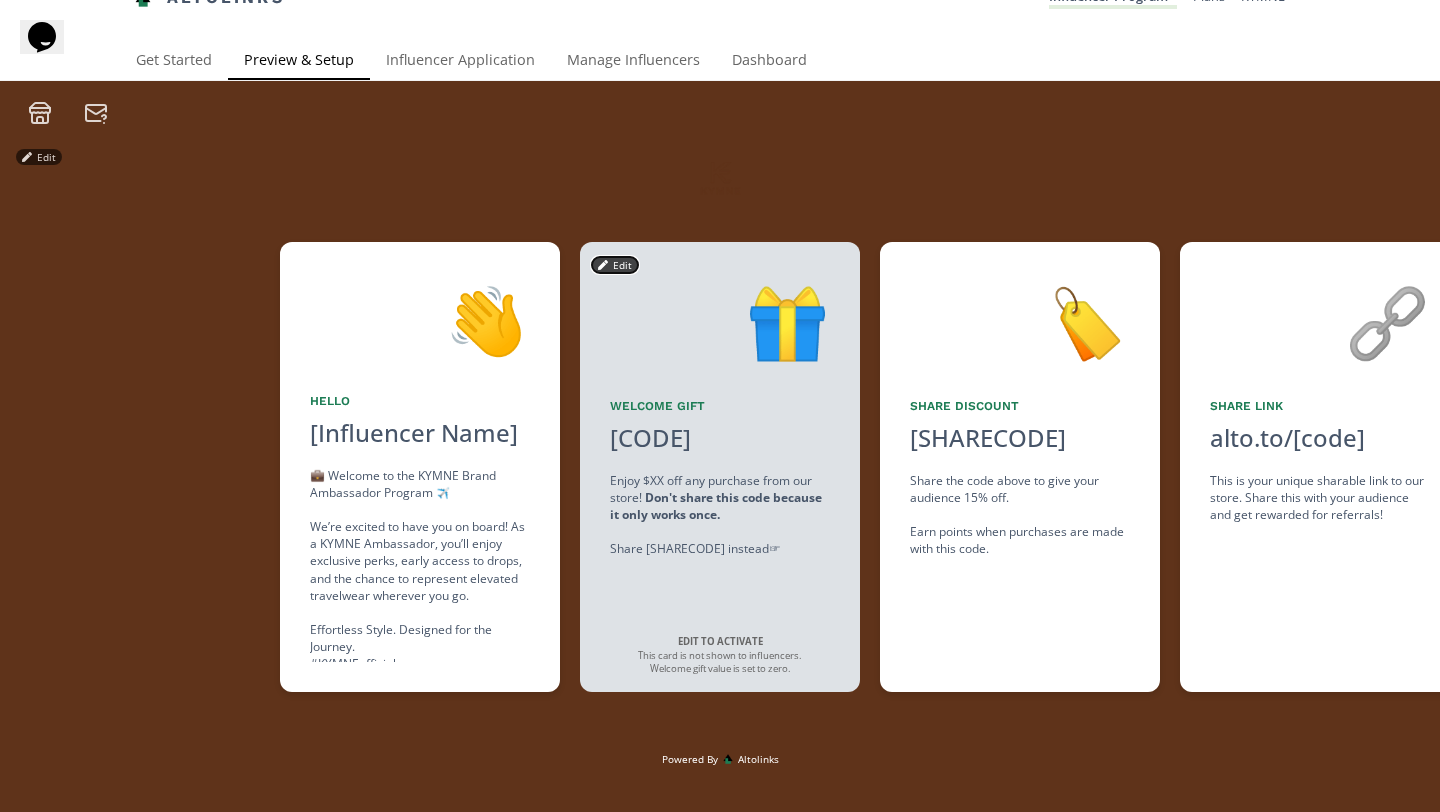 click on "Edit" at bounding box center (615, 265) 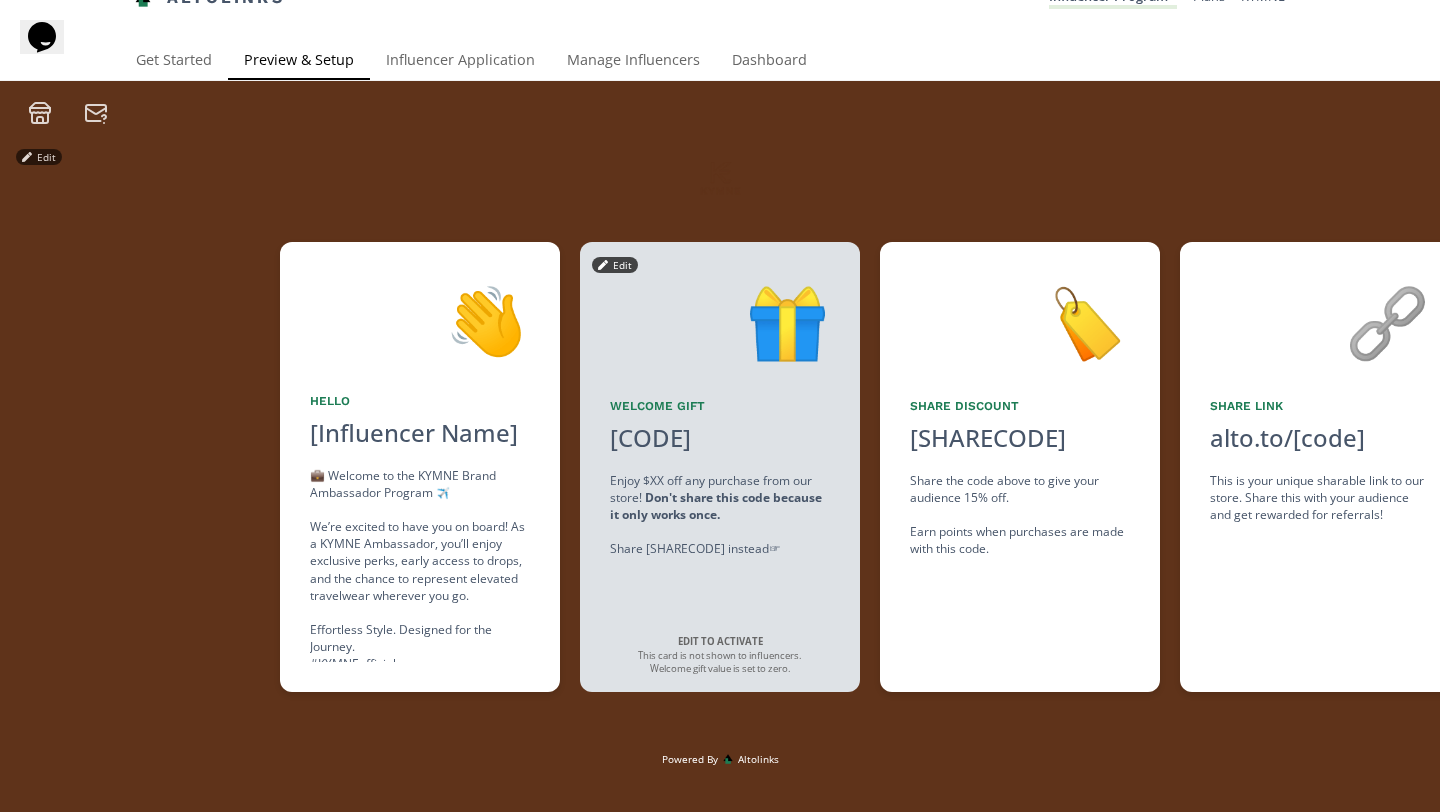 scroll, scrollTop: 0, scrollLeft: 0, axis: both 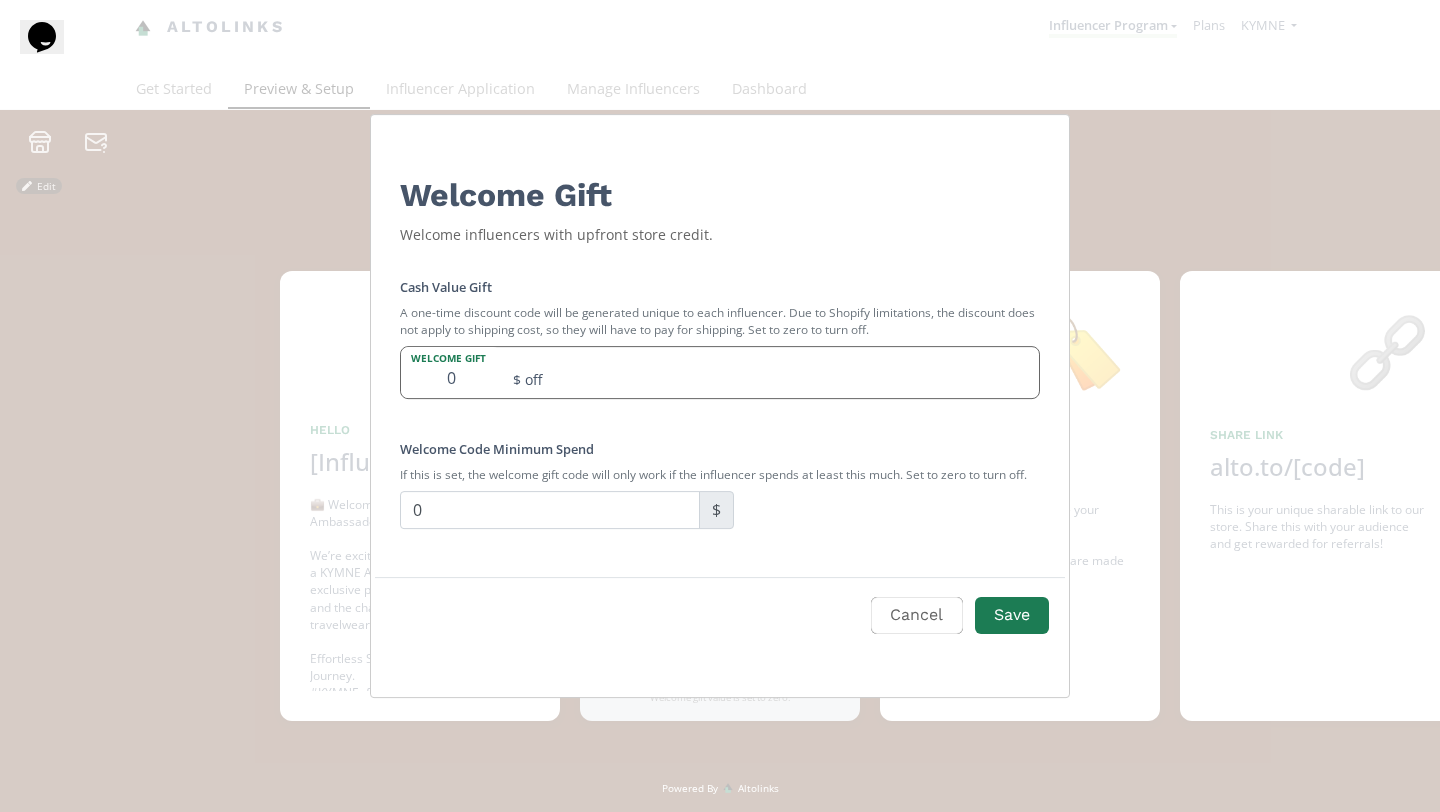 click on "0" at bounding box center [451, 372] 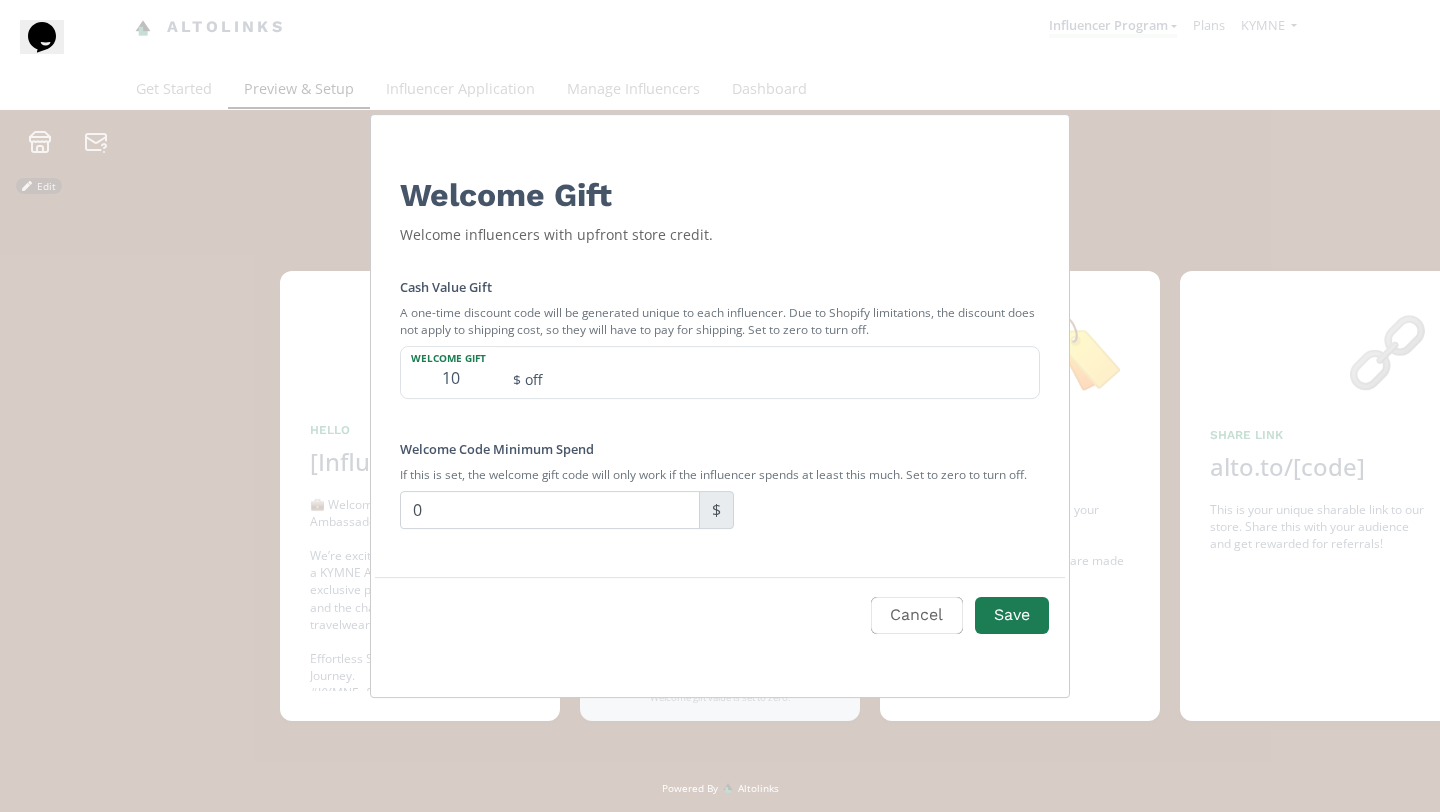 type on "10" 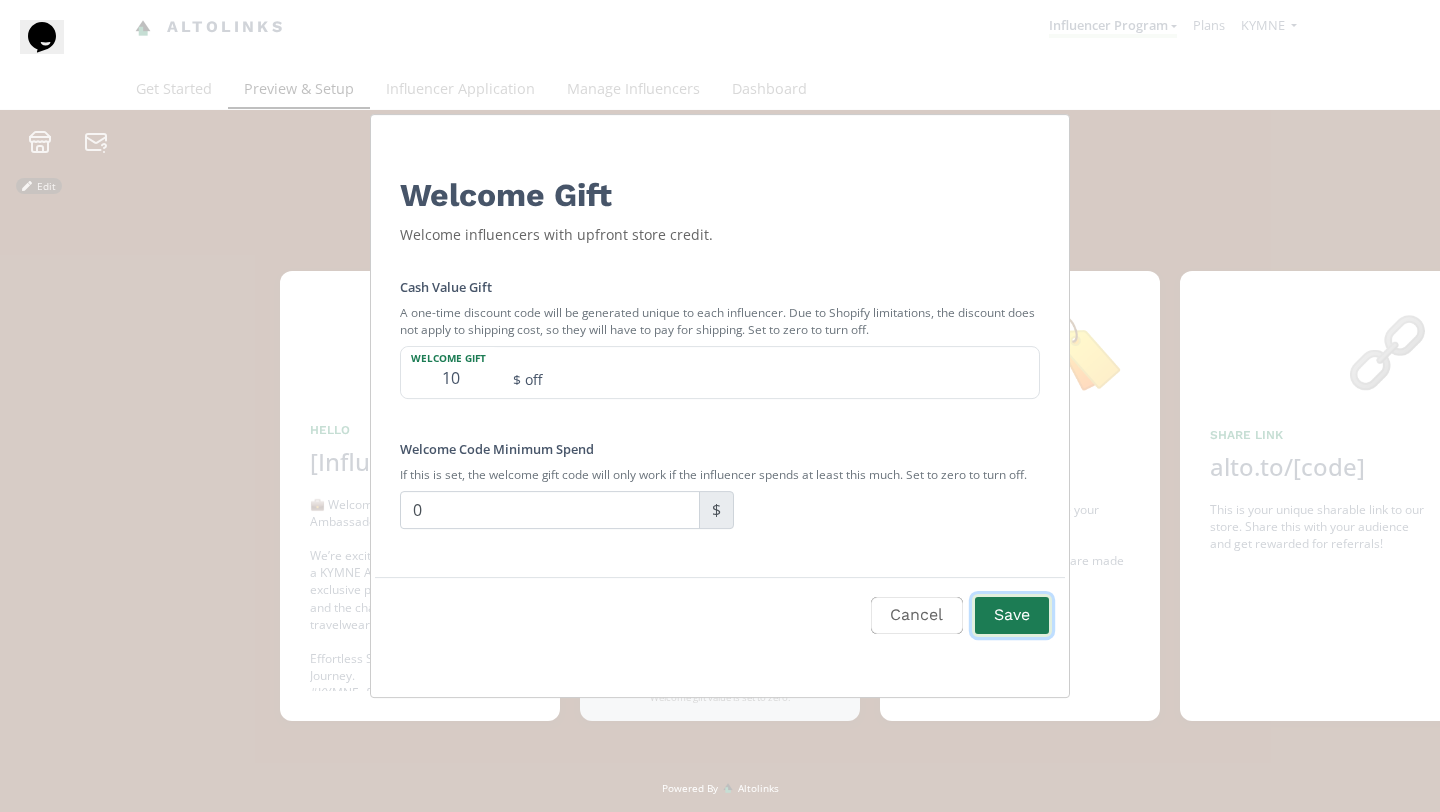 click on "Save" at bounding box center [1012, 615] 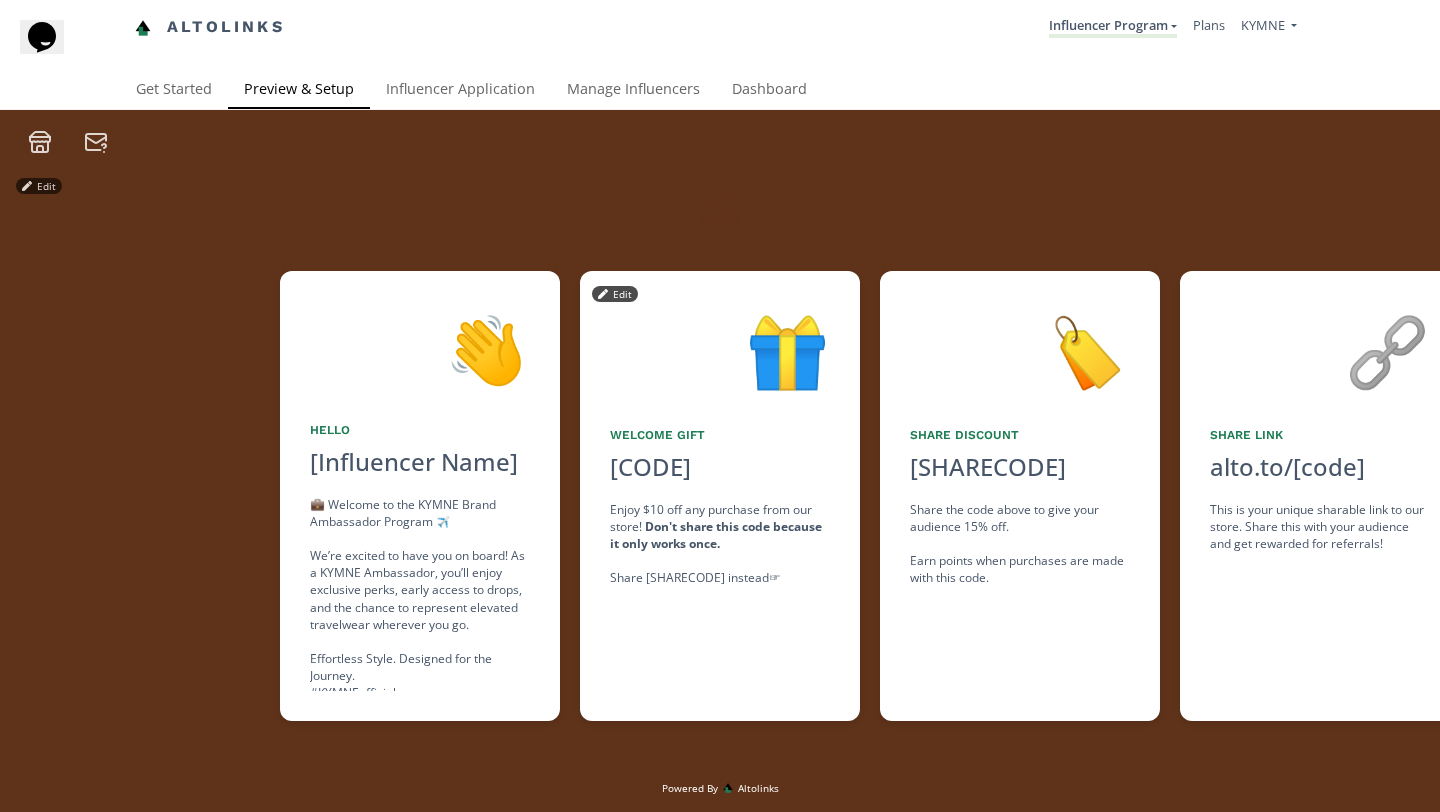 click on "Enjoy $10 off any purchase from our store!   Don't share this code because it only works once.   Share [SHARECODE] instead   ☞" at bounding box center (720, 544) 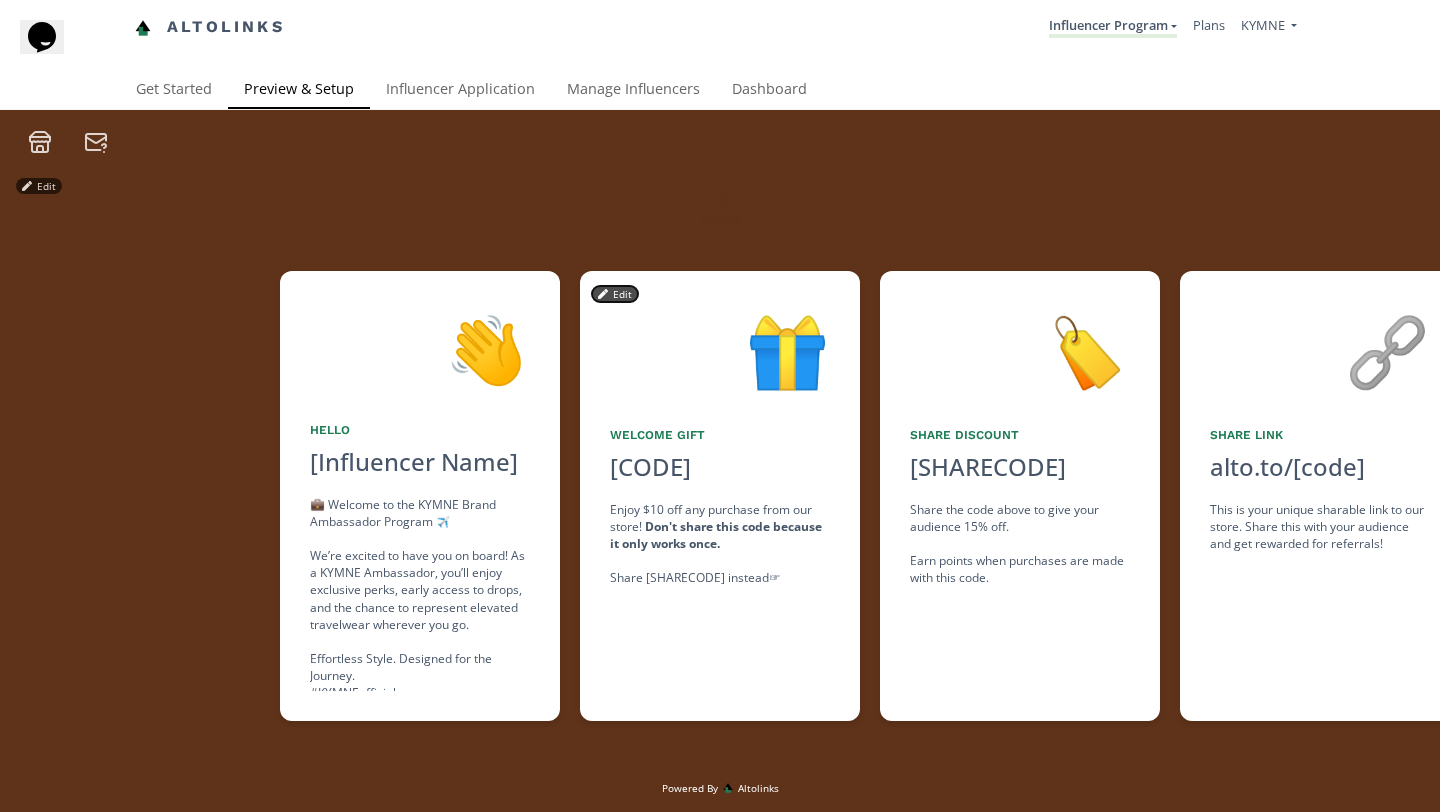 click on "Edit" at bounding box center (615, 294) 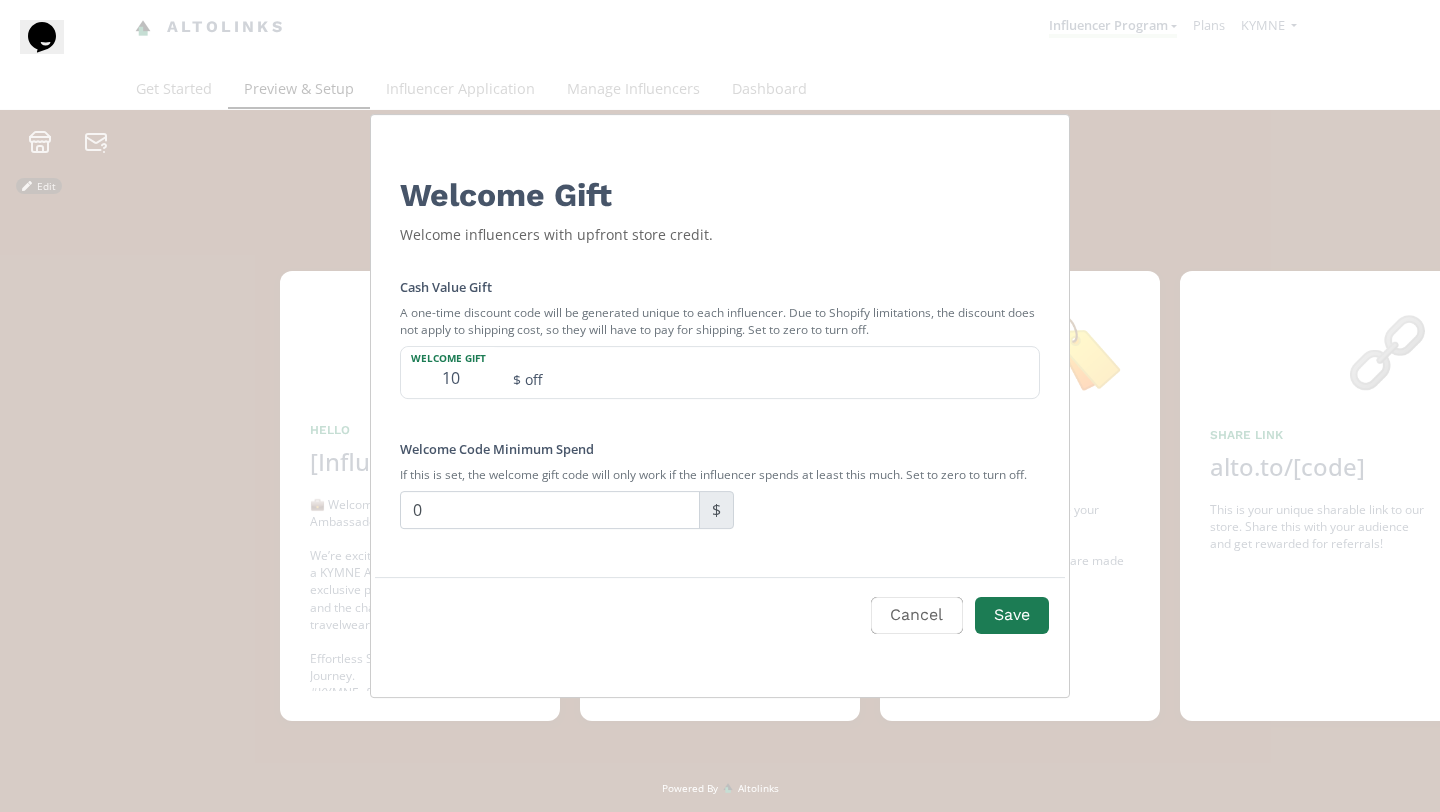 click on "Cancel     Save" at bounding box center [720, 615] 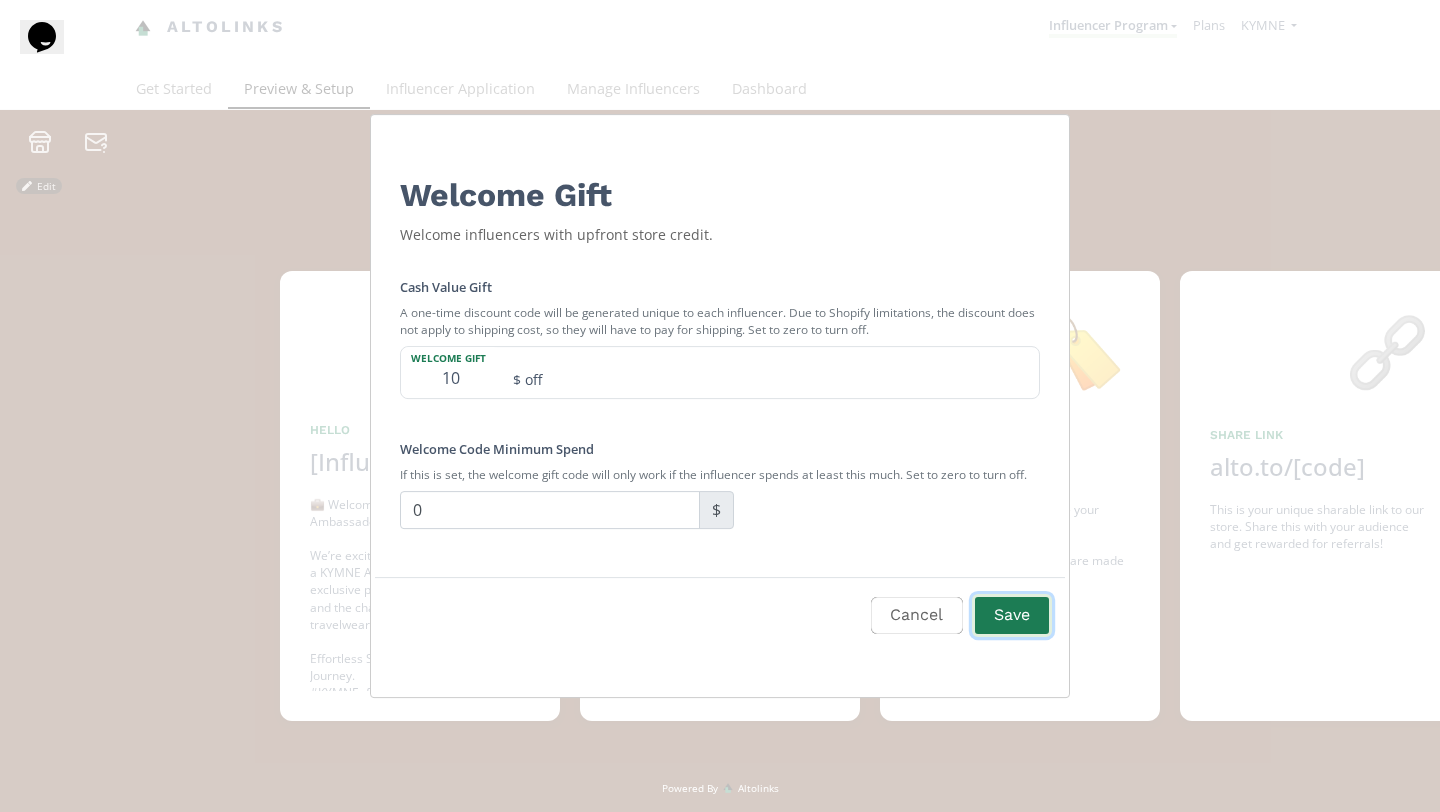 click on "Save" at bounding box center (1012, 615) 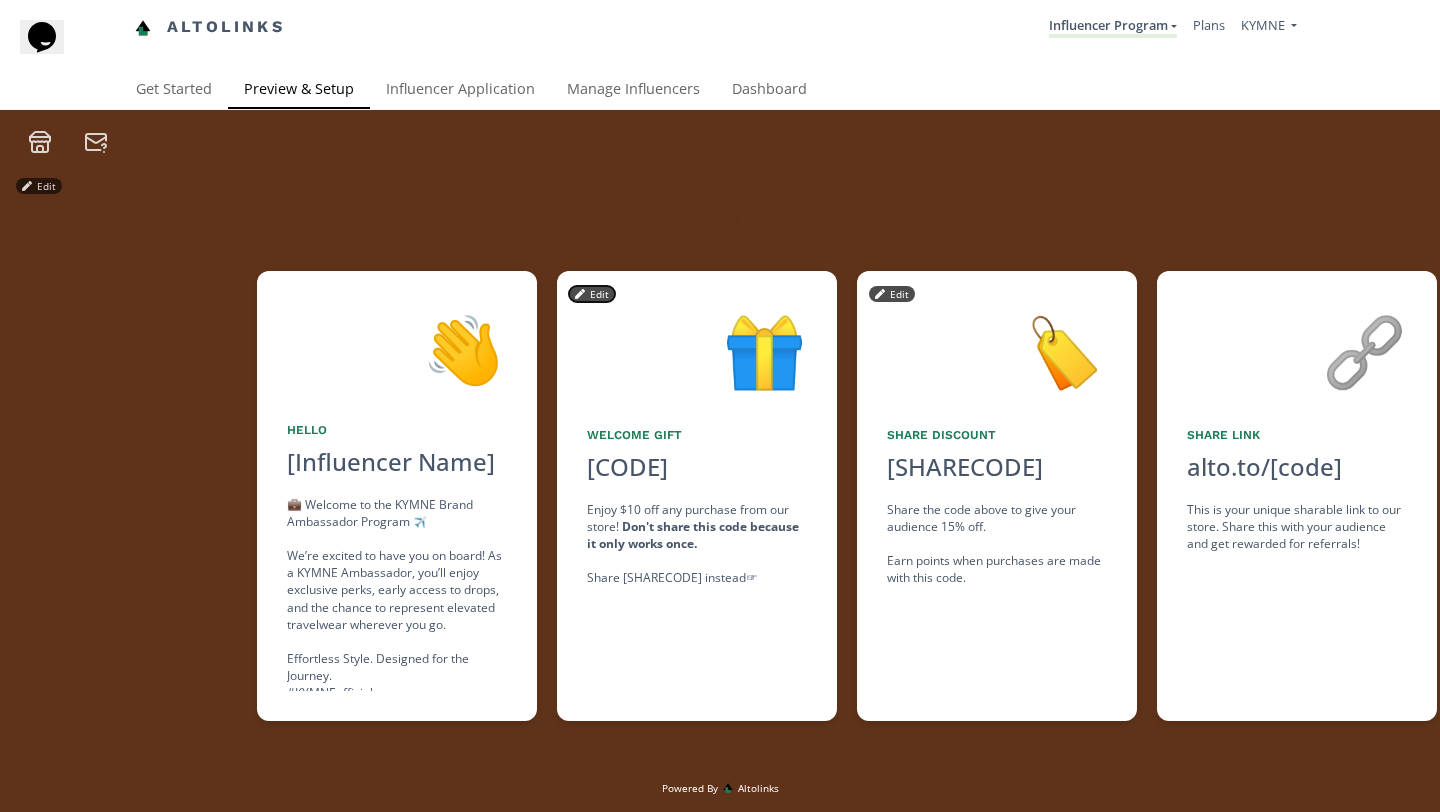 scroll, scrollTop: 0, scrollLeft: 300, axis: horizontal 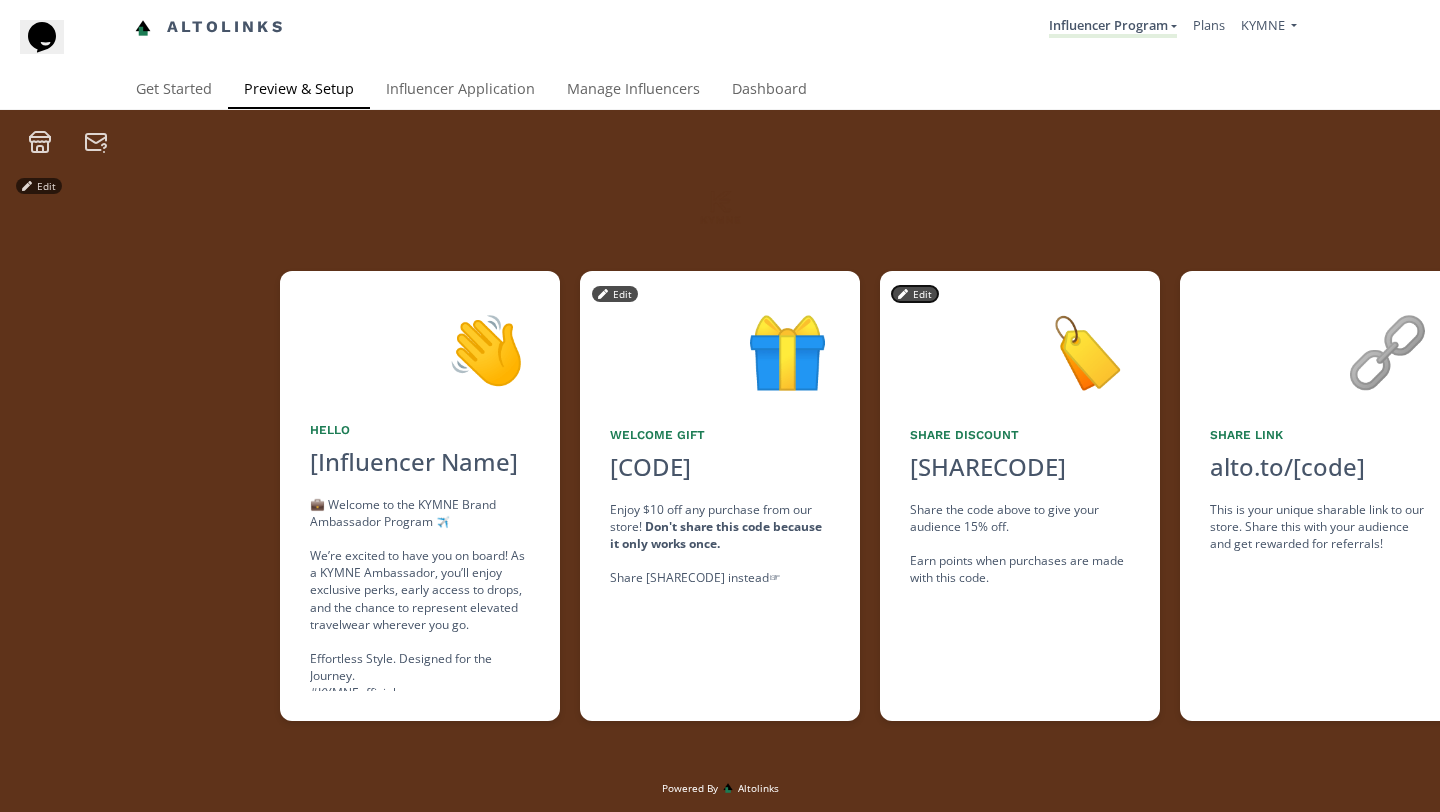 click on "Edit" at bounding box center (915, 294) 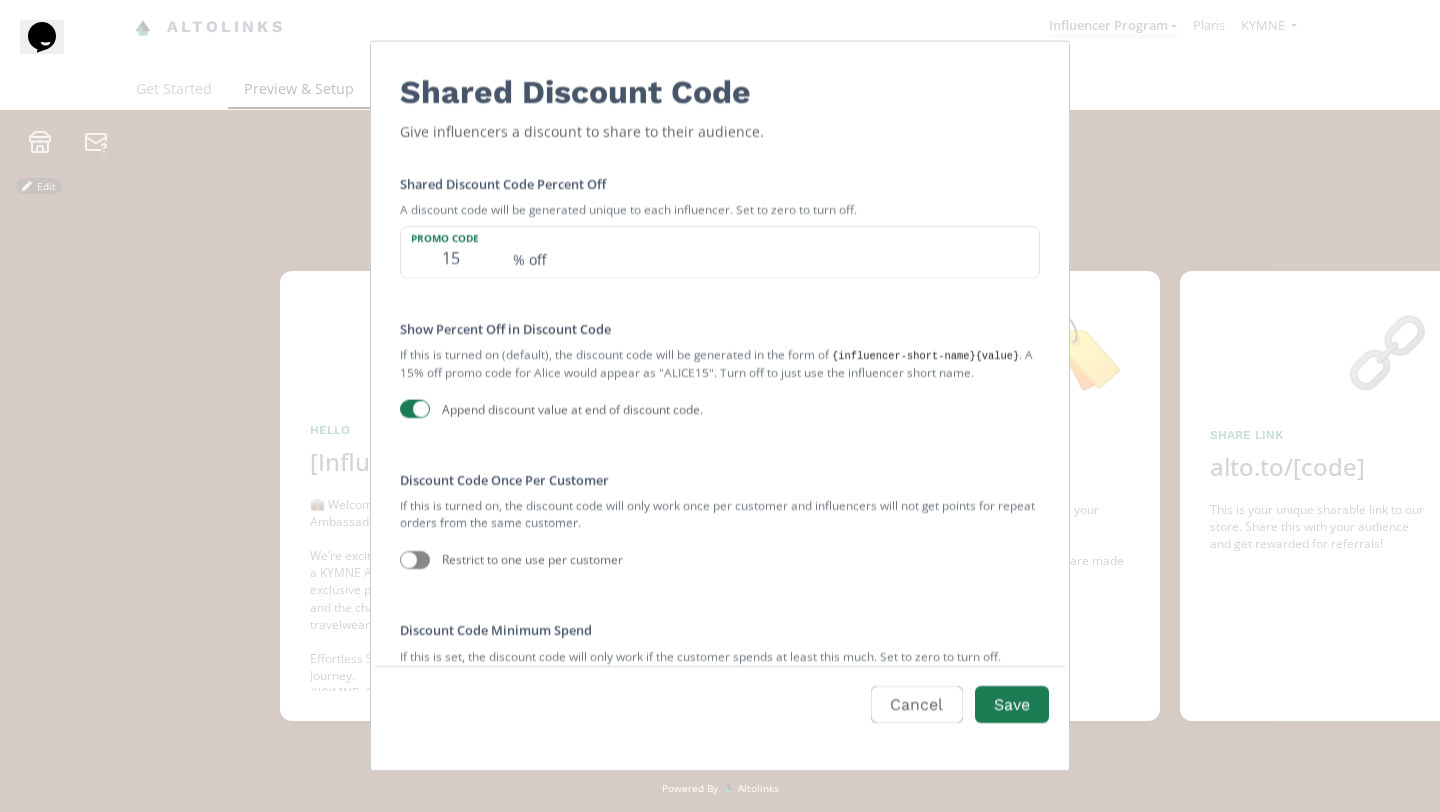 scroll, scrollTop: 33, scrollLeft: 0, axis: vertical 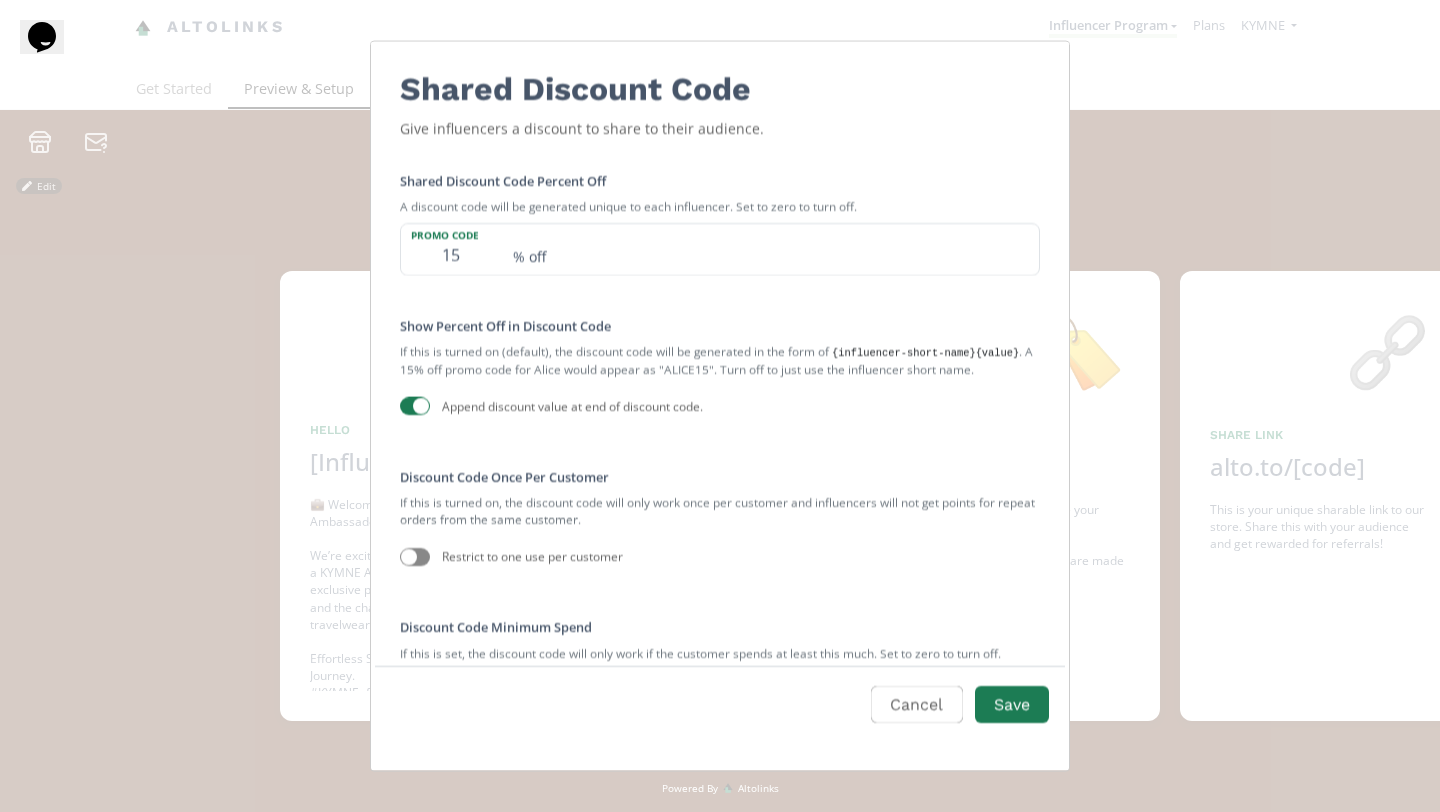 click at bounding box center (415, 556) 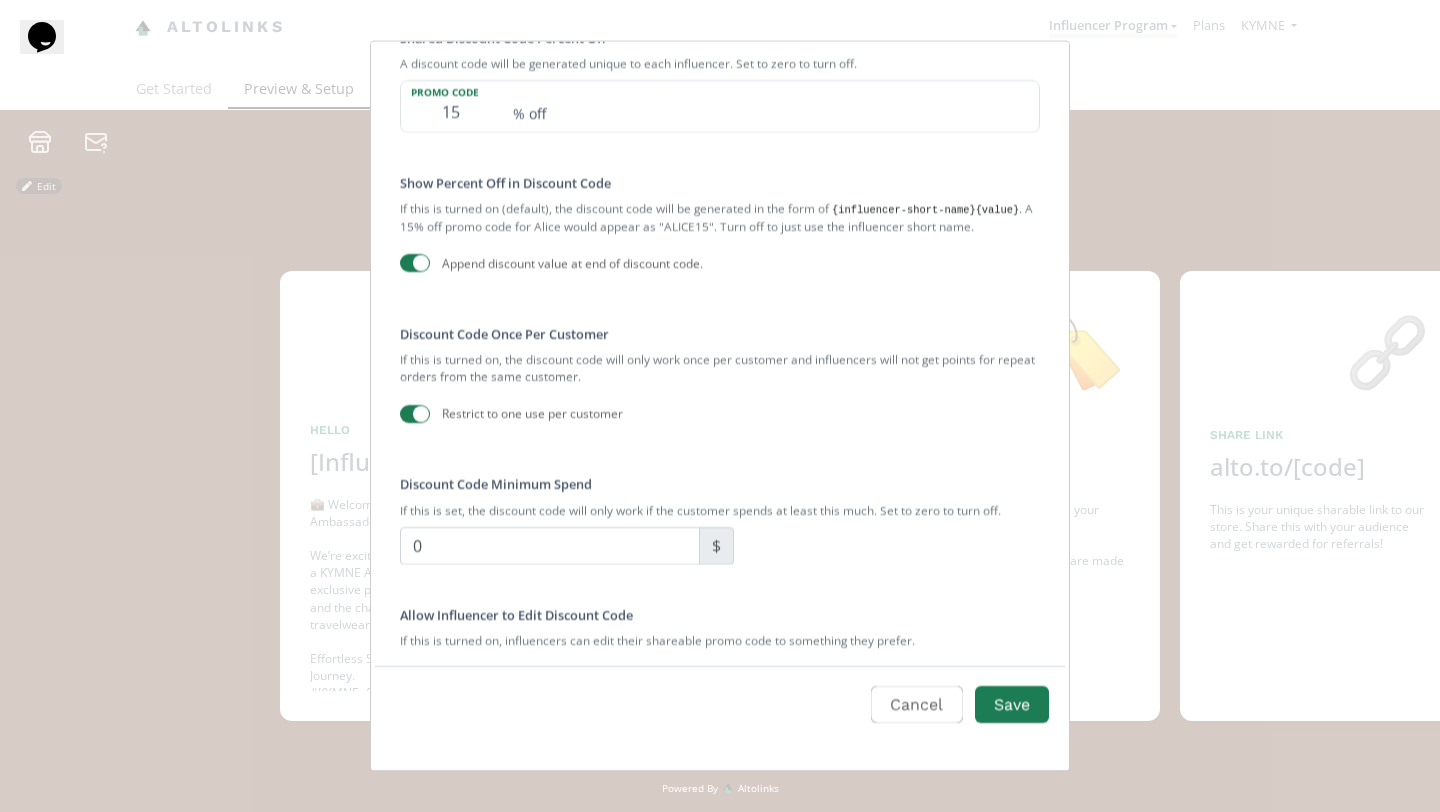 scroll, scrollTop: 179, scrollLeft: 0, axis: vertical 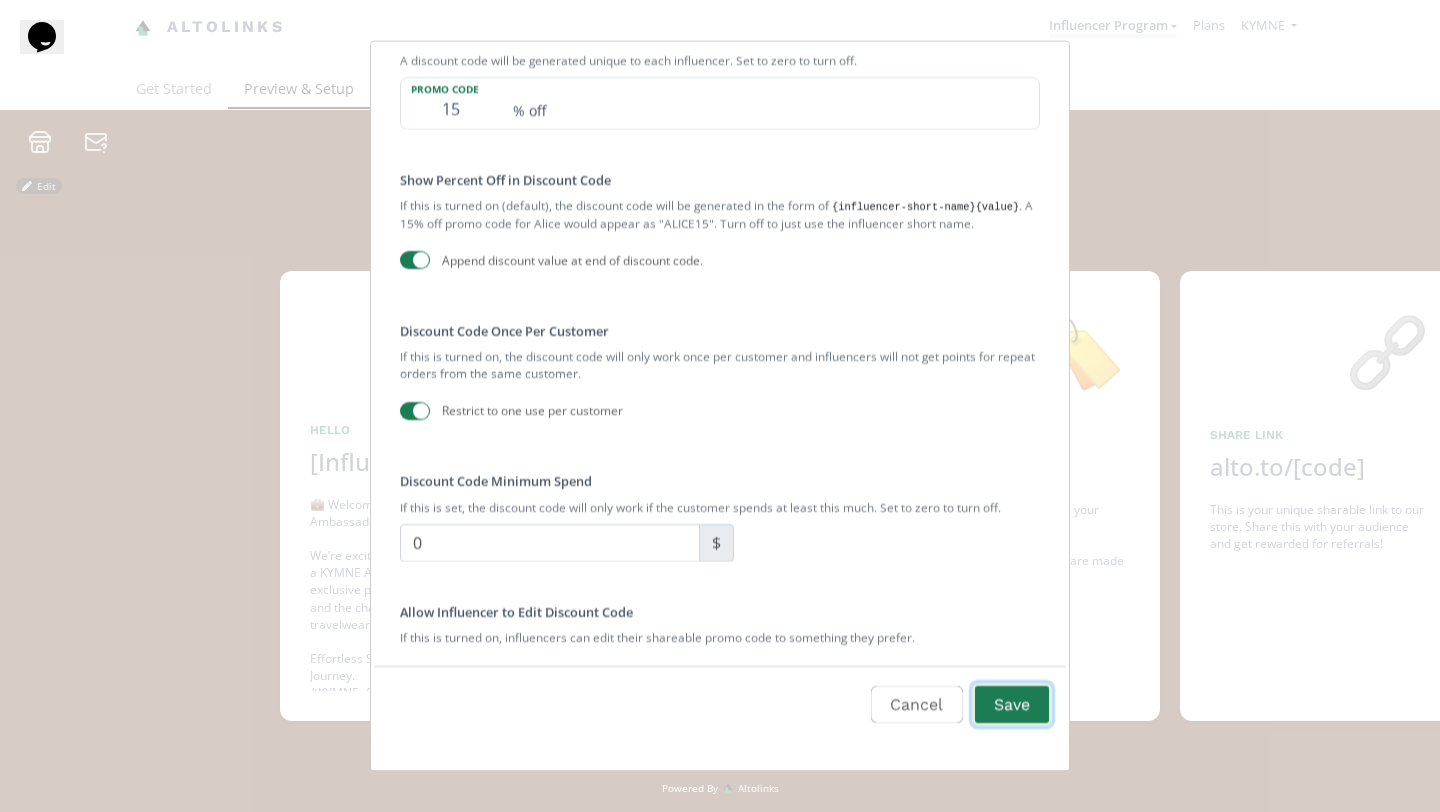 click on "Save" at bounding box center [1012, 705] 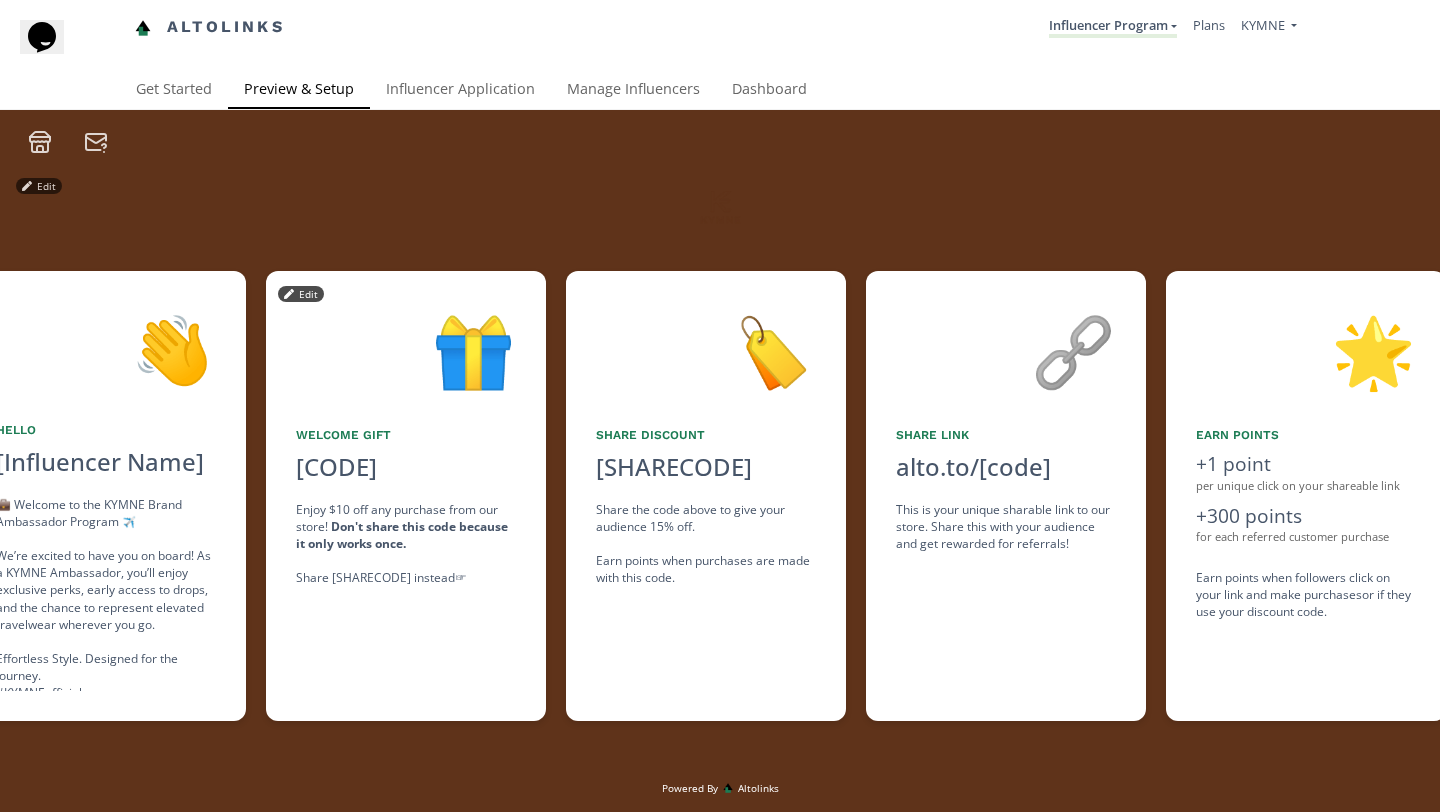 scroll, scrollTop: 0, scrollLeft: 600, axis: horizontal 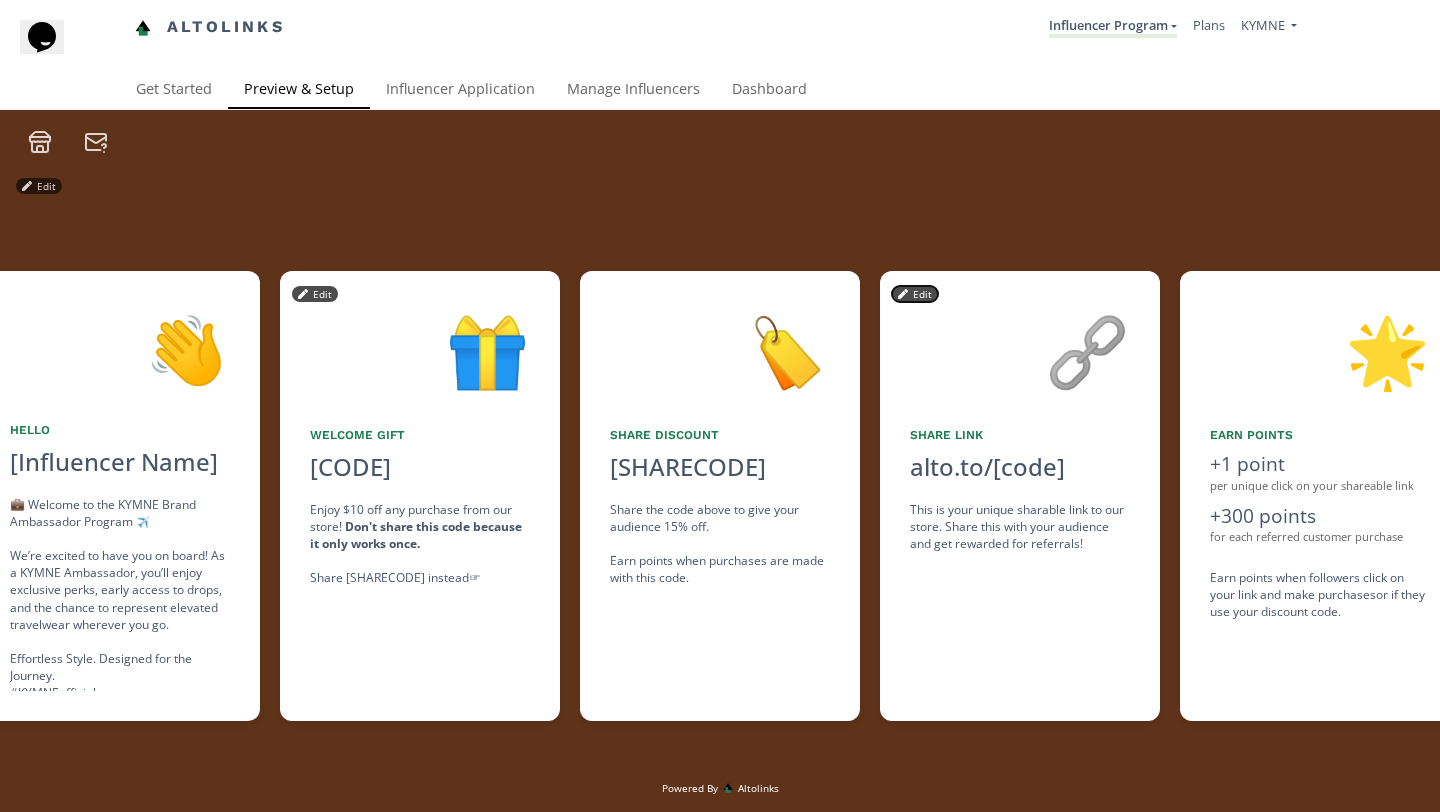 click on "Edit" at bounding box center (915, 294) 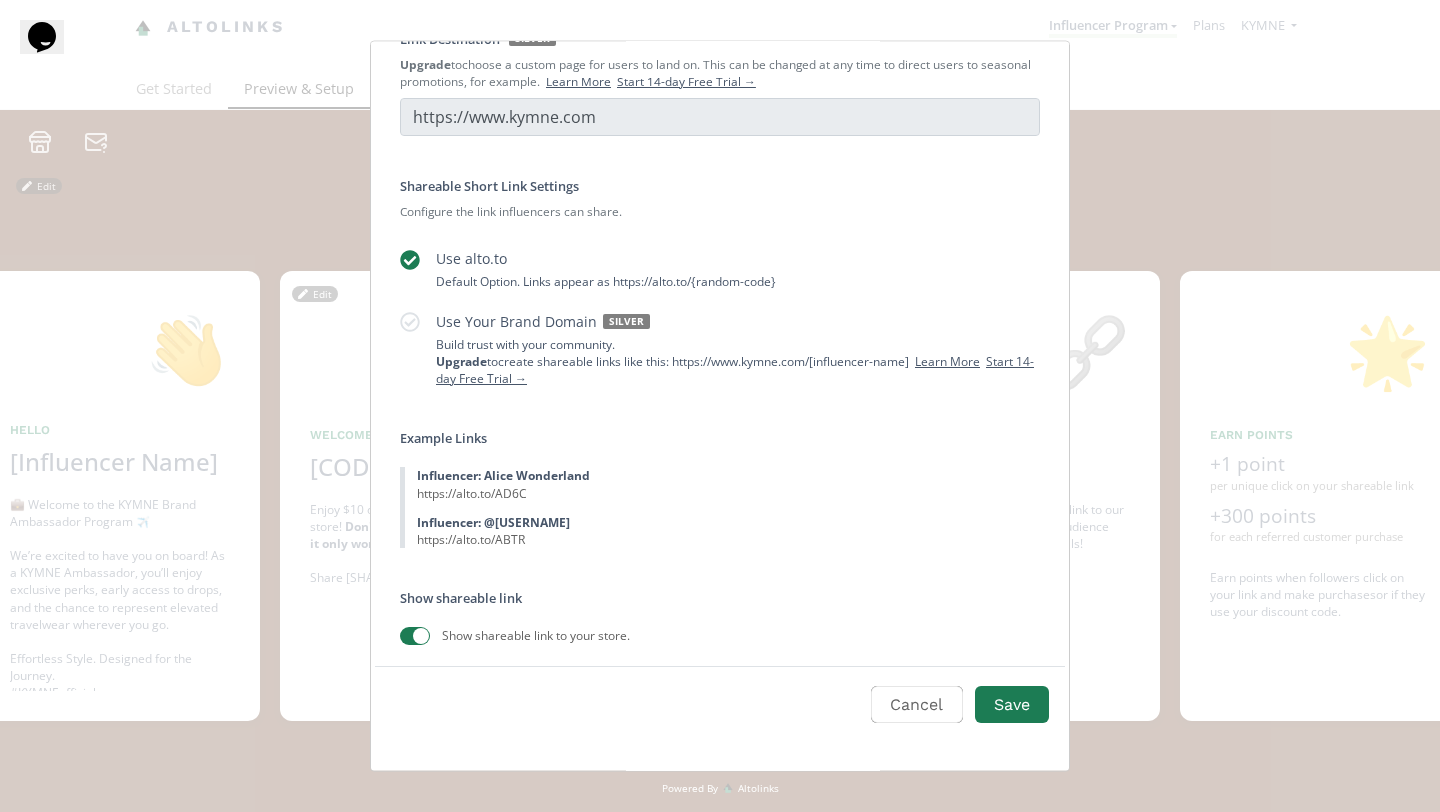 scroll, scrollTop: 231, scrollLeft: 0, axis: vertical 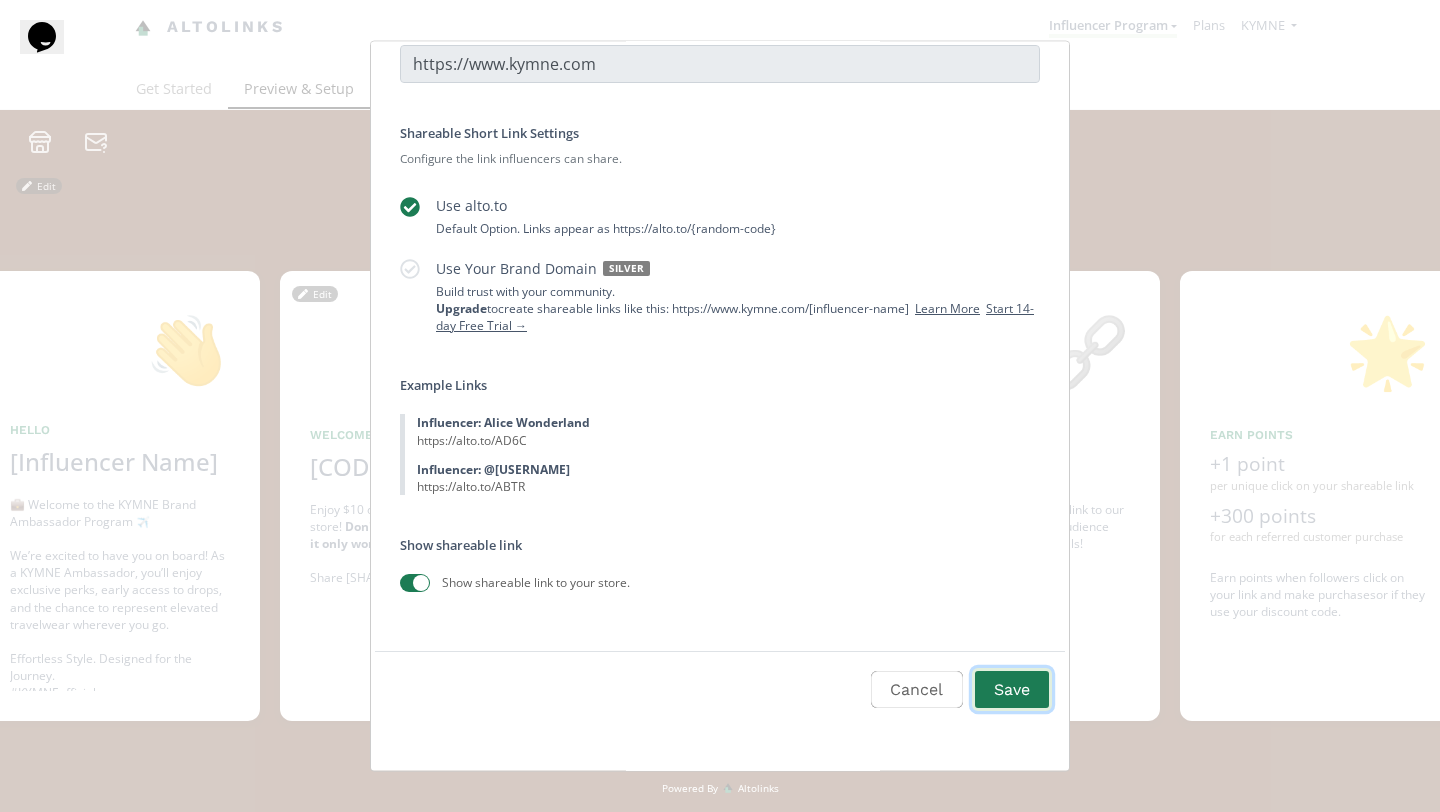 click on "Save" at bounding box center (1012, 689) 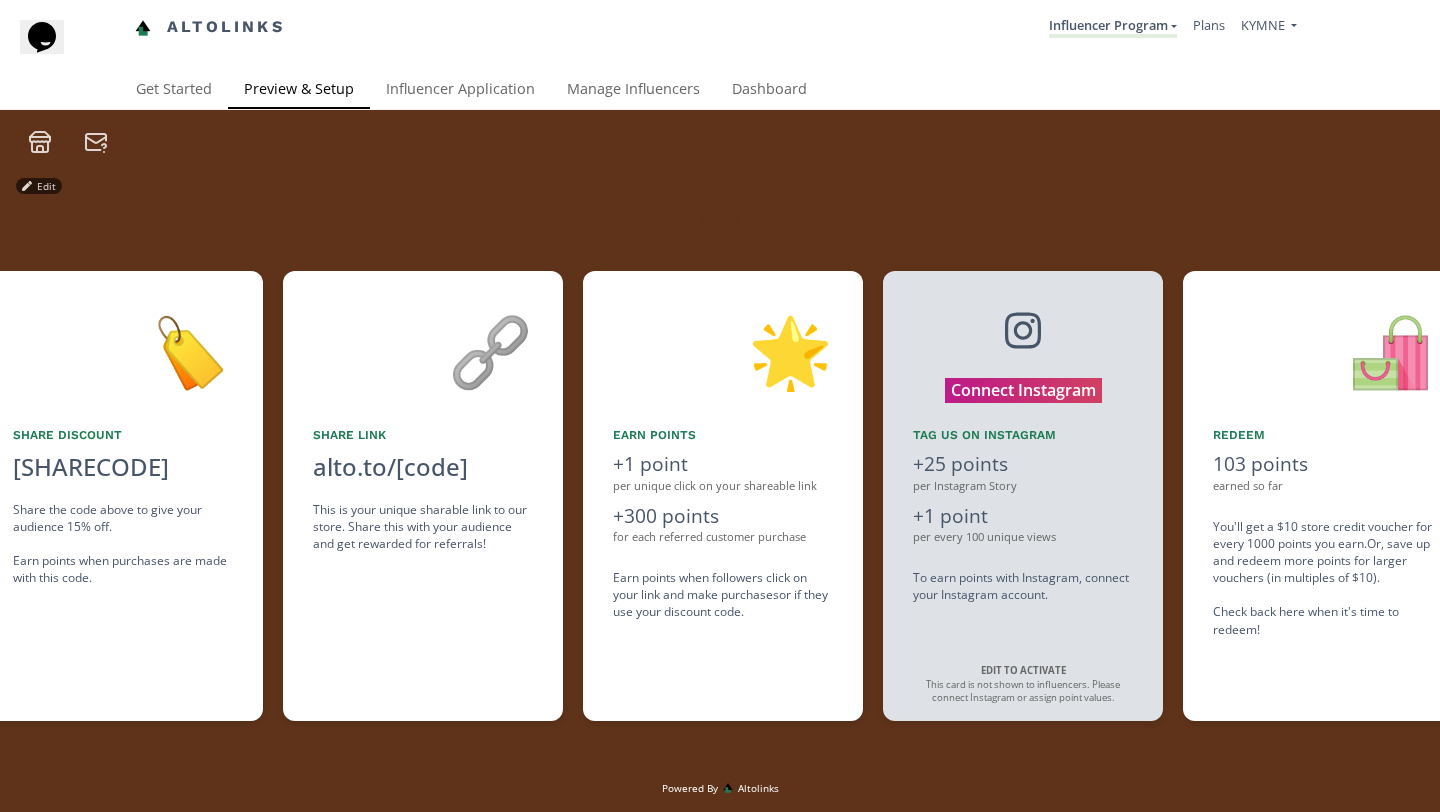 scroll, scrollTop: 0, scrollLeft: 1200, axis: horizontal 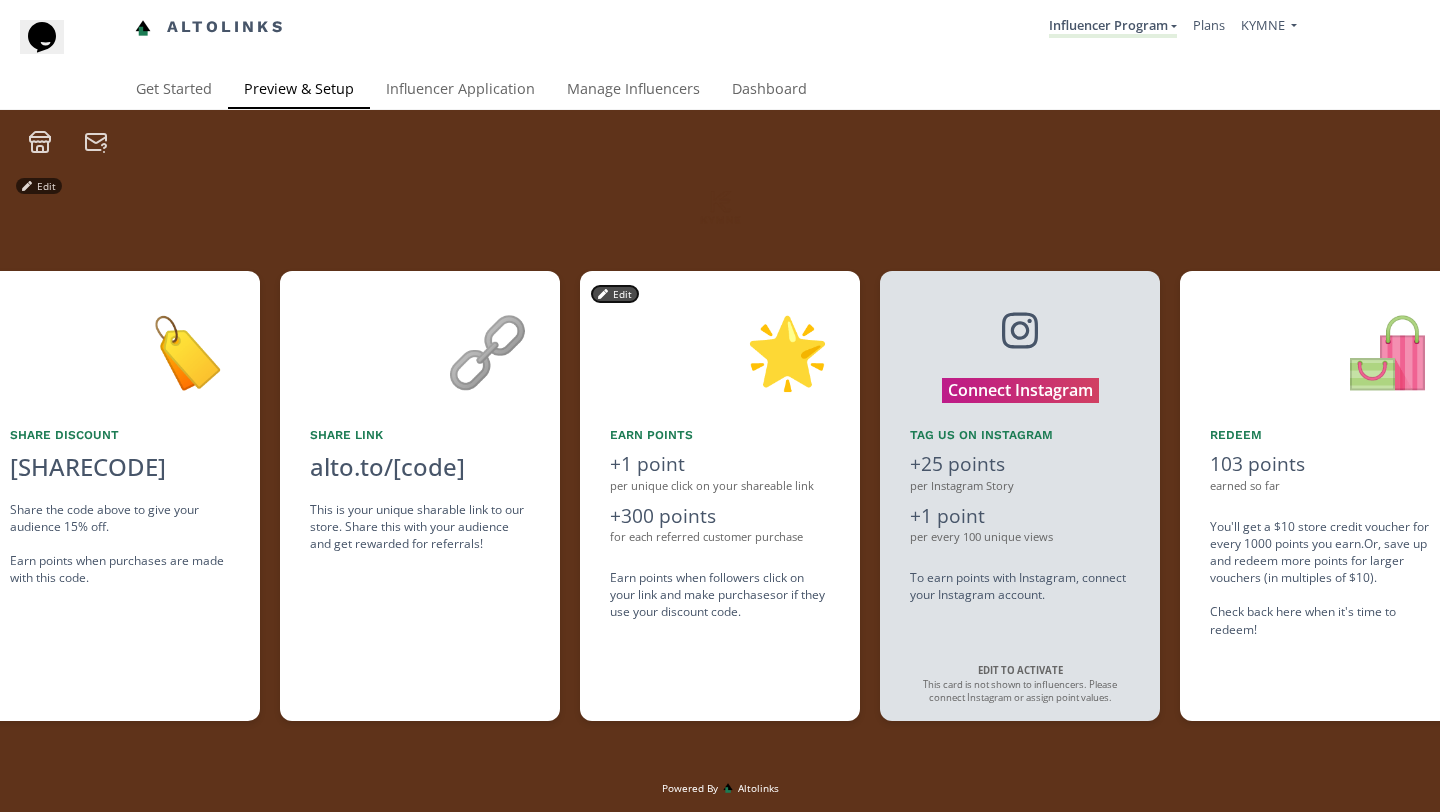 click on "Edit" at bounding box center [615, 294] 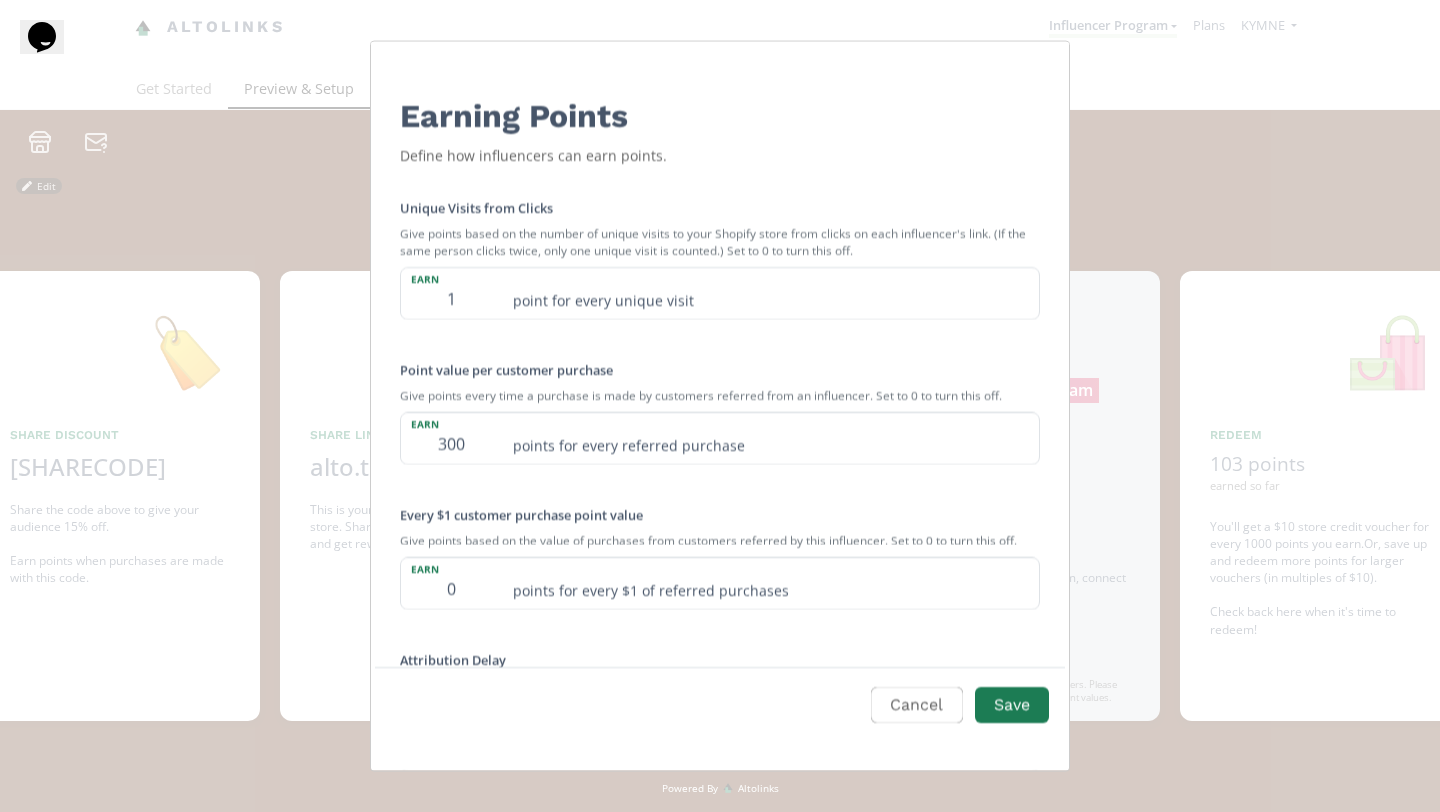 scroll, scrollTop: 9, scrollLeft: 0, axis: vertical 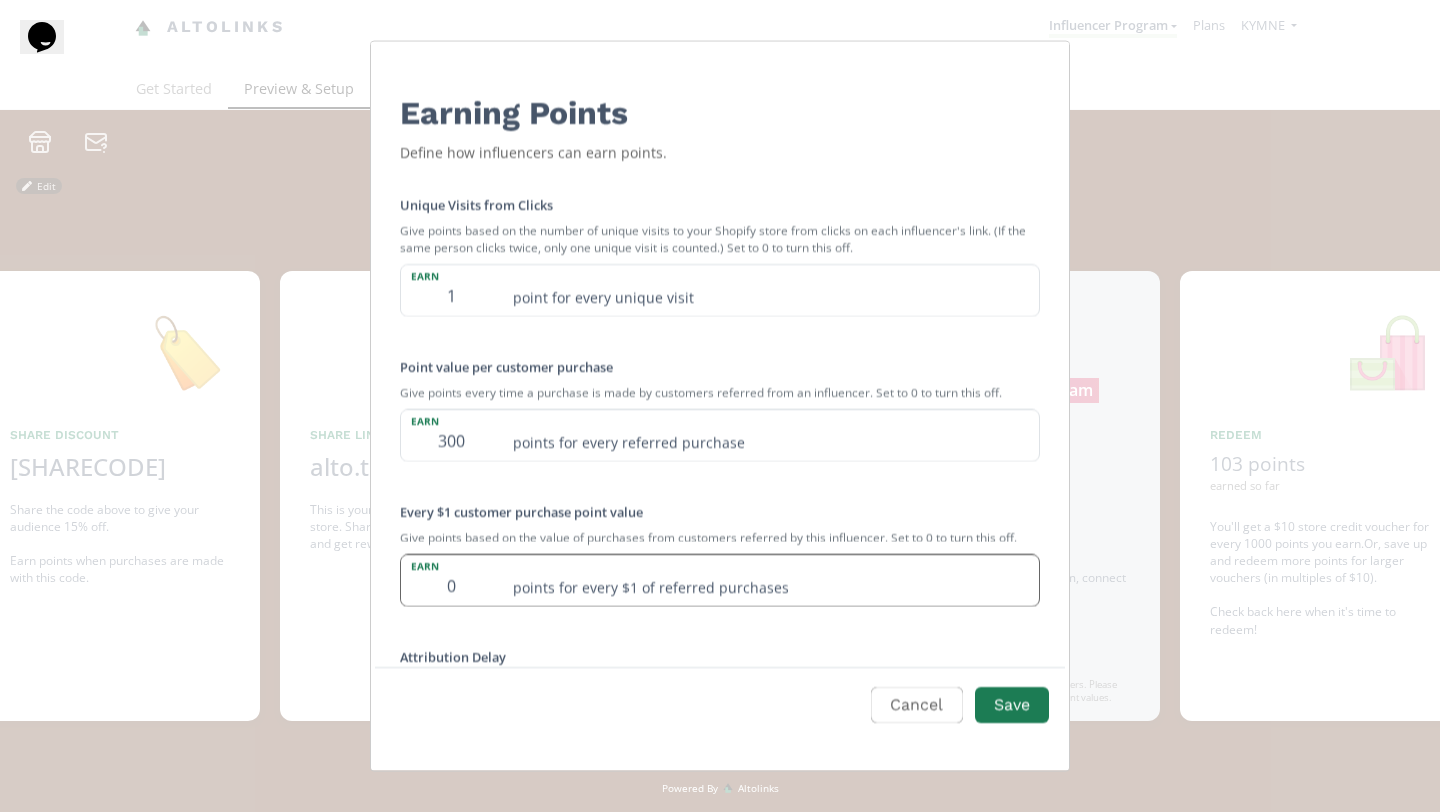 click on "0" at bounding box center [451, 580] 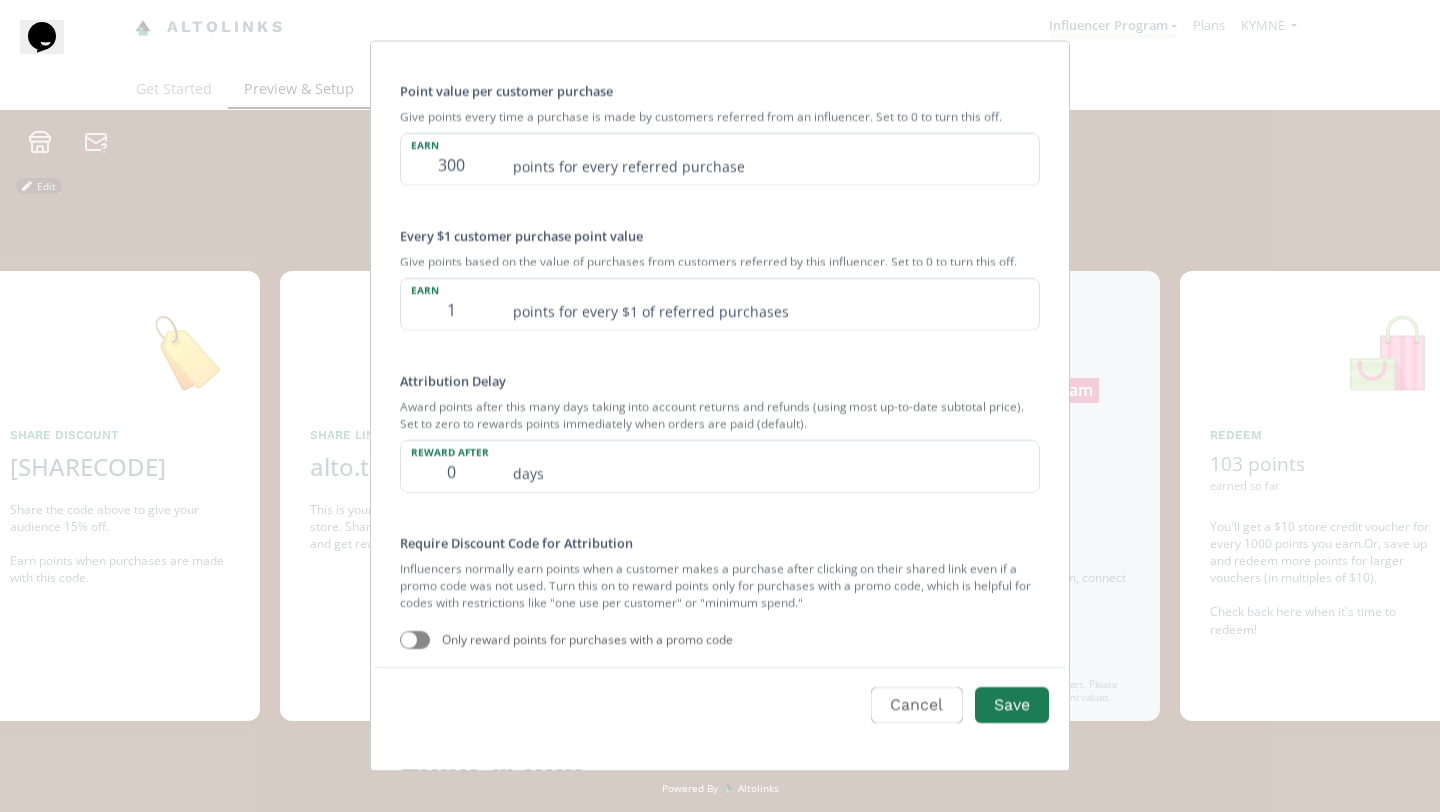 scroll, scrollTop: 287, scrollLeft: 0, axis: vertical 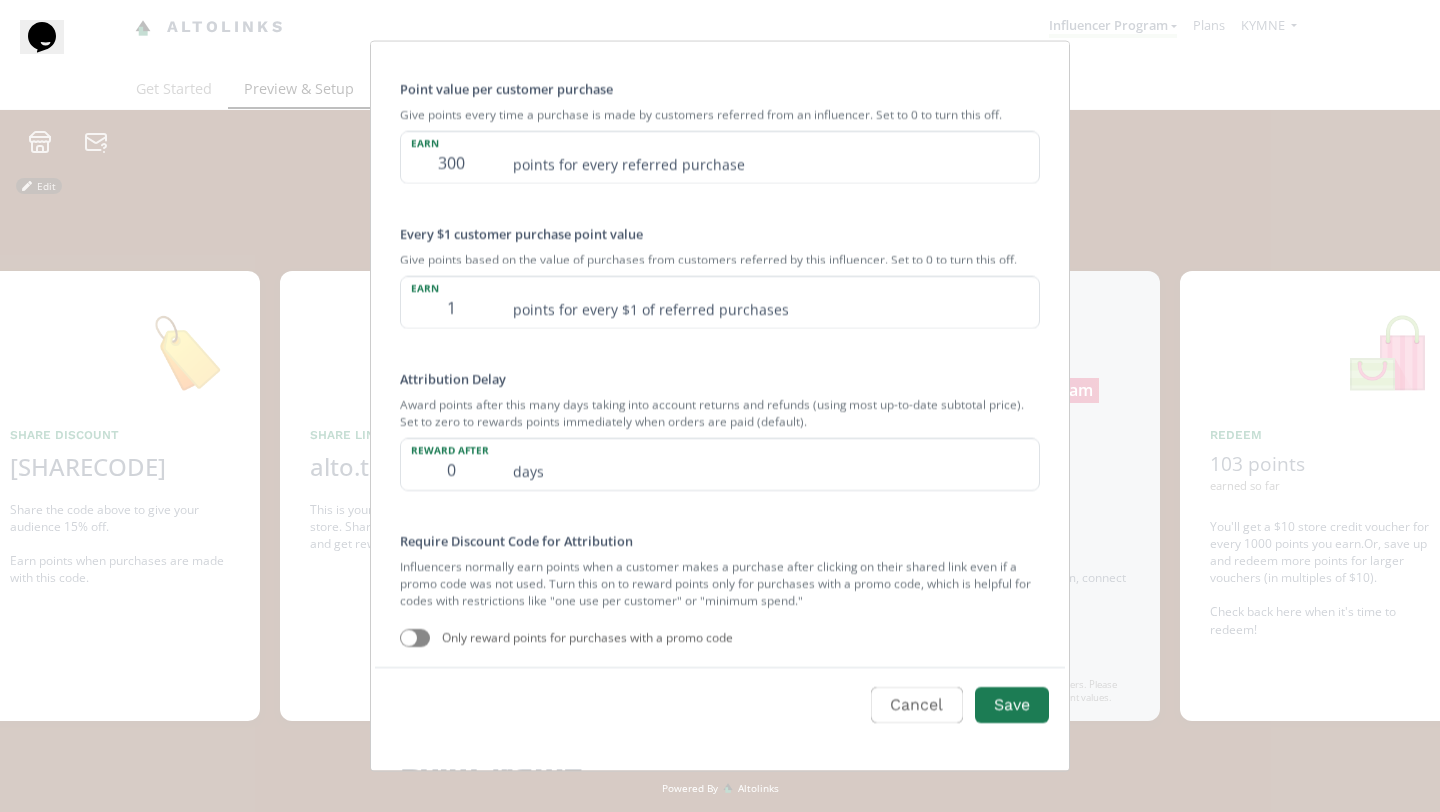type on "1" 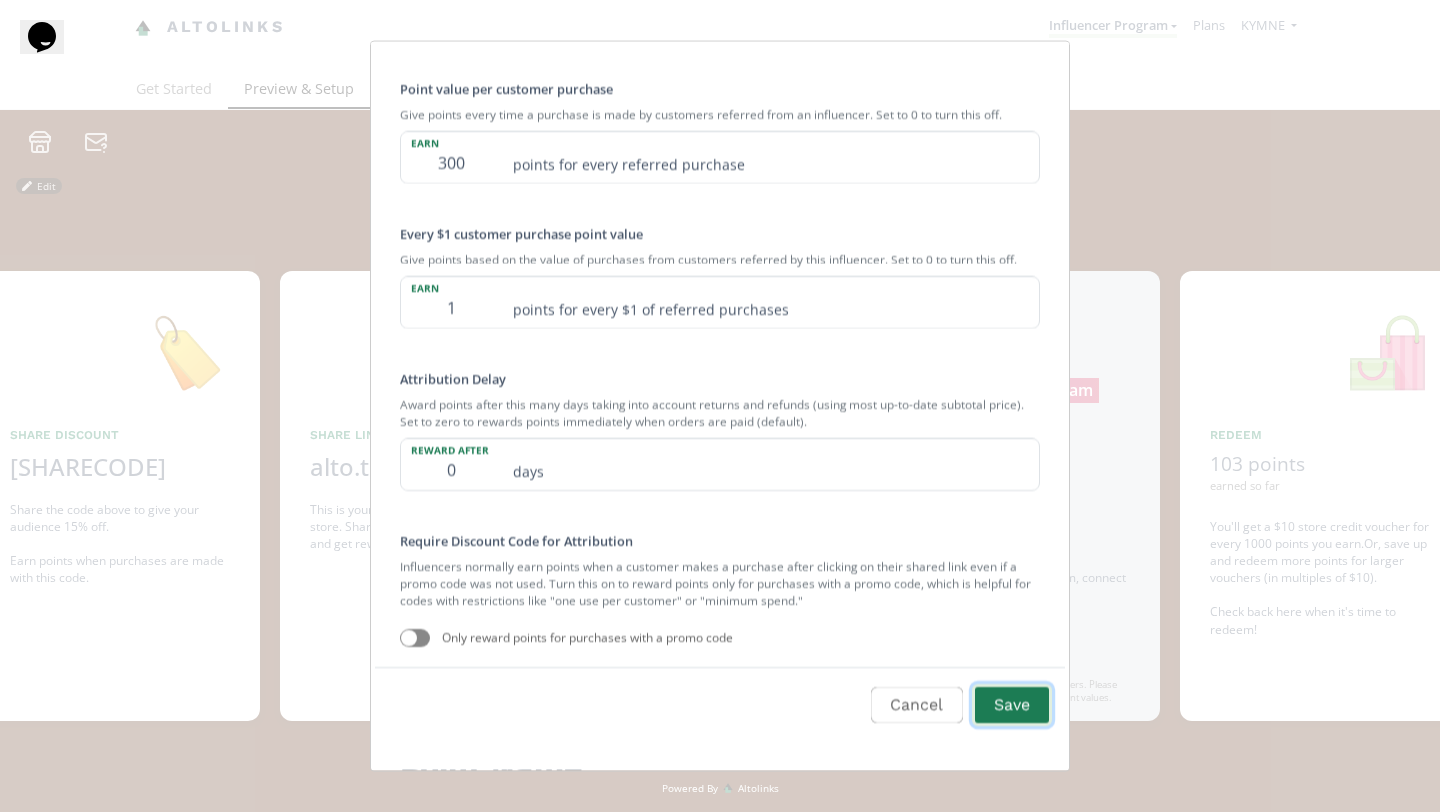 click on "Save" at bounding box center [1012, 705] 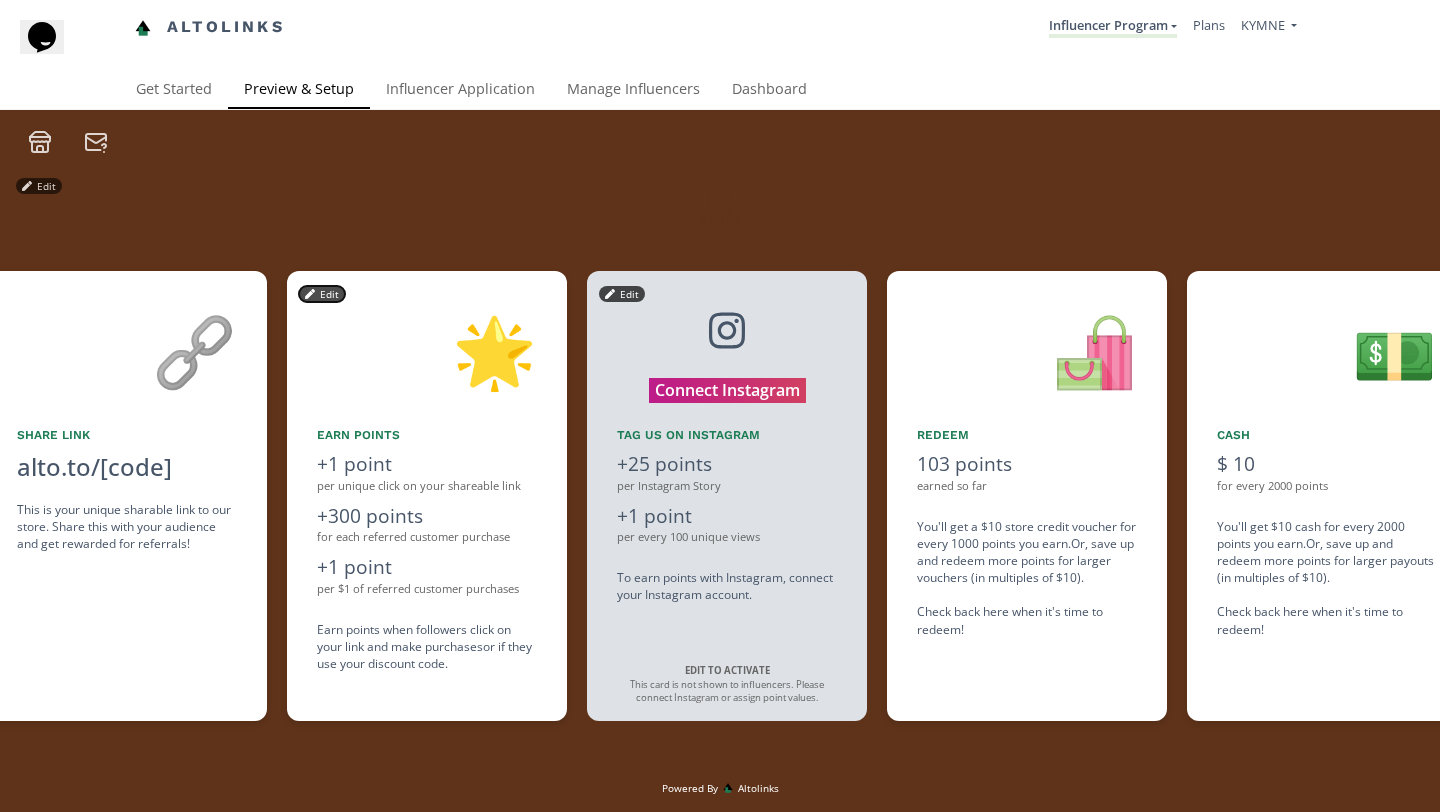 scroll, scrollTop: 0, scrollLeft: 1500, axis: horizontal 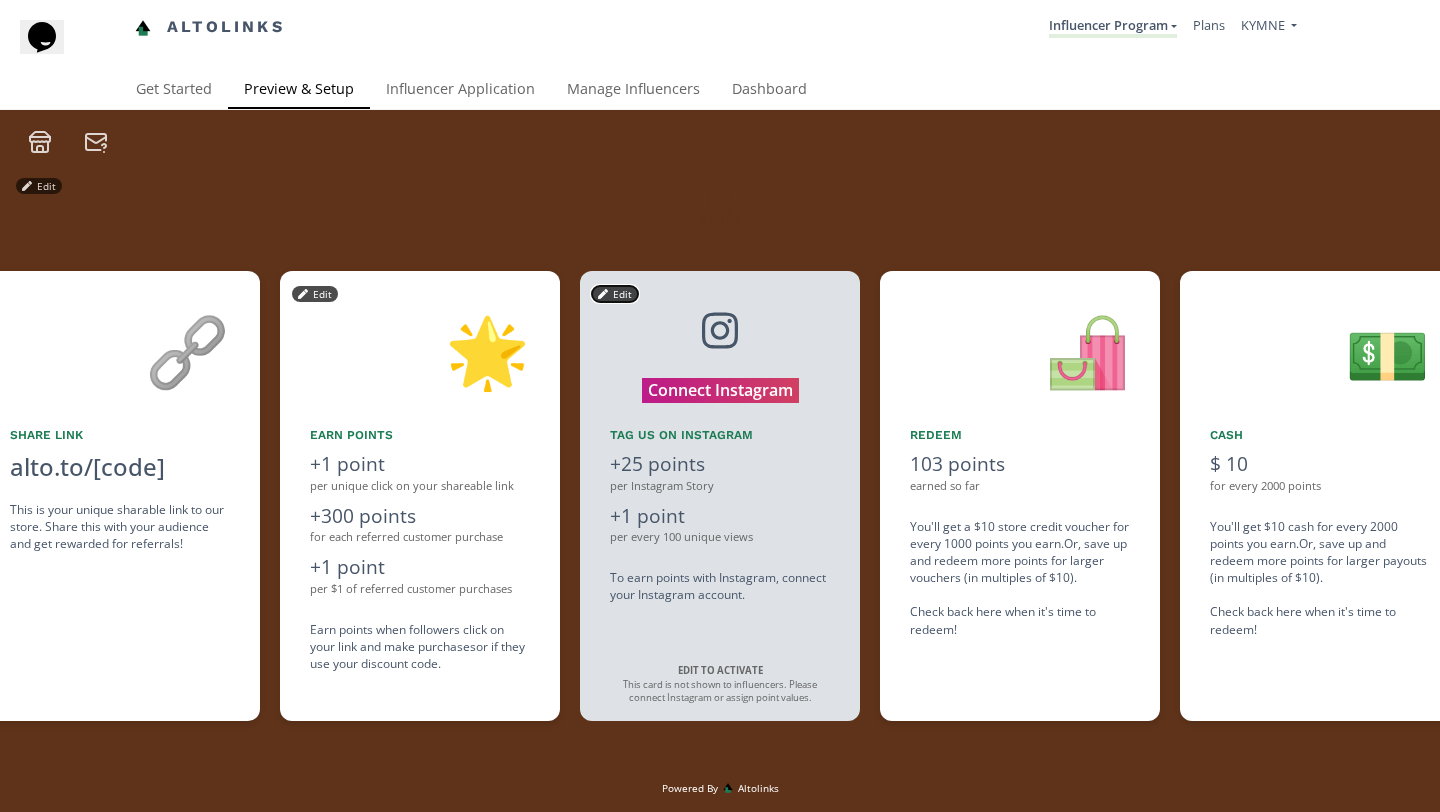 click on "Edit" at bounding box center (615, 294) 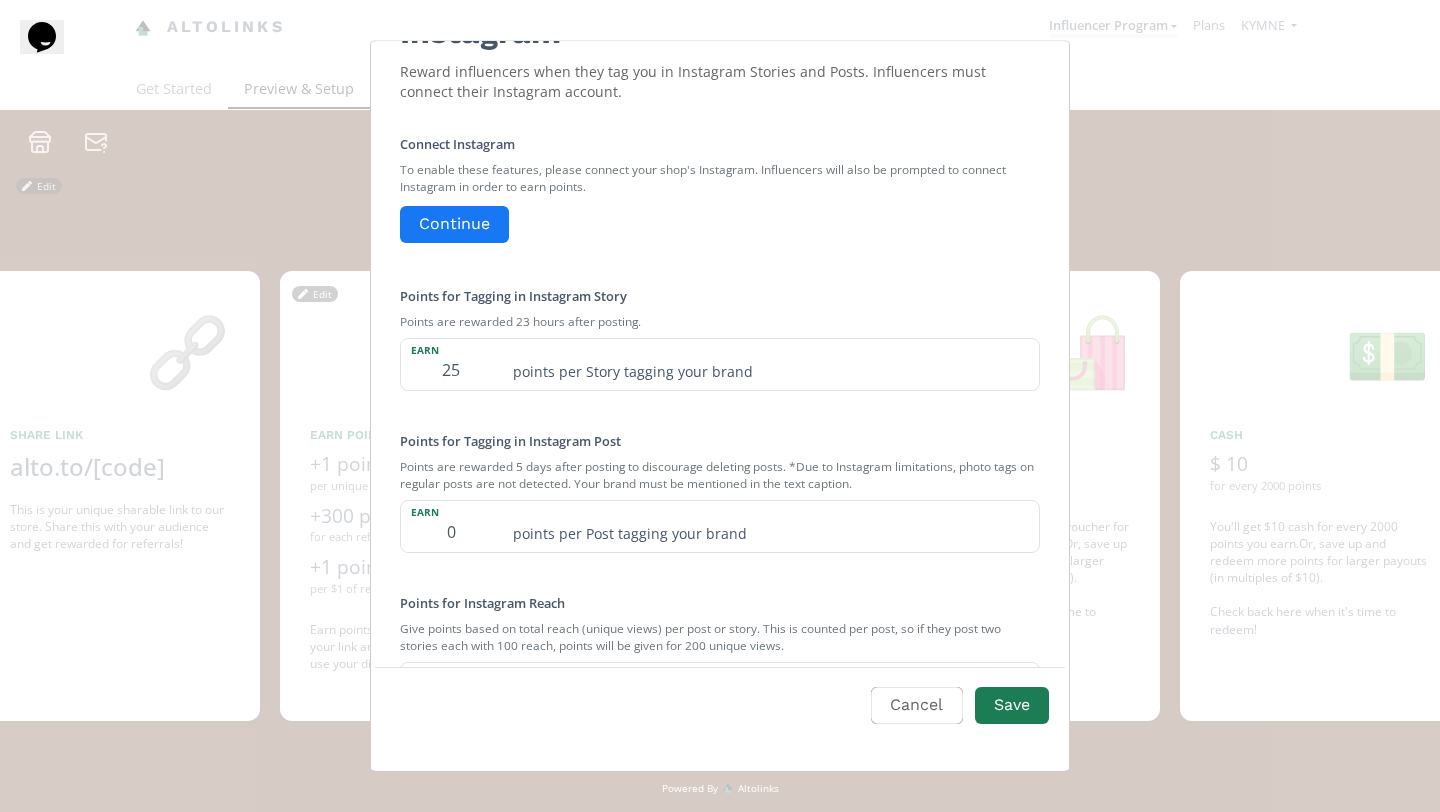 scroll, scrollTop: 91, scrollLeft: 0, axis: vertical 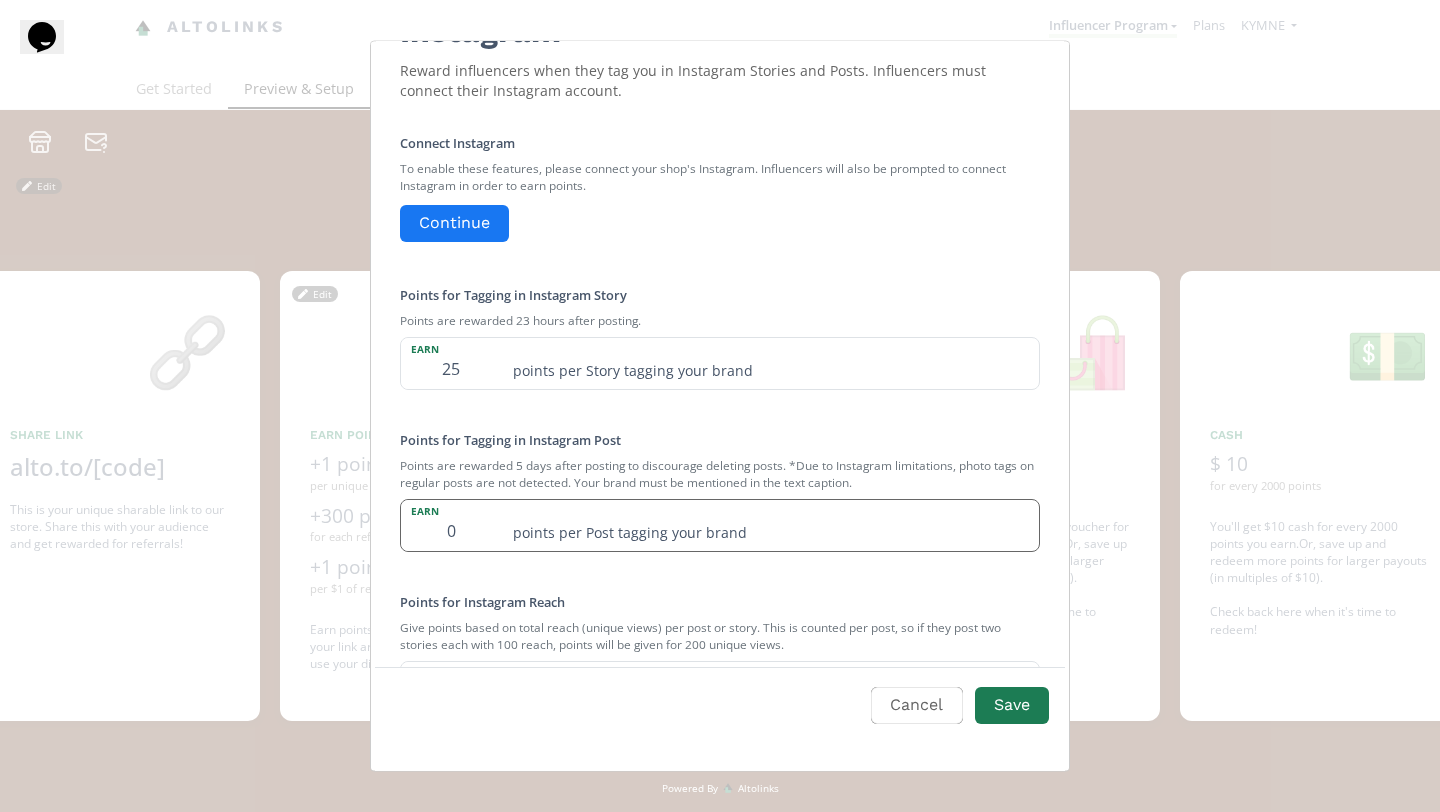 click on "0" at bounding box center (451, 525) 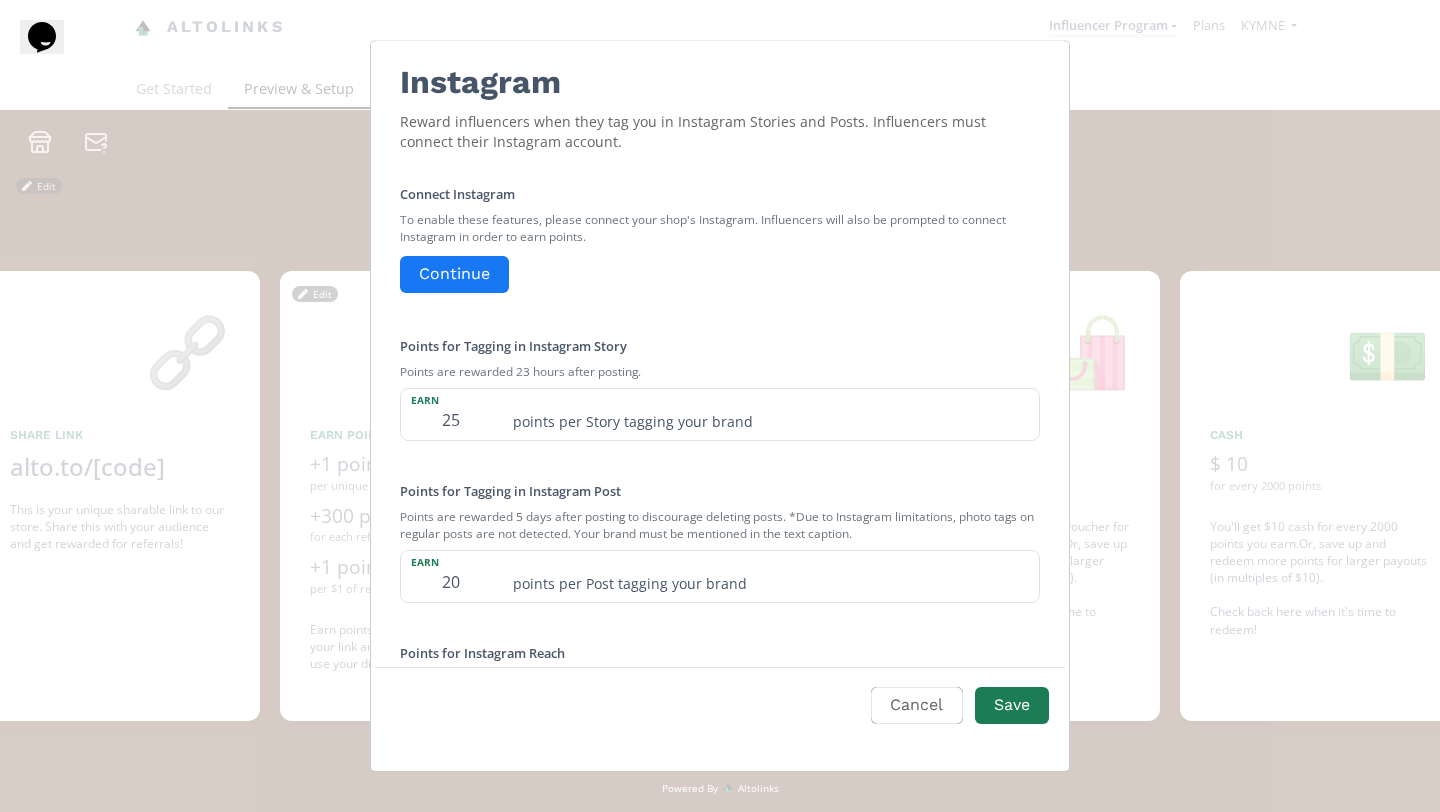 scroll, scrollTop: 43, scrollLeft: 0, axis: vertical 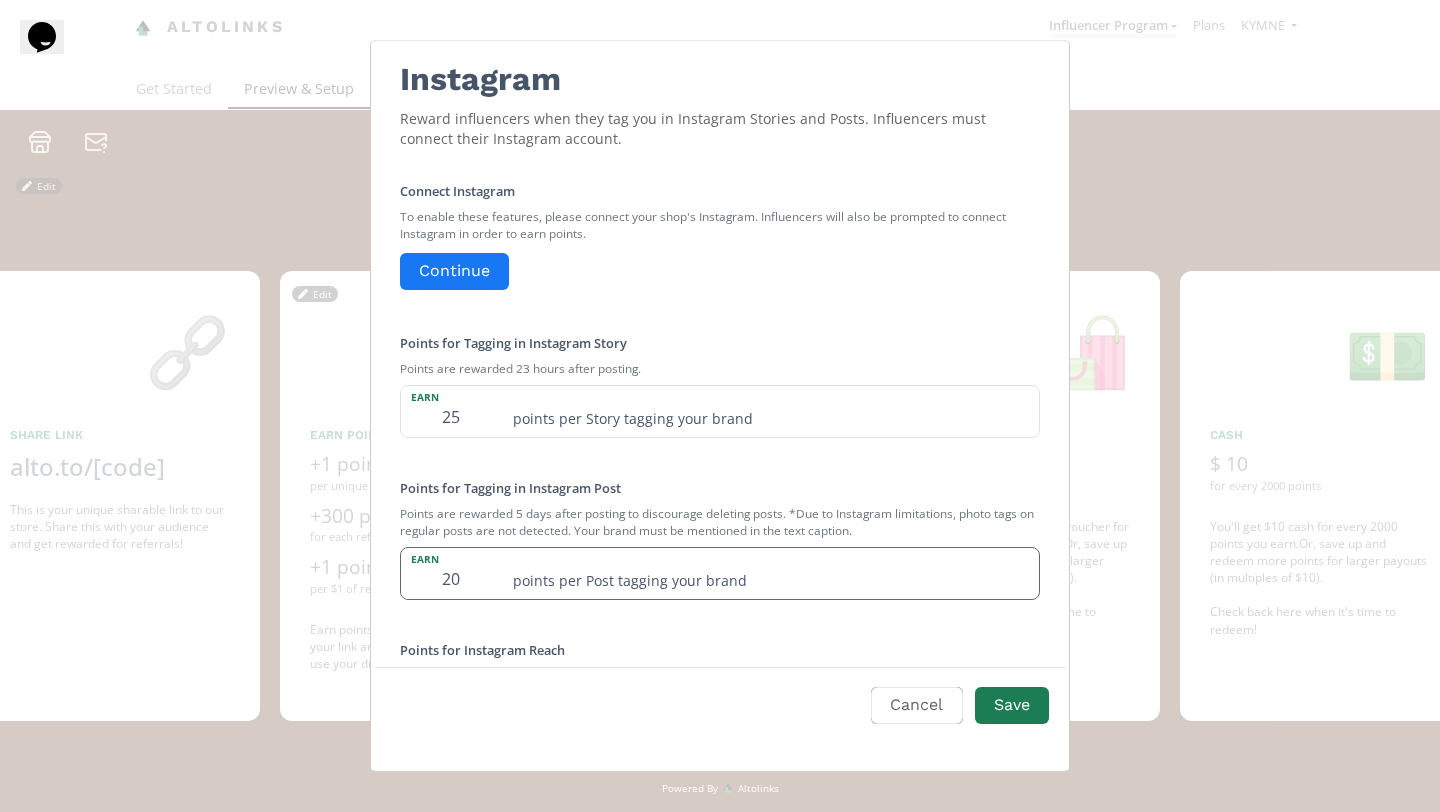 click on "20" at bounding box center [451, 573] 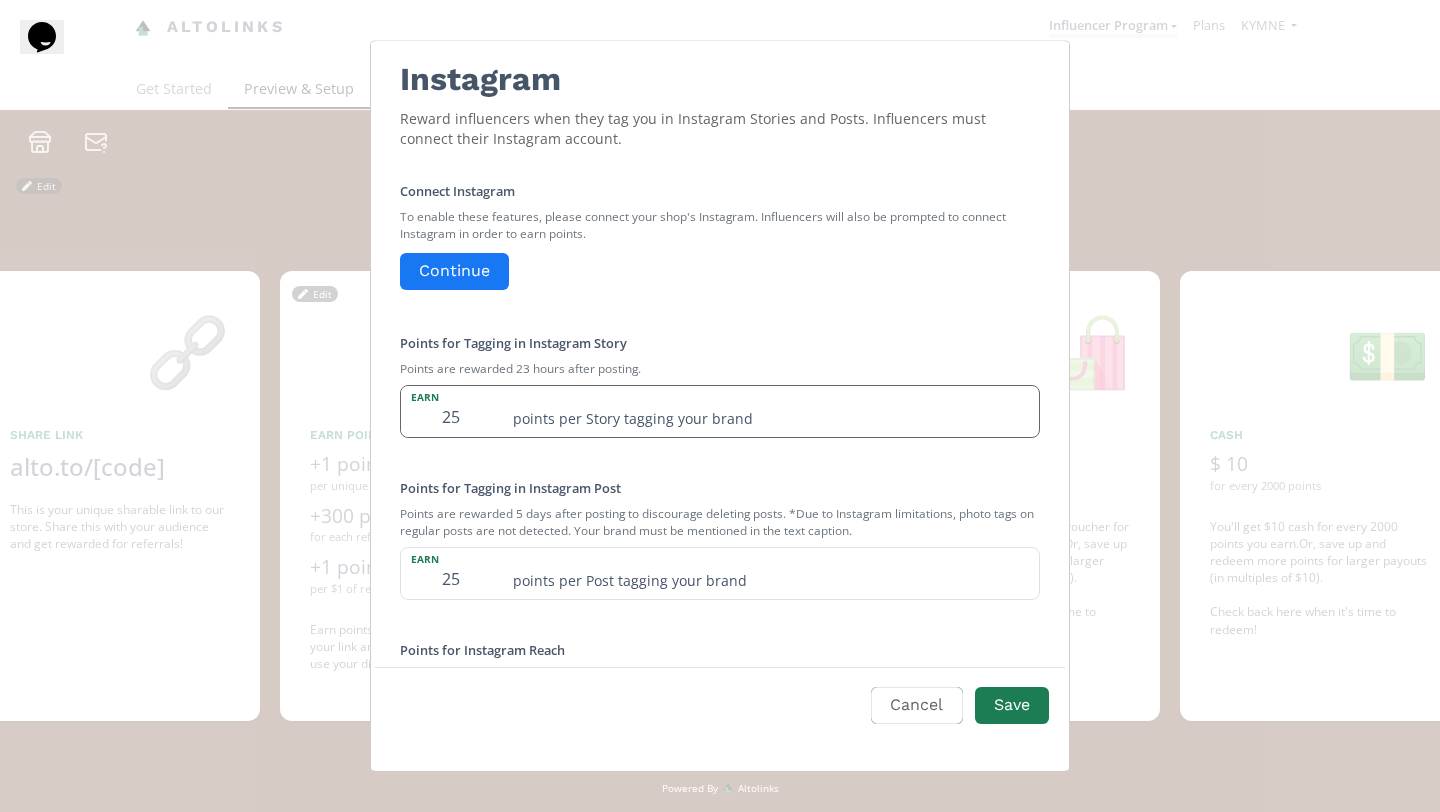 type on "25" 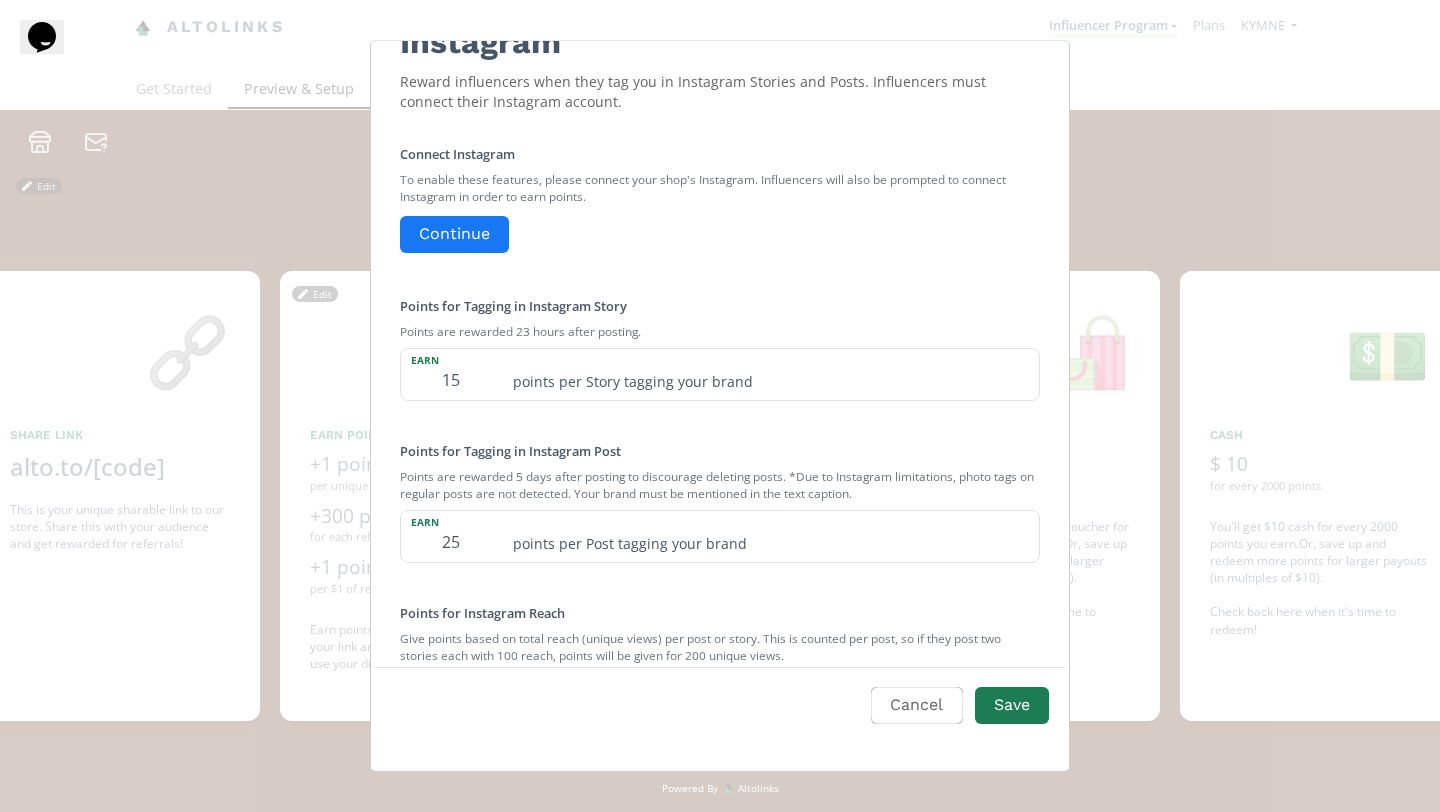 scroll, scrollTop: 88, scrollLeft: 0, axis: vertical 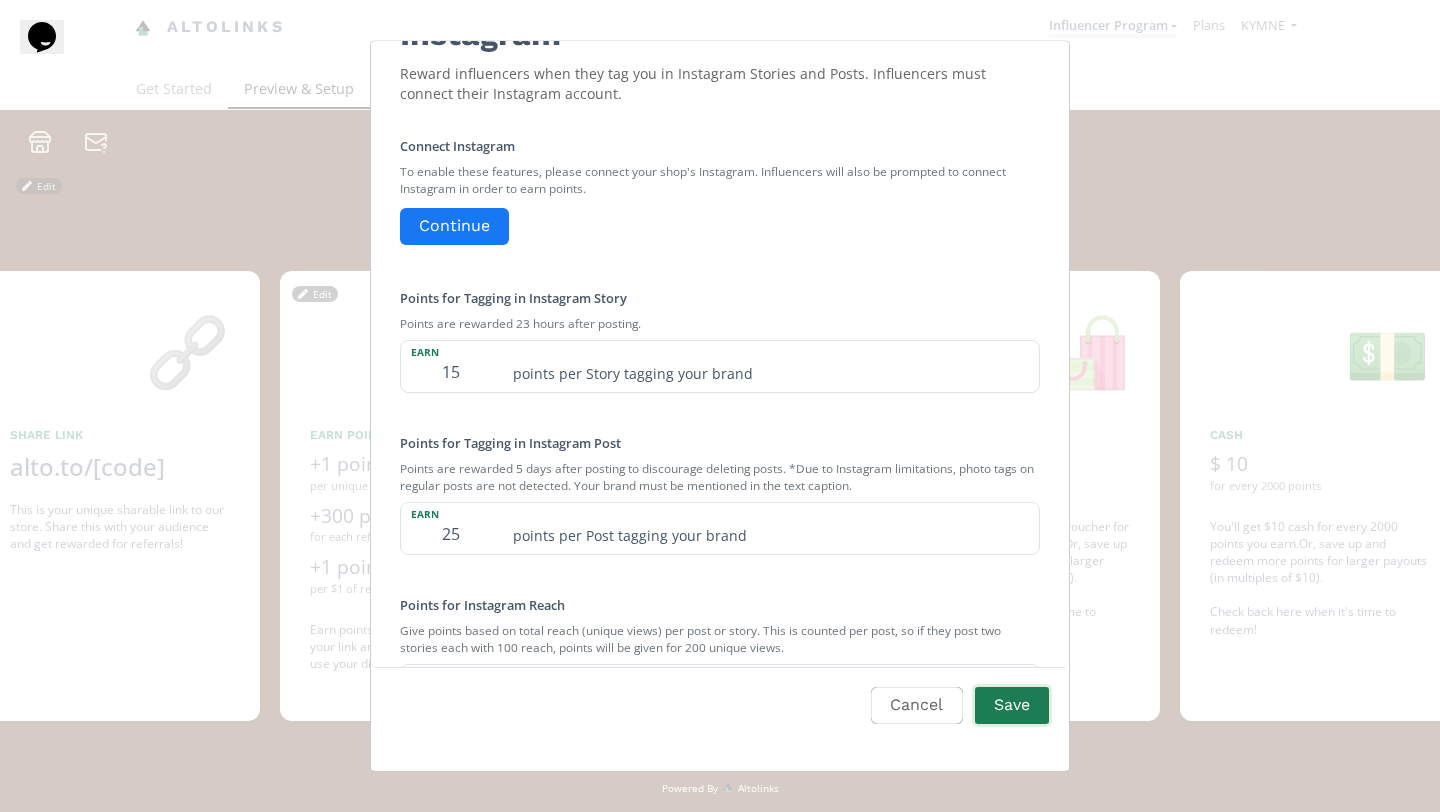 type on "15" 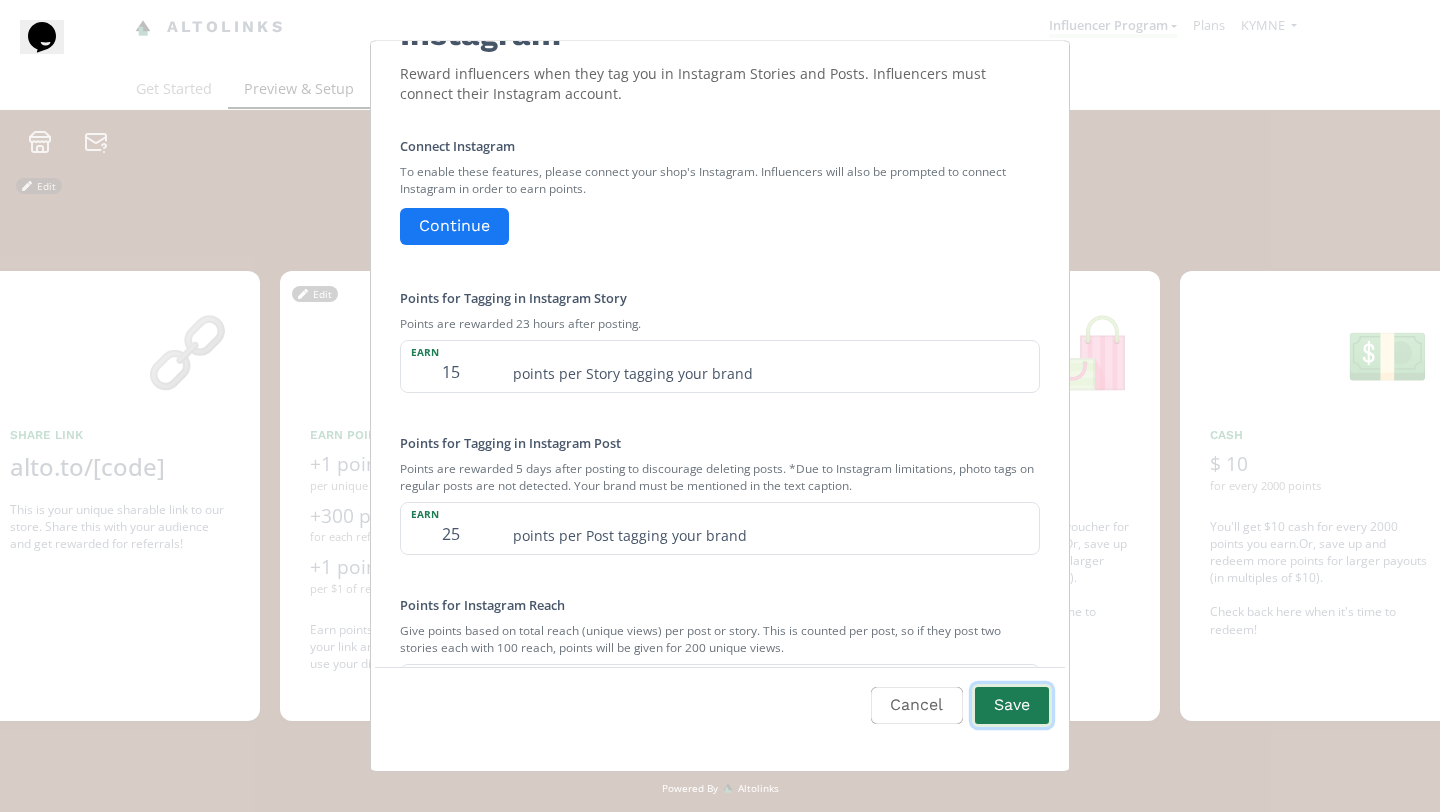 click on "Save" at bounding box center [1012, 705] 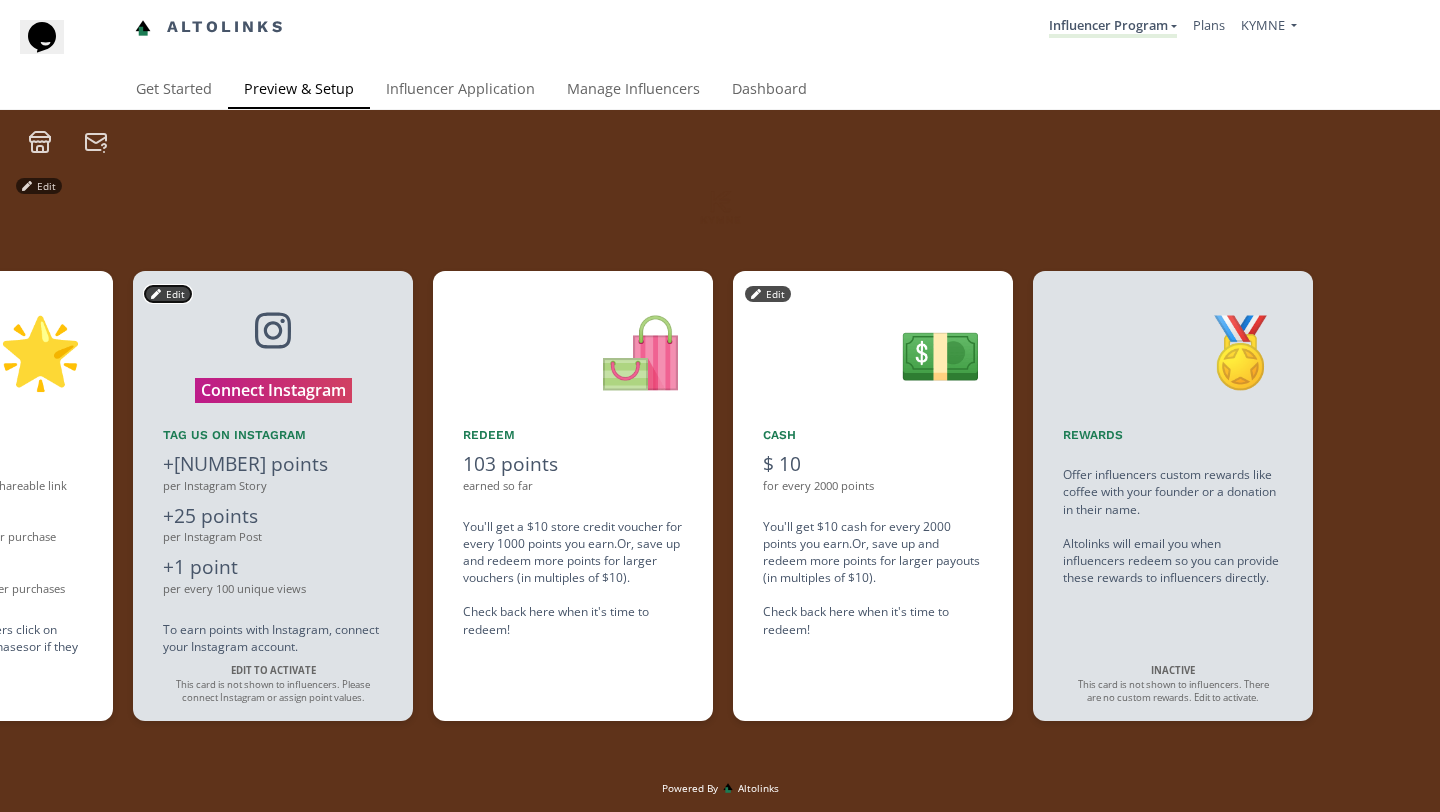 scroll, scrollTop: 0, scrollLeft: 1800, axis: horizontal 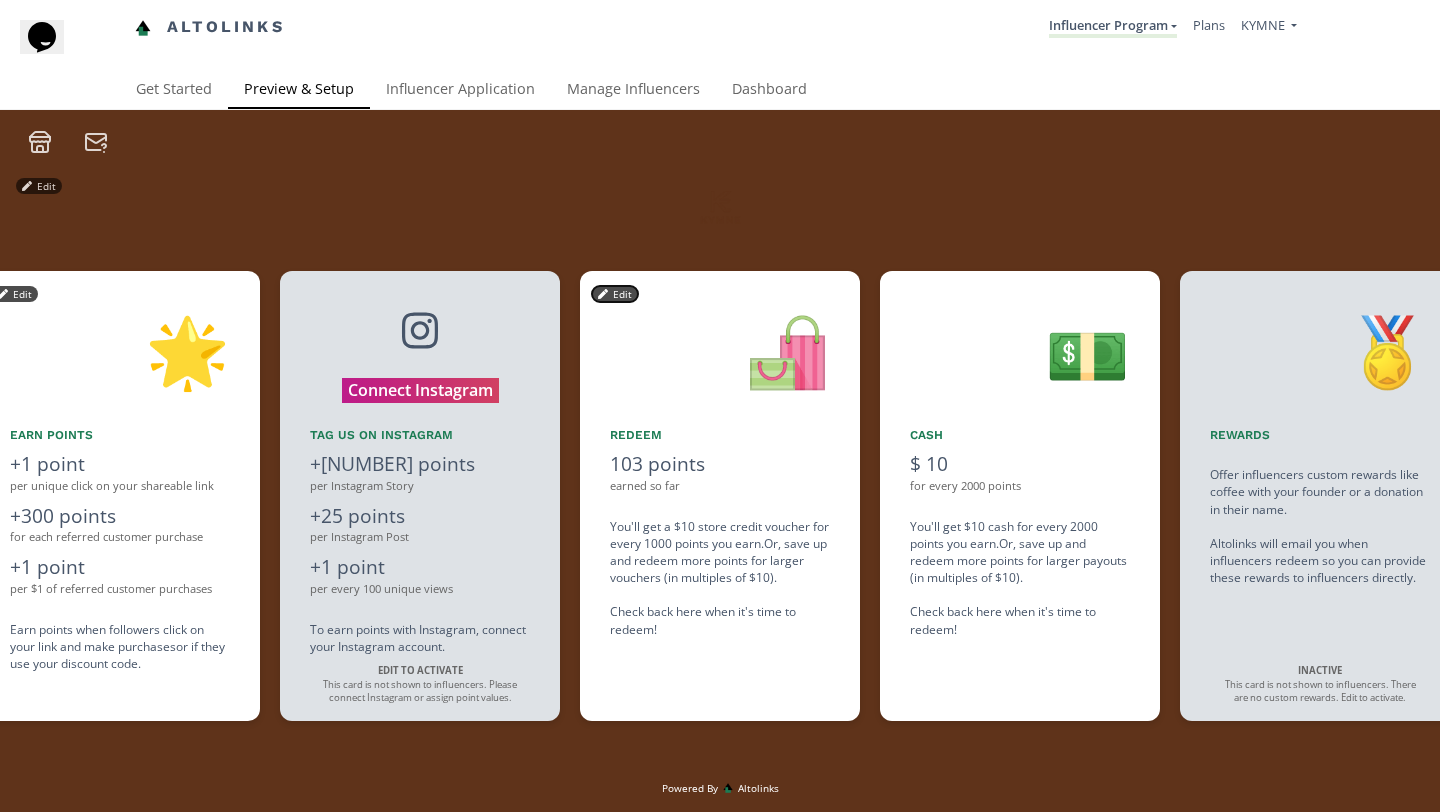 click on "Edit" at bounding box center (615, 294) 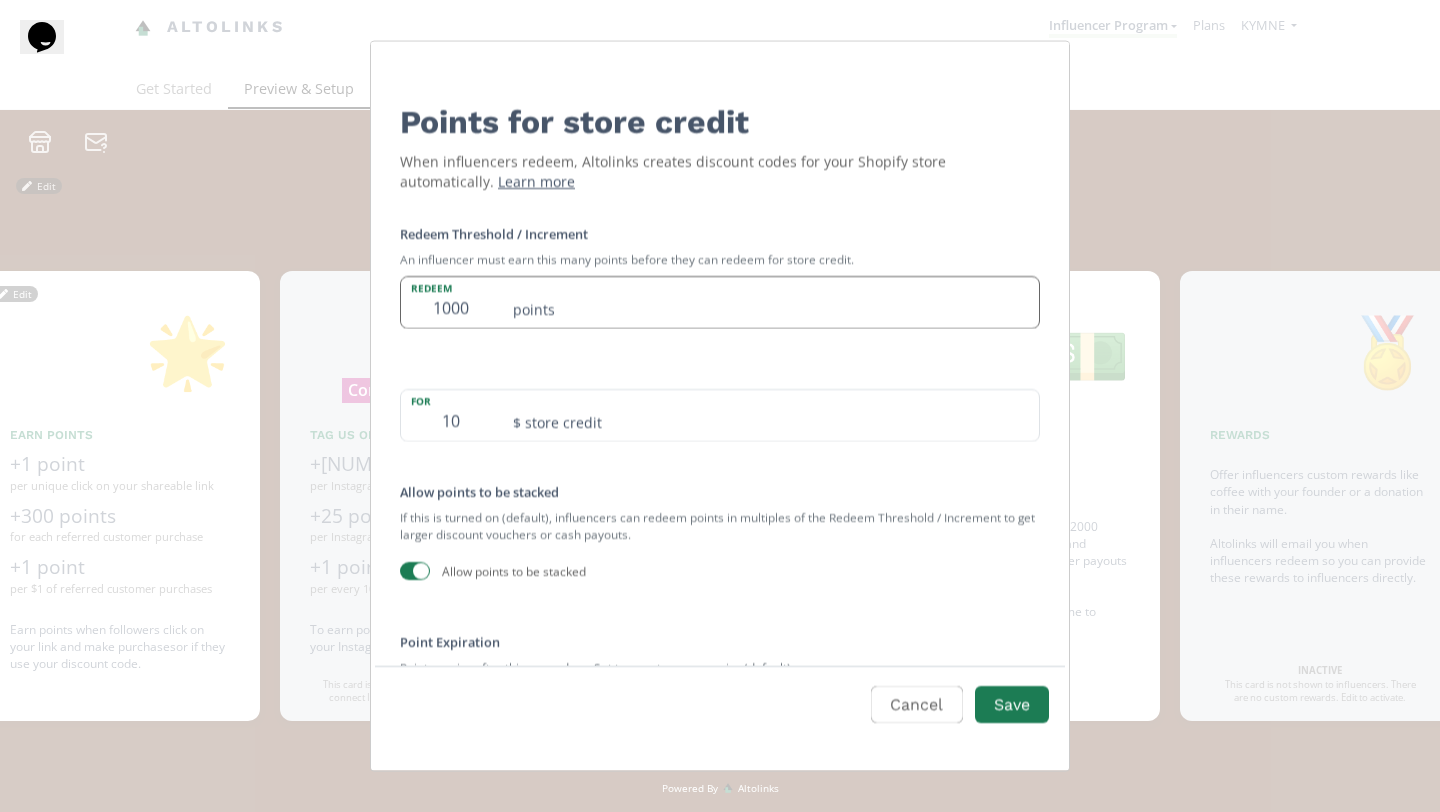 click on "1000" at bounding box center [451, 301] 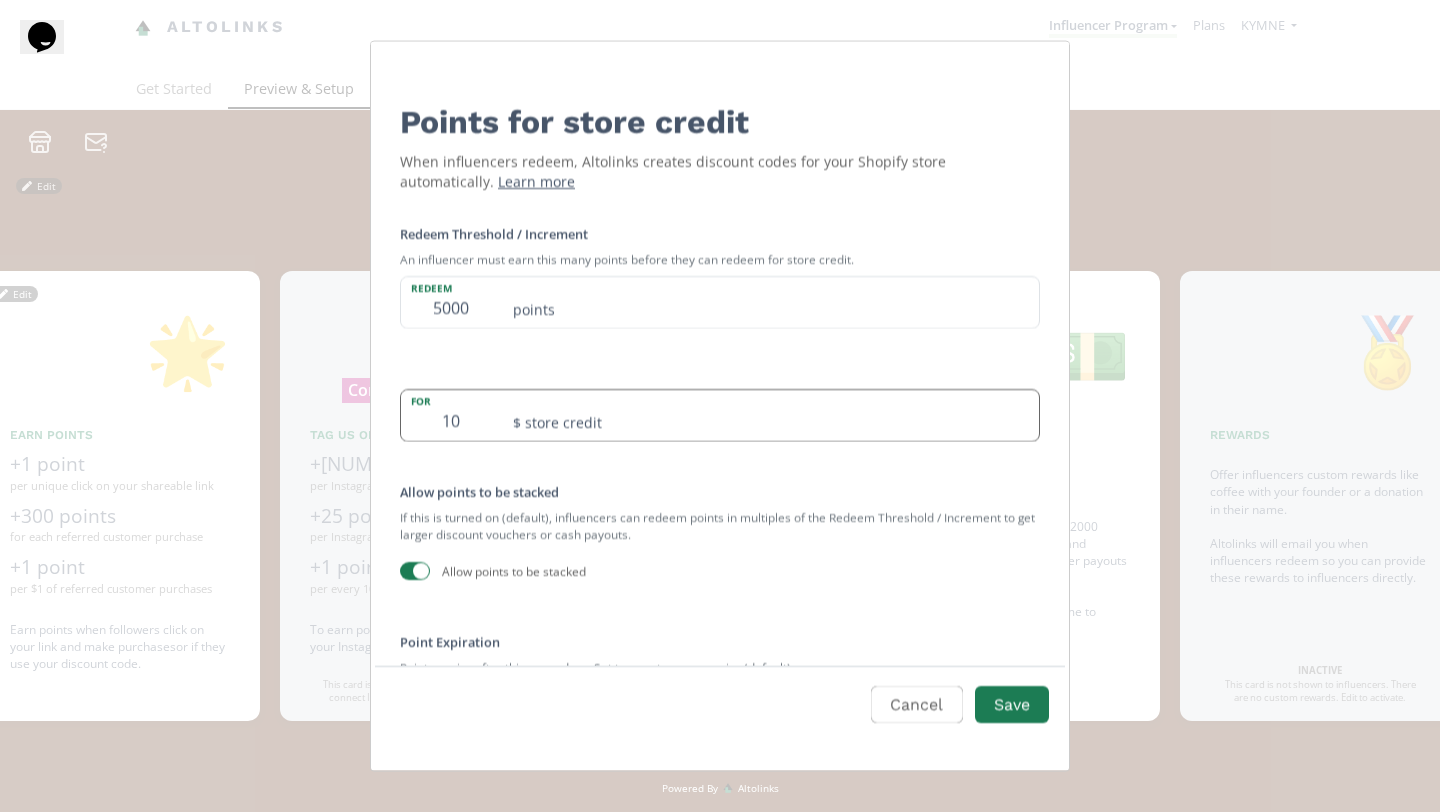 type on "5000" 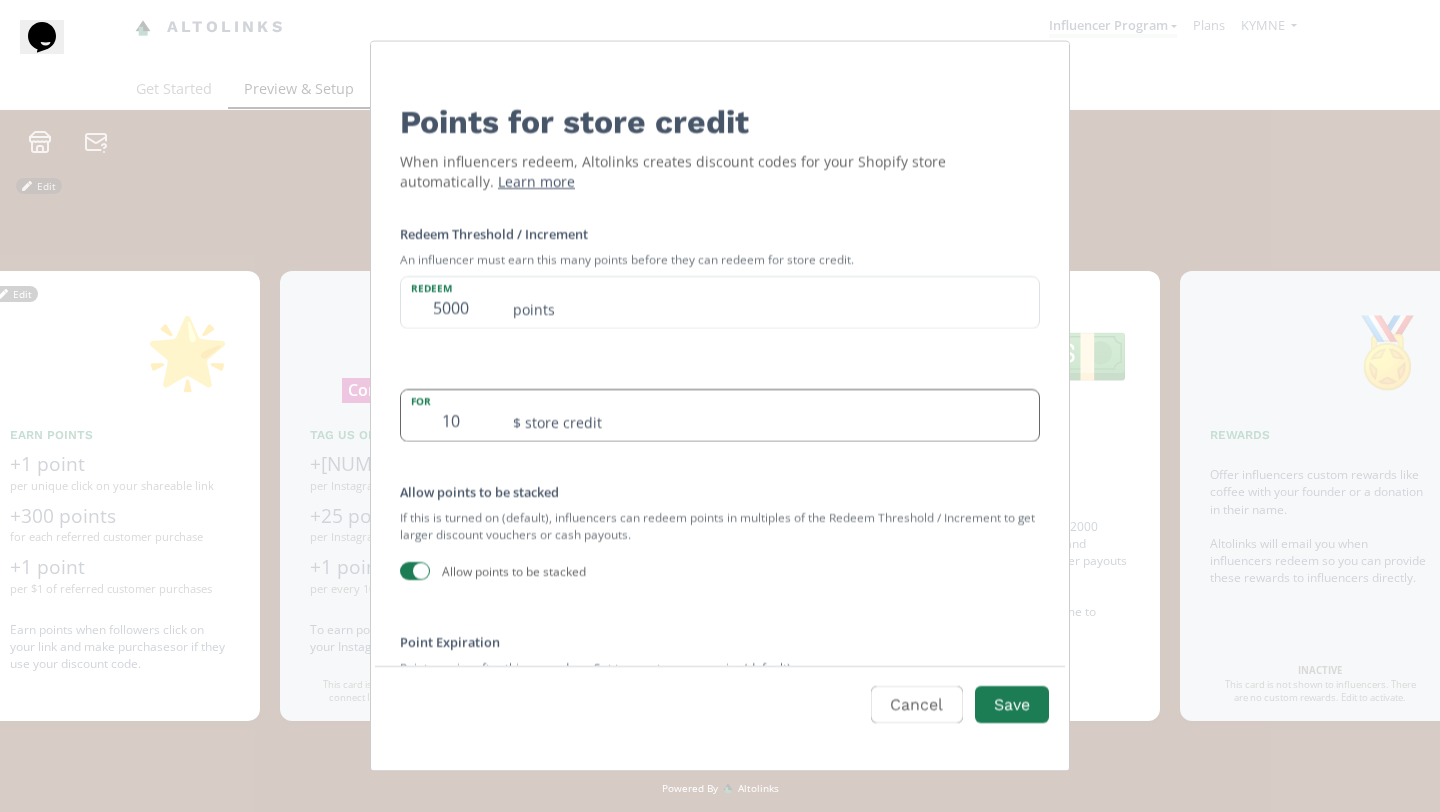 click on "$ store credit" at bounding box center [770, 414] 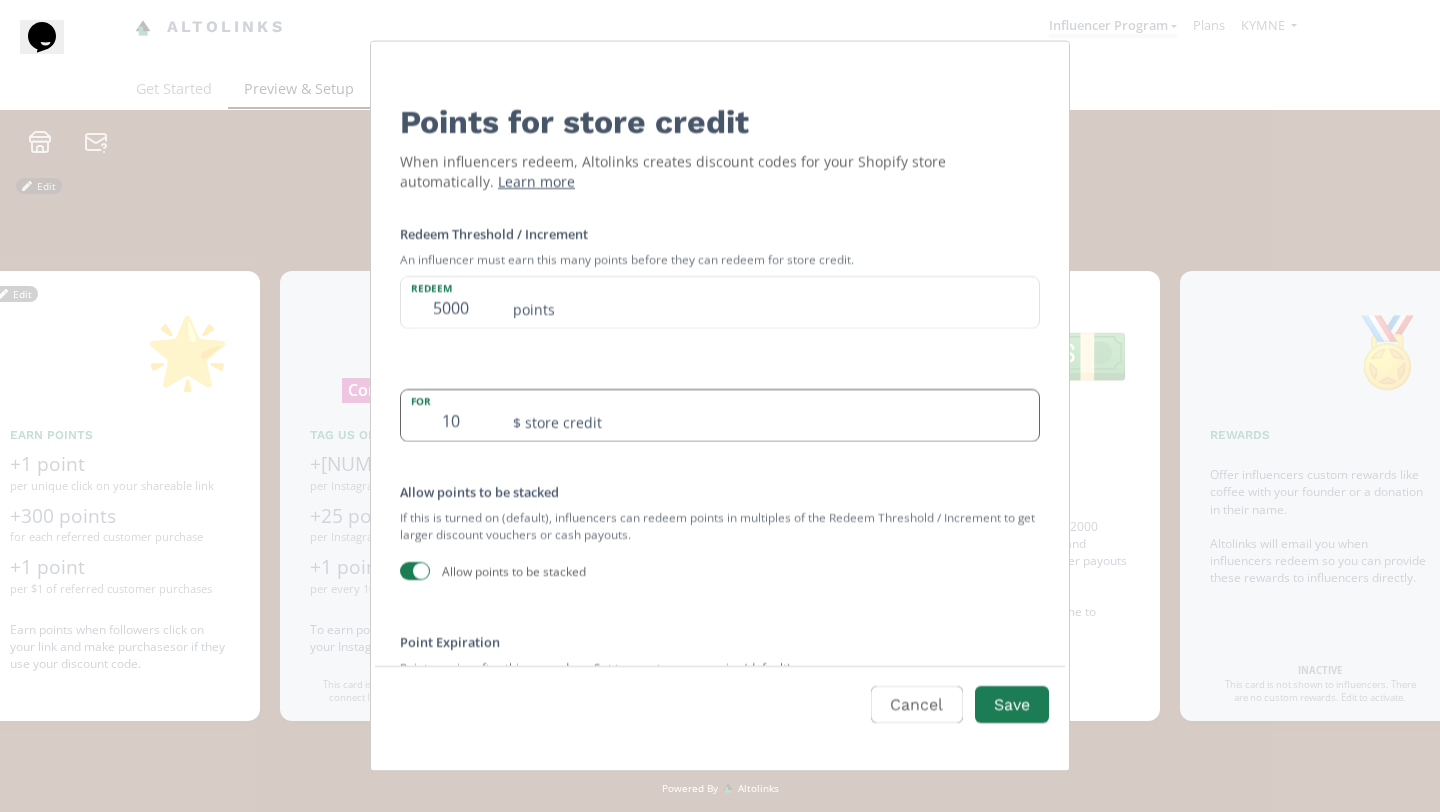 click on "$ store credit" at bounding box center [770, 414] 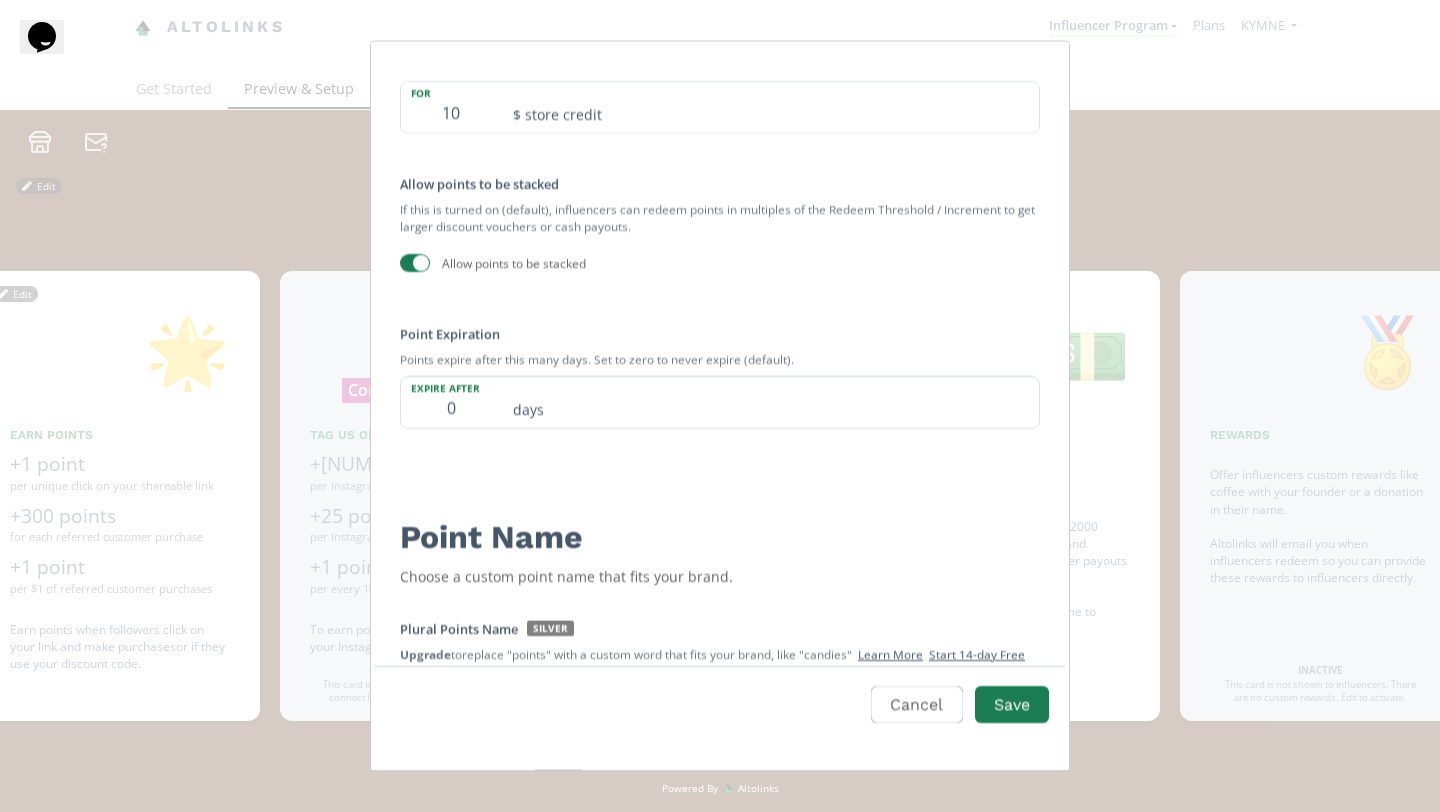scroll, scrollTop: 0, scrollLeft: 0, axis: both 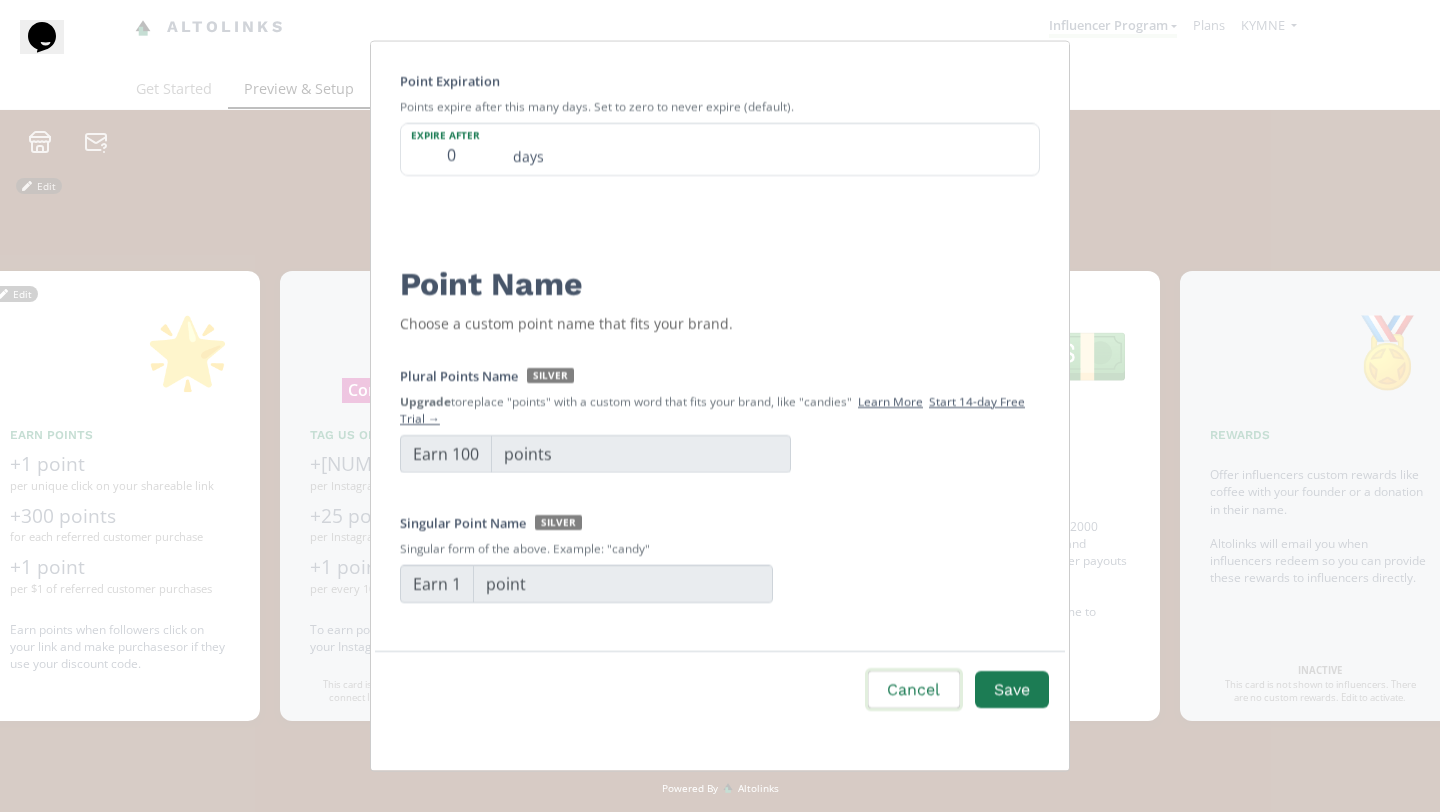 click on "Cancel" at bounding box center [913, 689] 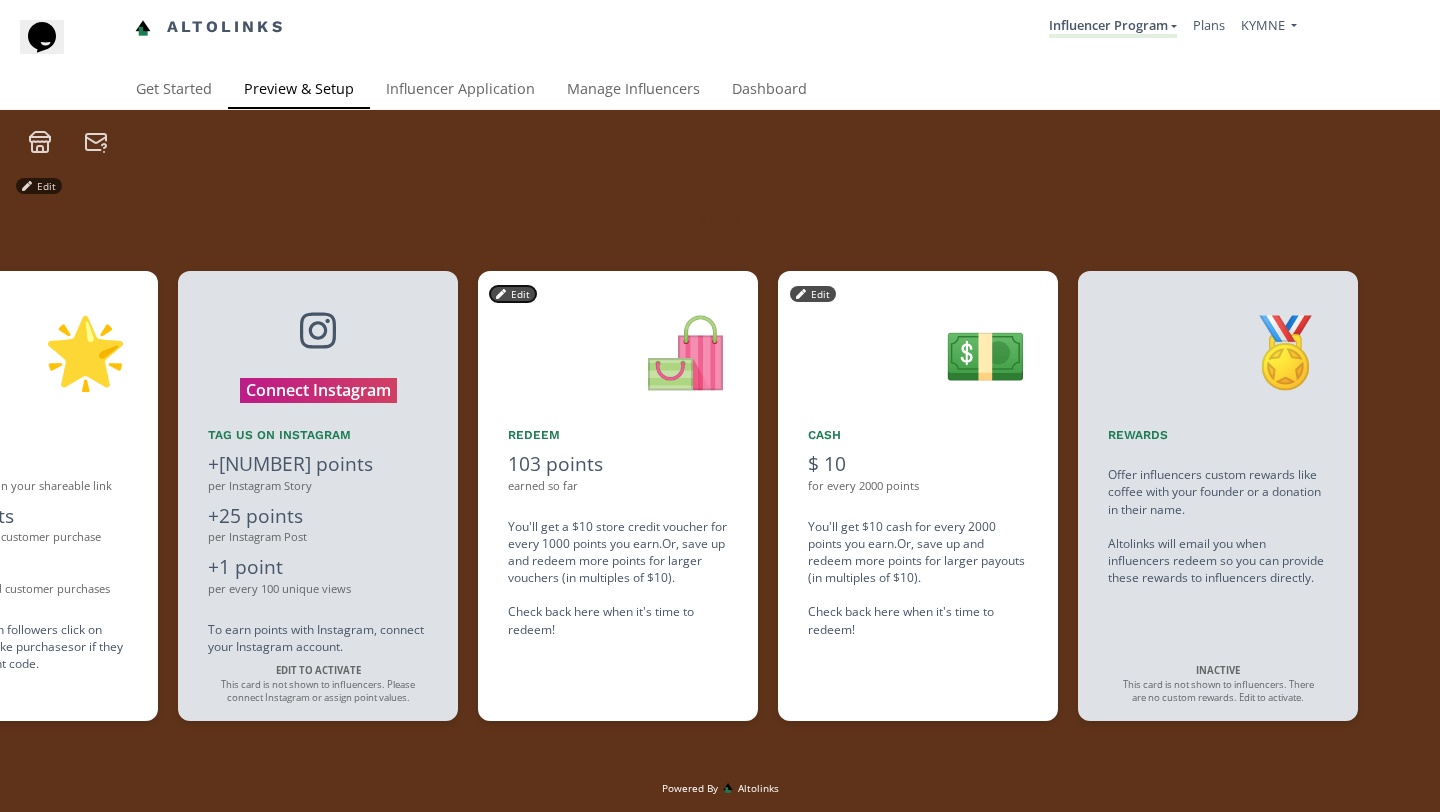 scroll, scrollTop: 0, scrollLeft: 1800, axis: horizontal 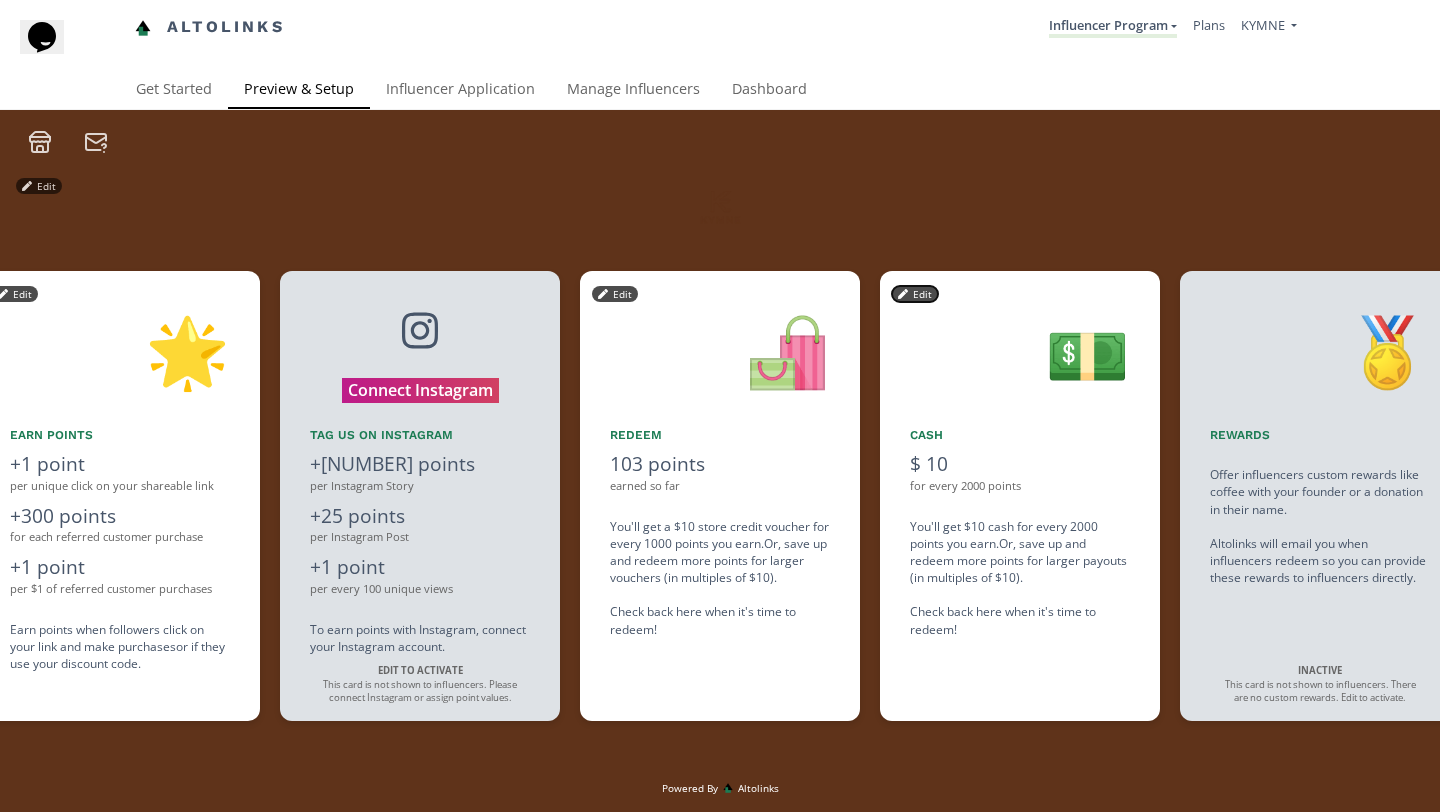 click on "Edit" at bounding box center (915, 294) 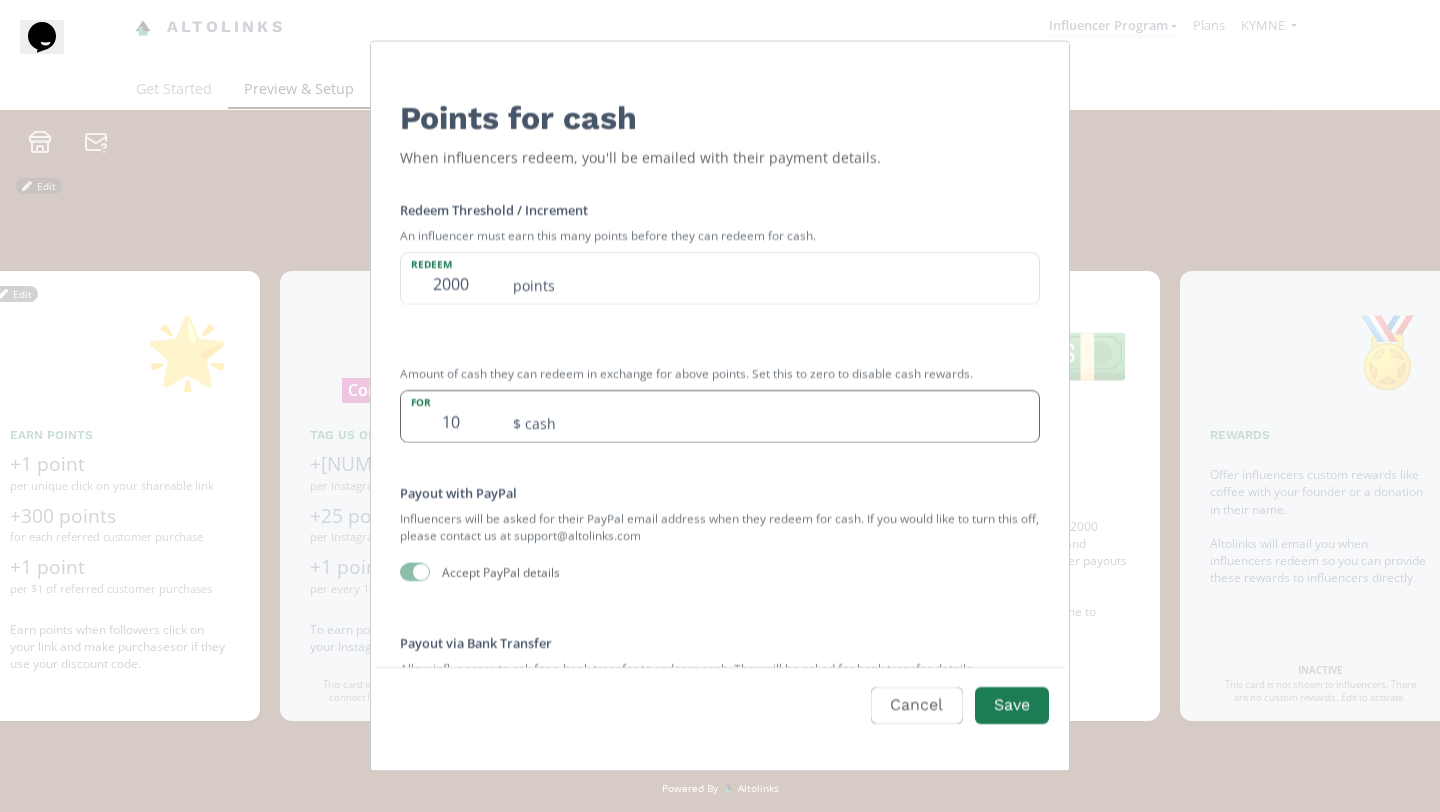 scroll, scrollTop: 0, scrollLeft: 0, axis: both 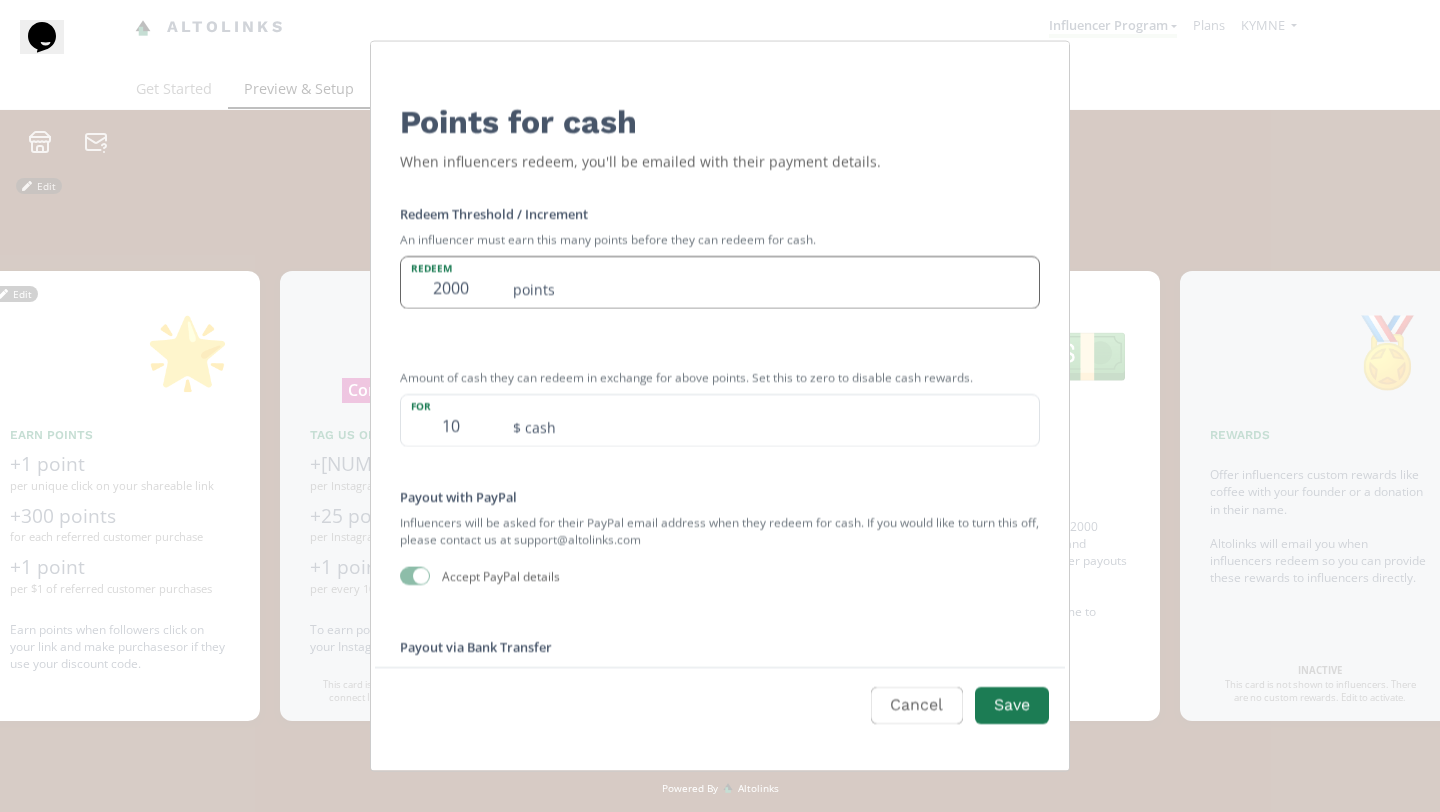 click on "points" at bounding box center (770, 281) 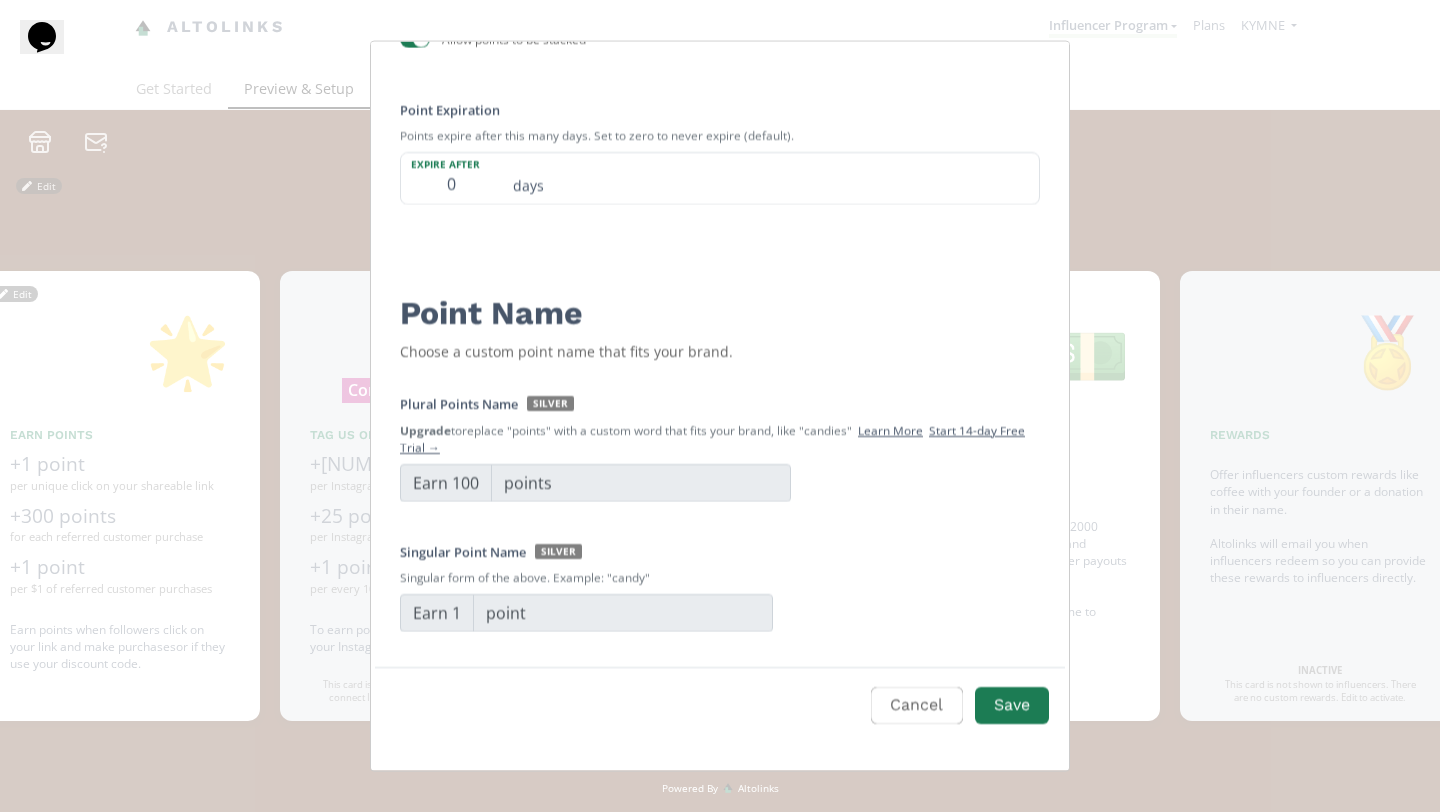 scroll, scrollTop: 1159, scrollLeft: 0, axis: vertical 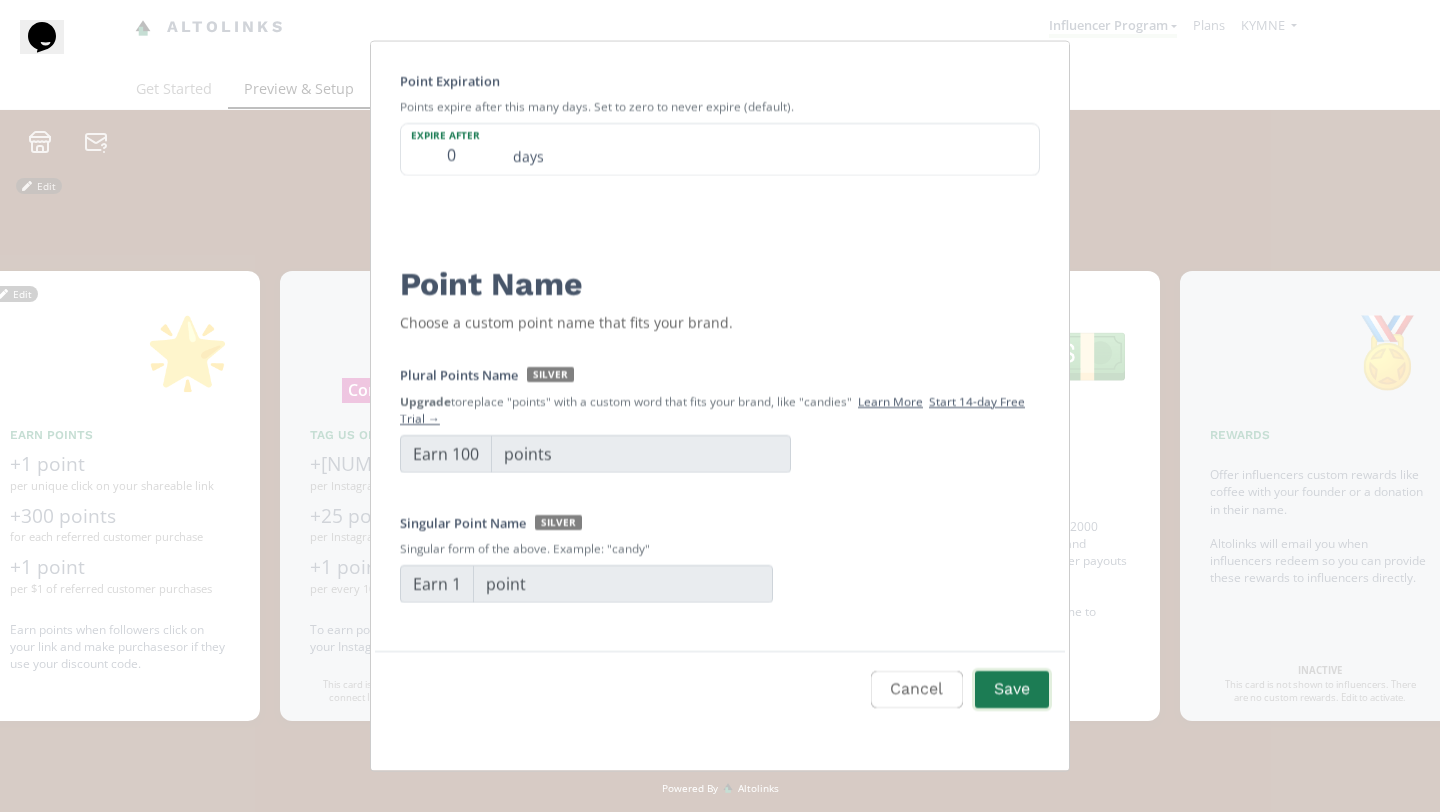 type on "5000" 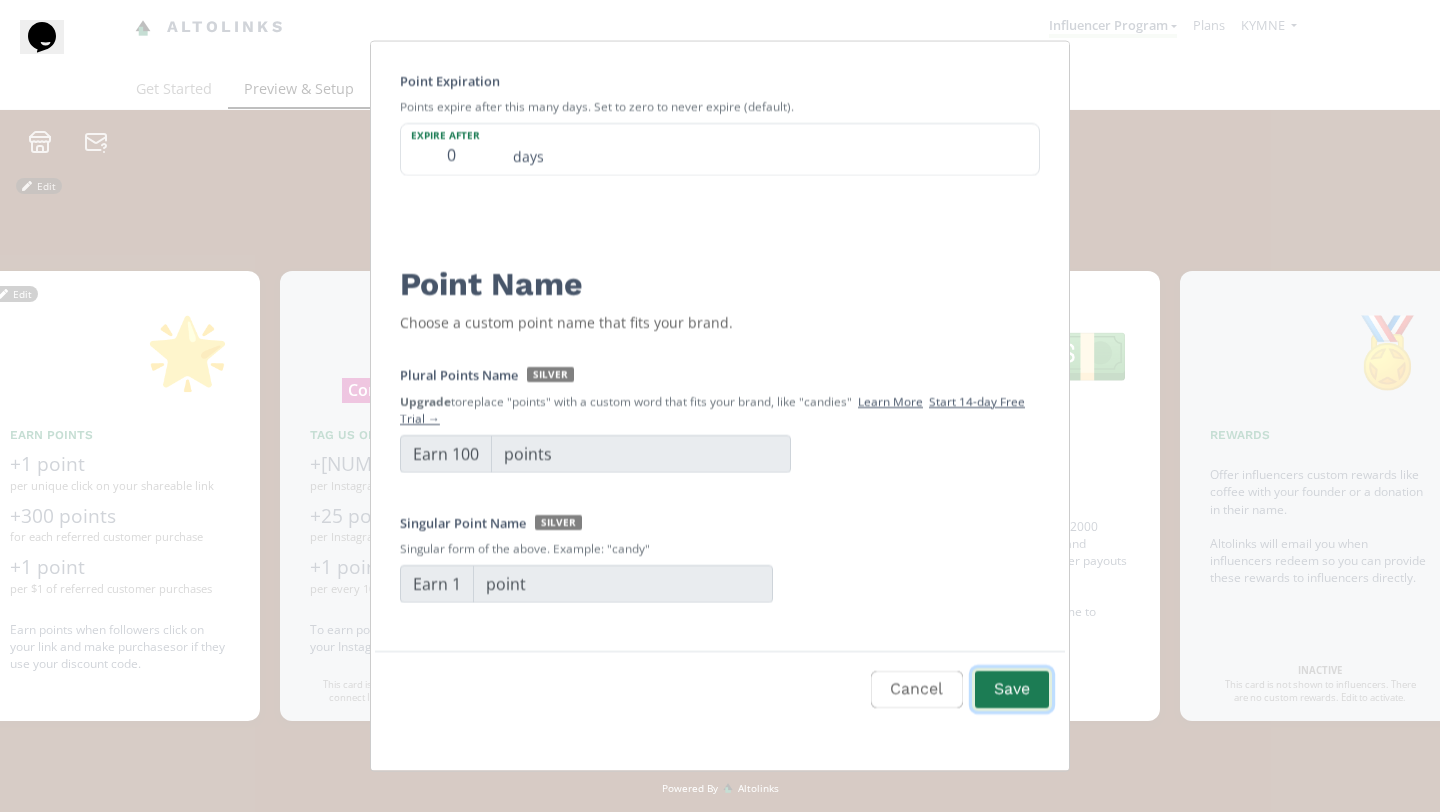 click on "Save" at bounding box center (1012, 689) 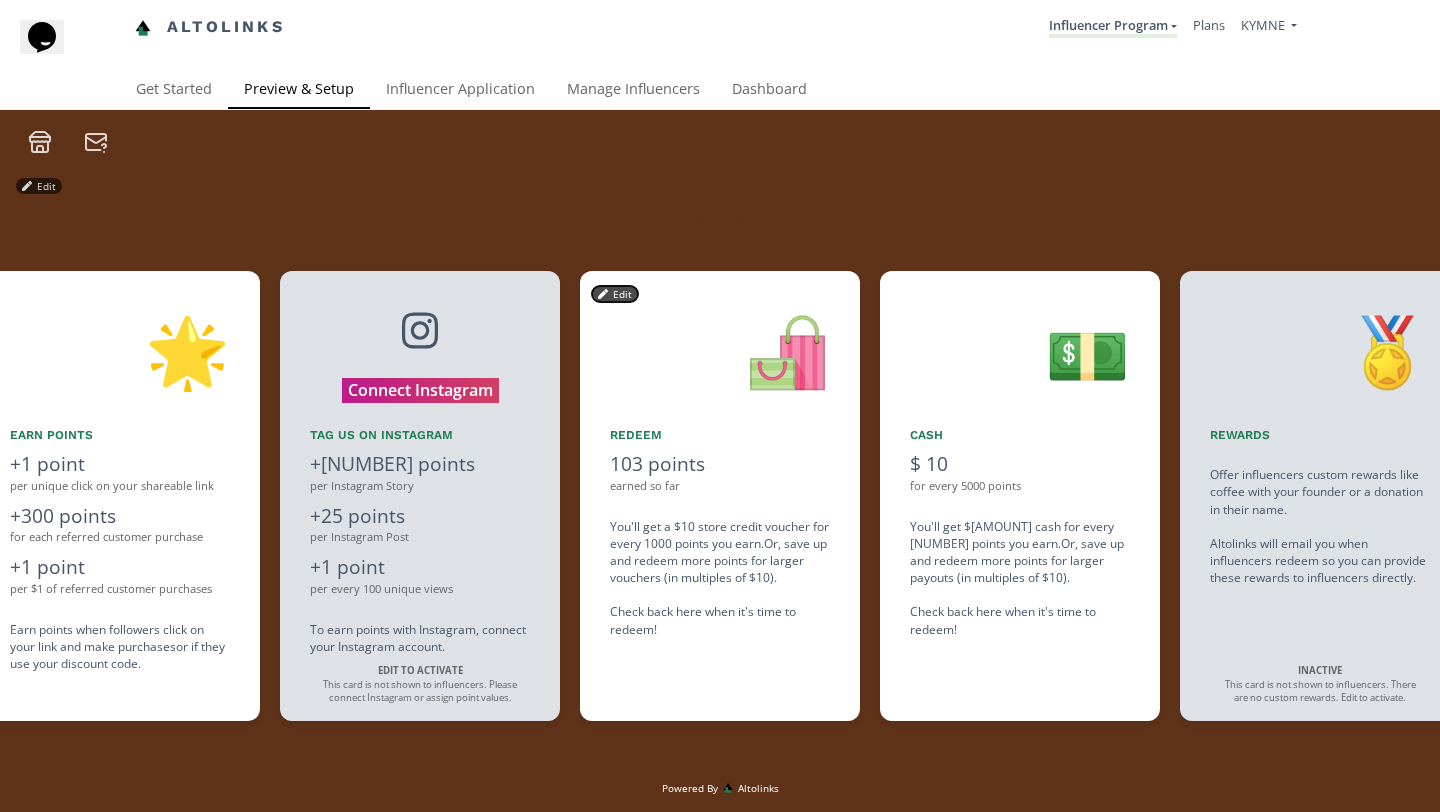 click on "Edit" at bounding box center [615, 294] 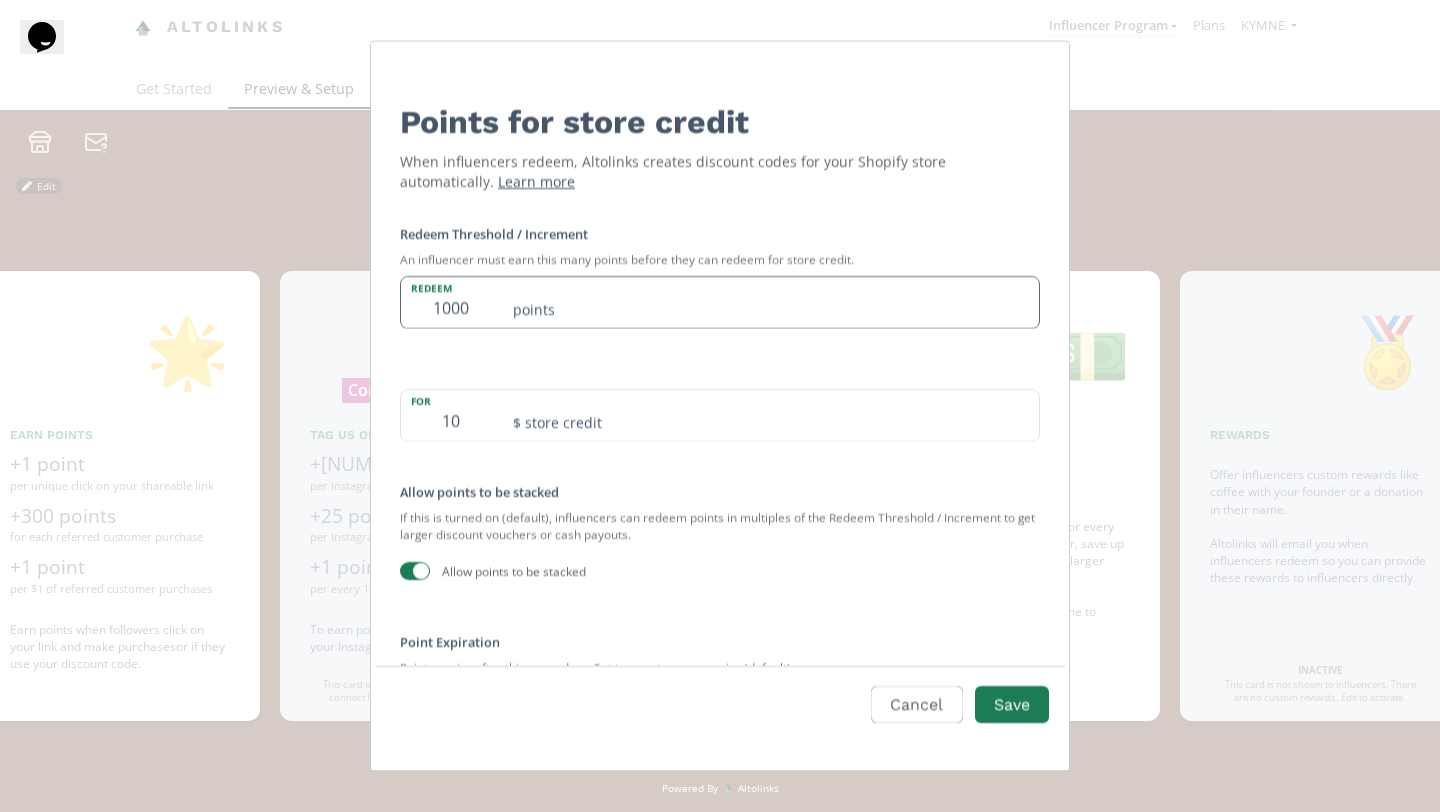 click on "1000" at bounding box center (451, 301) 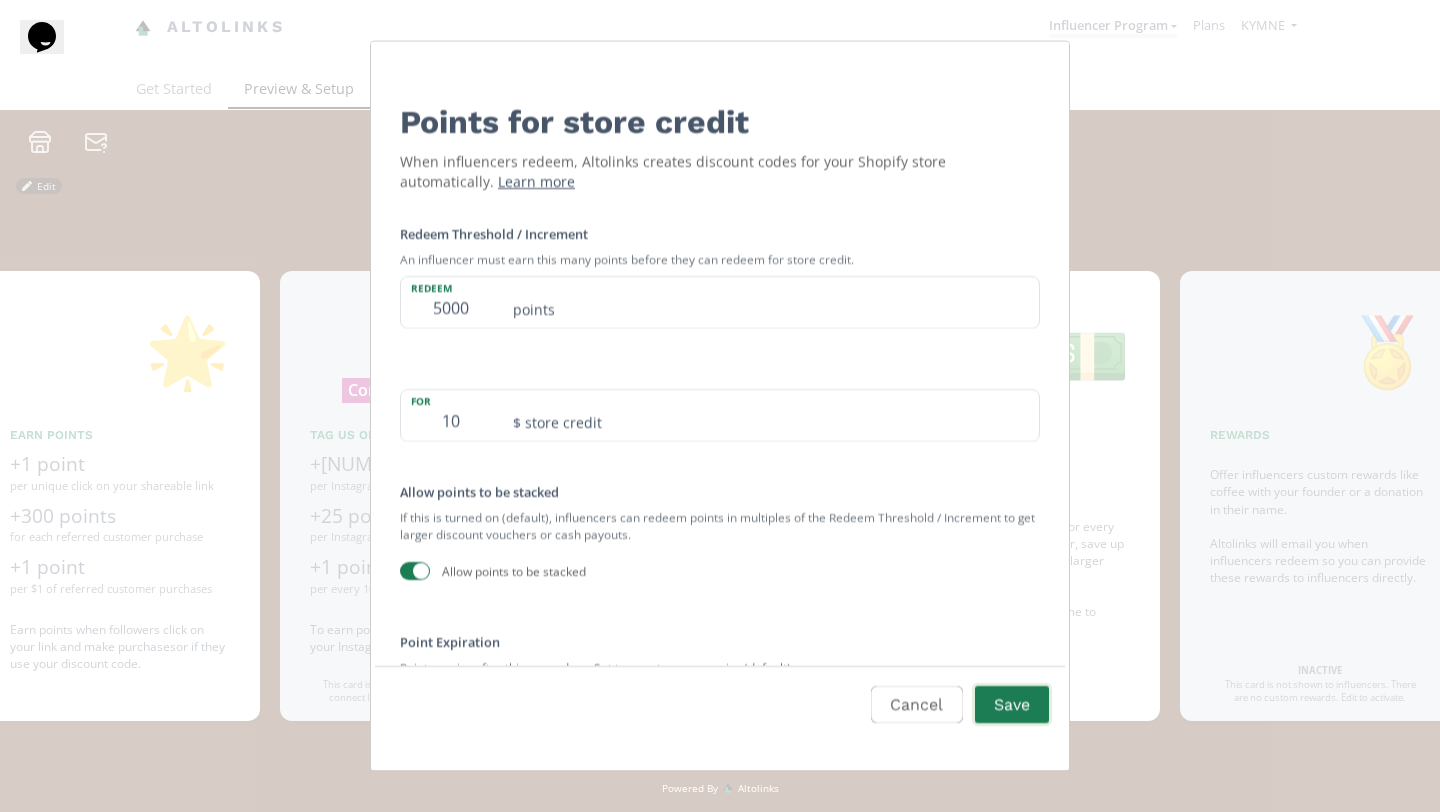 type on "5000" 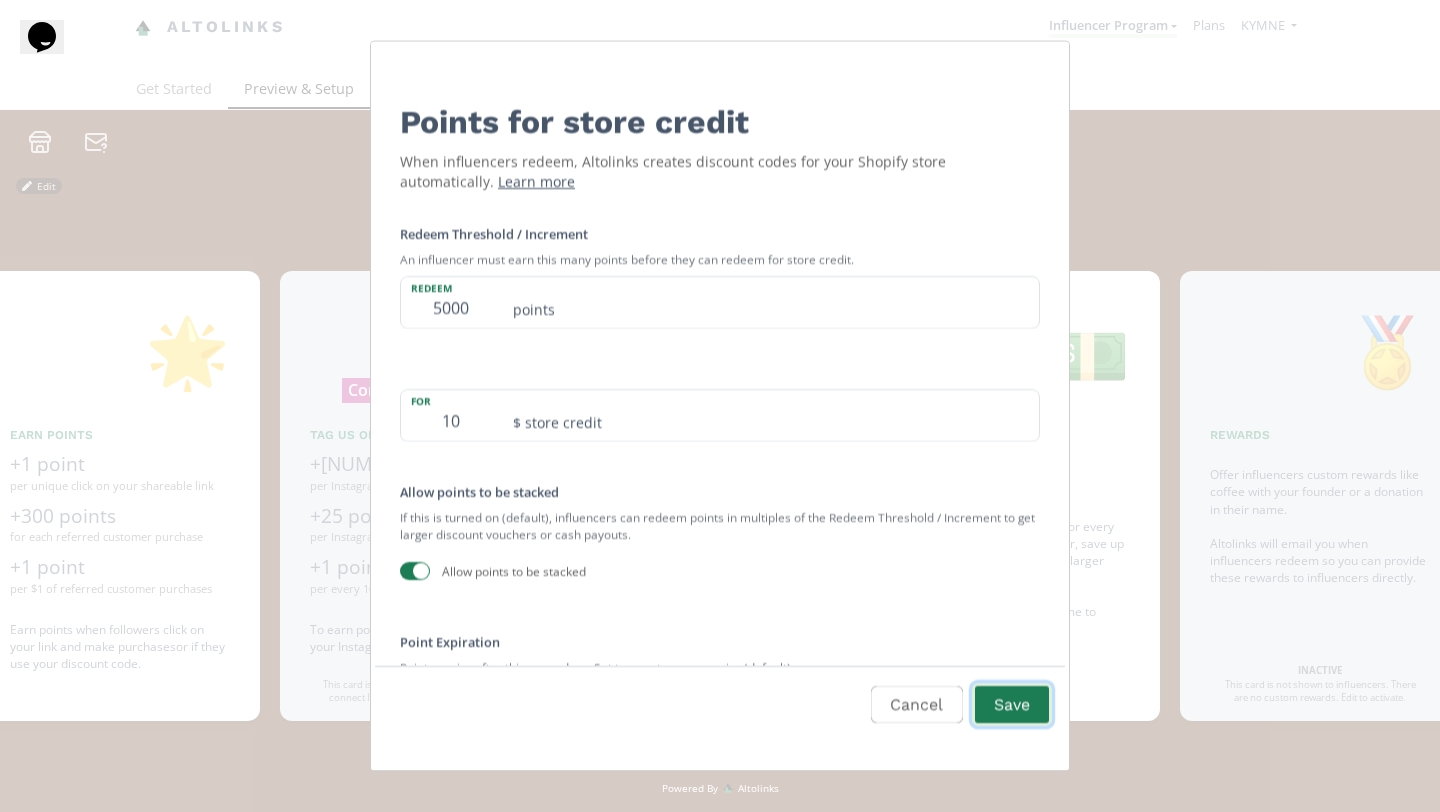 click on "Save" at bounding box center (1012, 705) 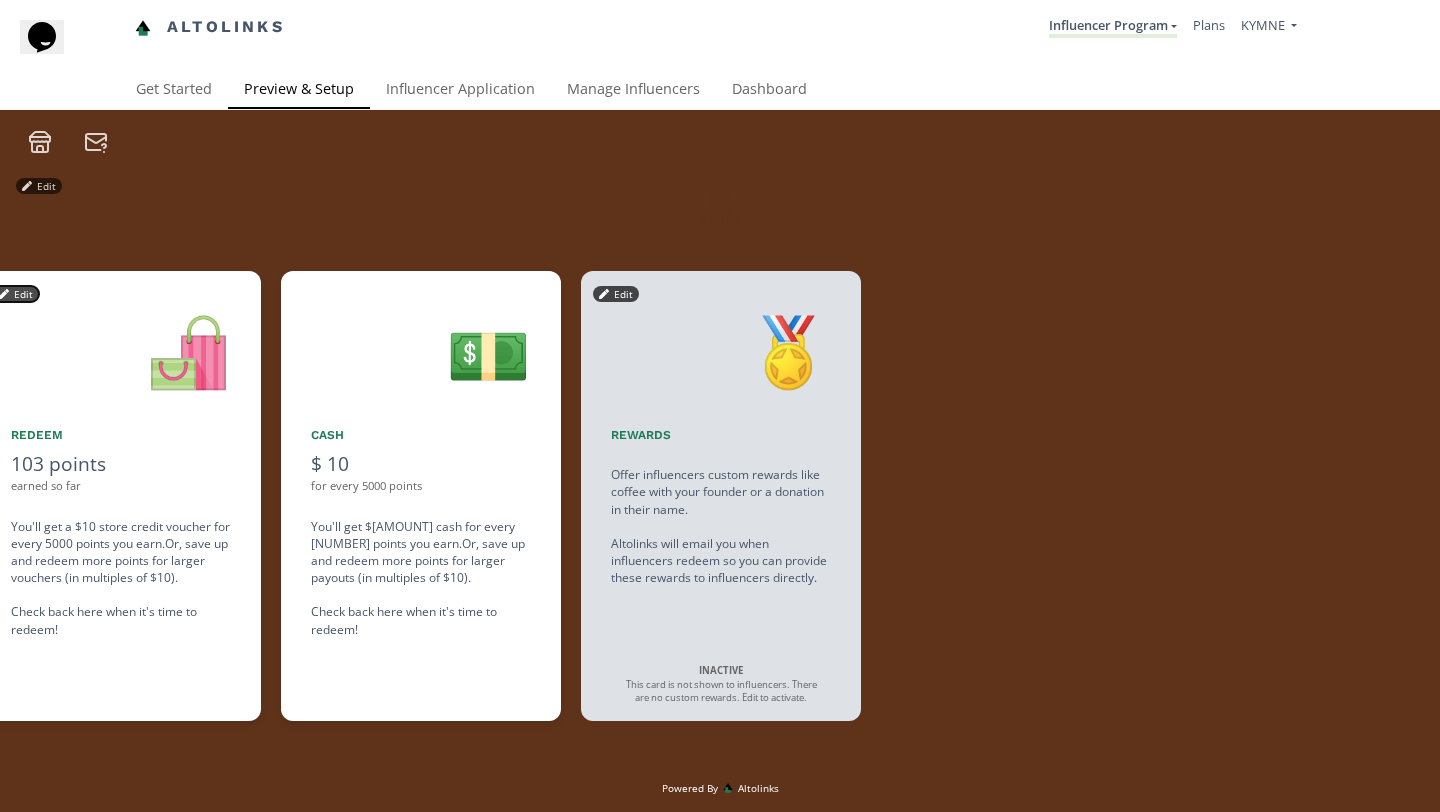 scroll, scrollTop: 0, scrollLeft: 2400, axis: horizontal 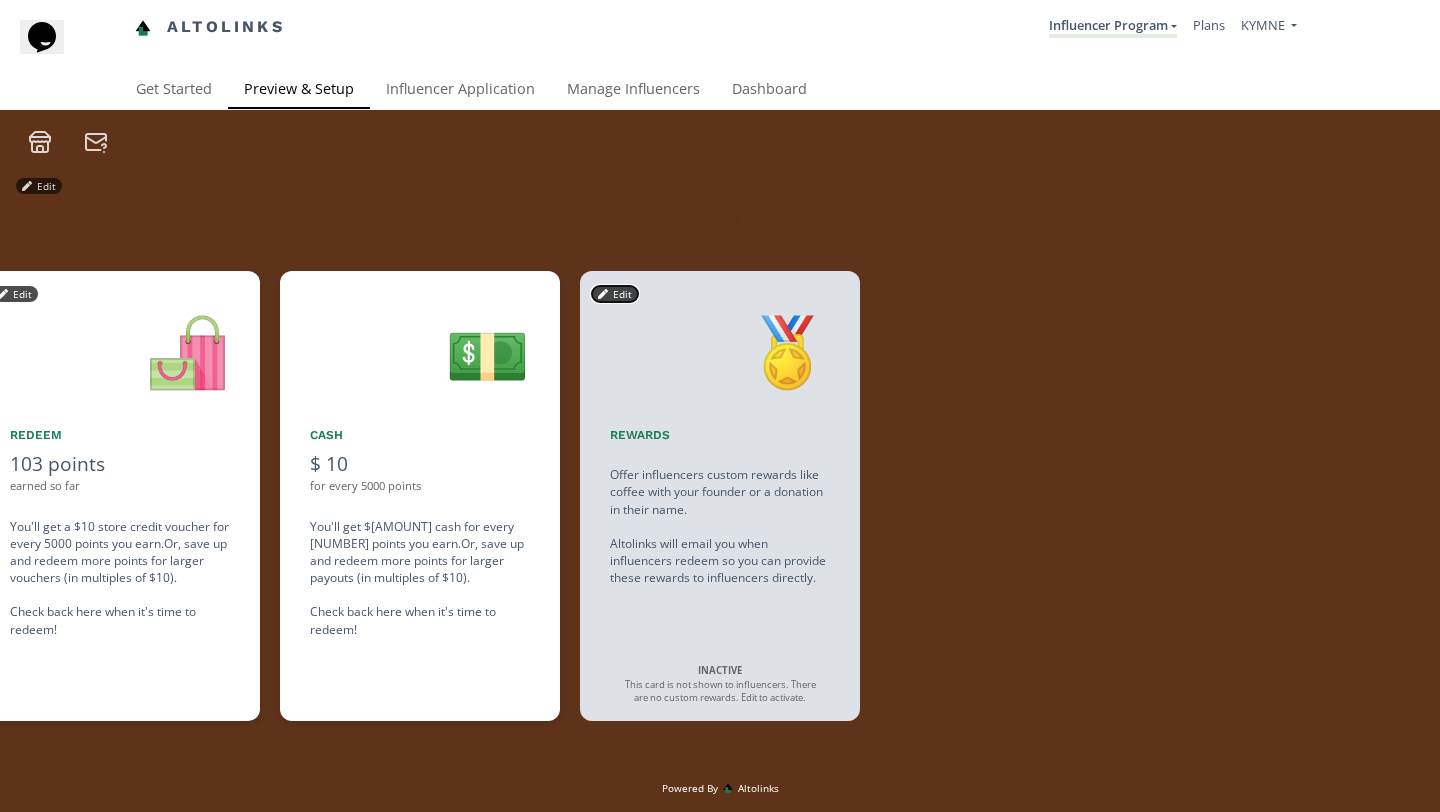 click on "Edit" at bounding box center (615, 294) 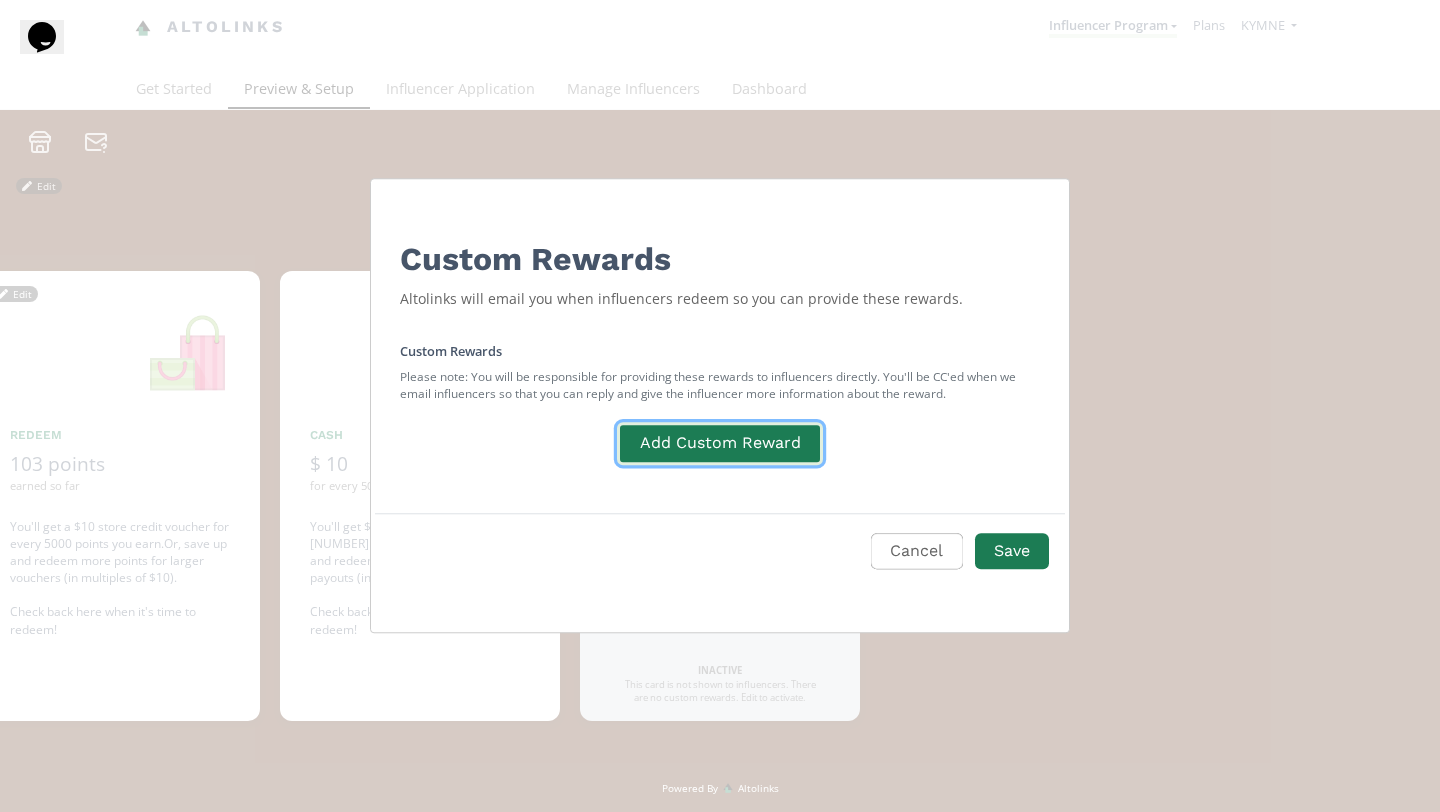 click on "Add Custom Reward" at bounding box center [719, 443] 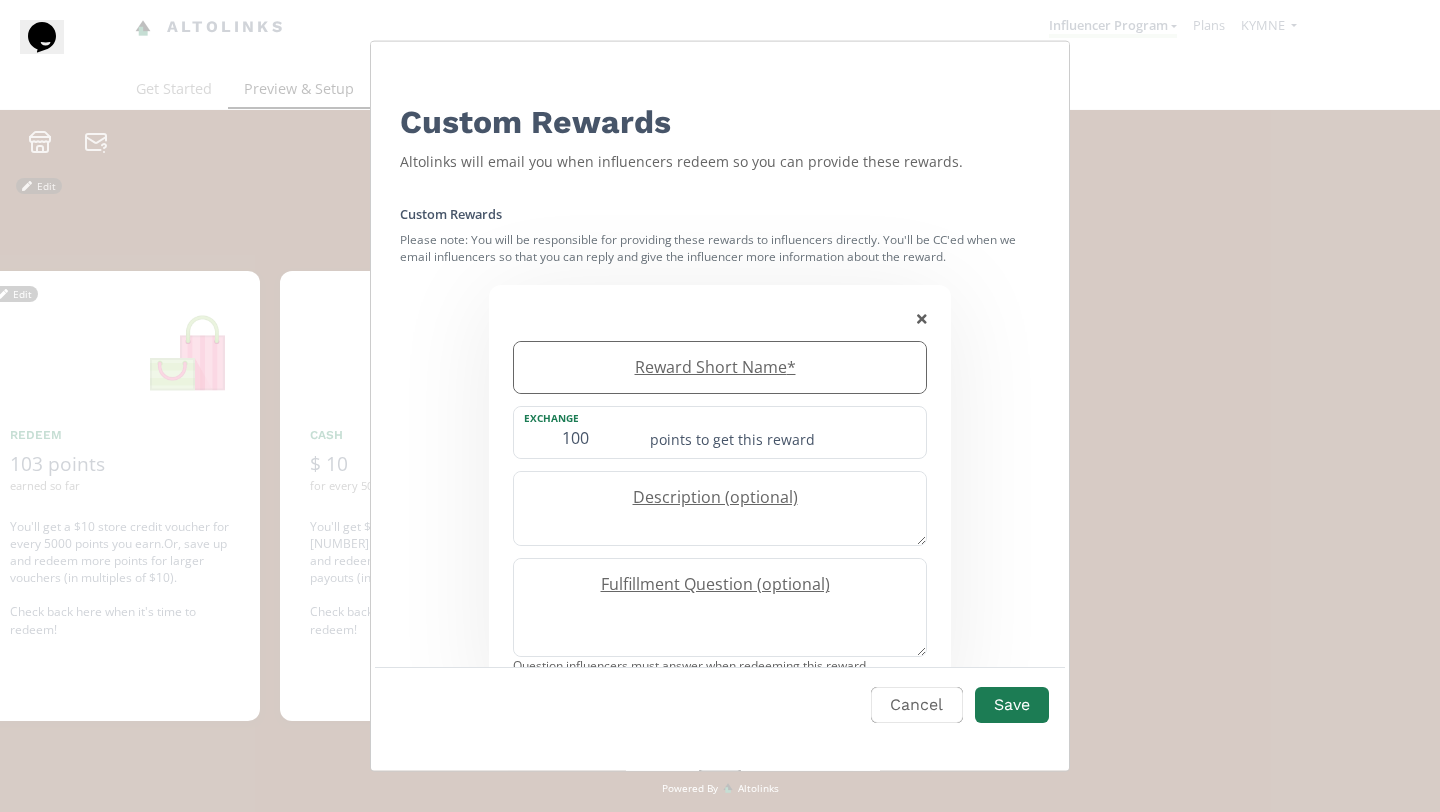 click on "Reward Short Name *" at bounding box center (710, 366) 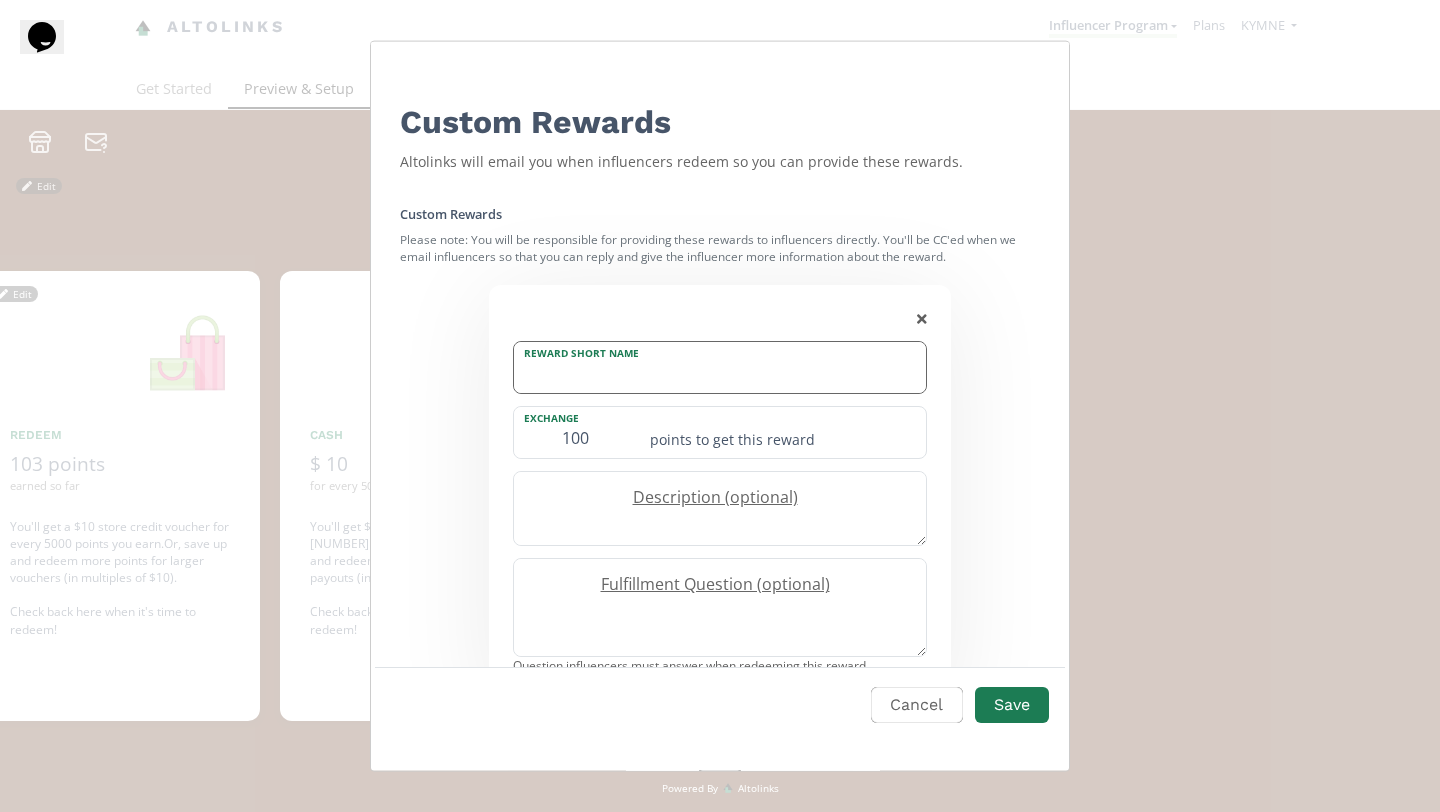 paste on "Amazon Gift Card" 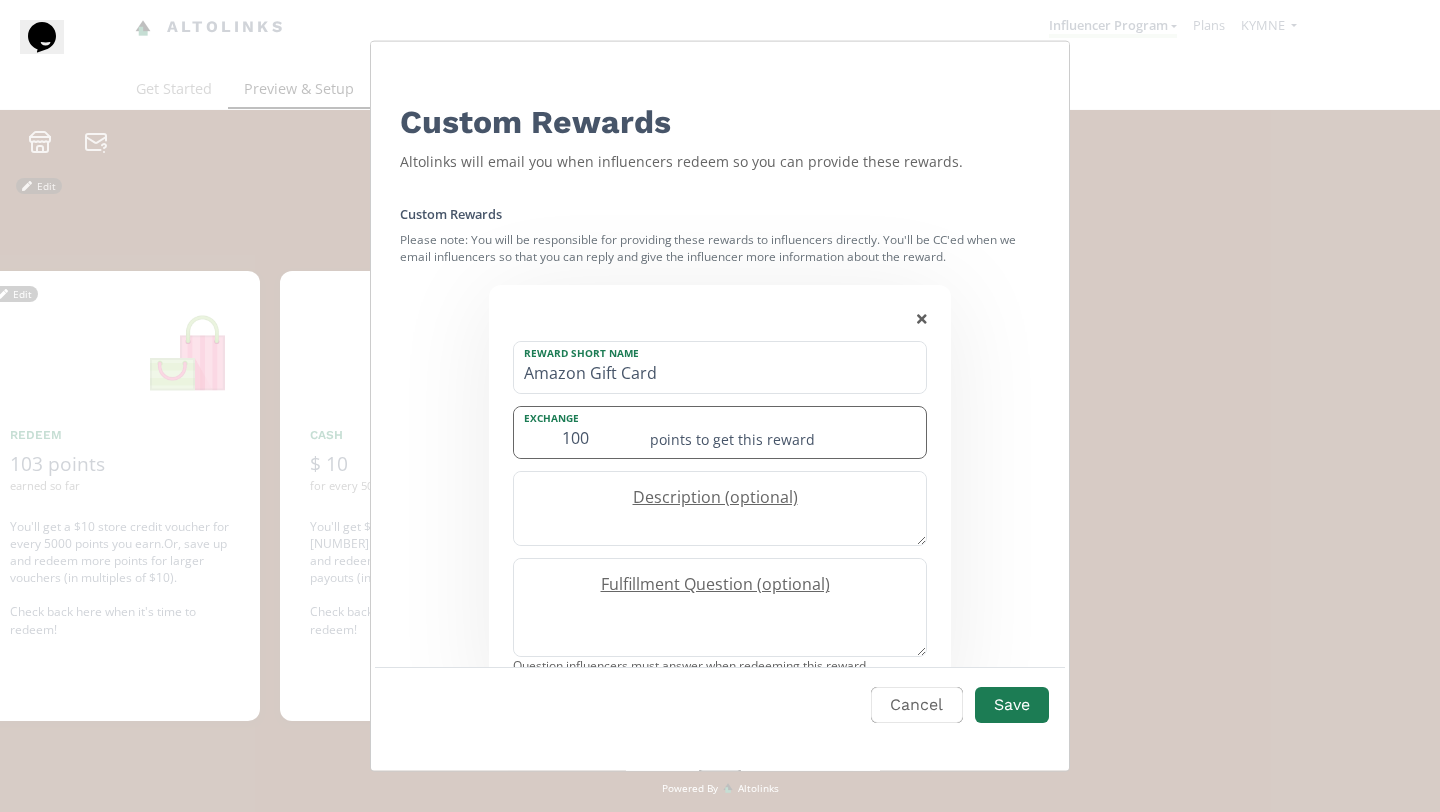 type on "Amazon Gift Card" 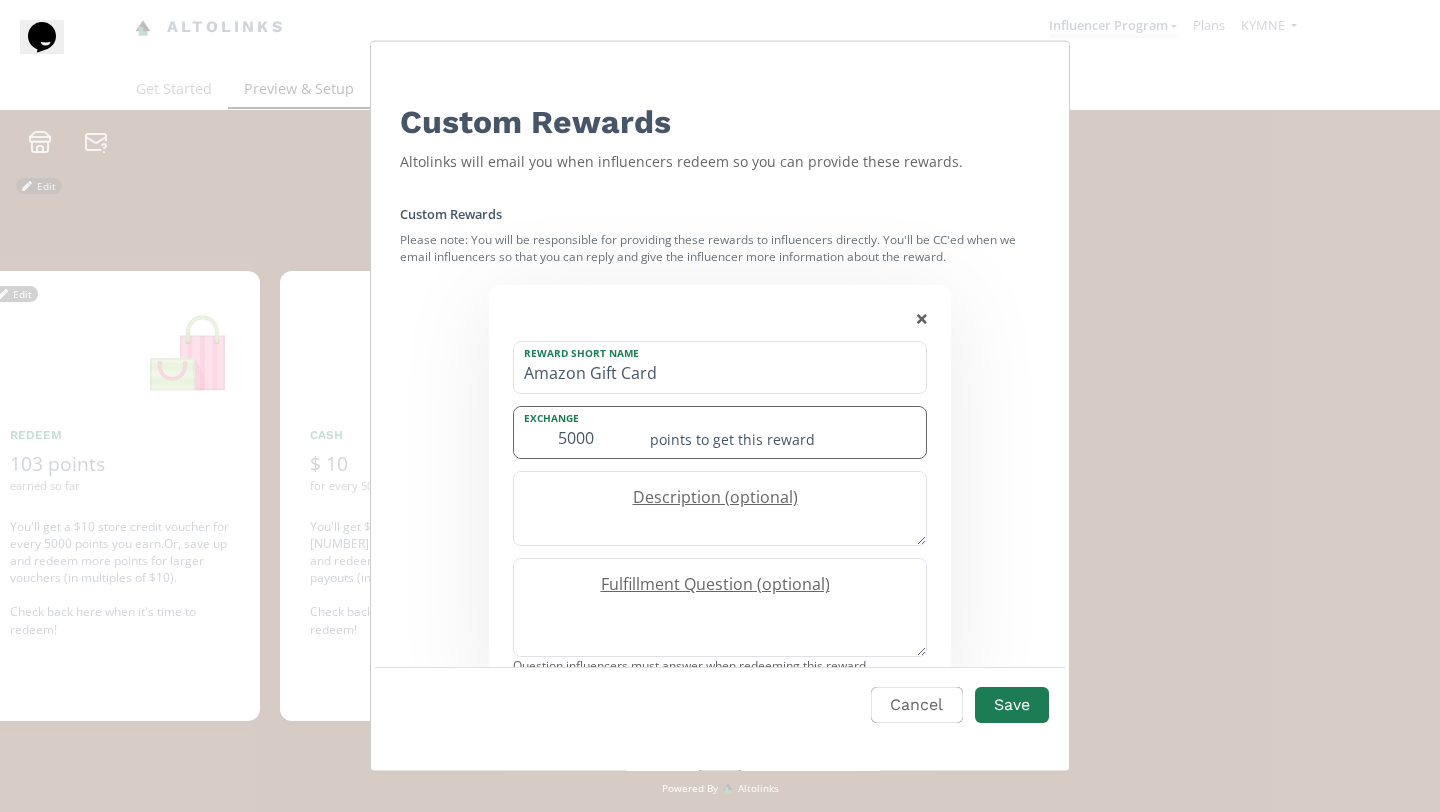 click on "5000" at bounding box center (576, 431) 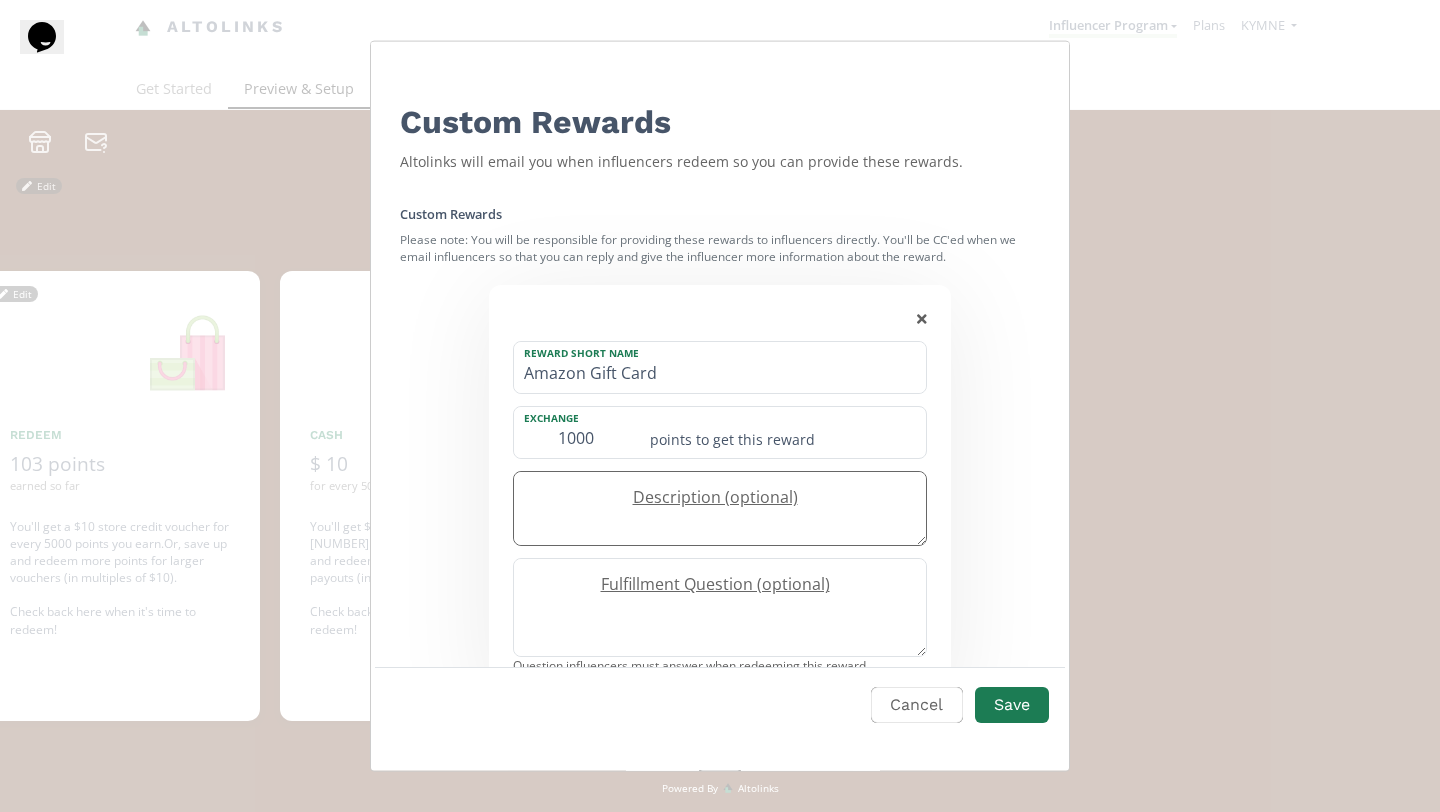 type on "1000" 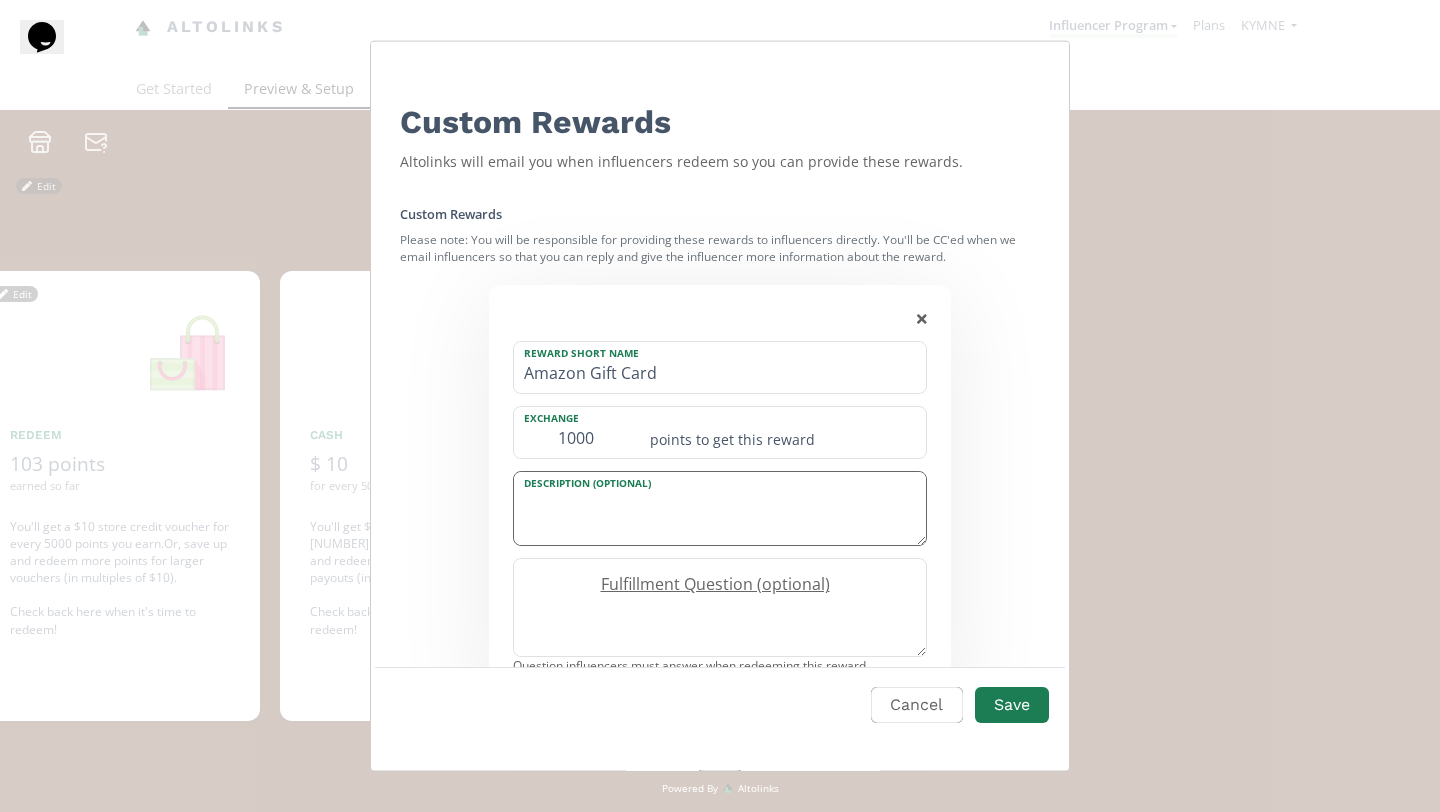 paste on "Amazon Gift Card" 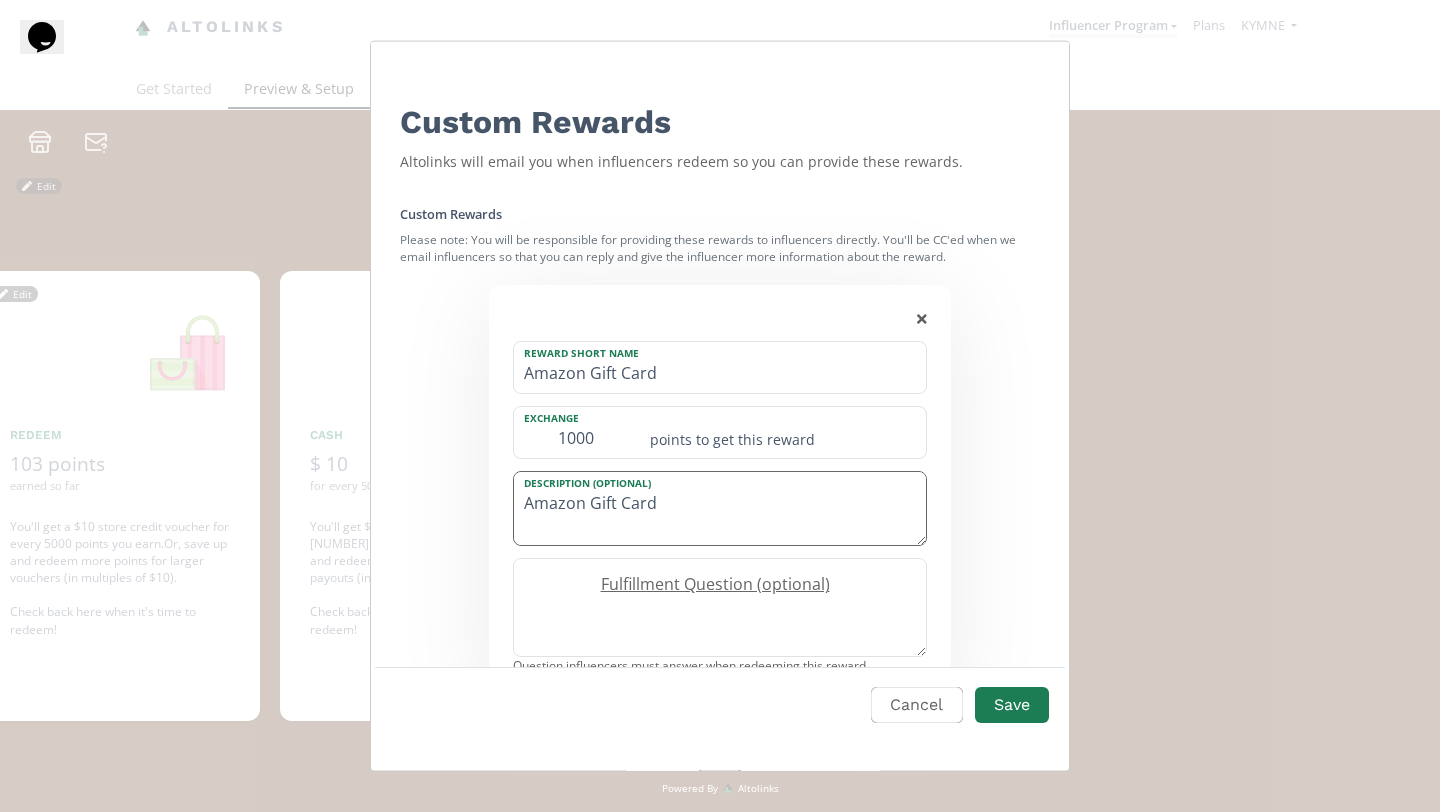 click on "Amazon Gift Card" at bounding box center (720, 508) 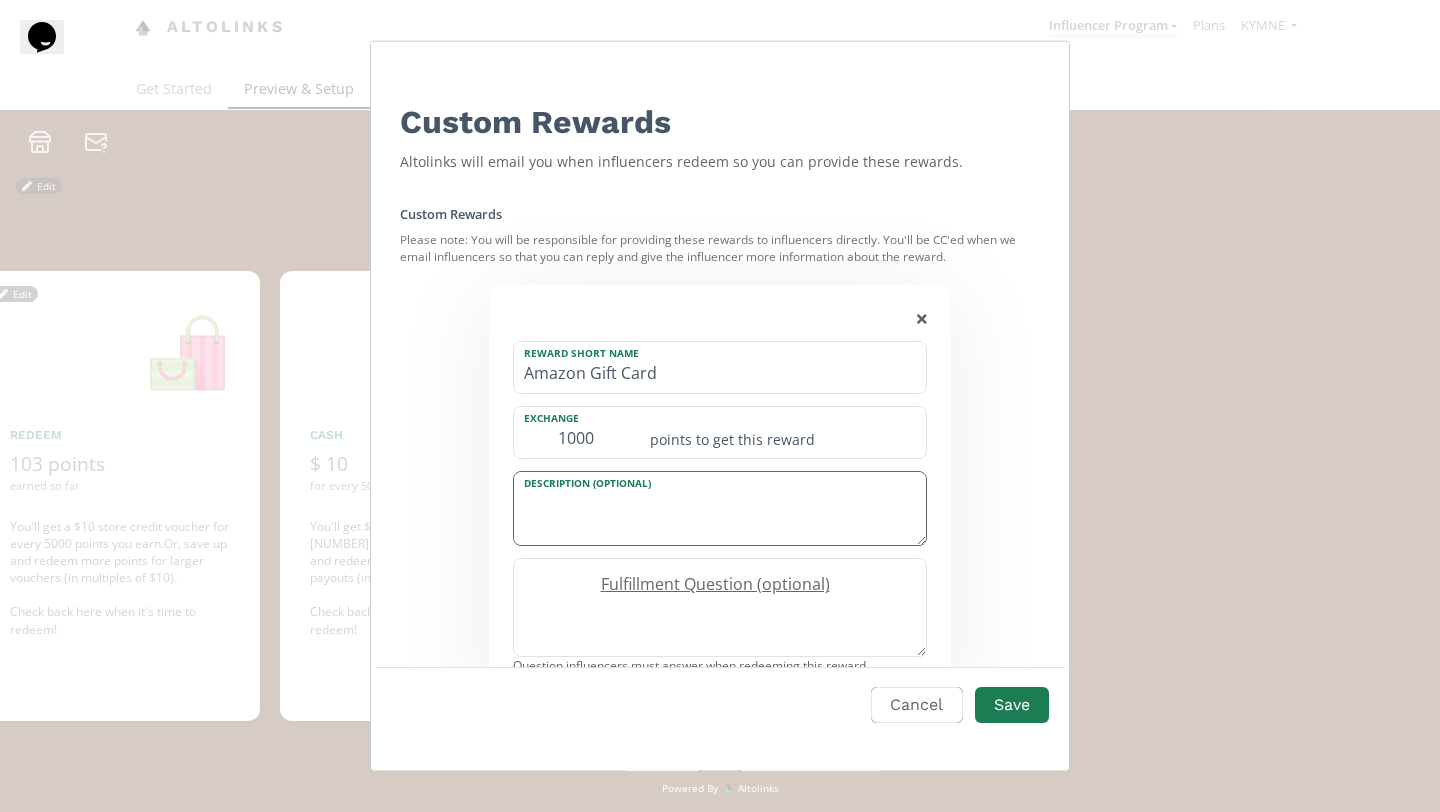 click at bounding box center [720, 508] 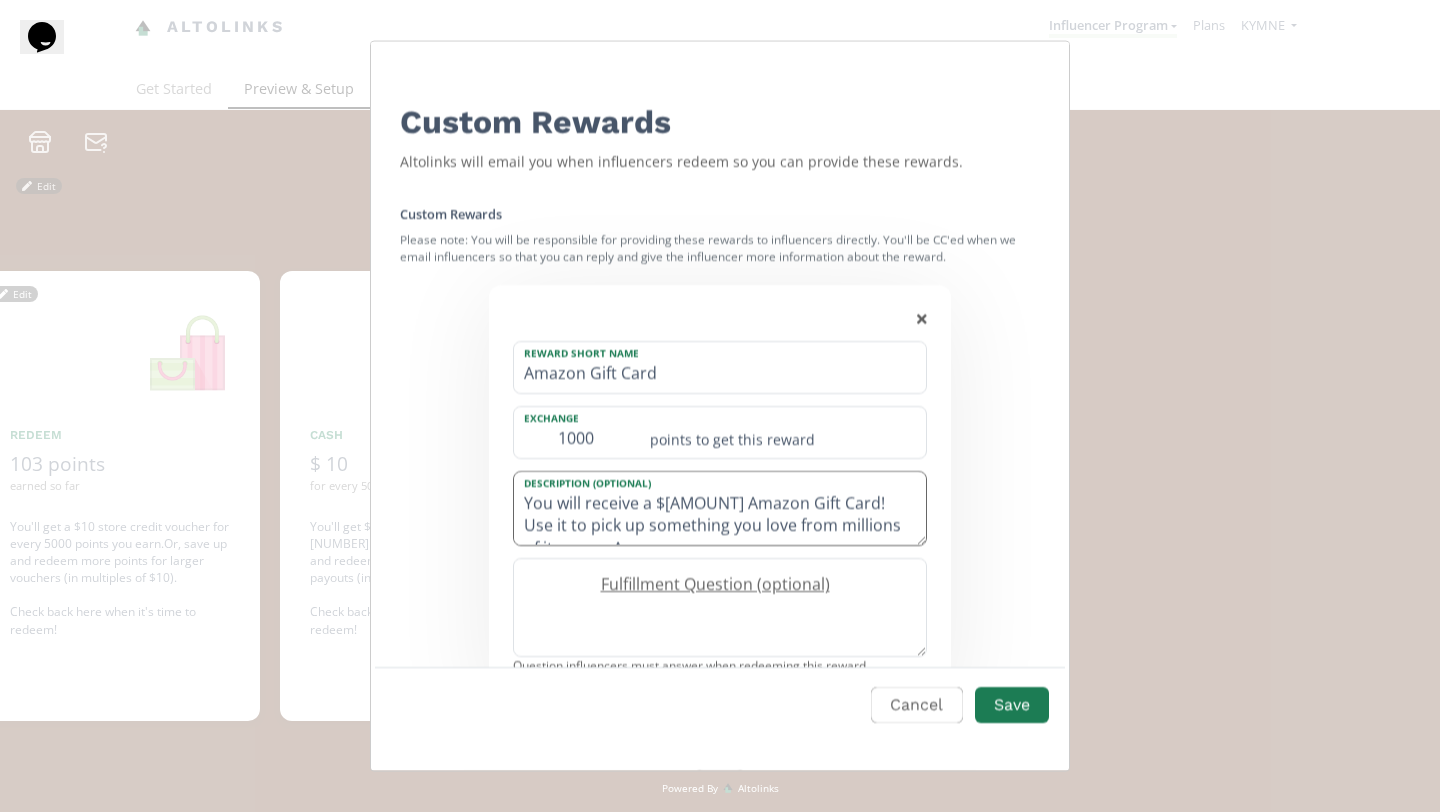 scroll, scrollTop: 14, scrollLeft: 0, axis: vertical 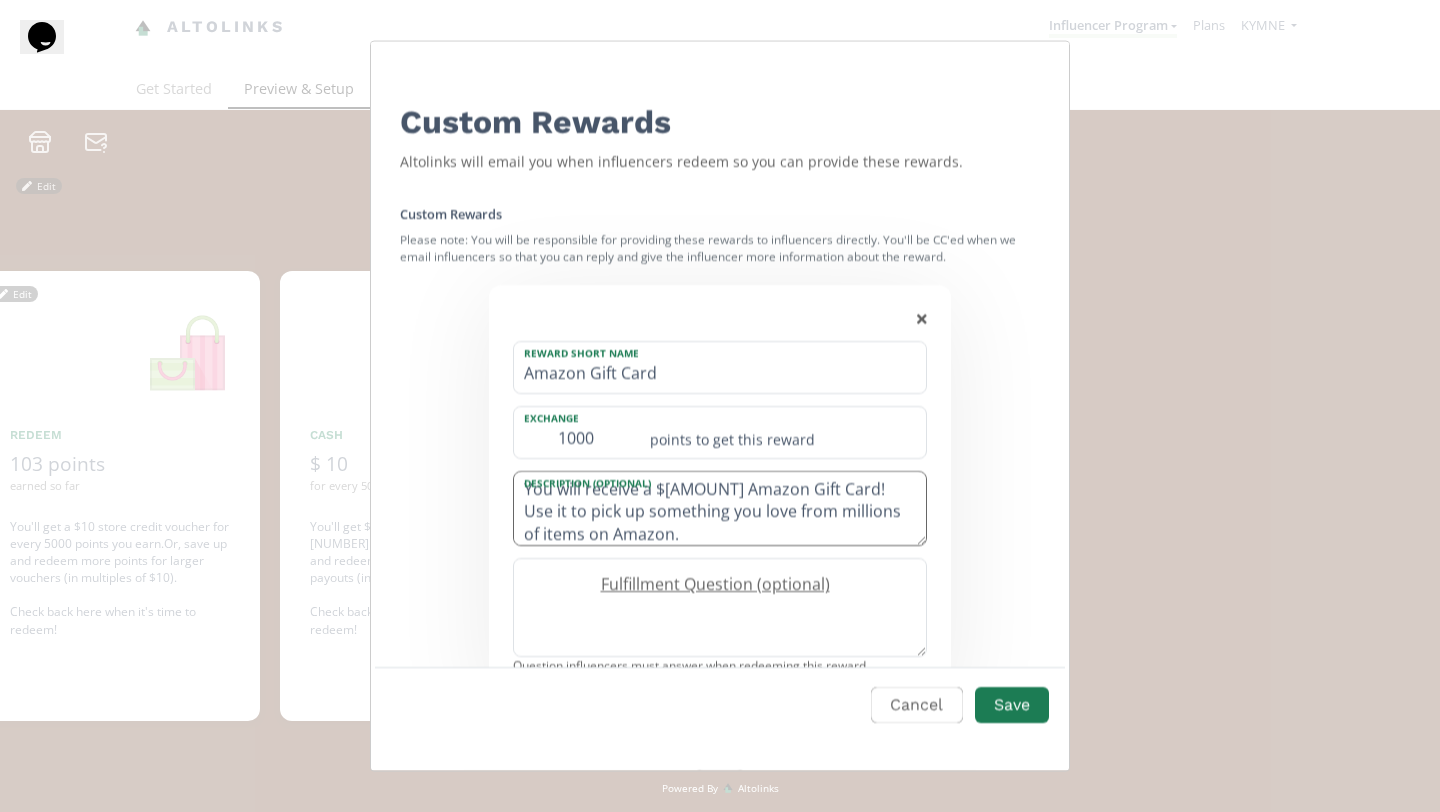 click on "You will receive a $5 Amazon Gift Card! Use it to pick up something you love from millions of items on Amazon." at bounding box center [720, 508] 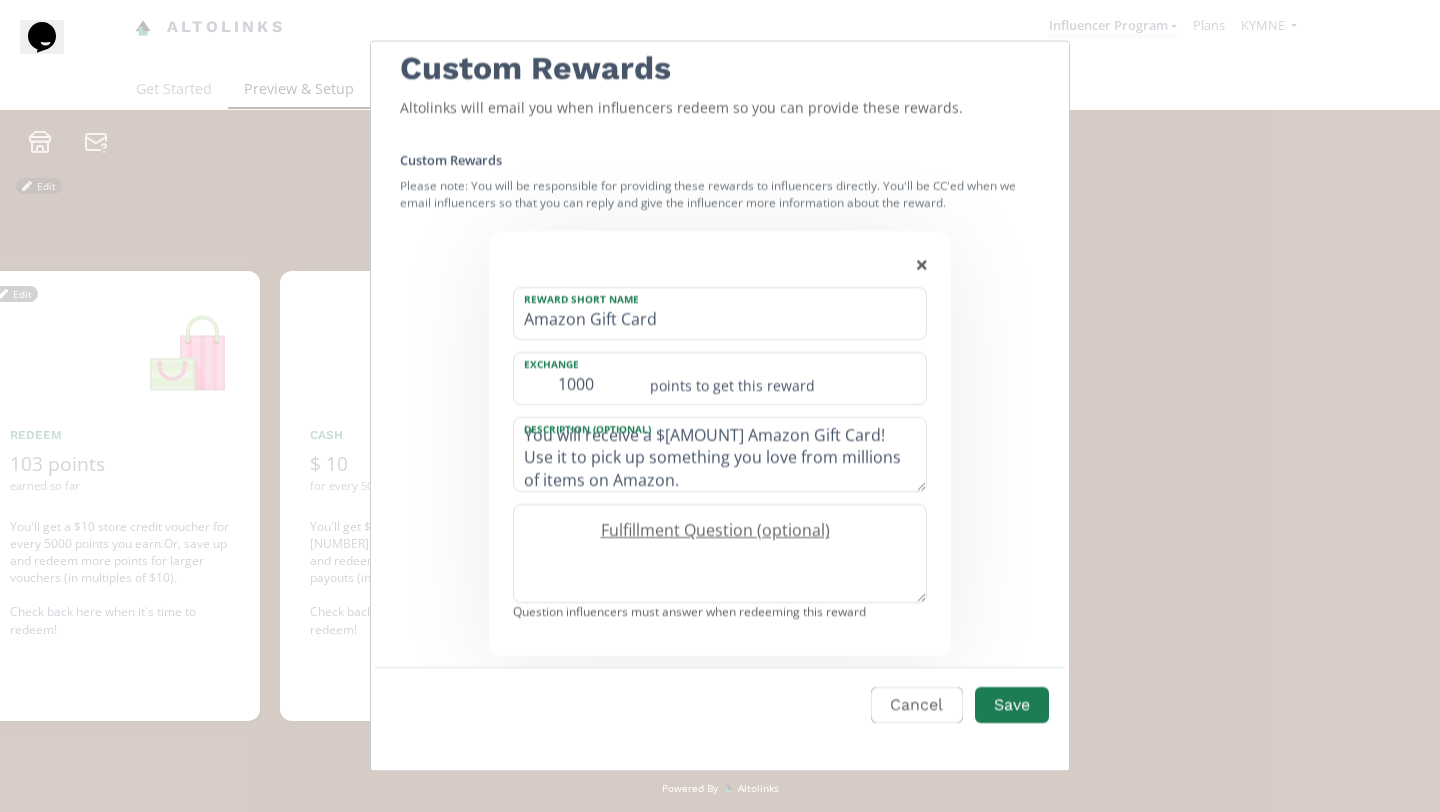 scroll, scrollTop: 53, scrollLeft: 0, axis: vertical 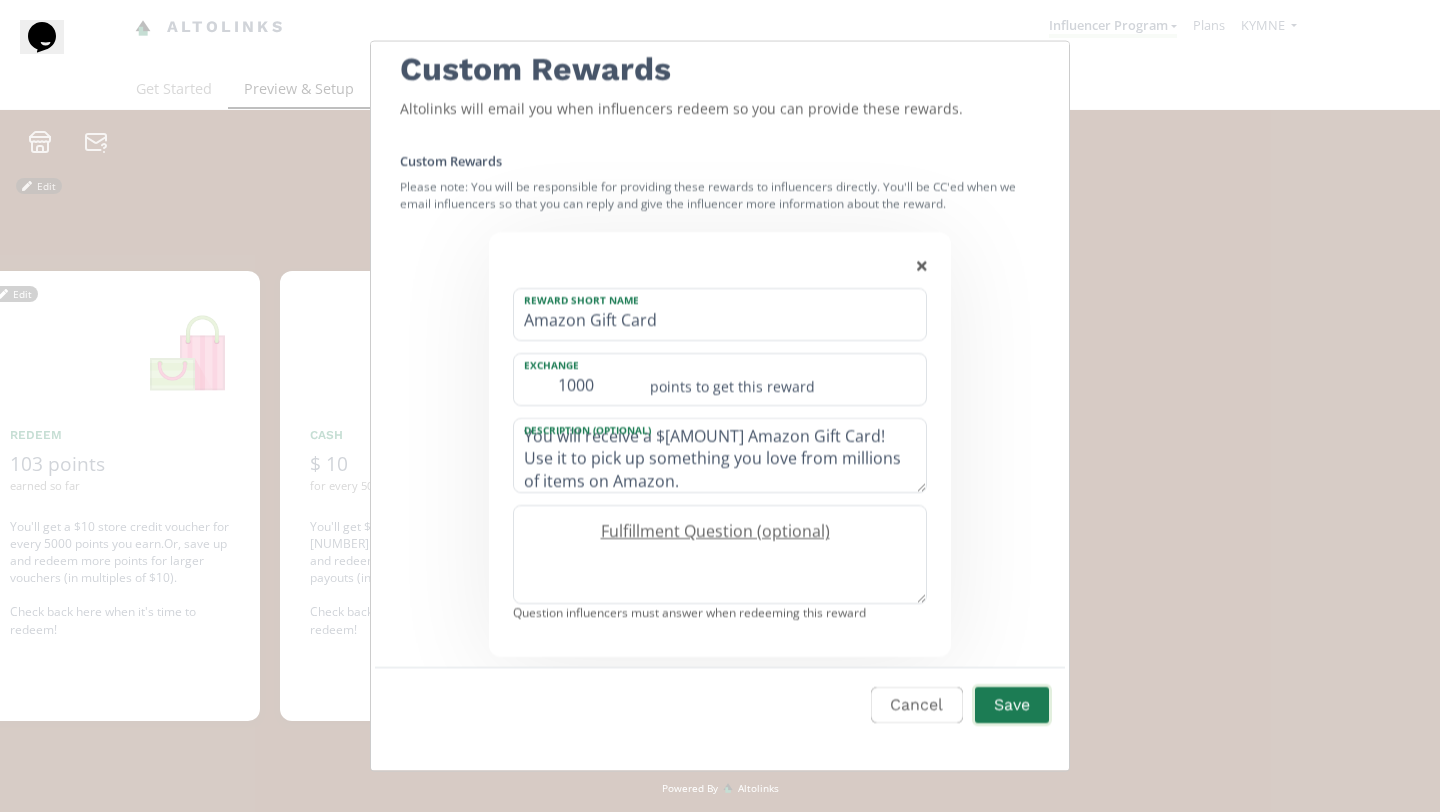 type on "You will receive a $5 Amazon Gift Card! Use it to pick up something you love from millions of items on Amazon." 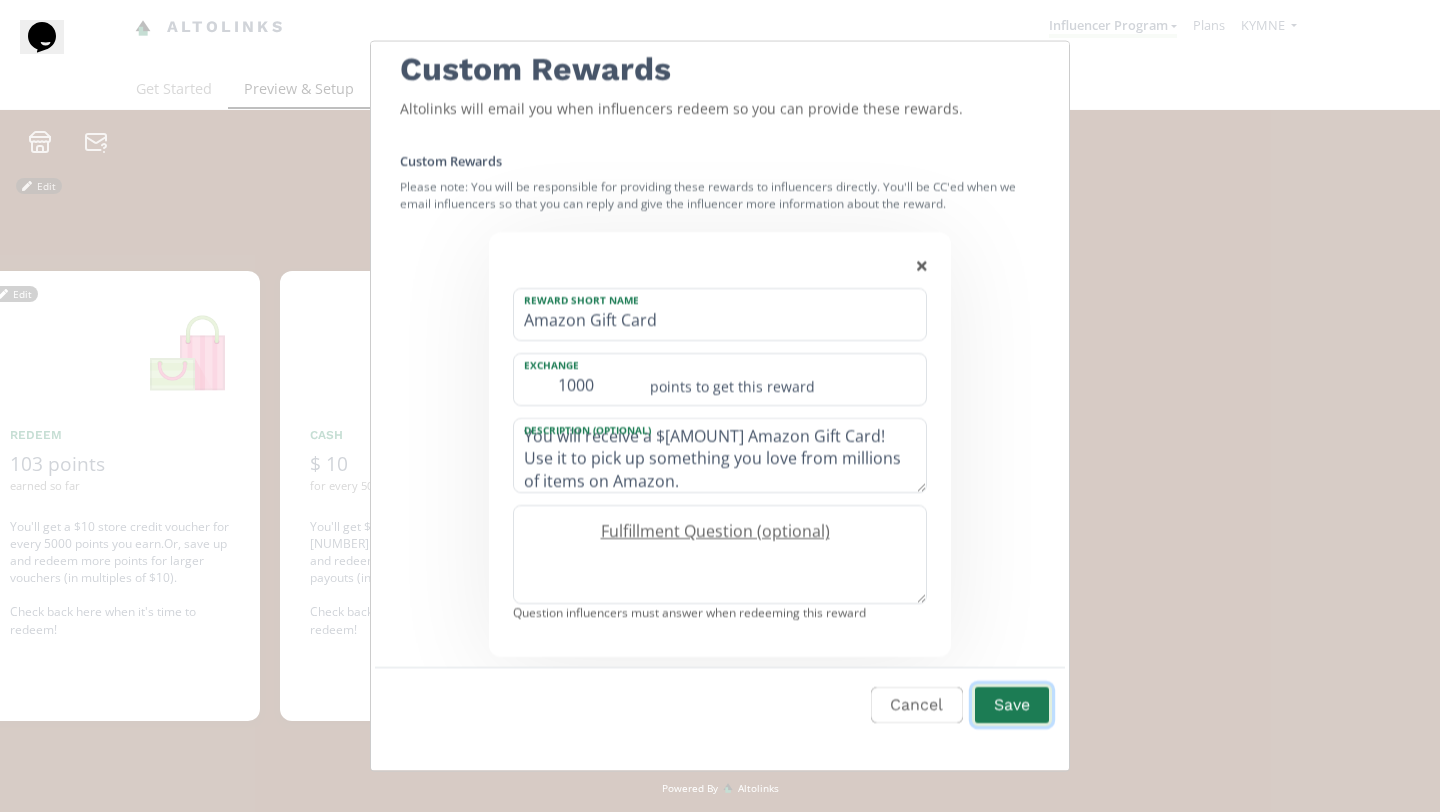 click on "Save" at bounding box center [1012, 705] 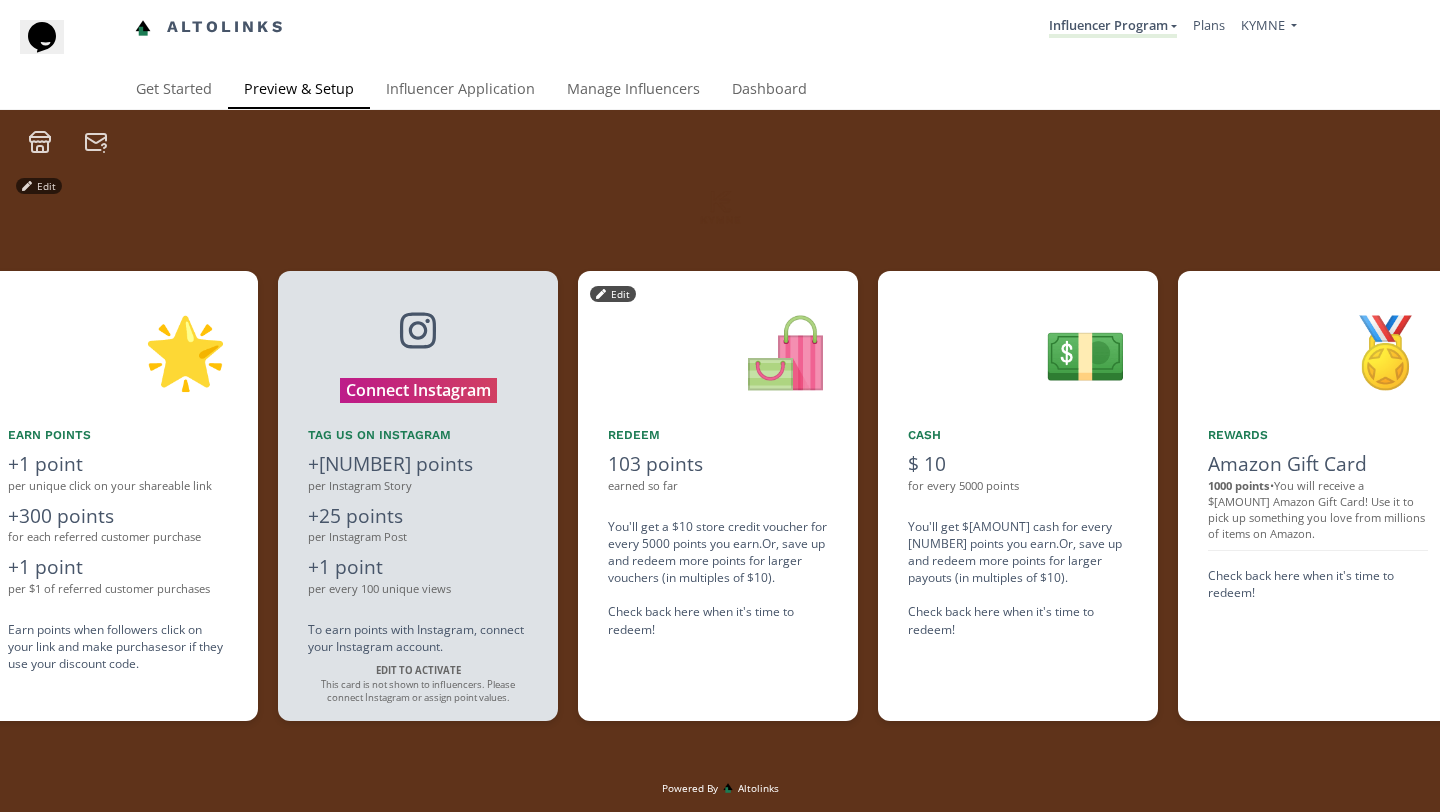 scroll, scrollTop: 0, scrollLeft: 1800, axis: horizontal 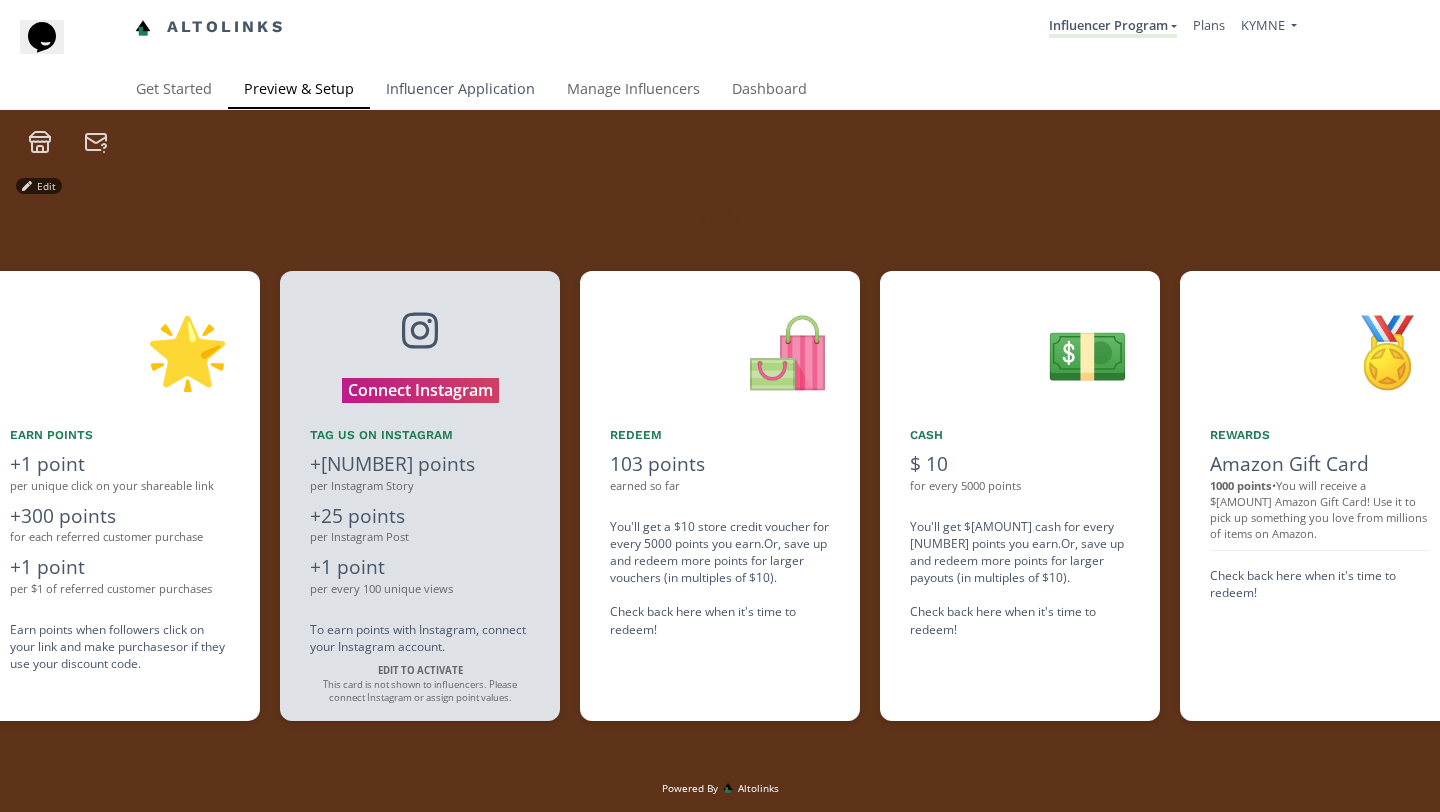 click on "Influencer Application" at bounding box center (460, 91) 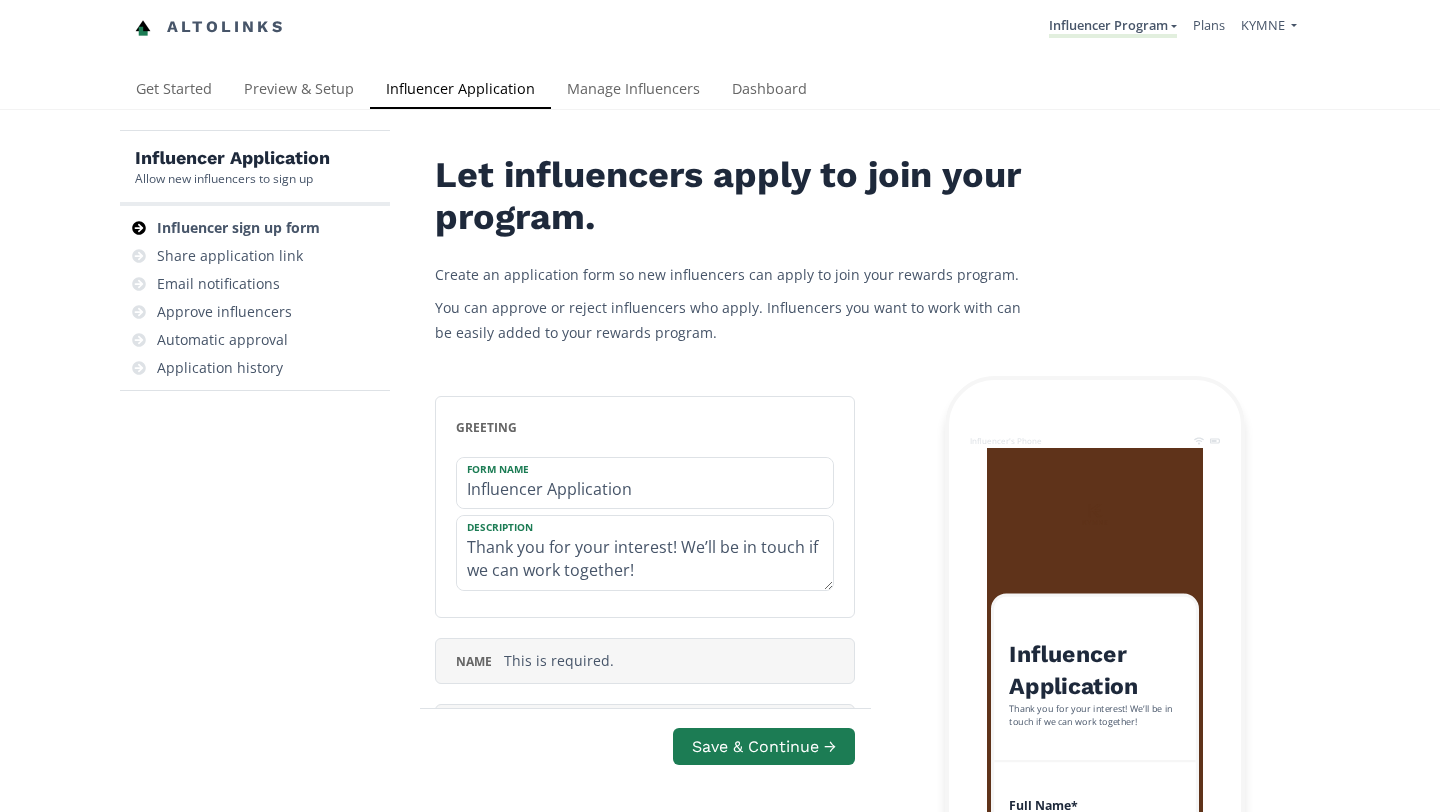 scroll, scrollTop: 0, scrollLeft: 0, axis: both 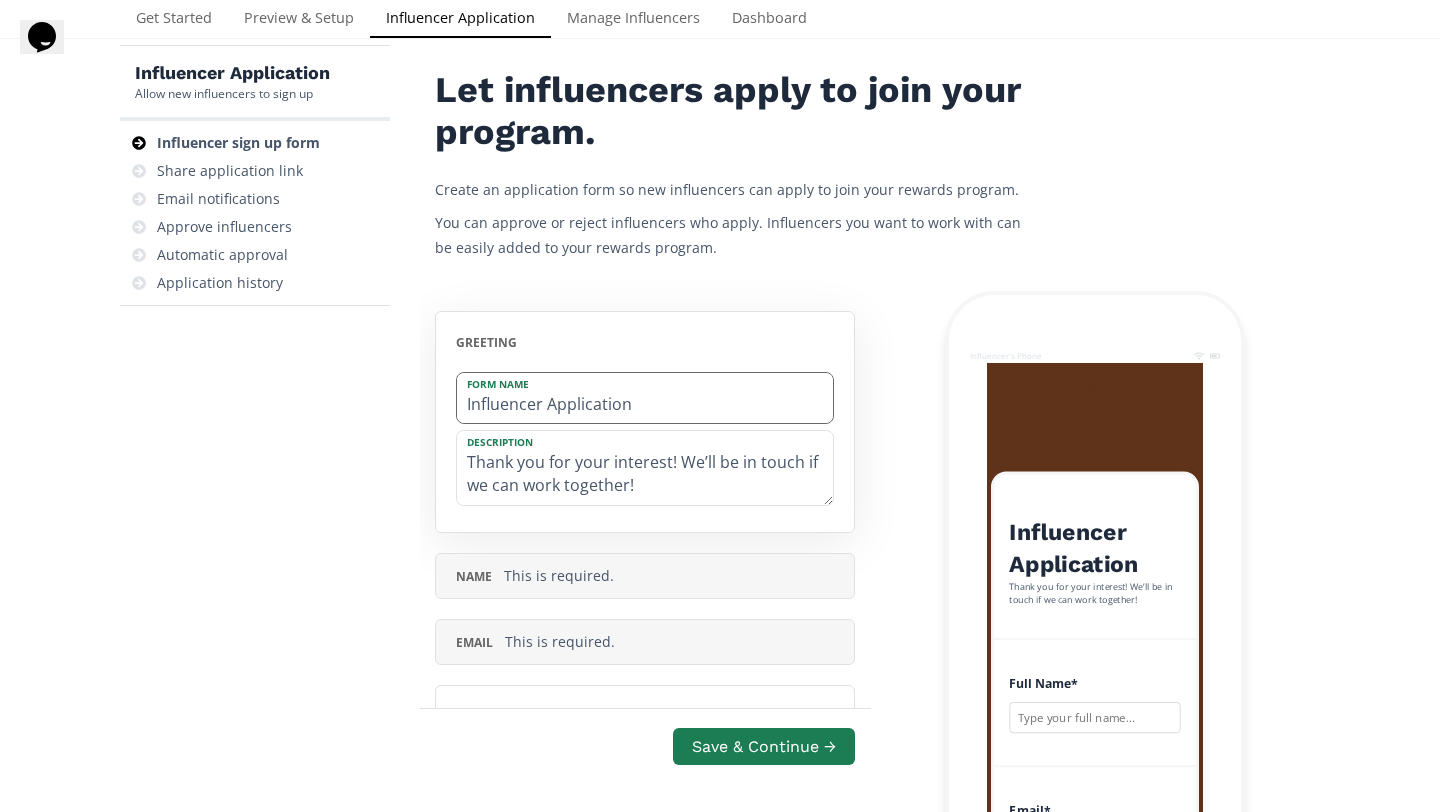 click on "Influencer Application" at bounding box center (645, 398) 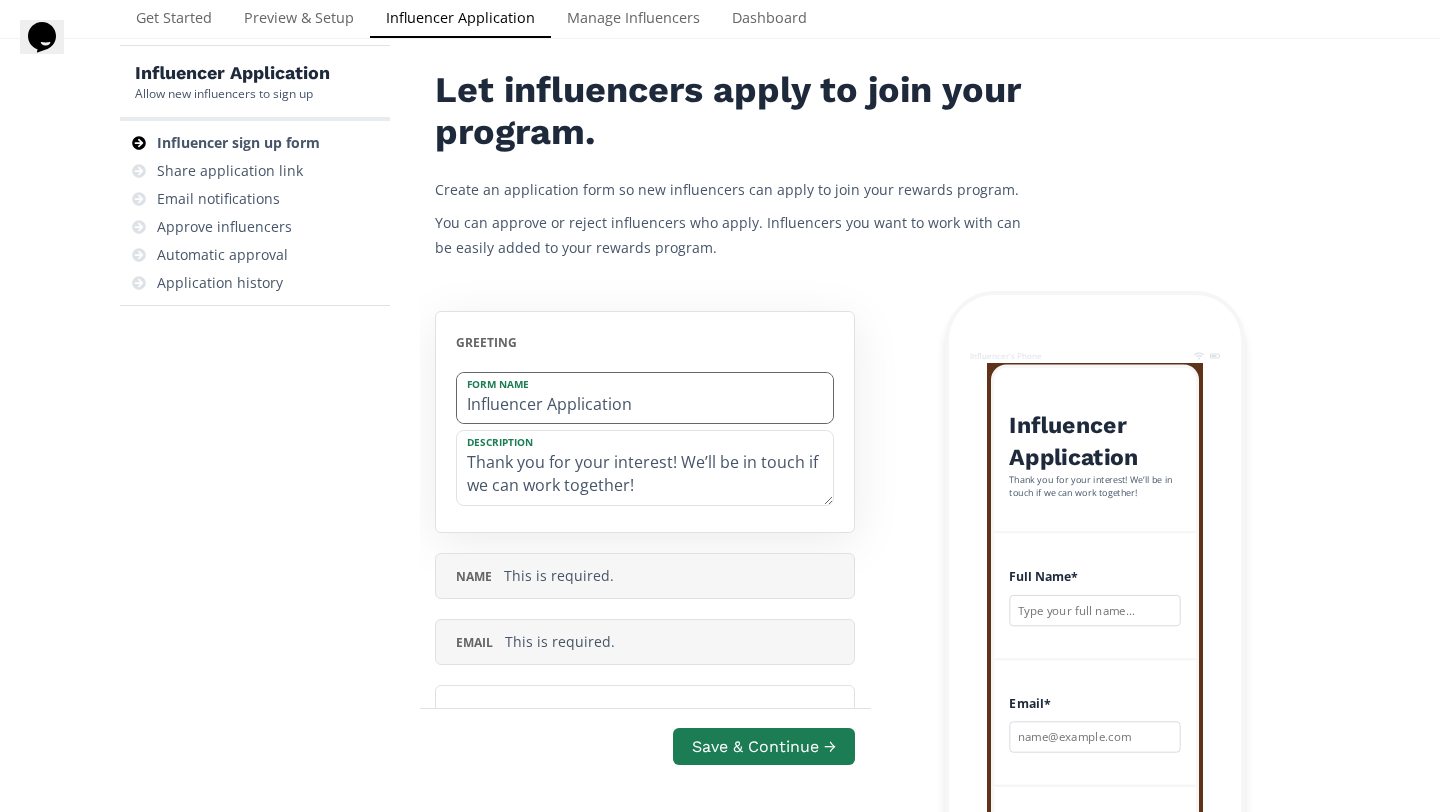 click on "Influencer Application" at bounding box center (645, 398) 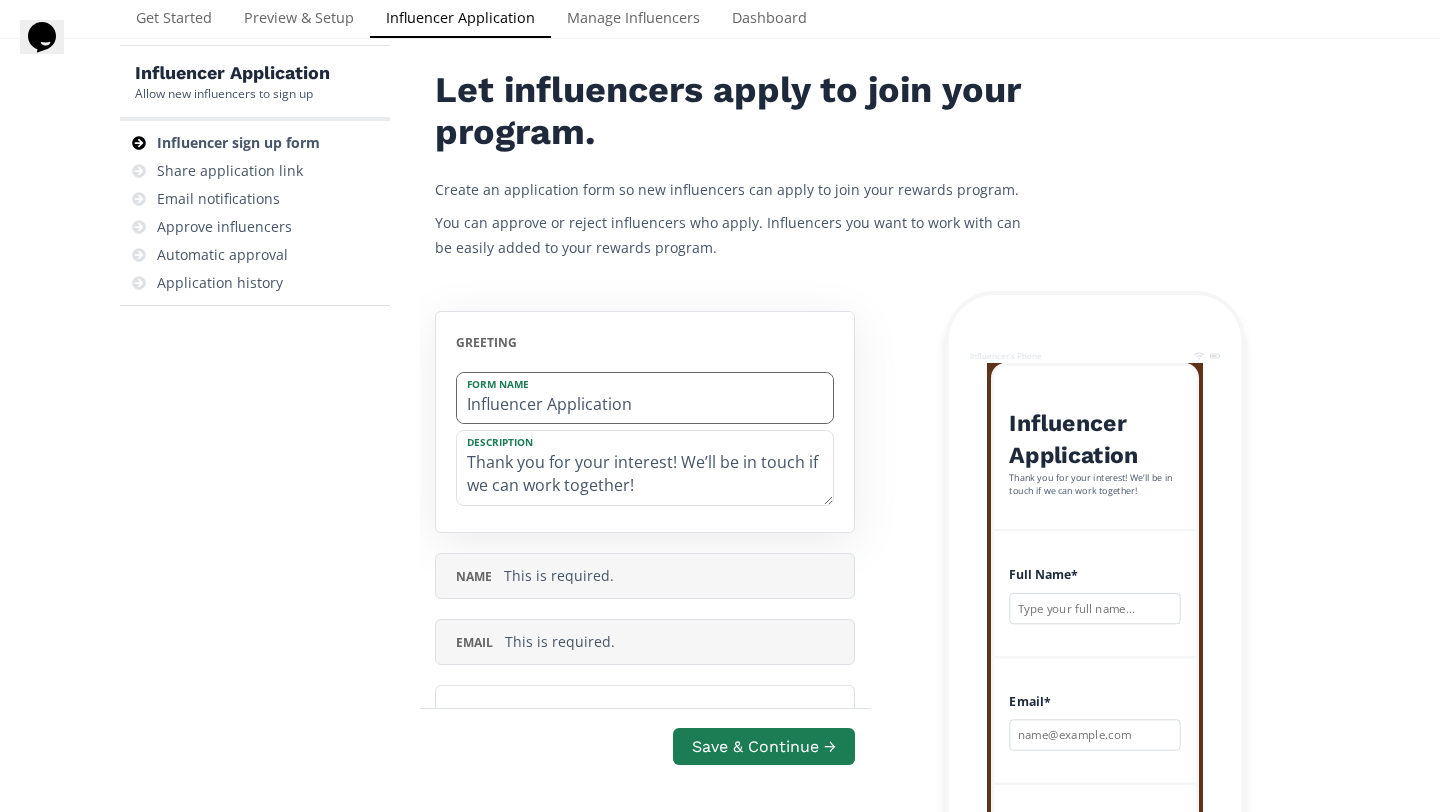 click on "Influencer Application" at bounding box center [645, 398] 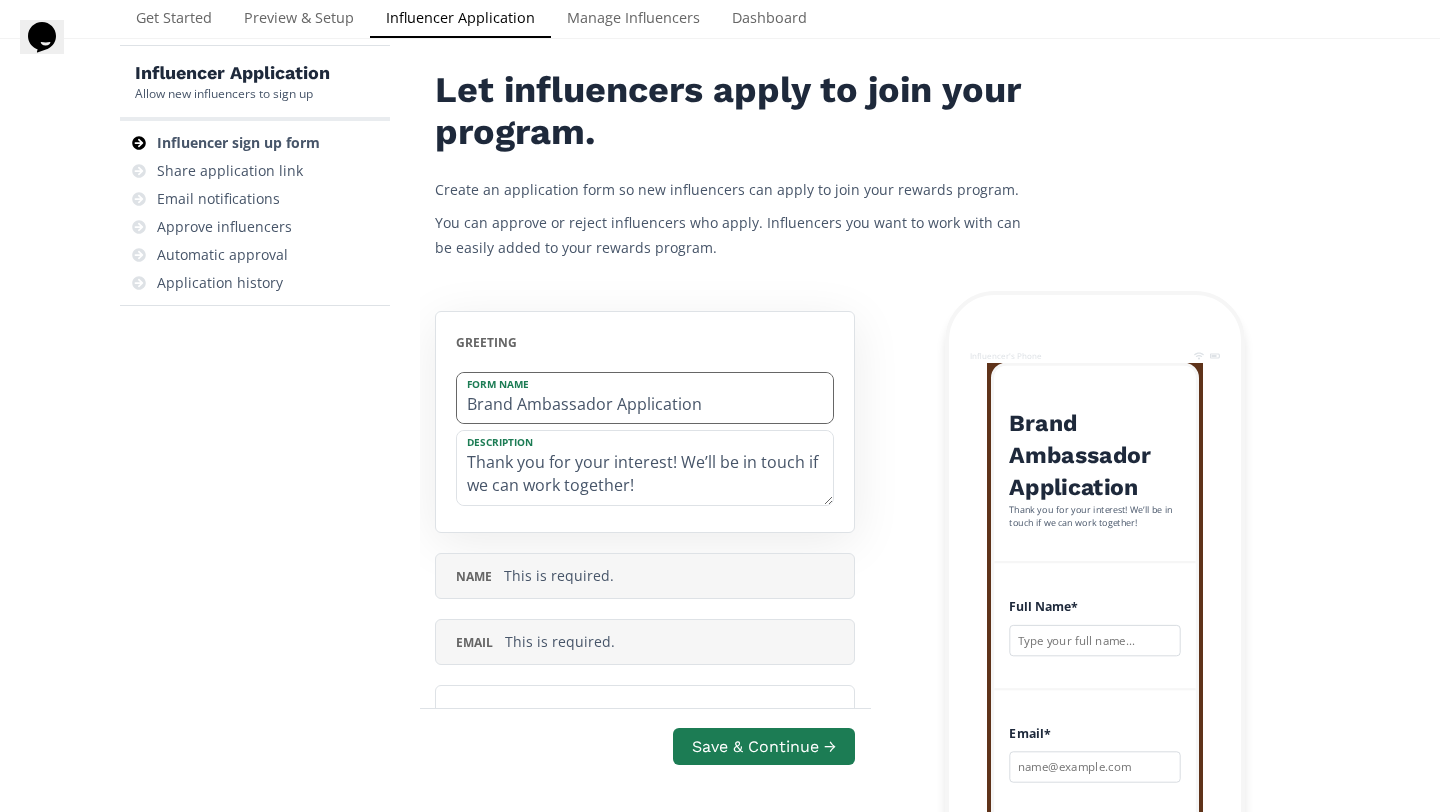 click on "Brand Ambassador Application" at bounding box center [645, 398] 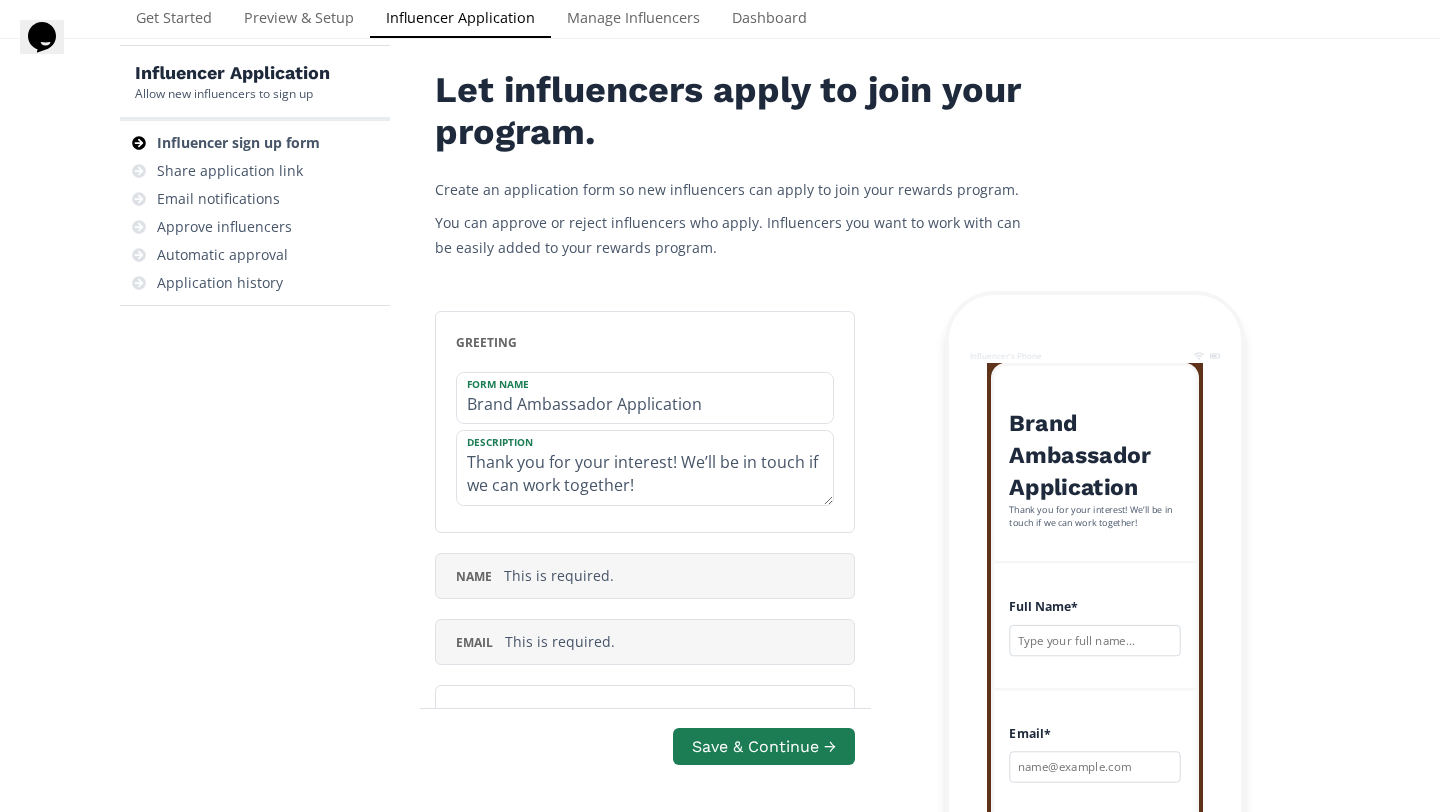 type on "Brand Ambassador Application" 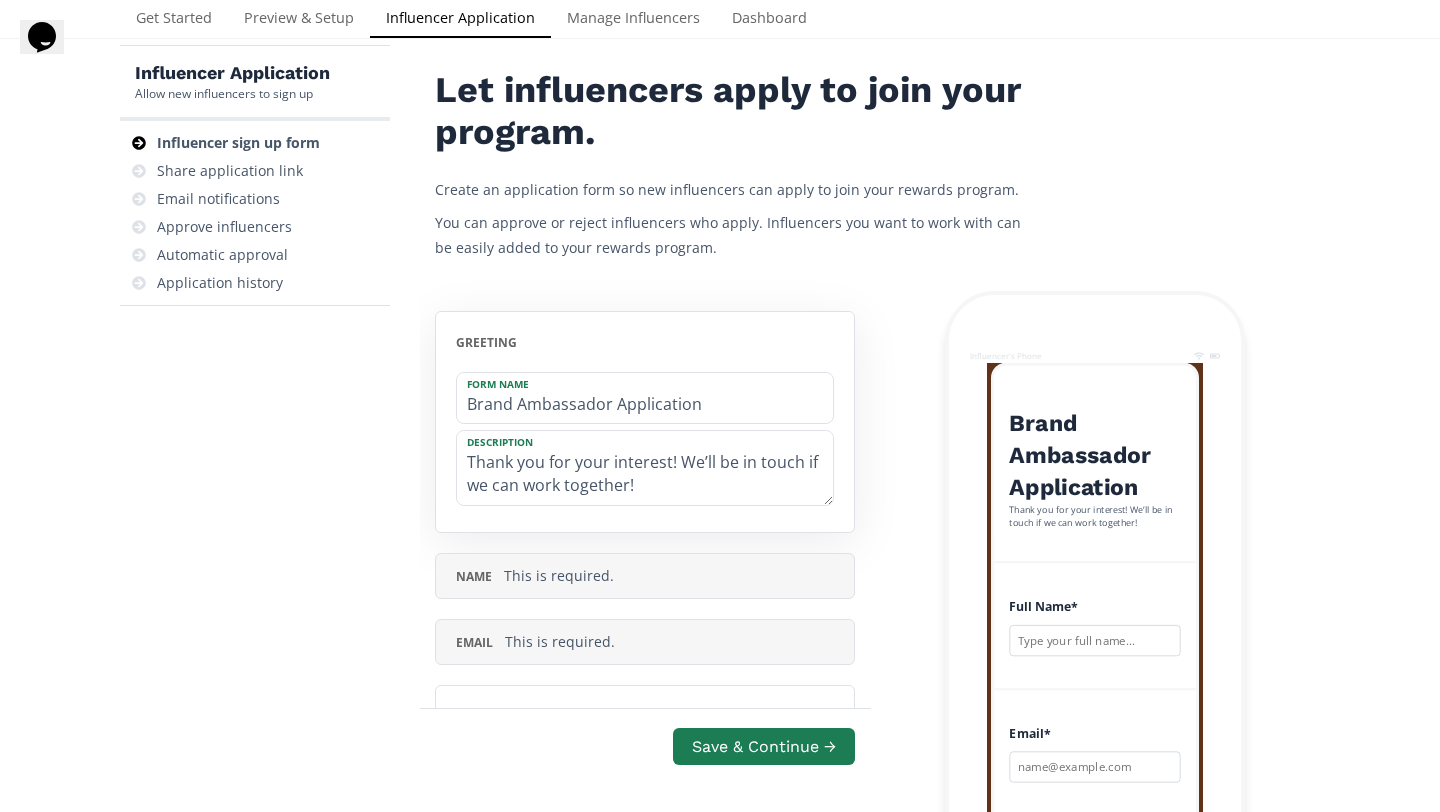drag, startPoint x: 676, startPoint y: 461, endPoint x: 725, endPoint y: 507, distance: 67.20863 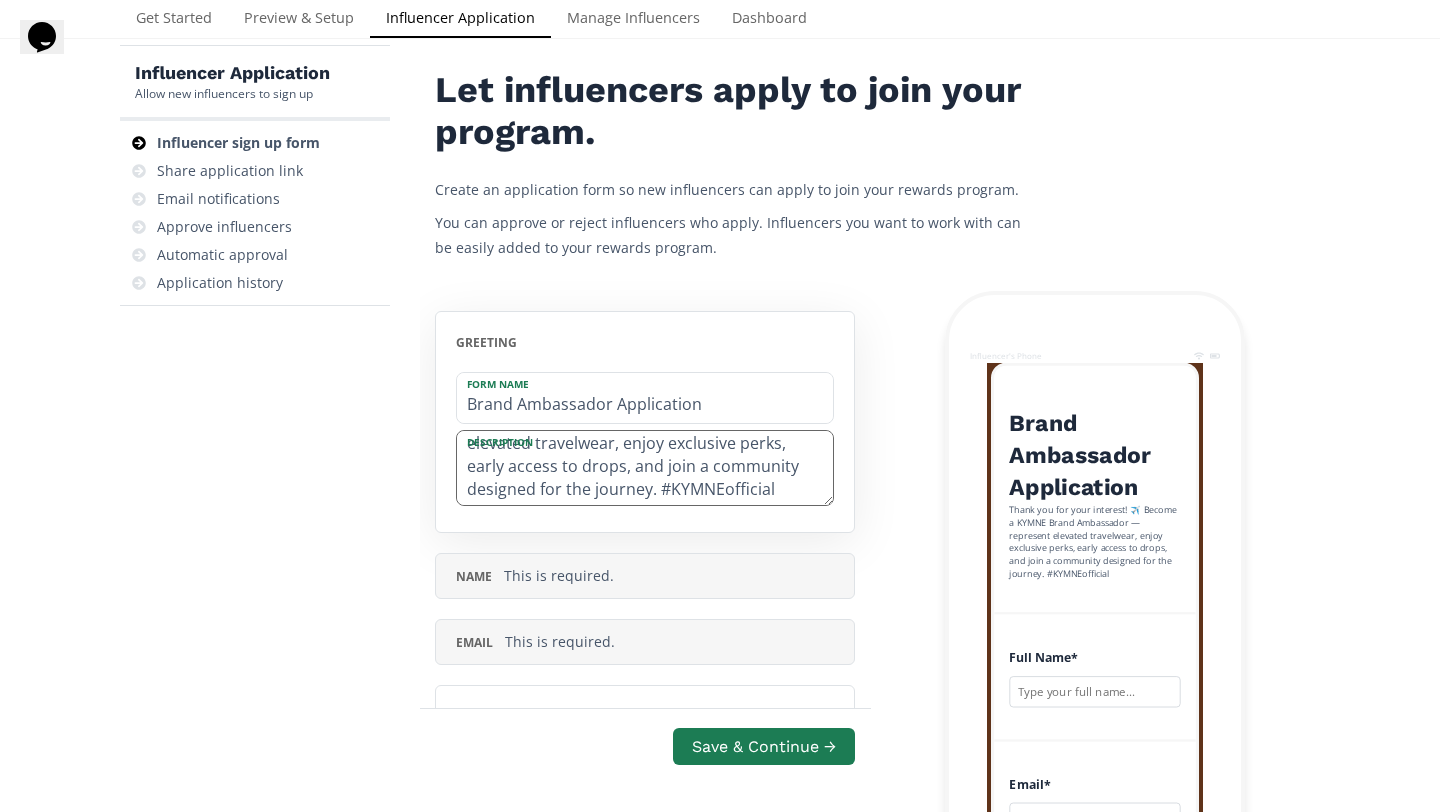 scroll, scrollTop: 68, scrollLeft: 0, axis: vertical 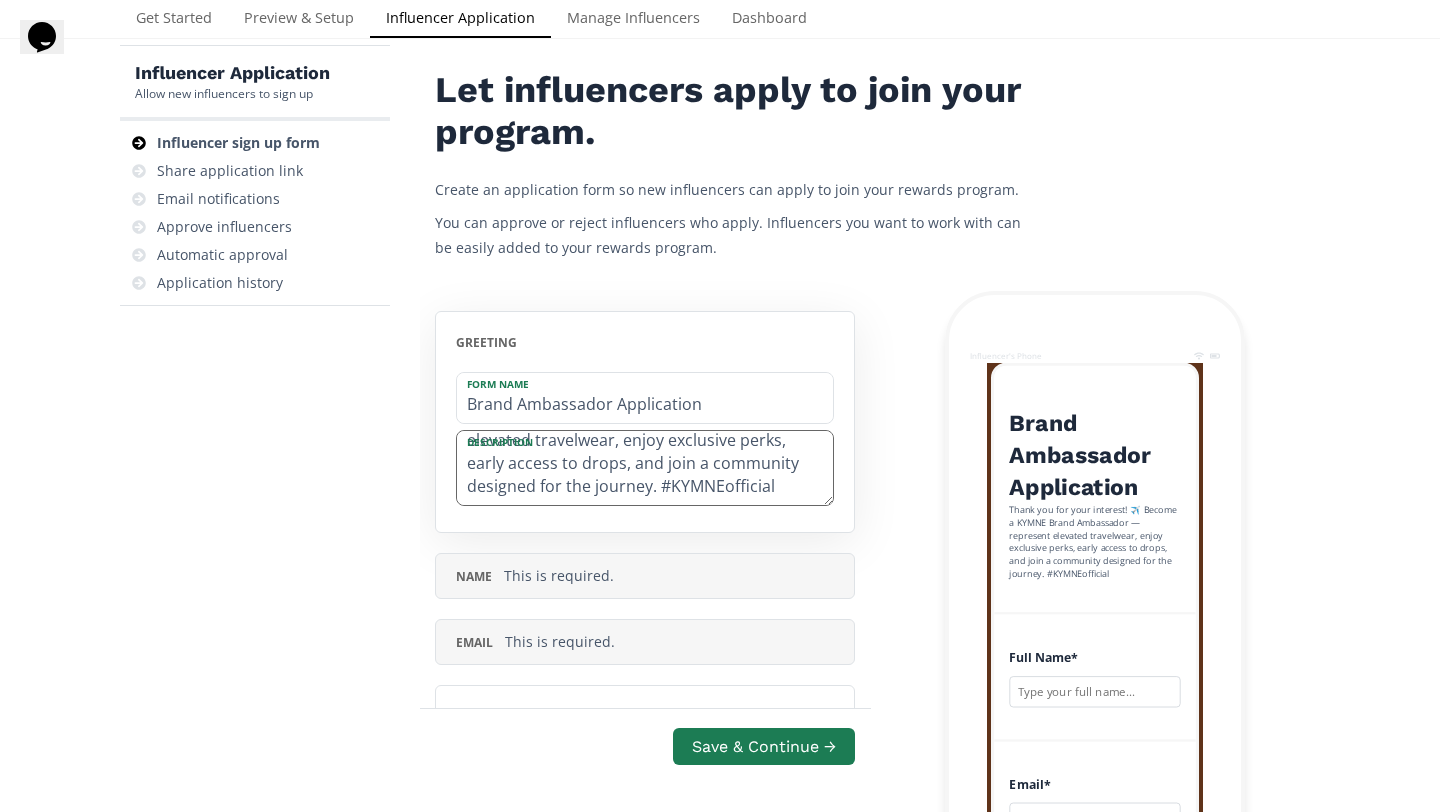 drag, startPoint x: 658, startPoint y: 484, endPoint x: 815, endPoint y: 477, distance: 157.15598 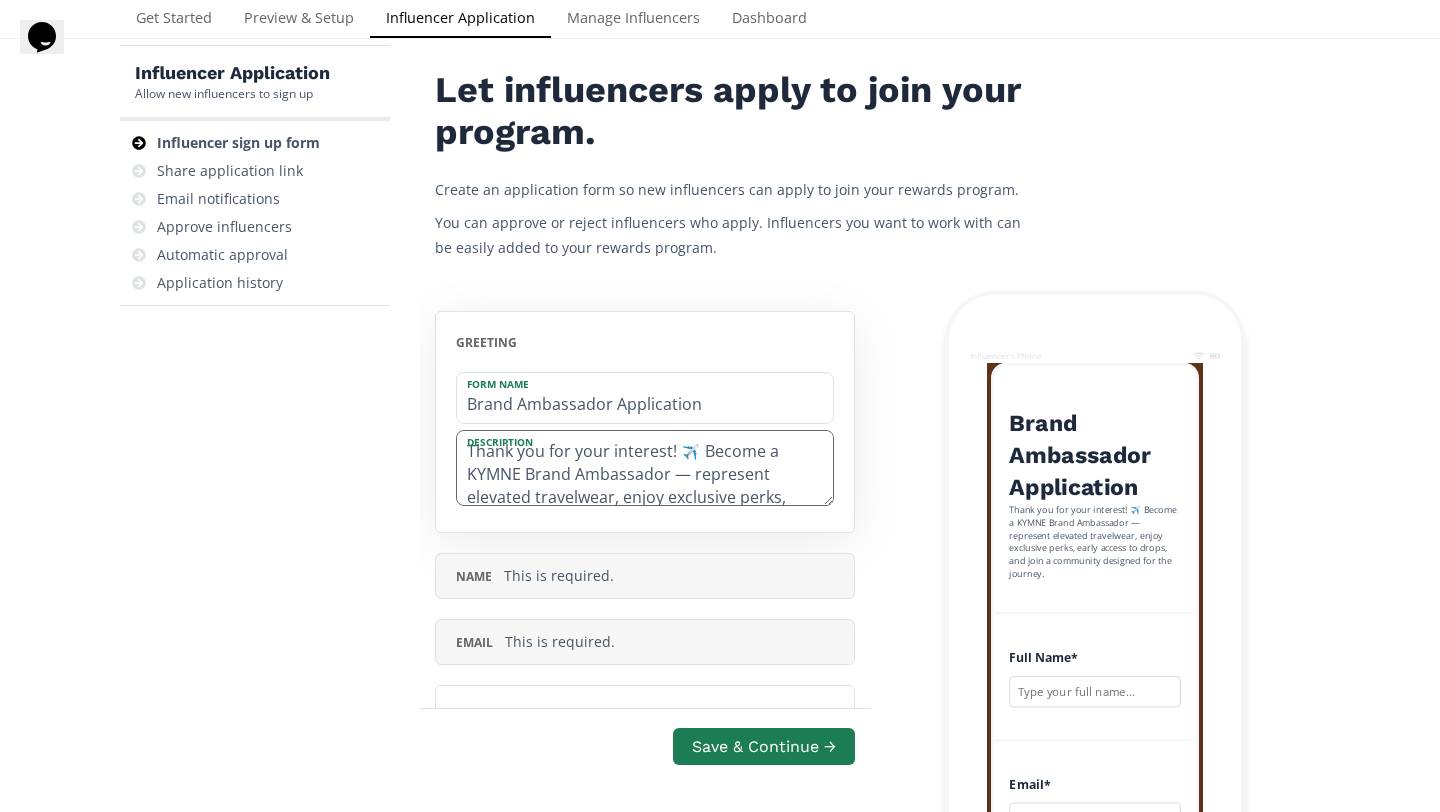 scroll, scrollTop: 0, scrollLeft: 0, axis: both 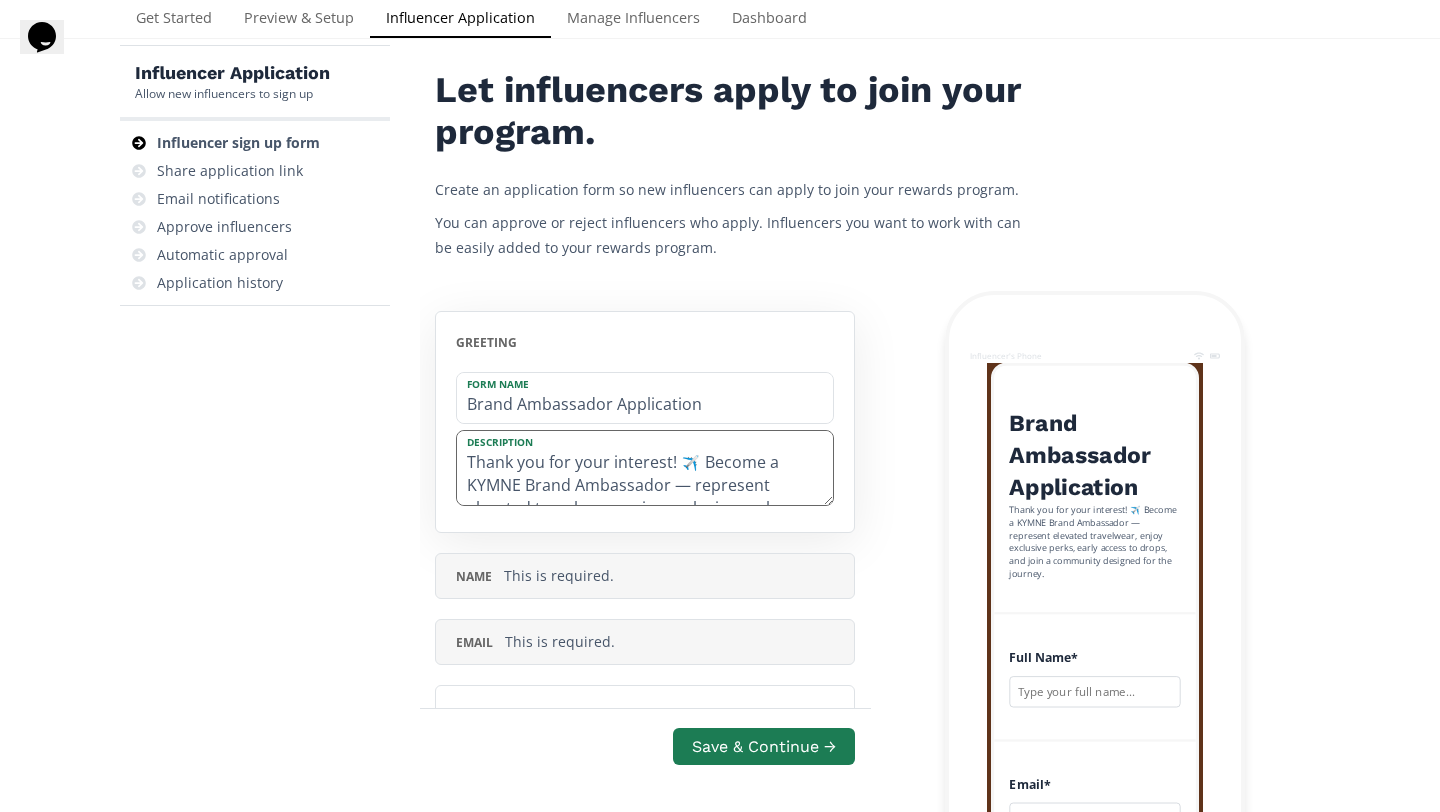 click on "Thank you for your interest! ✈️ Become a KYMNE Brand Ambassador — represent elevated travelwear, enjoy exclusive perks, early access to drops, and join a community designed for the journey." at bounding box center (645, 468) 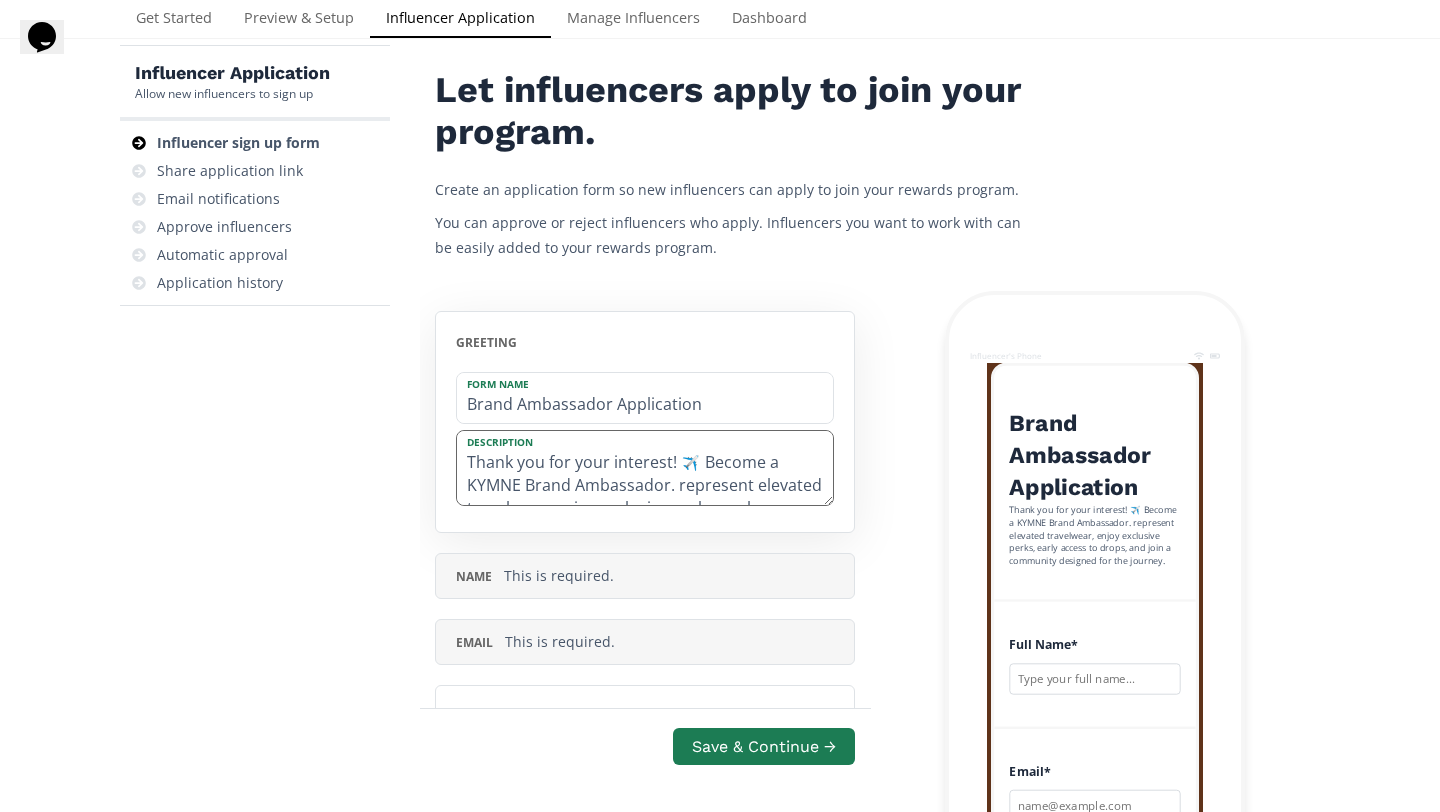 click on "Thank you for your interest! ✈️ Become a KYMNE Brand Ambassador. represent elevated travelwear, enjoy exclusive perks, early access to drops, and join a community designed for the journey." at bounding box center [645, 468] 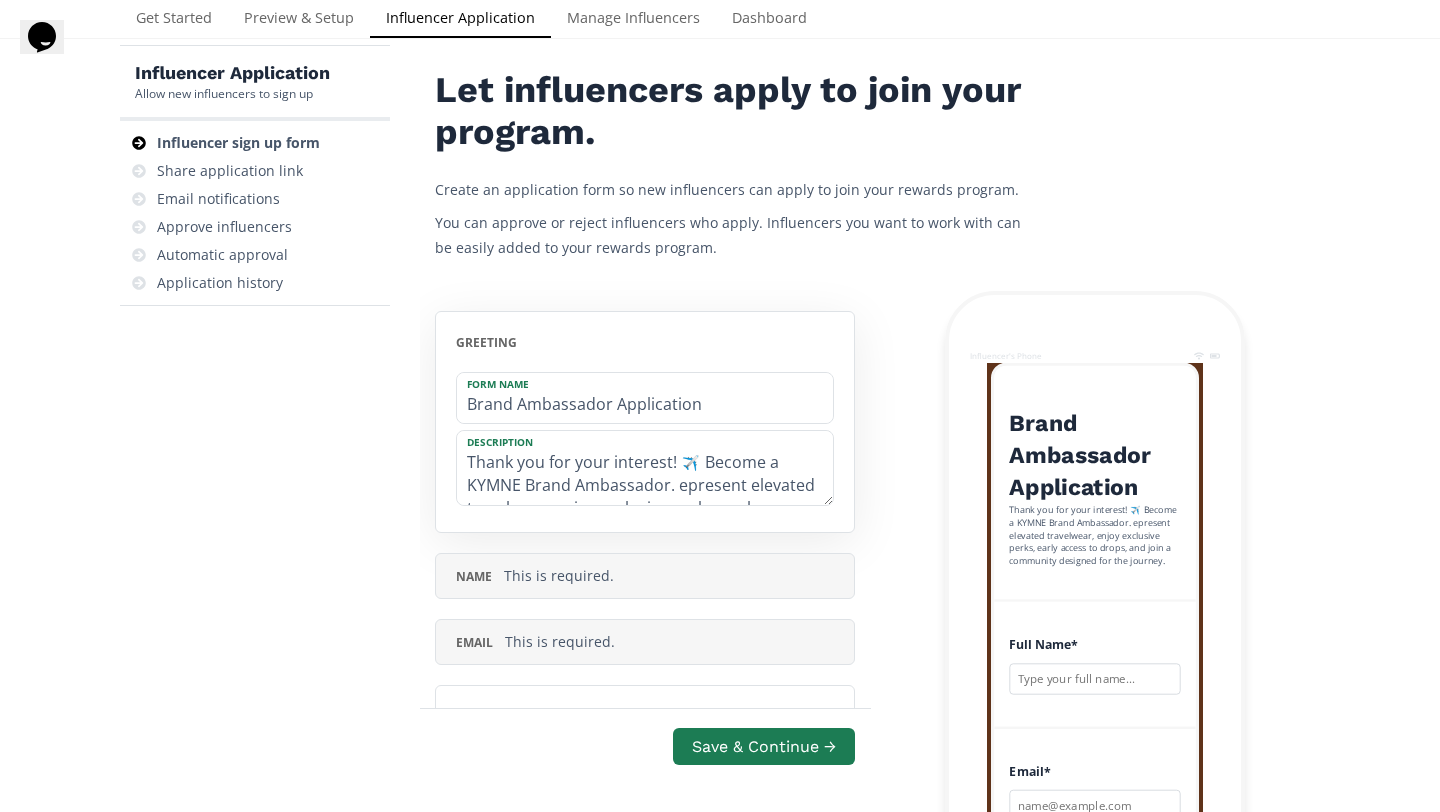 scroll, scrollTop: 69, scrollLeft: 0, axis: vertical 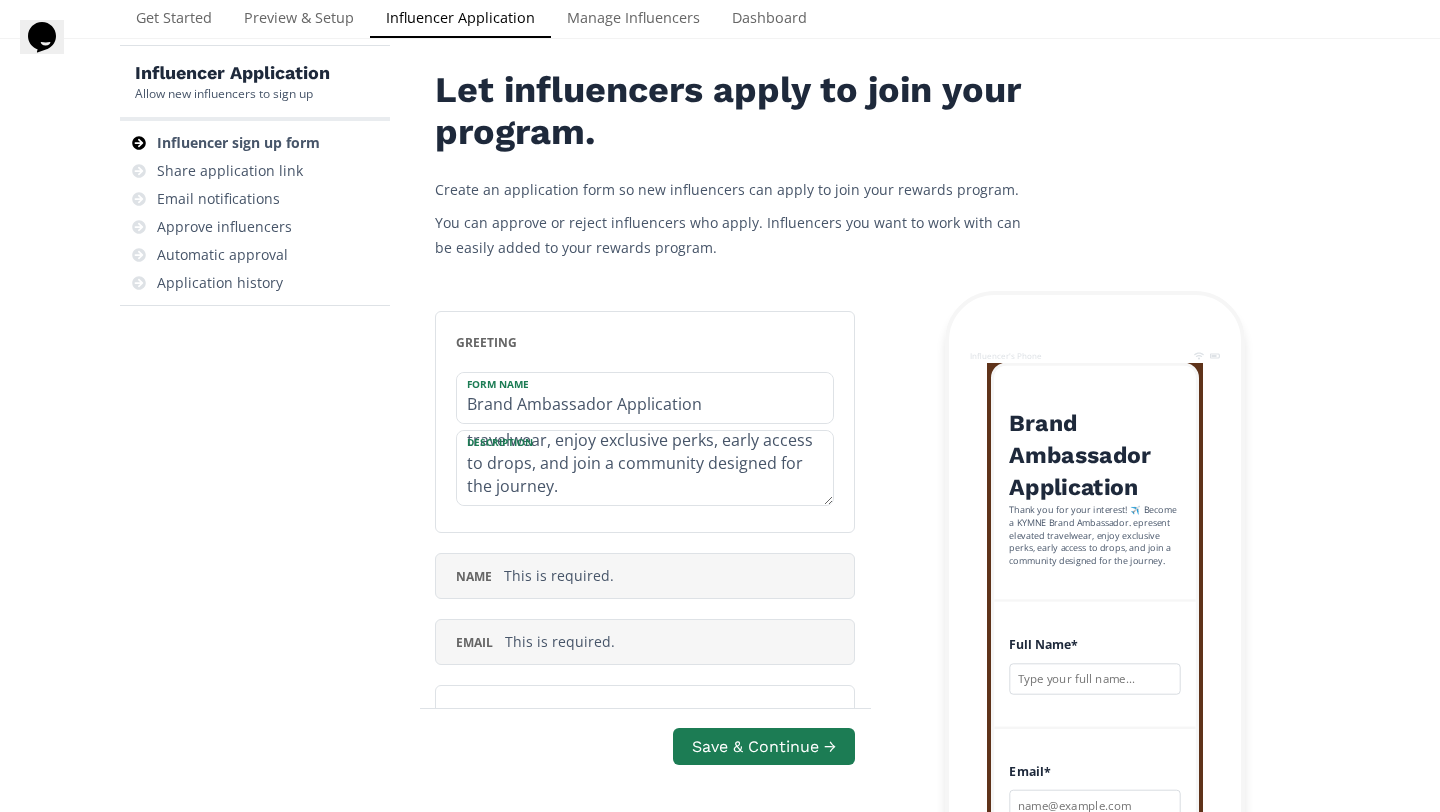 drag, startPoint x: 677, startPoint y: 456, endPoint x: 809, endPoint y: 538, distance: 155.39627 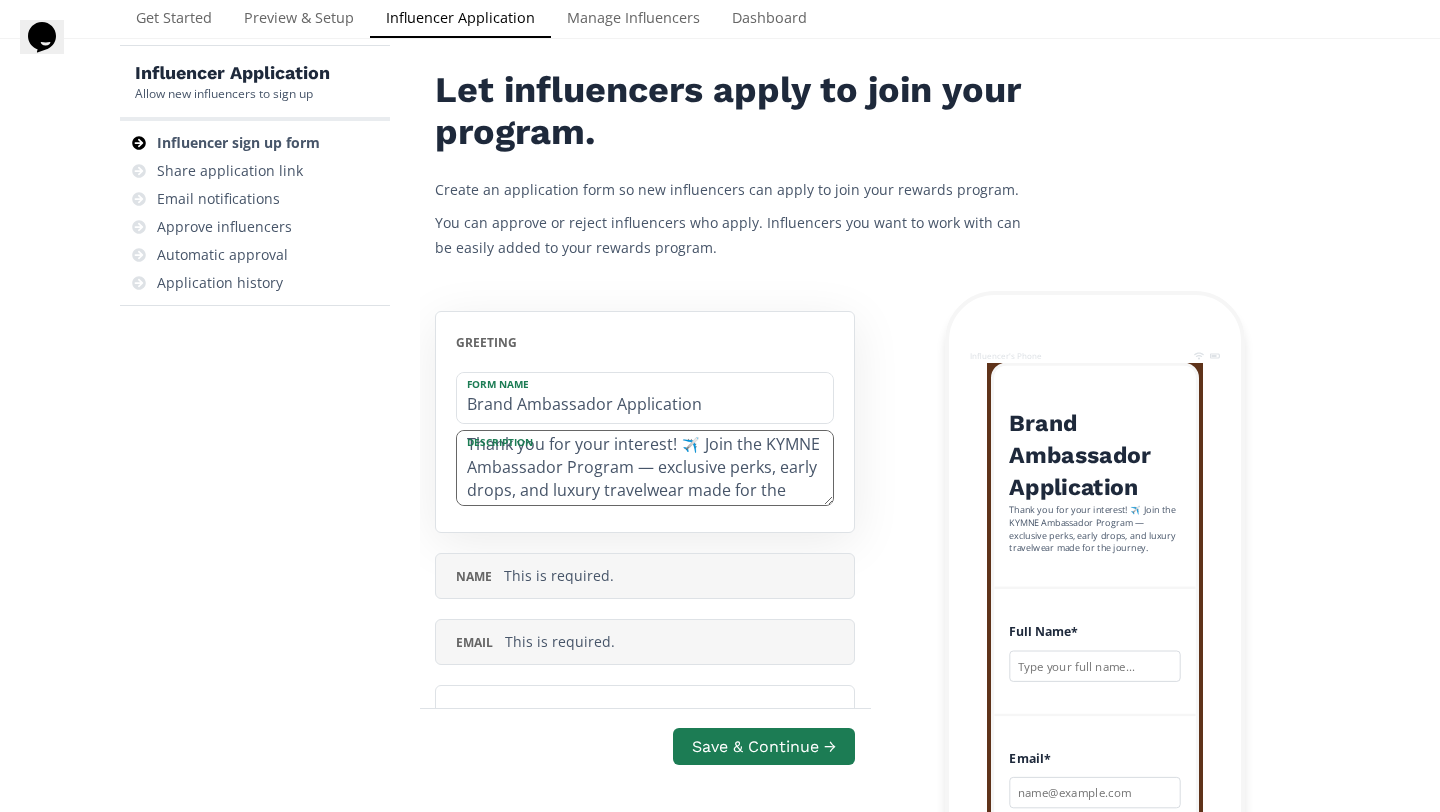 scroll, scrollTop: 21, scrollLeft: 0, axis: vertical 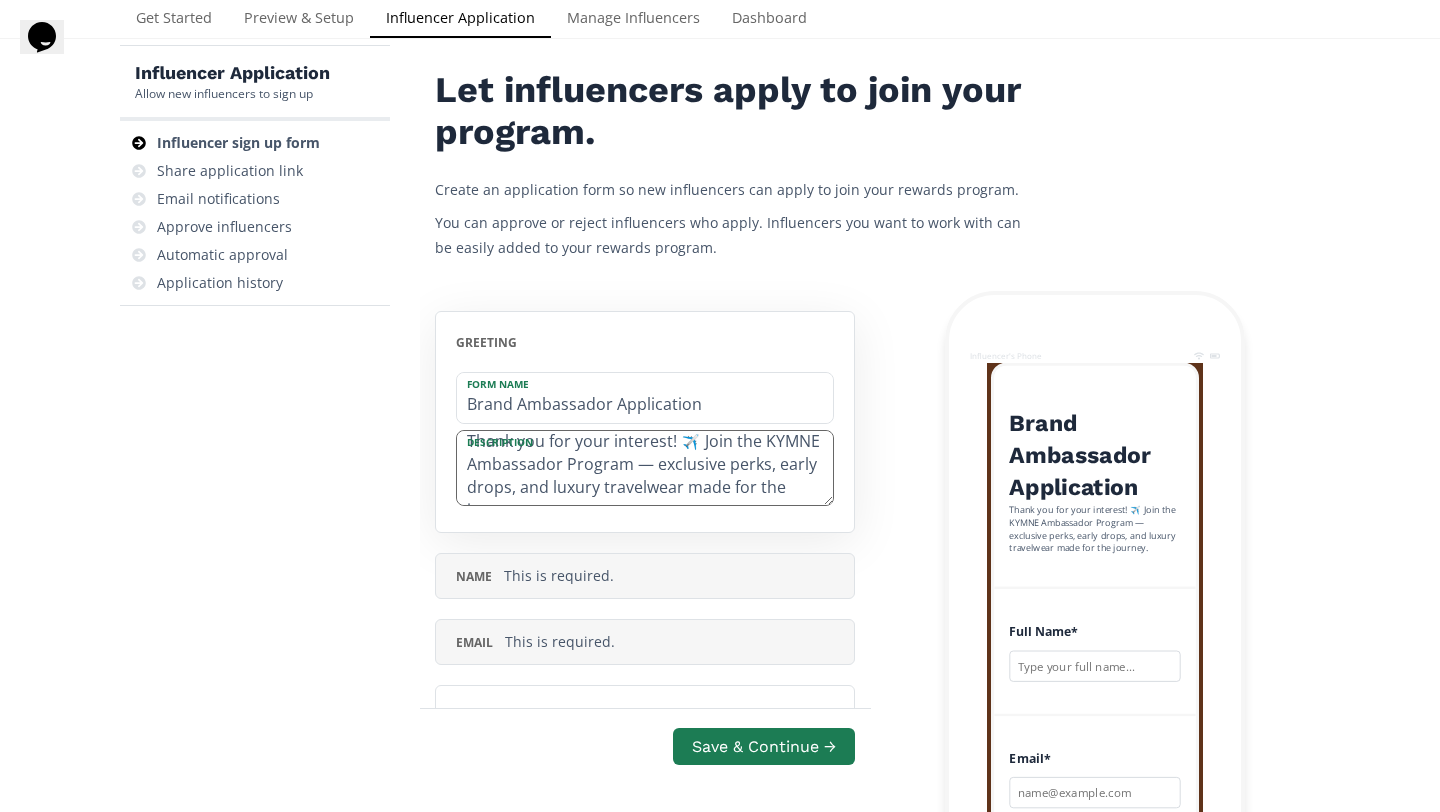 click on "Thank you for your interest! ✈️ Join the KYMNE Ambassador Program — exclusive perks, early drops, and luxury travelwear made for the journey." at bounding box center (645, 468) 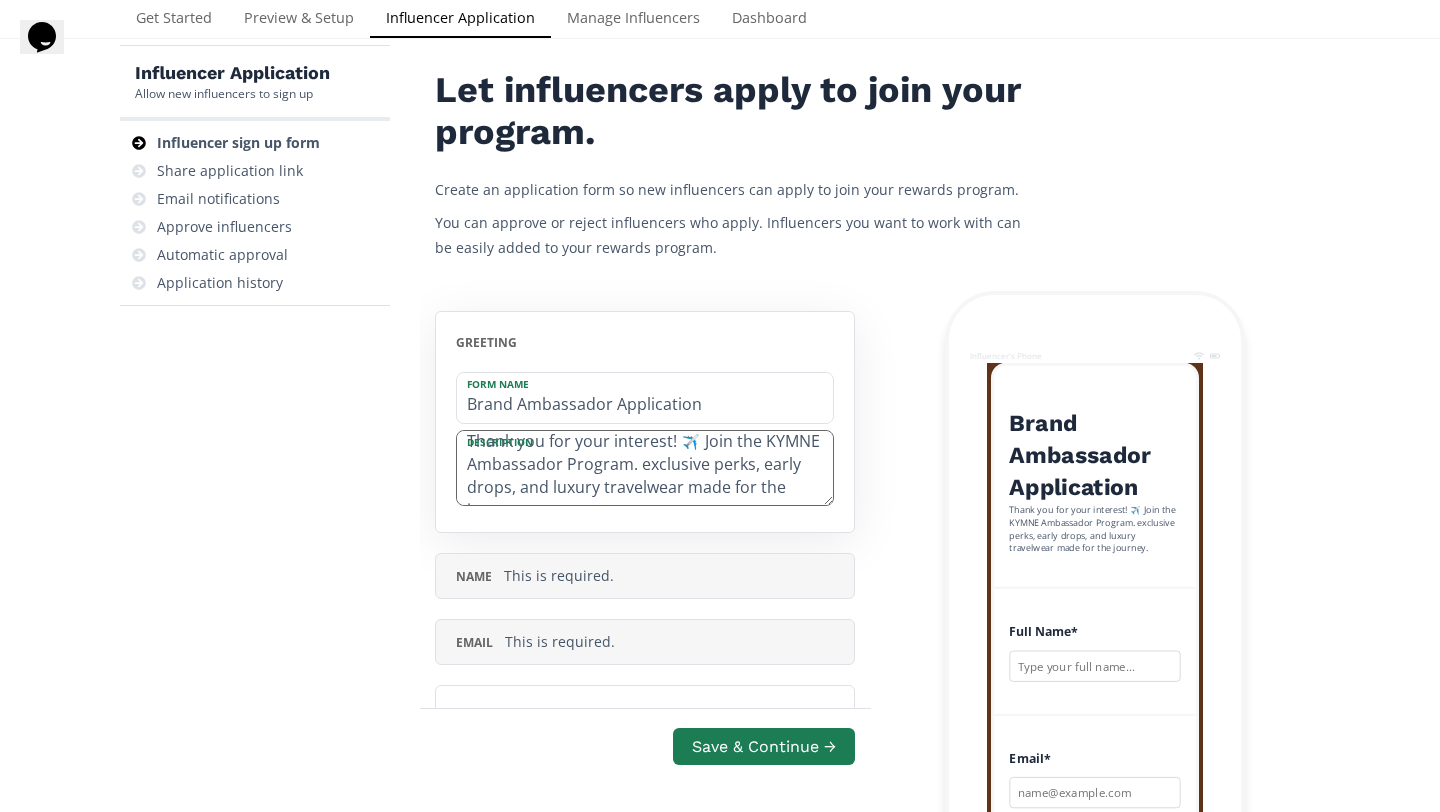 click on "Thank you for your interest! ✈️ Join the KYMNE Ambassador Program. exclusive perks, early drops, and luxury travelwear made for the journey." at bounding box center (645, 468) 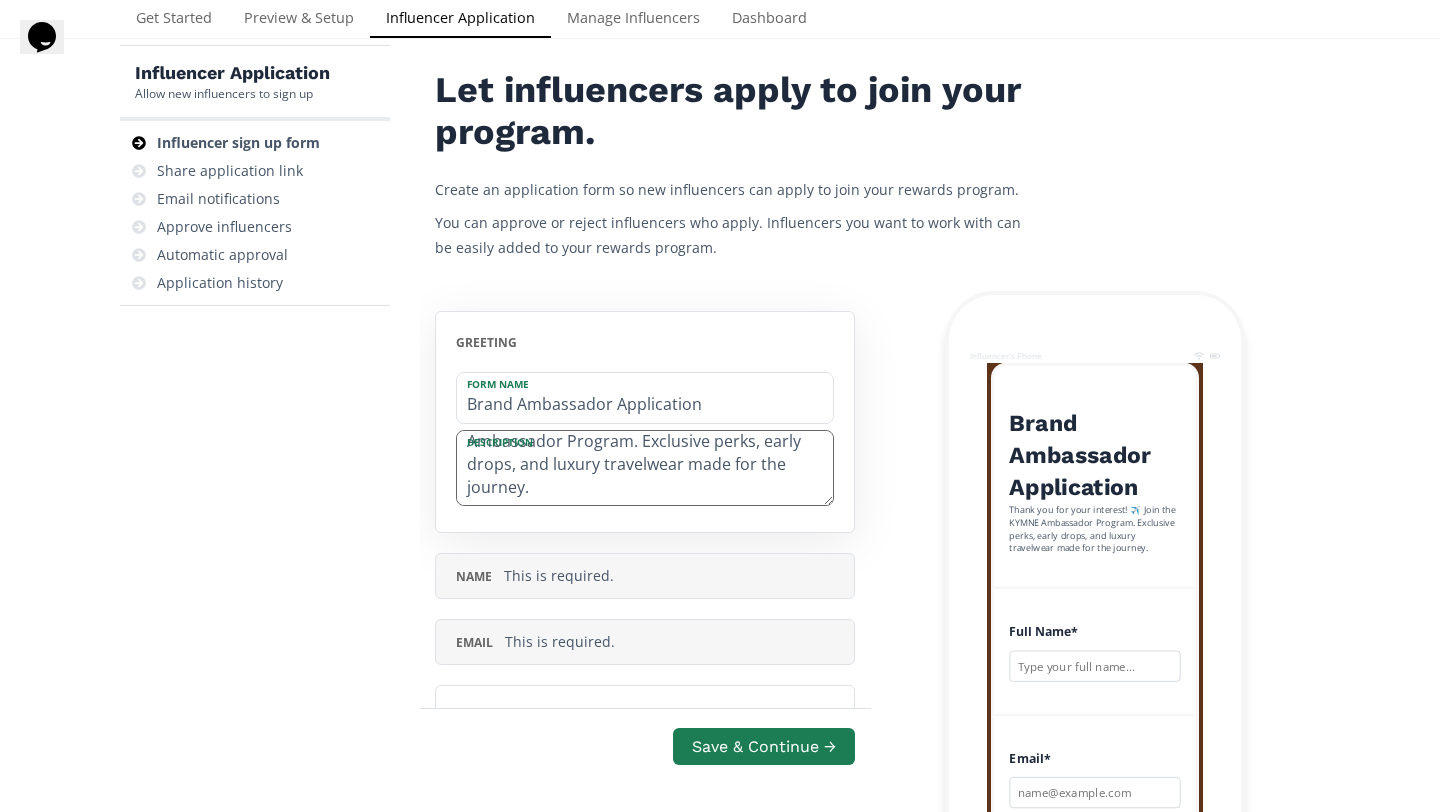 scroll, scrollTop: 46, scrollLeft: 0, axis: vertical 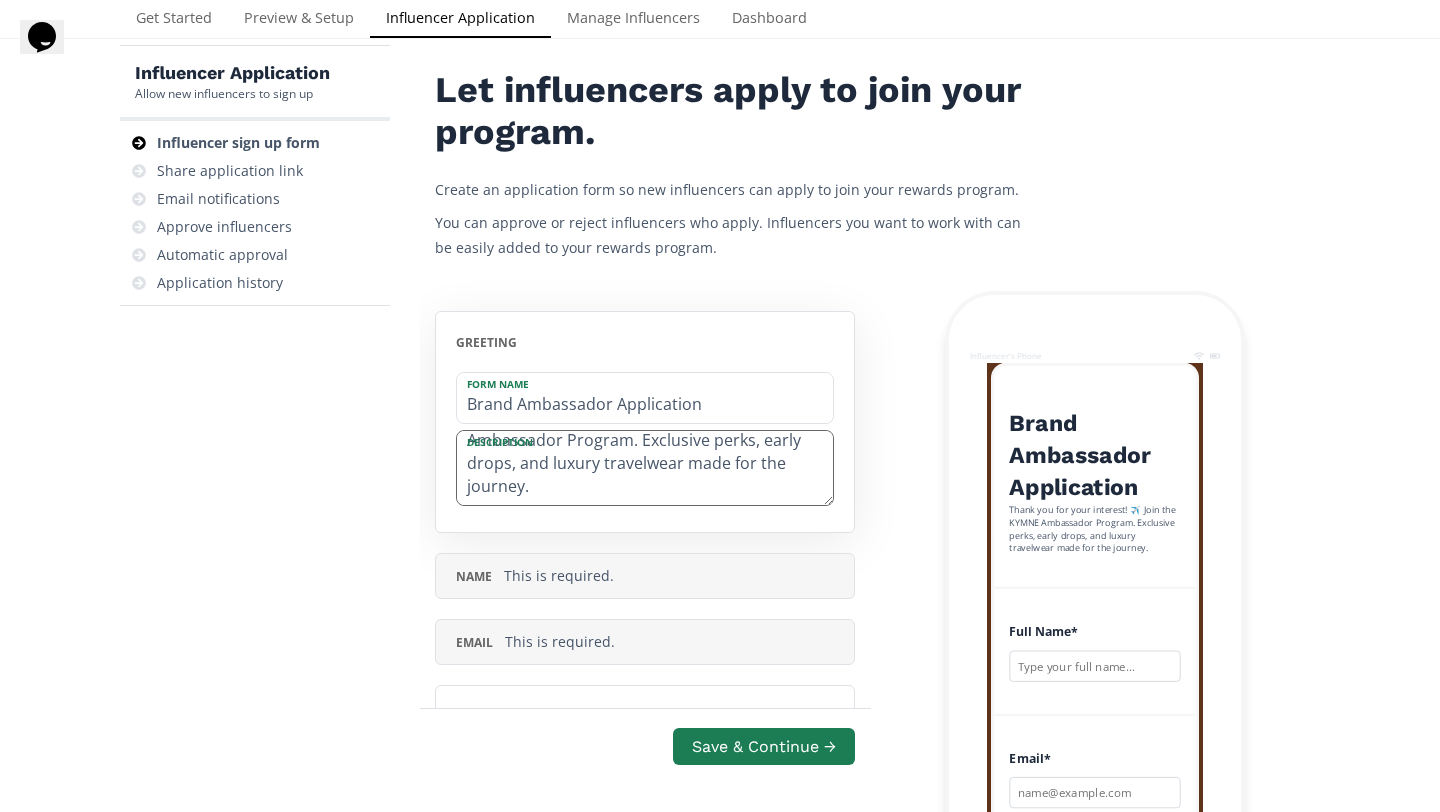 drag, startPoint x: 726, startPoint y: 472, endPoint x: 688, endPoint y: 467, distance: 38.327538 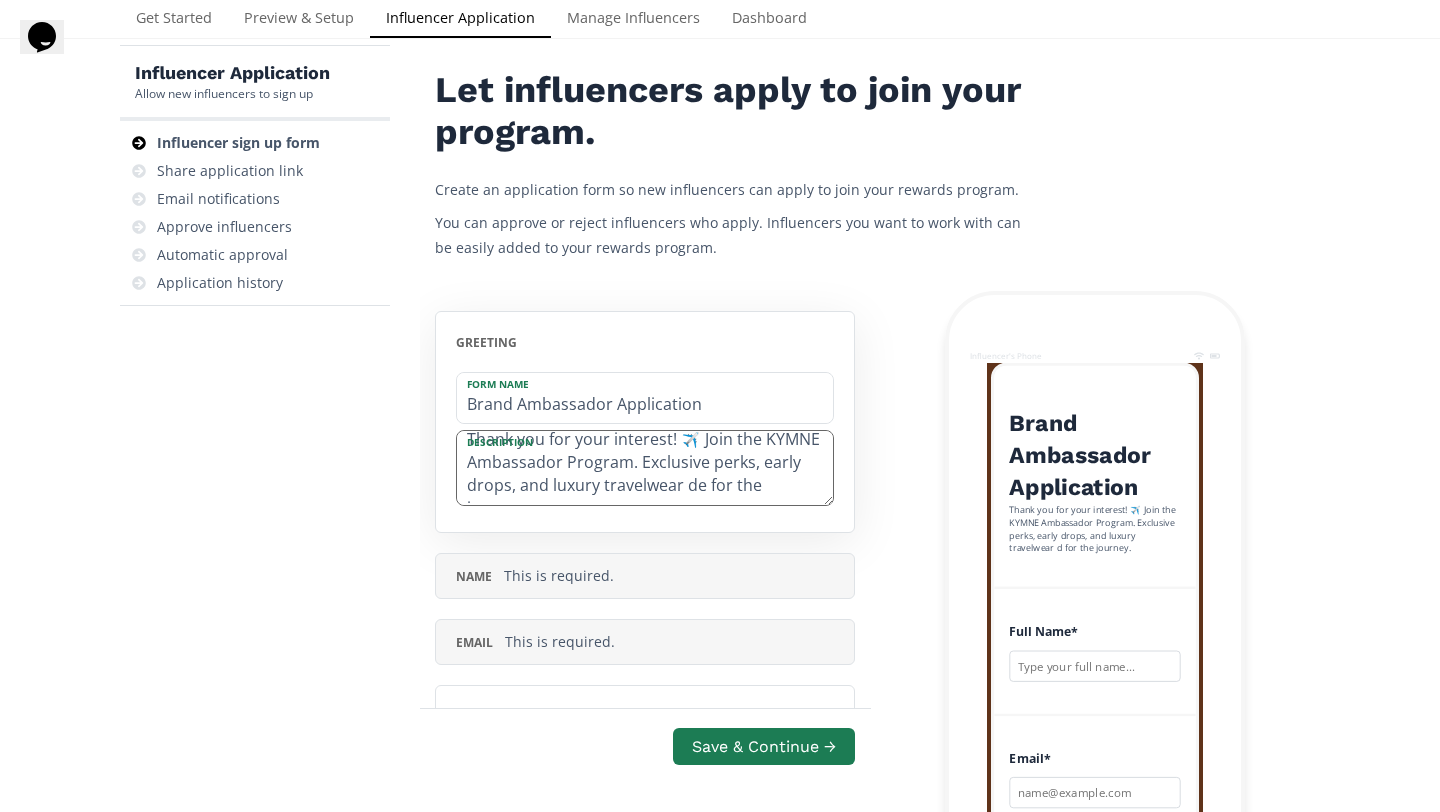 scroll, scrollTop: 46, scrollLeft: 0, axis: vertical 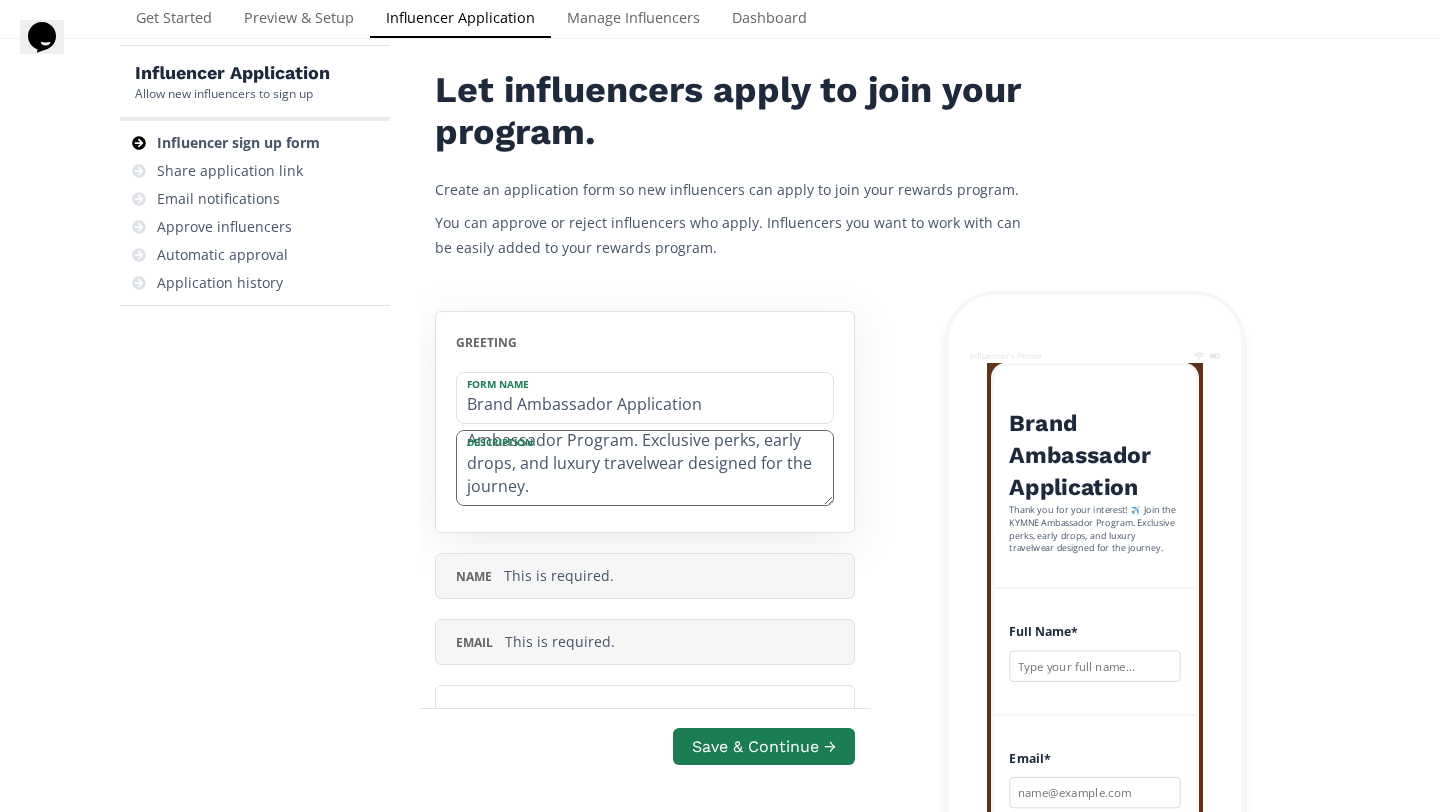 click on "Thank you for your interest! ✈️ Join the KYMNE Ambassador Program. Exclusive perks, early drops, and luxury travelwear designed for the journey." at bounding box center [645, 468] 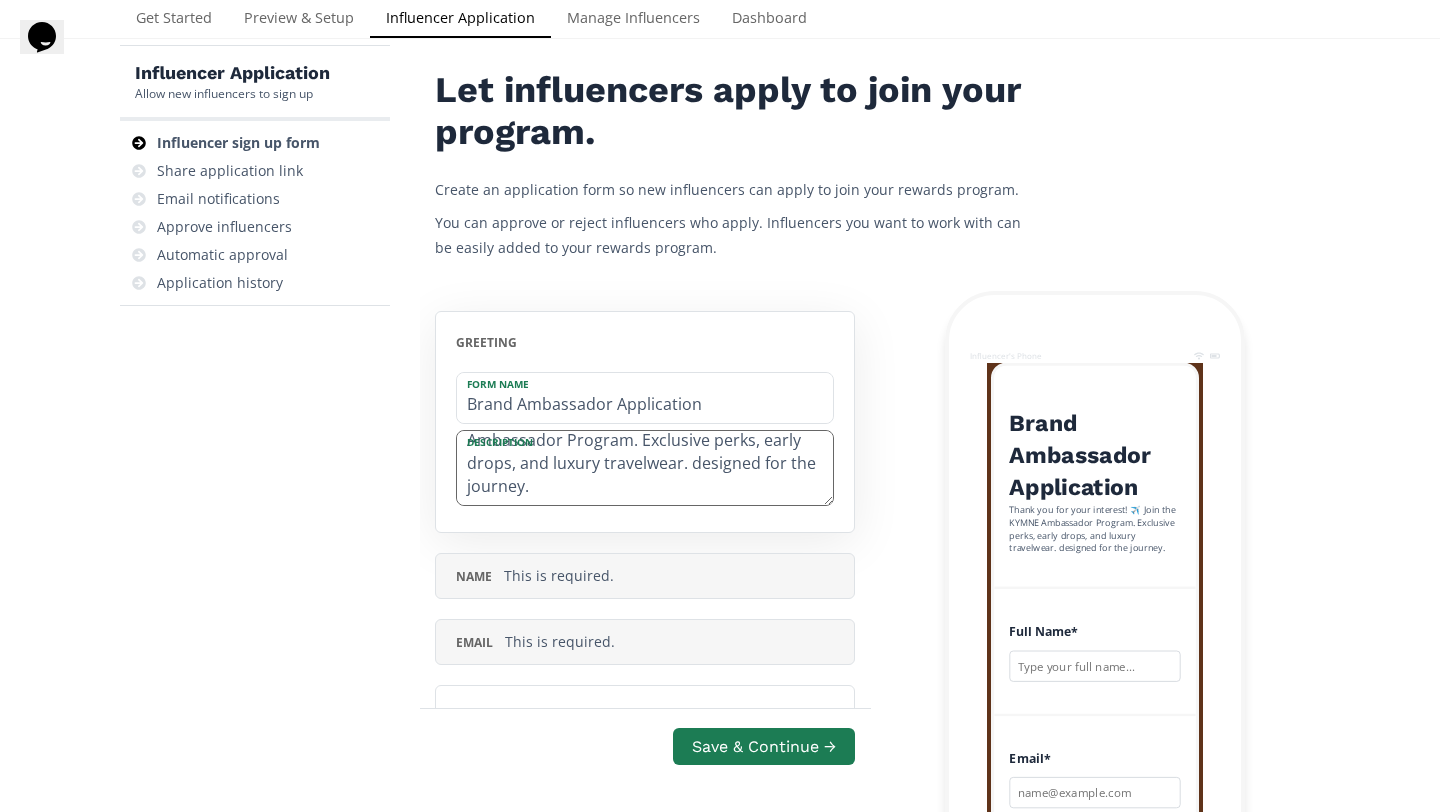 click on "Thank you for your interest! ✈️ Join the KYMNE Ambassador Program. Exclusive perks, early drops, and luxury travelwear. designed for the journey." at bounding box center (645, 468) 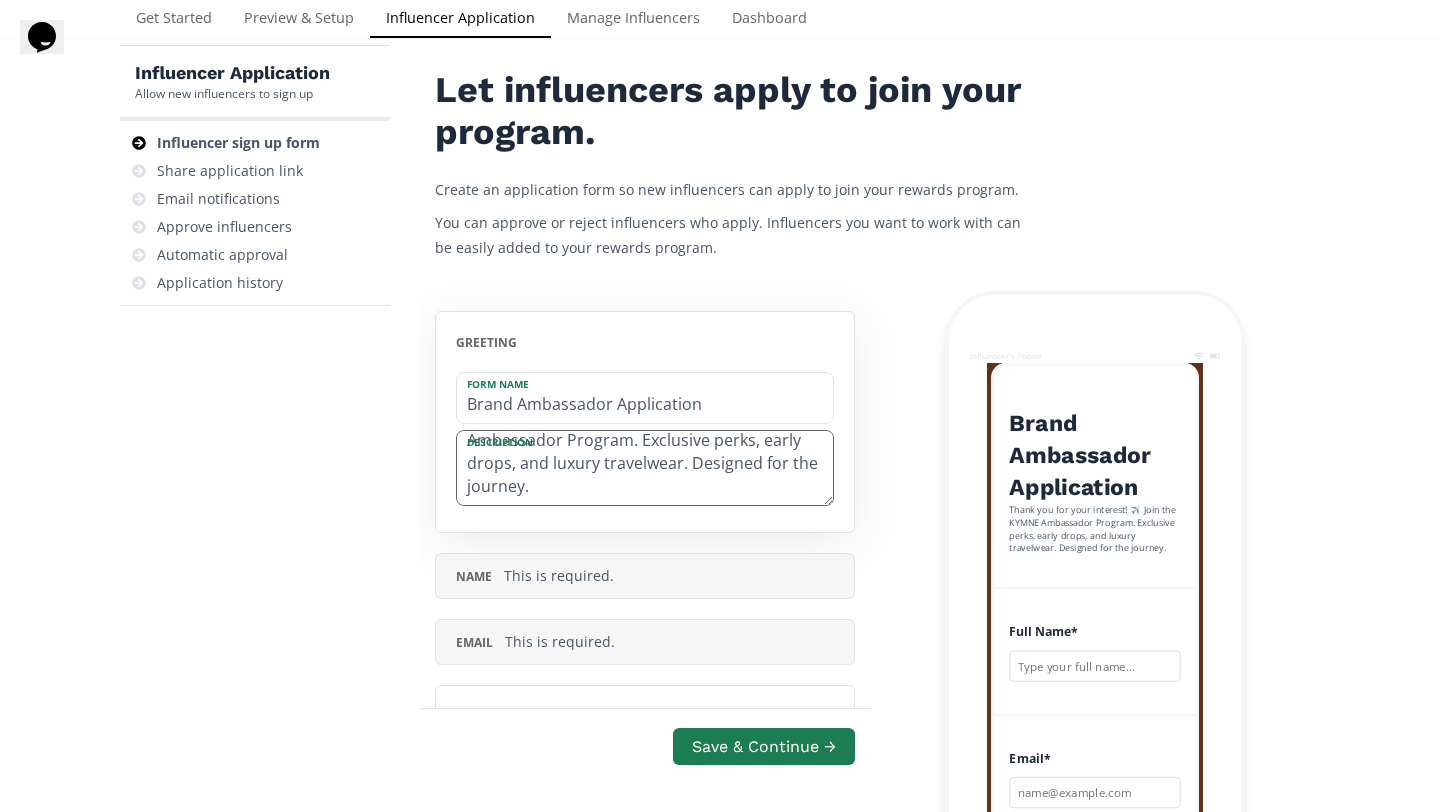 click on "Thank you for your interest! ✈️ Join the KYMNE Ambassador Program. Exclusive perks, early drops, and luxury travelwear. Designed for the journey." at bounding box center (645, 468) 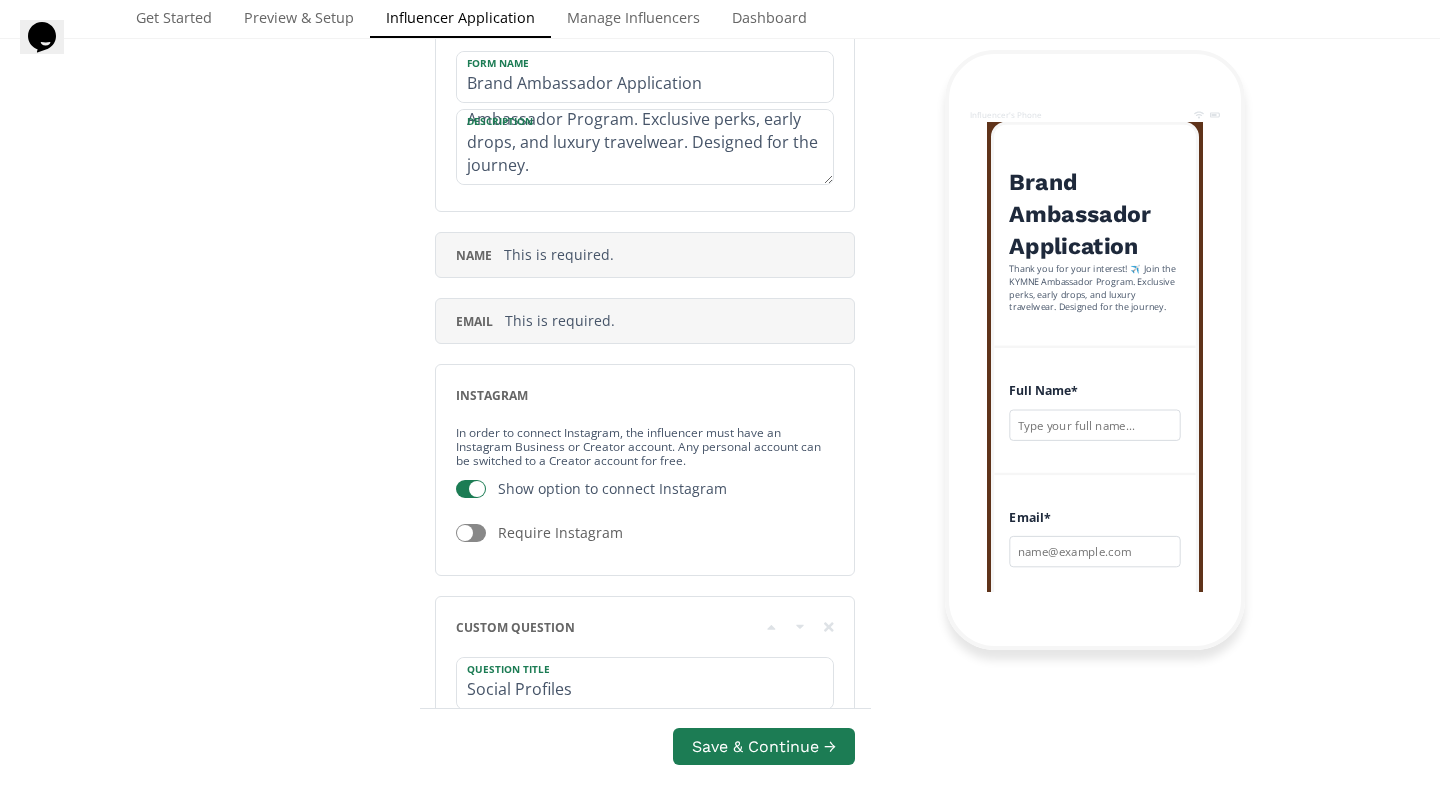 scroll, scrollTop: 407, scrollLeft: 0, axis: vertical 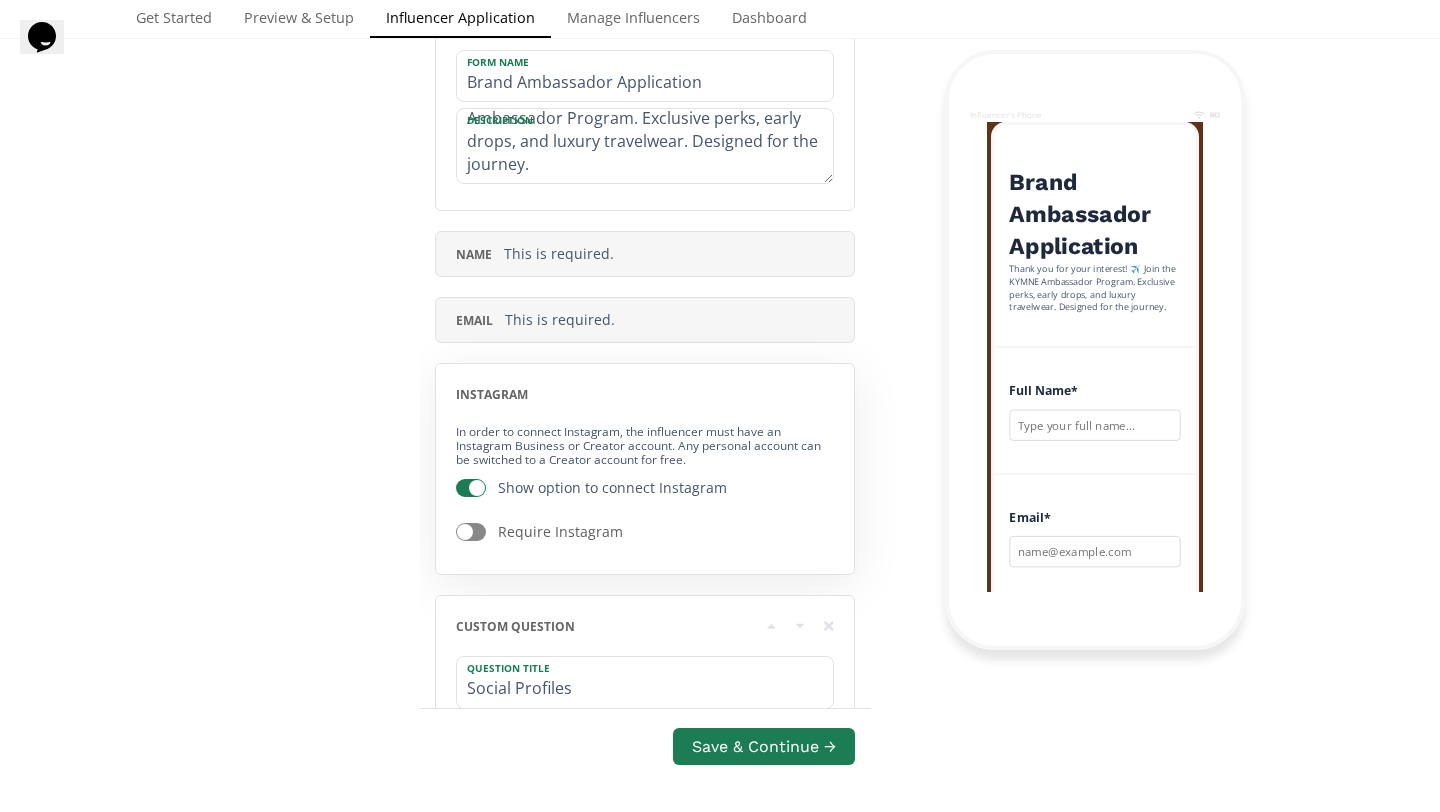 type on "Thank you for your interest! ✈️ Join the KYMNE Ambassador Program. Exclusive perks, early drops, and luxury travelwear. Designed for the journey." 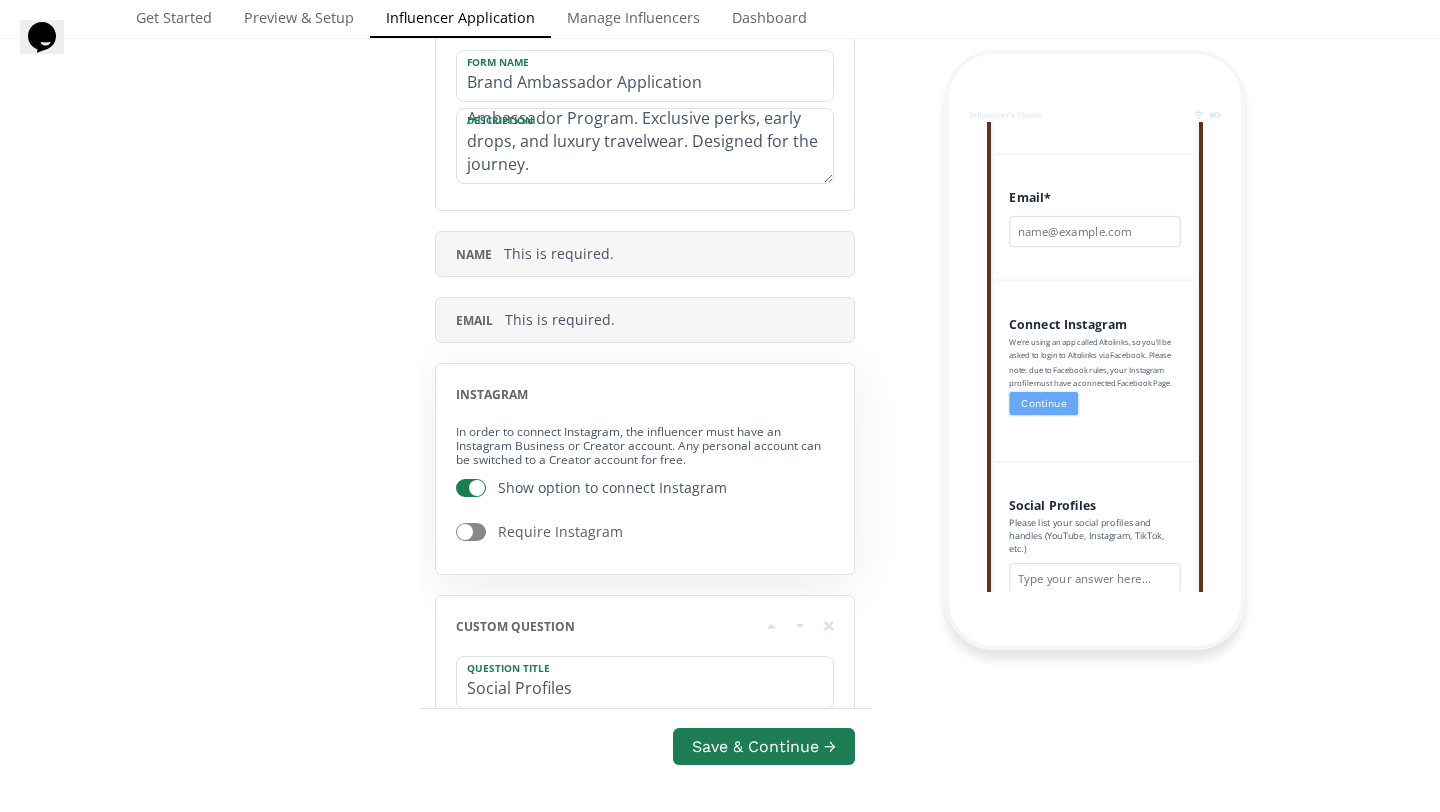 click on "In order to connect Instagram, the influencer must have an Instagram Business or Creator account.   Any personal account can be switched to a Creator account for free." at bounding box center [638, 445] 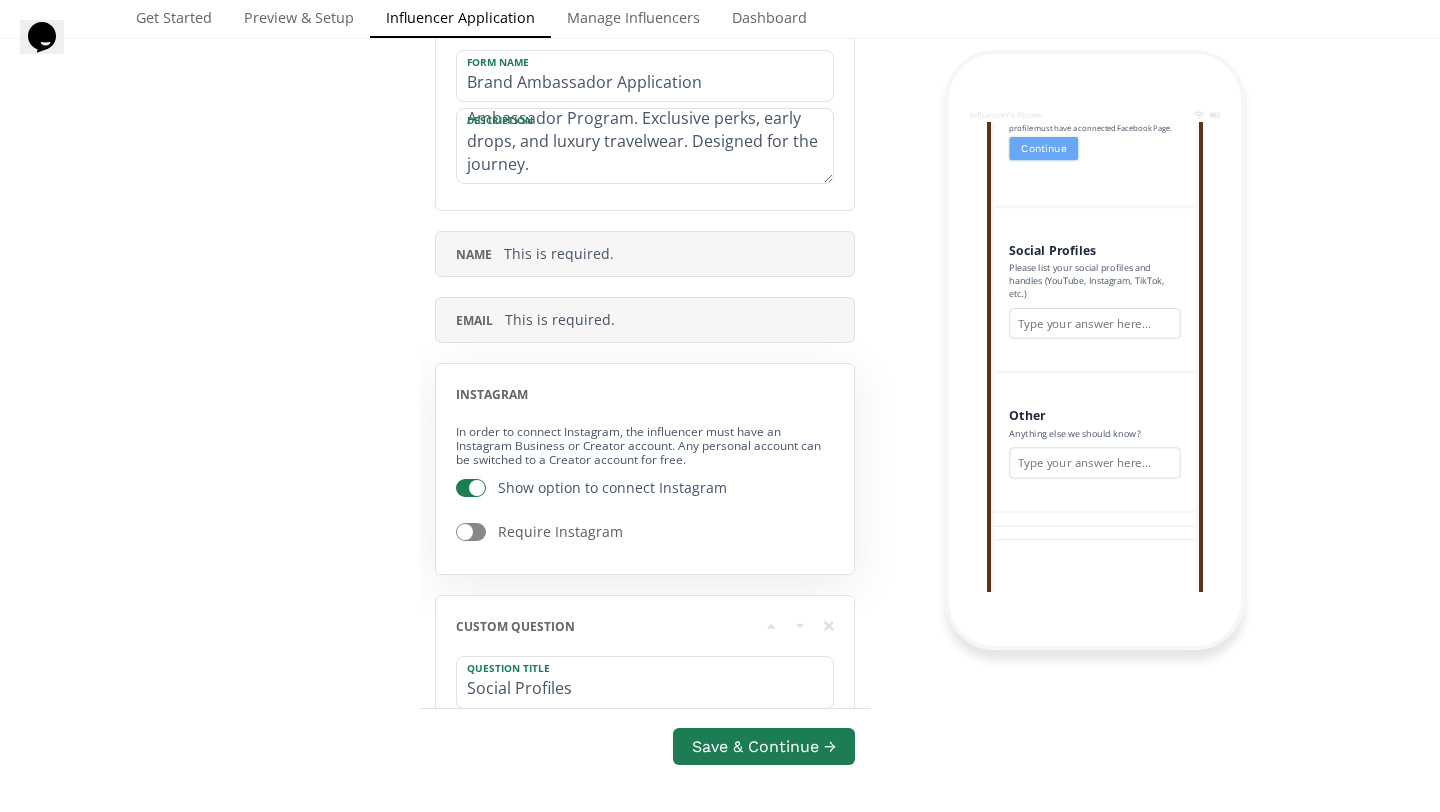scroll, scrollTop: 742, scrollLeft: 0, axis: vertical 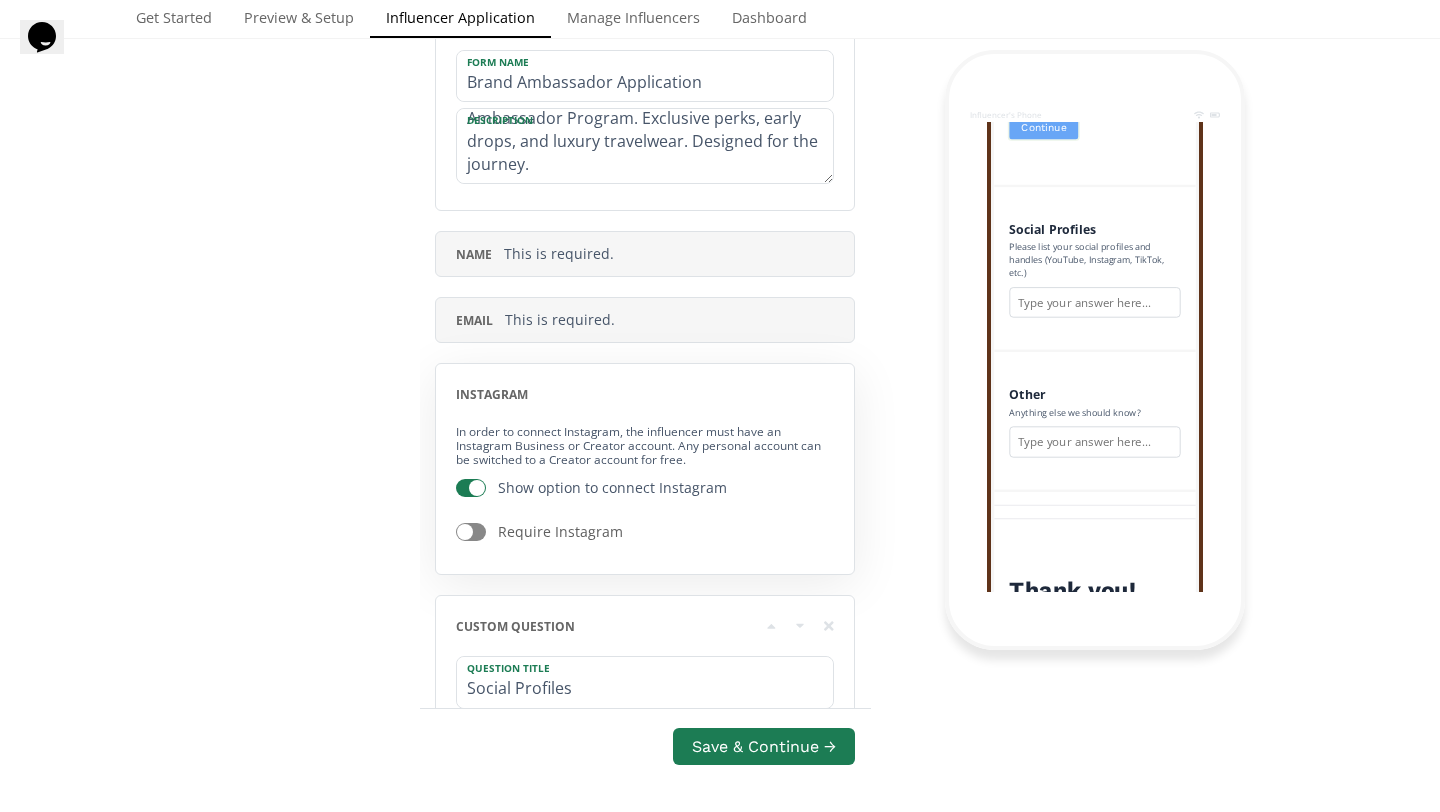 click at bounding box center (471, 532) 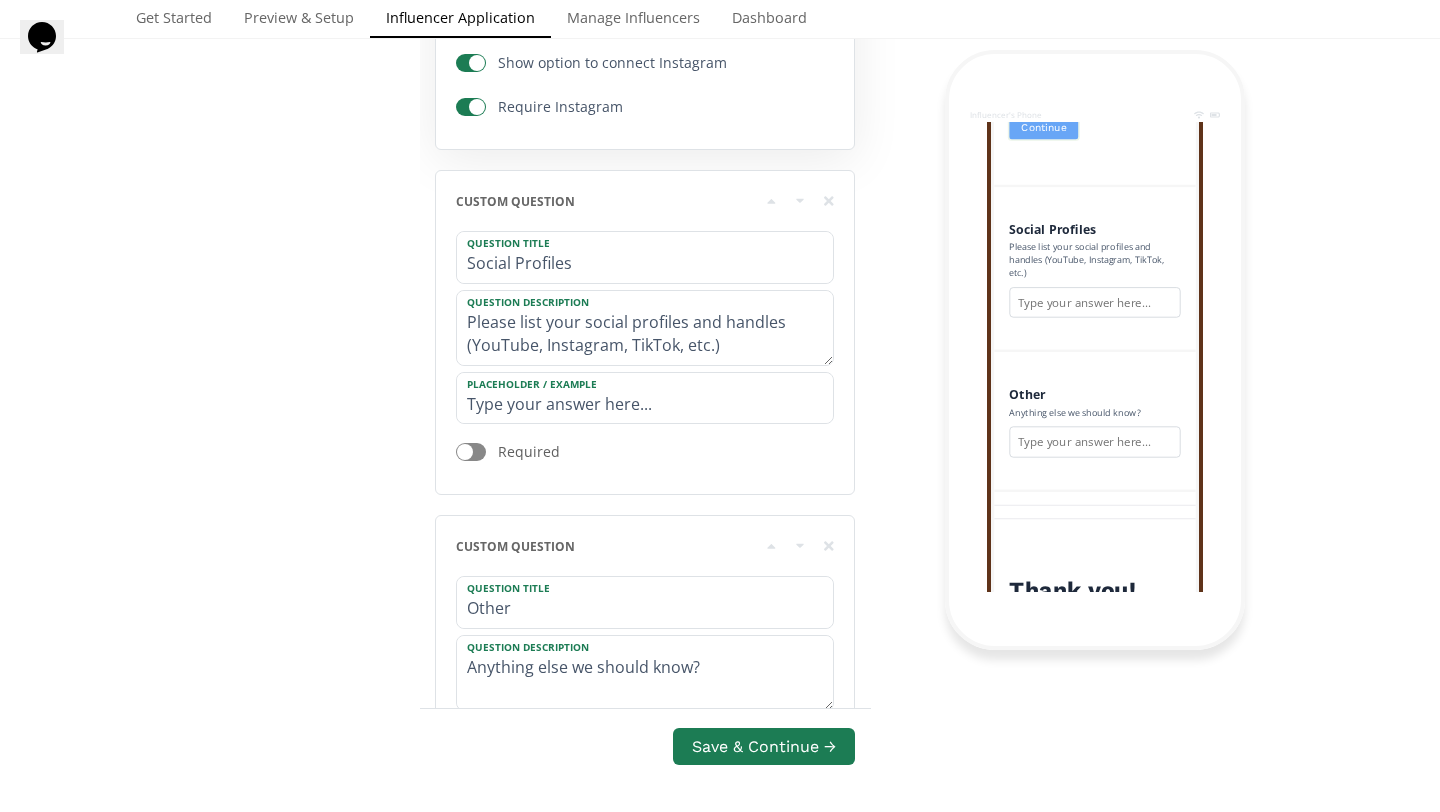 scroll, scrollTop: 834, scrollLeft: 0, axis: vertical 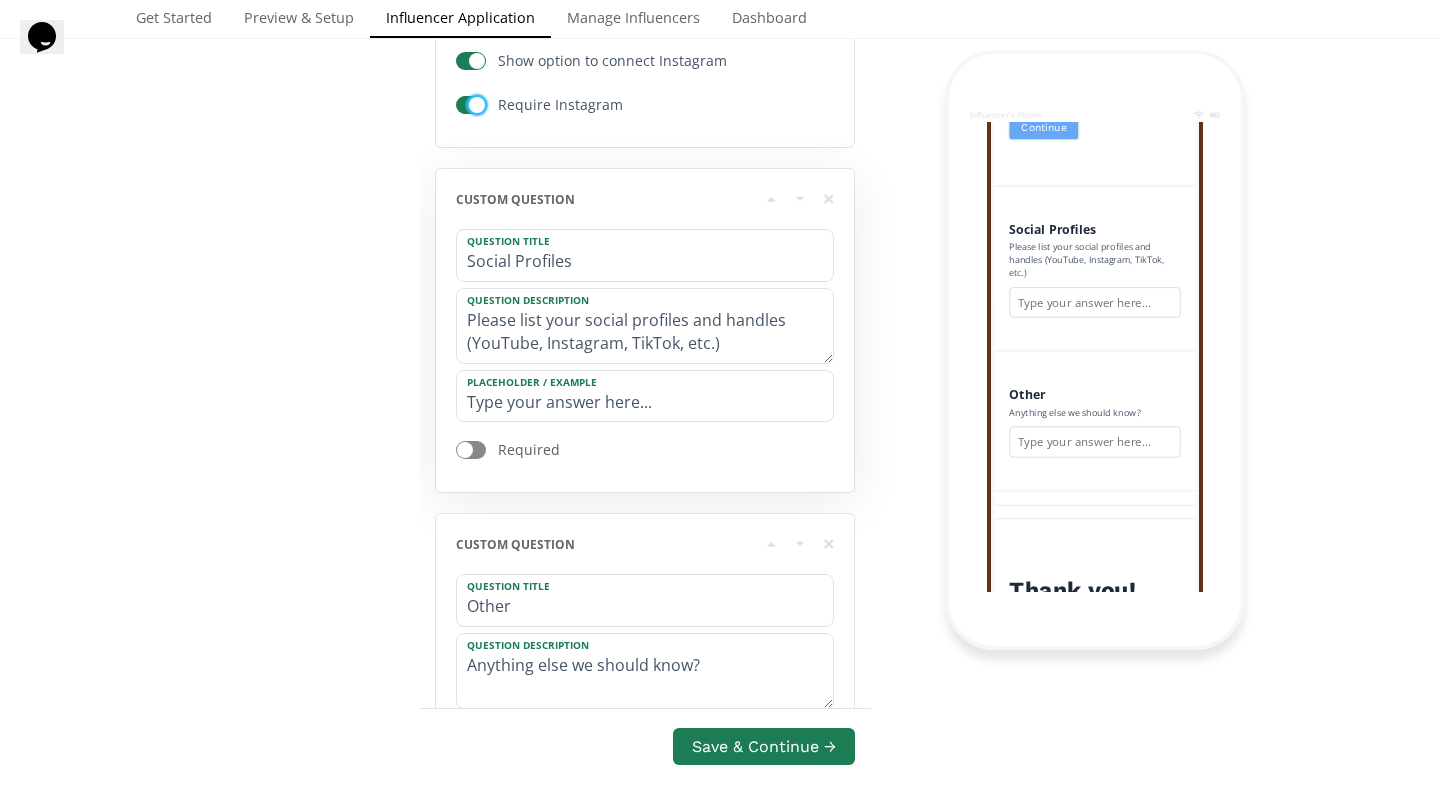 click at bounding box center [471, 450] 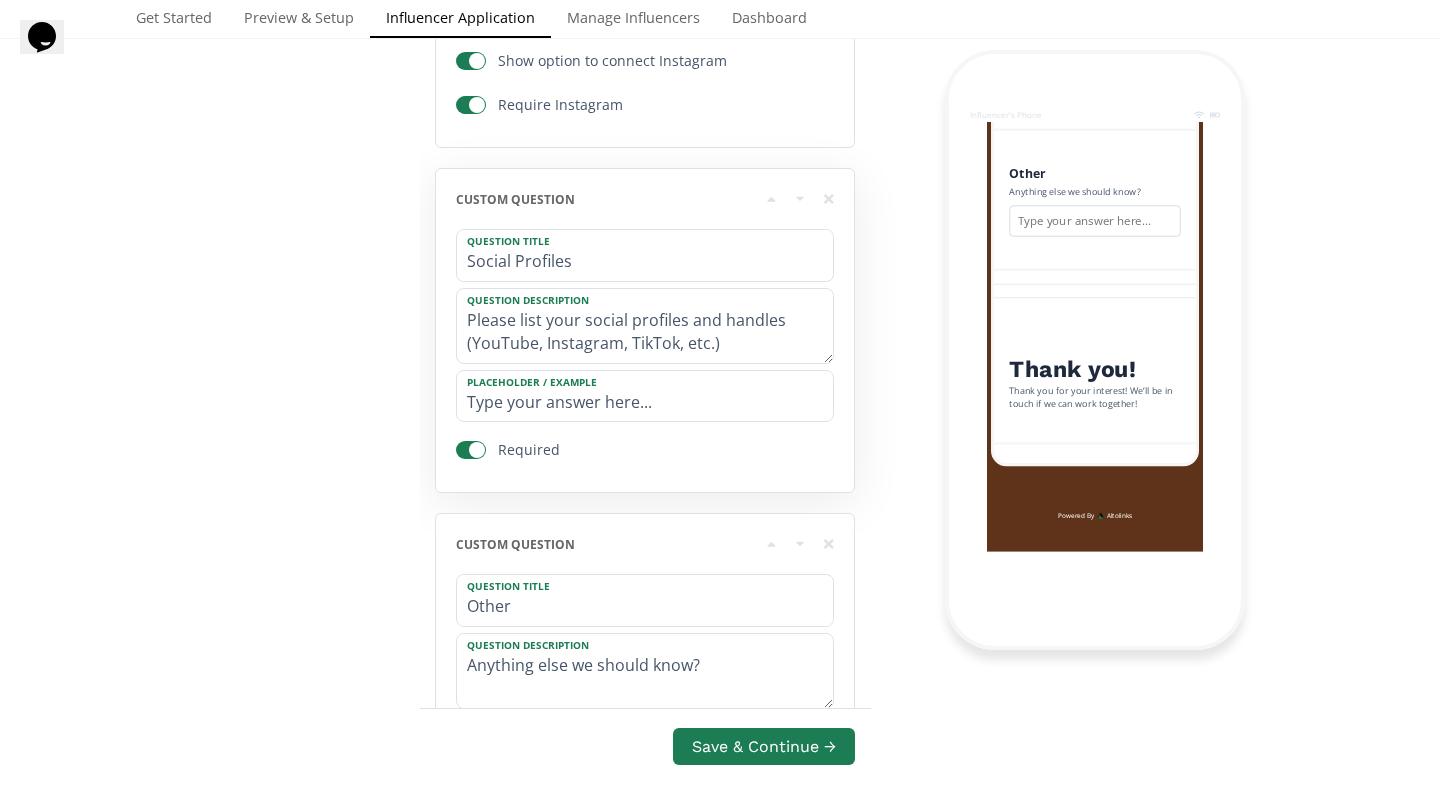scroll, scrollTop: 969, scrollLeft: 0, axis: vertical 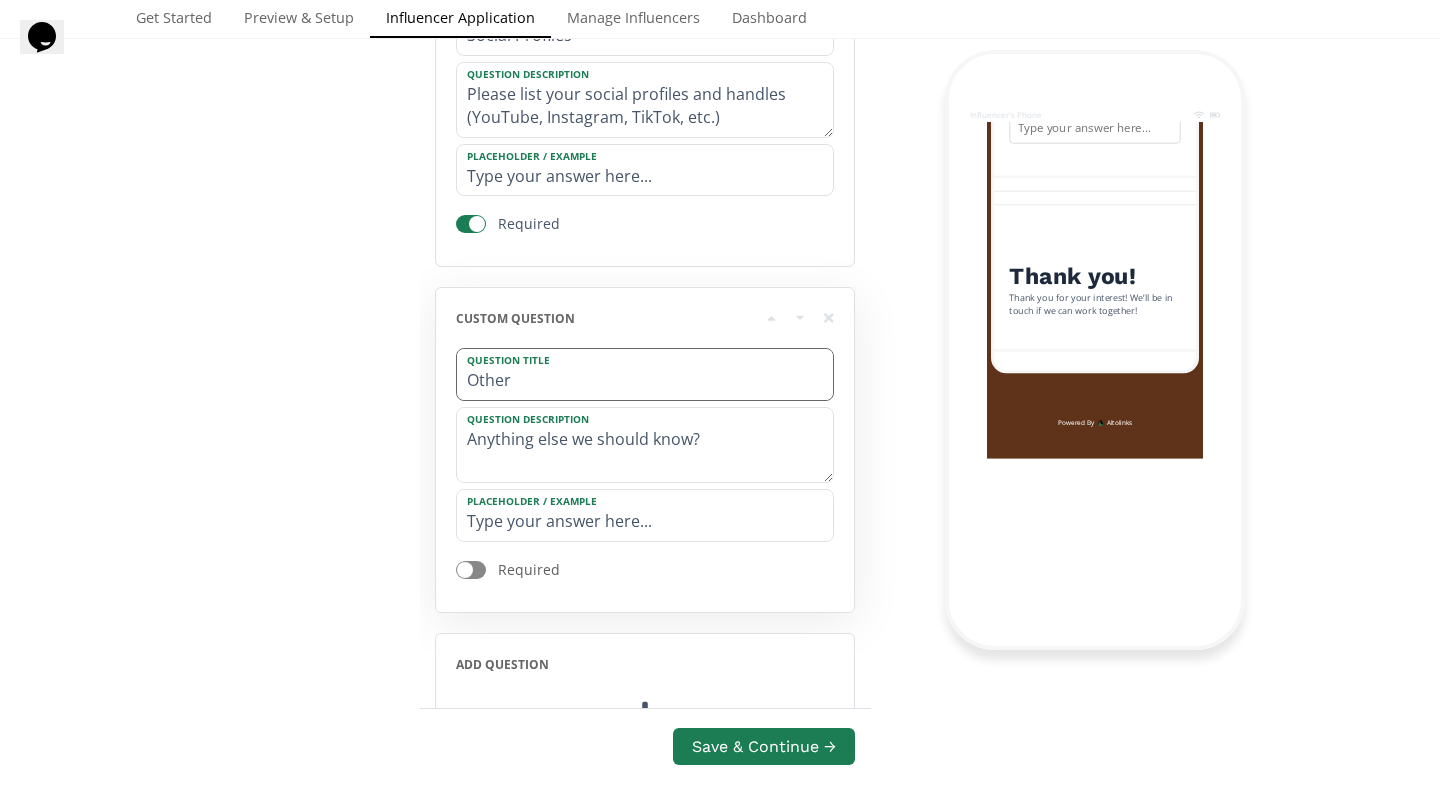 click on "Other" at bounding box center (645, 374) 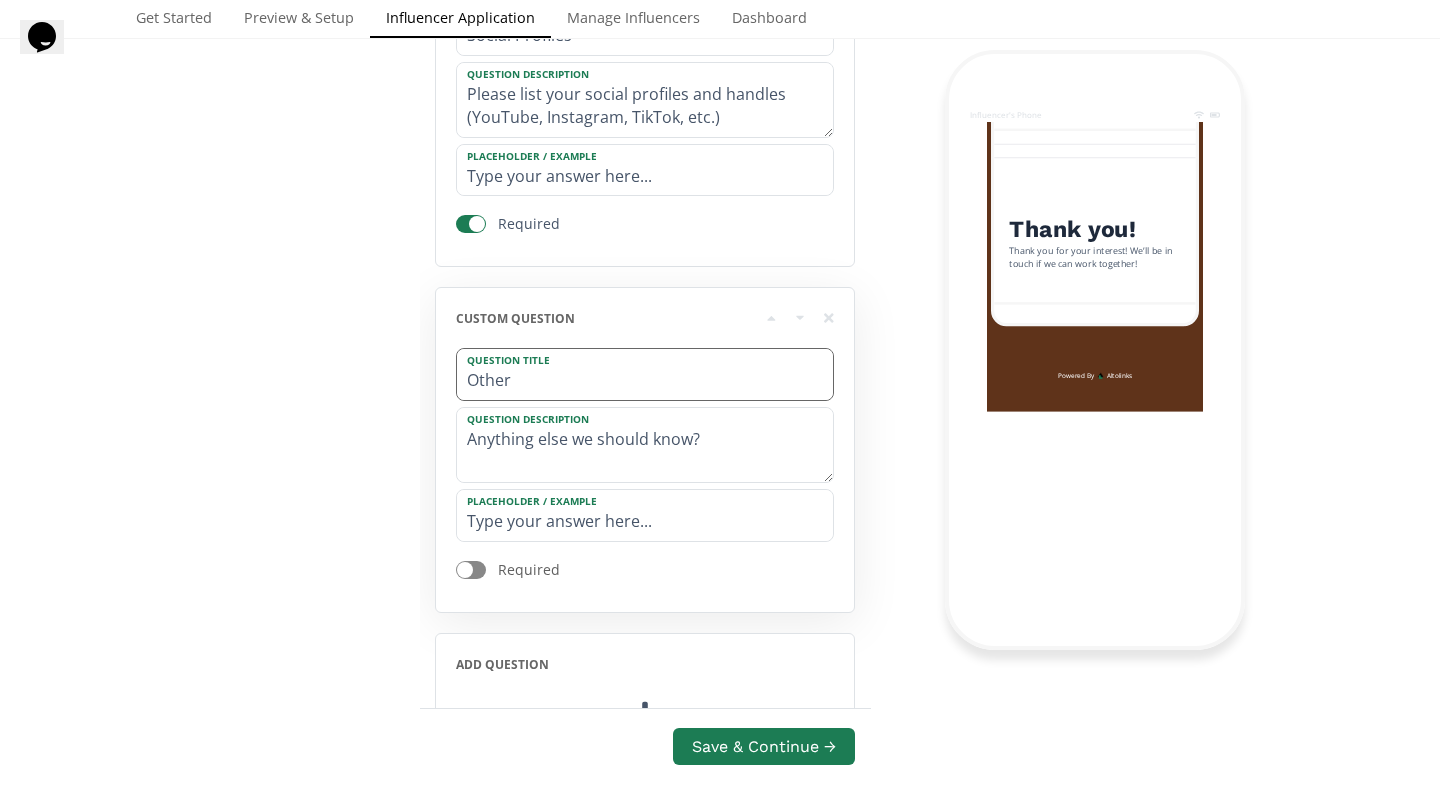 scroll, scrollTop: 1175, scrollLeft: 0, axis: vertical 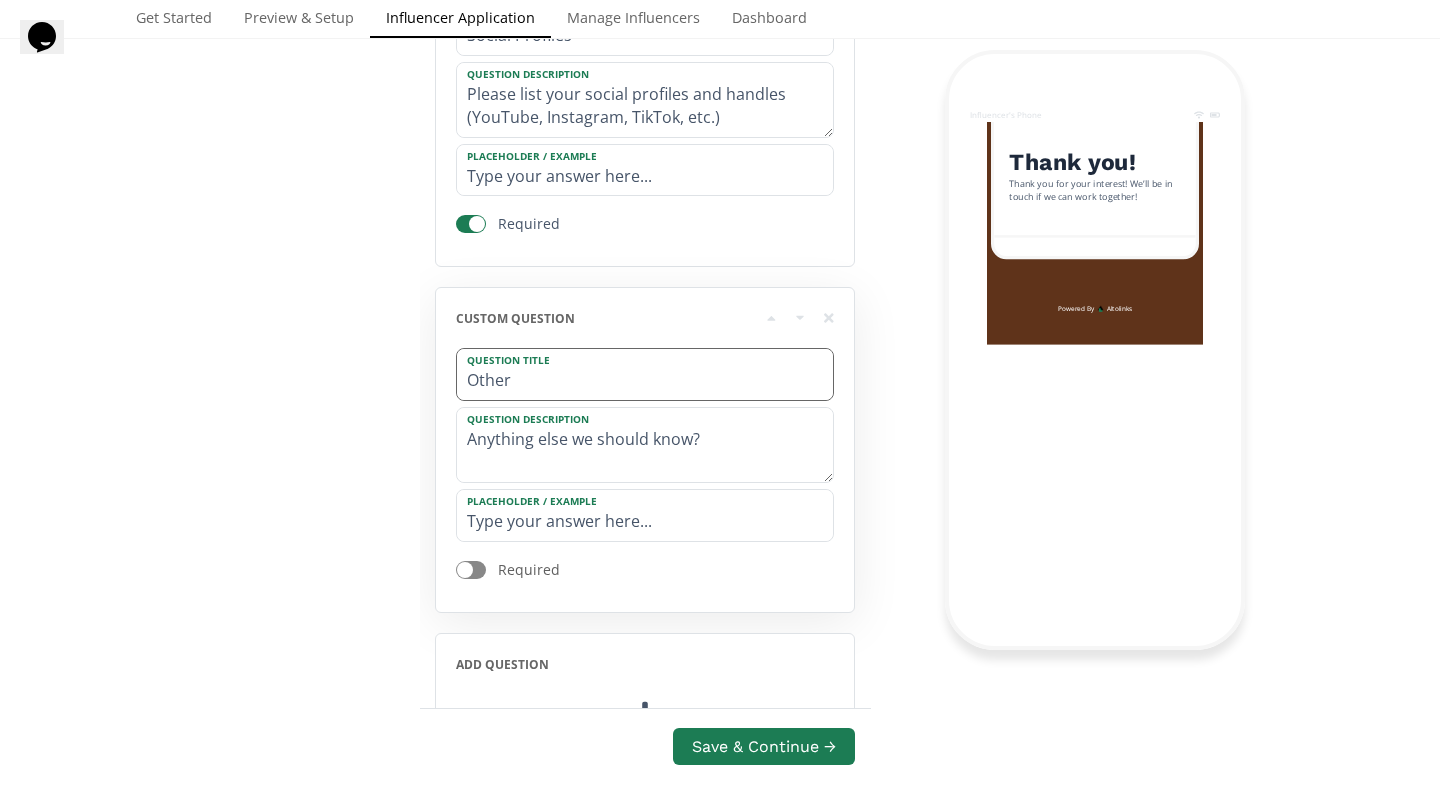 click on "Other" at bounding box center [645, 374] 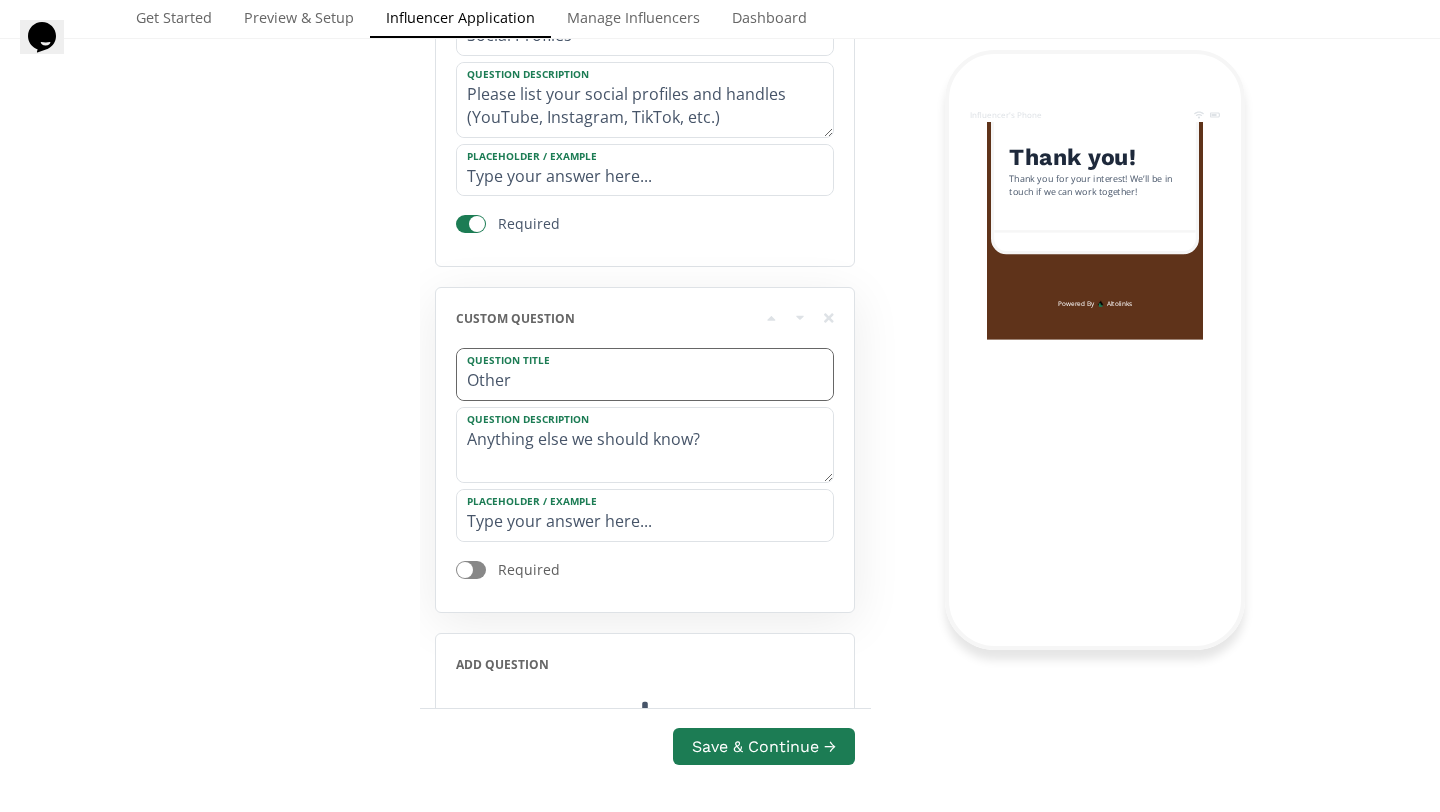 click on "Other" at bounding box center [645, 374] 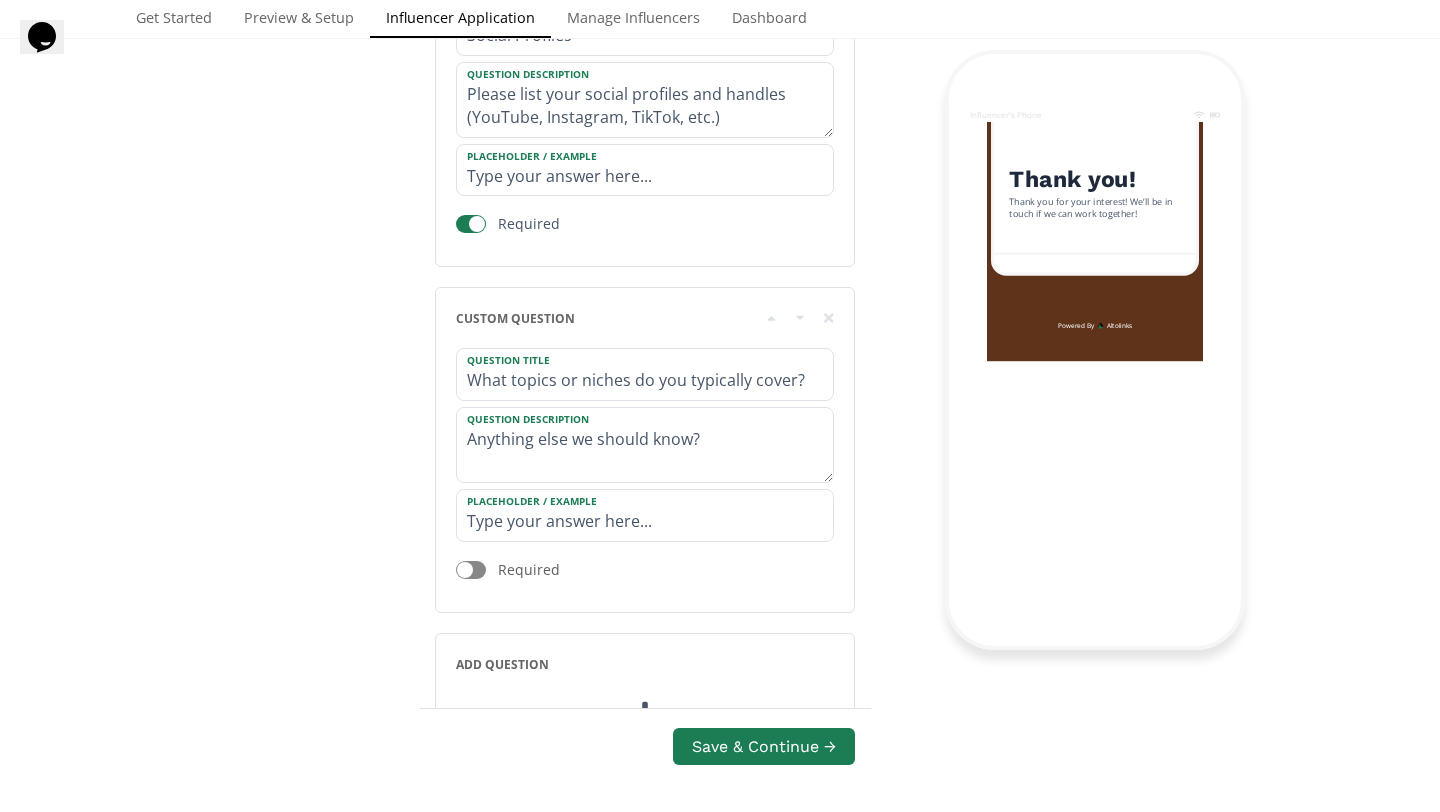 type on "What topics or niches do you typically cover?" 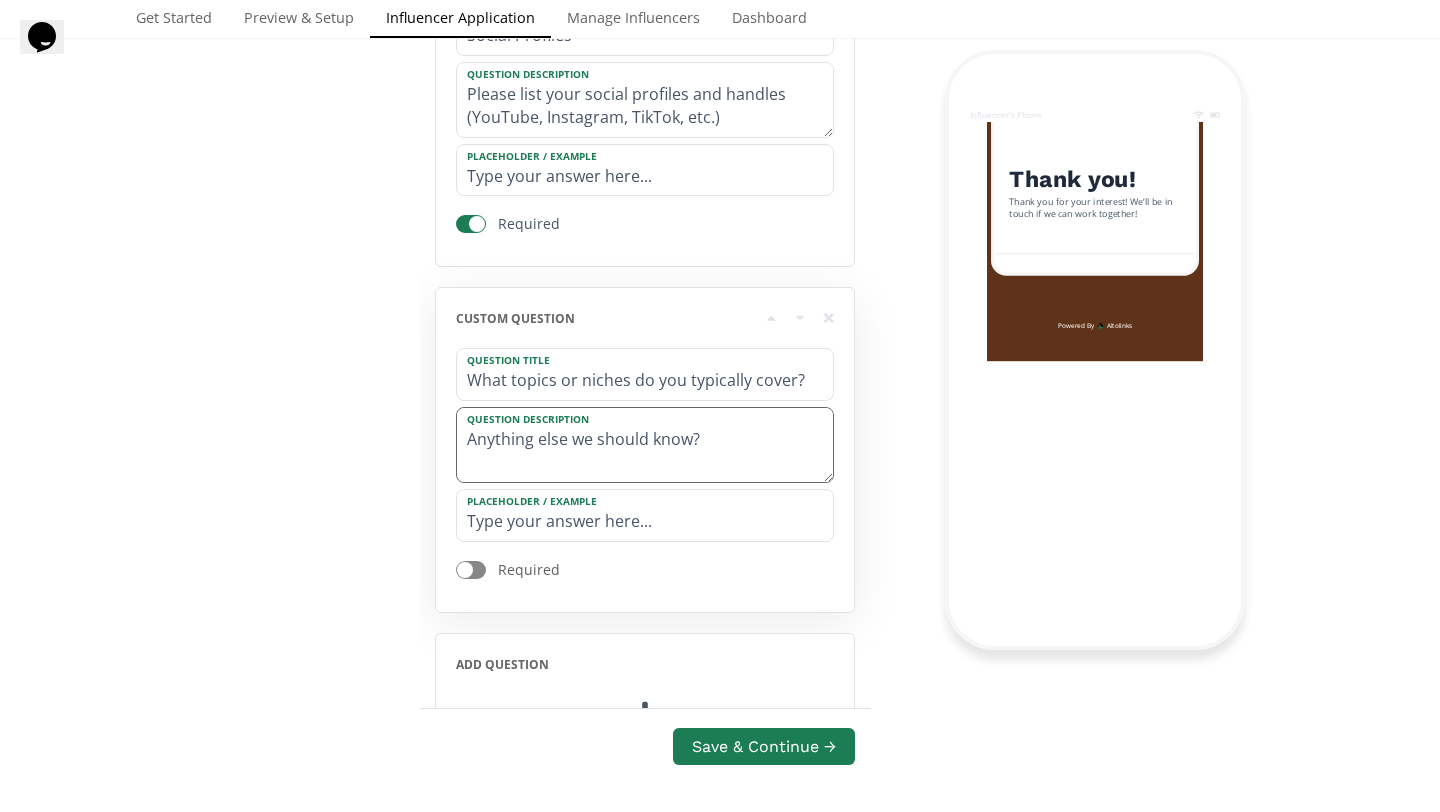 click on "Anything else we should know?" at bounding box center [645, 445] 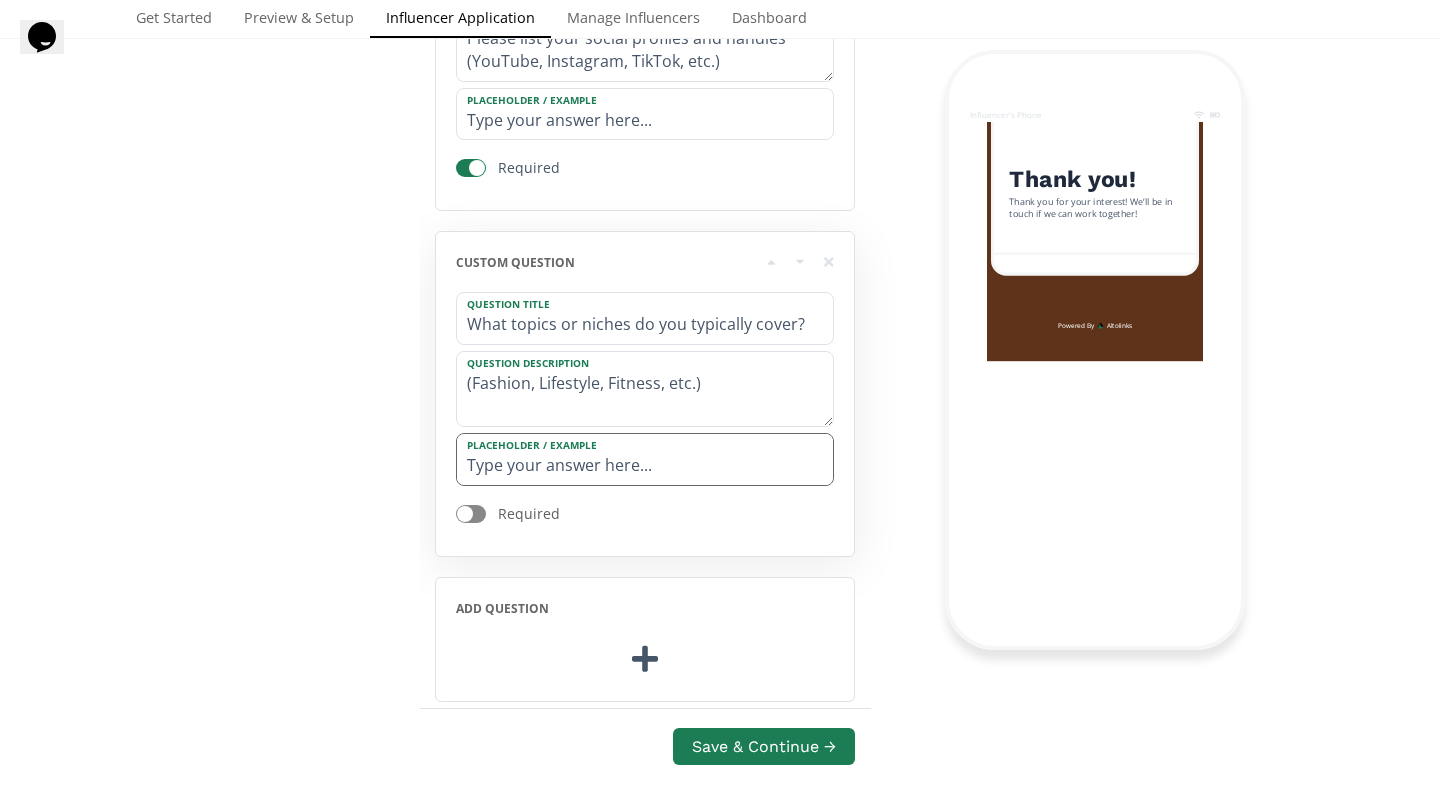 scroll, scrollTop: 1121, scrollLeft: 0, axis: vertical 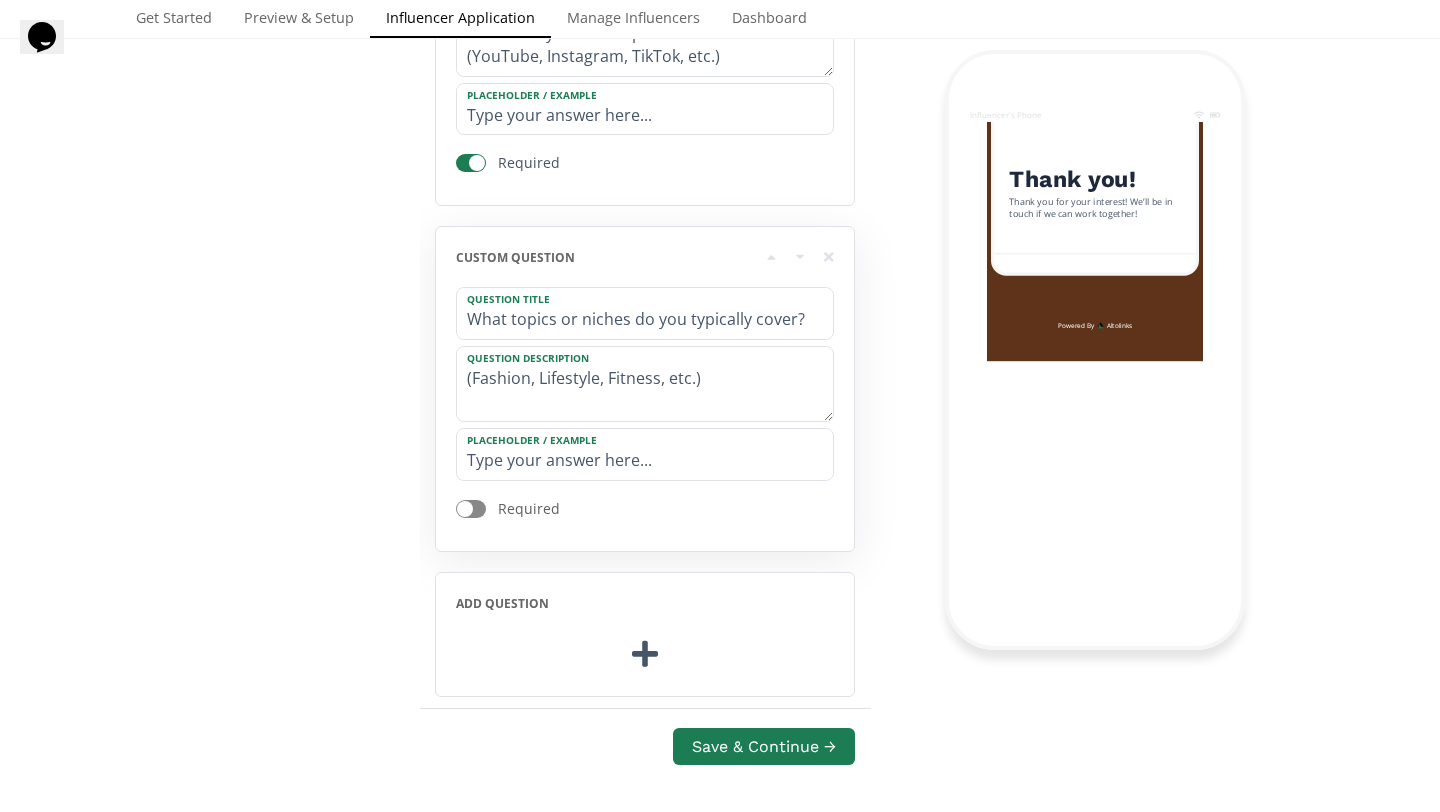 click at bounding box center [471, 509] 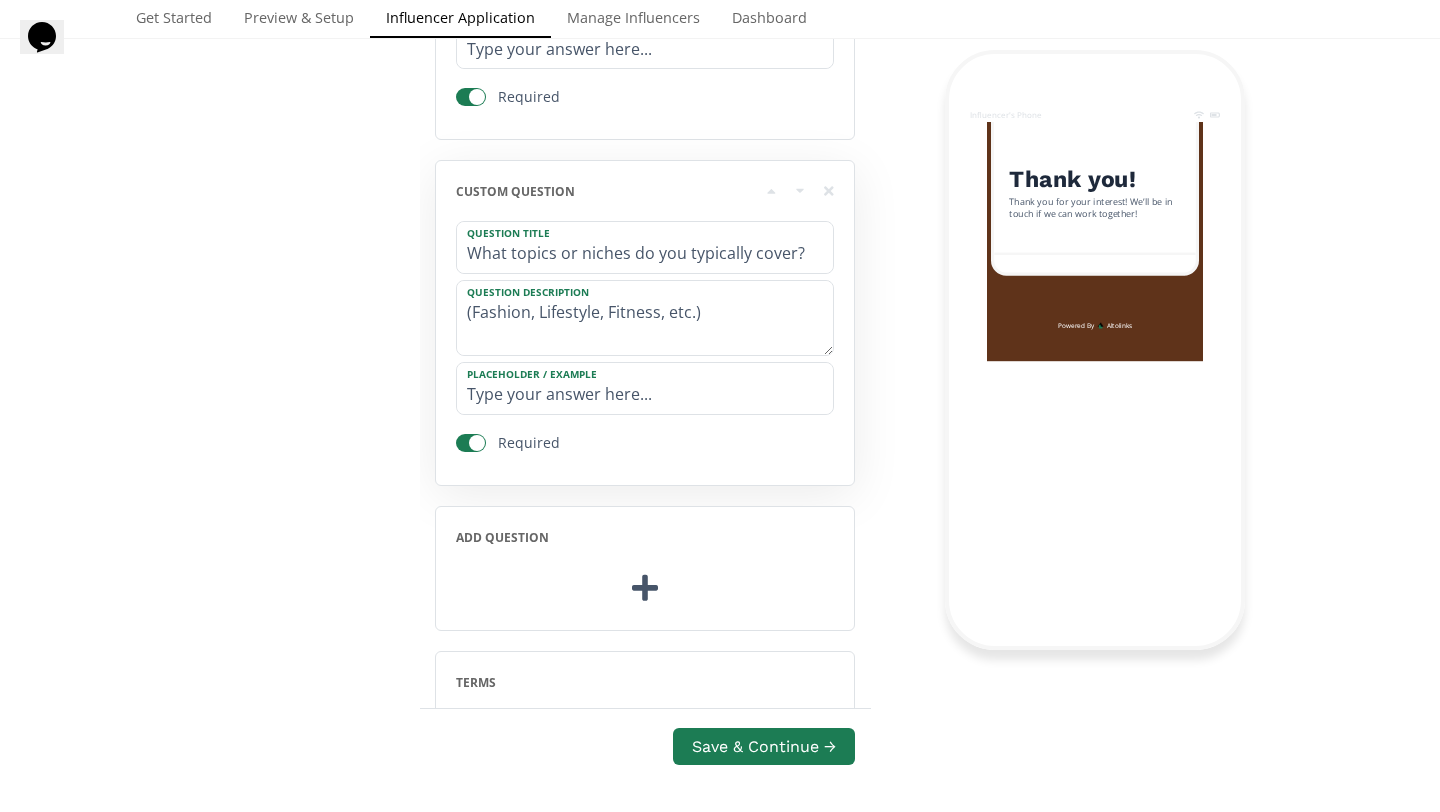 scroll, scrollTop: 1190, scrollLeft: 0, axis: vertical 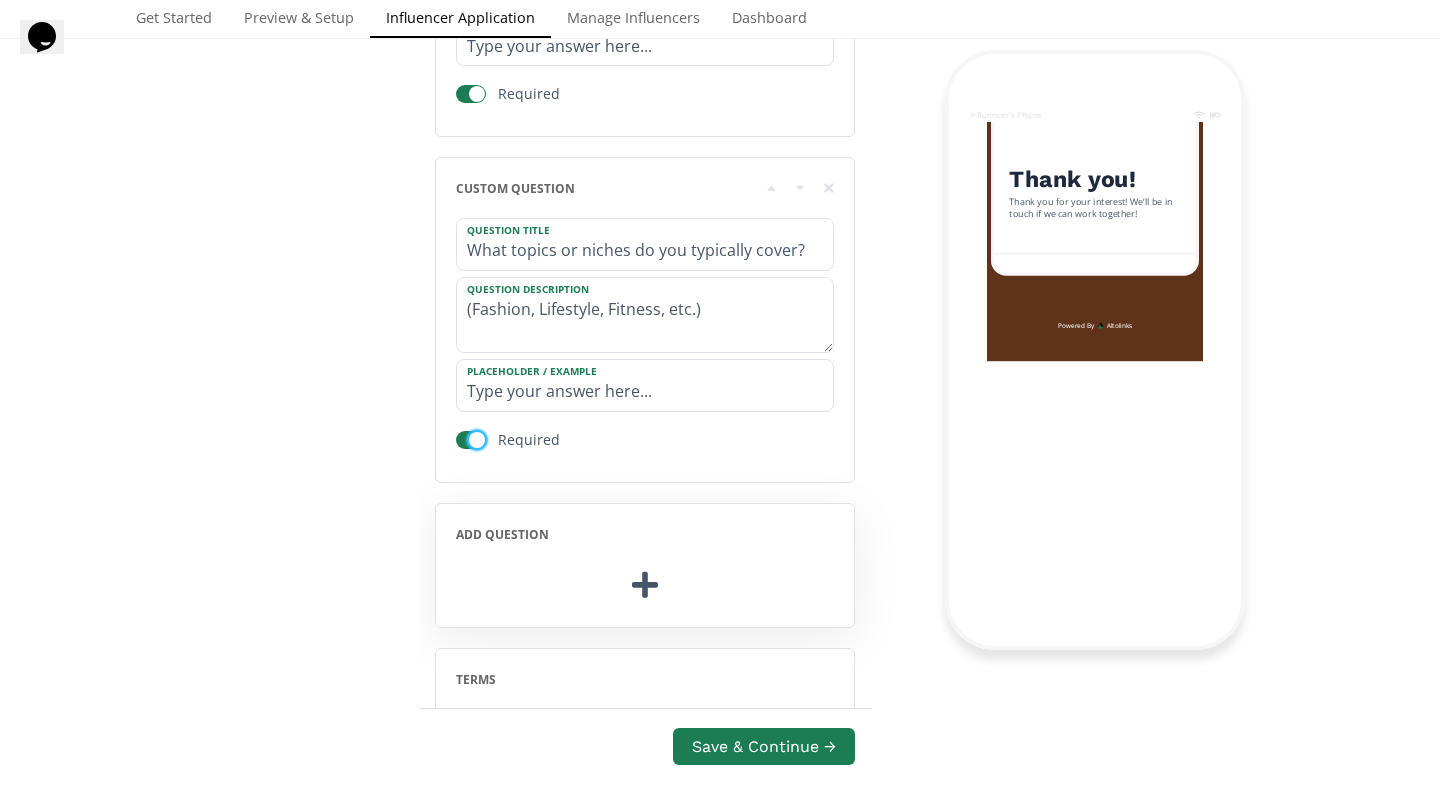 click 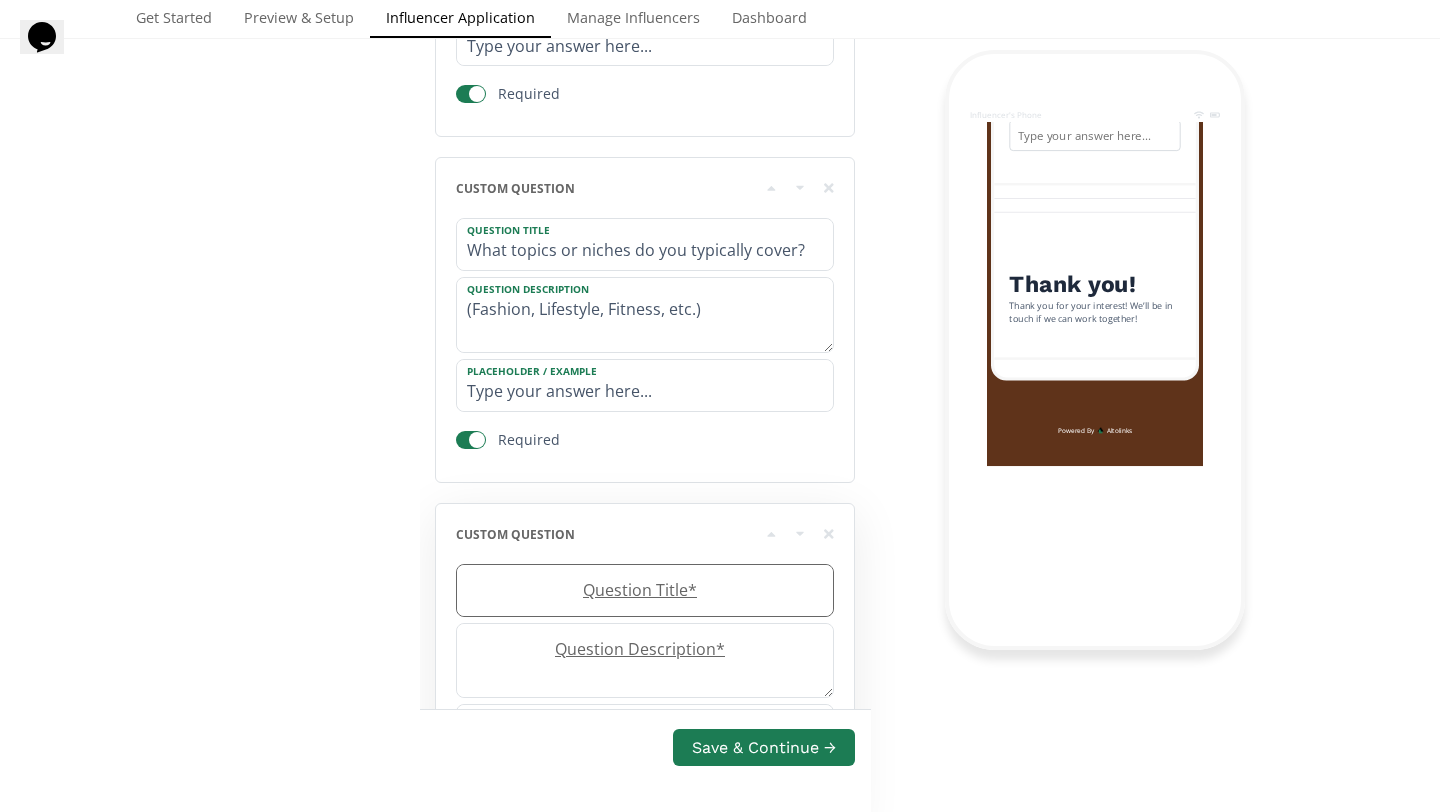 click on "Question Title *" at bounding box center (635, 590) 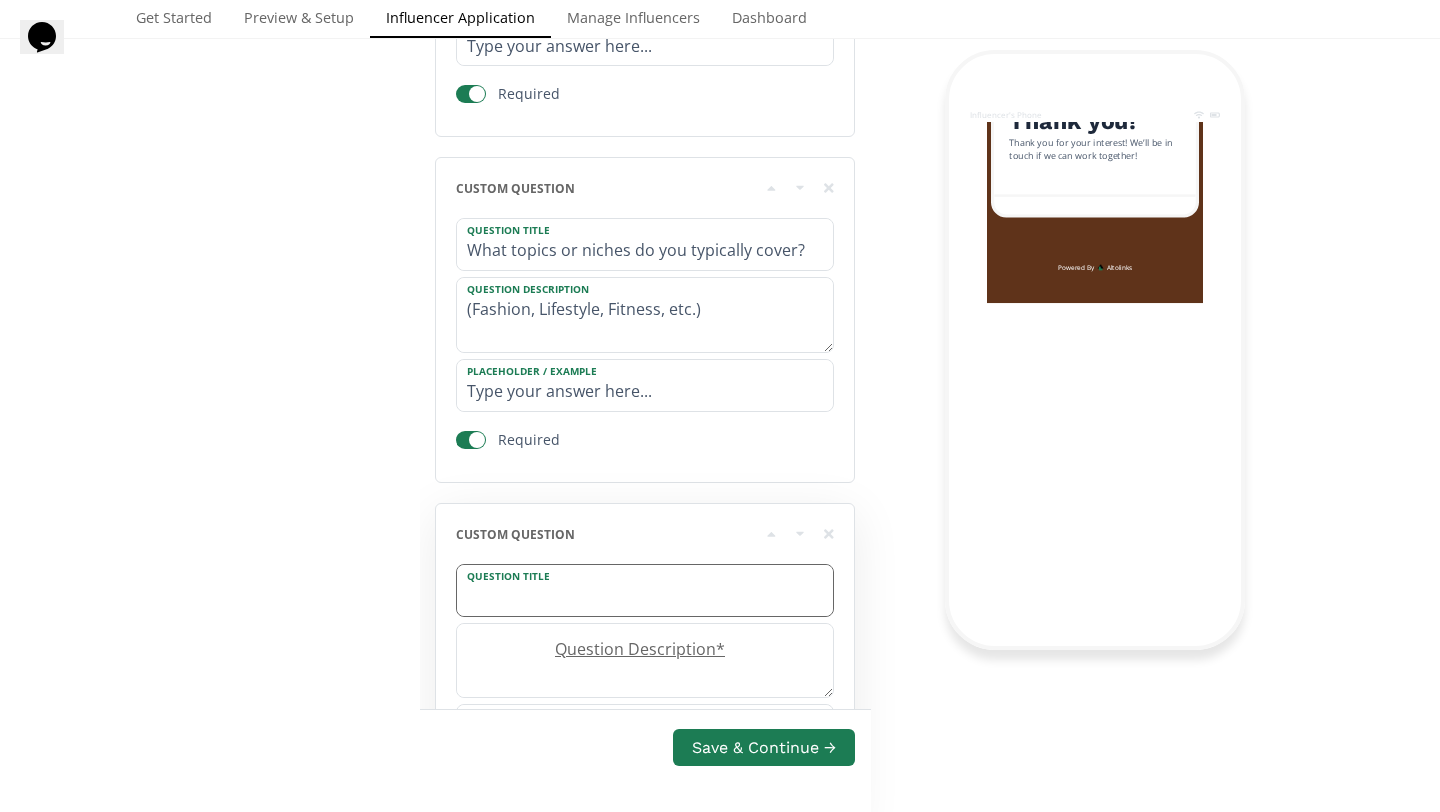 scroll, scrollTop: 1377, scrollLeft: 0, axis: vertical 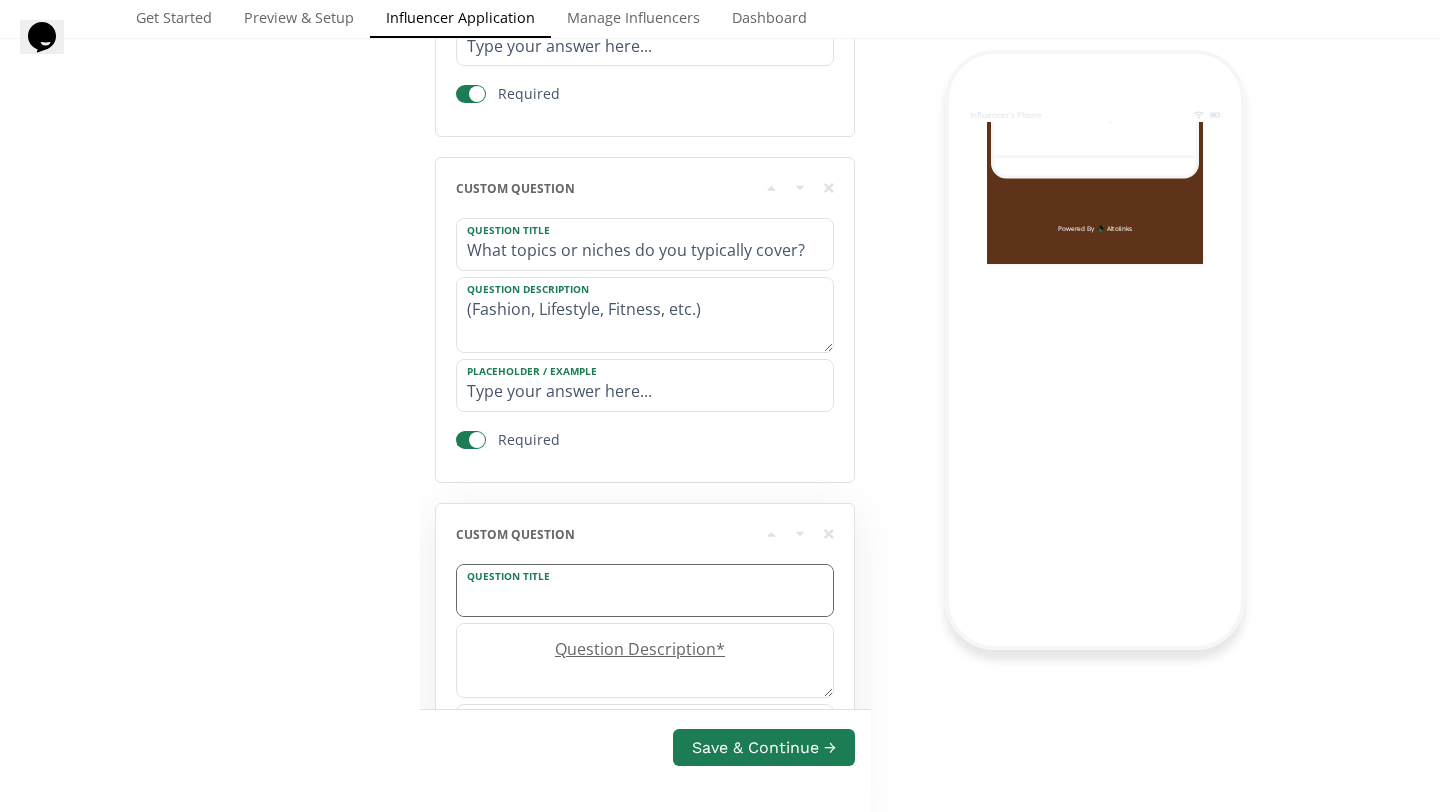 paste on "What brands have you worked with previously?" 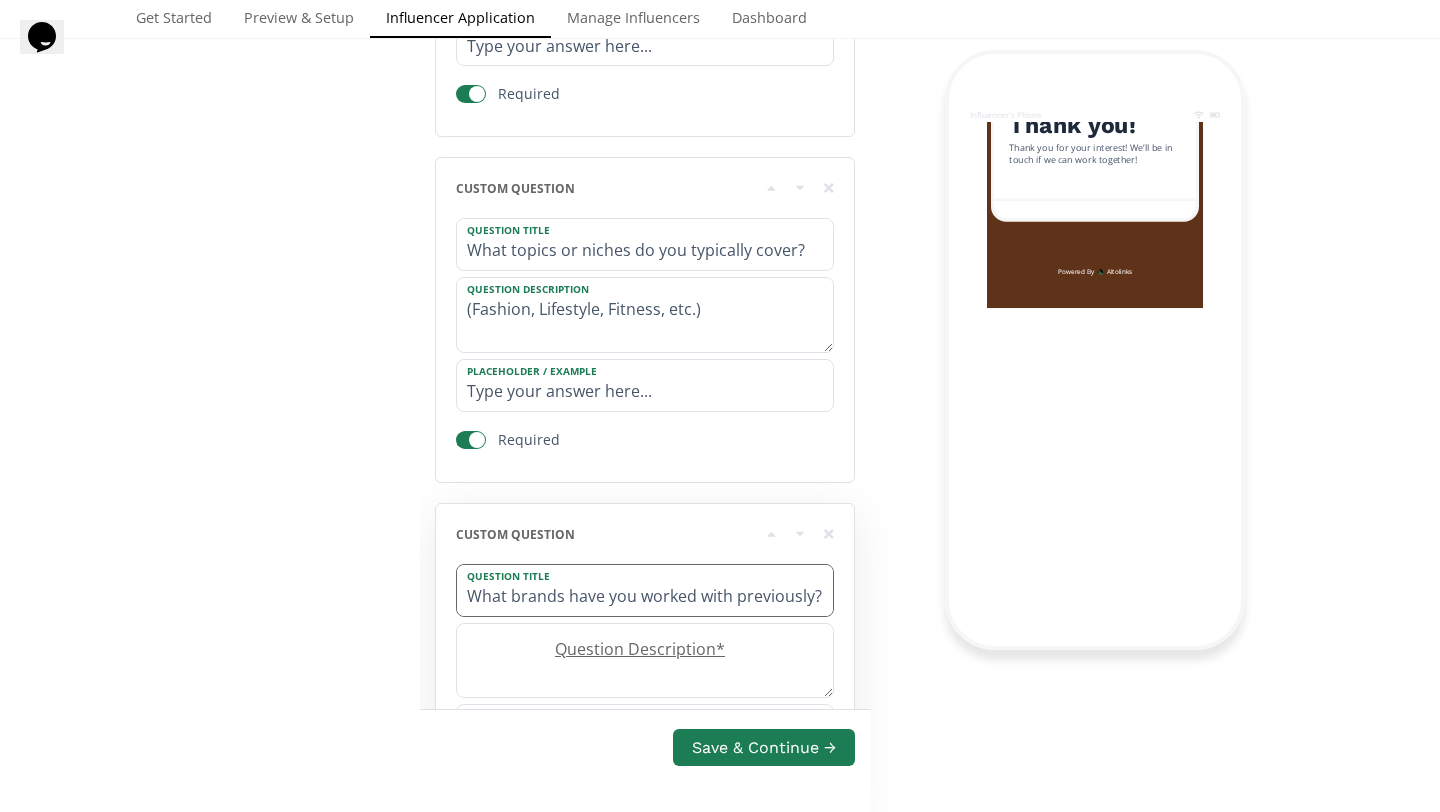 type on "What brands have you worked with previously?" 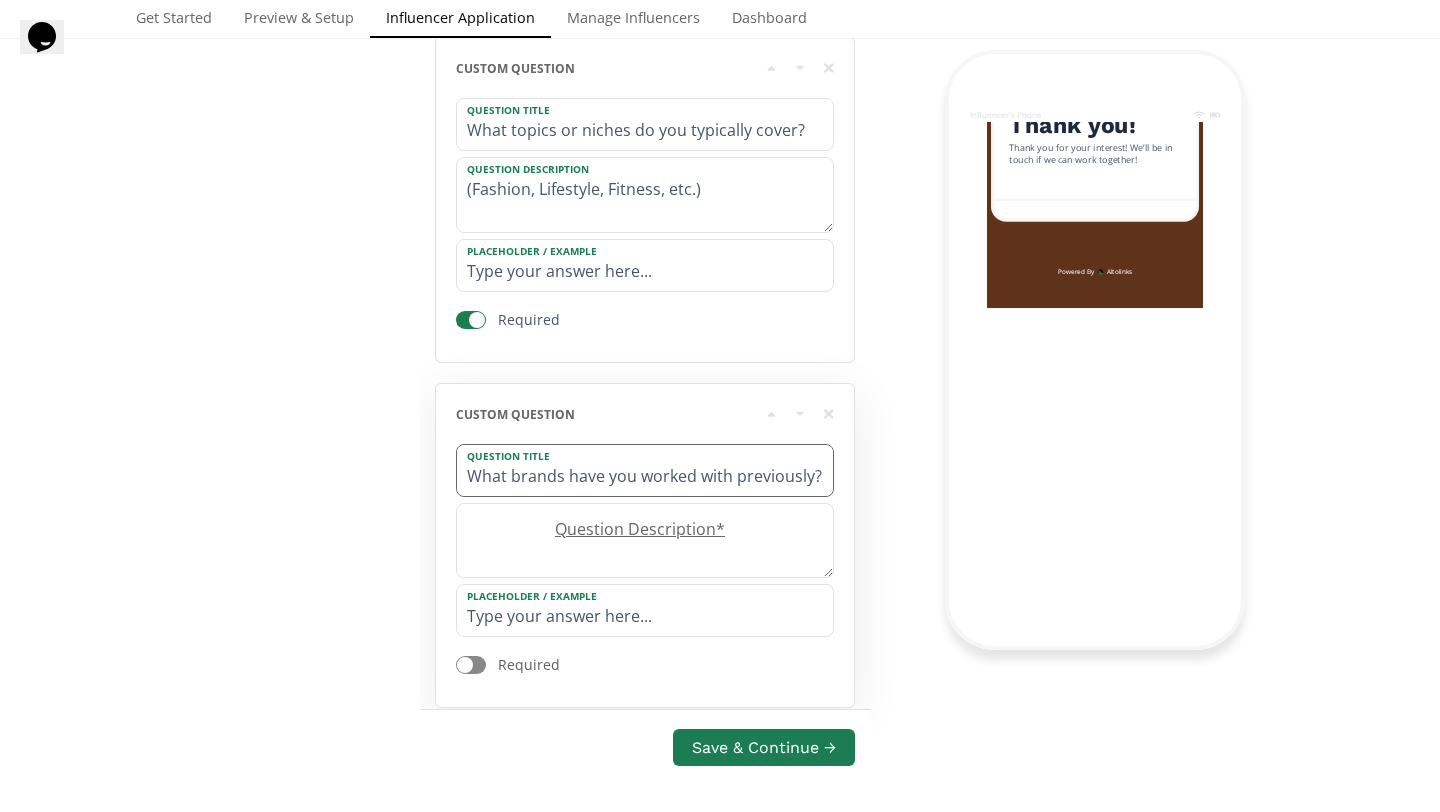 scroll, scrollTop: 1321, scrollLeft: 0, axis: vertical 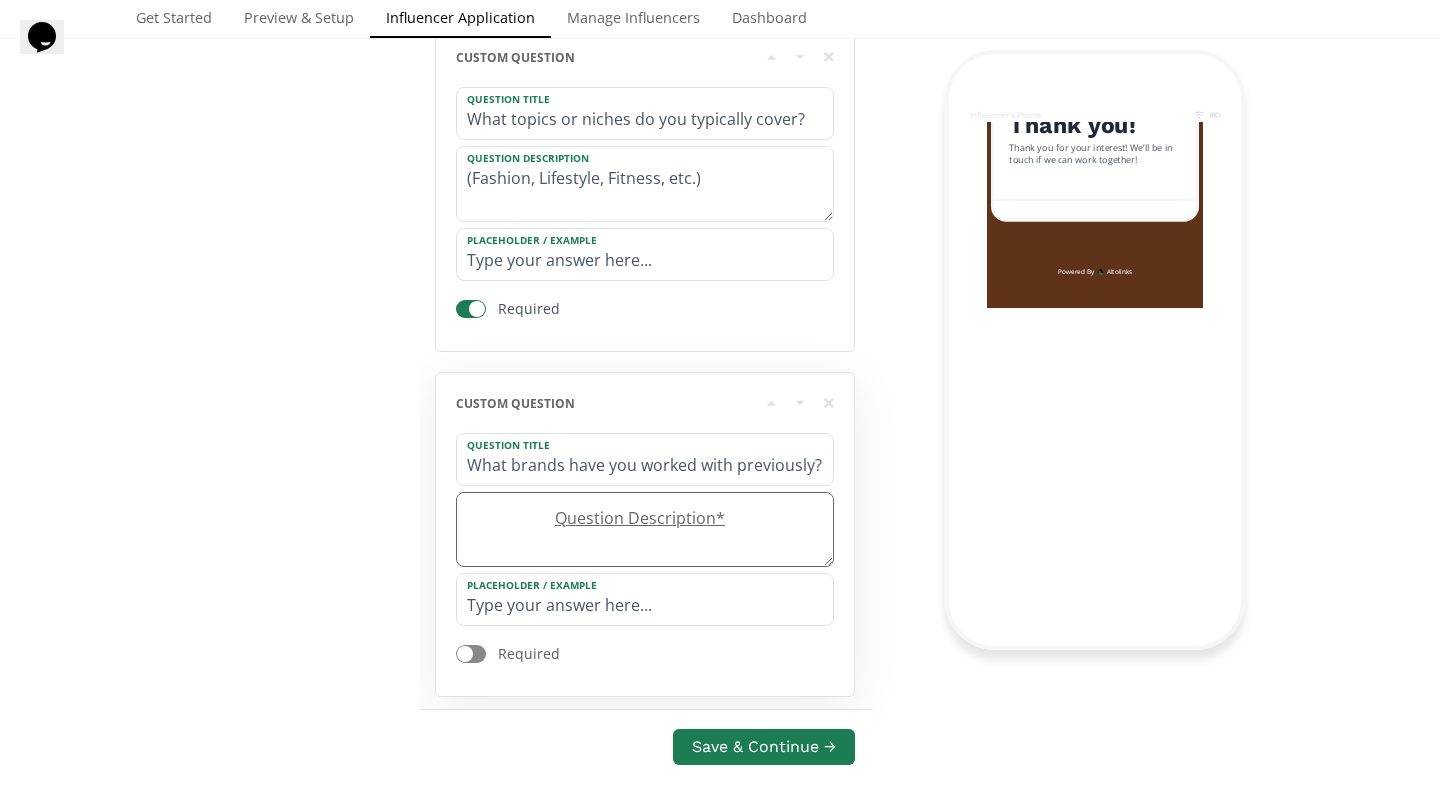 click on "Question Description *" at bounding box center [635, 518] 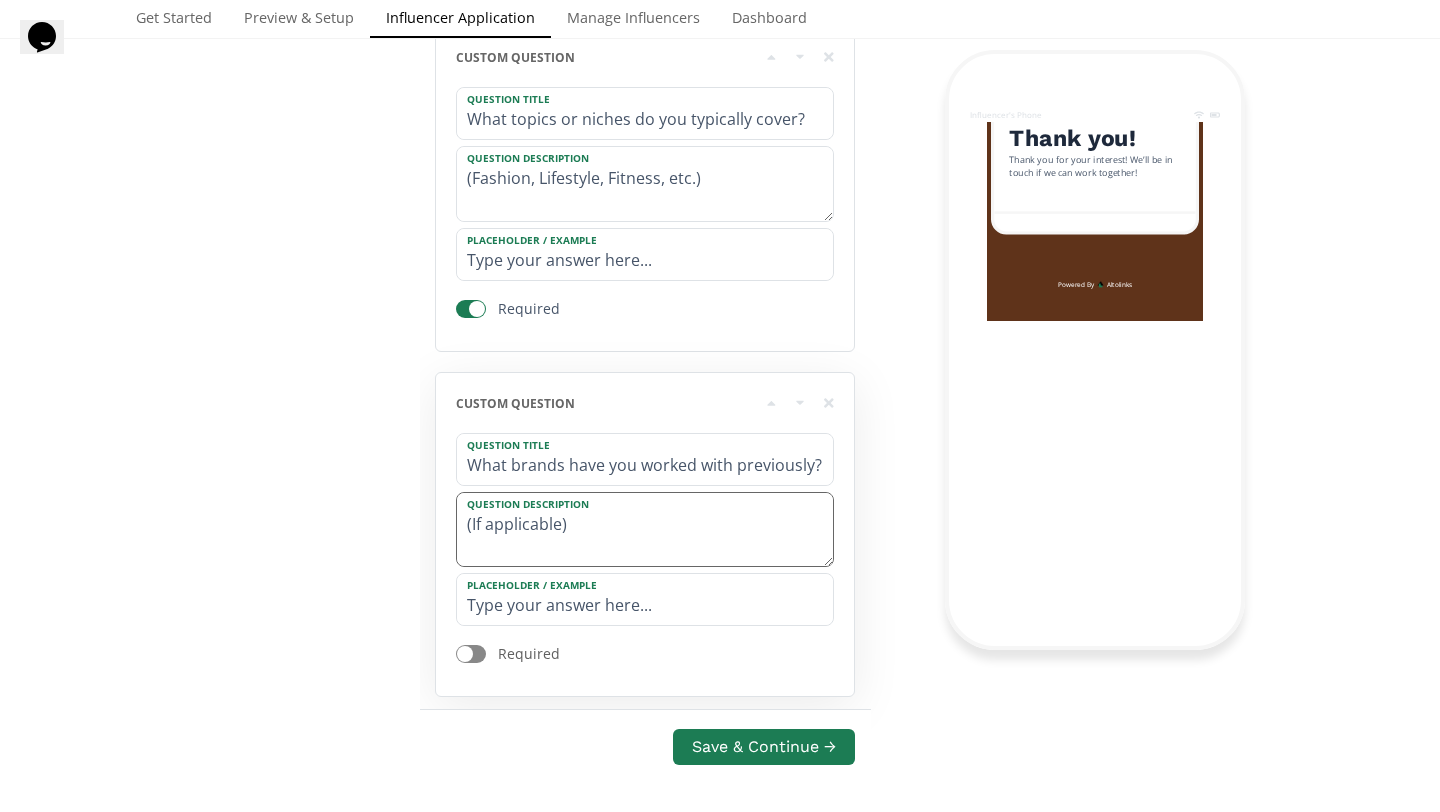 type on "(If applicable)" 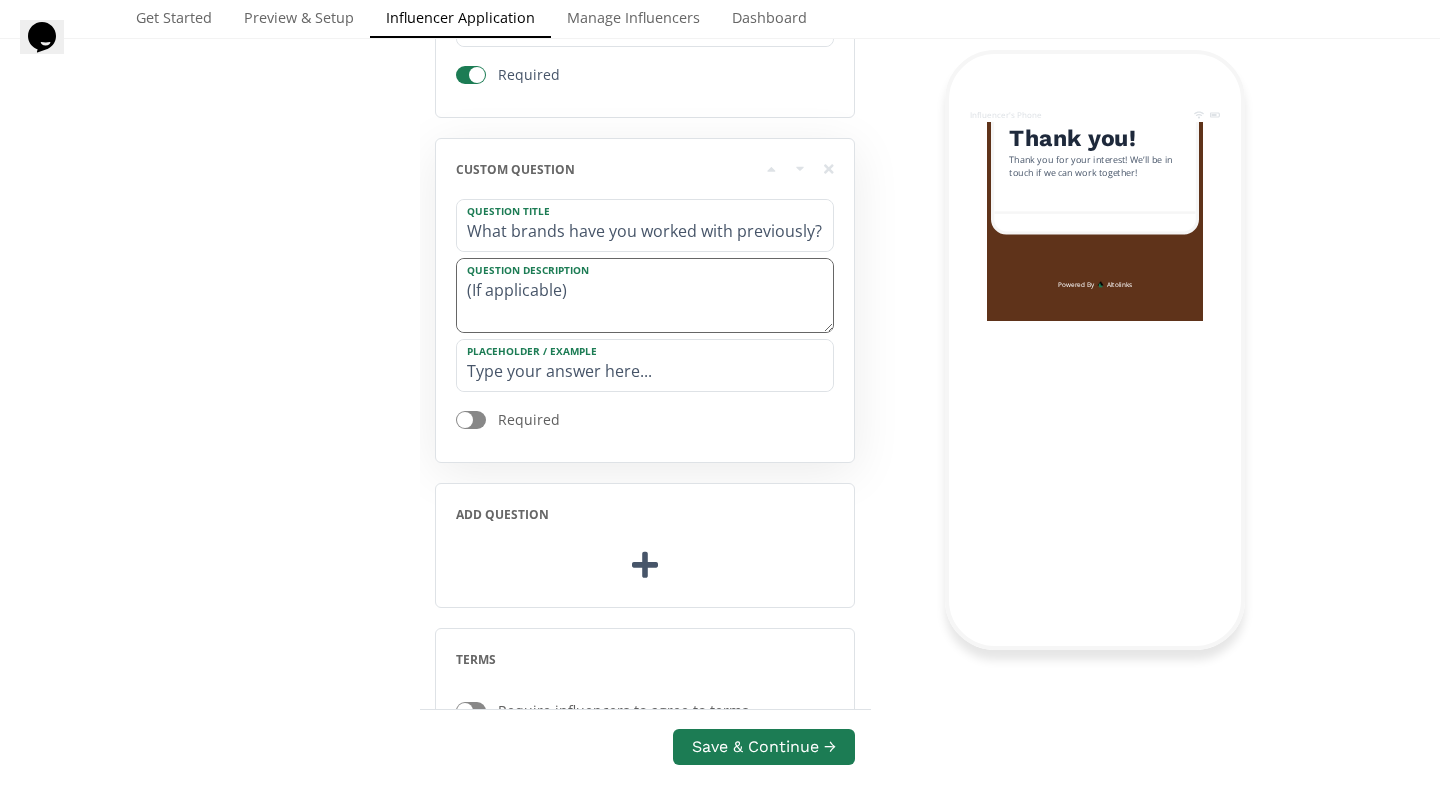 scroll, scrollTop: 1563, scrollLeft: 0, axis: vertical 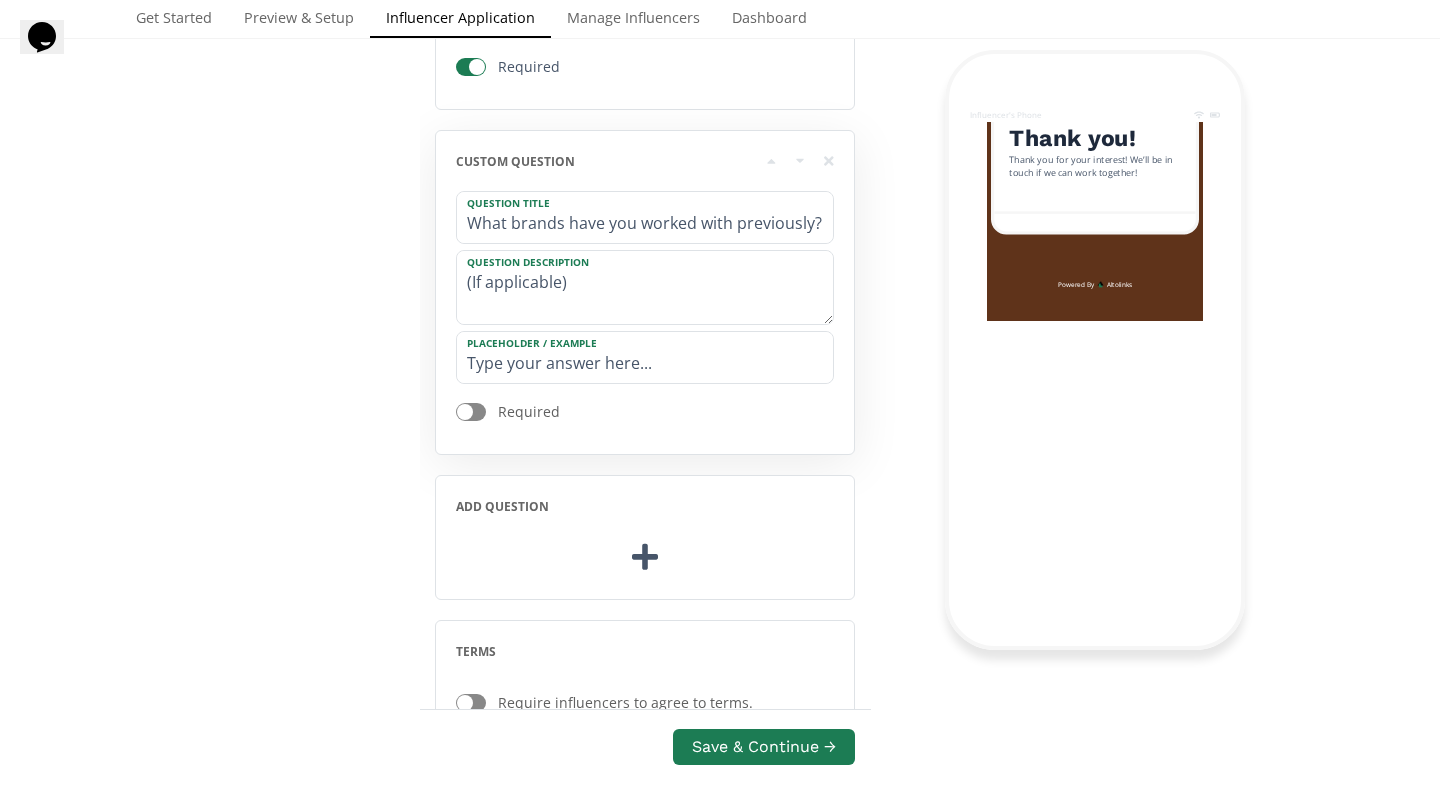 click at bounding box center (471, 412) 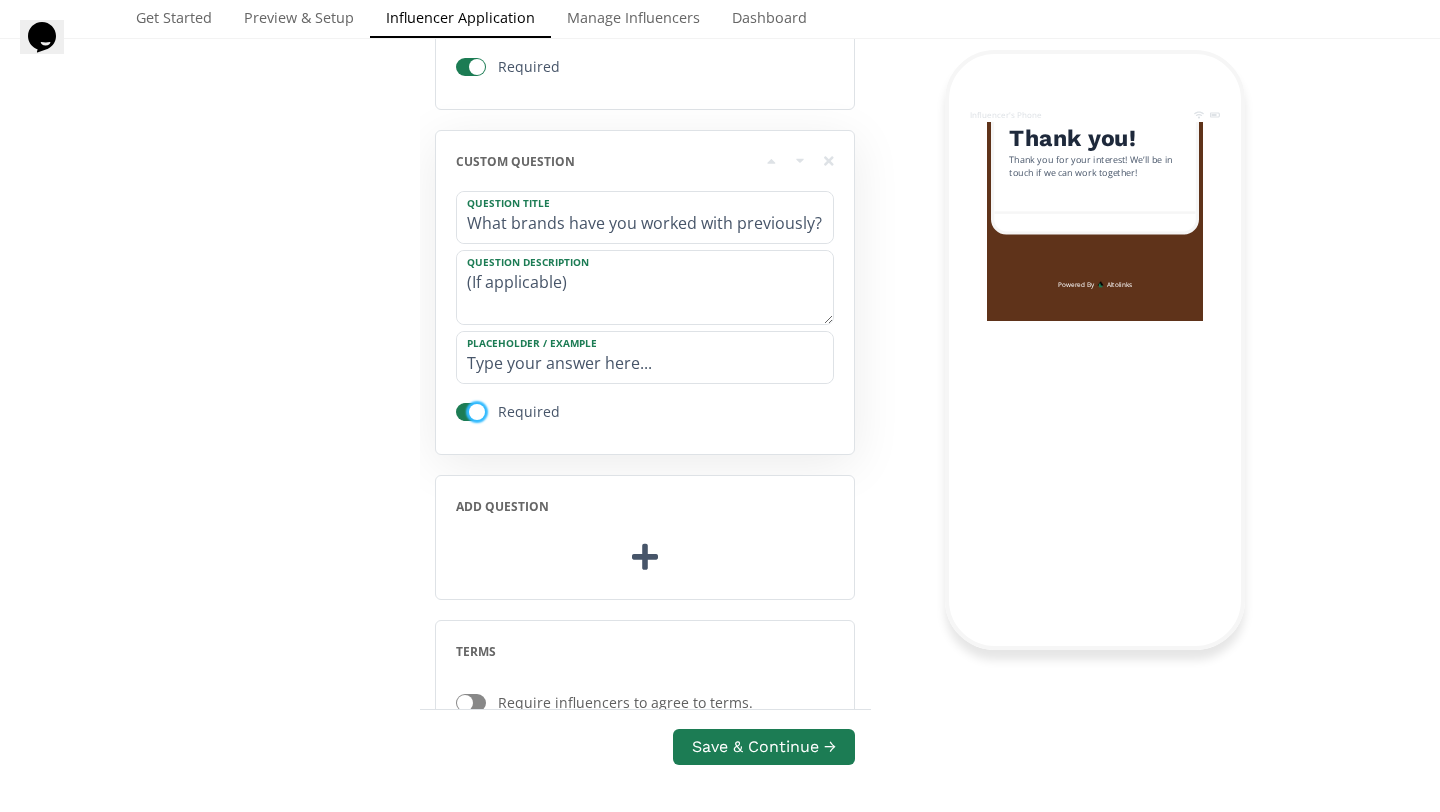 click at bounding box center (477, 412) 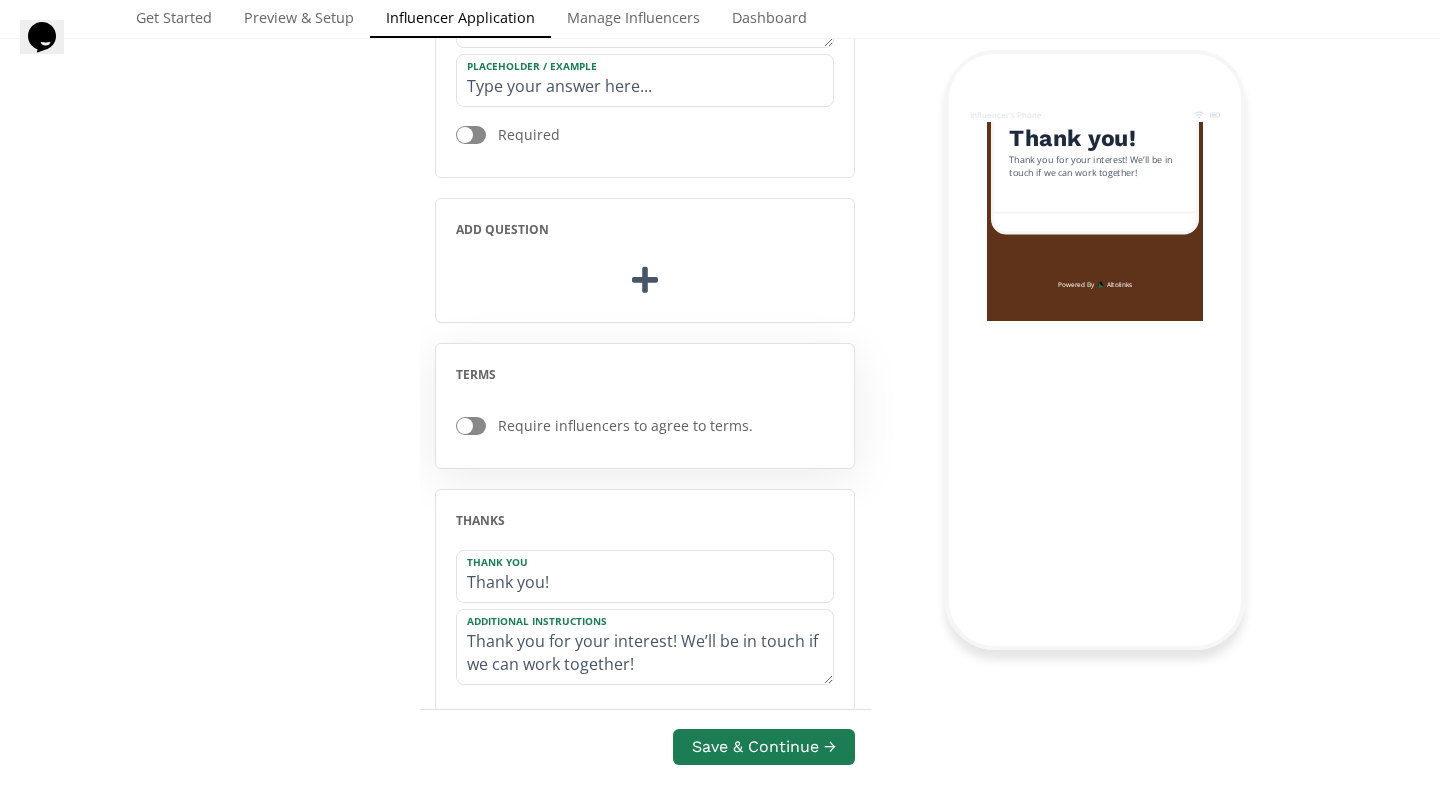 scroll, scrollTop: 1847, scrollLeft: 0, axis: vertical 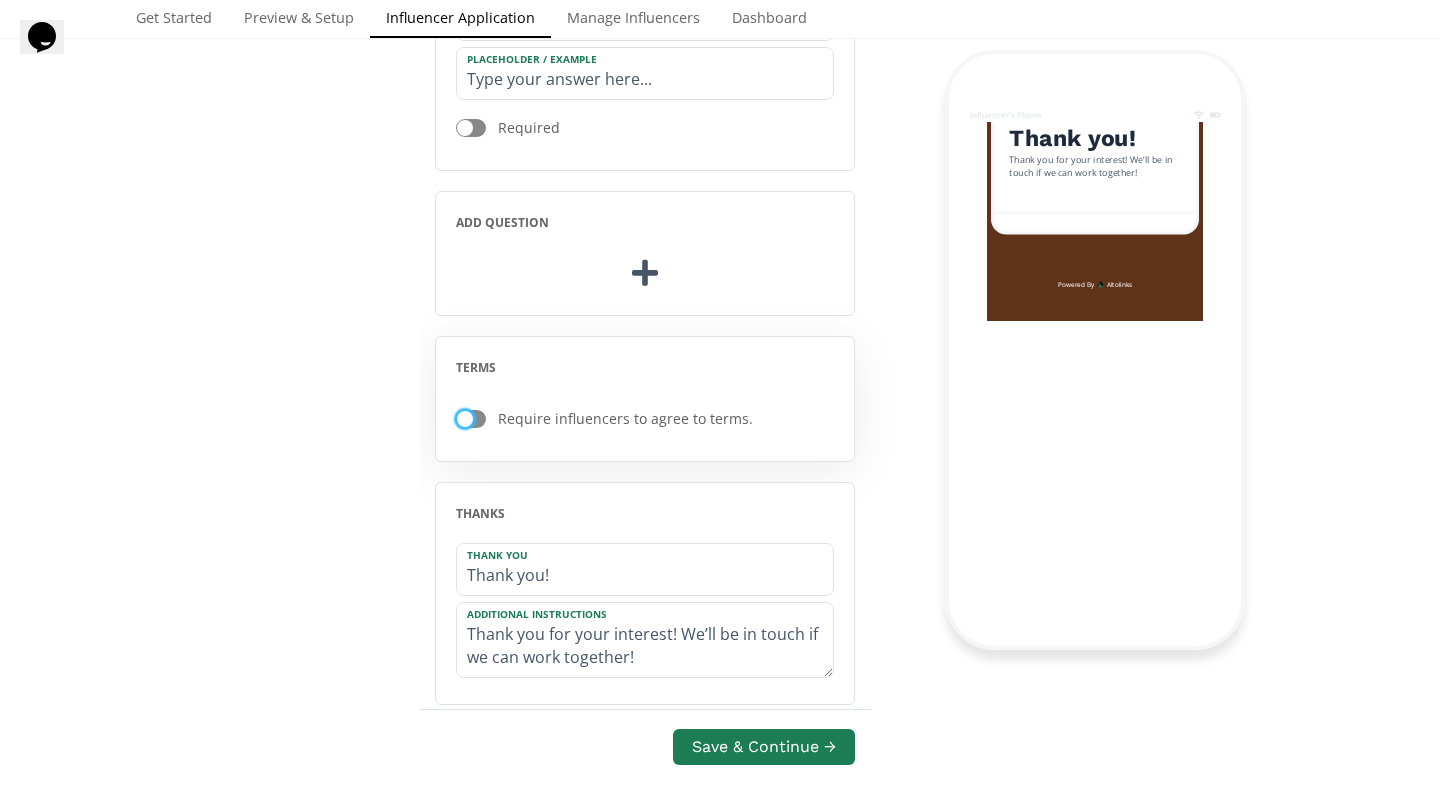 click at bounding box center [465, 419] 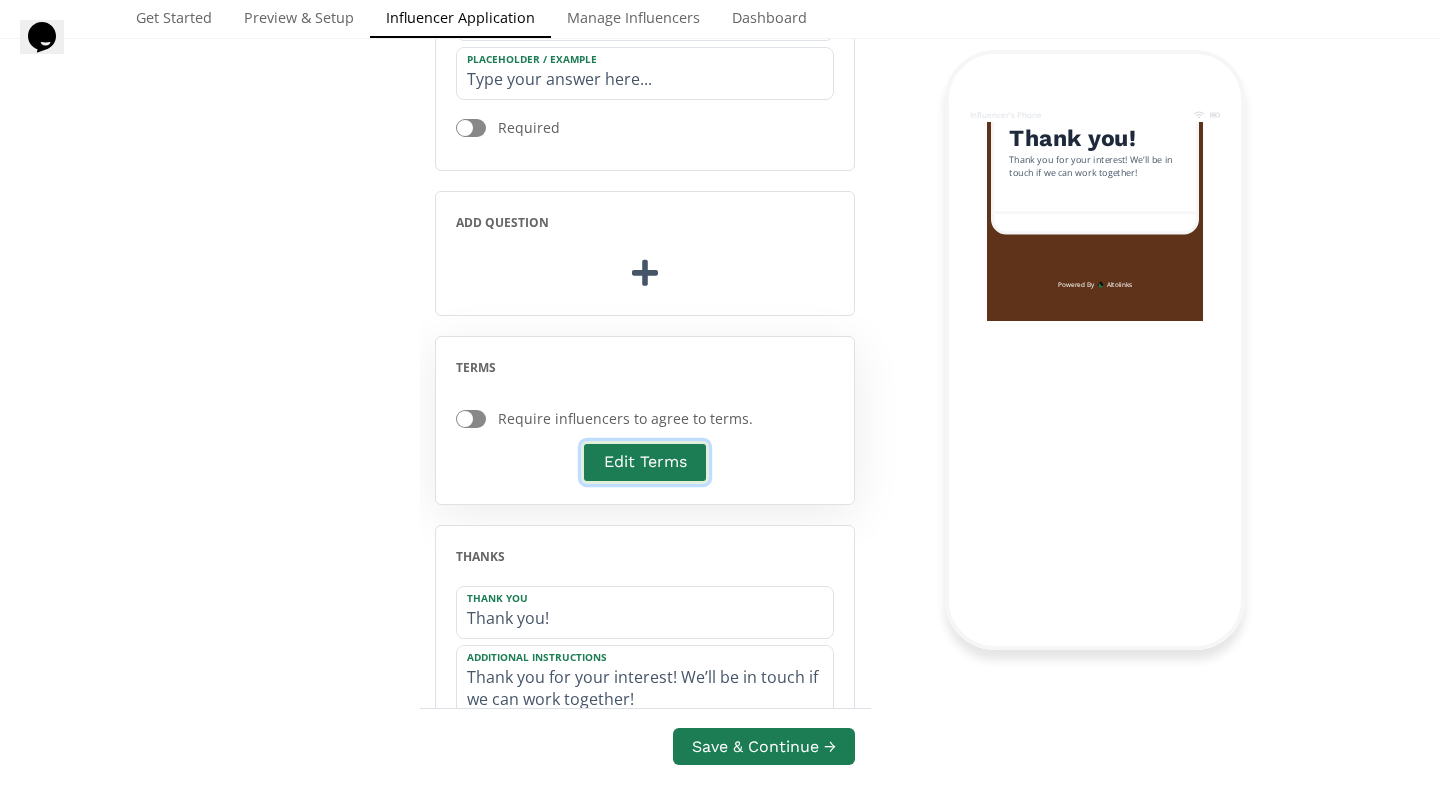 click on "Edit Terms" at bounding box center [644, 462] 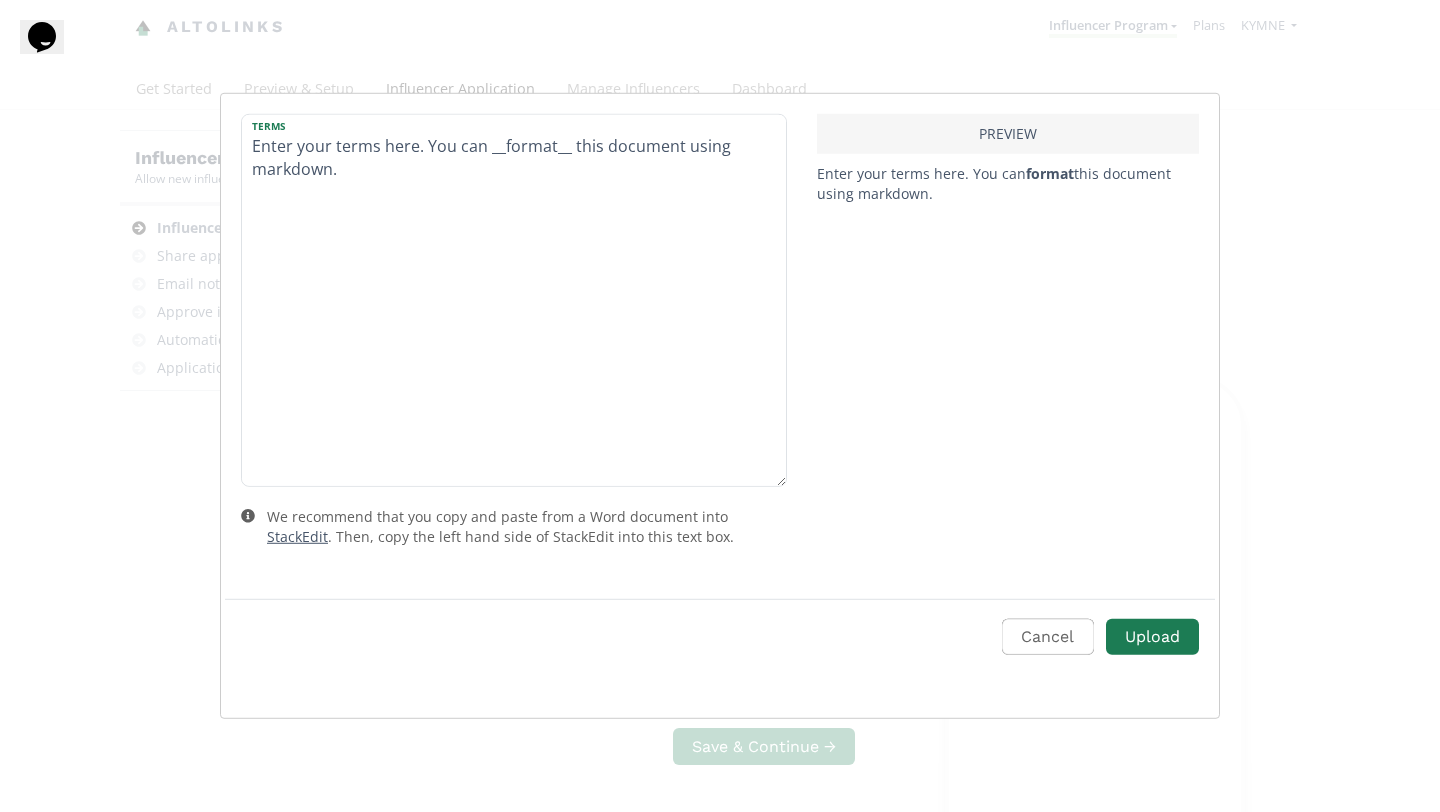 scroll, scrollTop: 0, scrollLeft: 0, axis: both 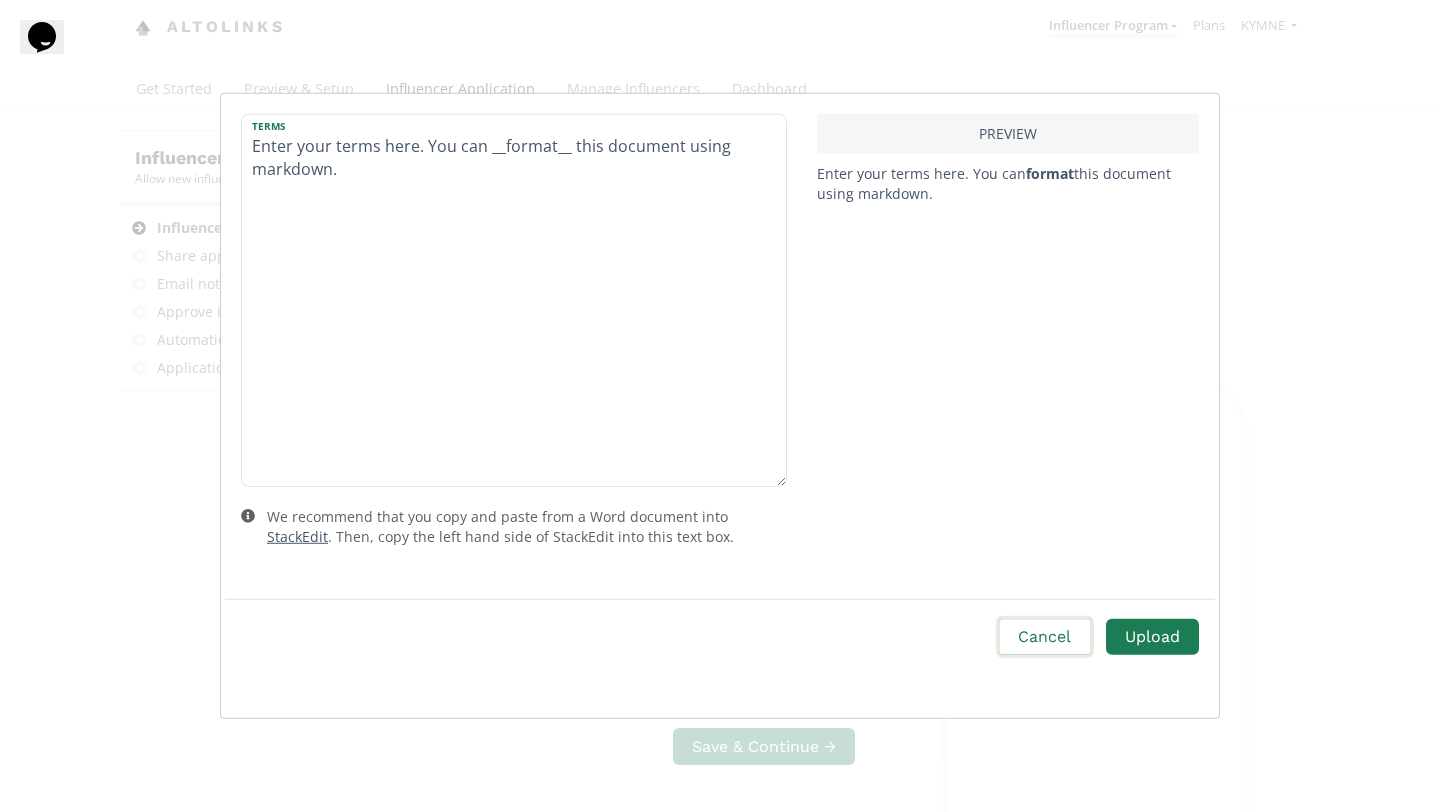 click on "Cancel" at bounding box center (1044, 636) 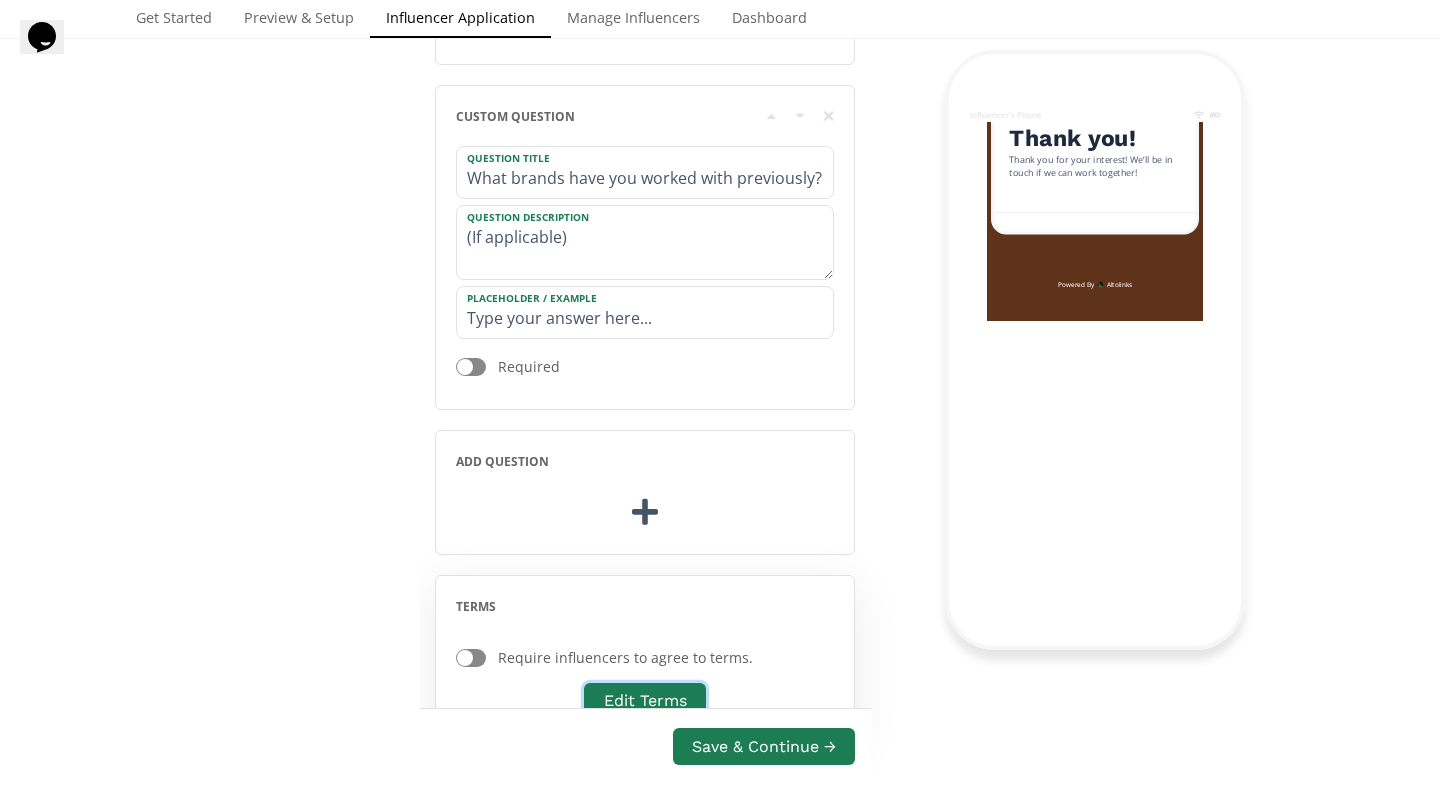 scroll, scrollTop: 1604, scrollLeft: 0, axis: vertical 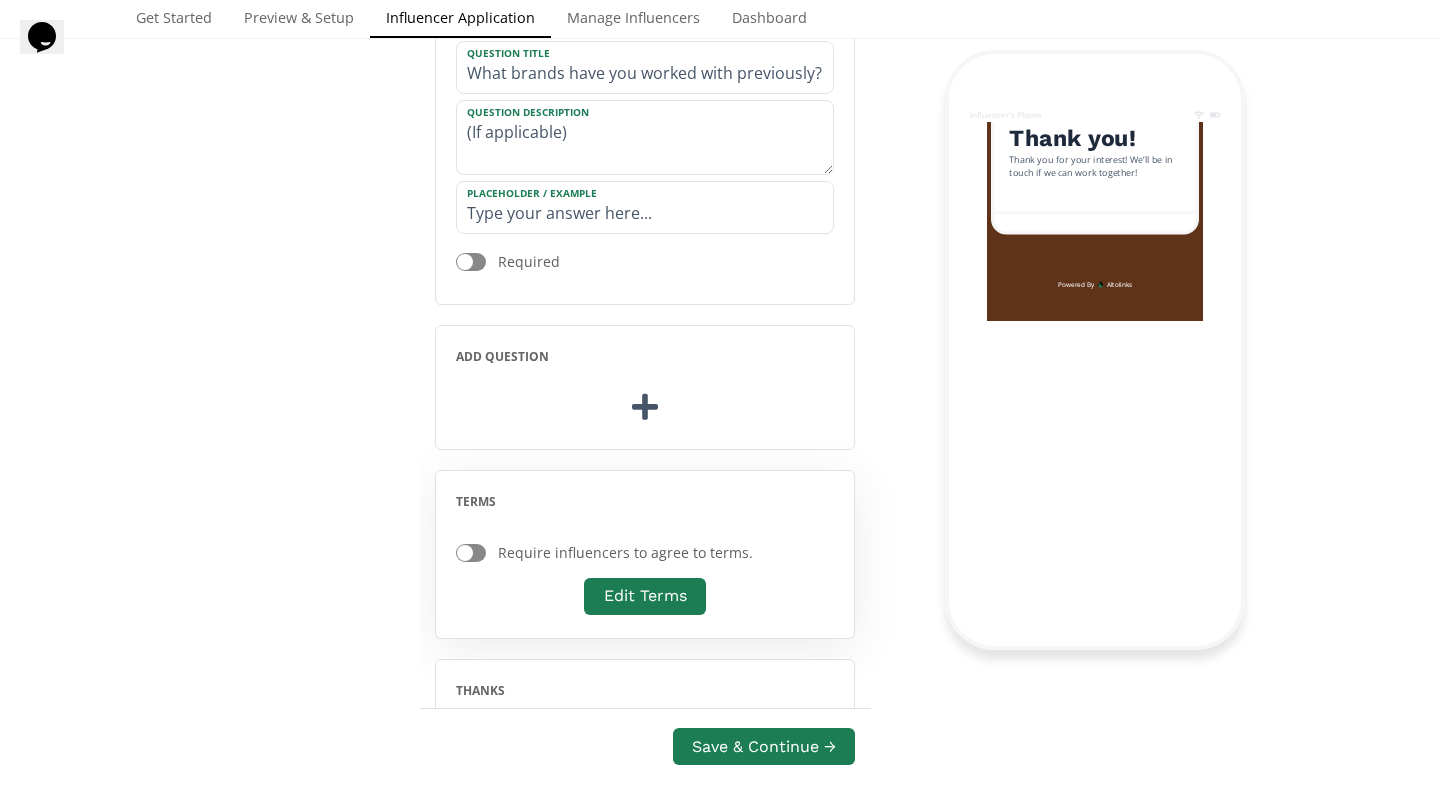 click at bounding box center (465, 553) 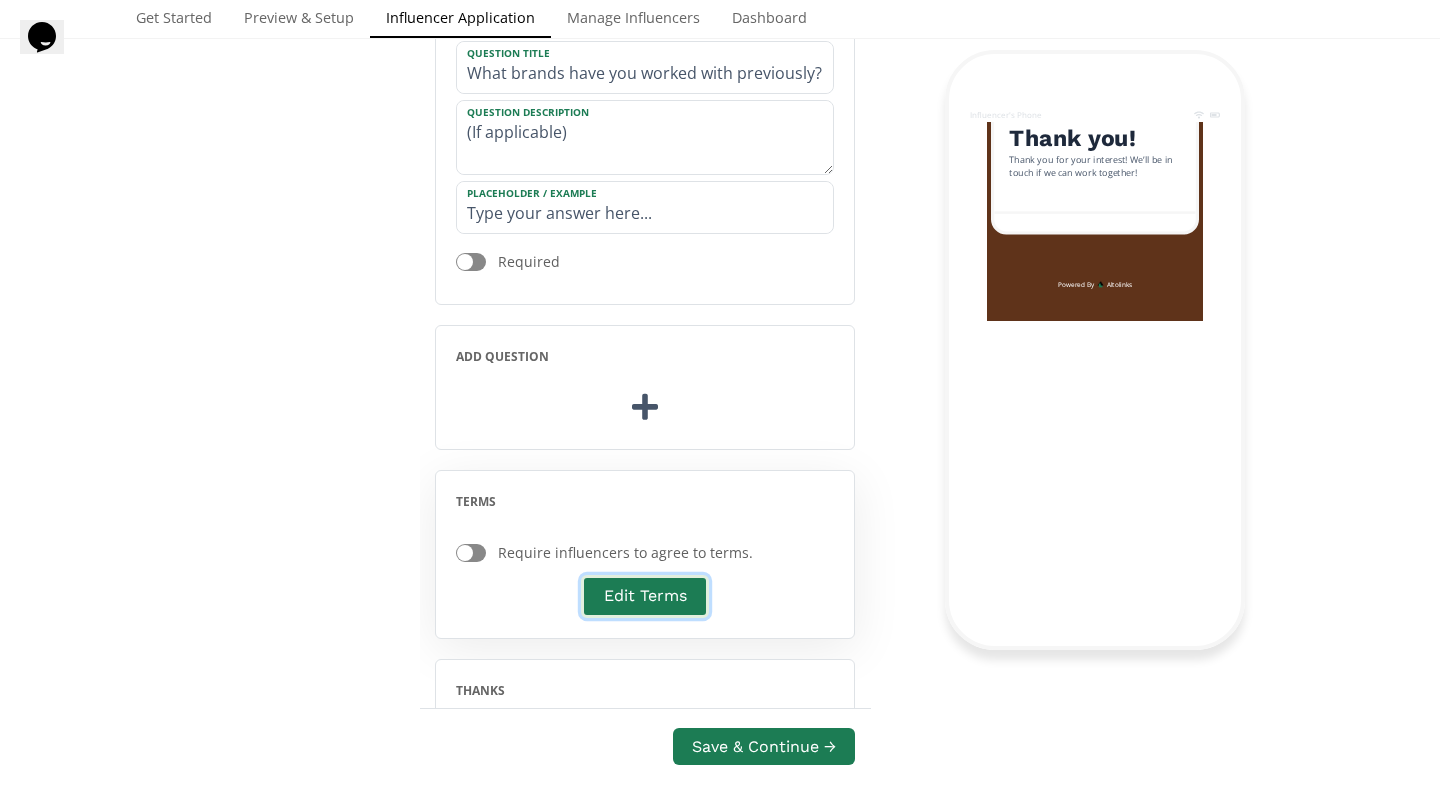 click on "Edit Terms" at bounding box center (644, 596) 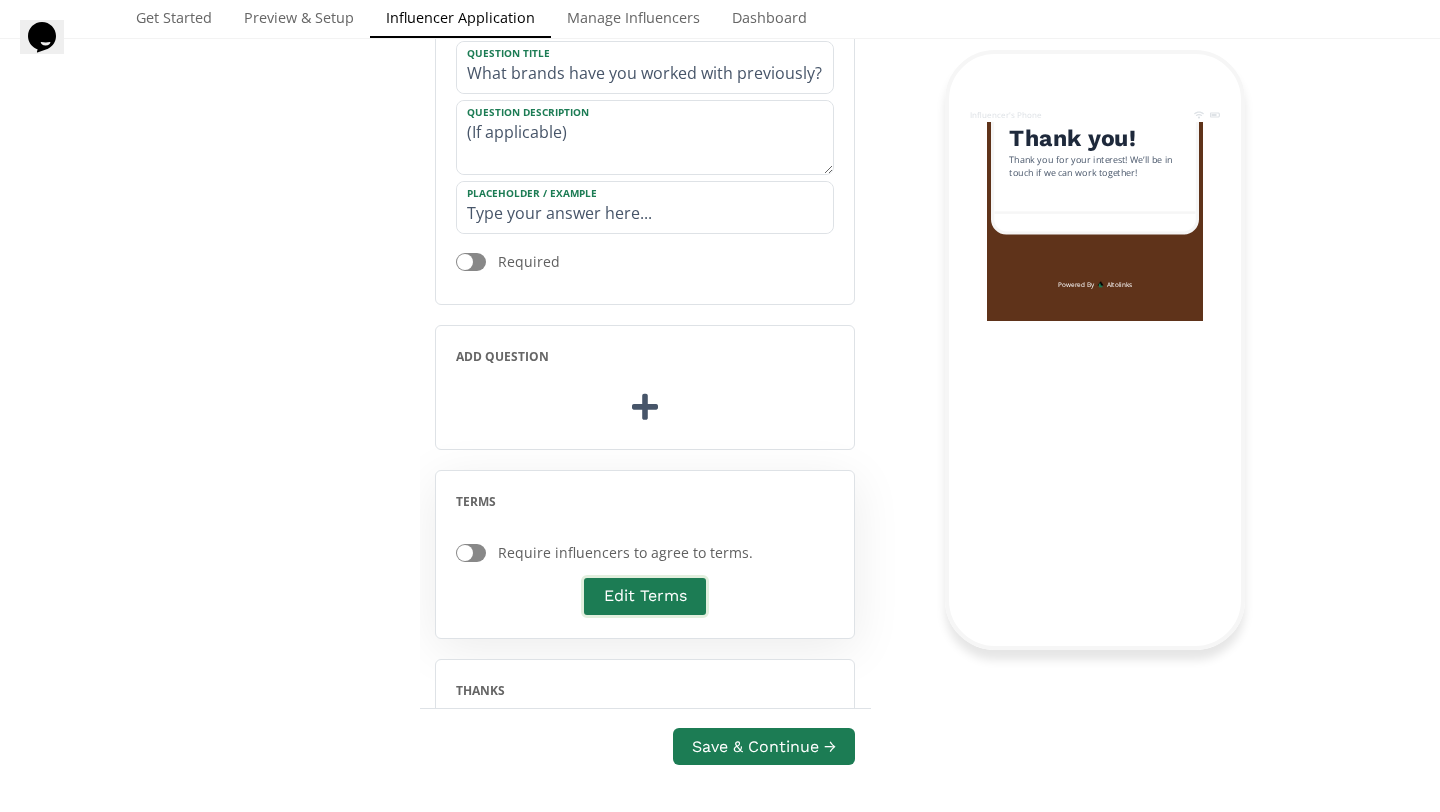scroll, scrollTop: 0, scrollLeft: 0, axis: both 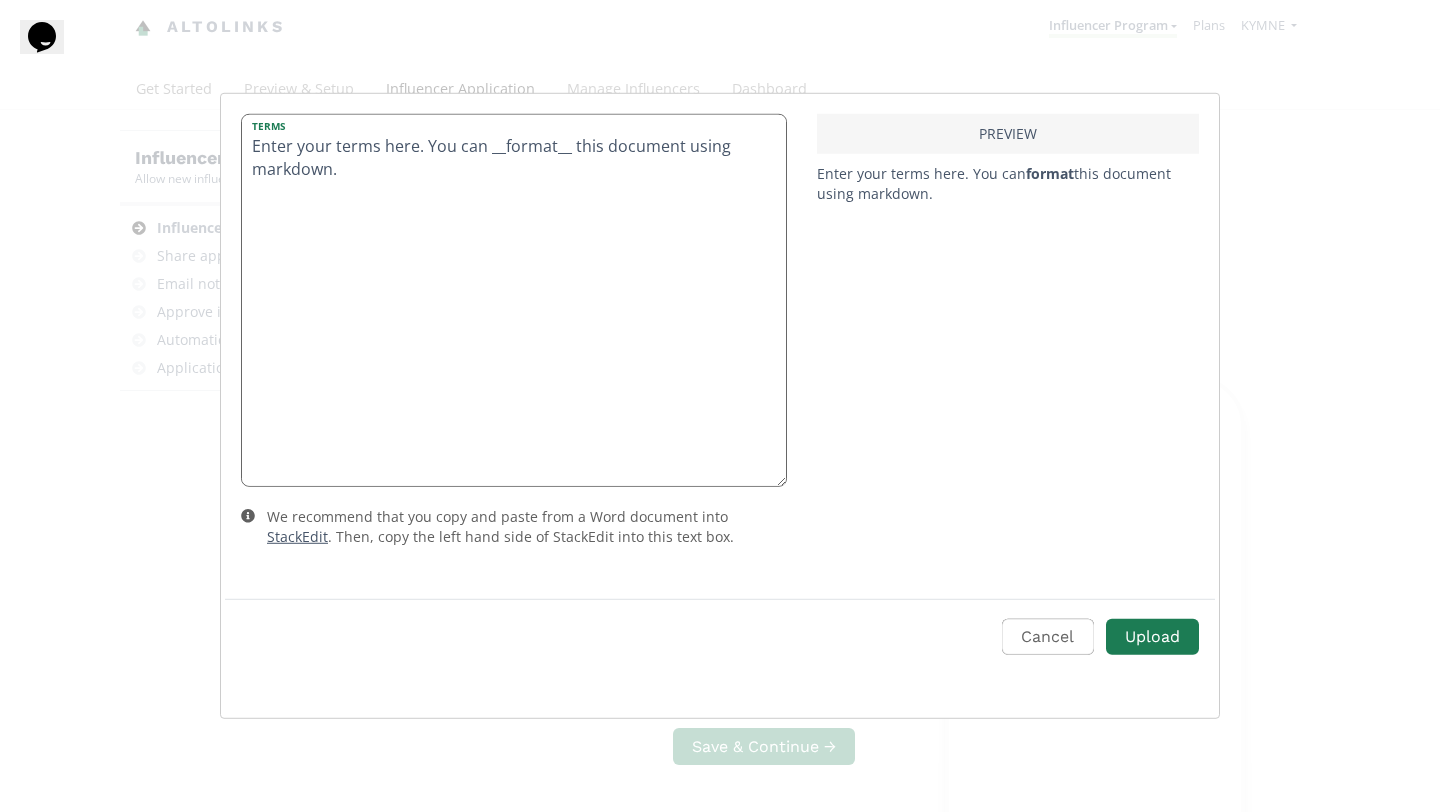 click on "Enter your terms here. You can __format__ this document using markdown." at bounding box center [514, 300] 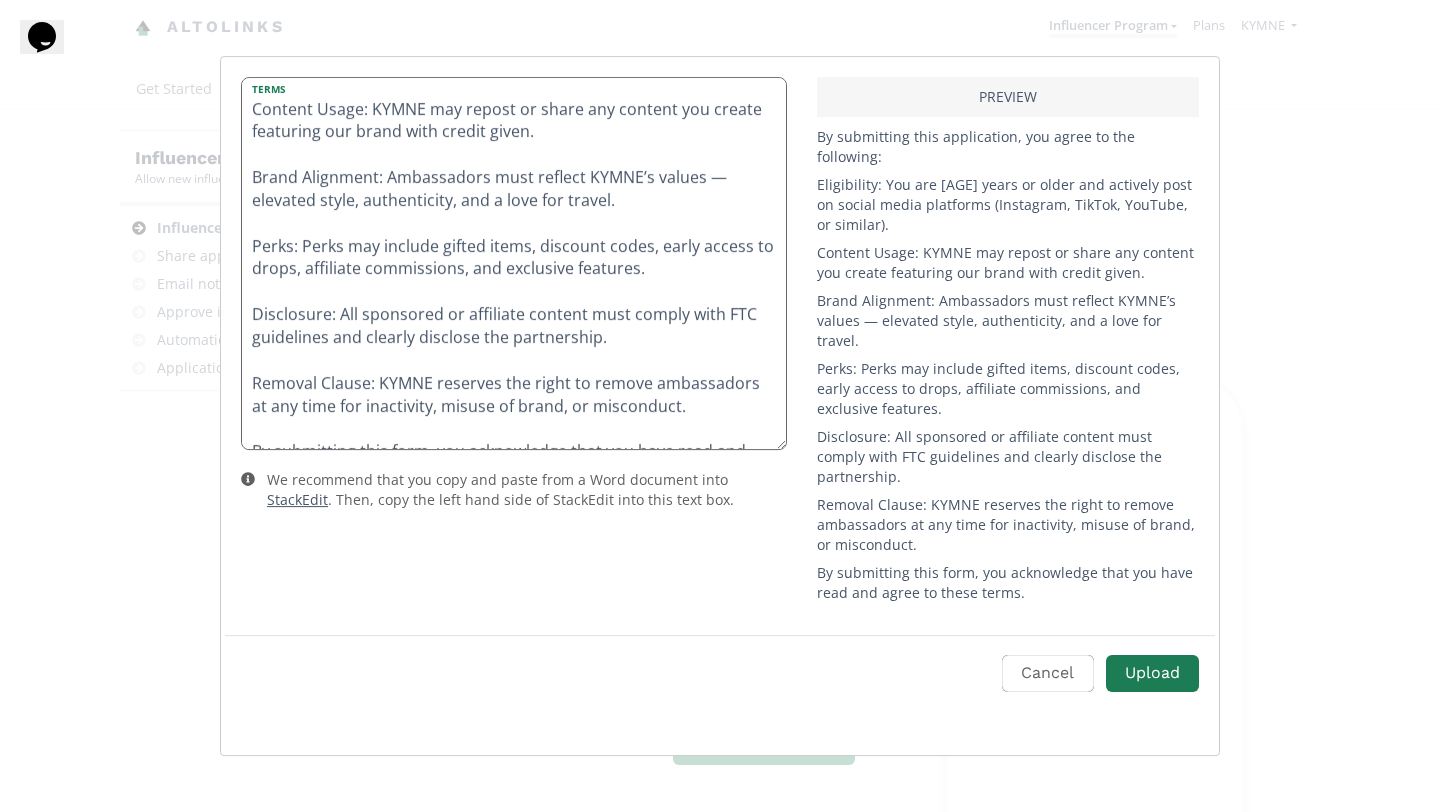 scroll, scrollTop: 205, scrollLeft: 0, axis: vertical 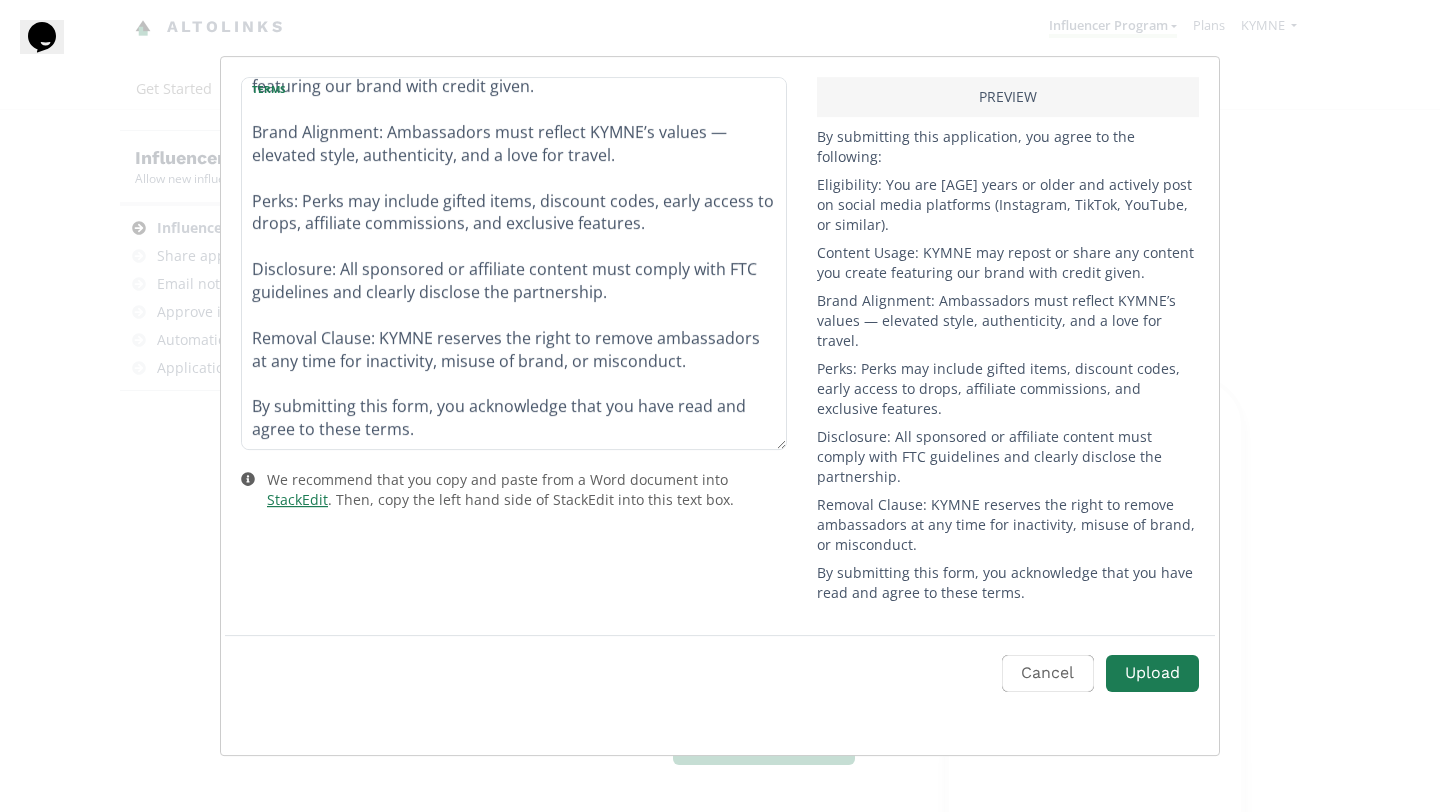 click on "StackEdit" at bounding box center [297, 499] 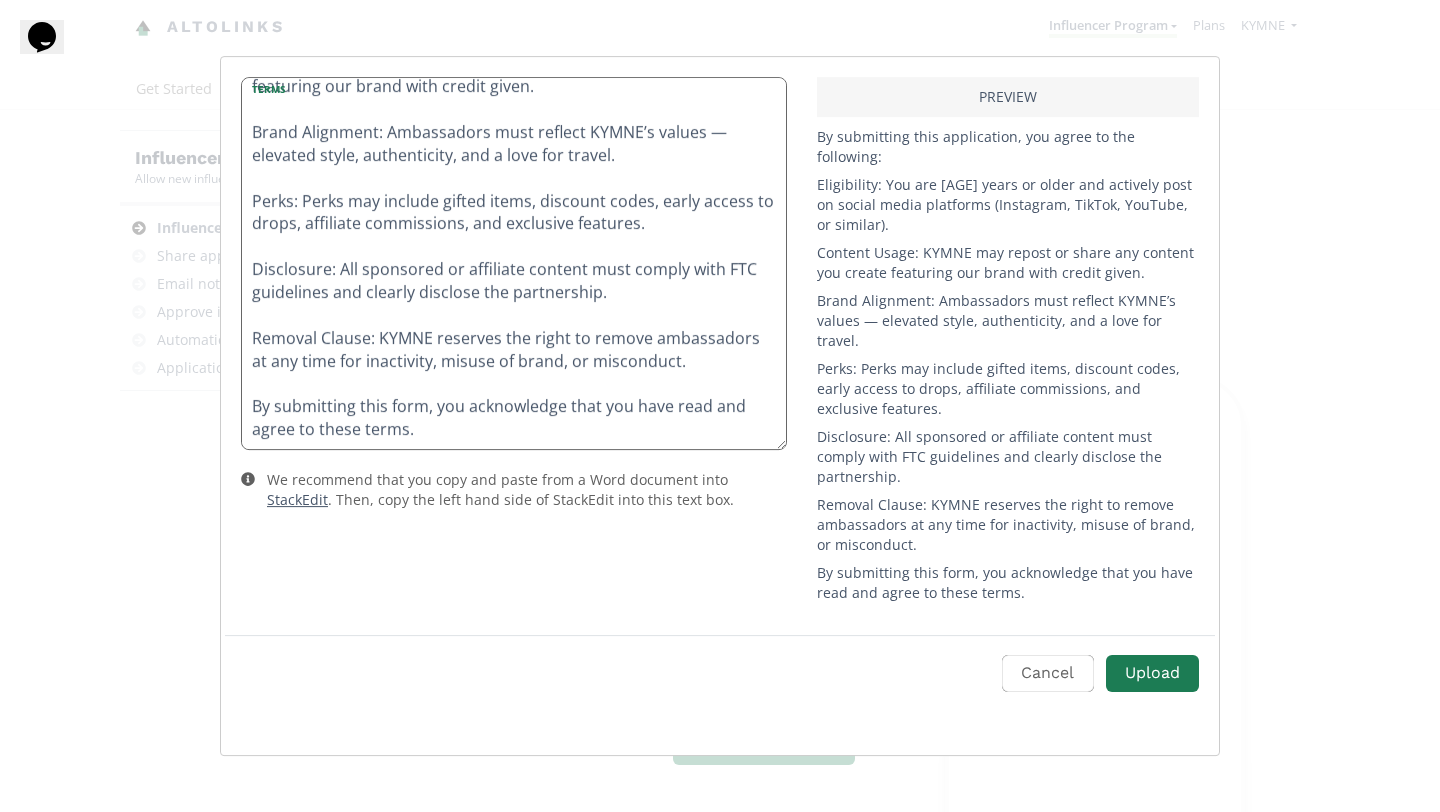 click on "By submitting this application, you agree to the following:
Eligibility: You are 18 years or older and actively post on social media platforms (Instagram, TikTok, YouTube, or similar).
Content Usage: KYMNE may repost or share any content you create featuring our brand with credit given.
Brand Alignment: Ambassadors must reflect KYMNE’s values — elevated style, authenticity, and a love for travel.
Perks: Perks may include gifted items, discount codes, early access to drops, affiliate commissions, and exclusive features.
Disclosure: All sponsored or affiliate content must comply with FTC guidelines and clearly disclose the partnership.
Removal Clause: KYMNE reserves the right to remove ambassadors at any time for inactivity, misuse of brand, or misconduct.
By submitting this form, you acknowledge that you have read and agree to these terms." at bounding box center (514, 263) 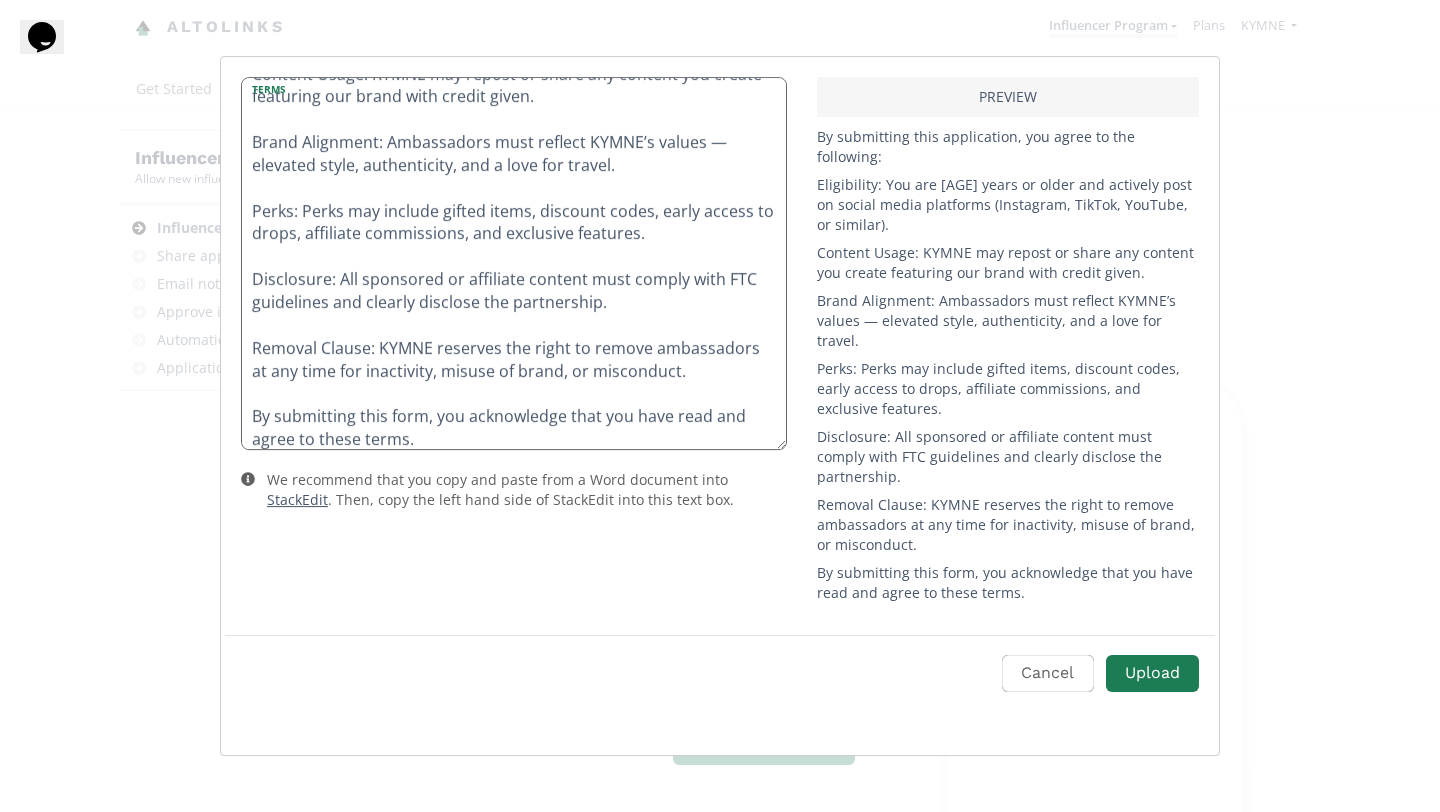 scroll, scrollTop: 159, scrollLeft: 0, axis: vertical 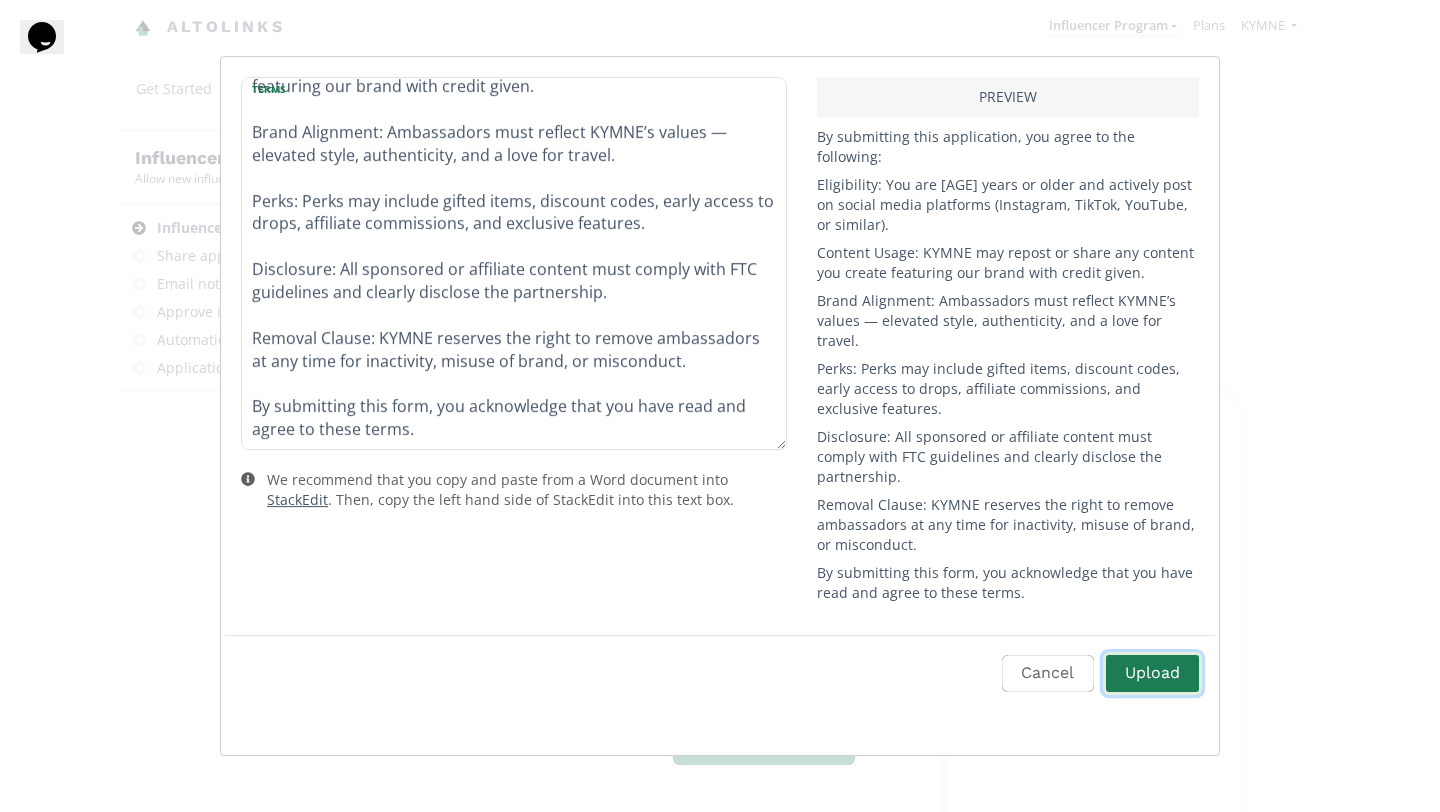 click on "Upload" at bounding box center [1152, 673] 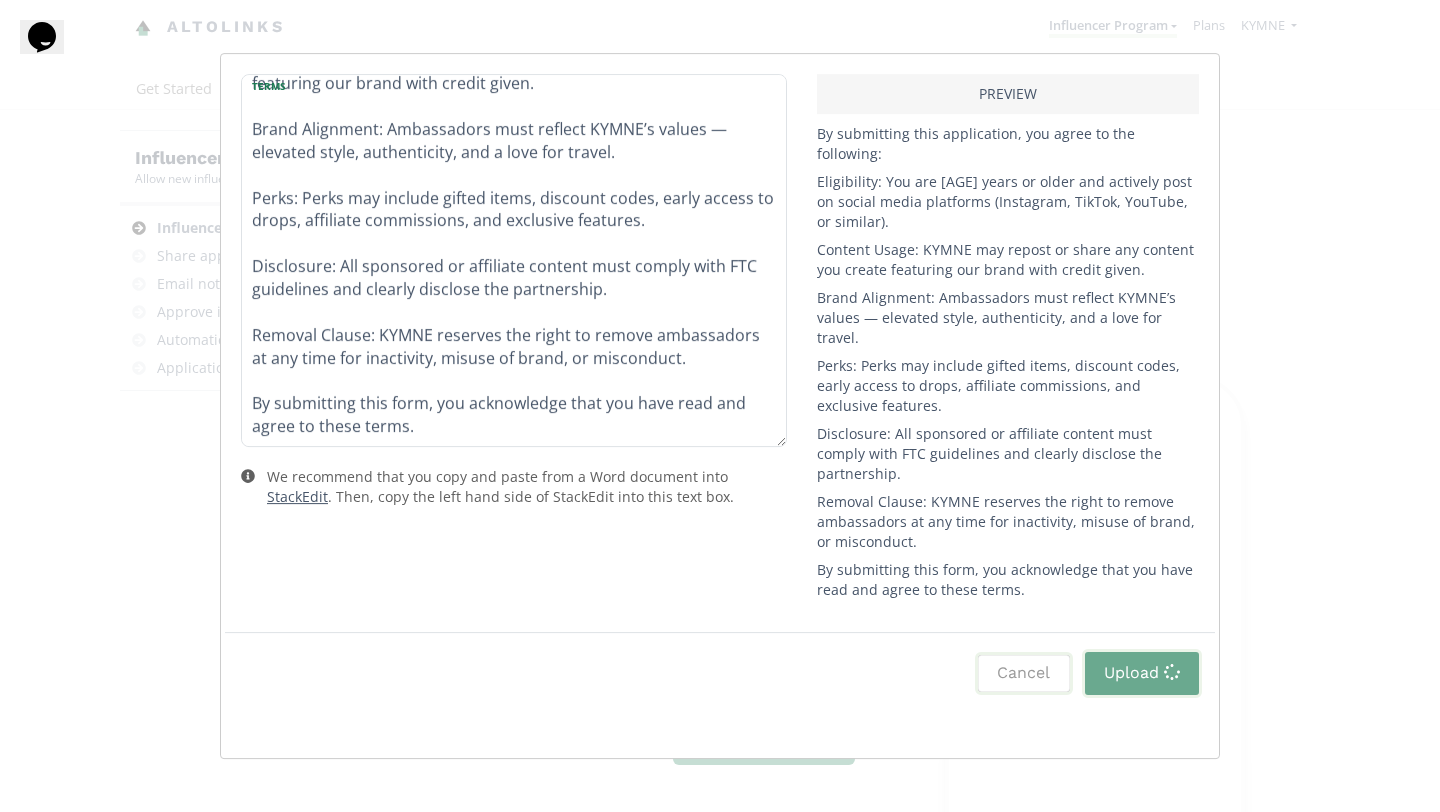 checkbox on "true" 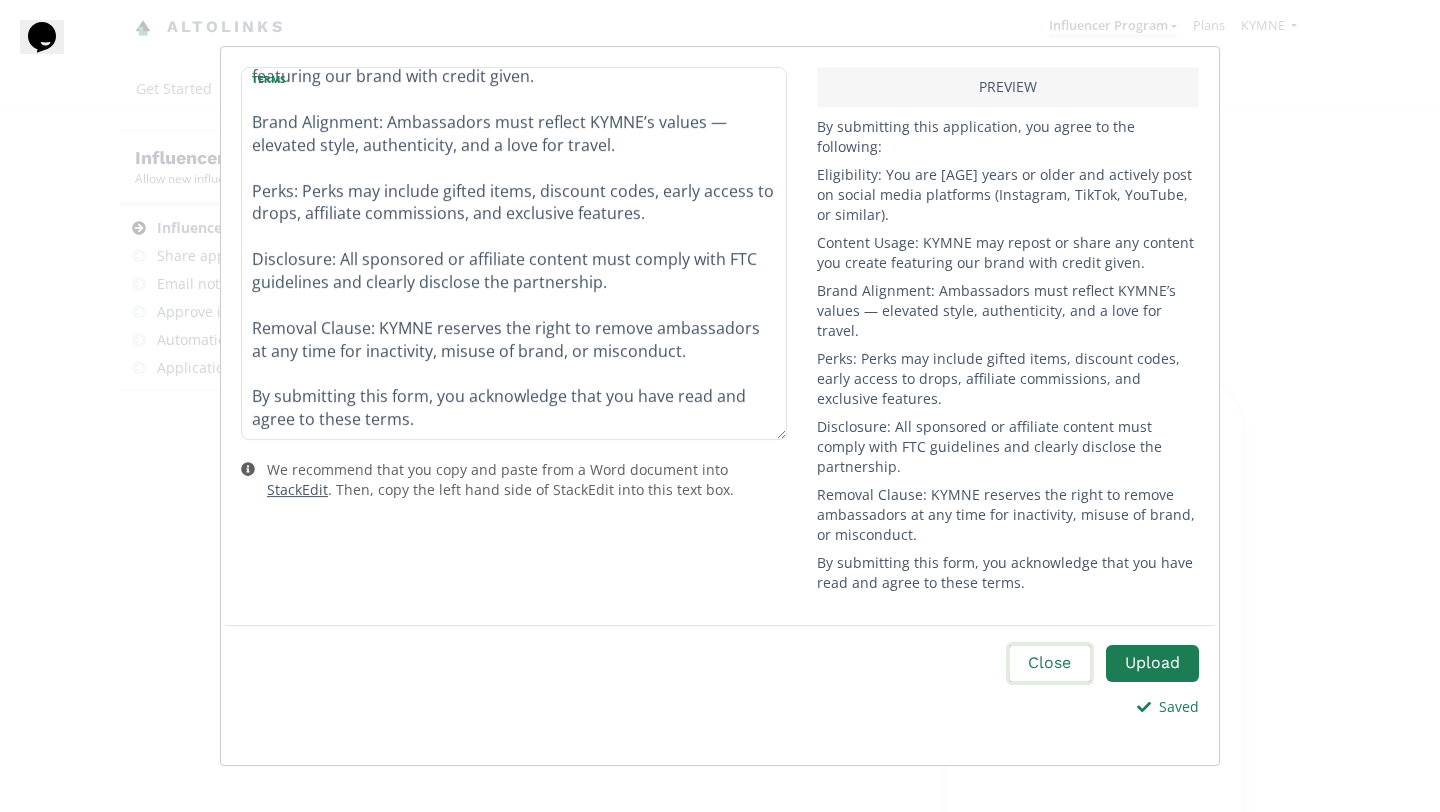 click on "Close" at bounding box center (1049, 663) 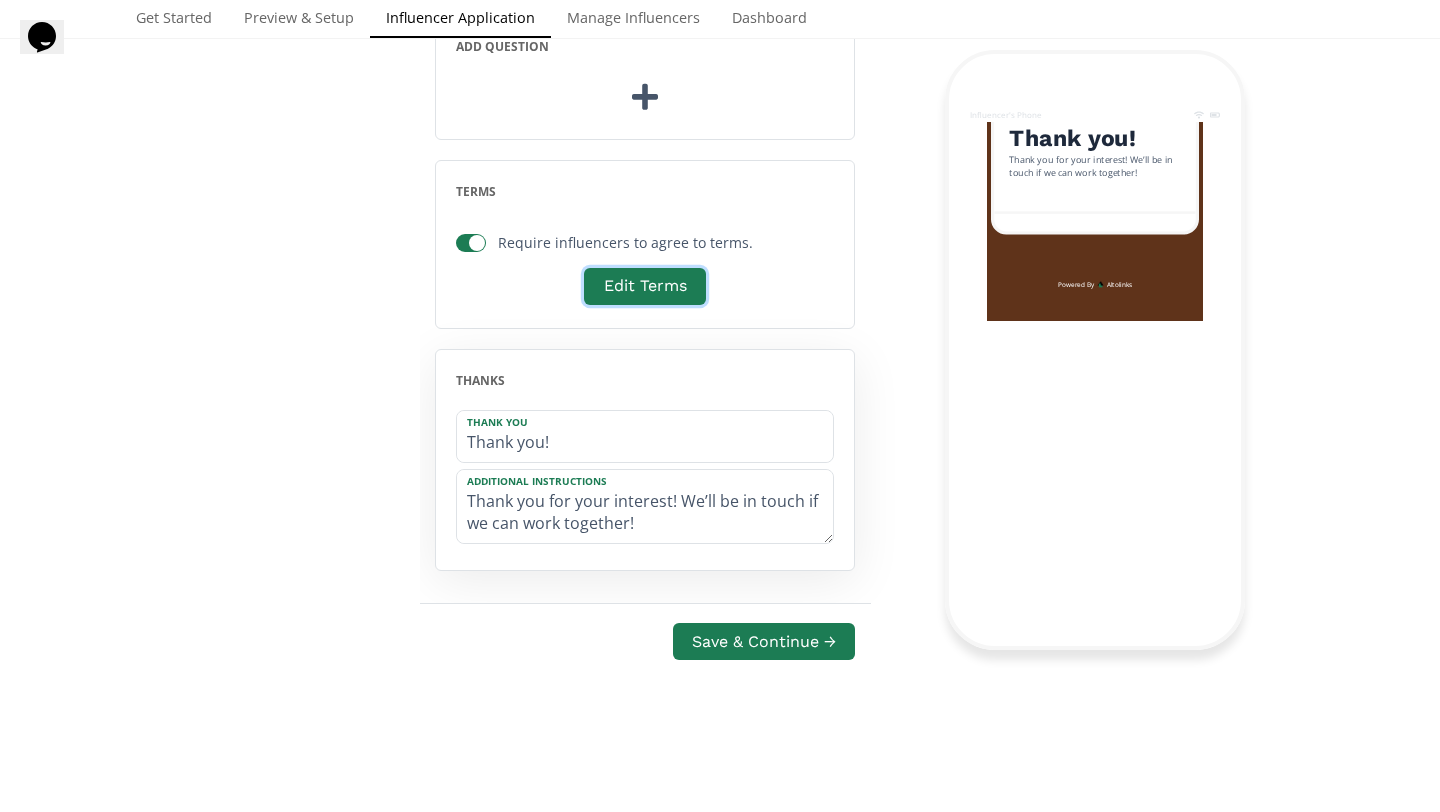 scroll, scrollTop: 2024, scrollLeft: 0, axis: vertical 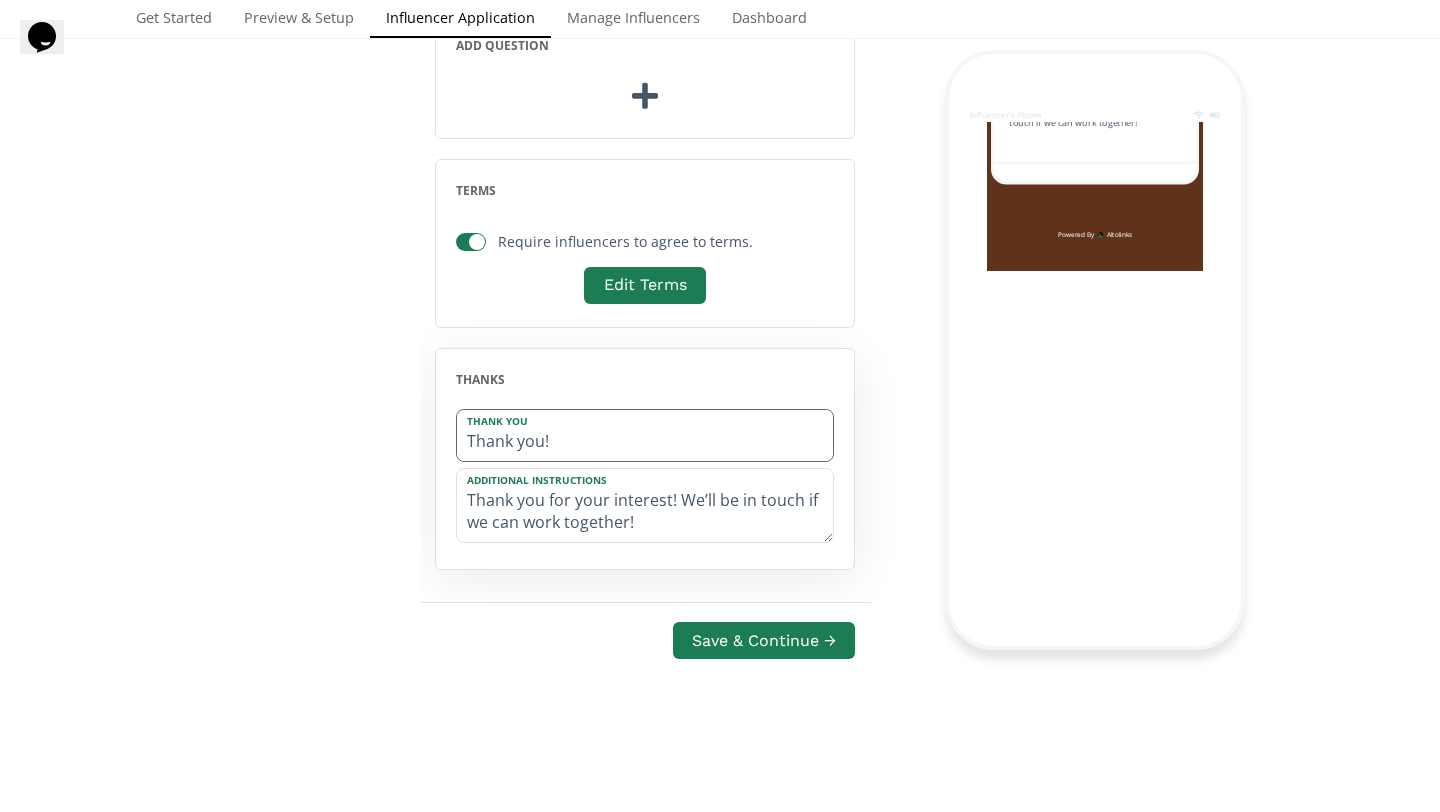 click on "Thank you!" at bounding box center (645, 435) 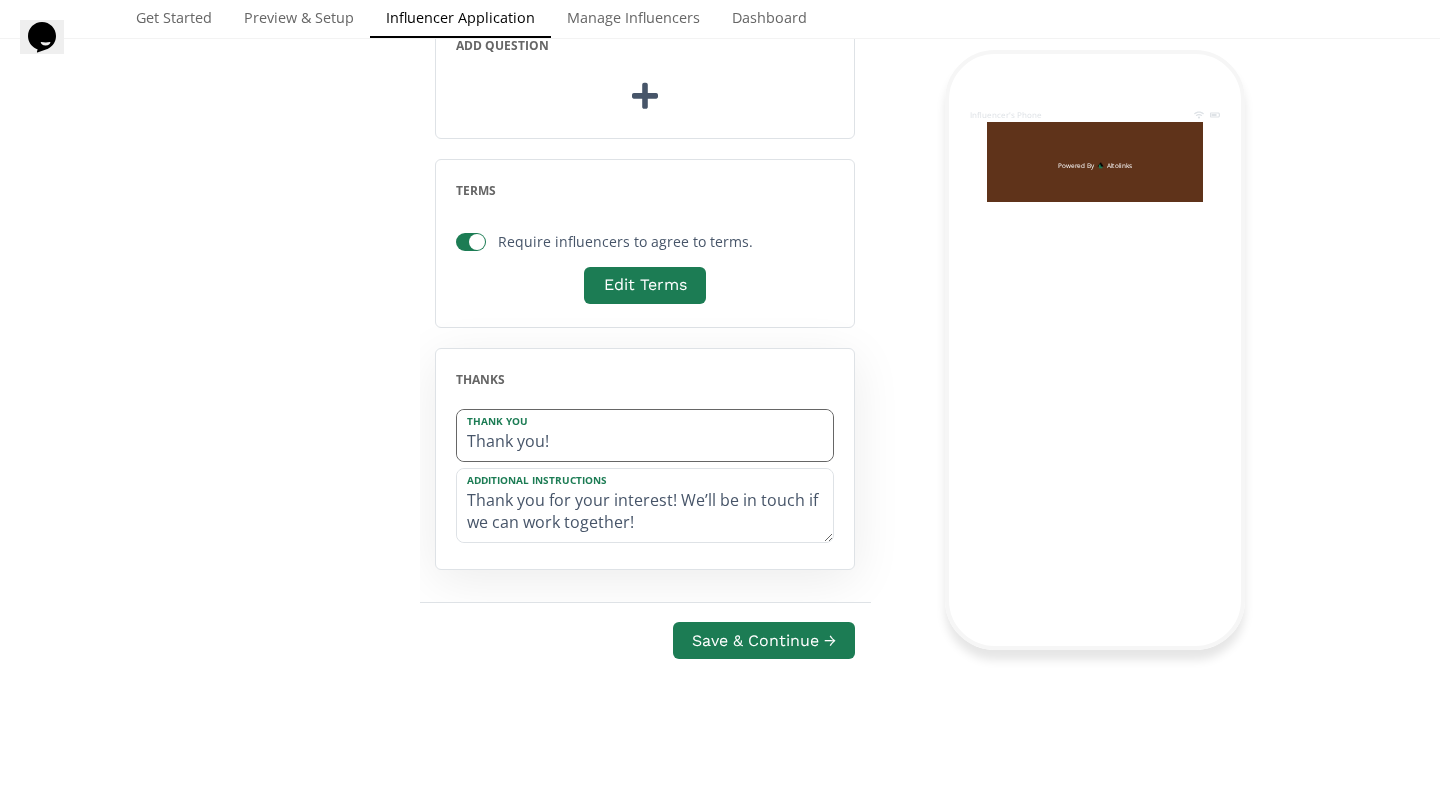 click on "Thank you!" at bounding box center [645, 435] 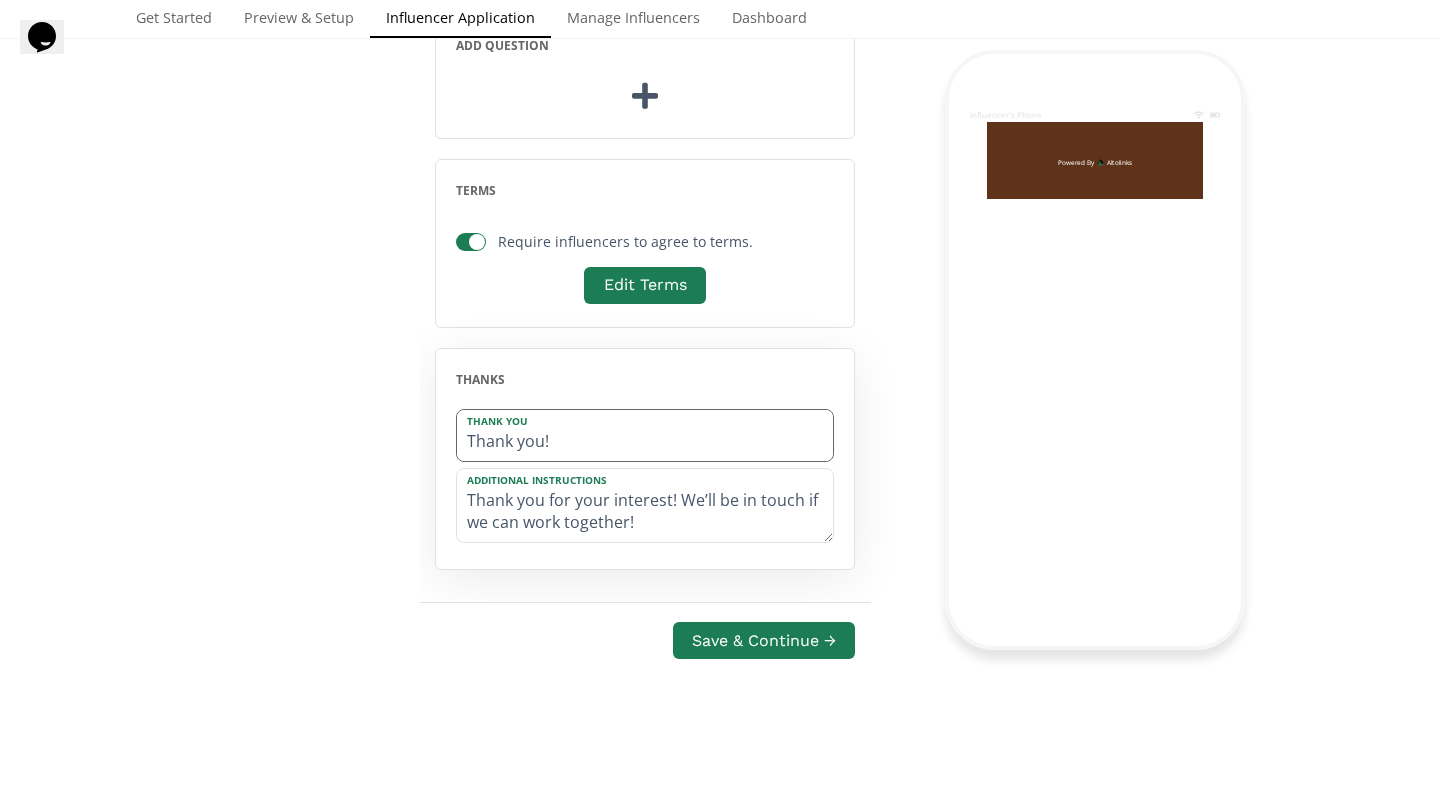 click on "Thank you!" at bounding box center (645, 435) 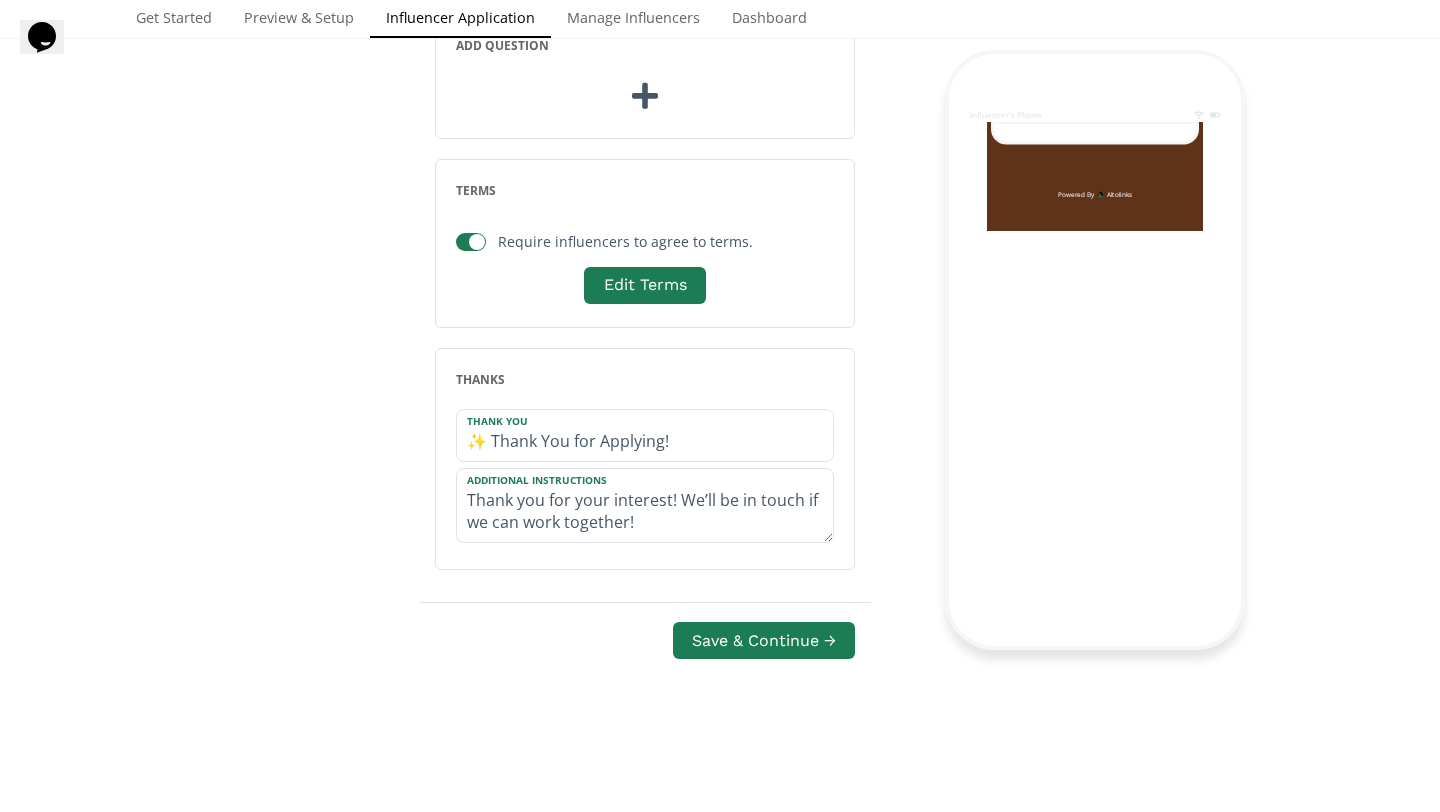 type on "✨ Thank You for Applying!" 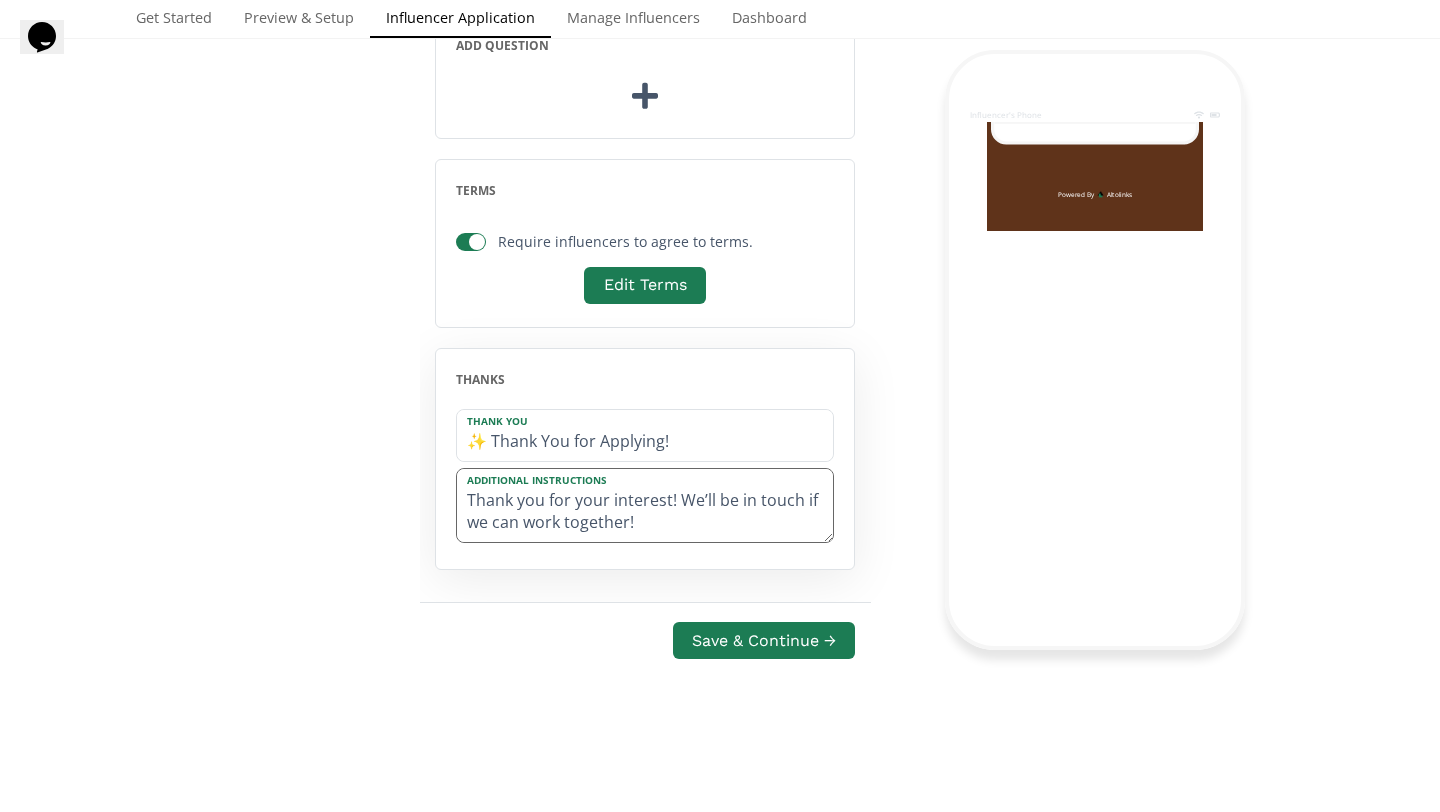 click on "Thank you for your interest! We’ll be in touch if we can work together!" at bounding box center [645, 506] 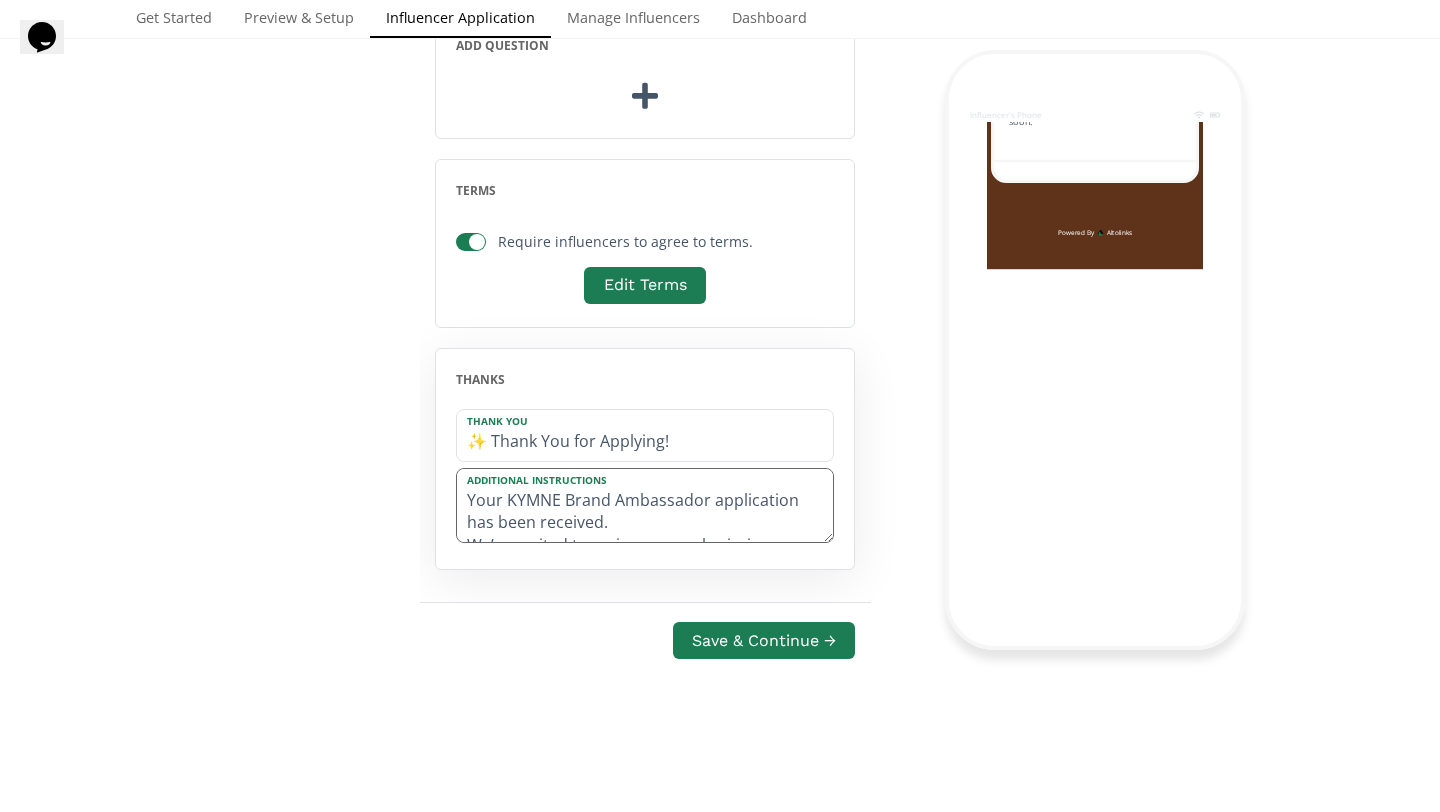 scroll, scrollTop: 37, scrollLeft: 0, axis: vertical 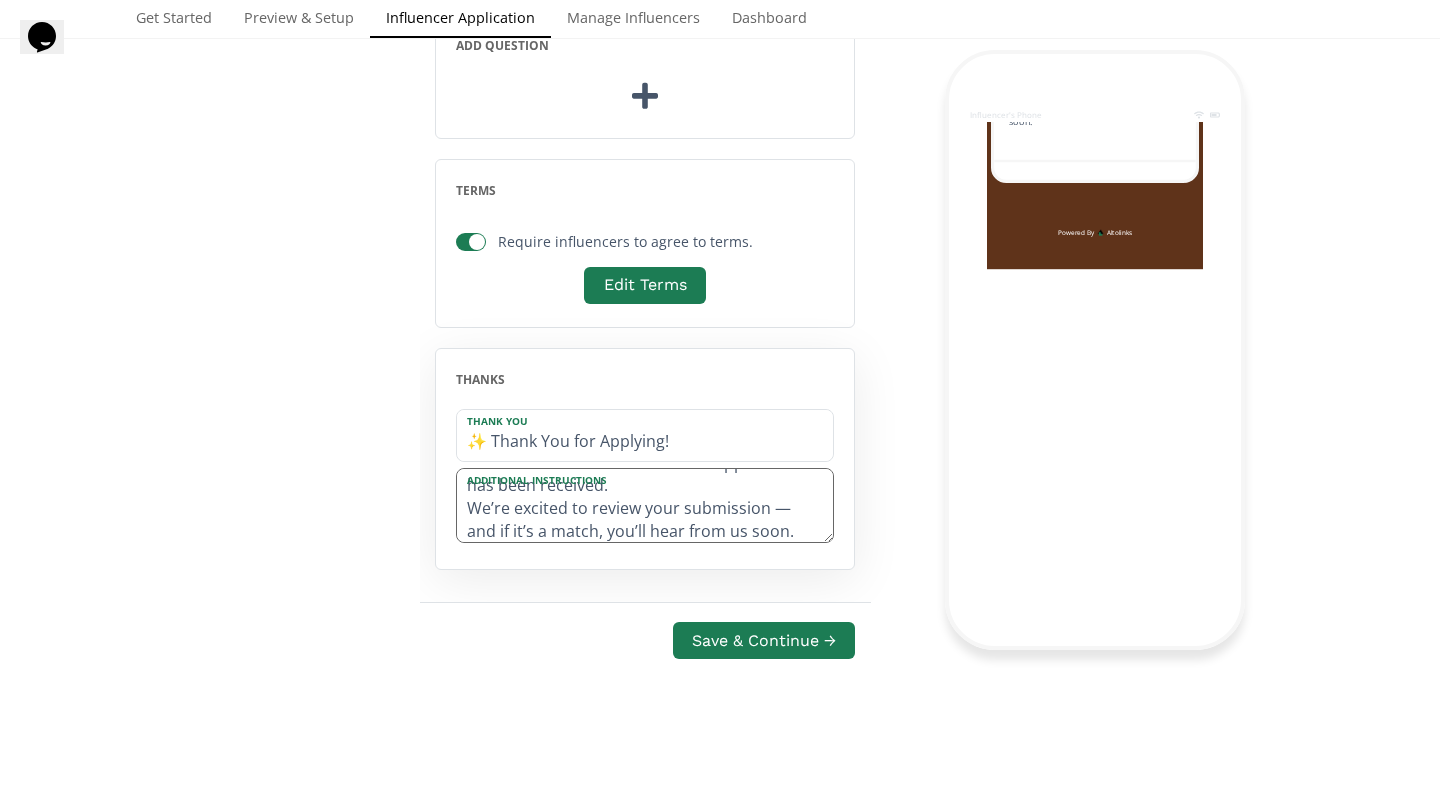 click on "Your KYMNE Brand Ambassador application has been received.
We’re excited to review your submission — and if it’s a match, you’ll hear from us soon." at bounding box center [645, 506] 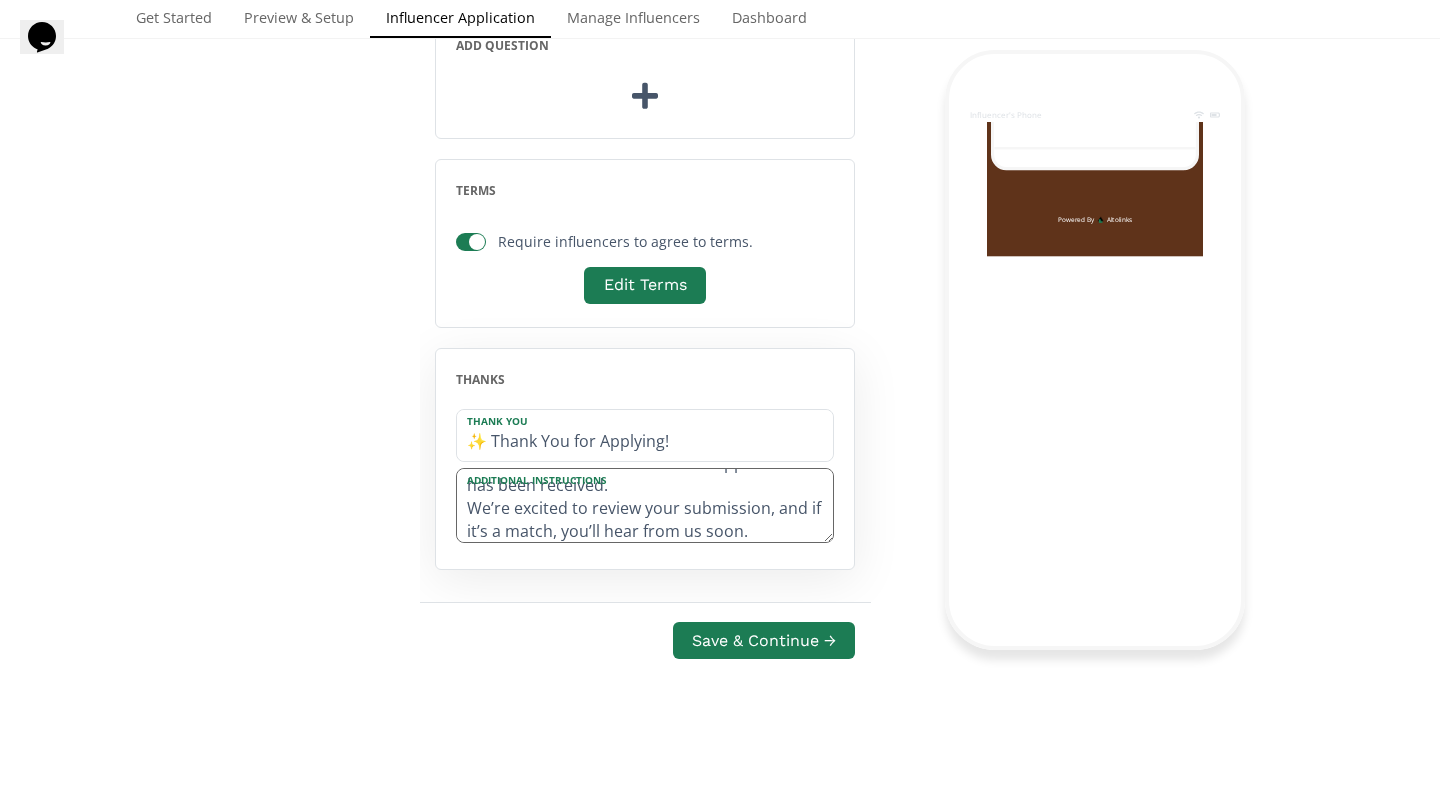 type on "Your KYMNE Brand Ambassador application has been received.
We’re excited to review your submission, and if it’s a match, you’ll hear from us soon." 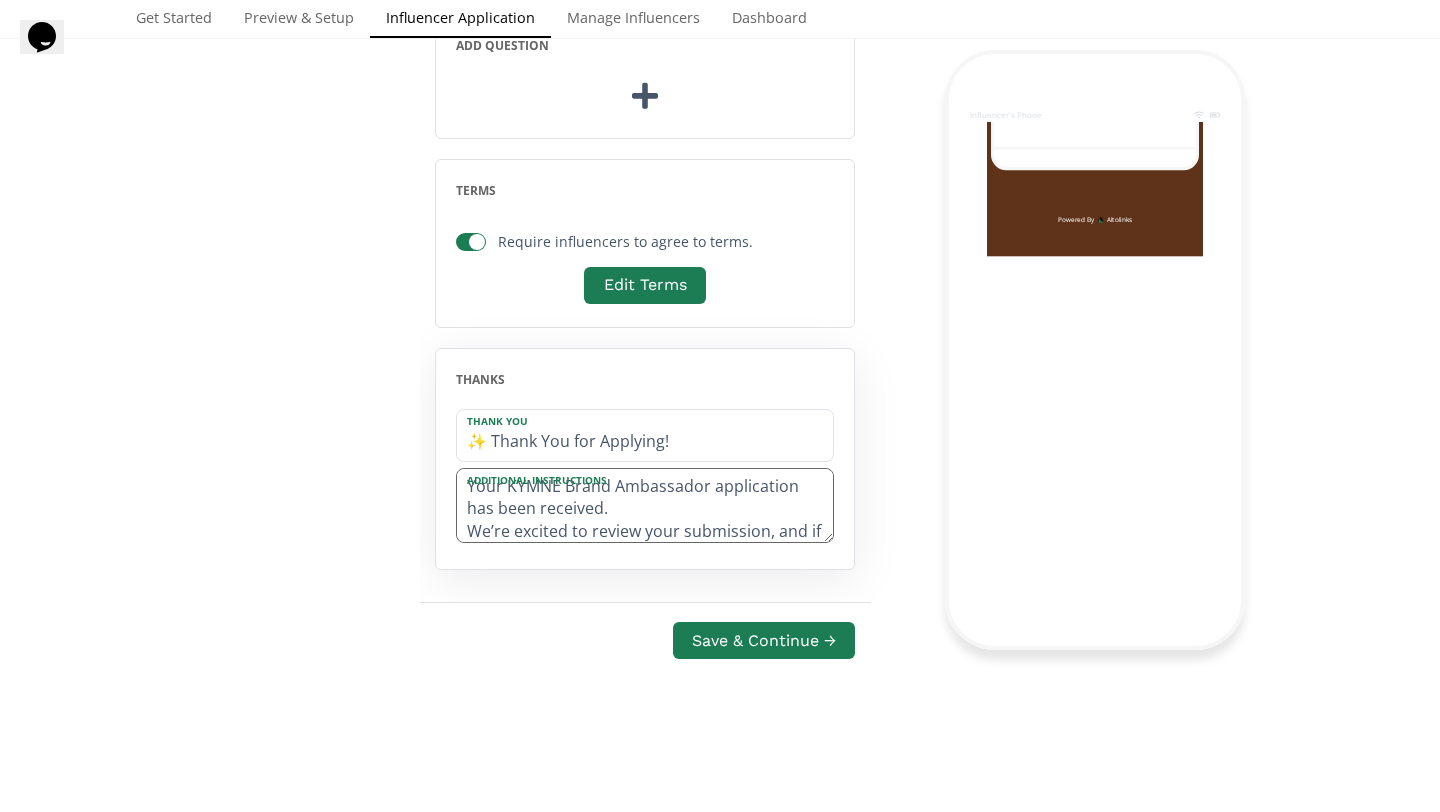 scroll, scrollTop: 0, scrollLeft: 0, axis: both 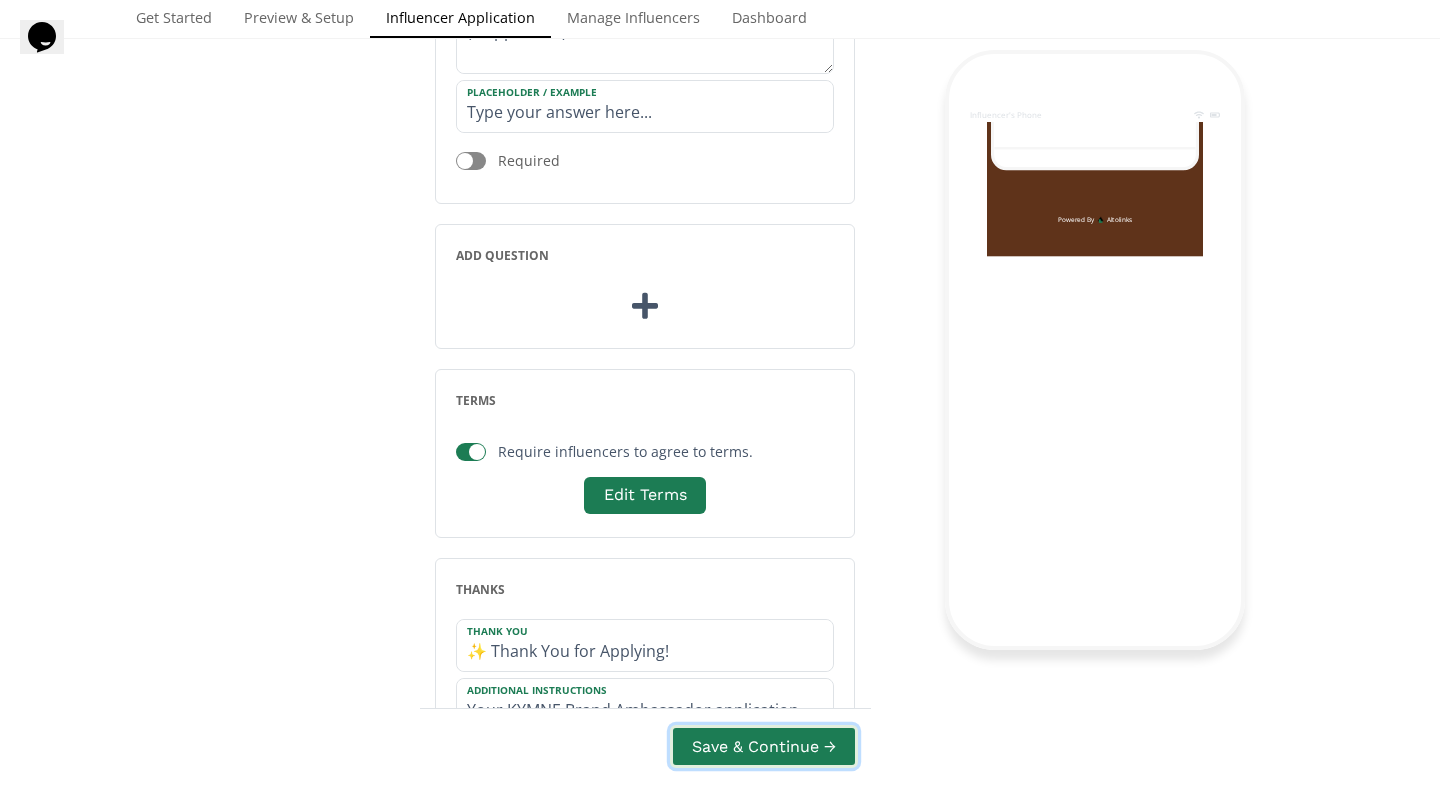 click on "Save & Continue →" at bounding box center [764, 746] 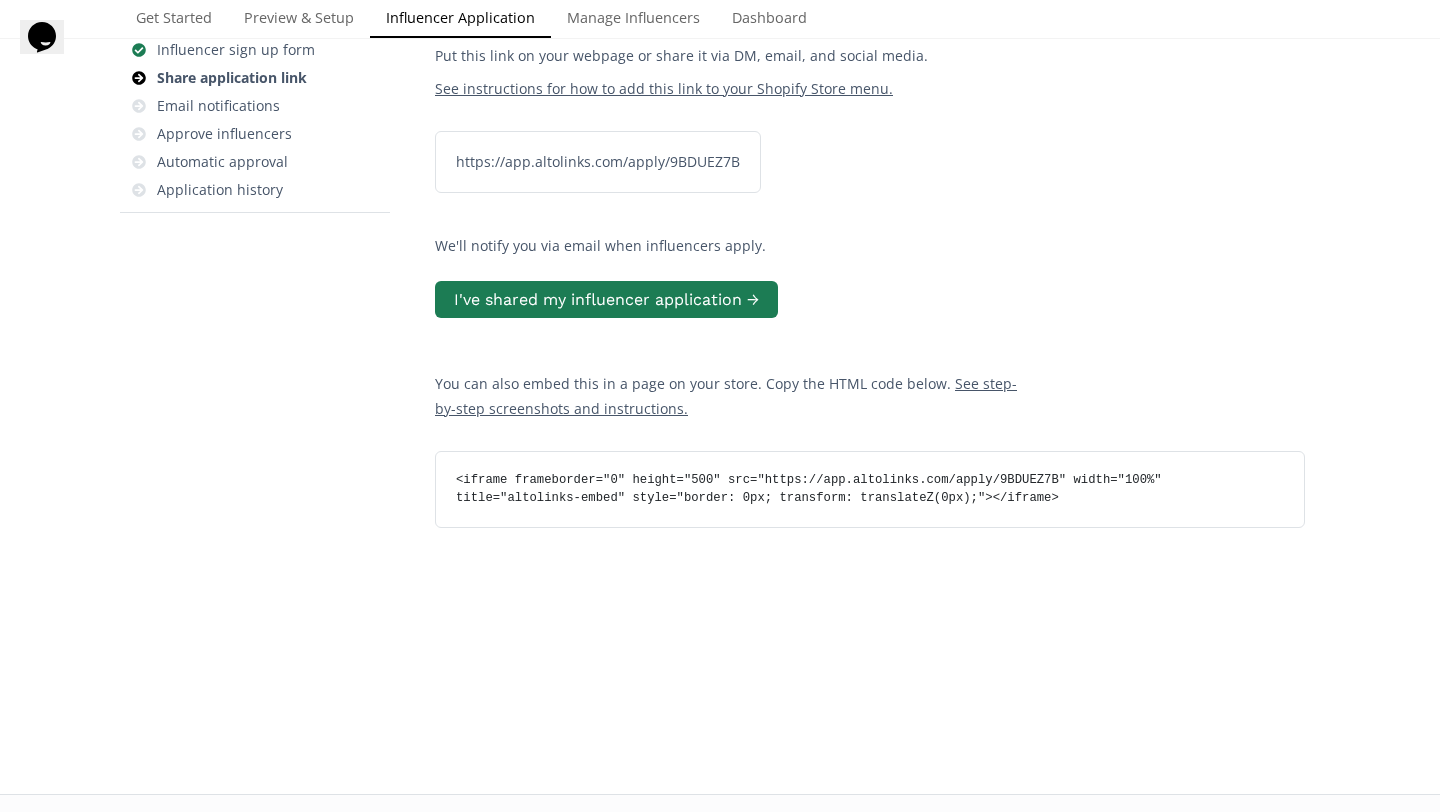 scroll, scrollTop: 80, scrollLeft: 0, axis: vertical 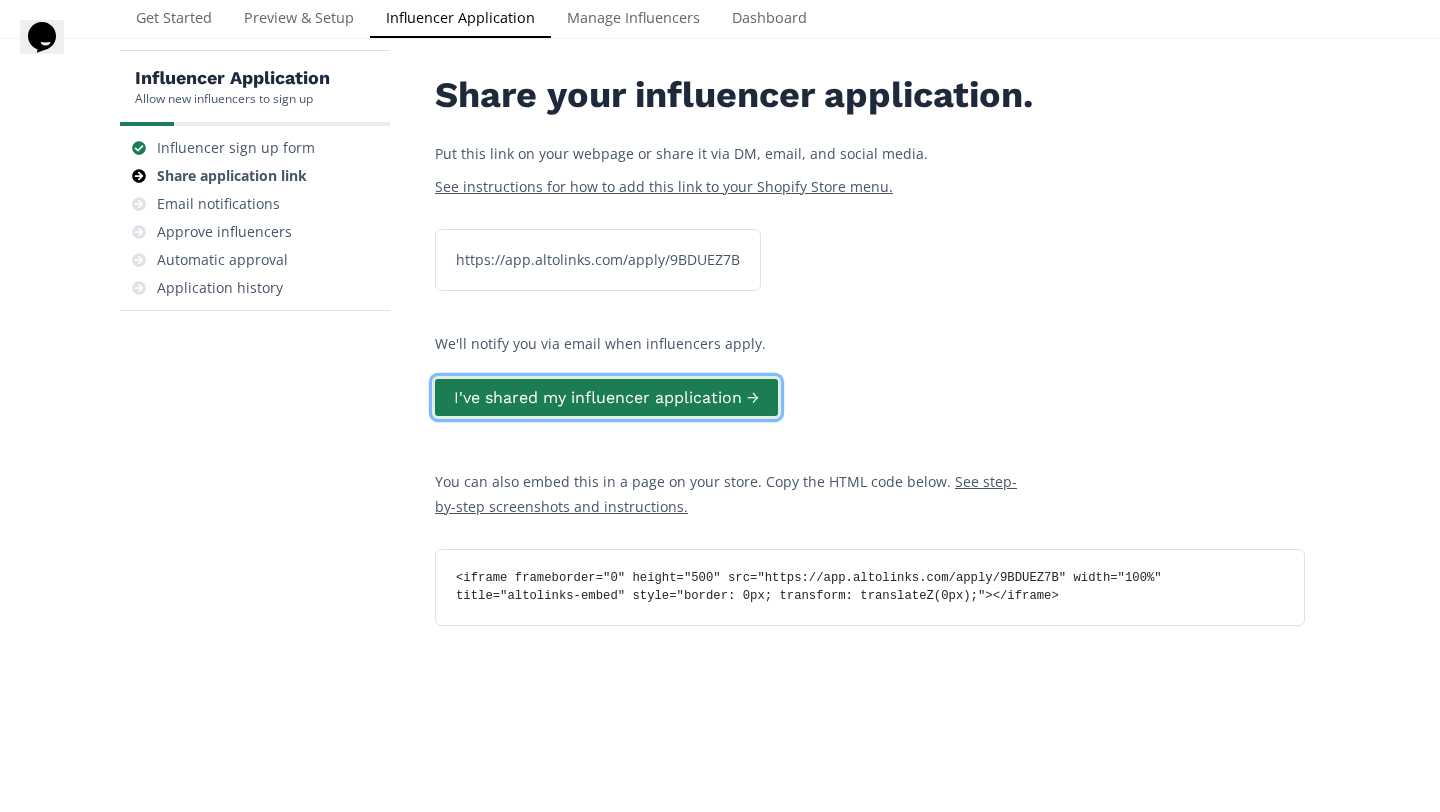 click on "I've shared my influencer application →" at bounding box center (606, 397) 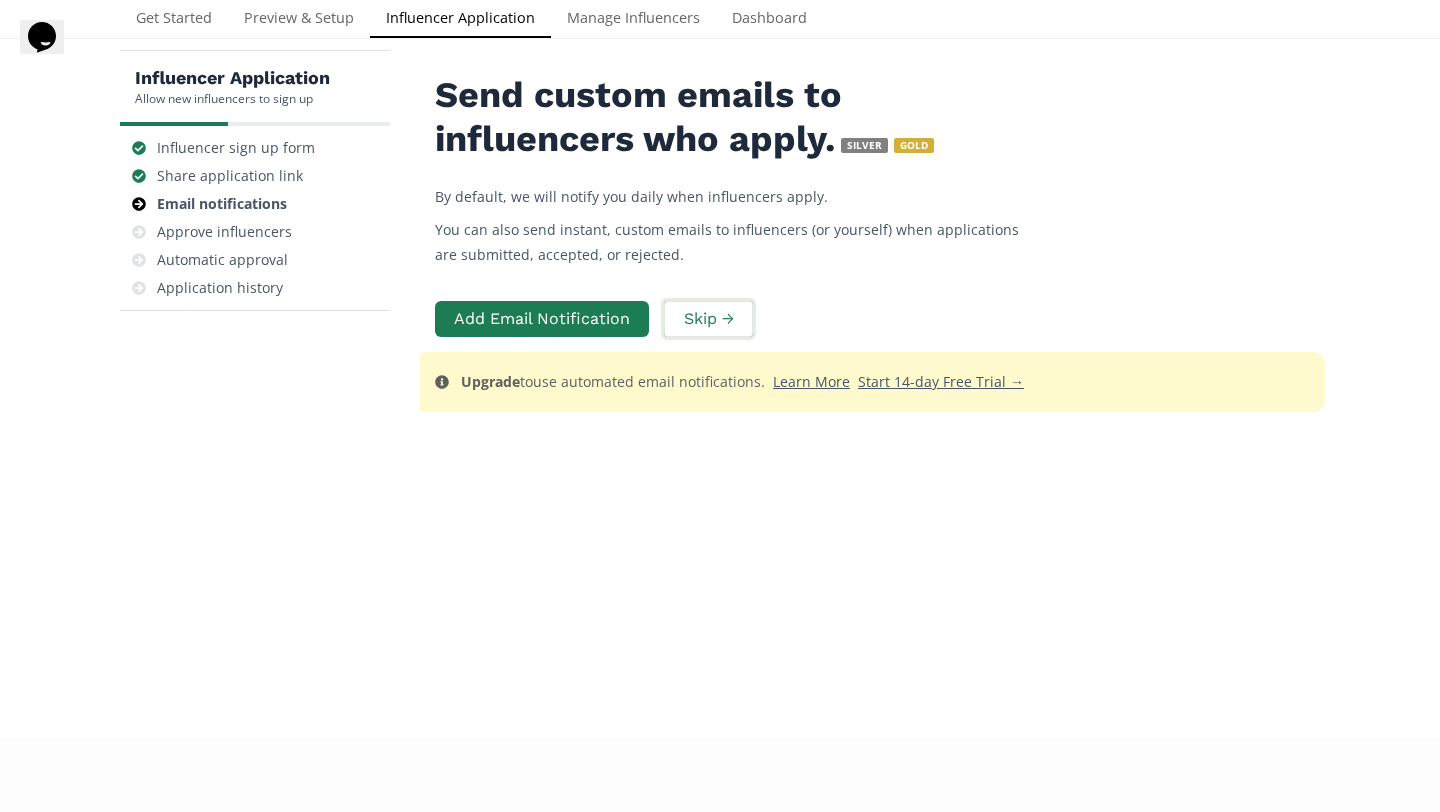 click on "Skip →" at bounding box center (708, 319) 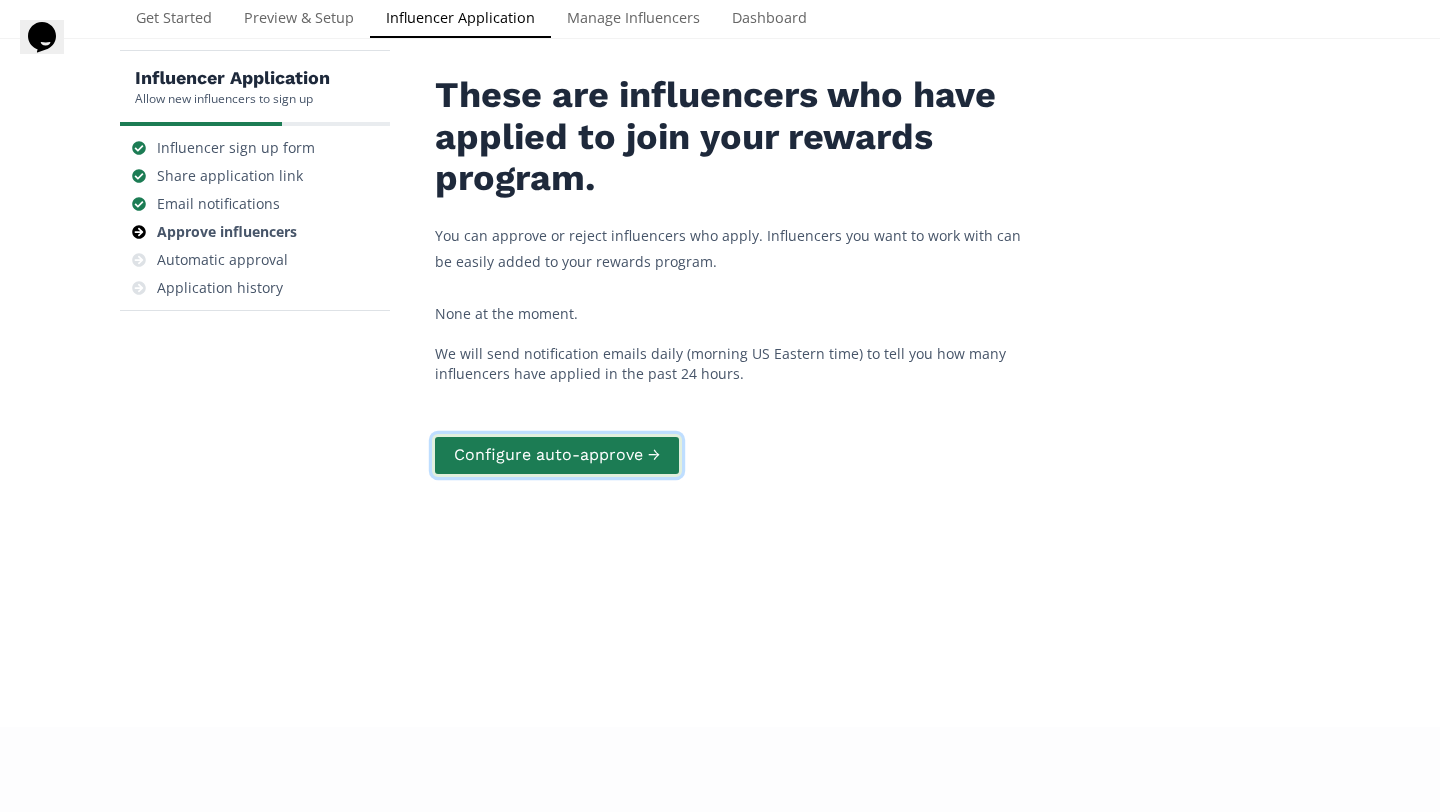 click on "Configure auto-approve →" at bounding box center [557, 455] 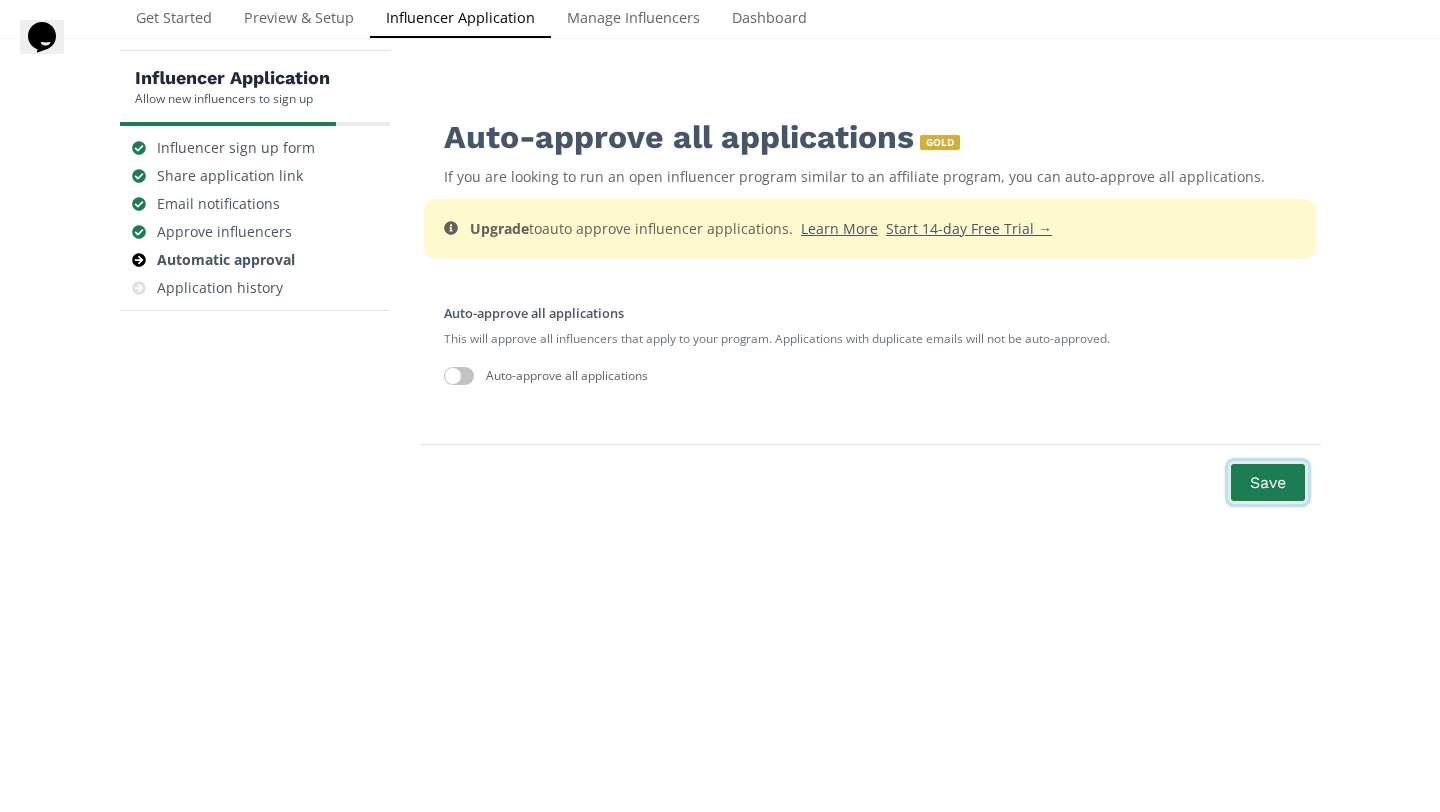 click on "Save" at bounding box center [1268, 482] 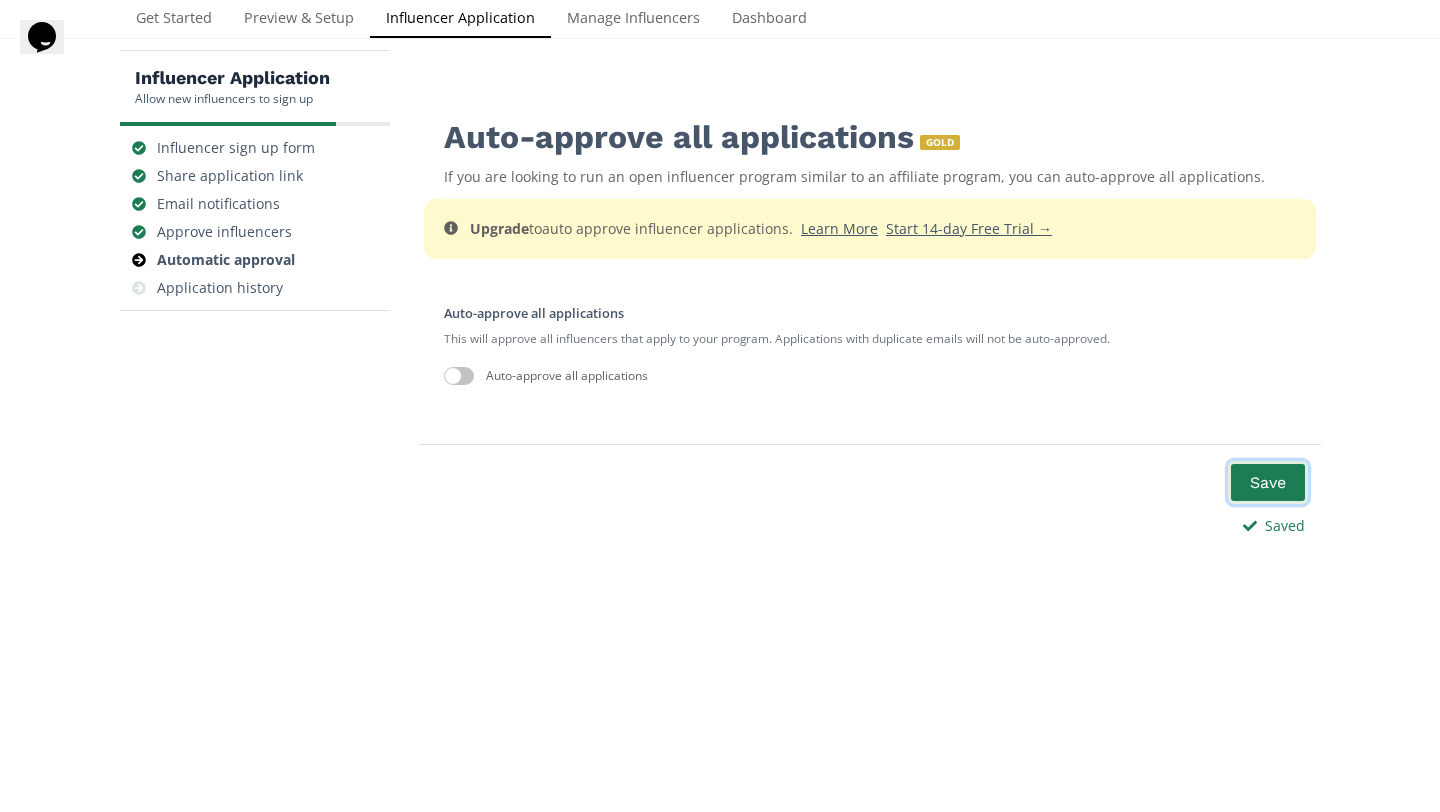 click on "Save" at bounding box center (1268, 482) 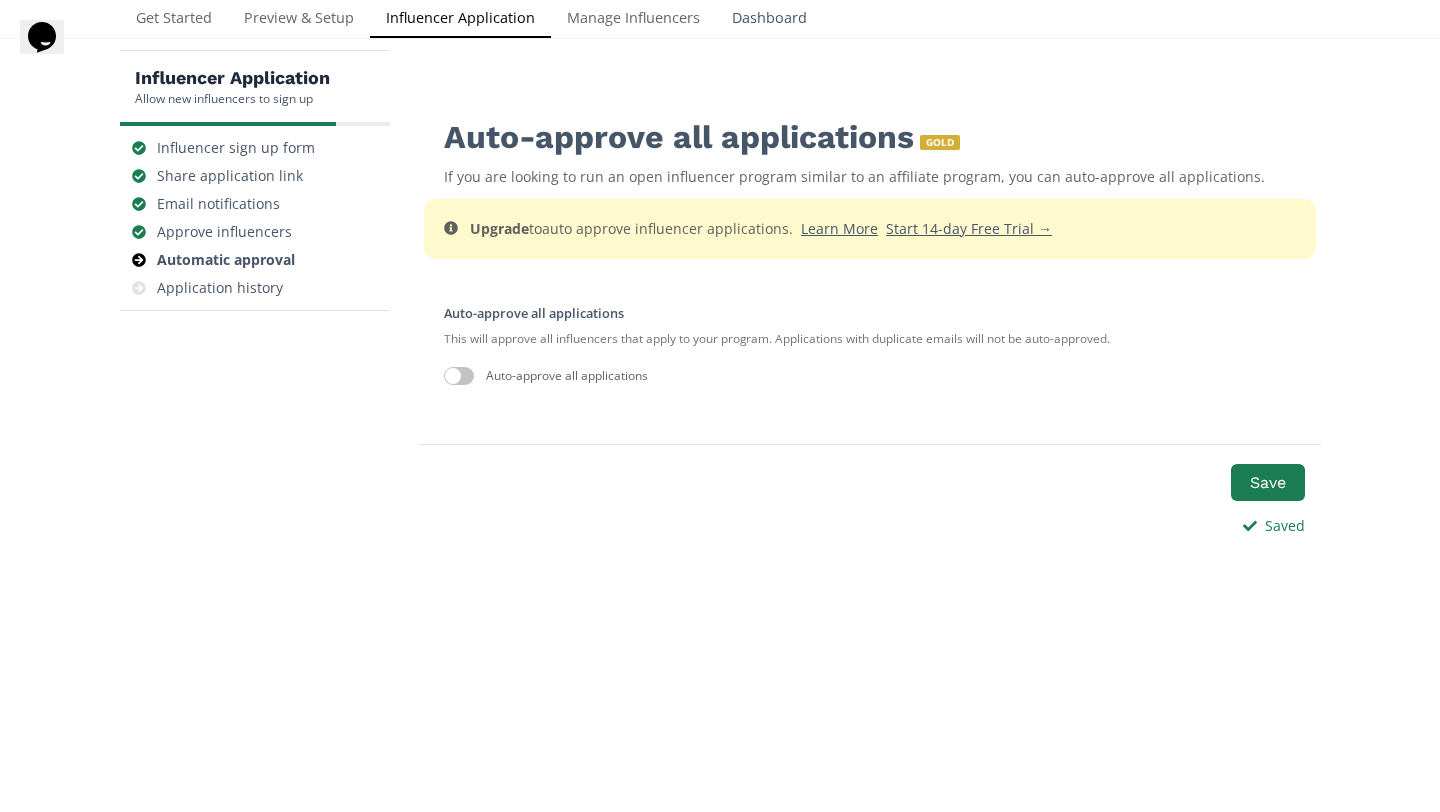 click on "Dashboard" at bounding box center (769, 20) 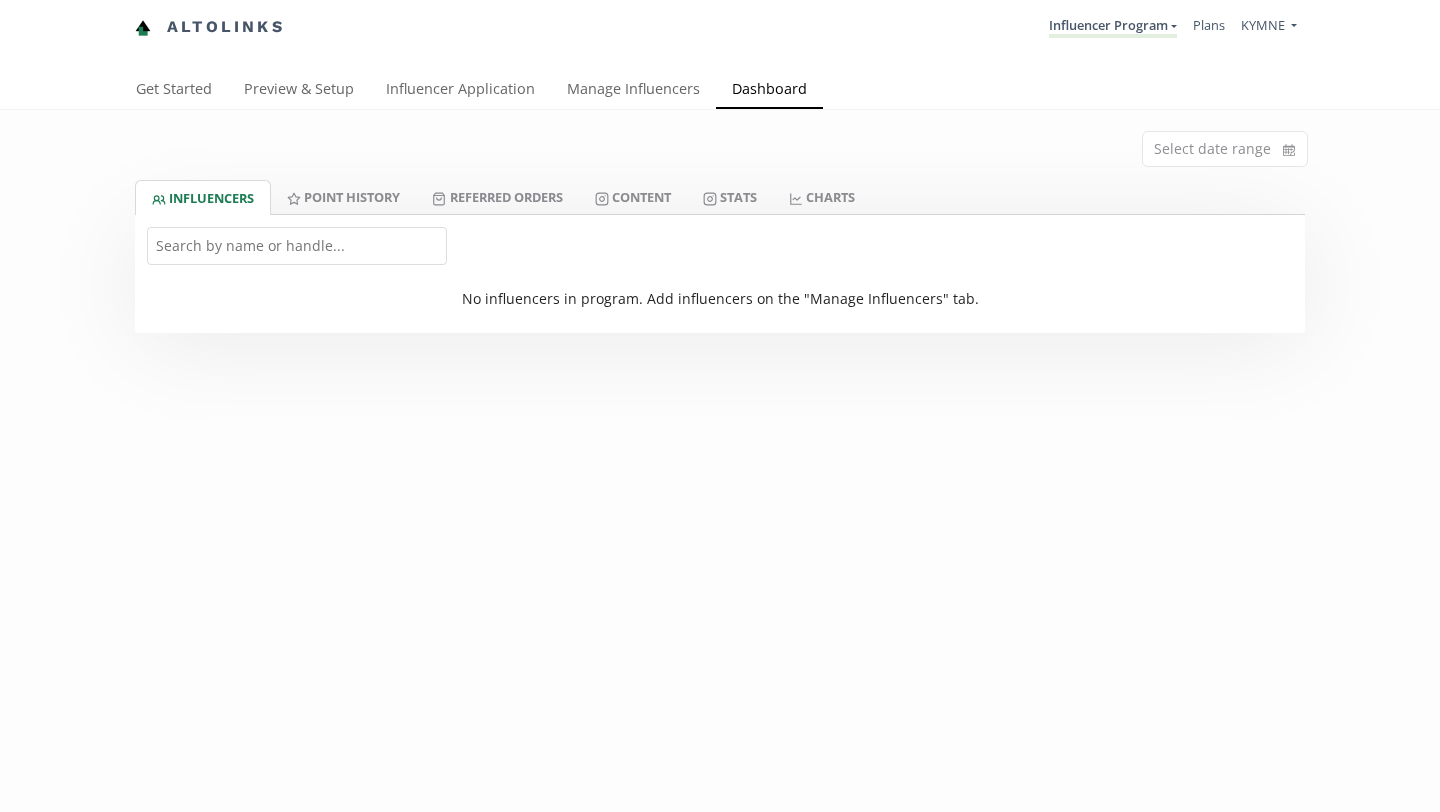 scroll, scrollTop: 0, scrollLeft: 0, axis: both 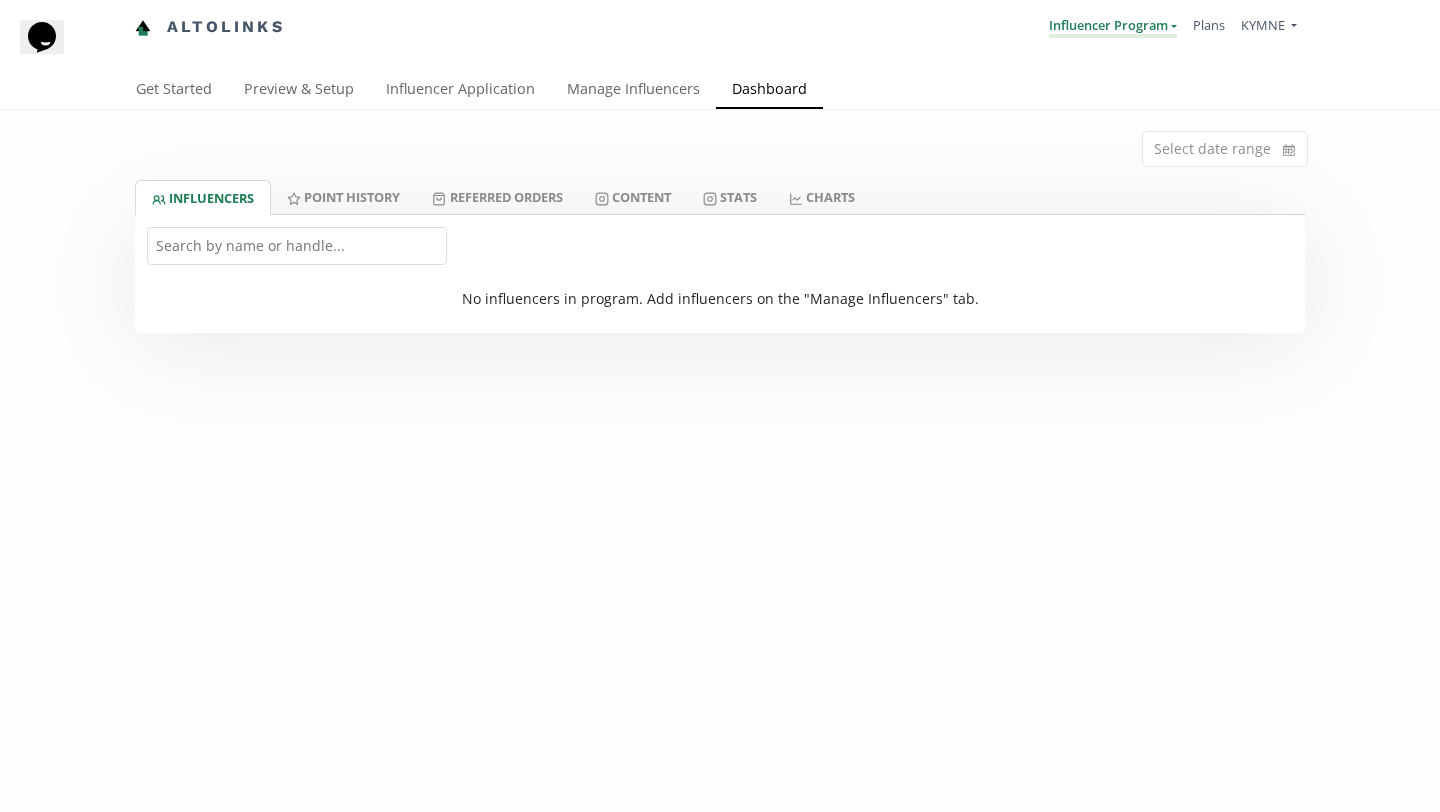 click on "Influencer Program" at bounding box center (1113, 27) 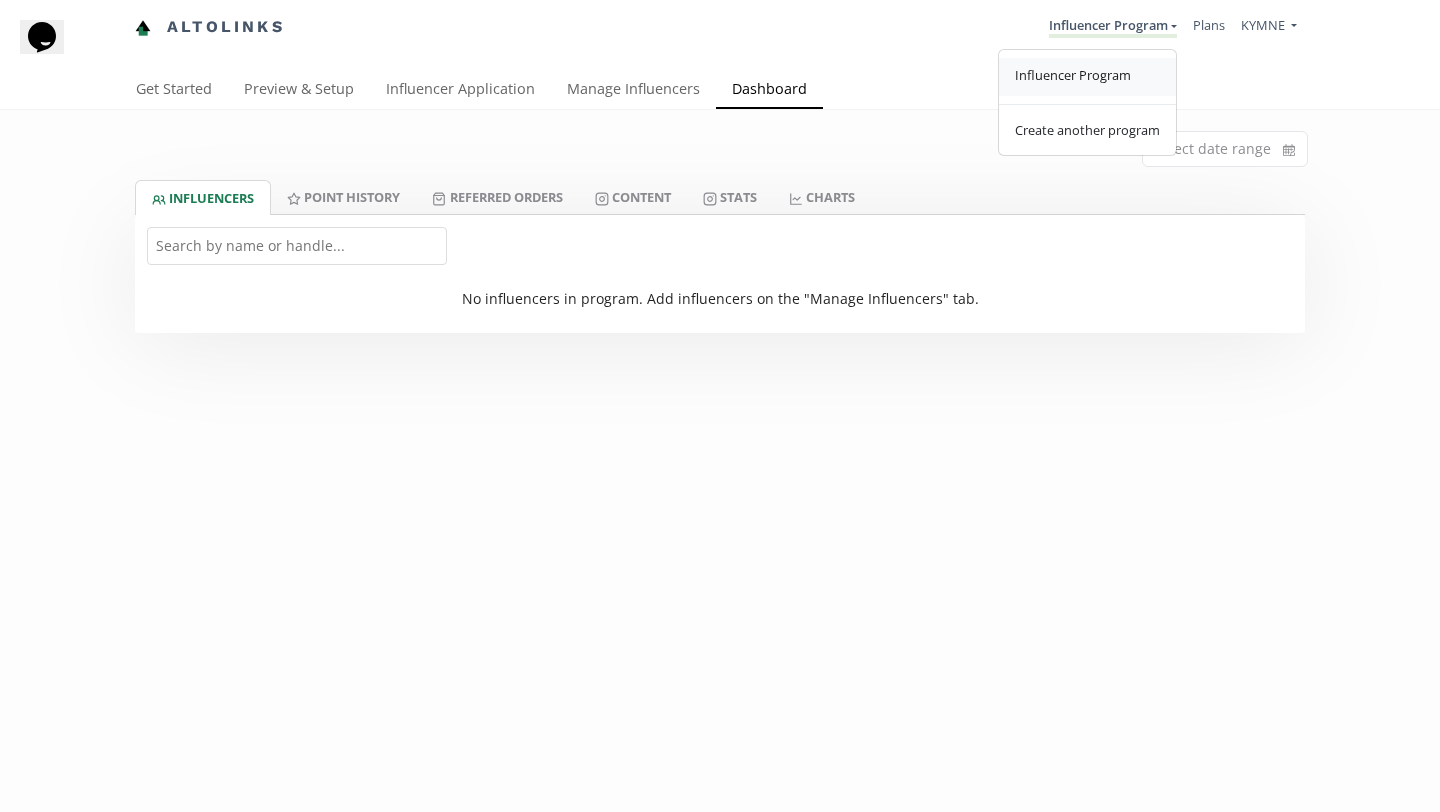 click on "Influencer Program" at bounding box center [1073, 75] 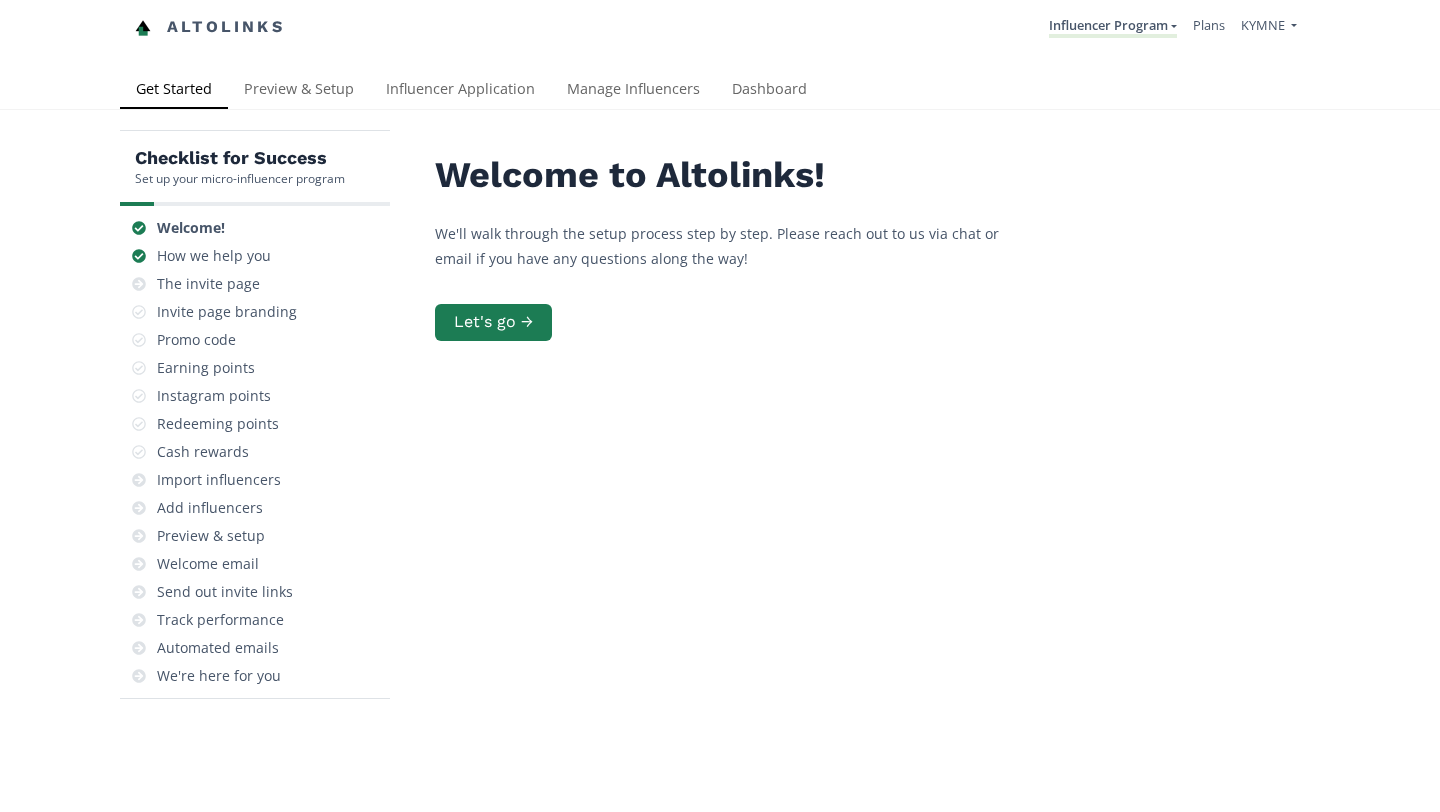 scroll, scrollTop: 0, scrollLeft: 0, axis: both 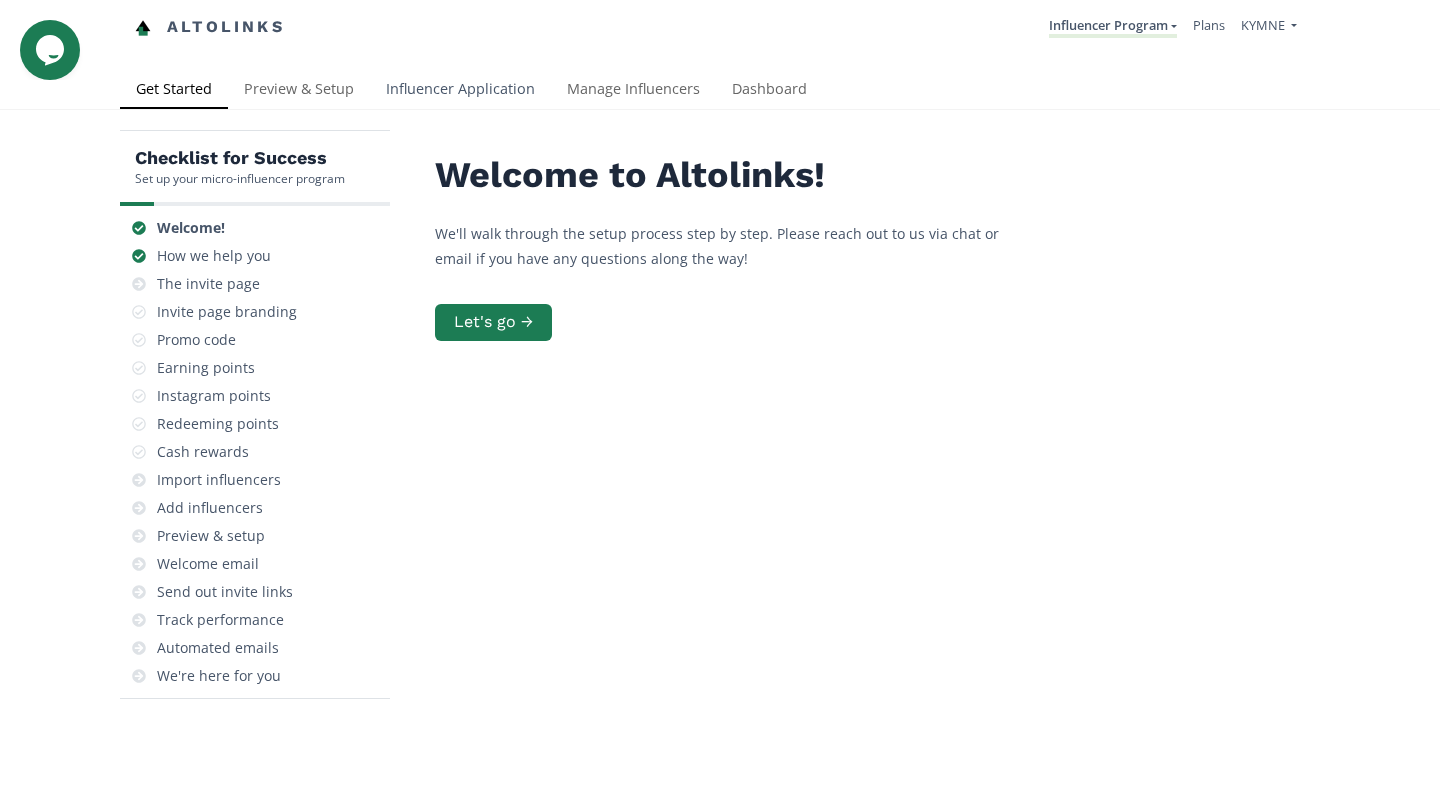 click on "Influencer Application" at bounding box center (460, 91) 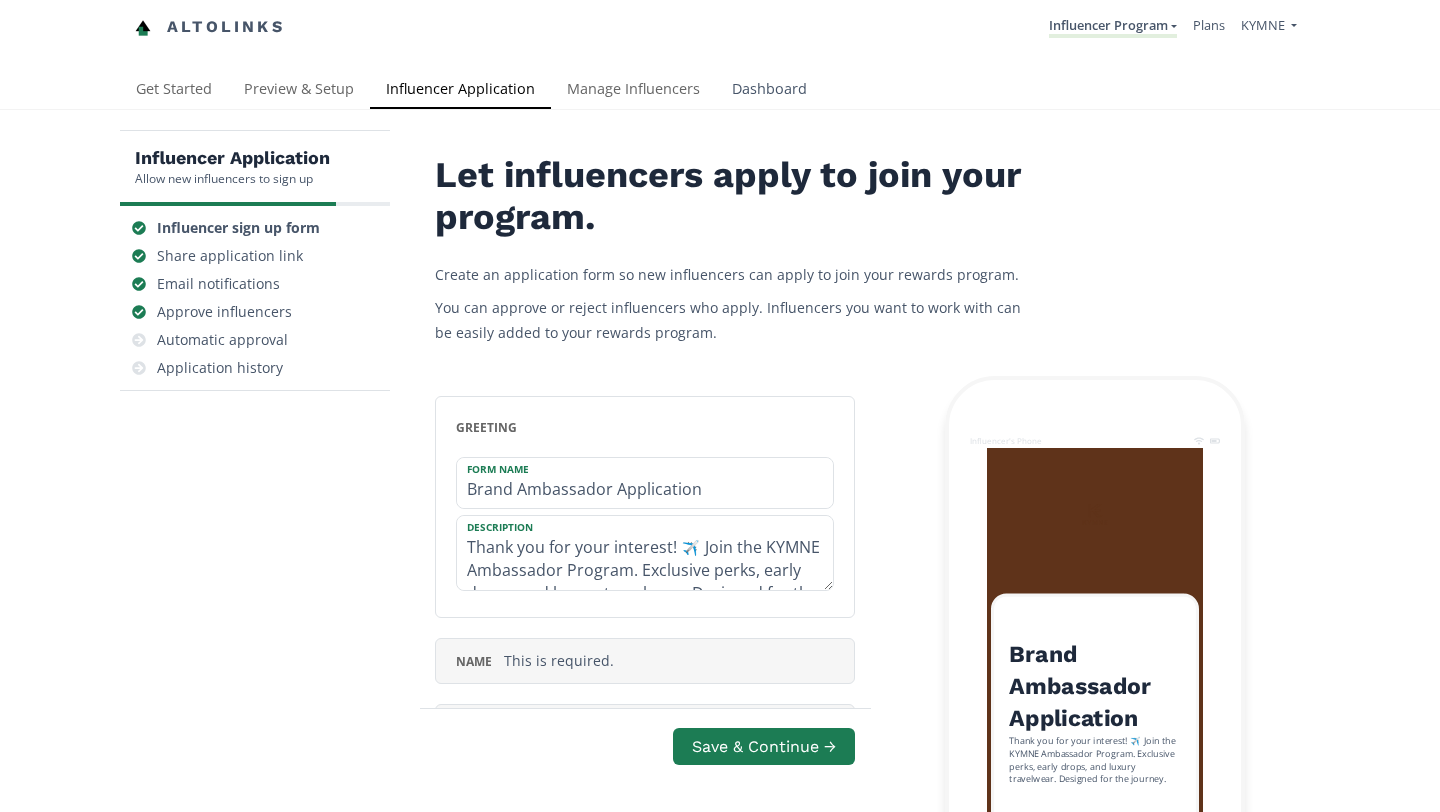 scroll, scrollTop: 0, scrollLeft: 0, axis: both 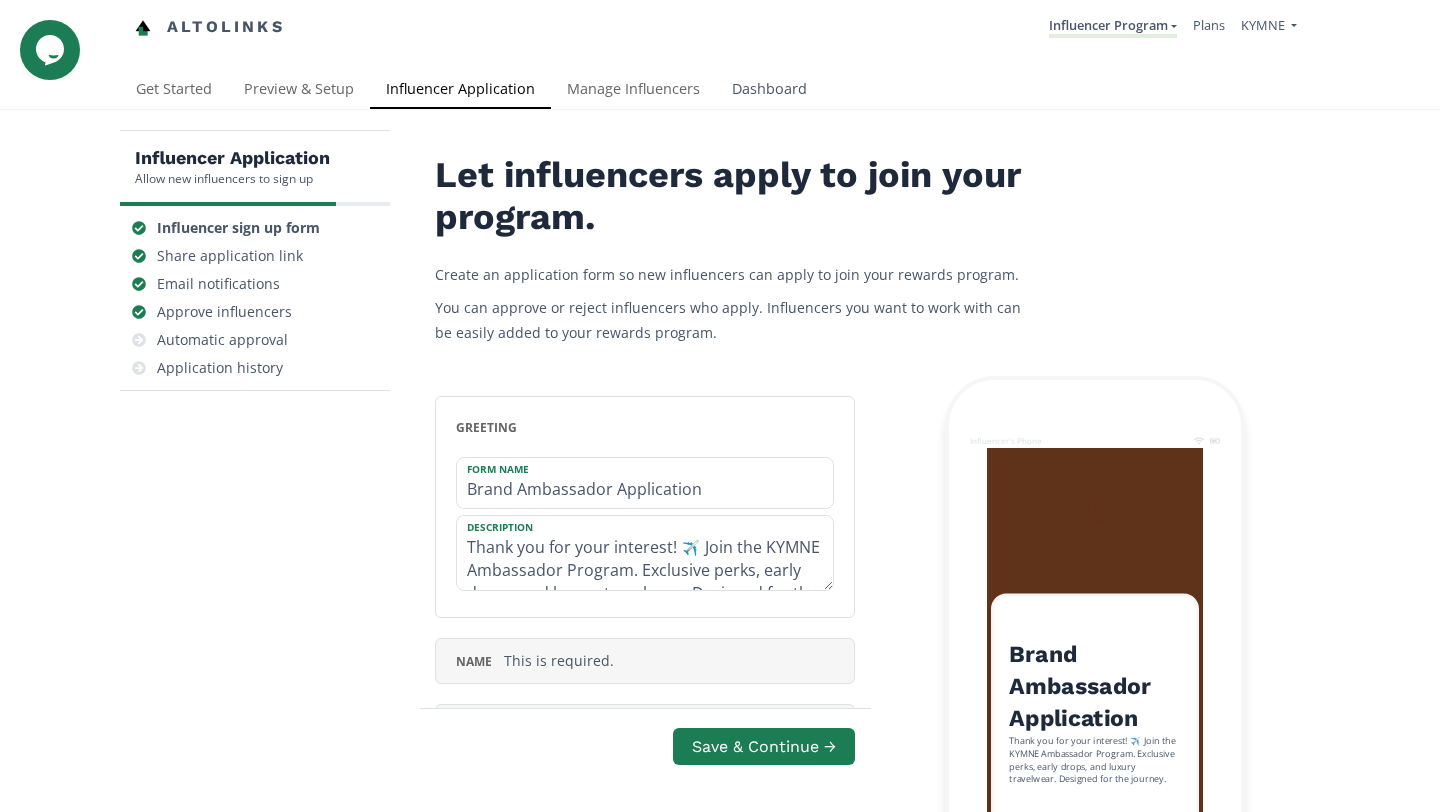 click on "Dashboard" at bounding box center [769, 91] 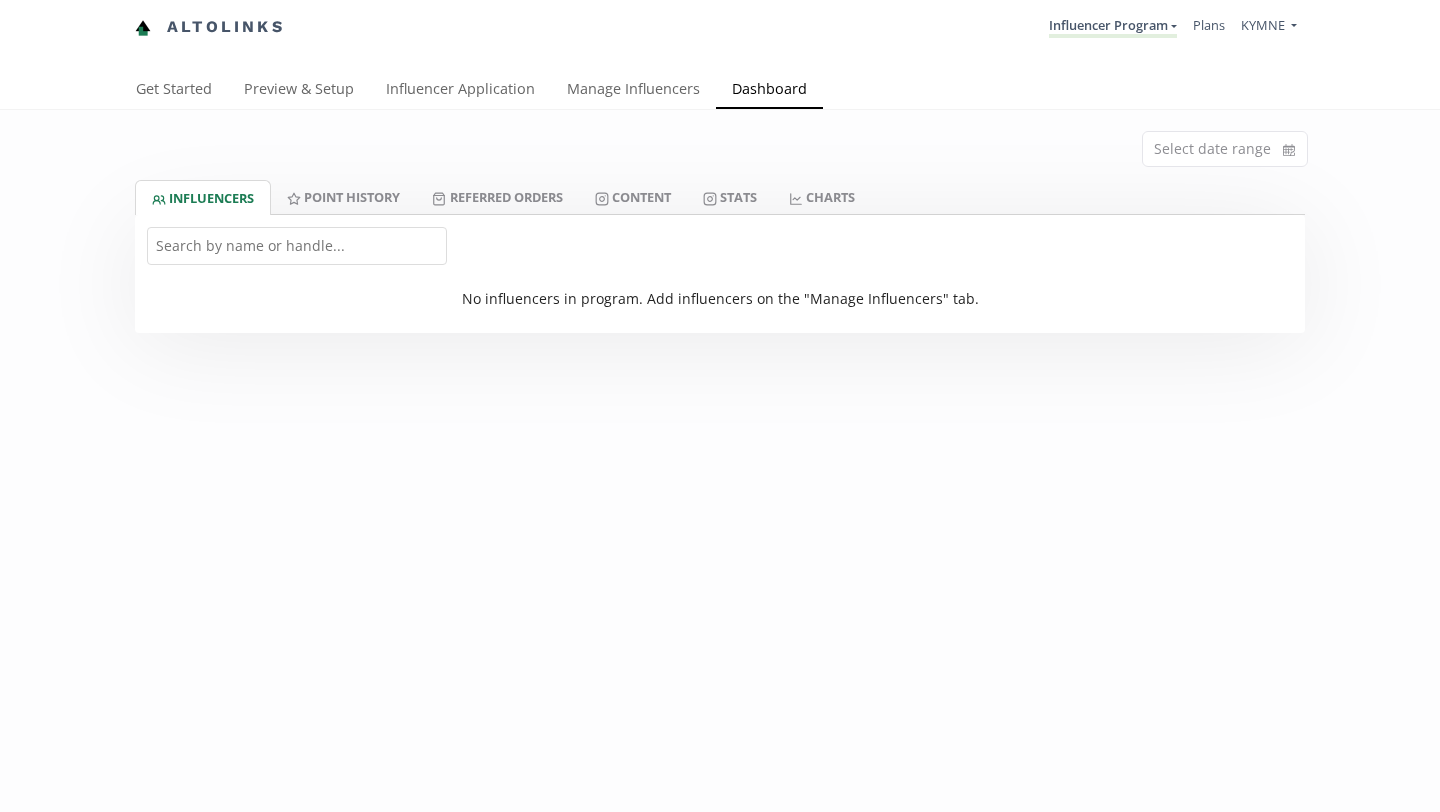 scroll, scrollTop: 0, scrollLeft: 0, axis: both 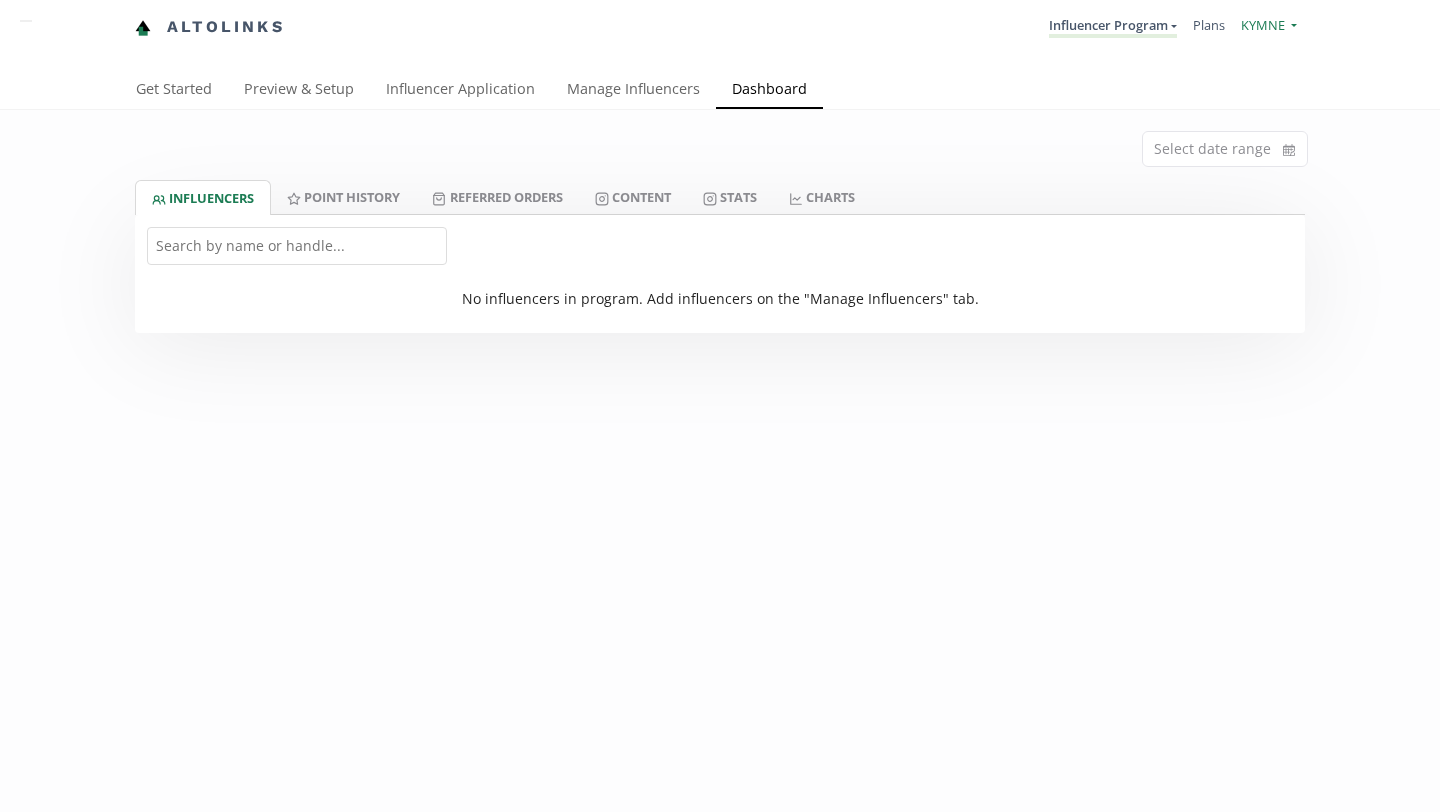 click on "KYMNE" at bounding box center (1263, 25) 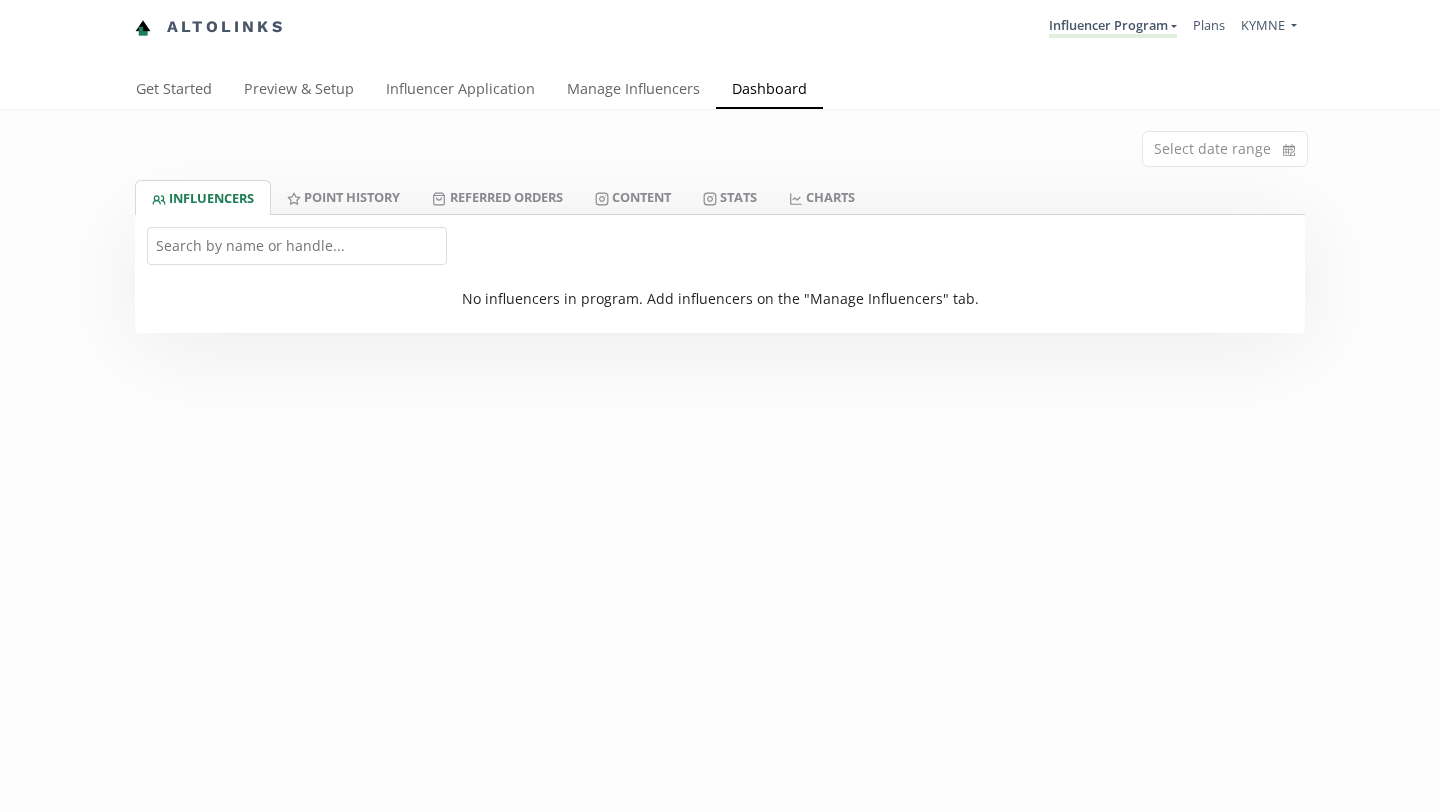 scroll, scrollTop: 0, scrollLeft: 0, axis: both 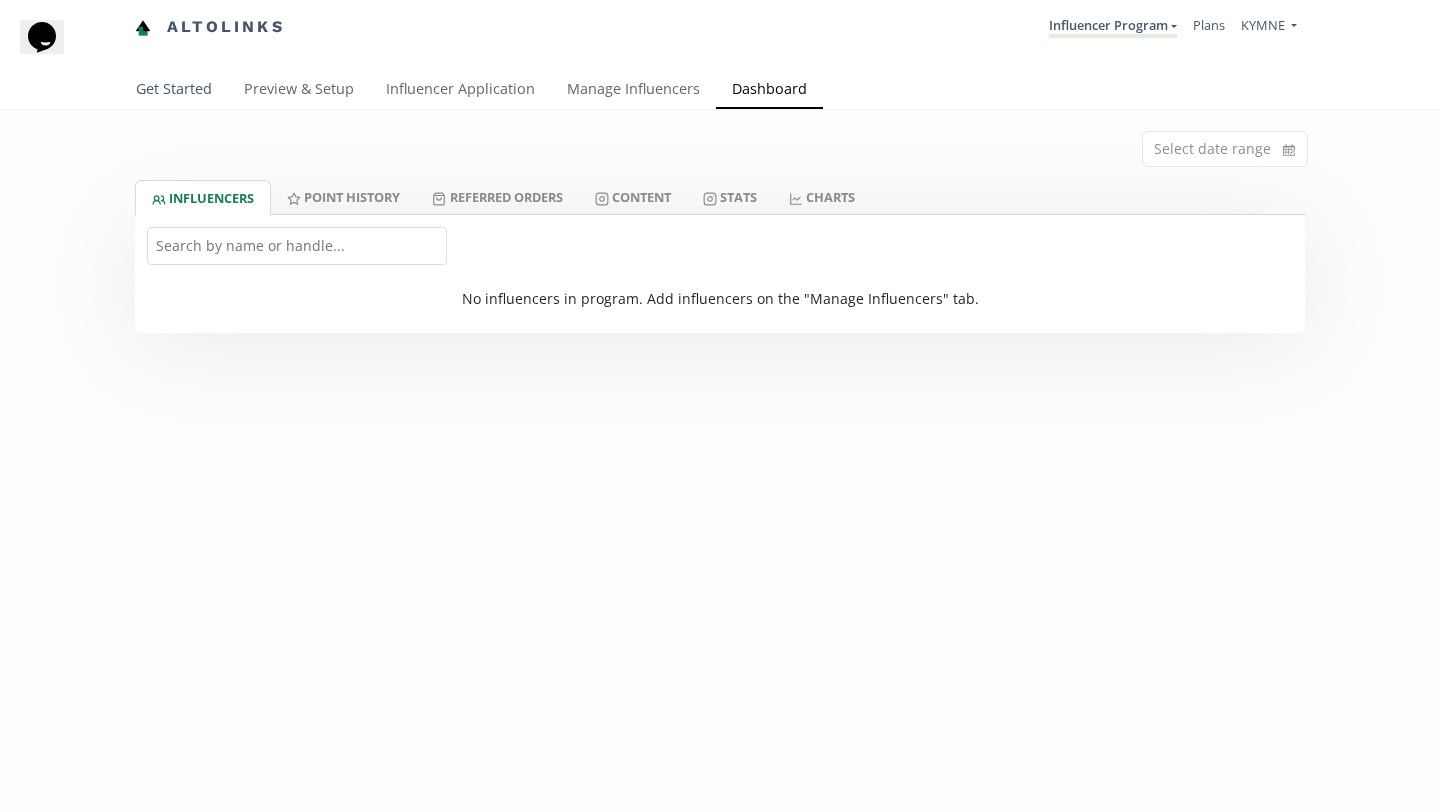 click on "Get Started" at bounding box center [174, 91] 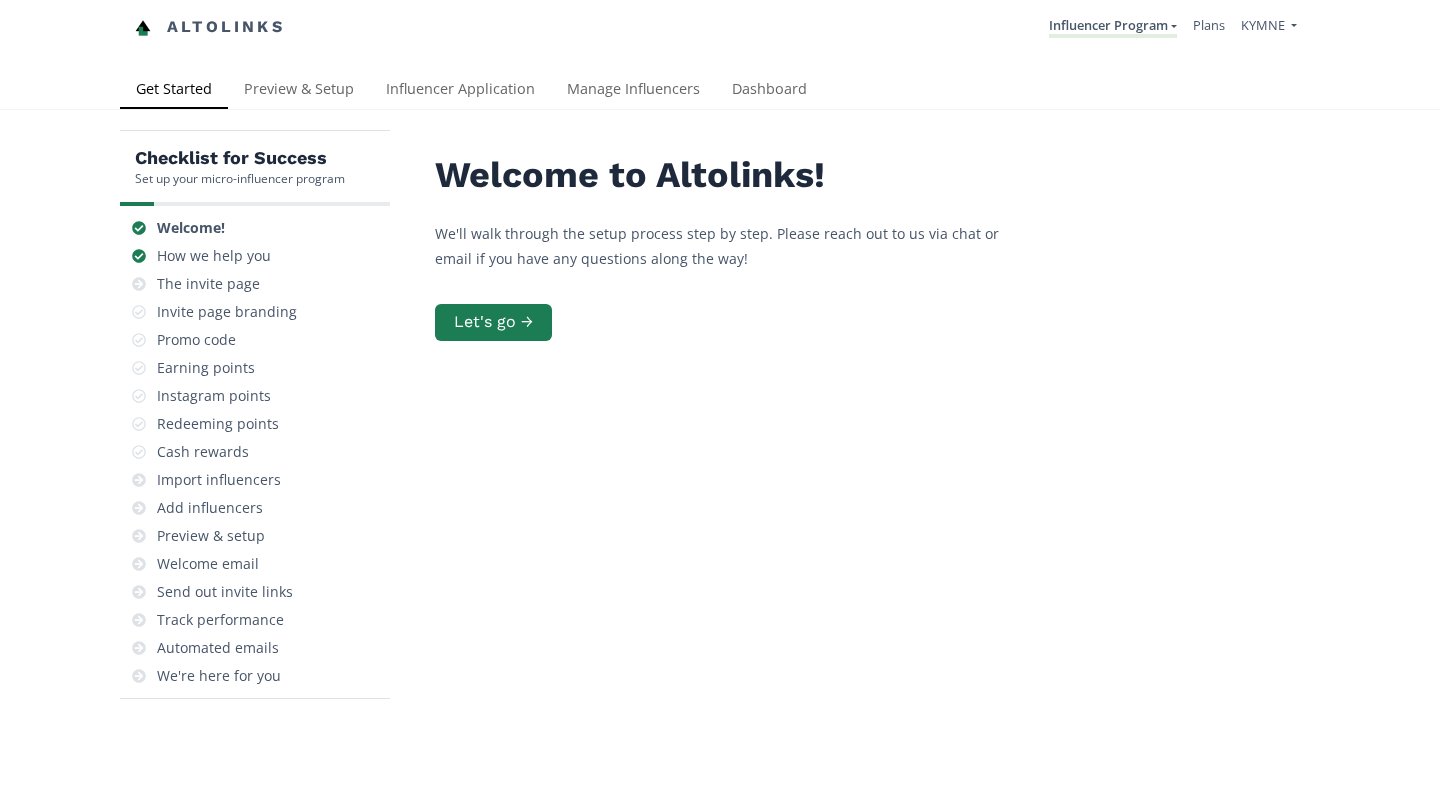 scroll, scrollTop: 0, scrollLeft: 0, axis: both 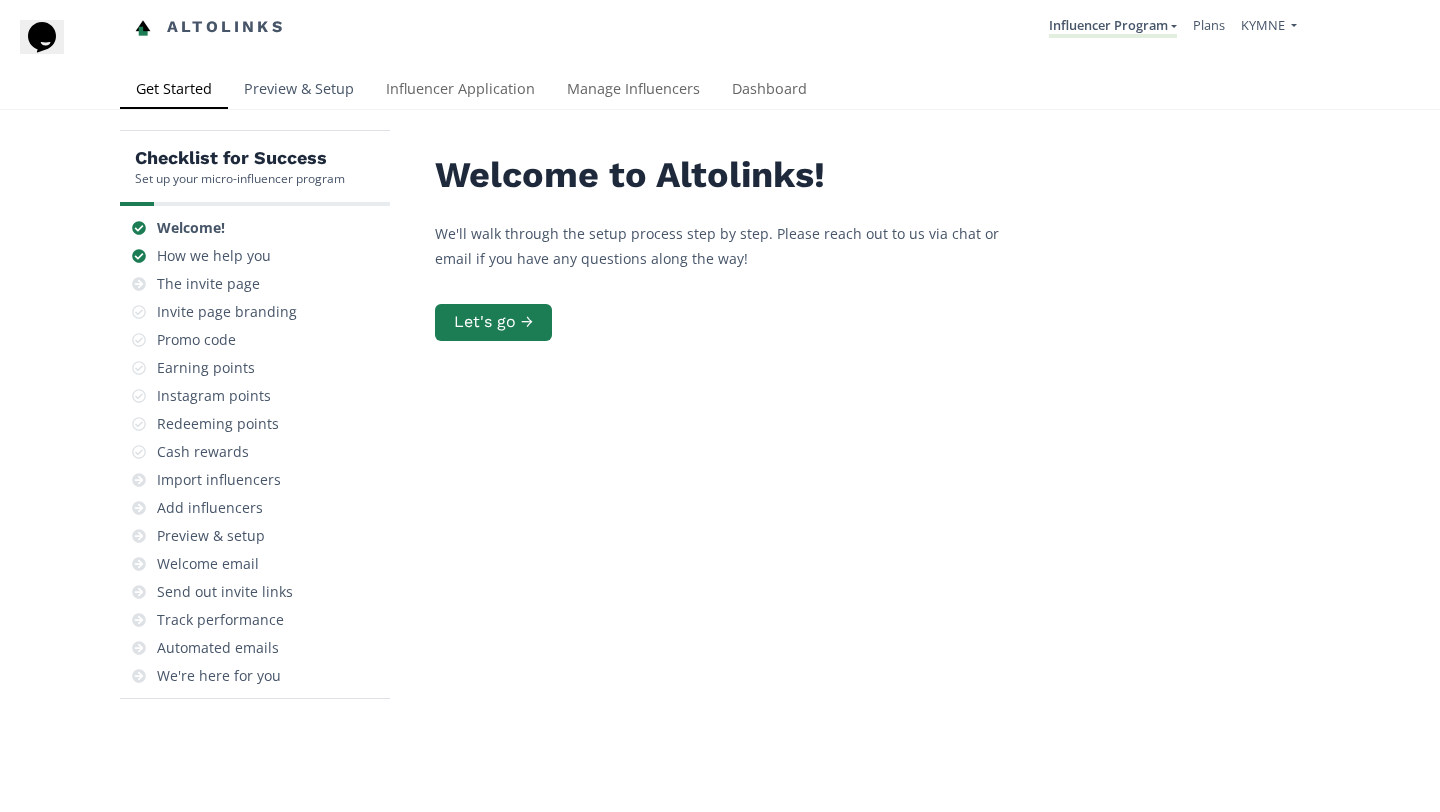 click on "Preview & Setup" at bounding box center [299, 91] 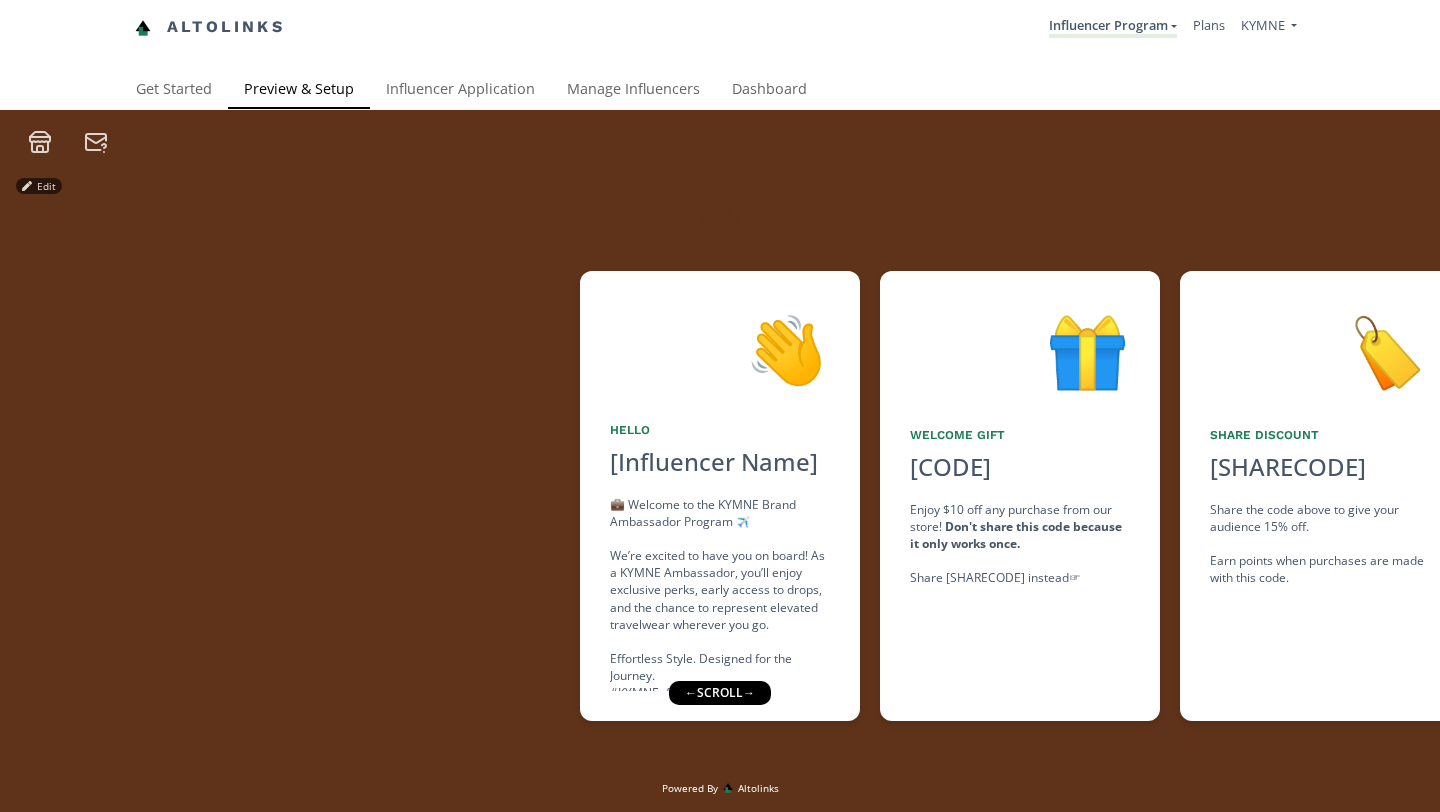 scroll, scrollTop: 0, scrollLeft: 0, axis: both 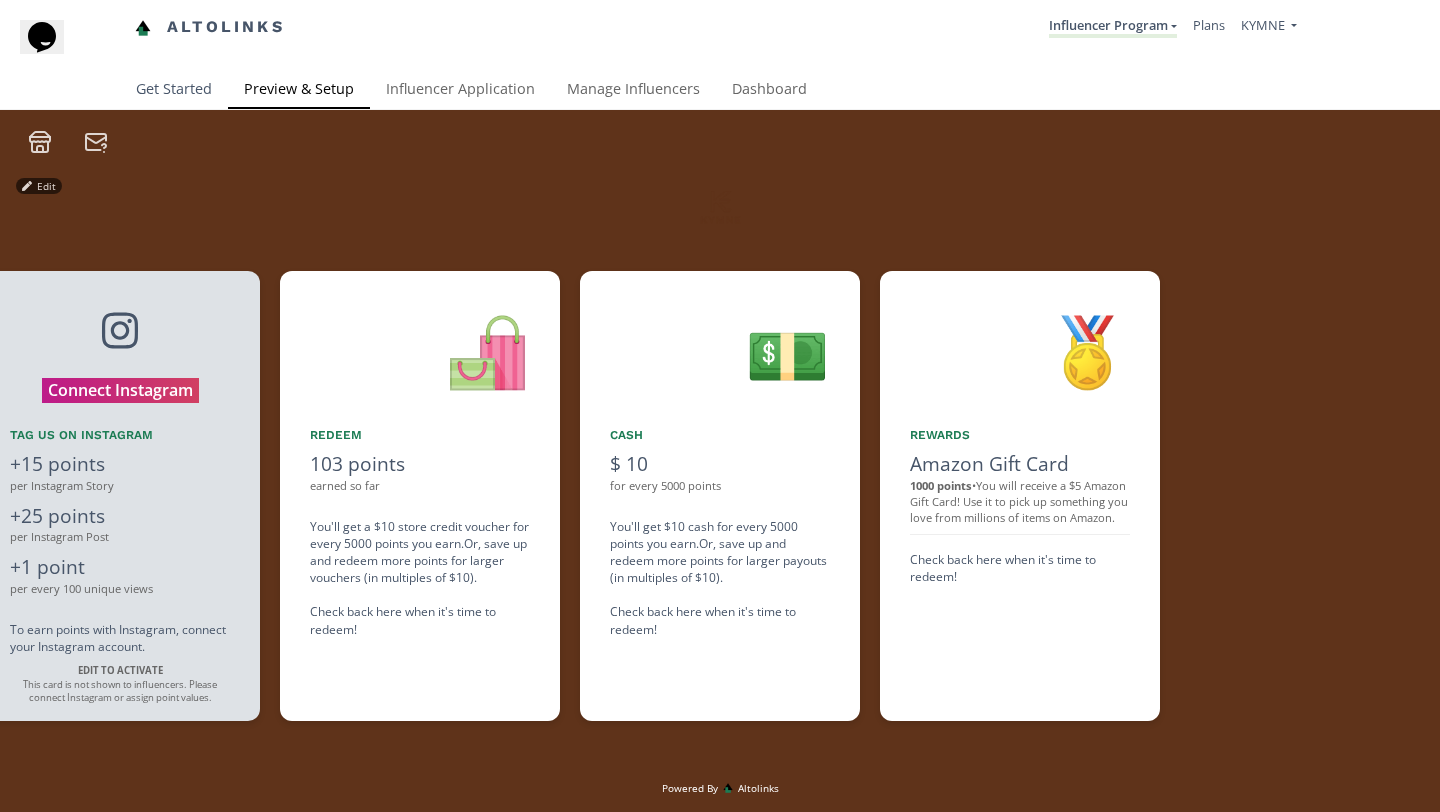 click on "Get Started" at bounding box center (174, 91) 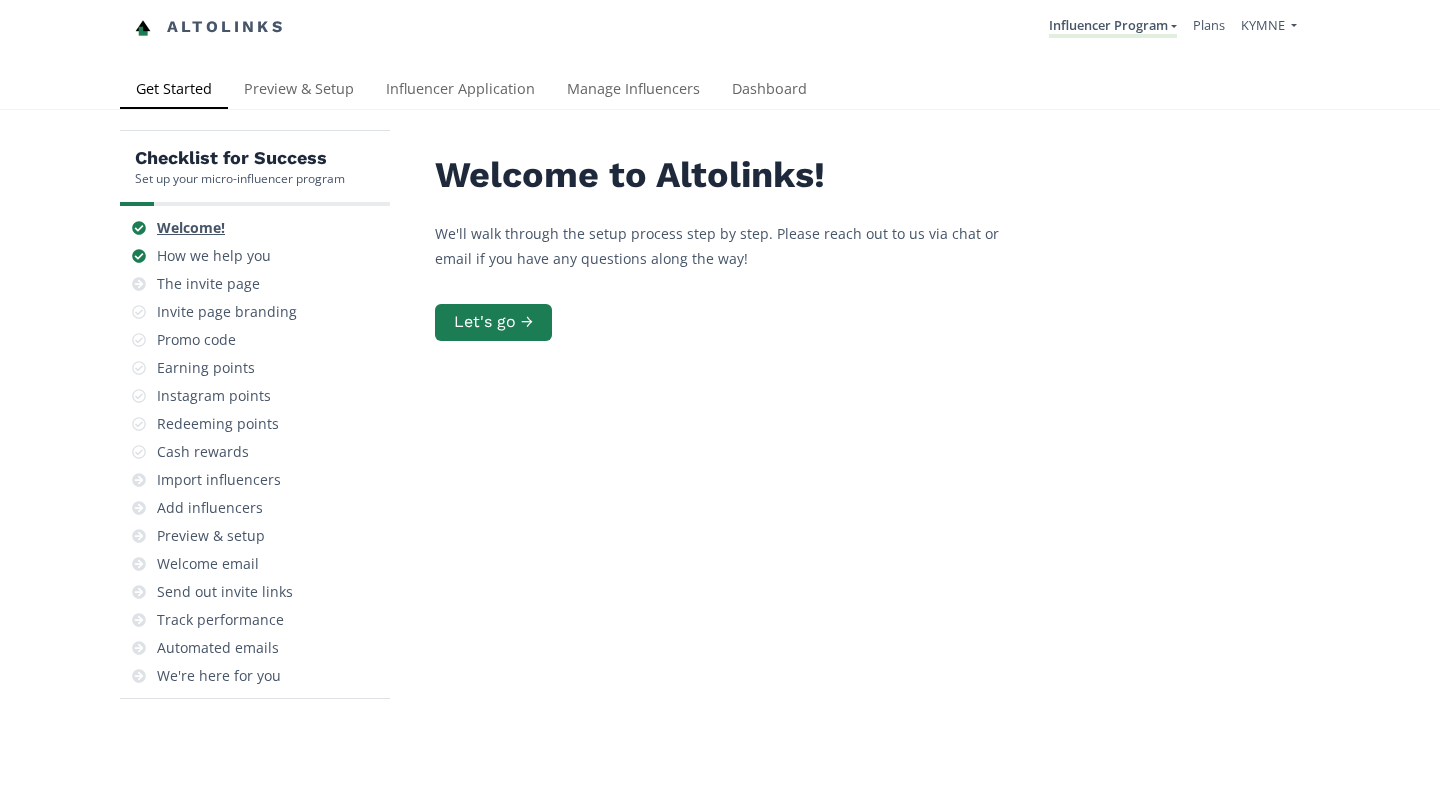 scroll, scrollTop: 0, scrollLeft: 0, axis: both 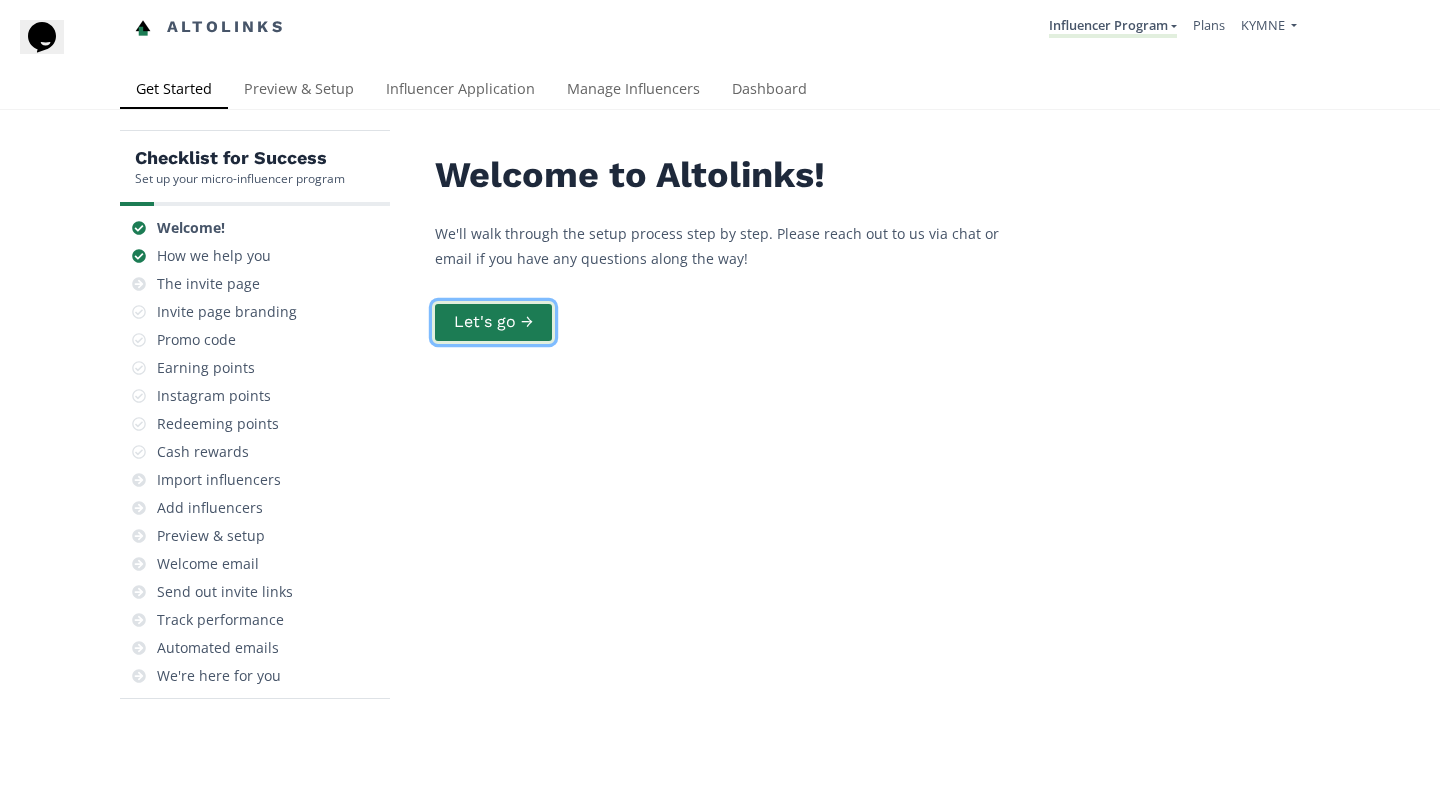 click on "Let's go →" at bounding box center [493, 322] 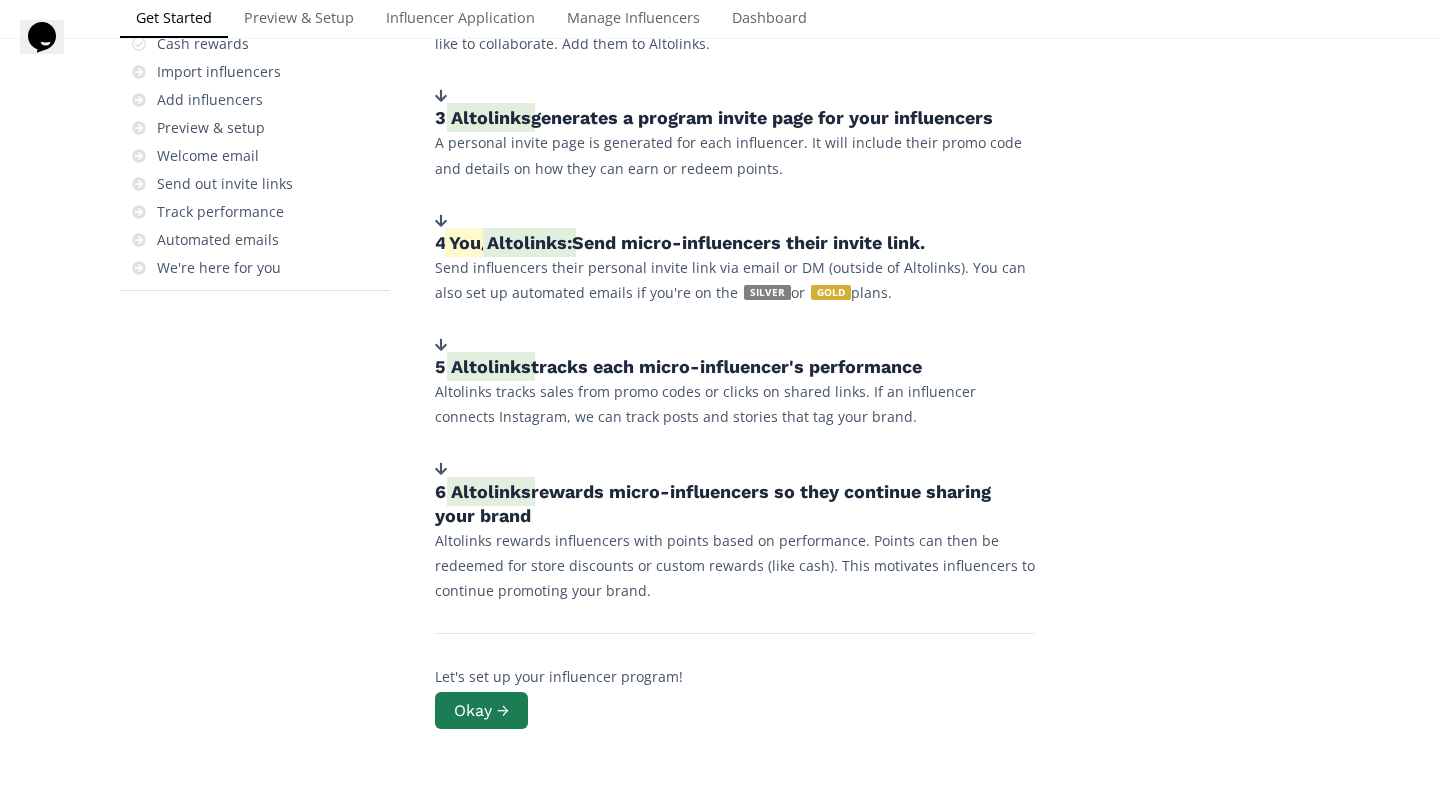 scroll, scrollTop: 706, scrollLeft: 0, axis: vertical 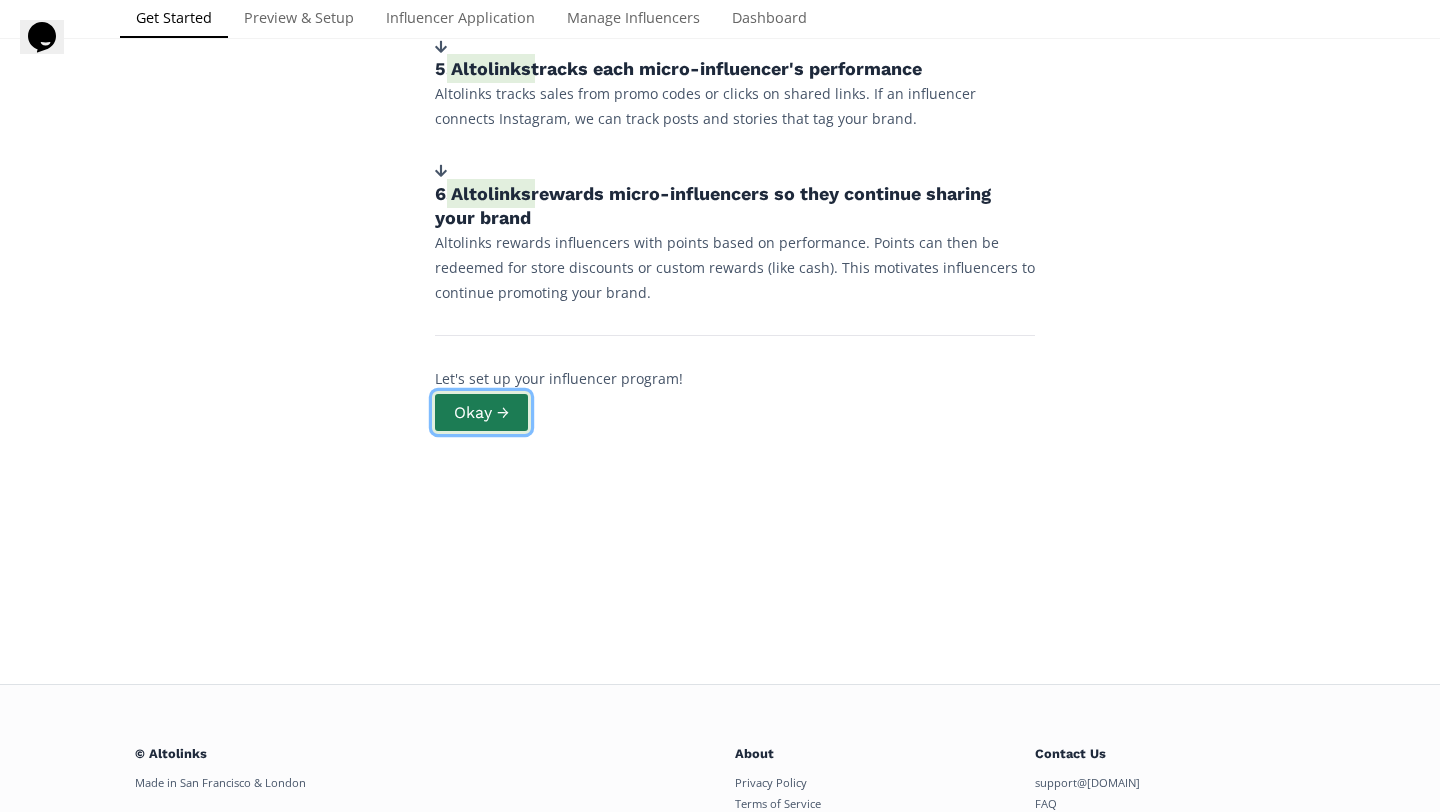 click on "Okay →" at bounding box center [481, 412] 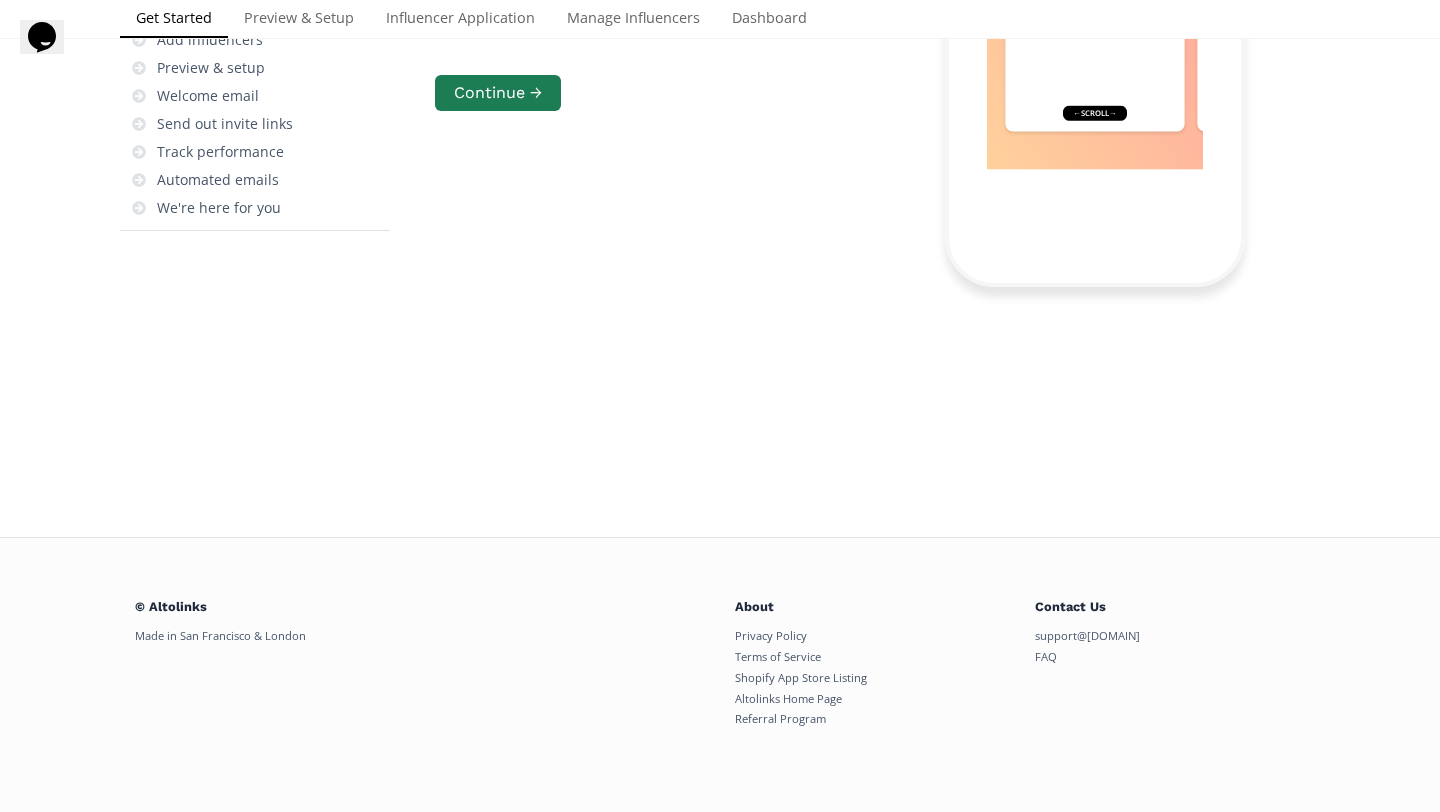 scroll, scrollTop: 0, scrollLeft: 0, axis: both 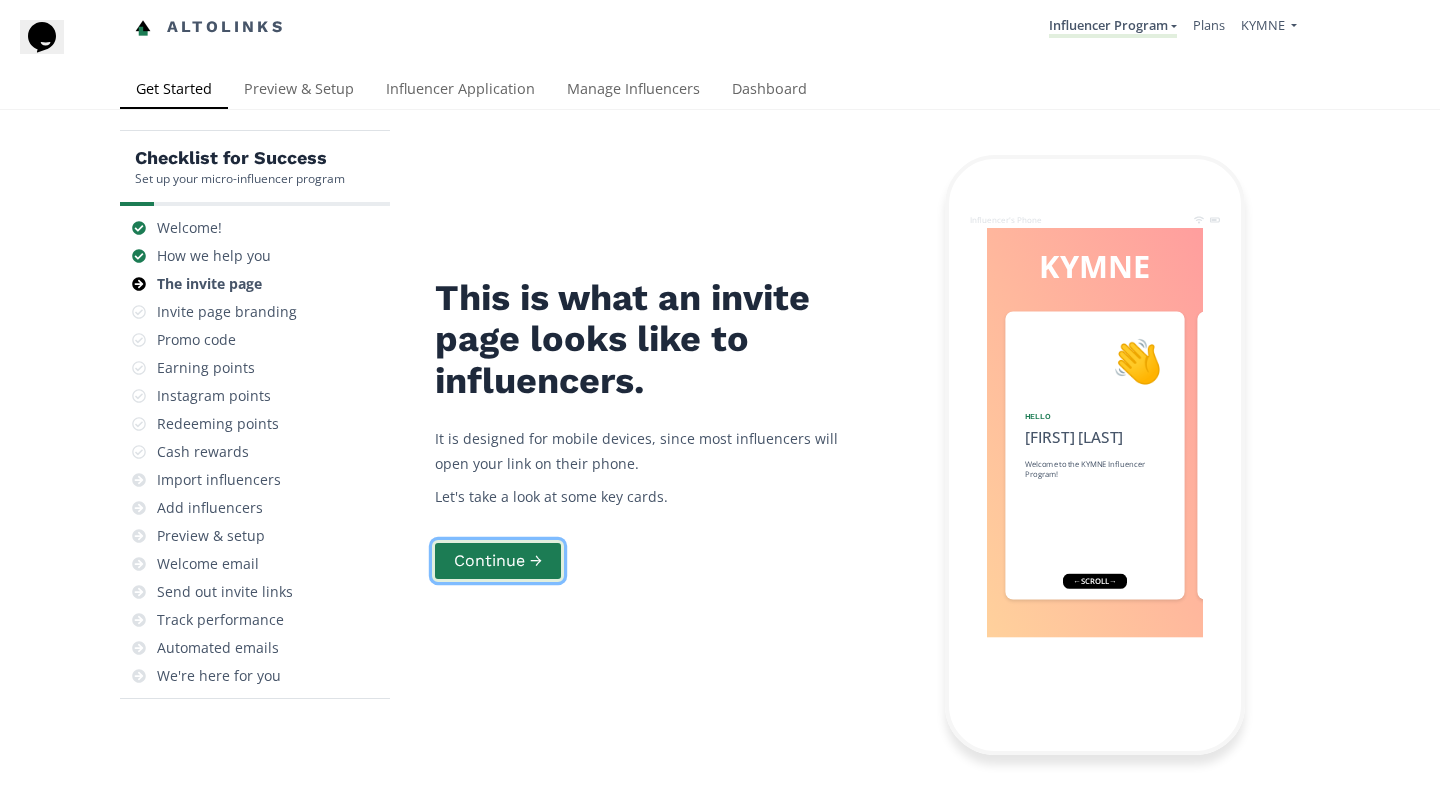 click on "Continue →" at bounding box center [498, 561] 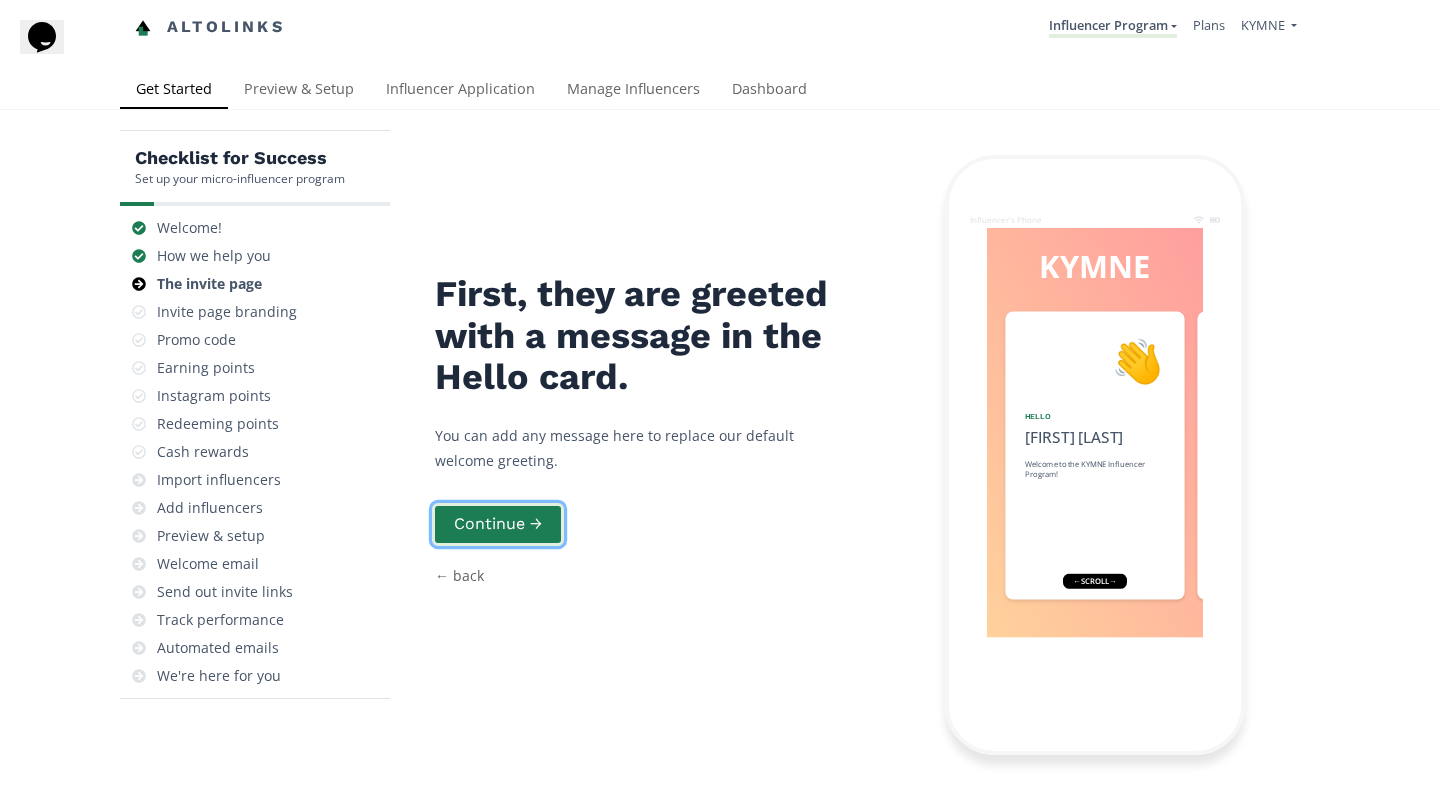 scroll, scrollTop: 49, scrollLeft: 0, axis: vertical 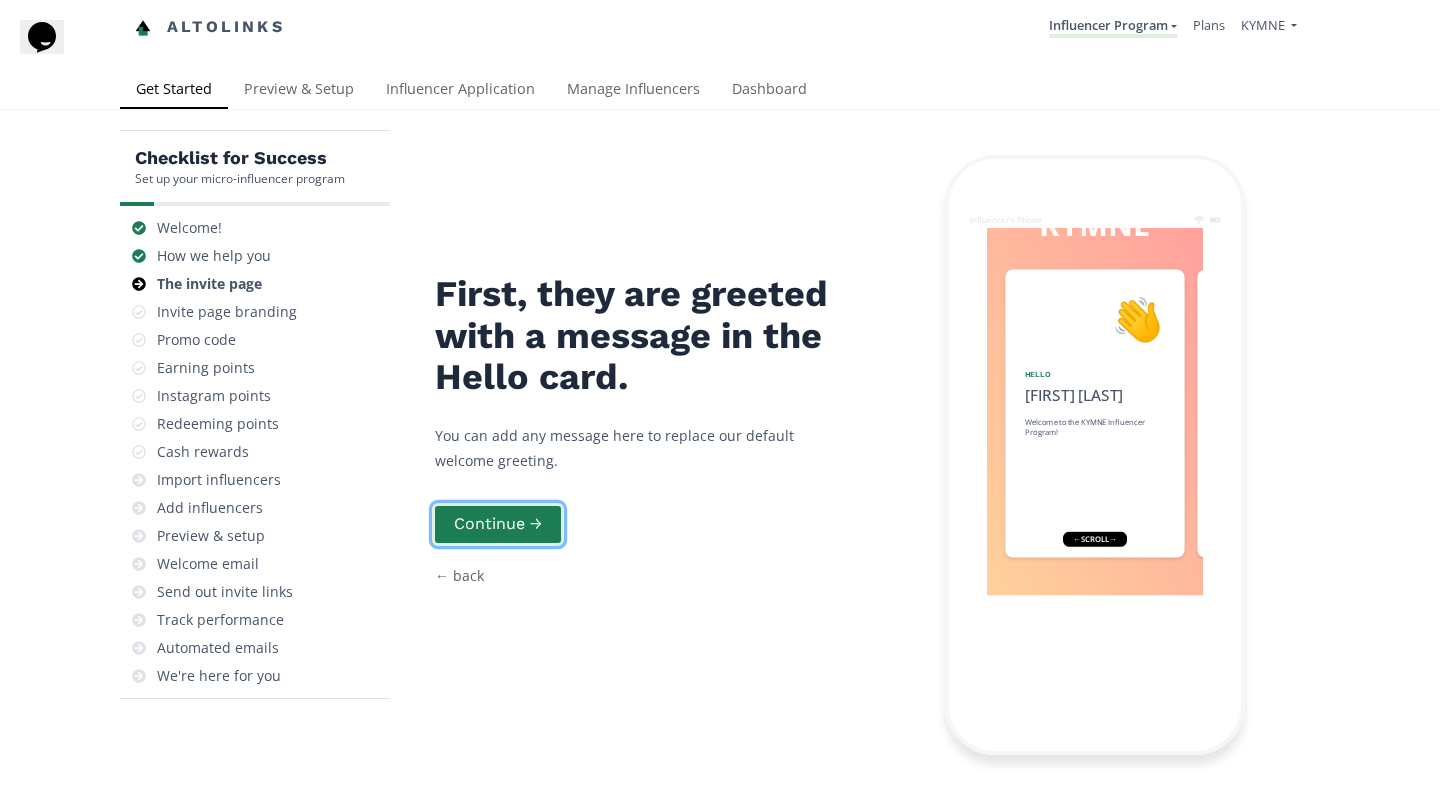 click on "Continue →" at bounding box center (498, 524) 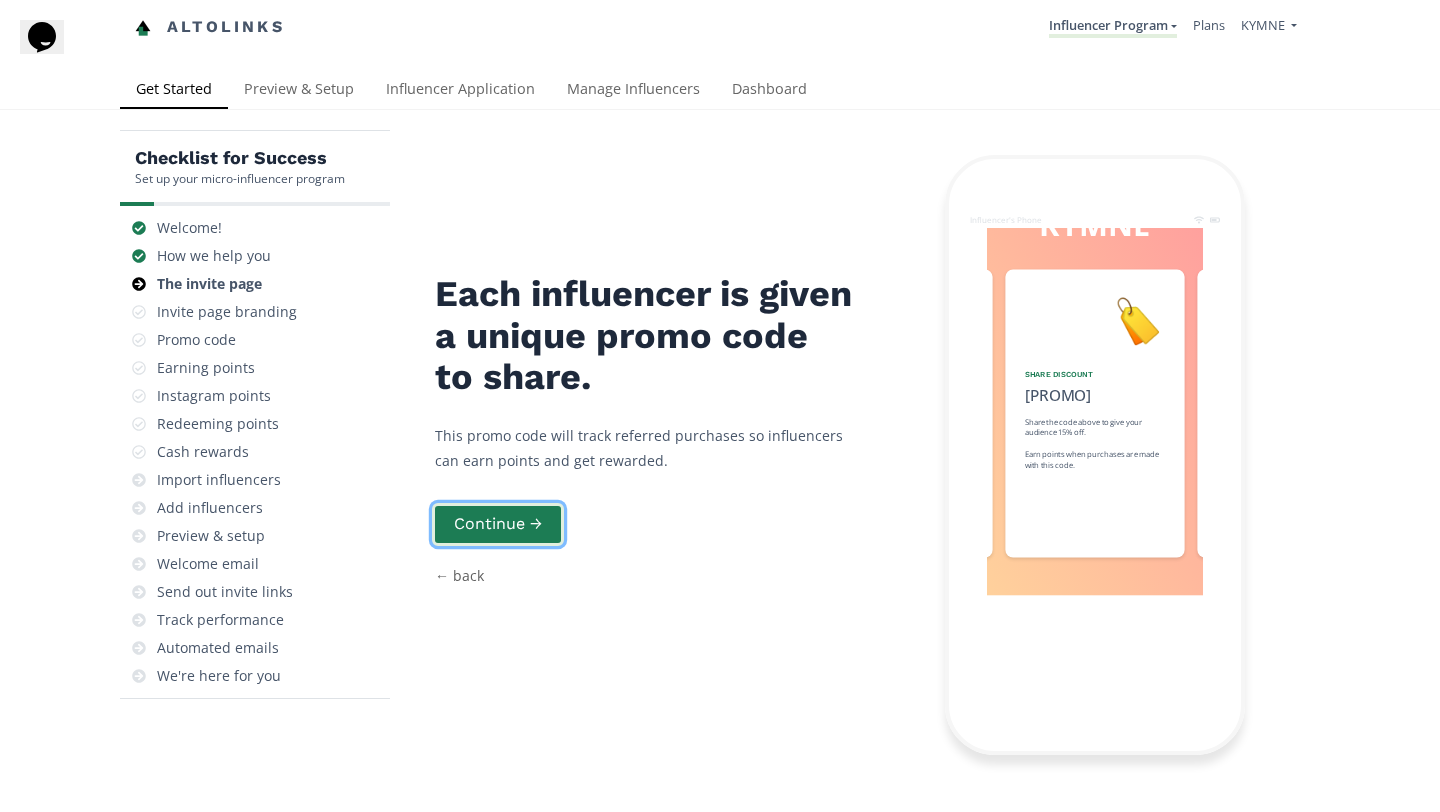 click on "Continue →" at bounding box center (498, 524) 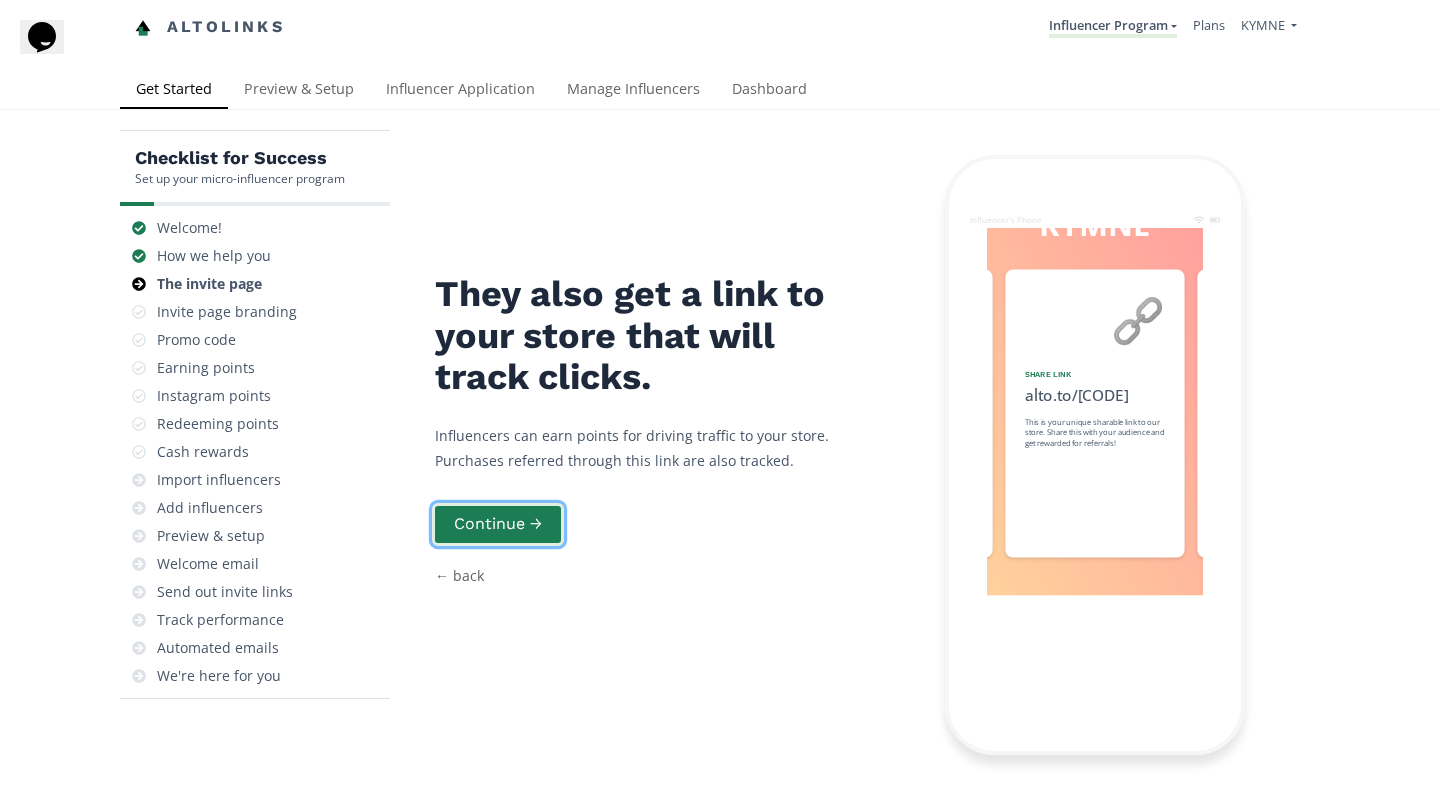 click on "Continue →" at bounding box center [498, 524] 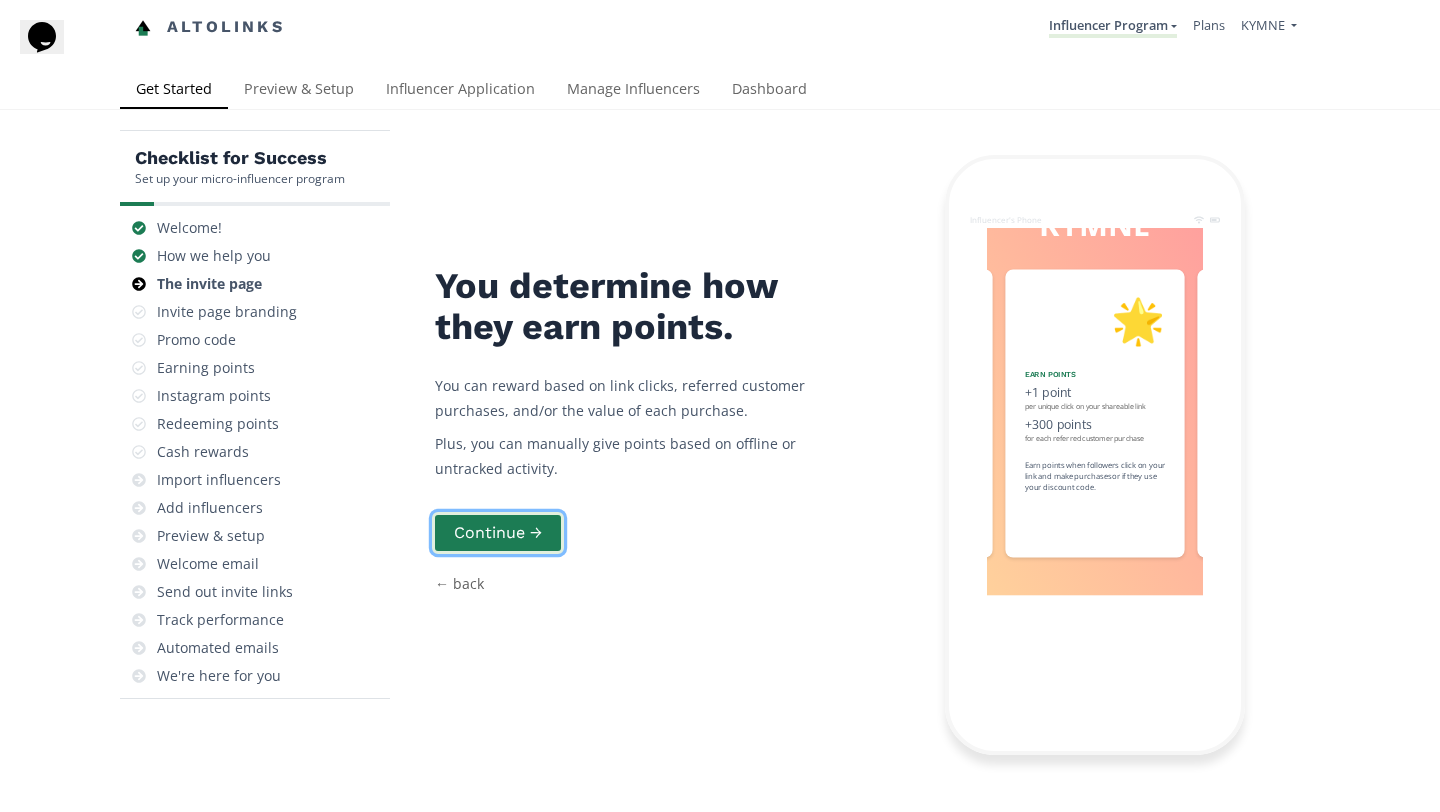 click on "Continue →" at bounding box center (498, 533) 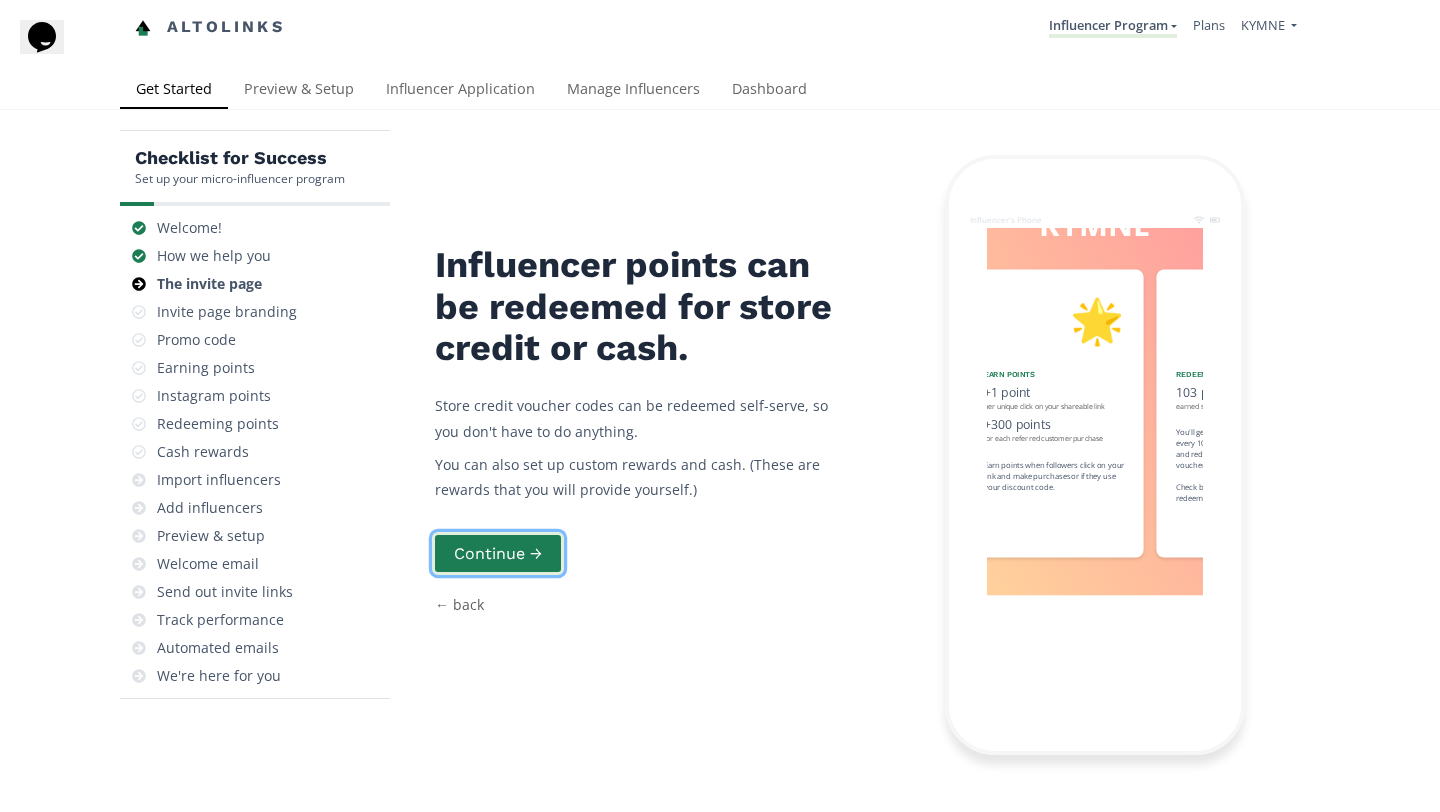 scroll, scrollTop: 0, scrollLeft: 1118, axis: horizontal 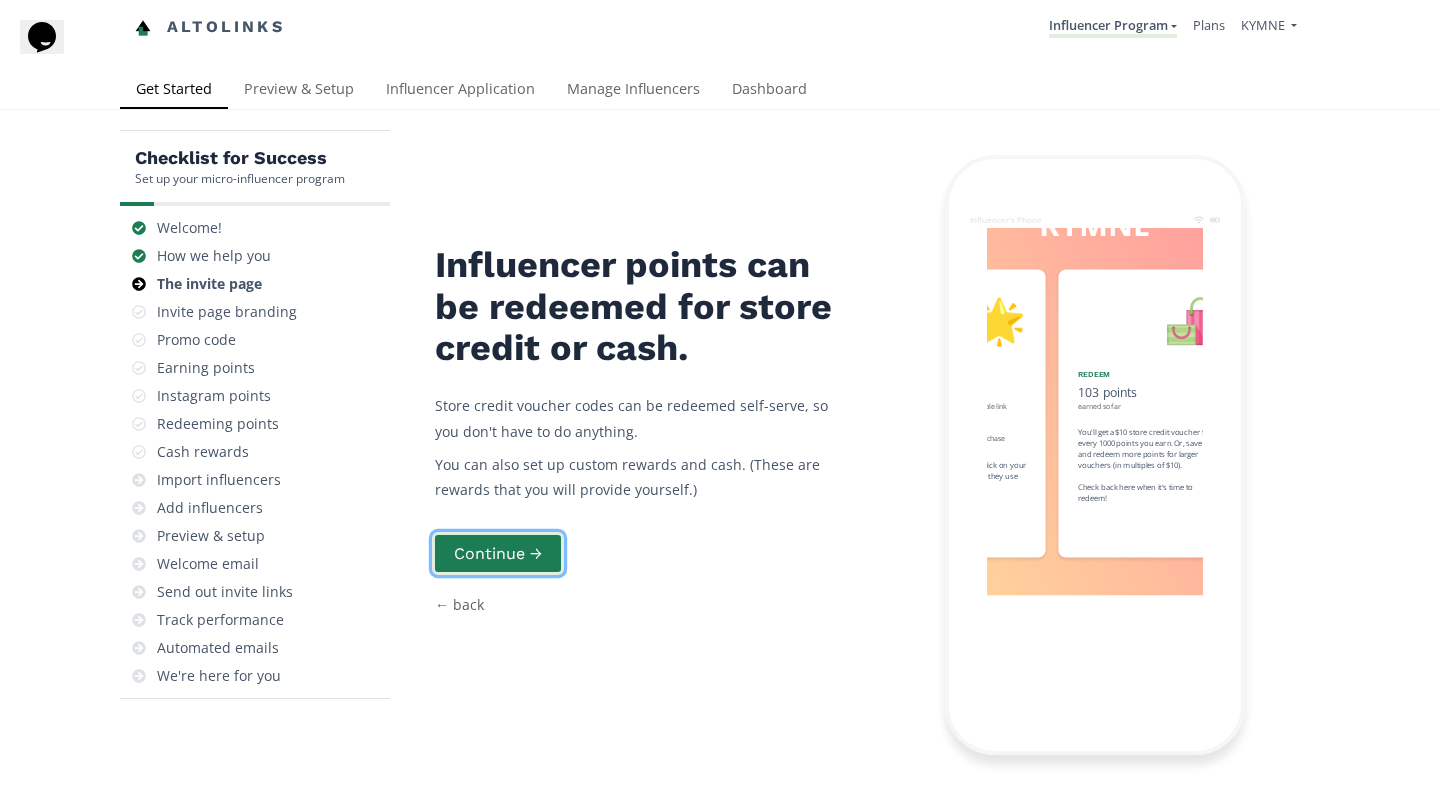click on "Continue →" at bounding box center (498, 553) 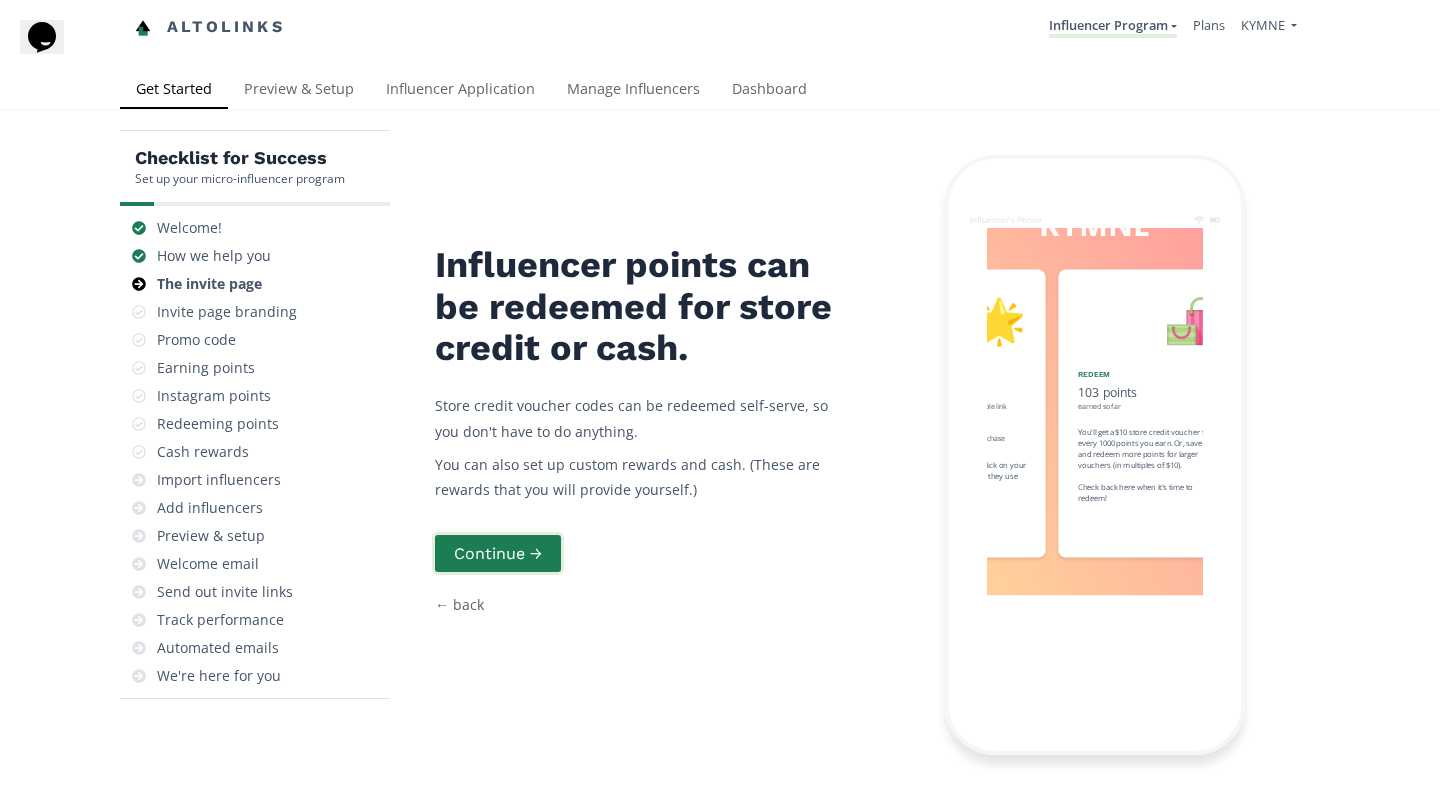 scroll, scrollTop: 0, scrollLeft: 0, axis: both 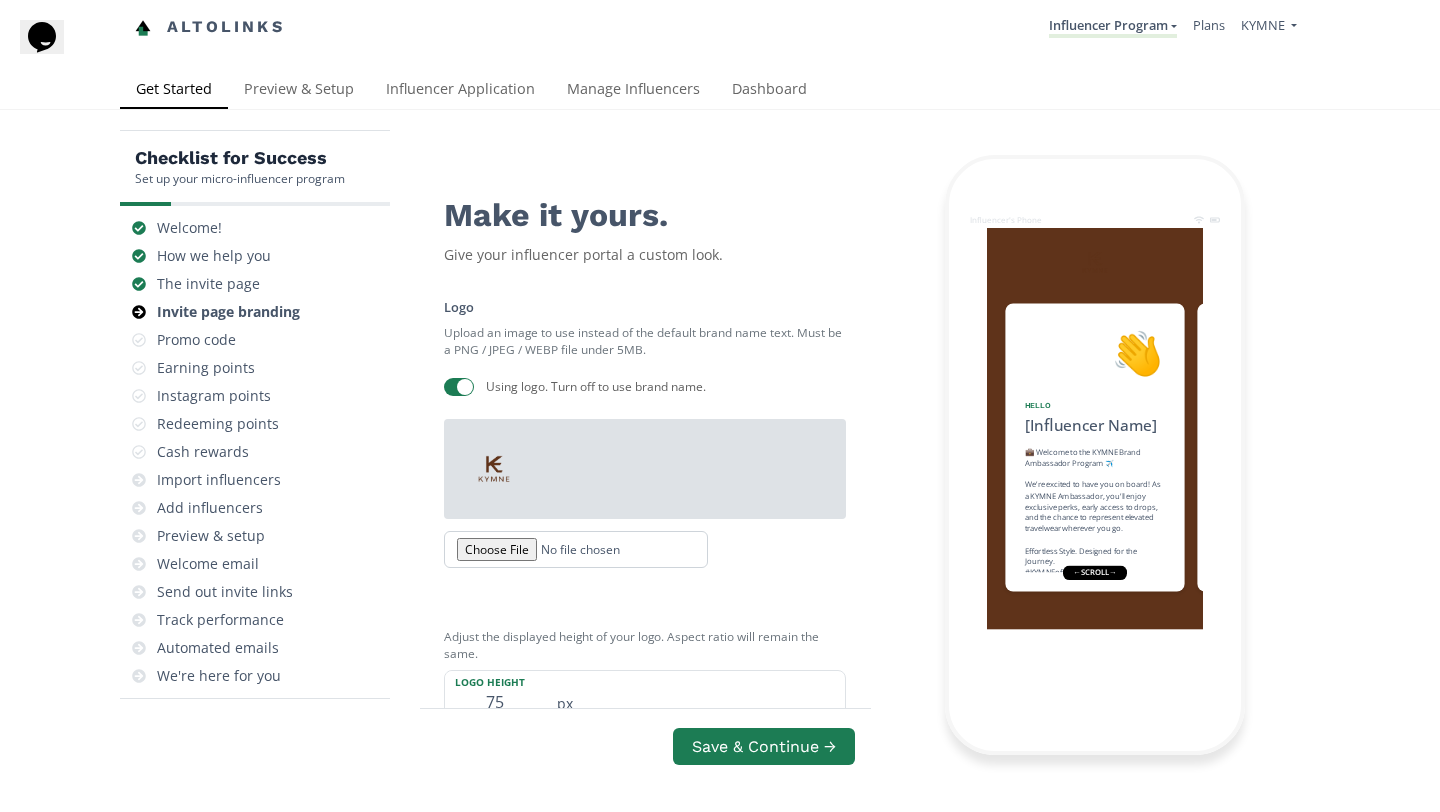 click on "Must be a PNG / JPEG / WEBP file under 5MB. Using logo. Turn off to use brand name. Adjust the displayed height of your logo. Aspect ratio will remain the same. Logo Height 75 px Background Color Choose a color that would work well with both black and white text. Gradient Background Color Choose a color slightly lighter or darker than the above to create a gradient effect. For inspiration, see https://uigradients.com/ Program Name Change if you have a custom program name, such as "VIP Program" or "Ambassador Squad" Influencer Program Brand Name This is how your brand will appear to influencers. [BRAND] Save & Continue →" at bounding box center [645, 790] 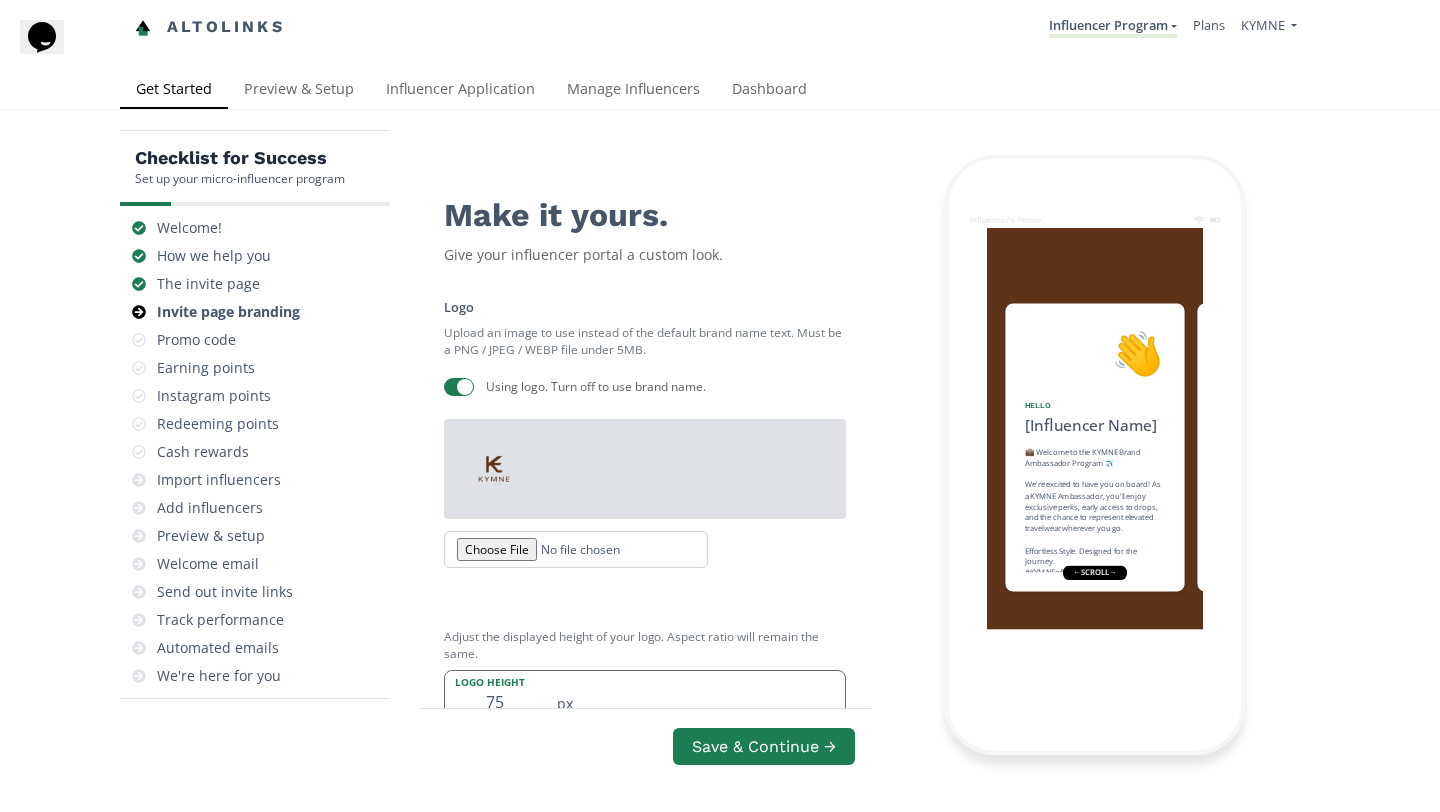 click on "75" at bounding box center [495, 696] 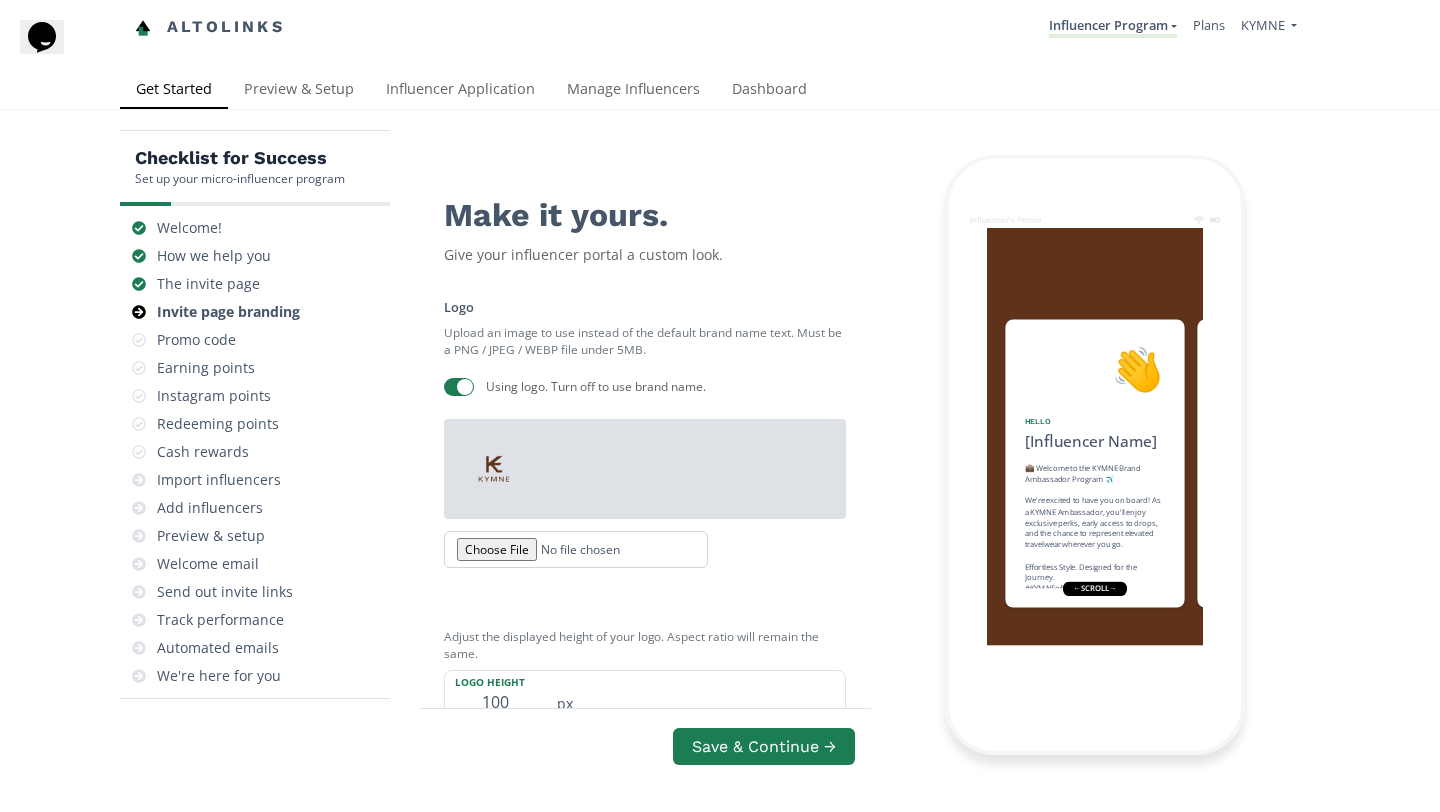 scroll, scrollTop: 715, scrollLeft: 0, axis: vertical 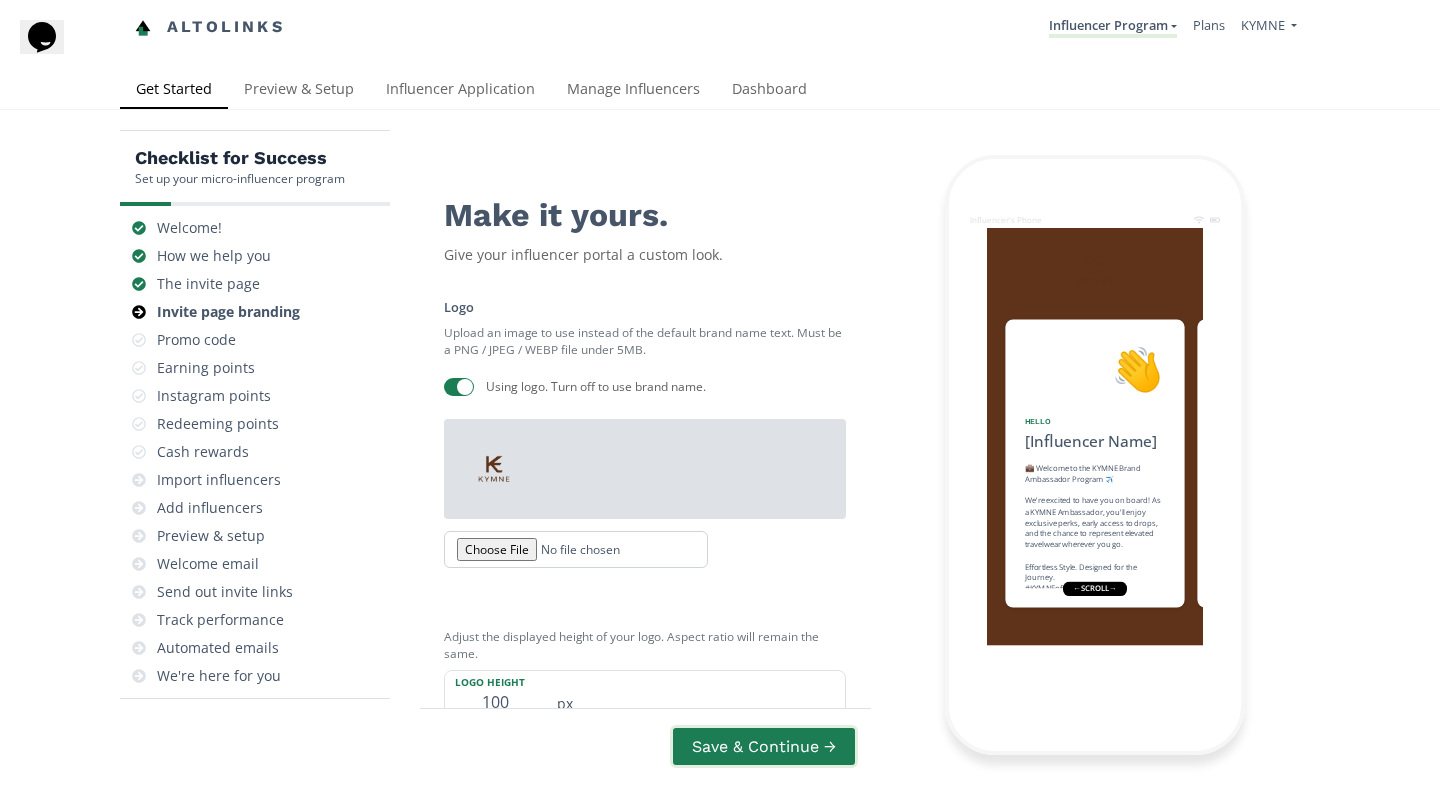 type on "100" 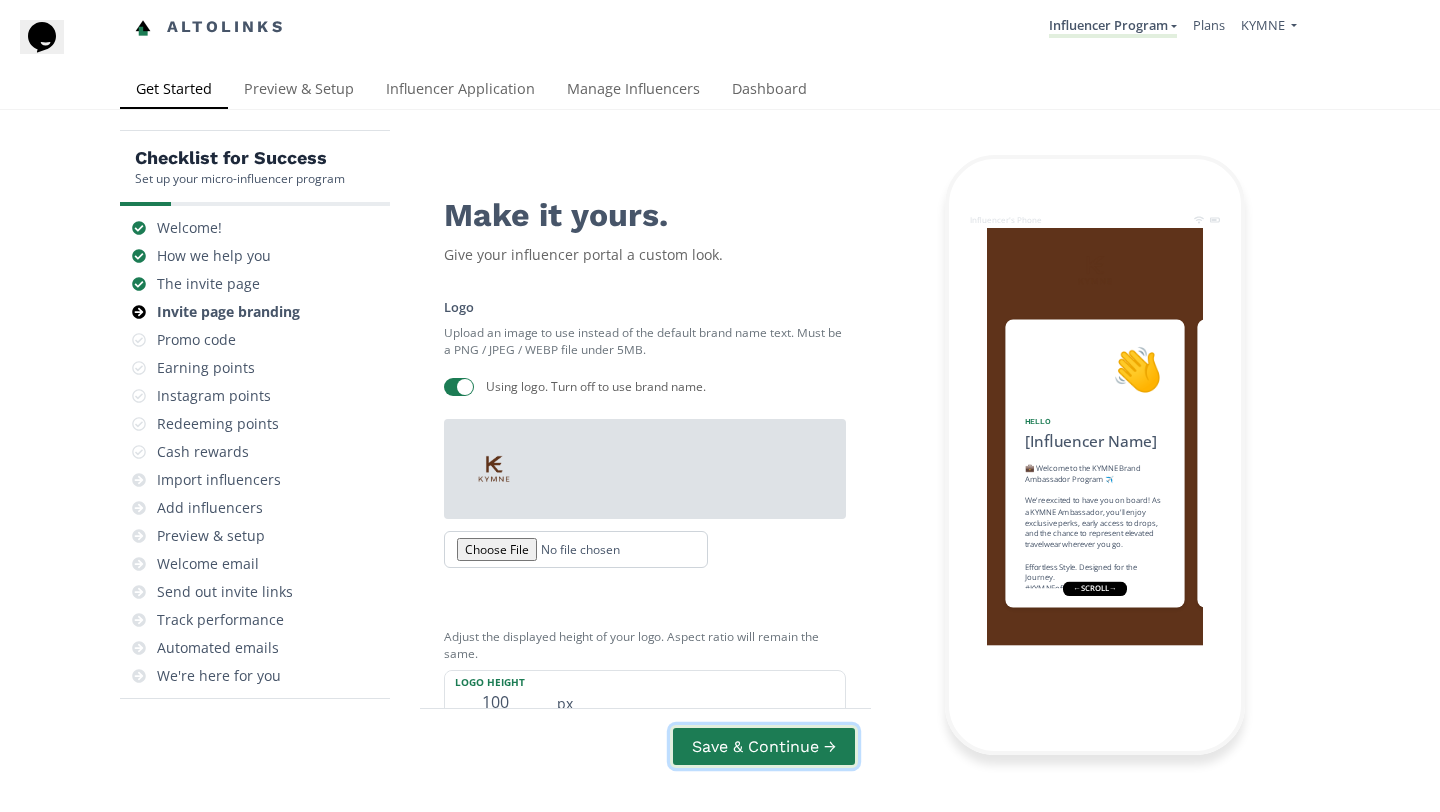 click on "Save & Continue →" at bounding box center [764, 746] 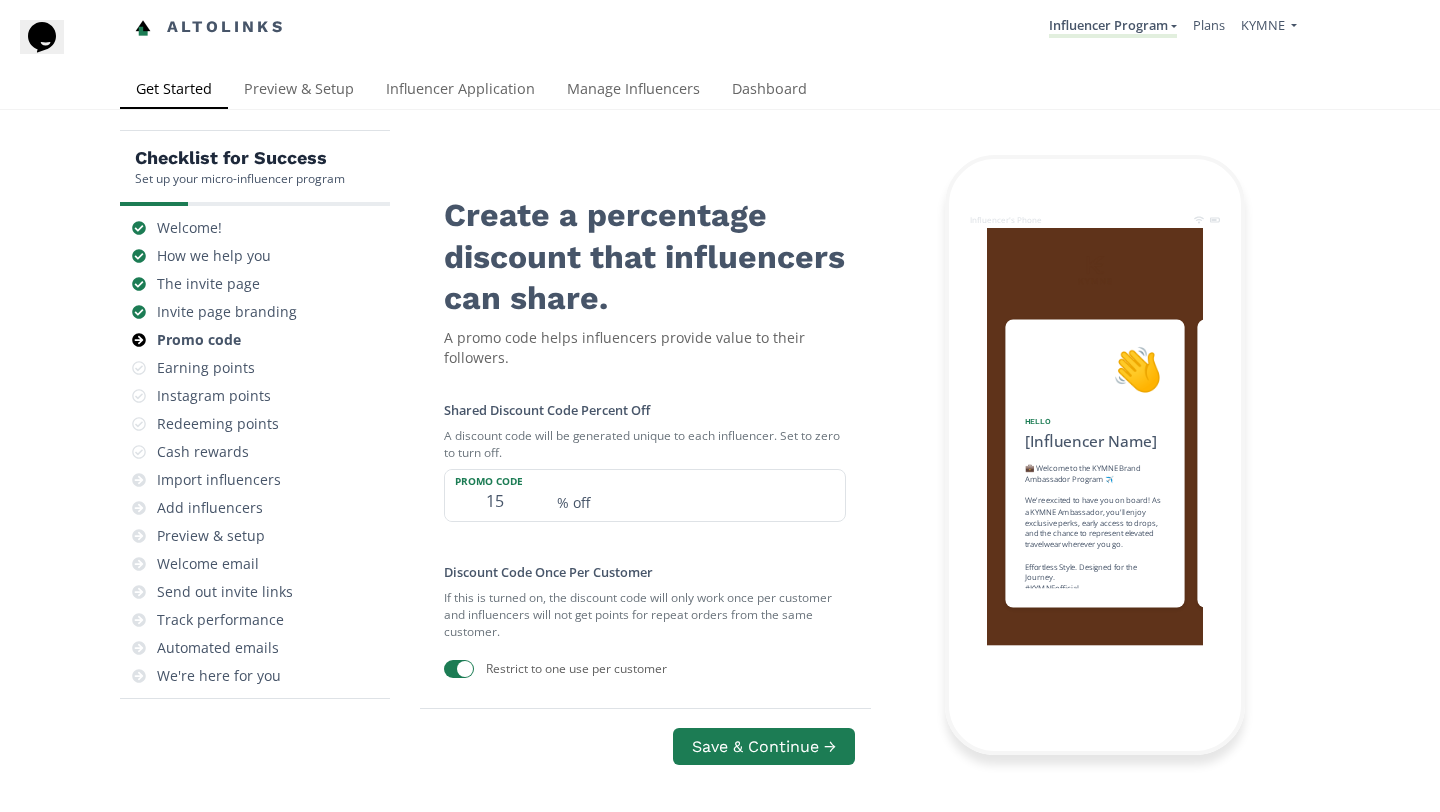 scroll, scrollTop: 273, scrollLeft: 0, axis: vertical 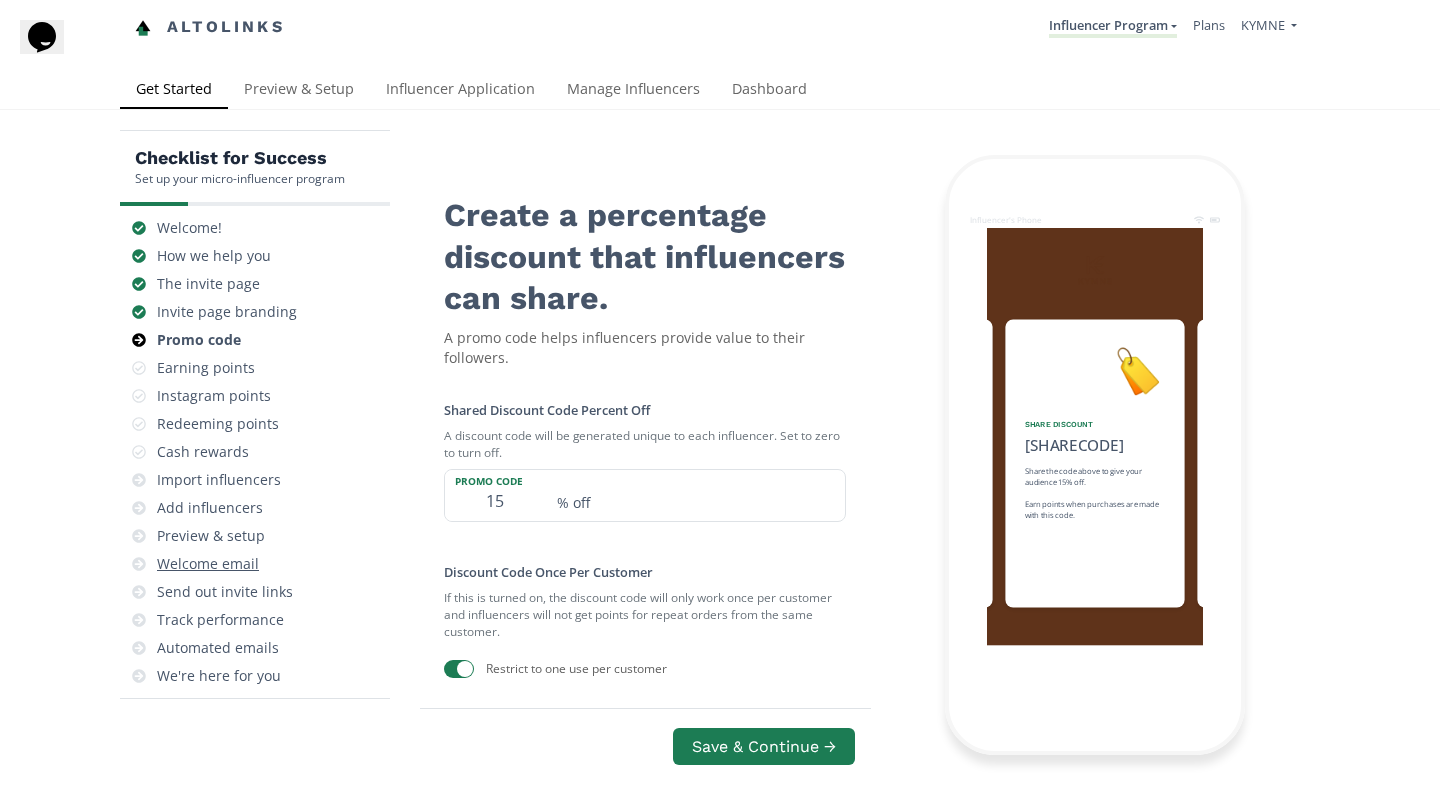 click on "Welcome email" at bounding box center (208, 564) 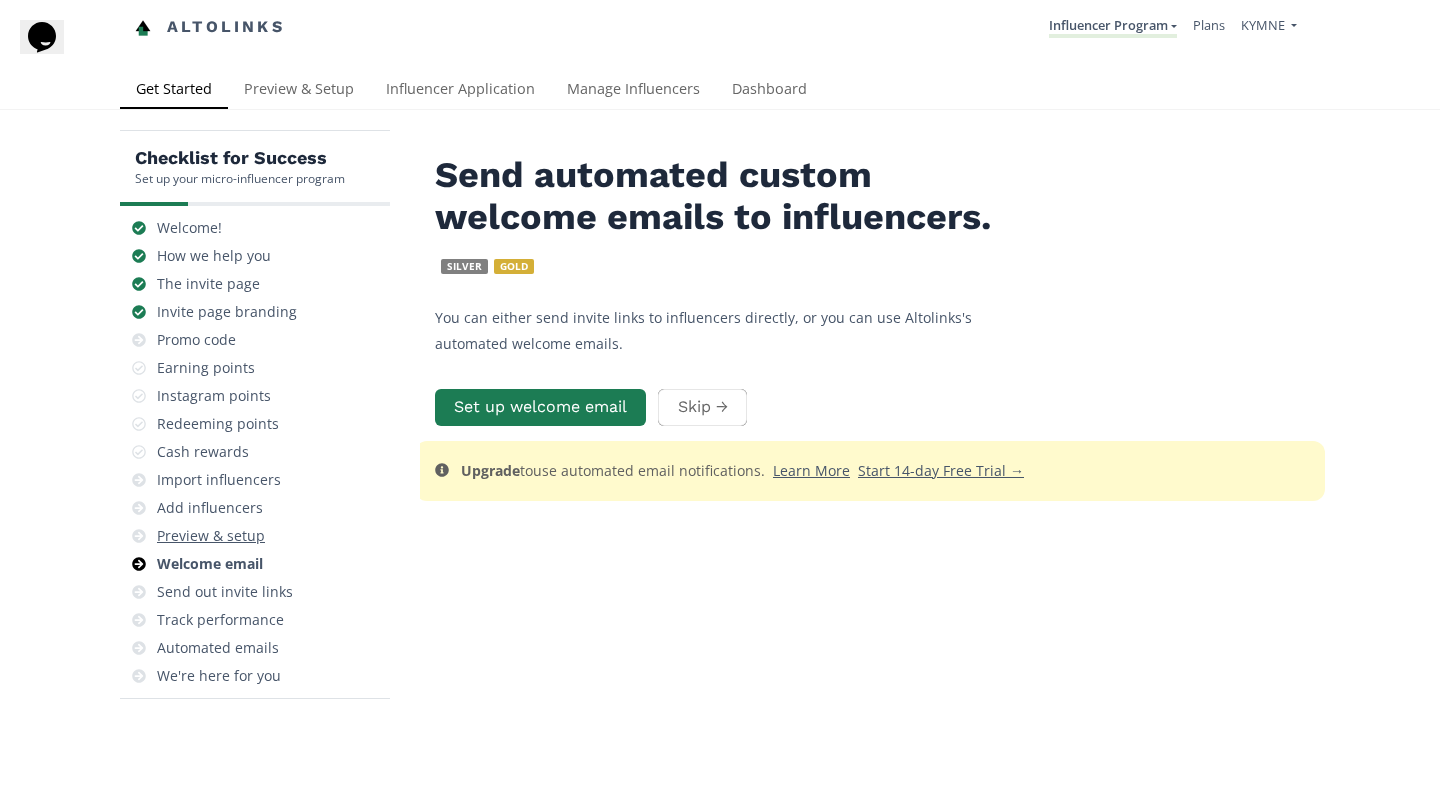 click on "Preview & setup" at bounding box center [211, 536] 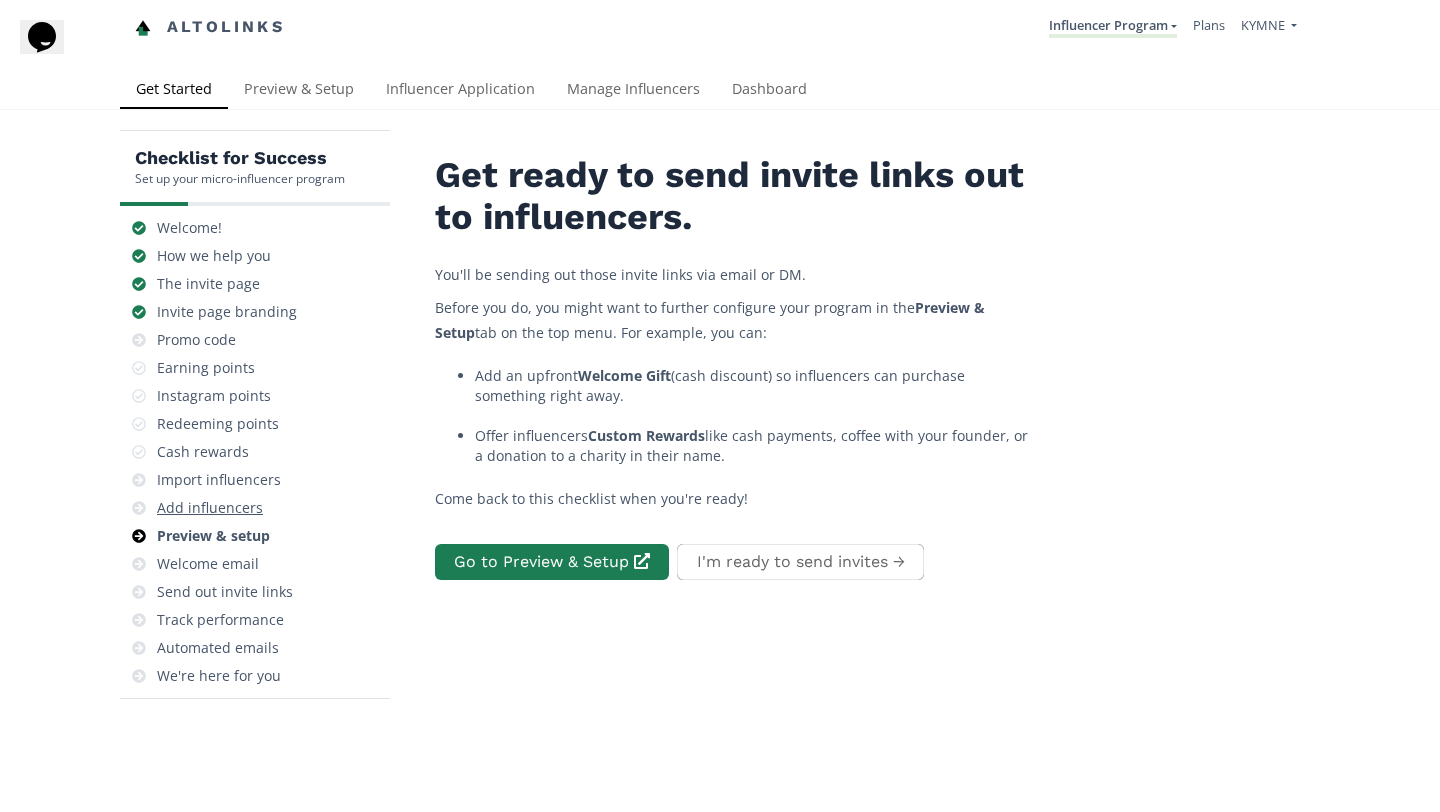 click on "Add influencers" at bounding box center (210, 508) 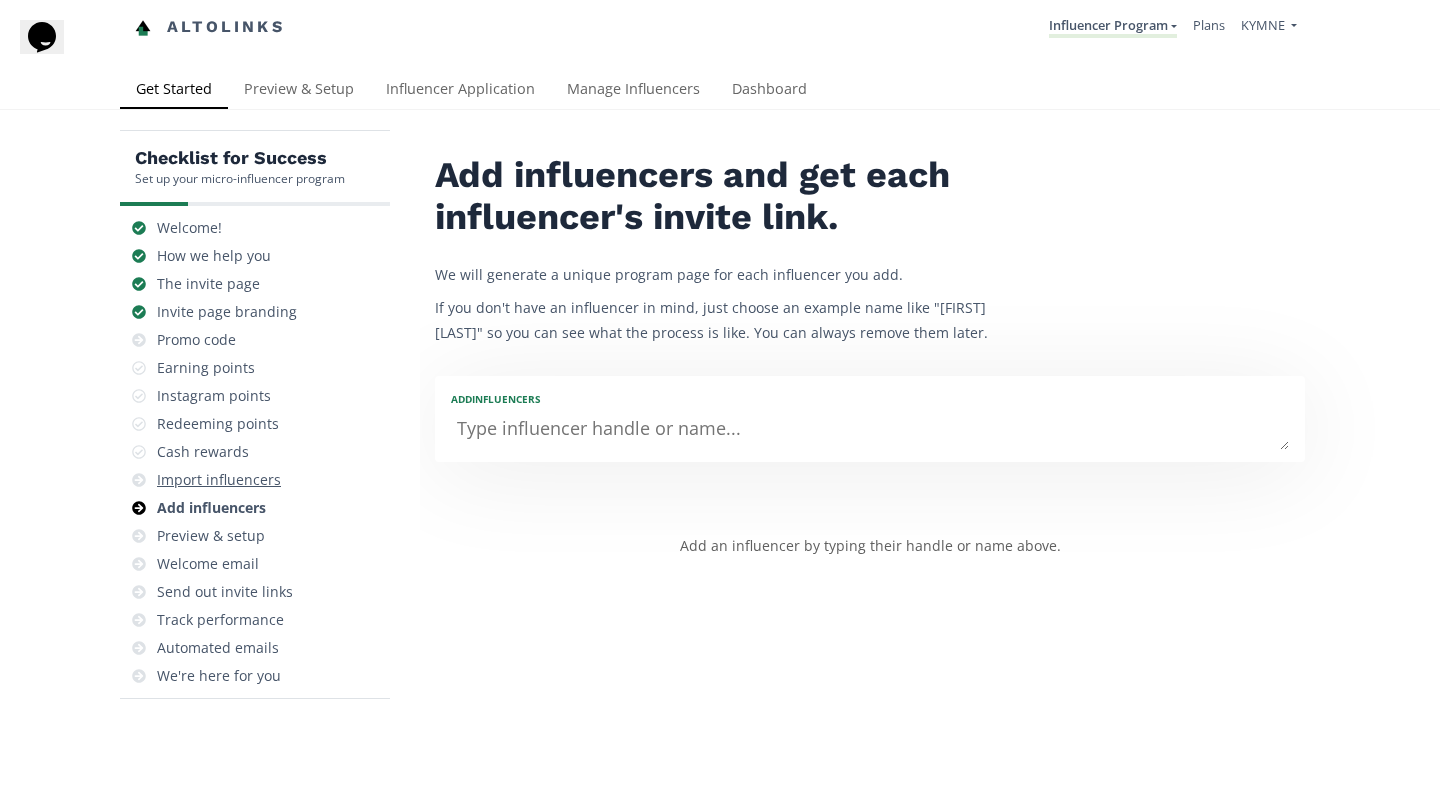 click on "Import influencers" at bounding box center (219, 480) 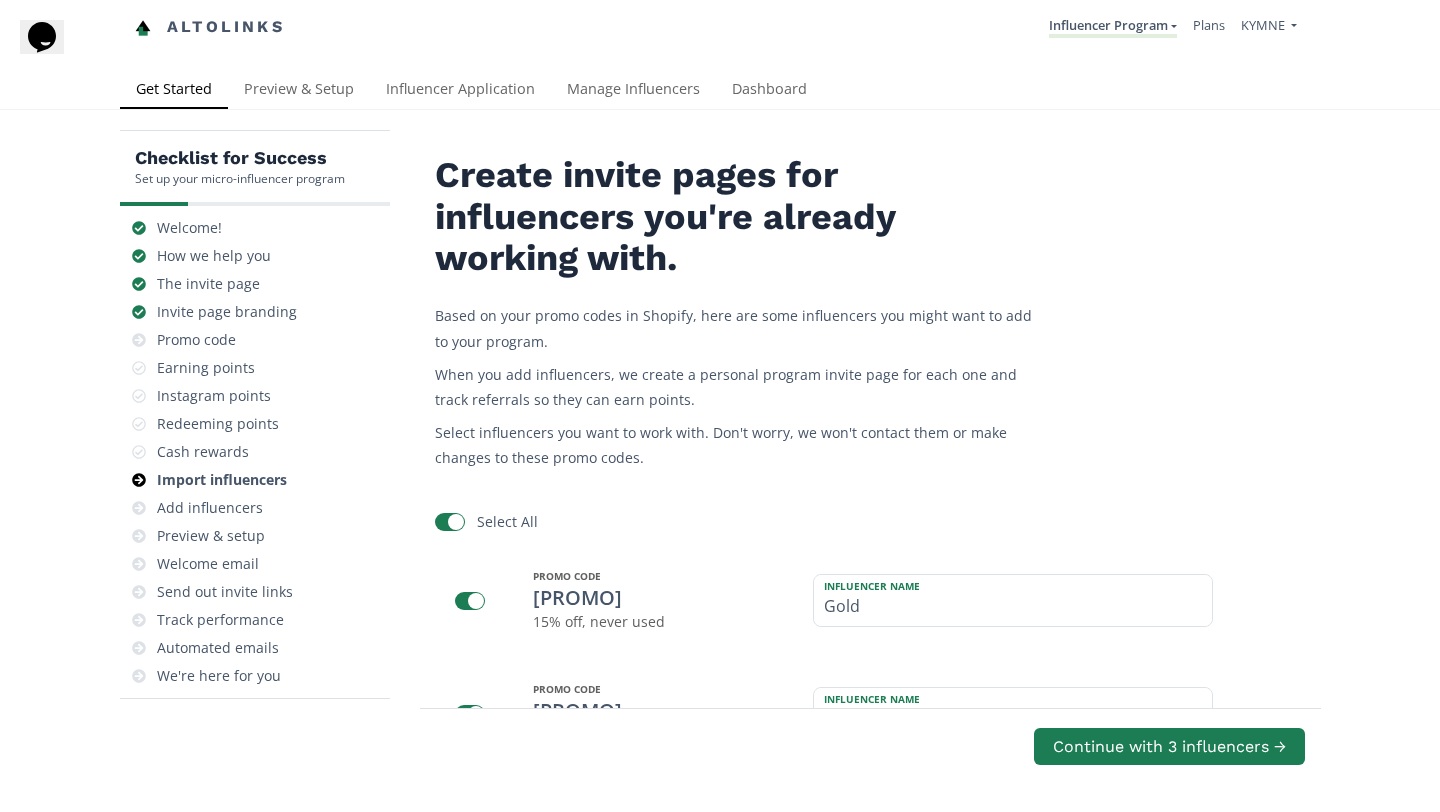 scroll, scrollTop: 148, scrollLeft: 0, axis: vertical 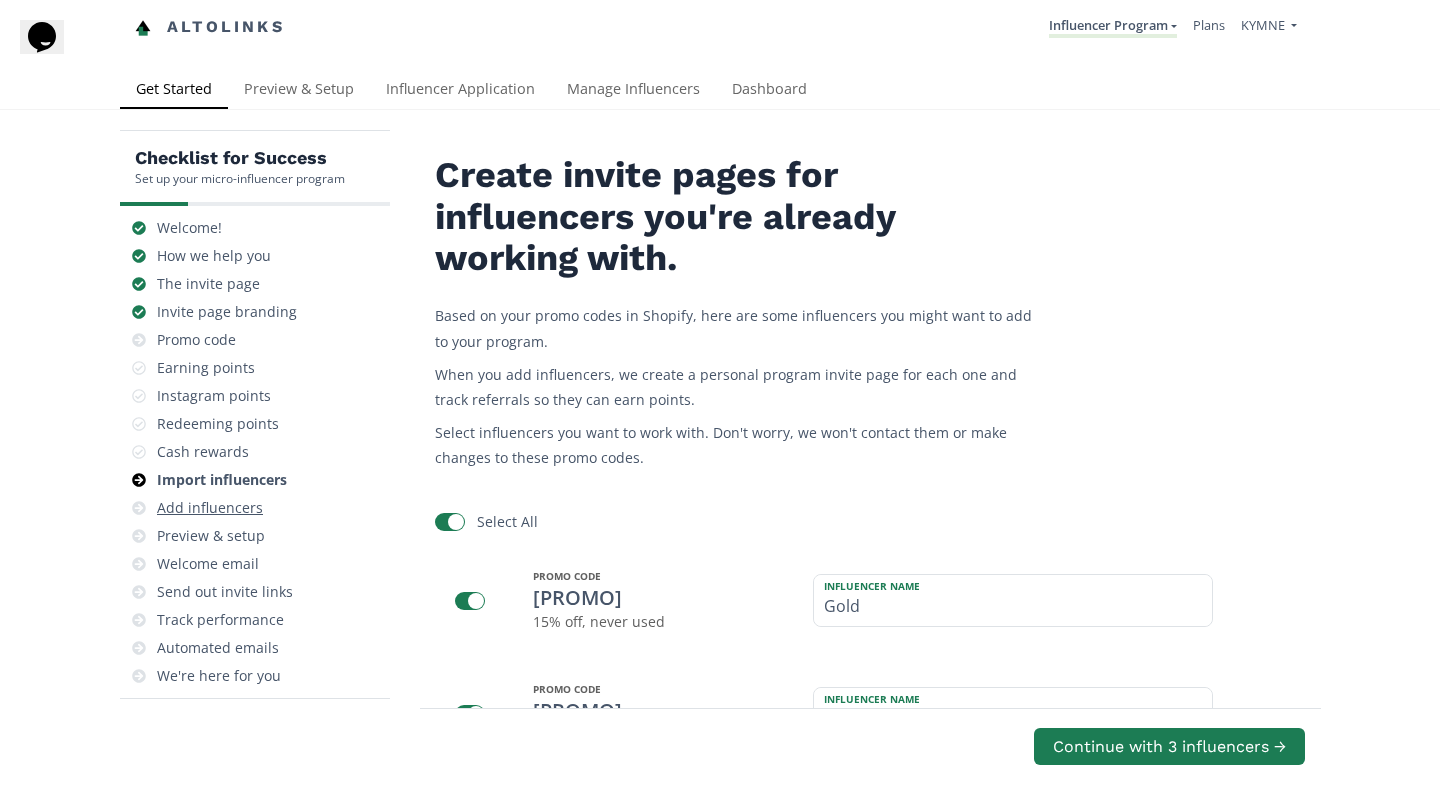 click on "Add influencers" at bounding box center (210, 508) 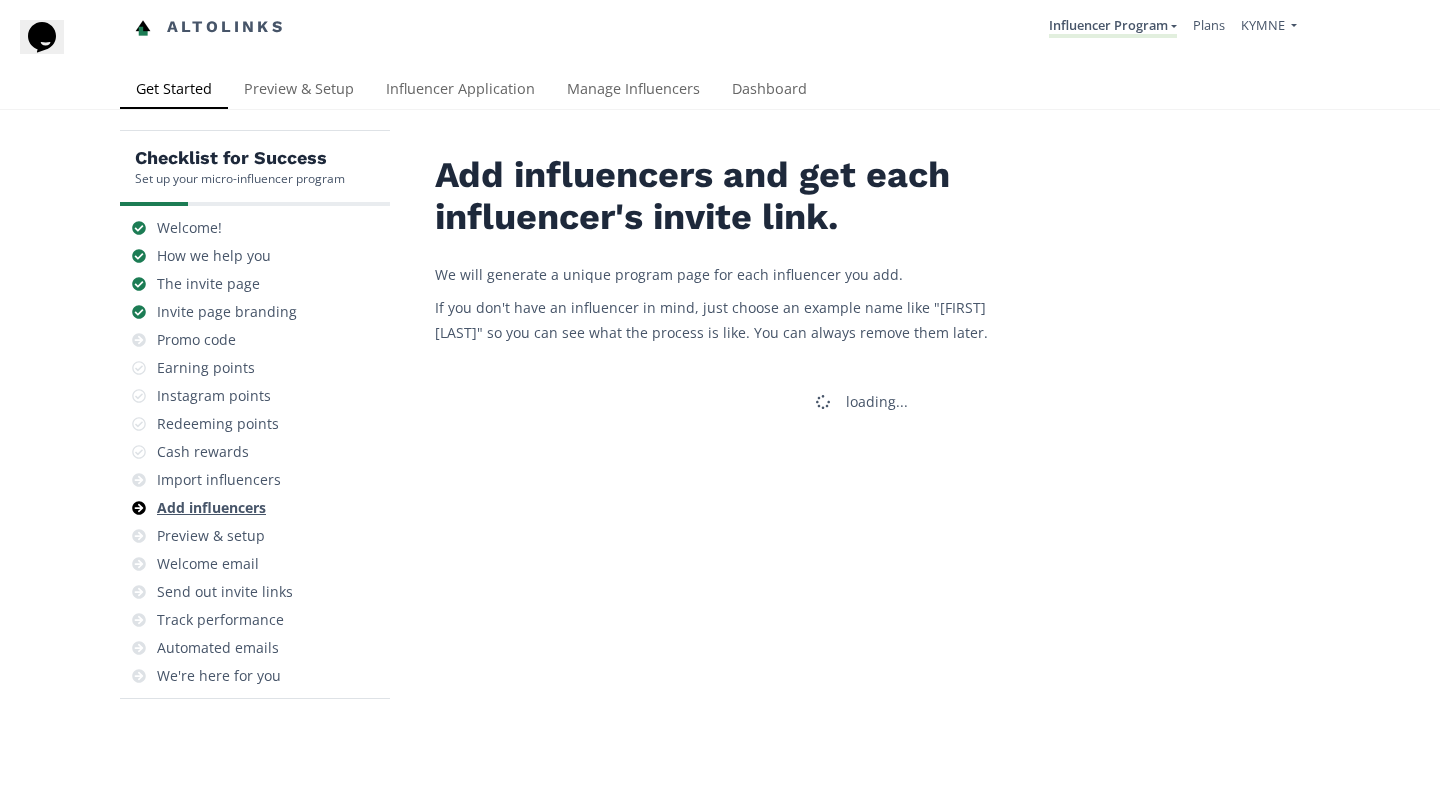 scroll, scrollTop: 80, scrollLeft: 0, axis: vertical 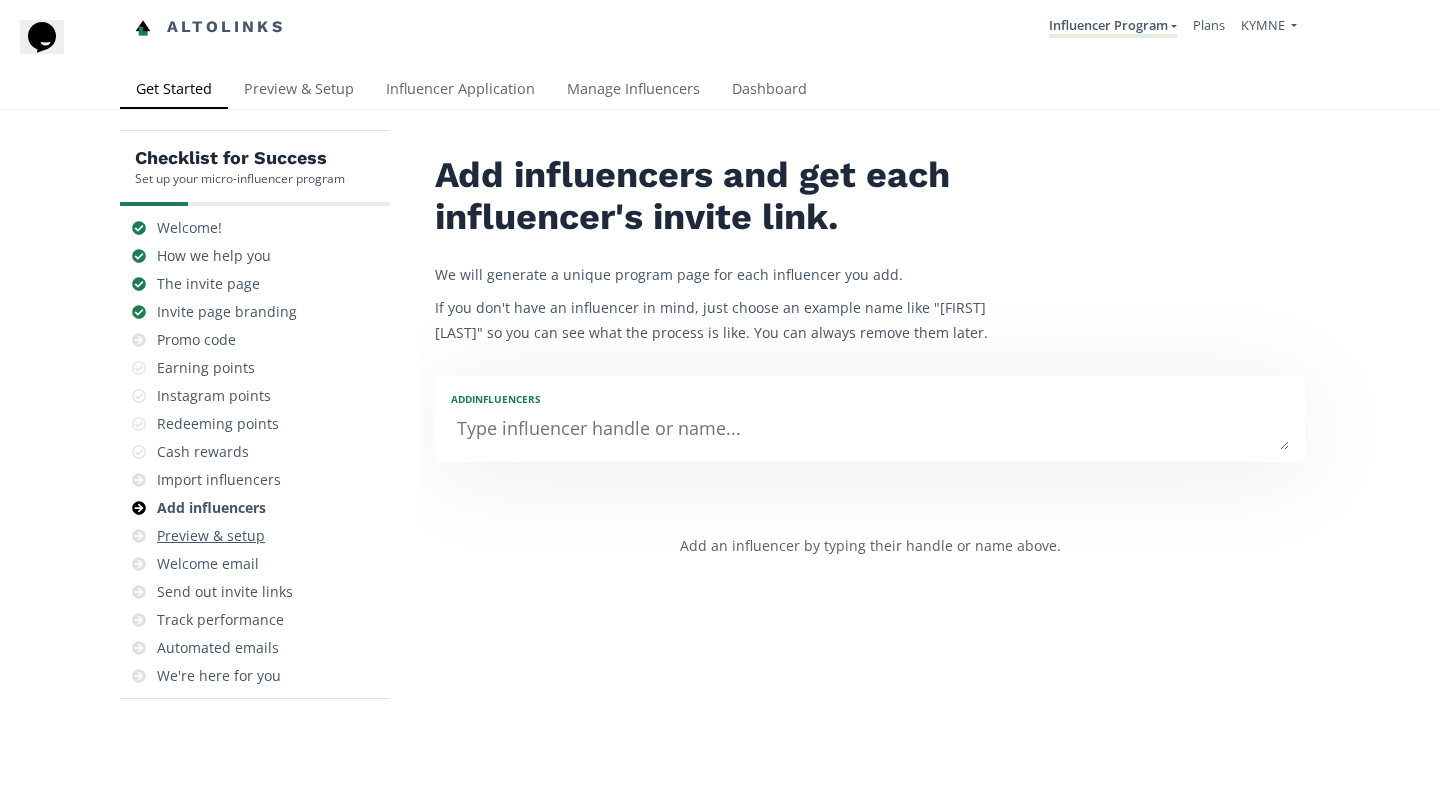 click on "Preview & setup" at bounding box center (211, 536) 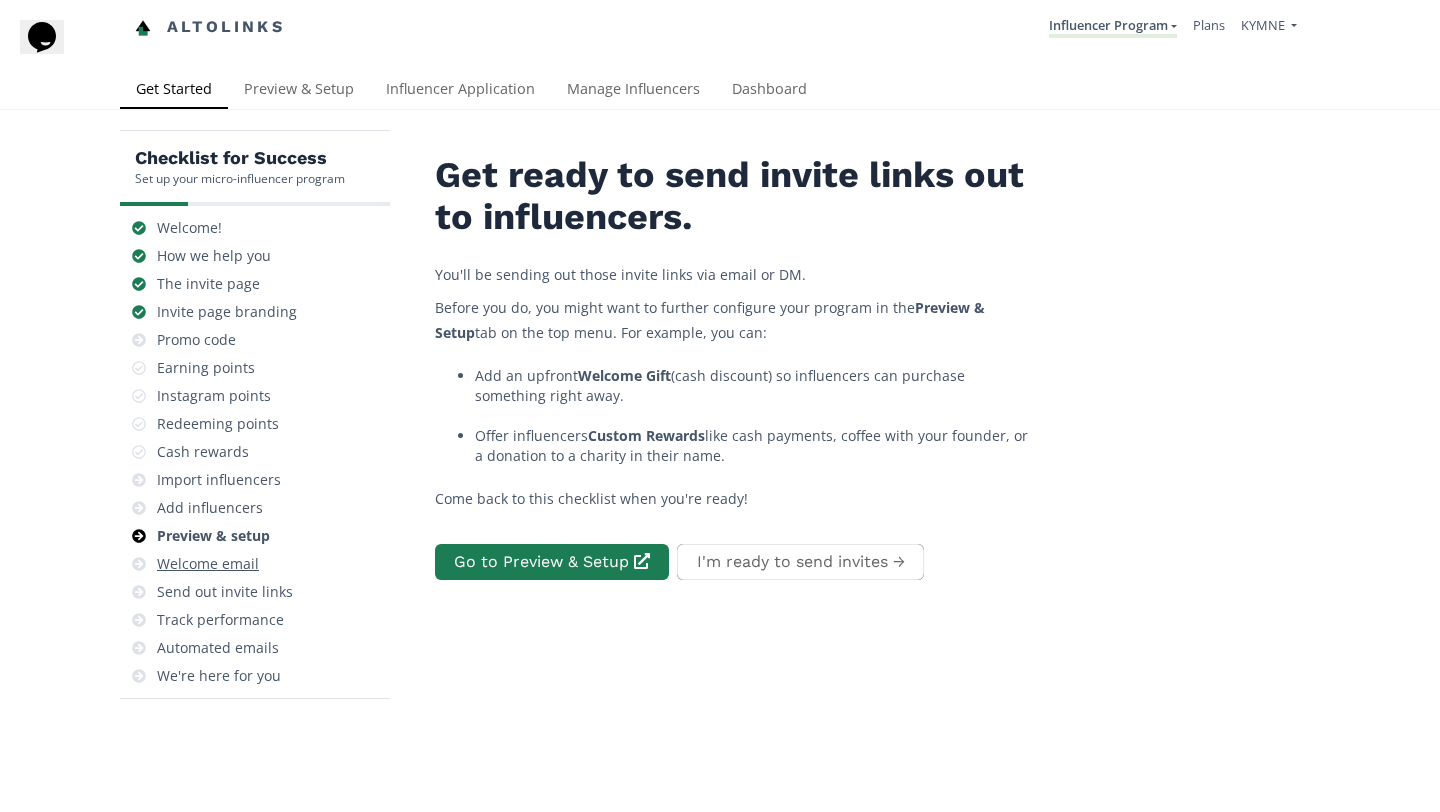 click on "Welcome email" at bounding box center [208, 564] 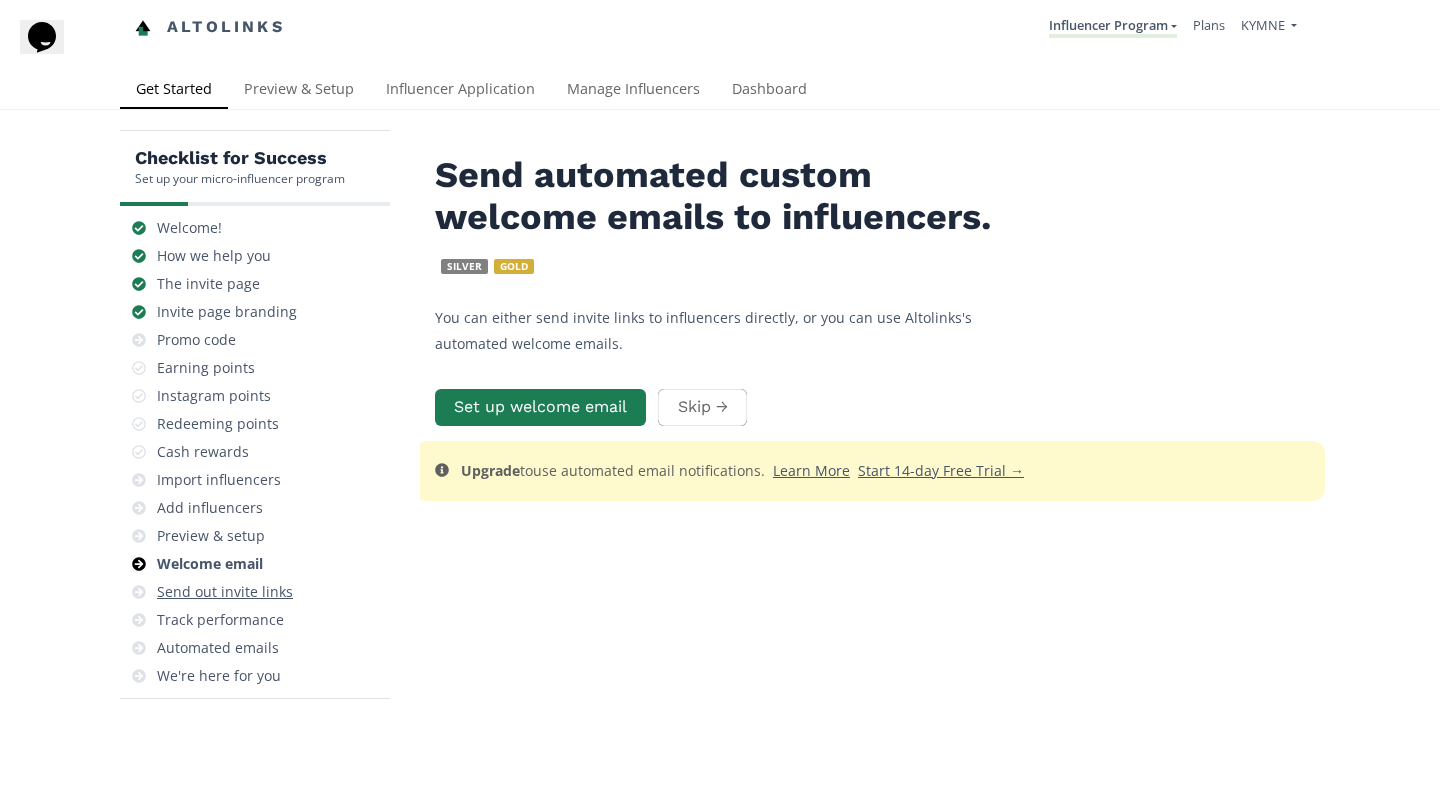 click on "Send out invite links" at bounding box center [225, 592] 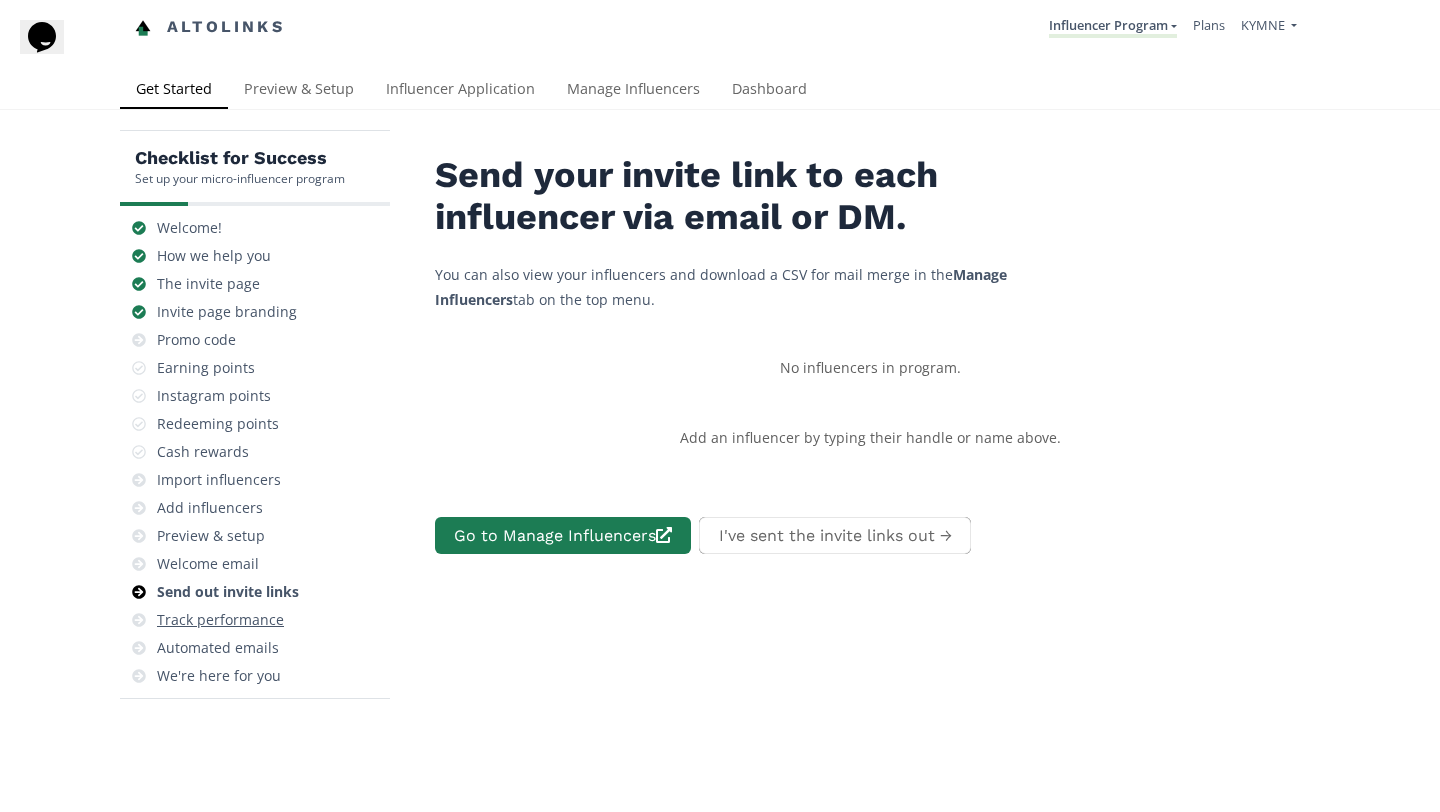 click on "Track performance" at bounding box center [220, 620] 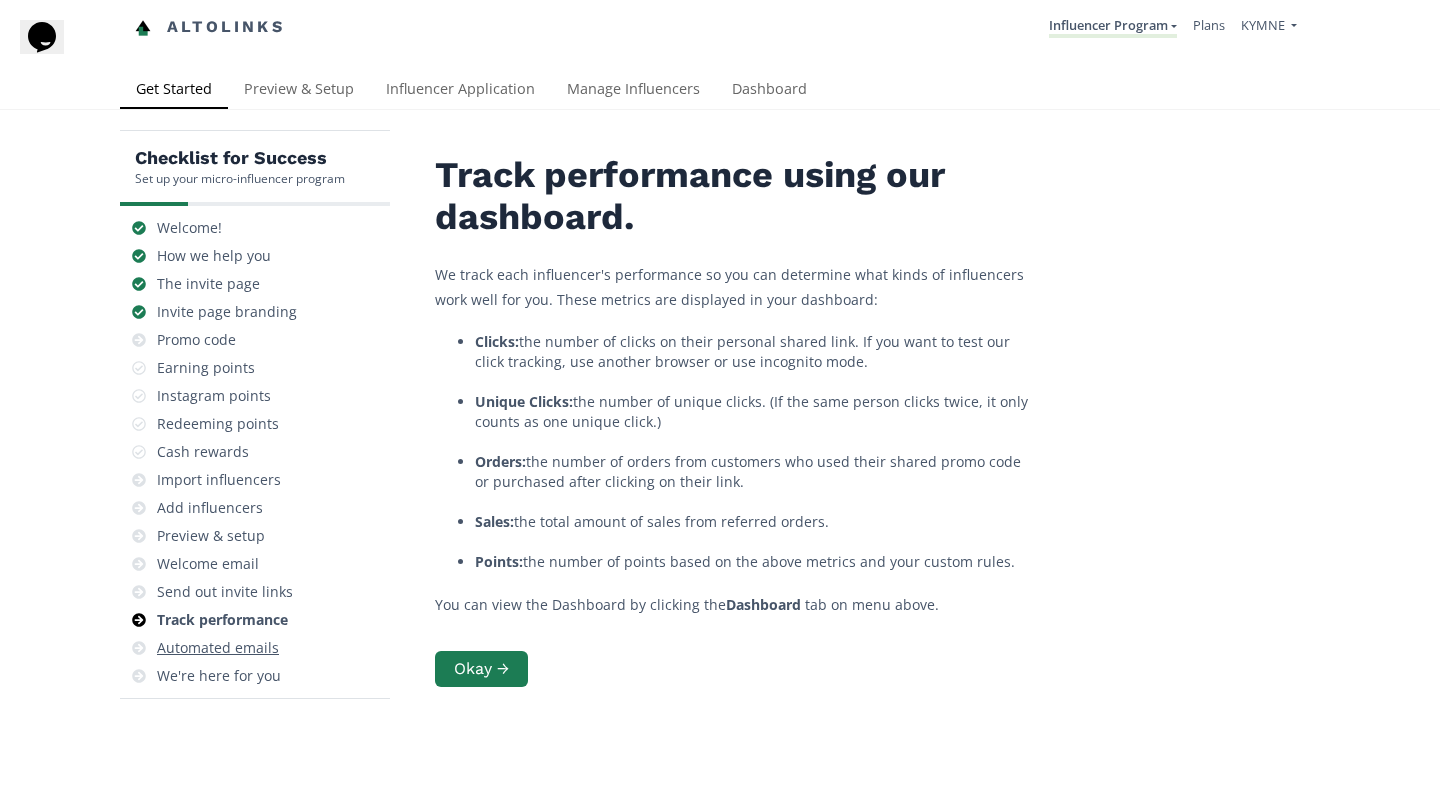 click on "Automated emails" at bounding box center [218, 648] 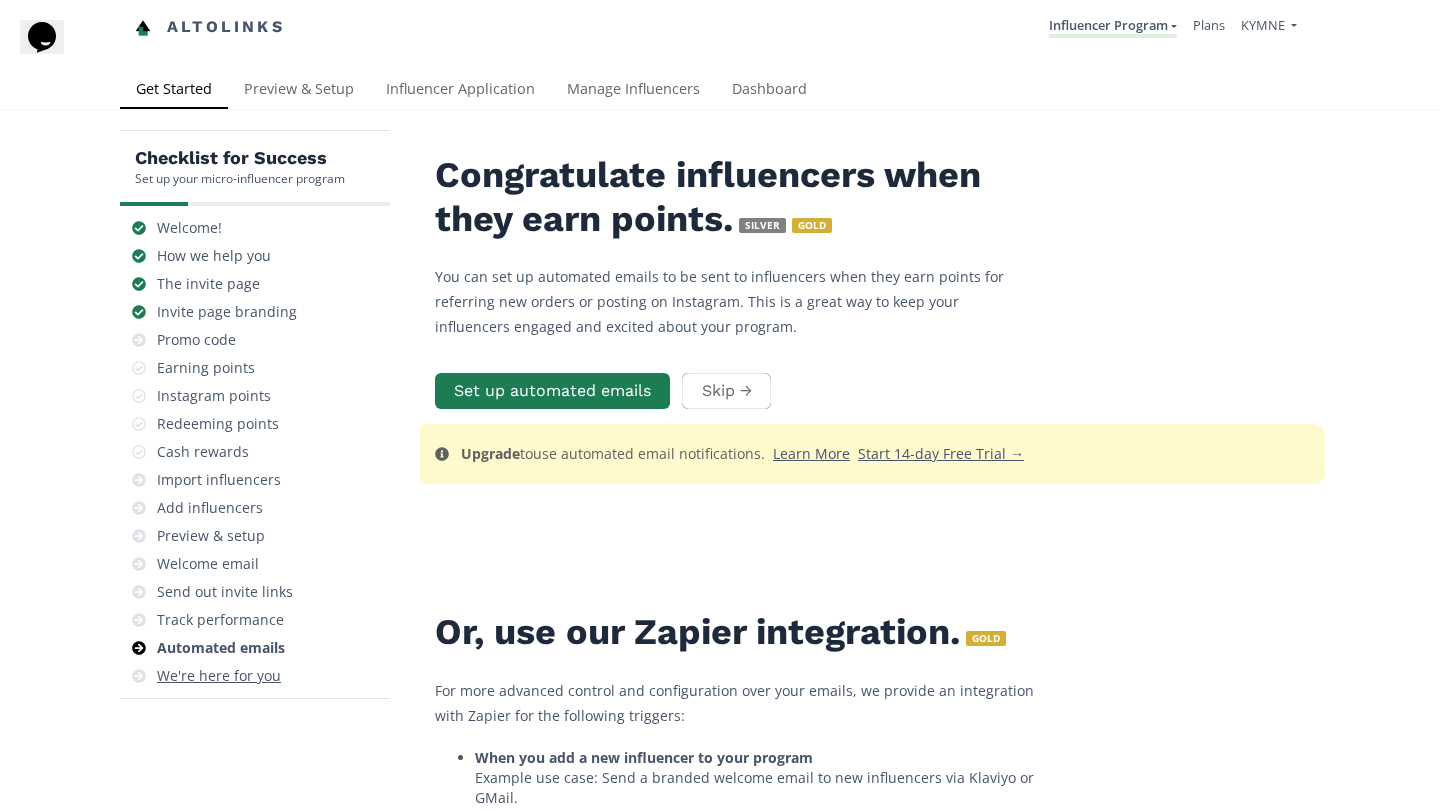 click on "We're here for you" at bounding box center (219, 676) 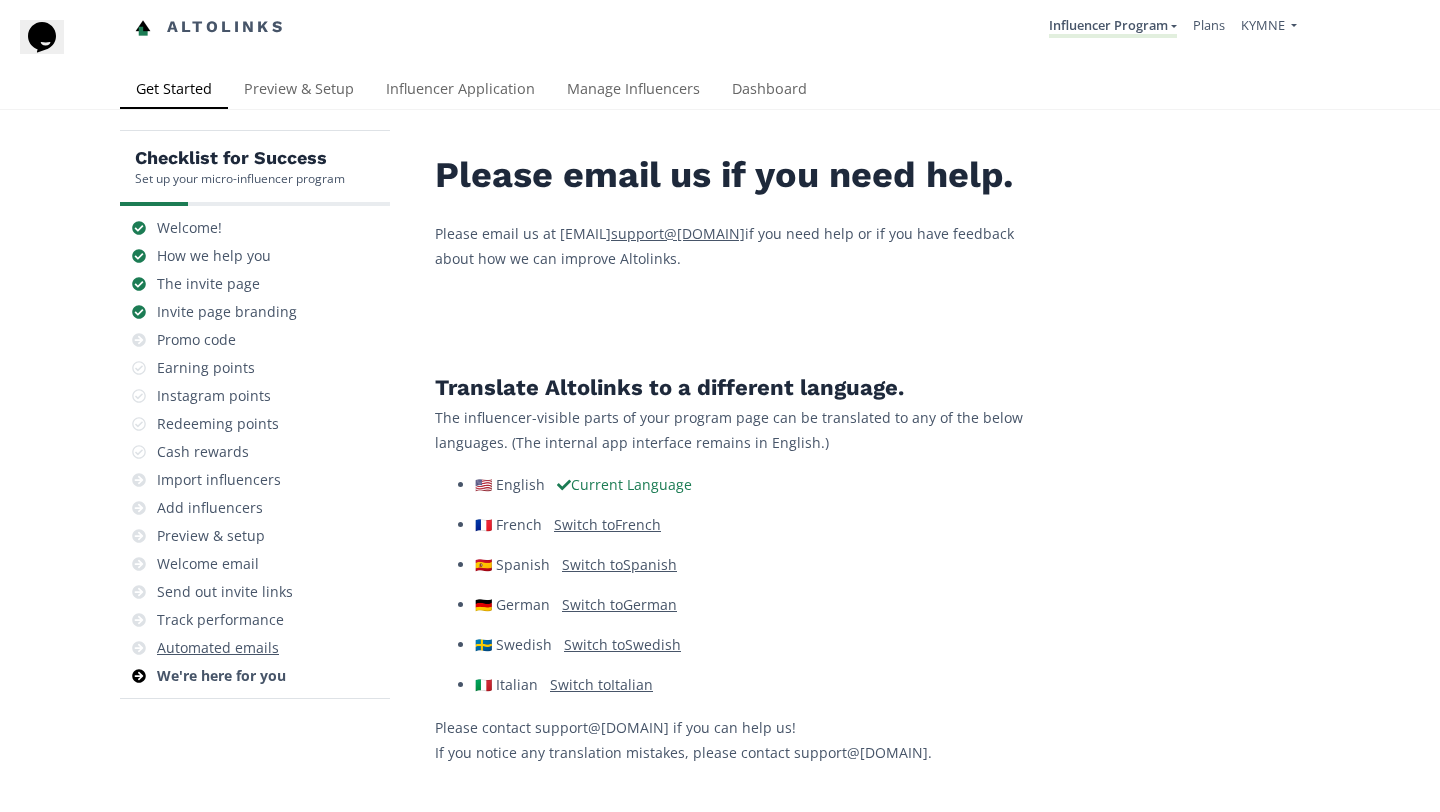 click on "Automated emails" at bounding box center (218, 648) 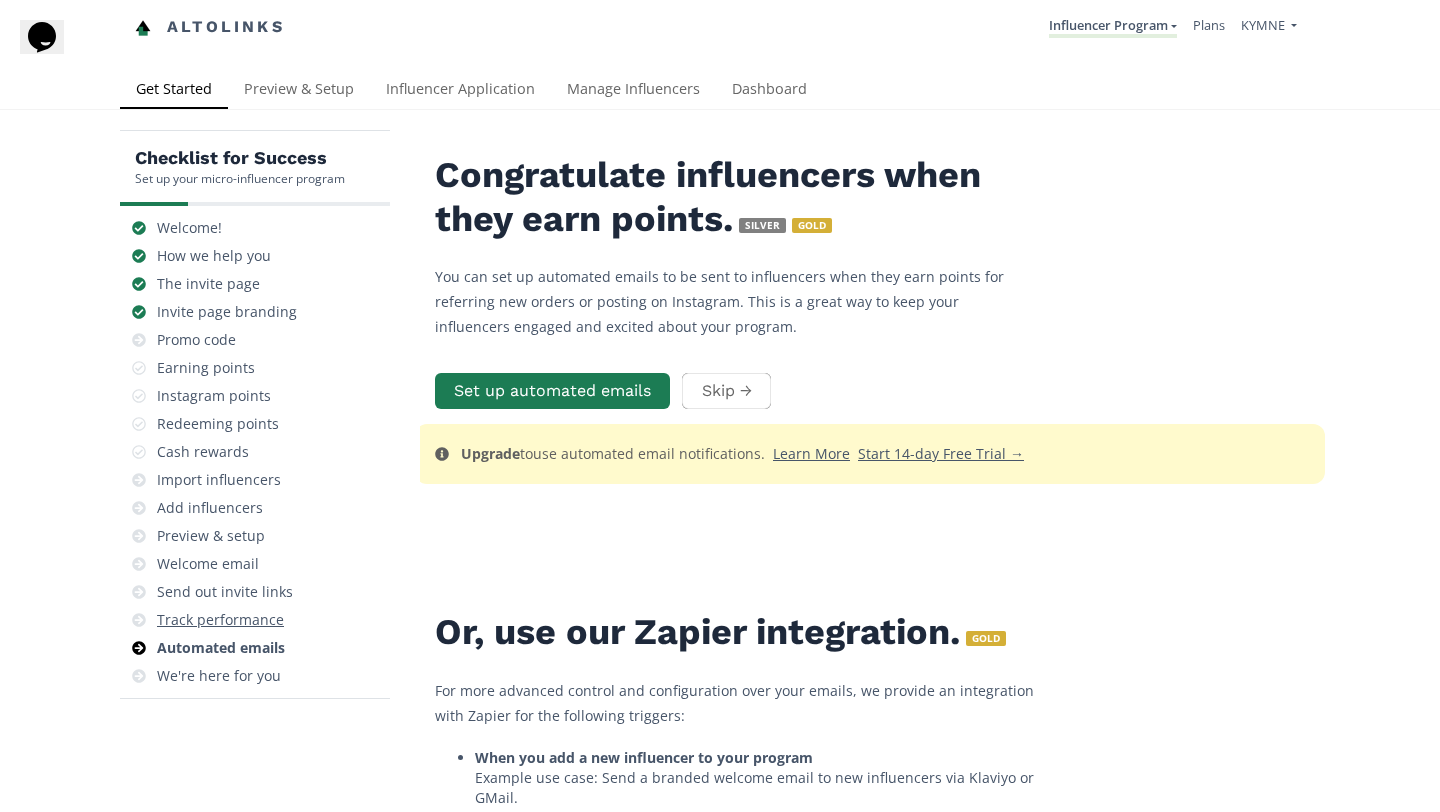 click on "Track performance" at bounding box center [255, 620] 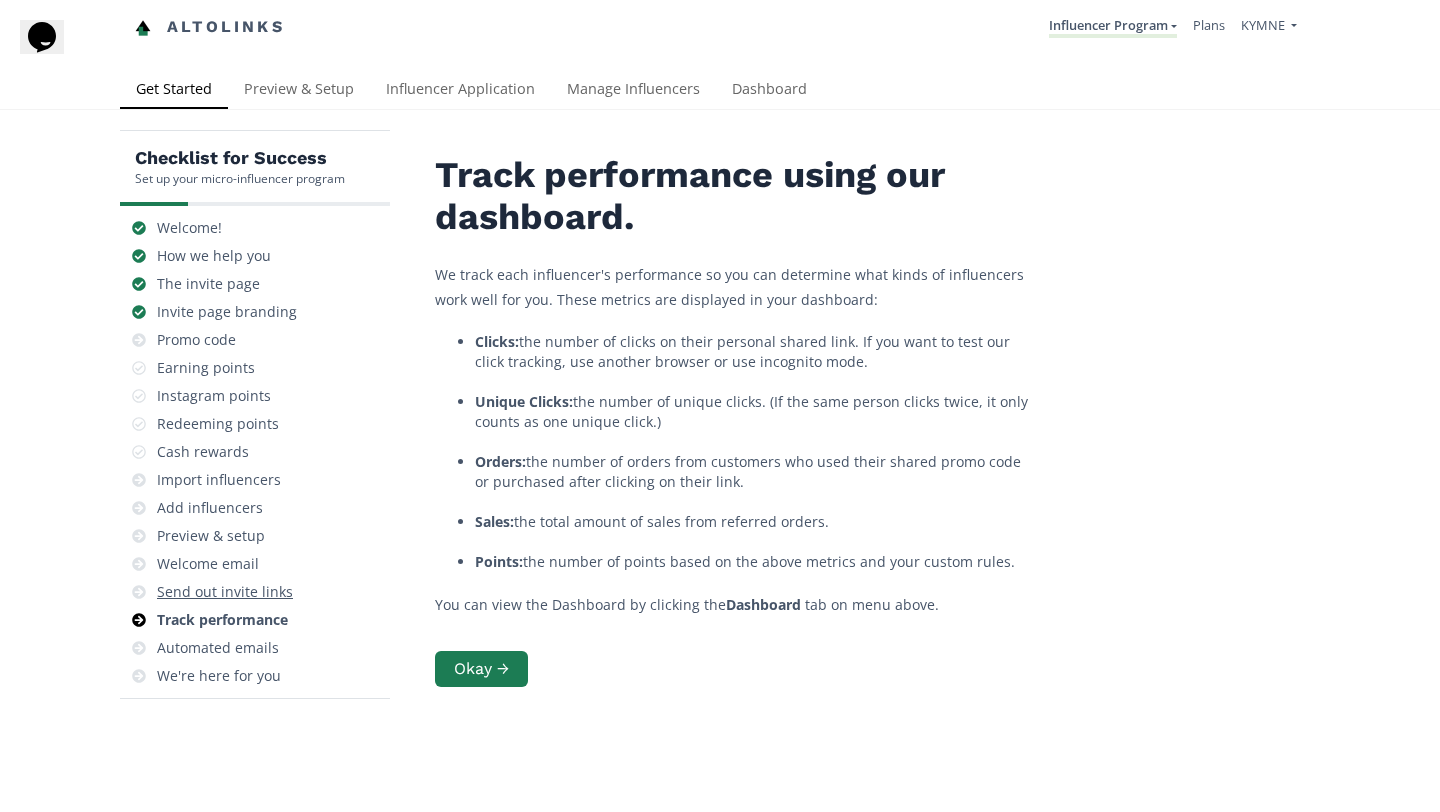 click on "Send out invite links" at bounding box center [225, 592] 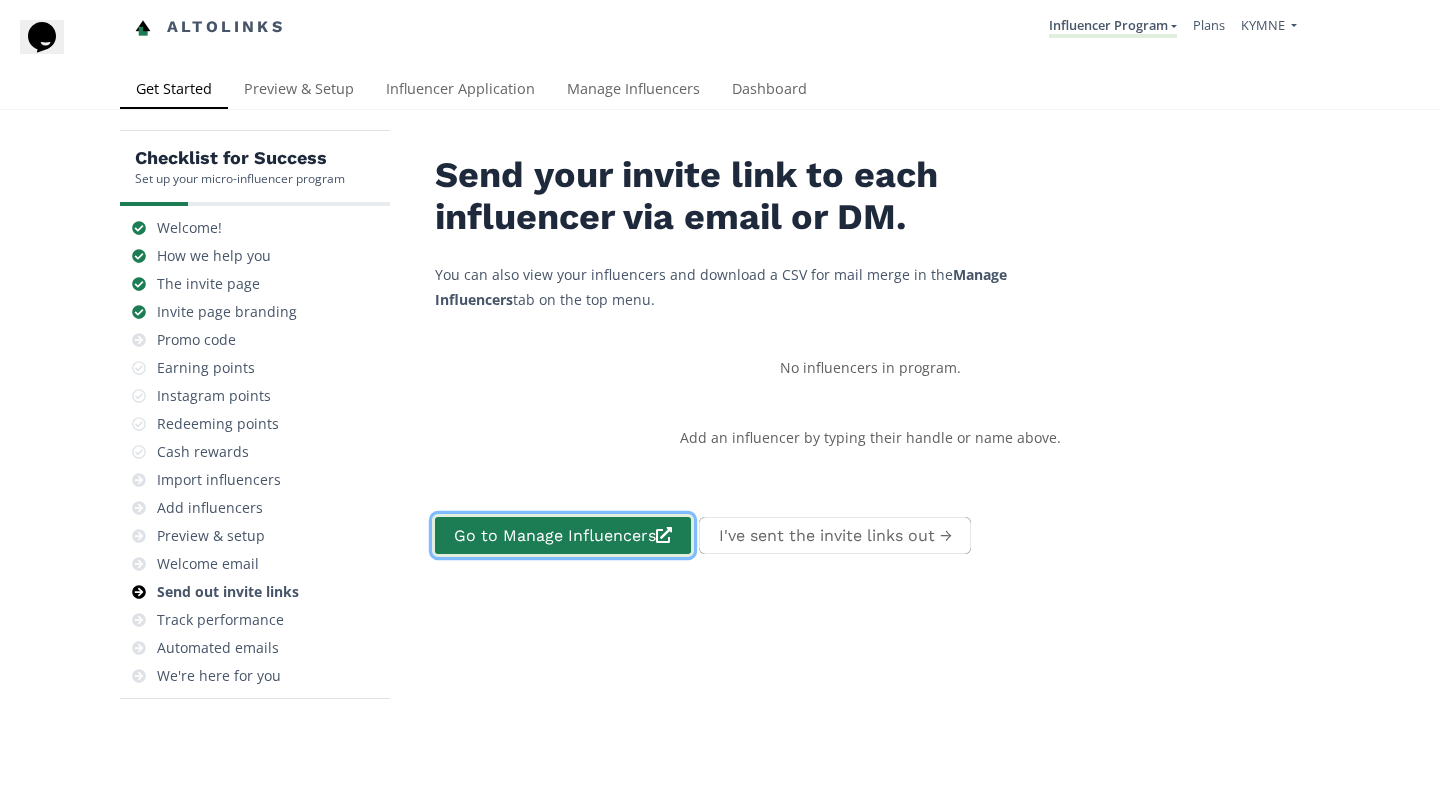 click on "Go to Manage Influencers" at bounding box center [563, 535] 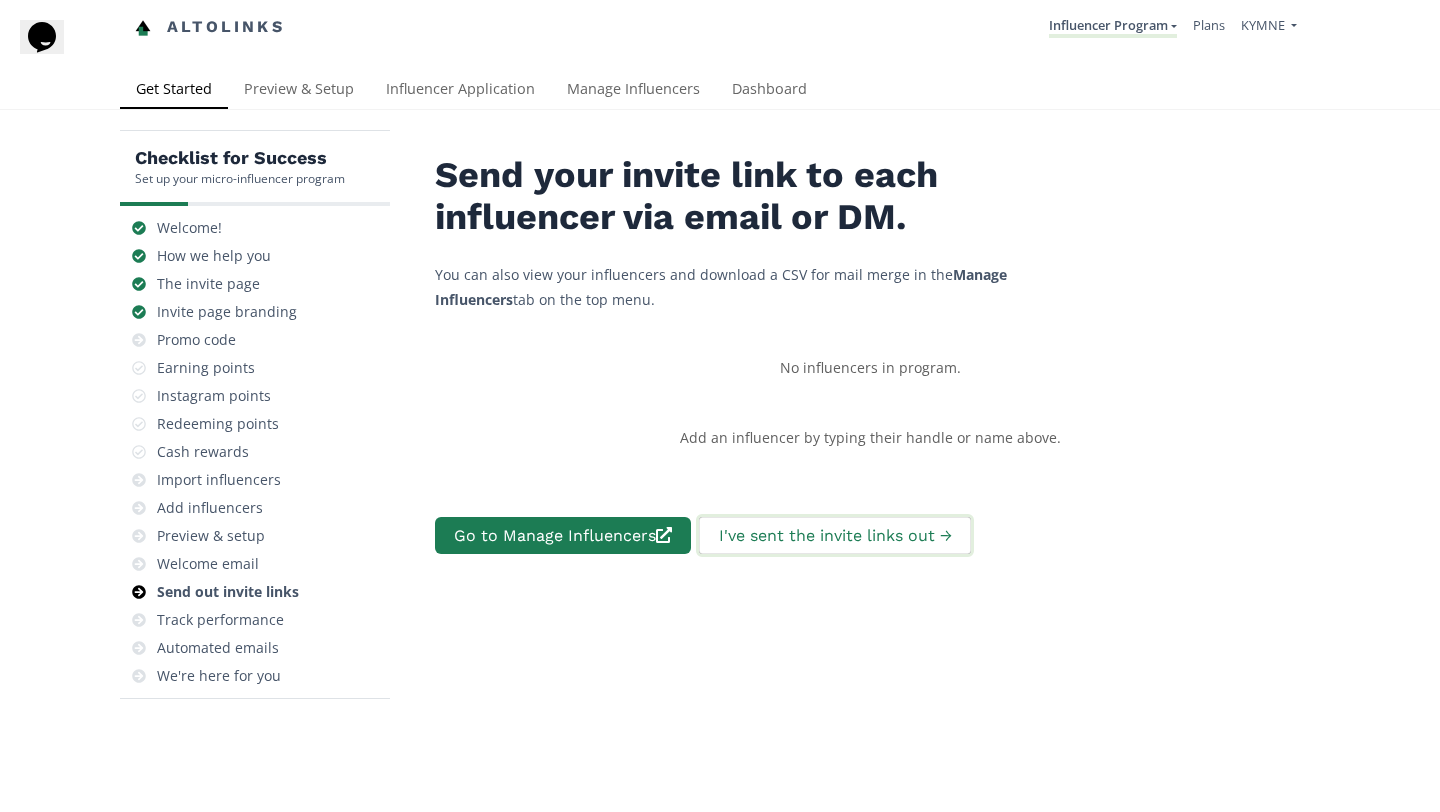 click on "I've sent the invite links out →" at bounding box center (834, 535) 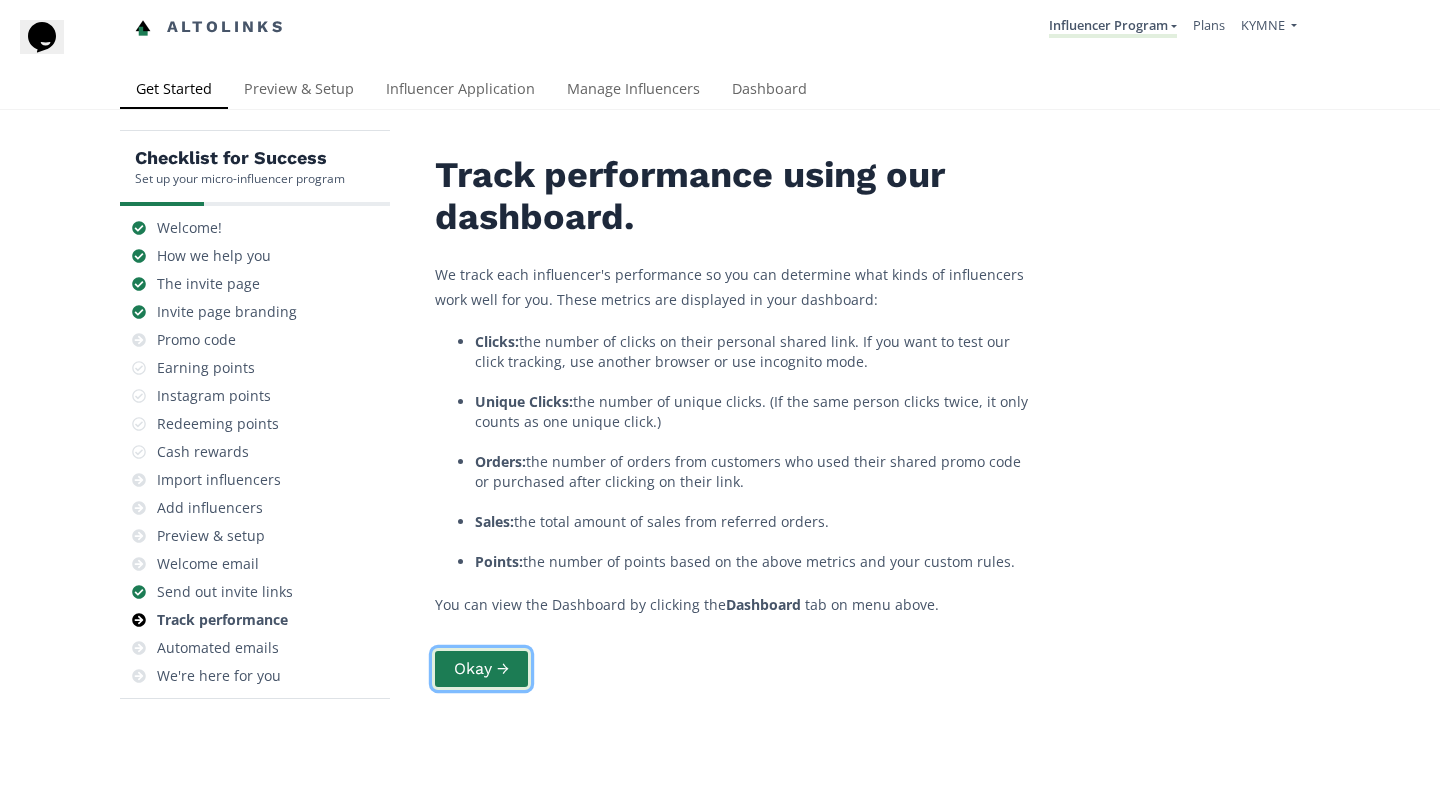 click on "Okay →" at bounding box center (481, 669) 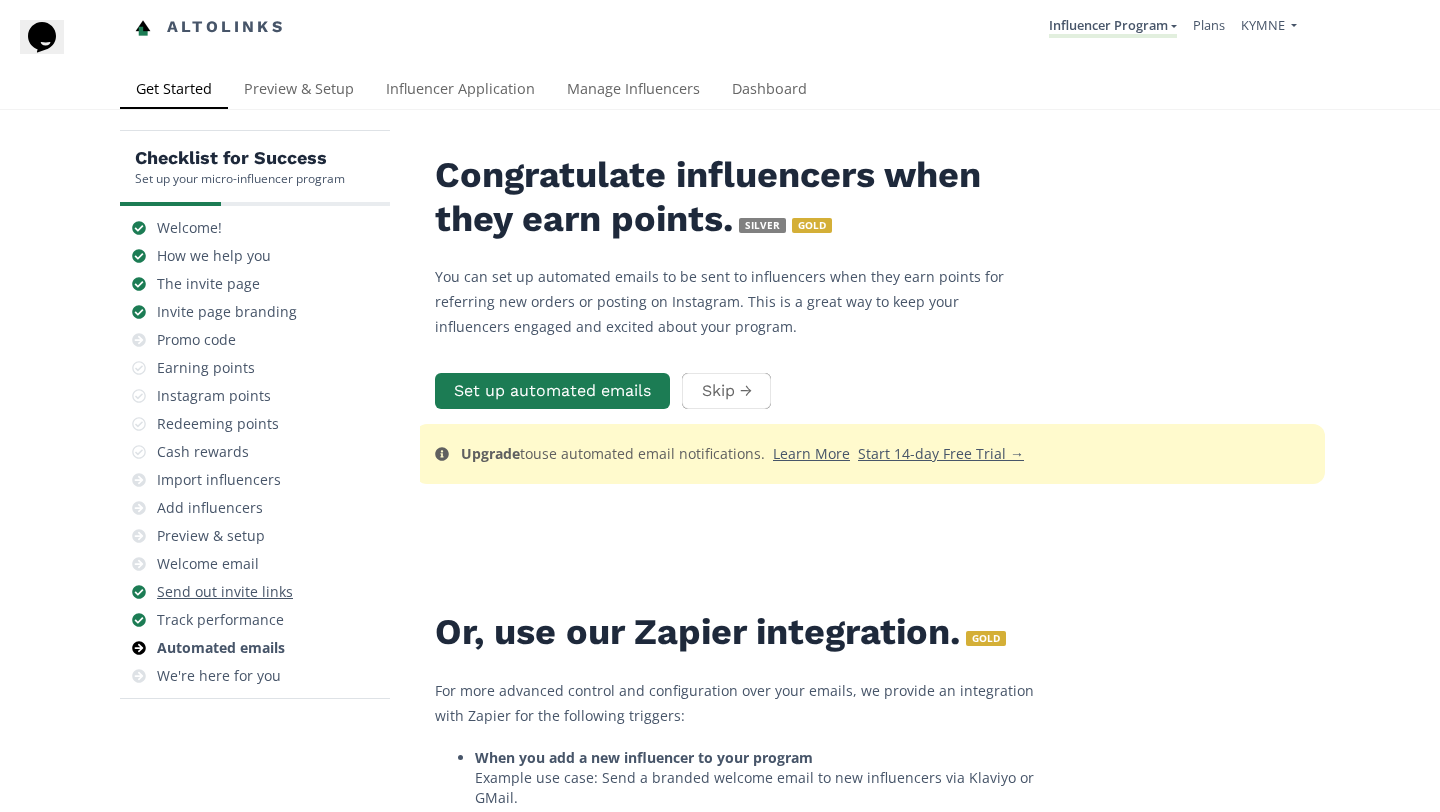 click on "Send out invite links" at bounding box center [225, 592] 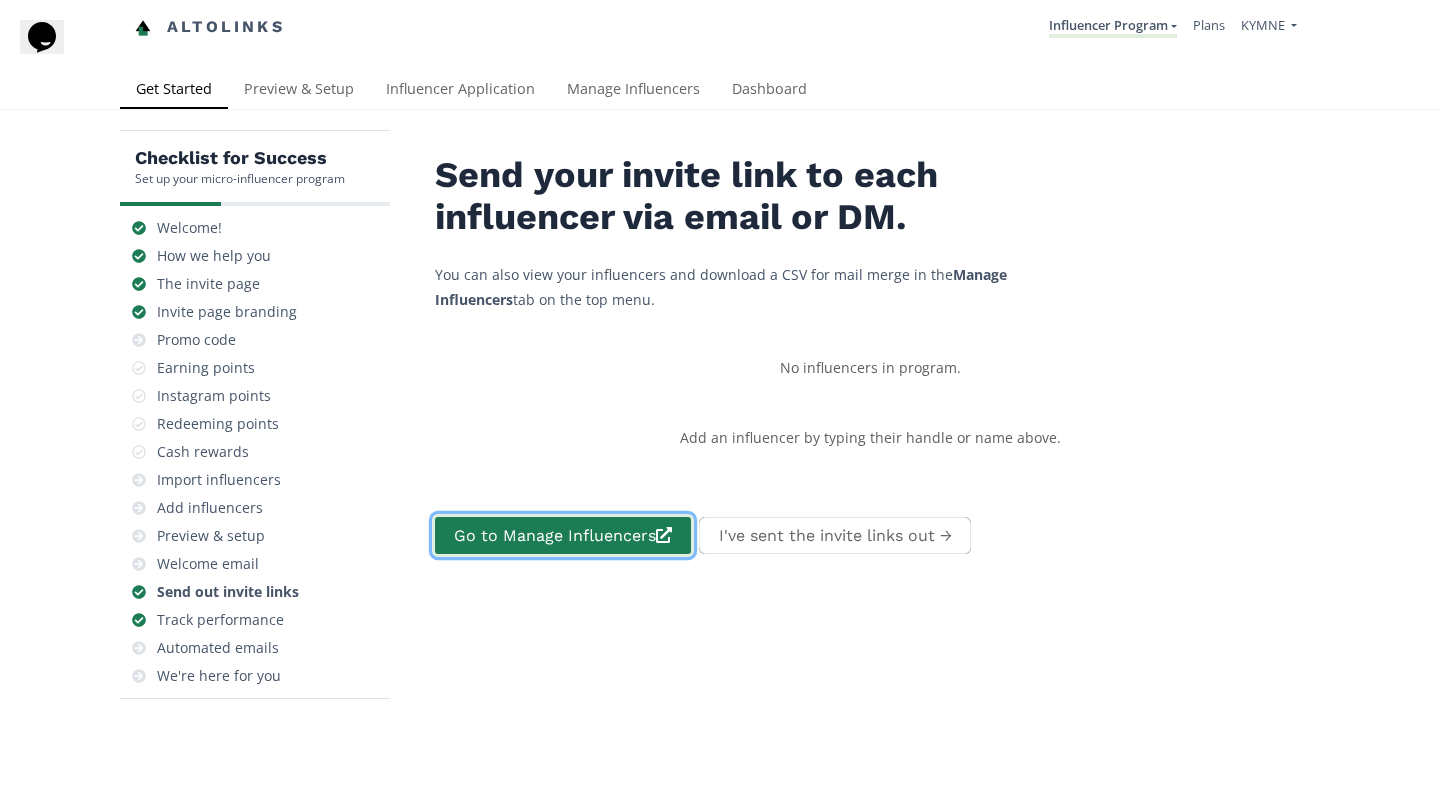 click on "Go to Manage Influencers" at bounding box center [563, 535] 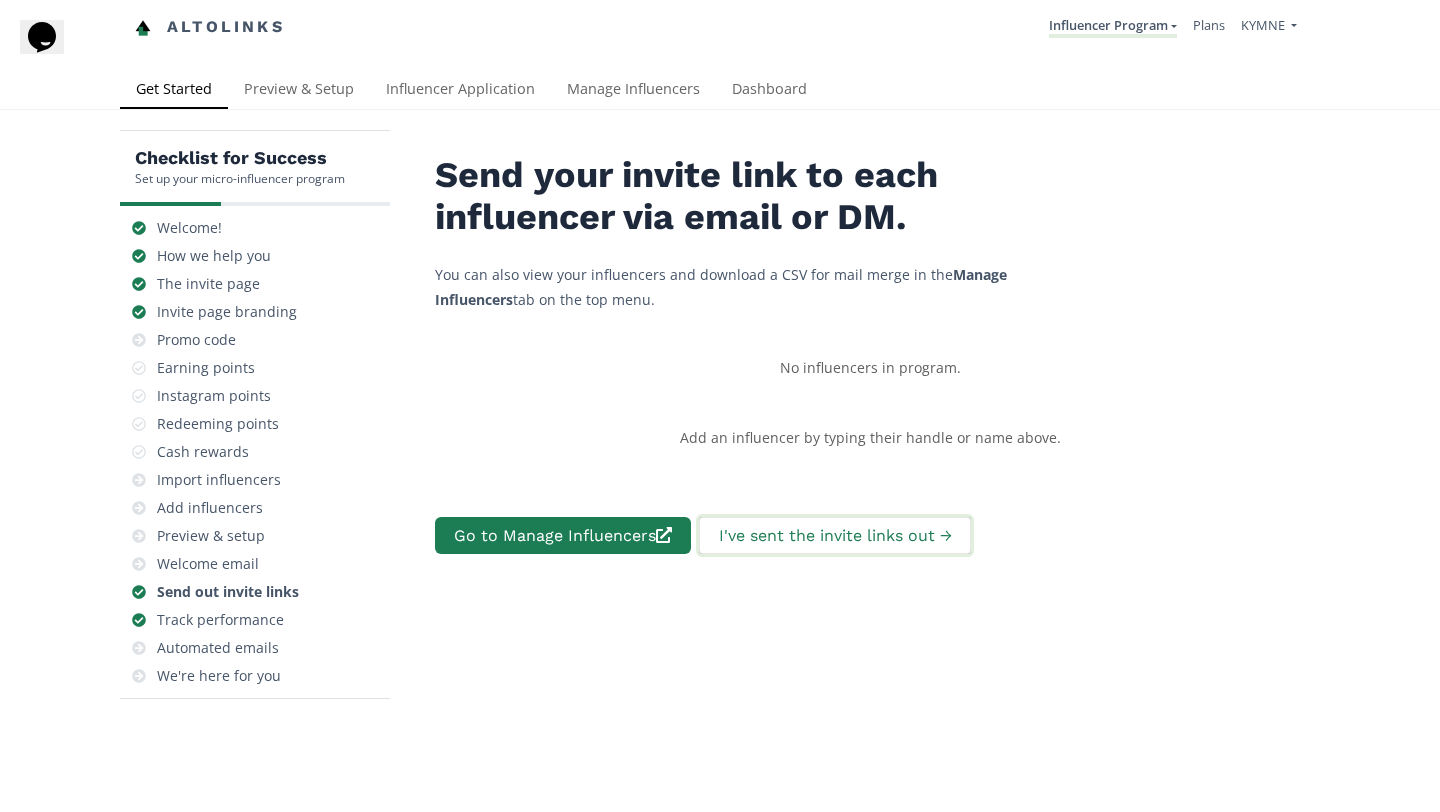click on "I've sent the invite links out →" at bounding box center [834, 535] 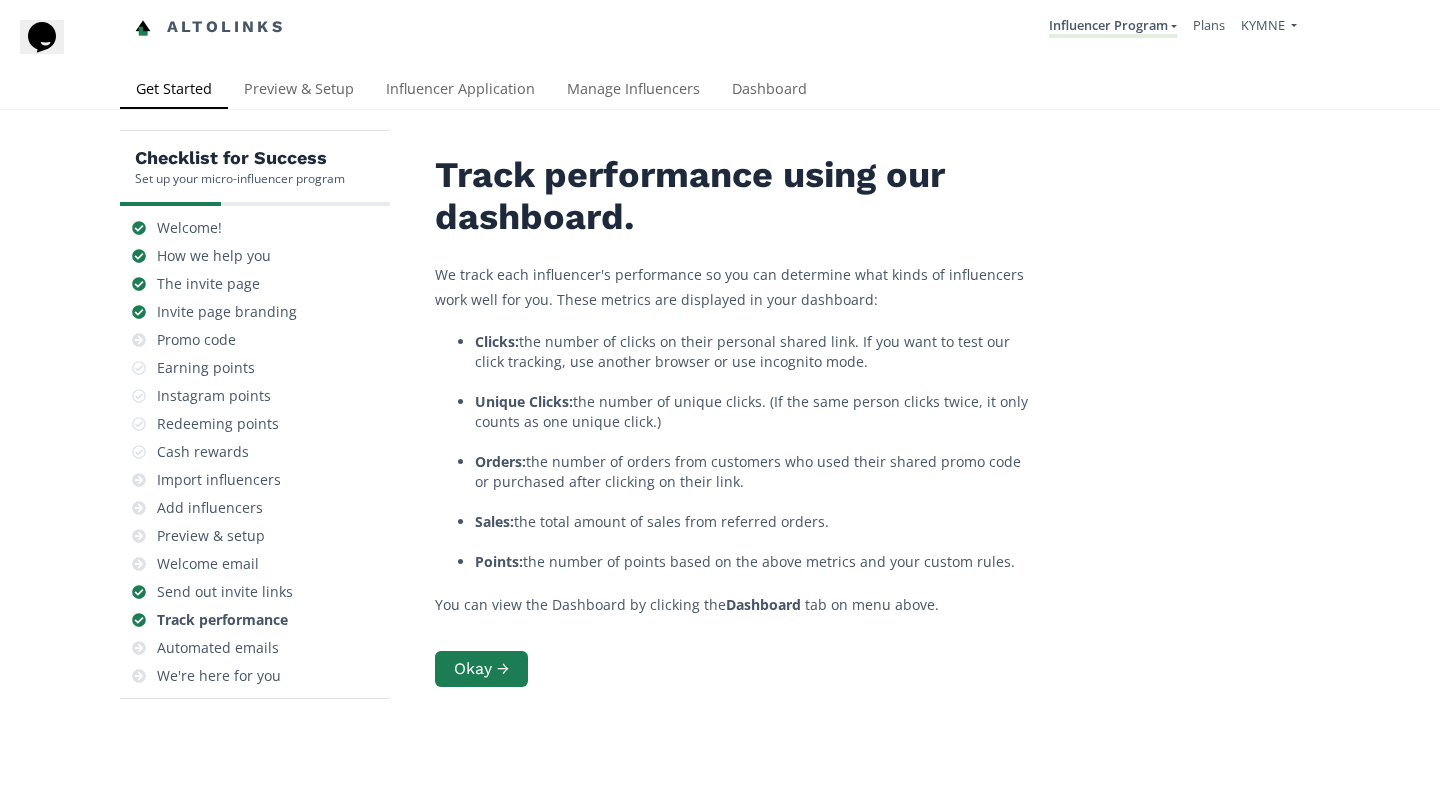 click on "Track performance using our dashboard. We track each influencer's performance so you can determine what kinds of influencers work well for you. These metrics are displayed in your dashboard: Clicks:  the number of clicks on their personal shared link. If you want to test our click tracking, use another browser or use incognito mode. Unique Clicks:  the number of unique clicks. (If the same person clicks twice, it only counts as one unique click.) Orders:  the number of orders from customers who used their shared promo code or purchased after clicking on their link. Sales:  the total amount of sales from referred orders. Points:  the number of points based on the above metrics and your custom rules. You can view the Dashboard by clicking the  Dashboard   tab on menu above. Okay →" at bounding box center [870, 460] 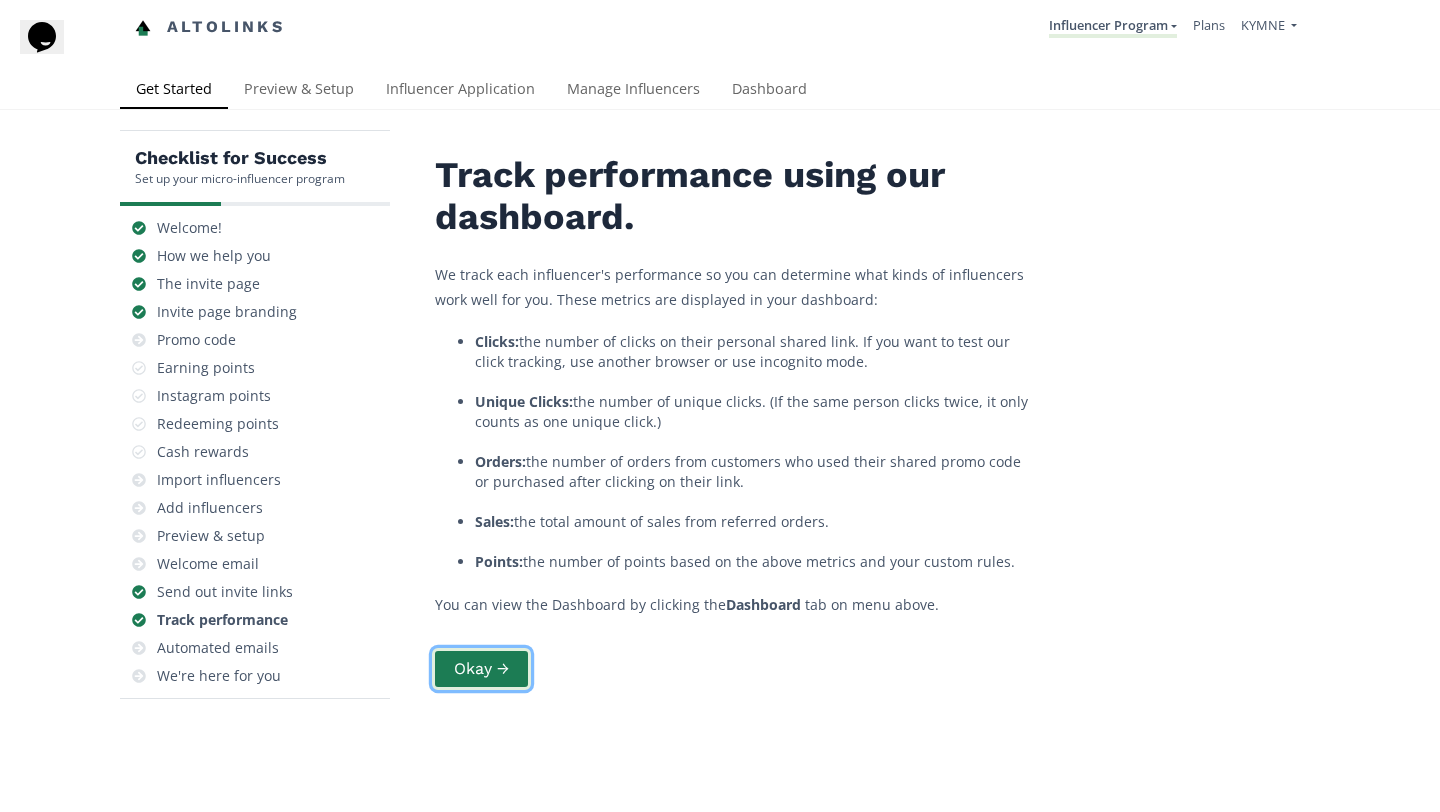 click on "Okay →" at bounding box center (481, 669) 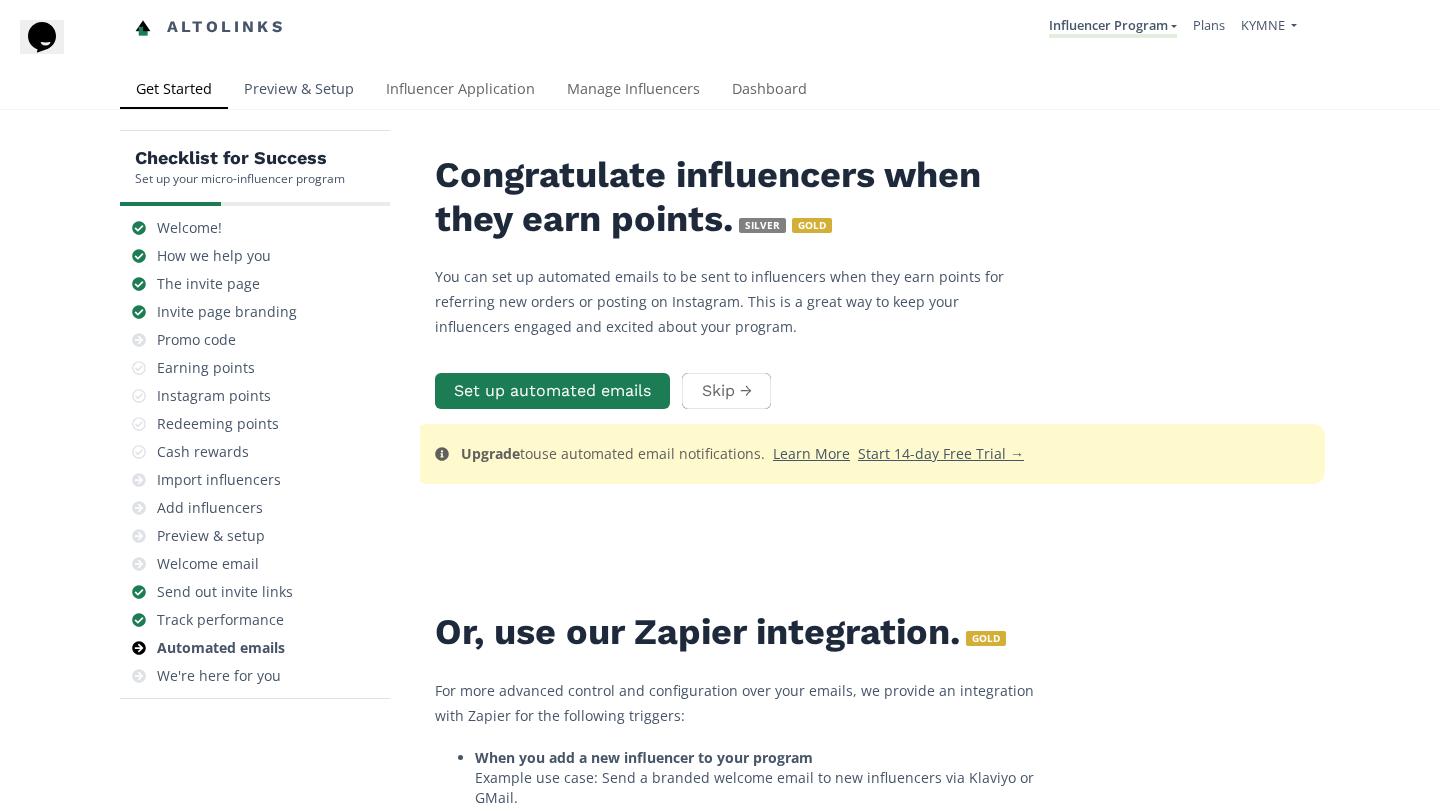 click on "Preview & Setup" at bounding box center [299, 91] 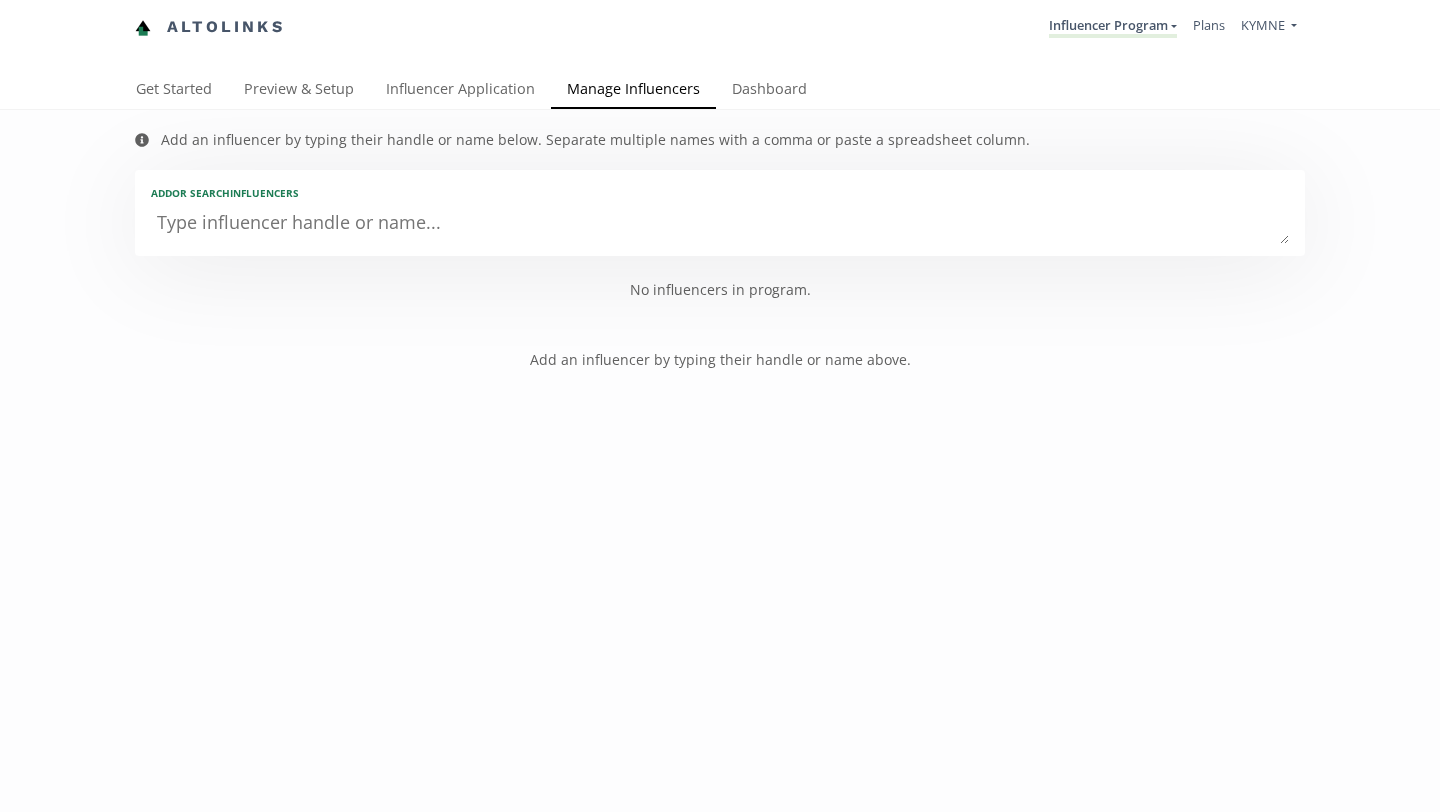 scroll, scrollTop: 0, scrollLeft: 0, axis: both 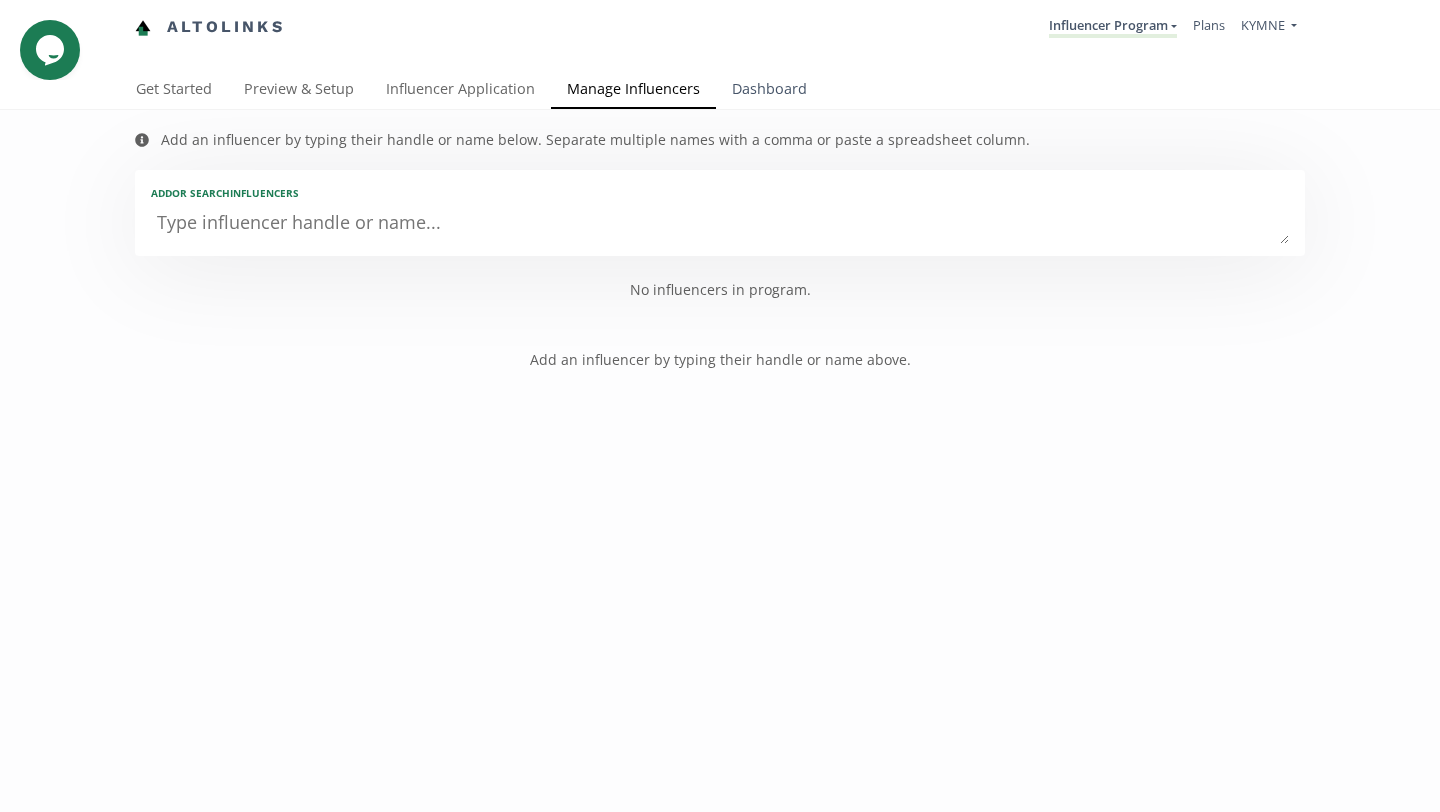 click on "Dashboard" at bounding box center (769, 91) 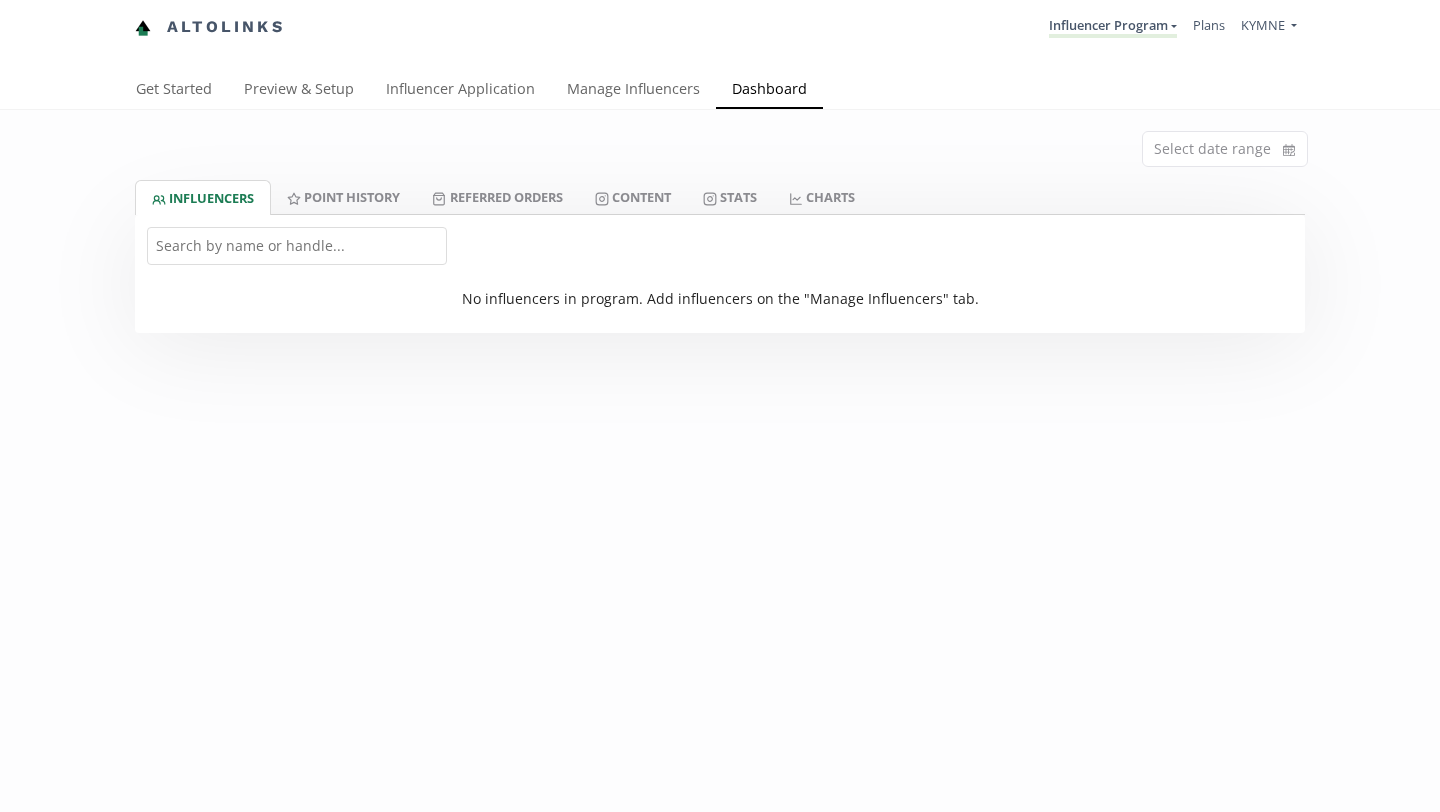 scroll, scrollTop: 0, scrollLeft: 0, axis: both 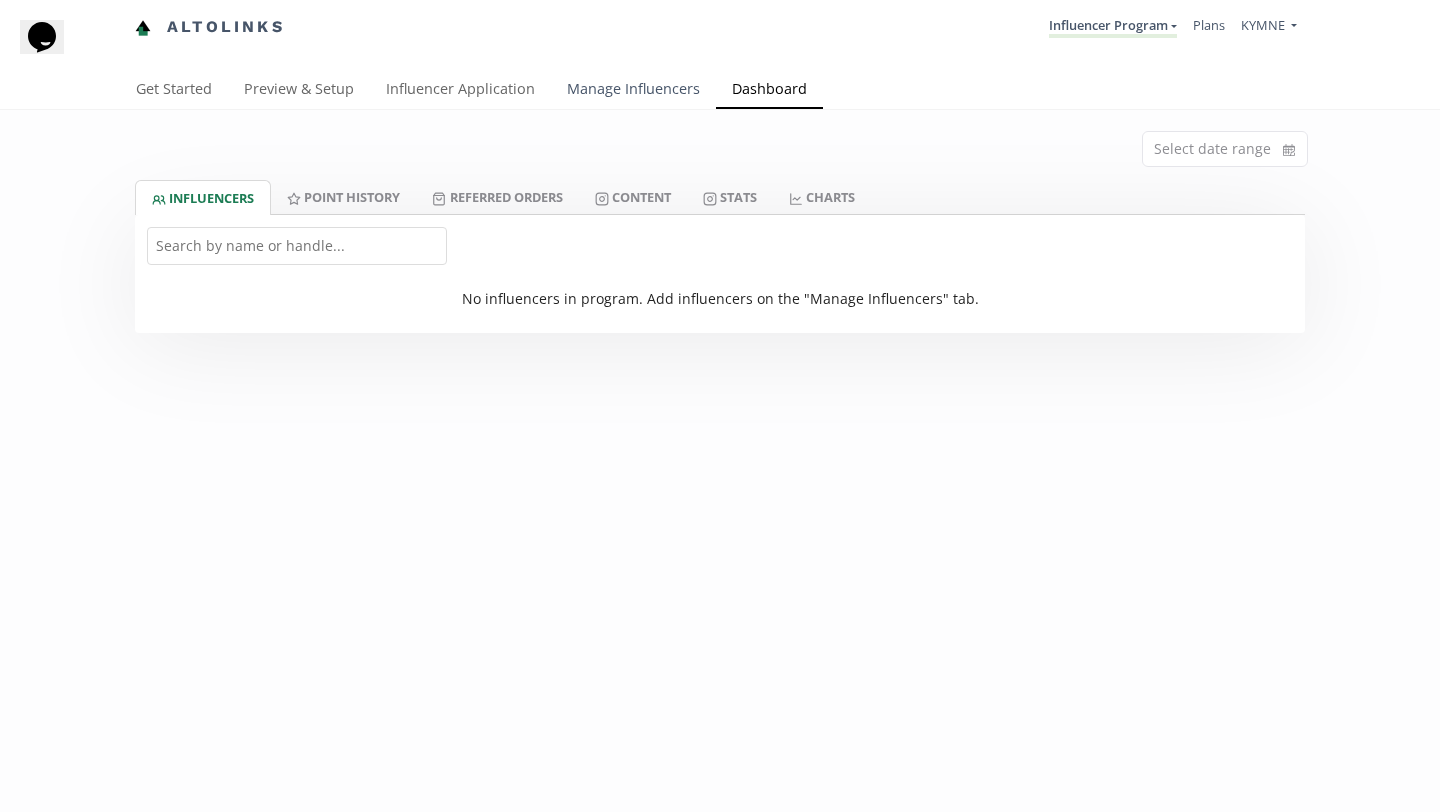 click on "Manage Influencers" at bounding box center (633, 91) 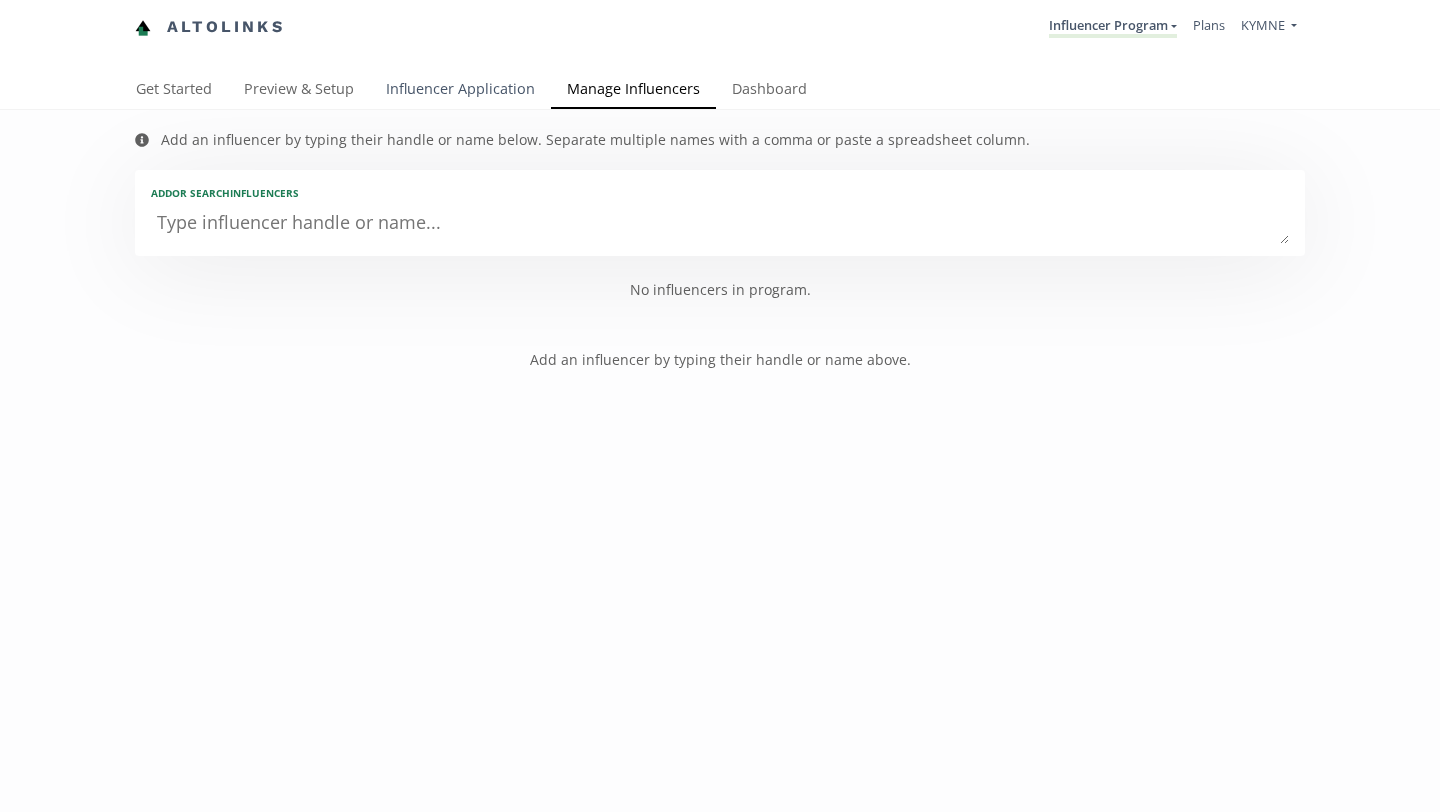 scroll, scrollTop: 0, scrollLeft: 0, axis: both 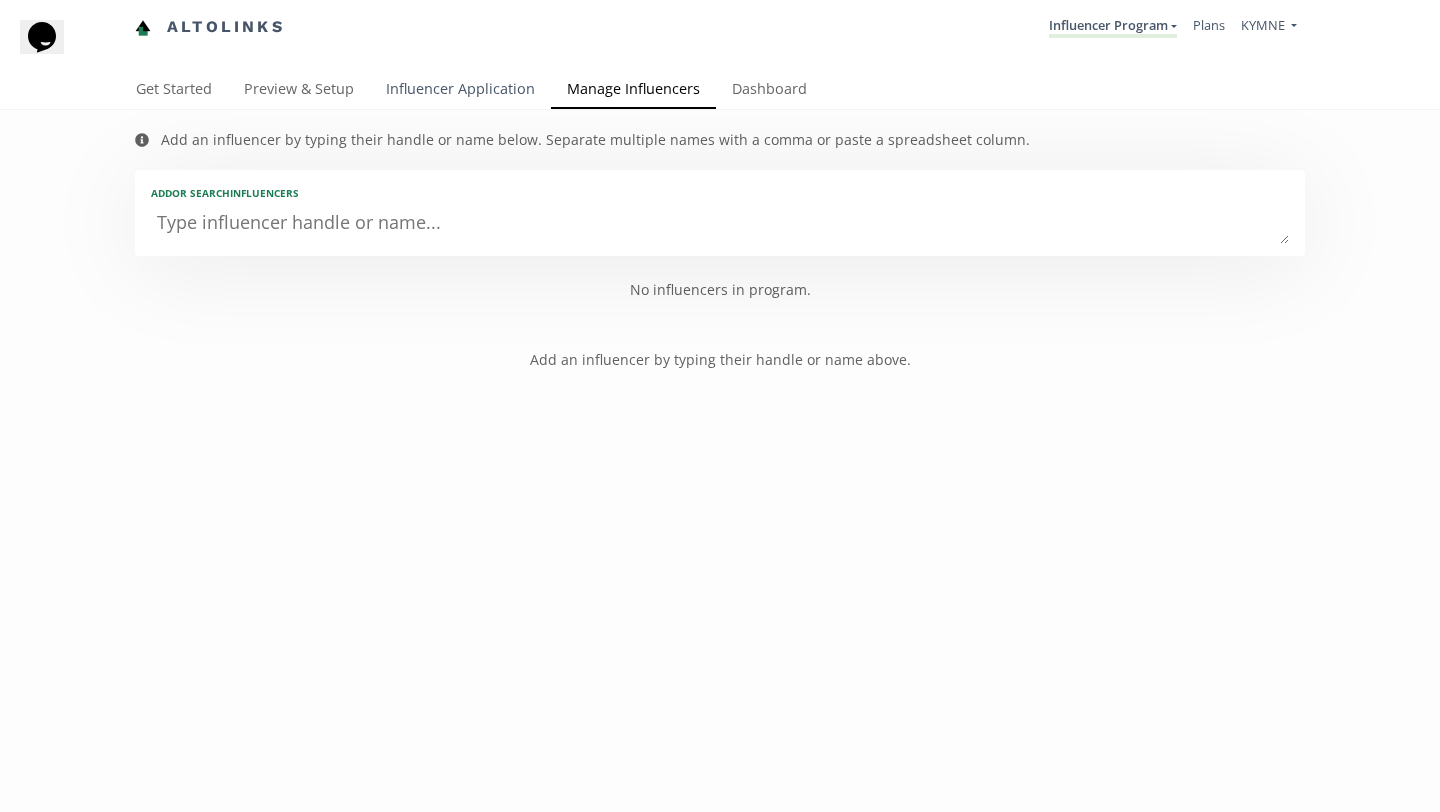 click on "Influencer Application" at bounding box center [460, 91] 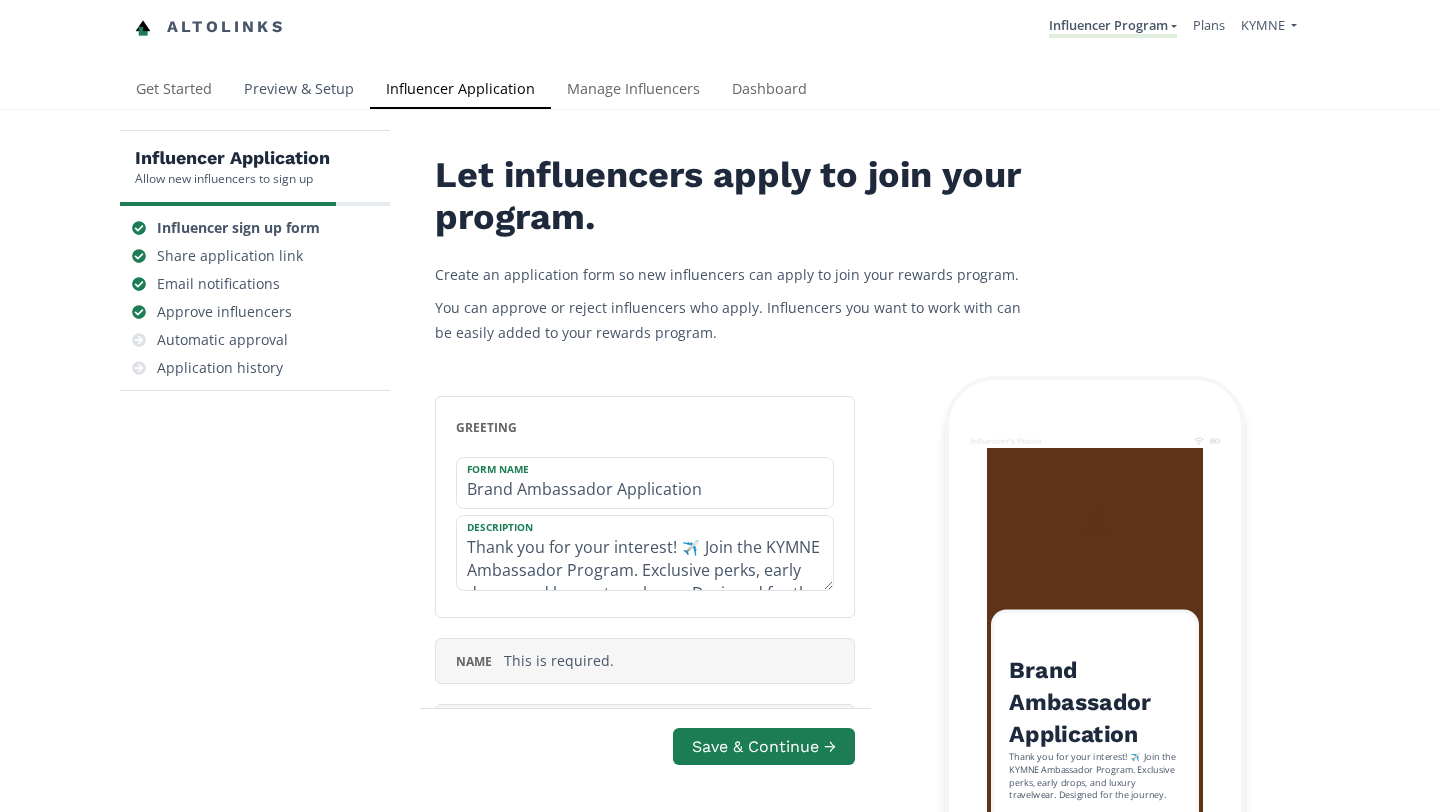 scroll, scrollTop: 0, scrollLeft: 0, axis: both 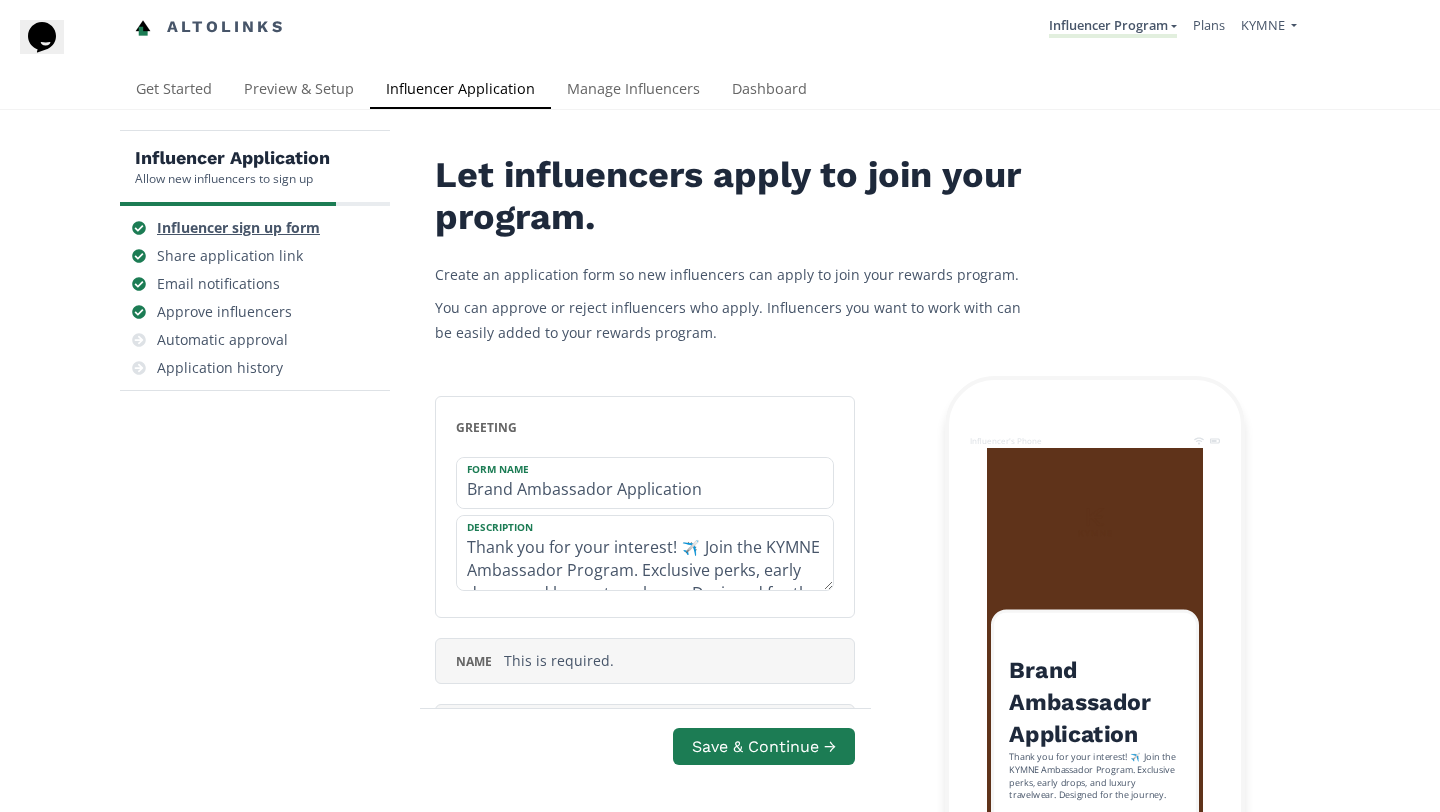 click on "Influencer sign up form" at bounding box center (238, 228) 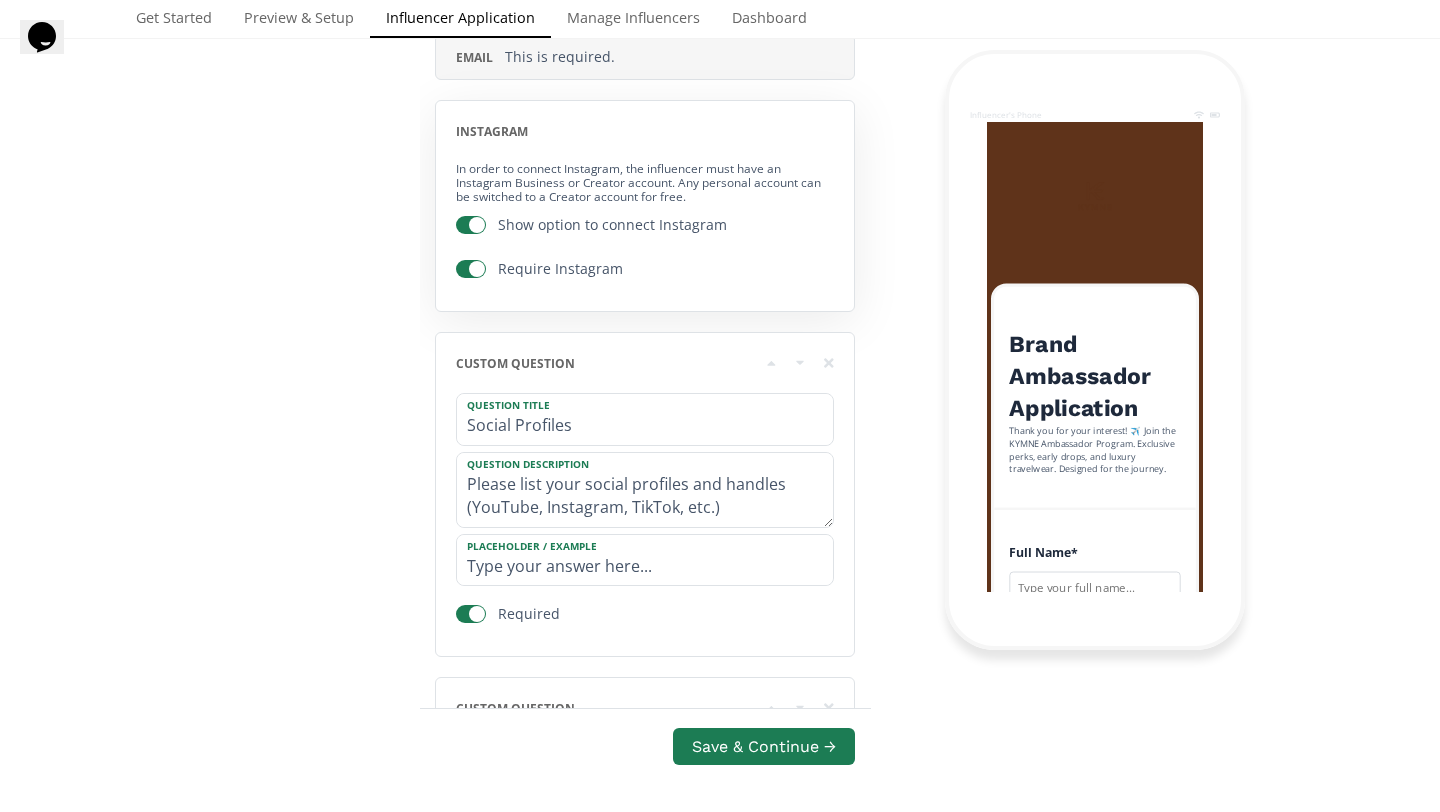 scroll, scrollTop: 682, scrollLeft: 0, axis: vertical 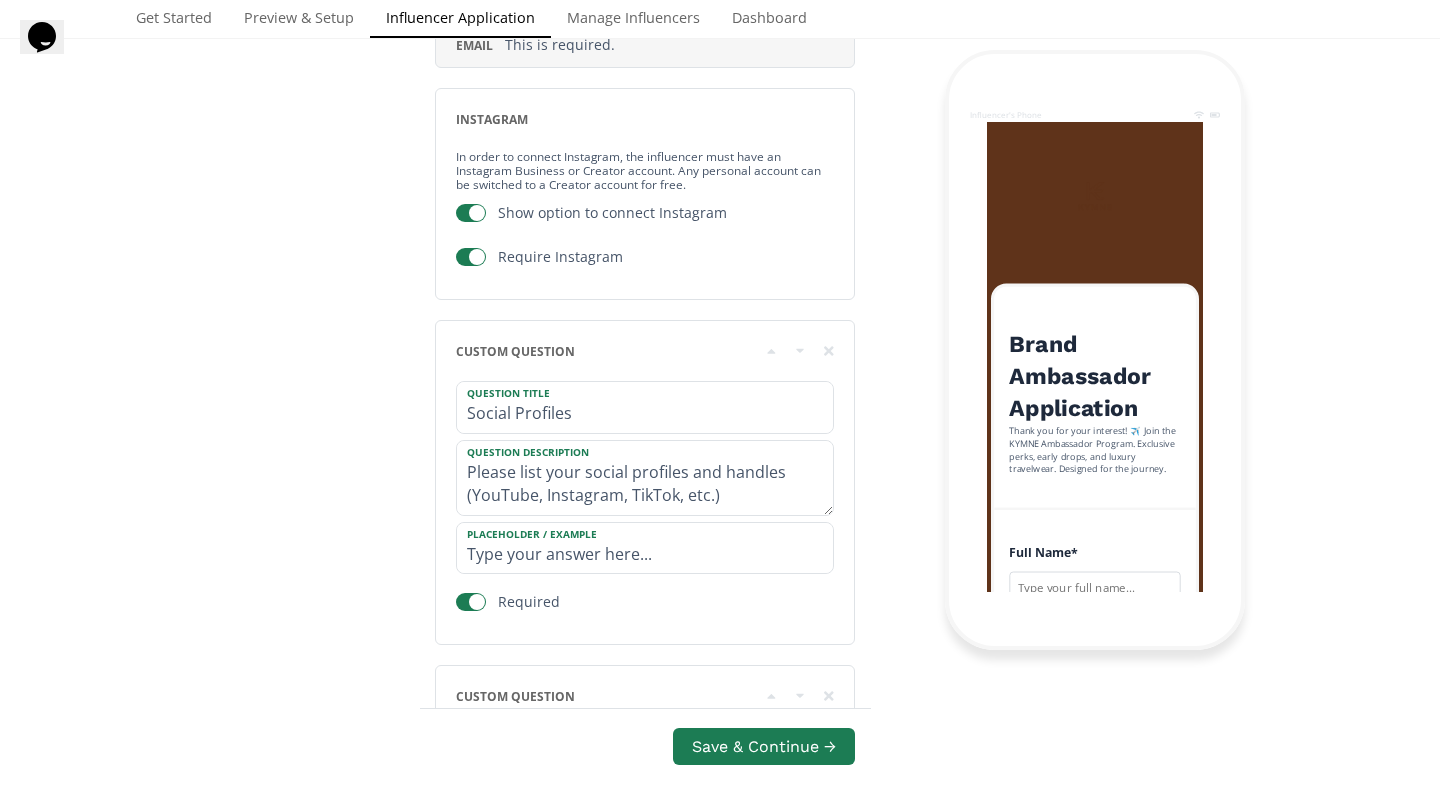click on "Brand Ambassador Application" at bounding box center (1094, 377) 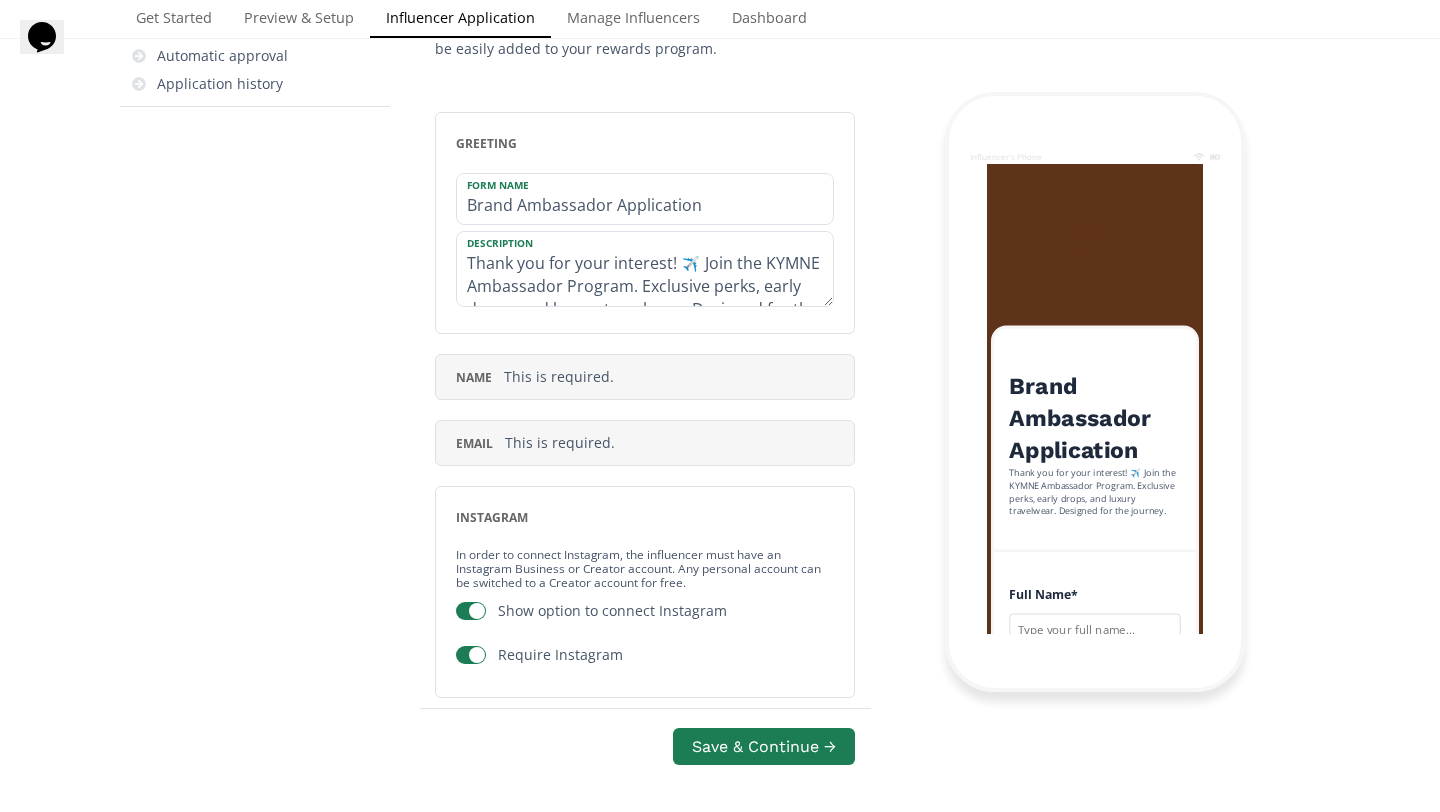 scroll, scrollTop: 197, scrollLeft: 0, axis: vertical 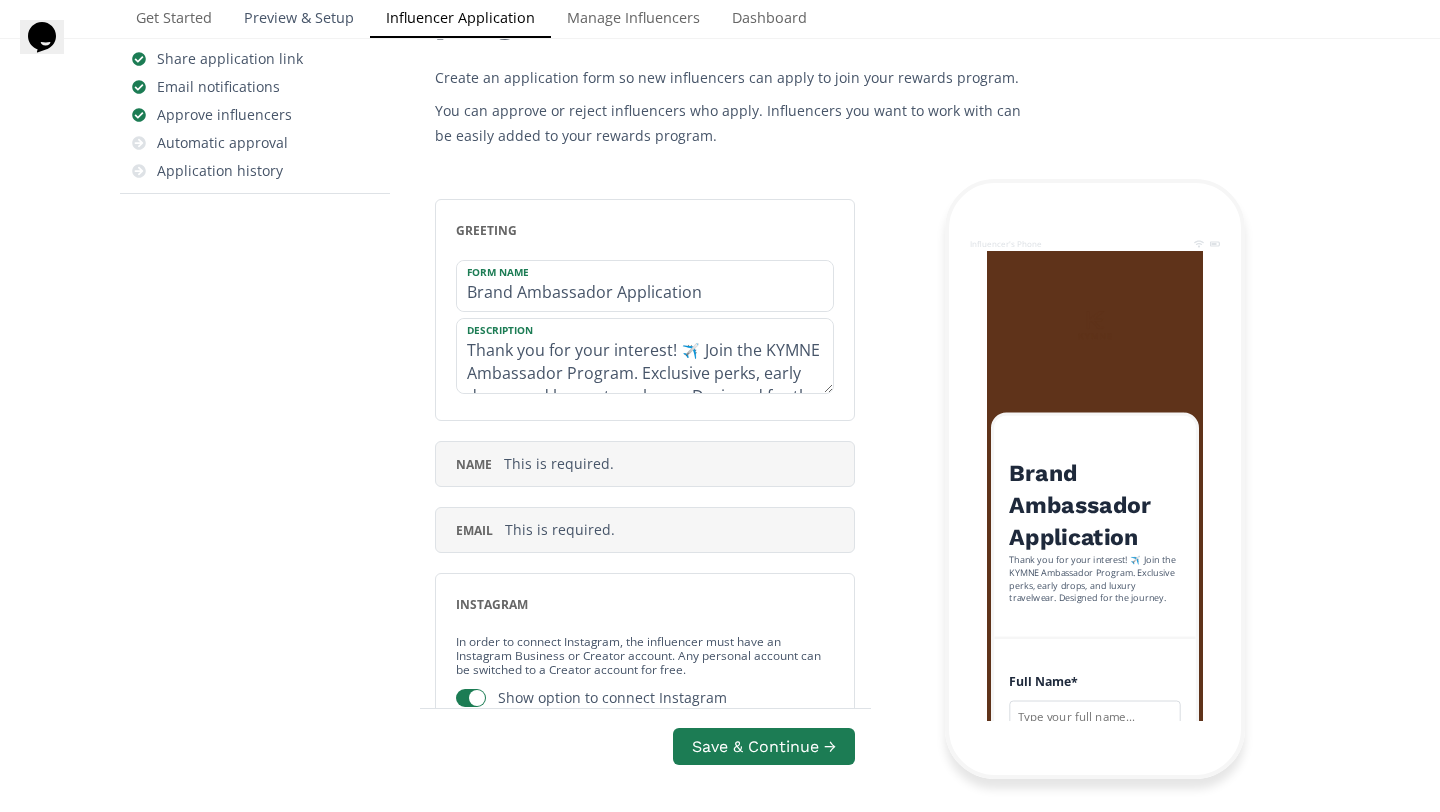 click on "Preview & Setup" at bounding box center (299, 20) 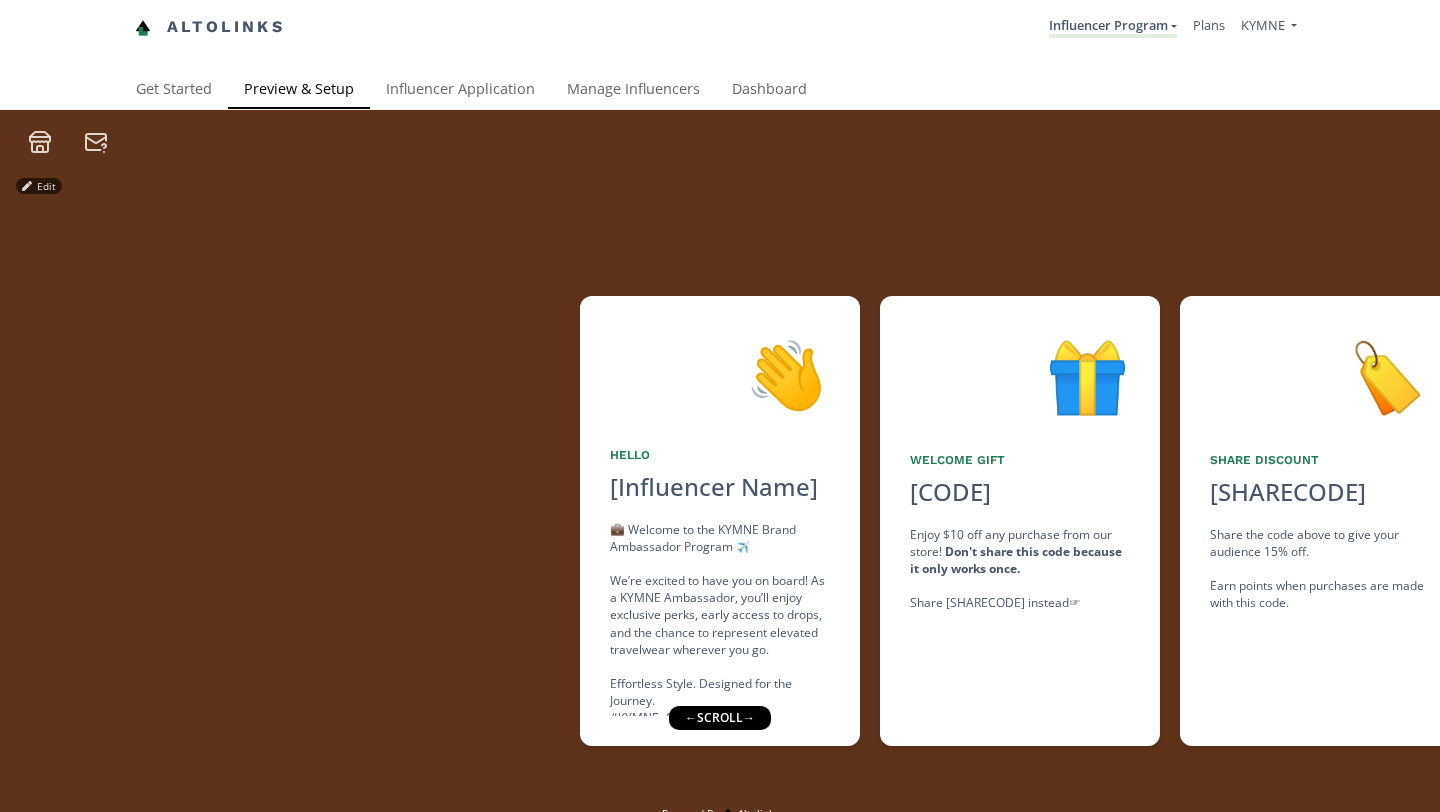 scroll, scrollTop: 0, scrollLeft: 0, axis: both 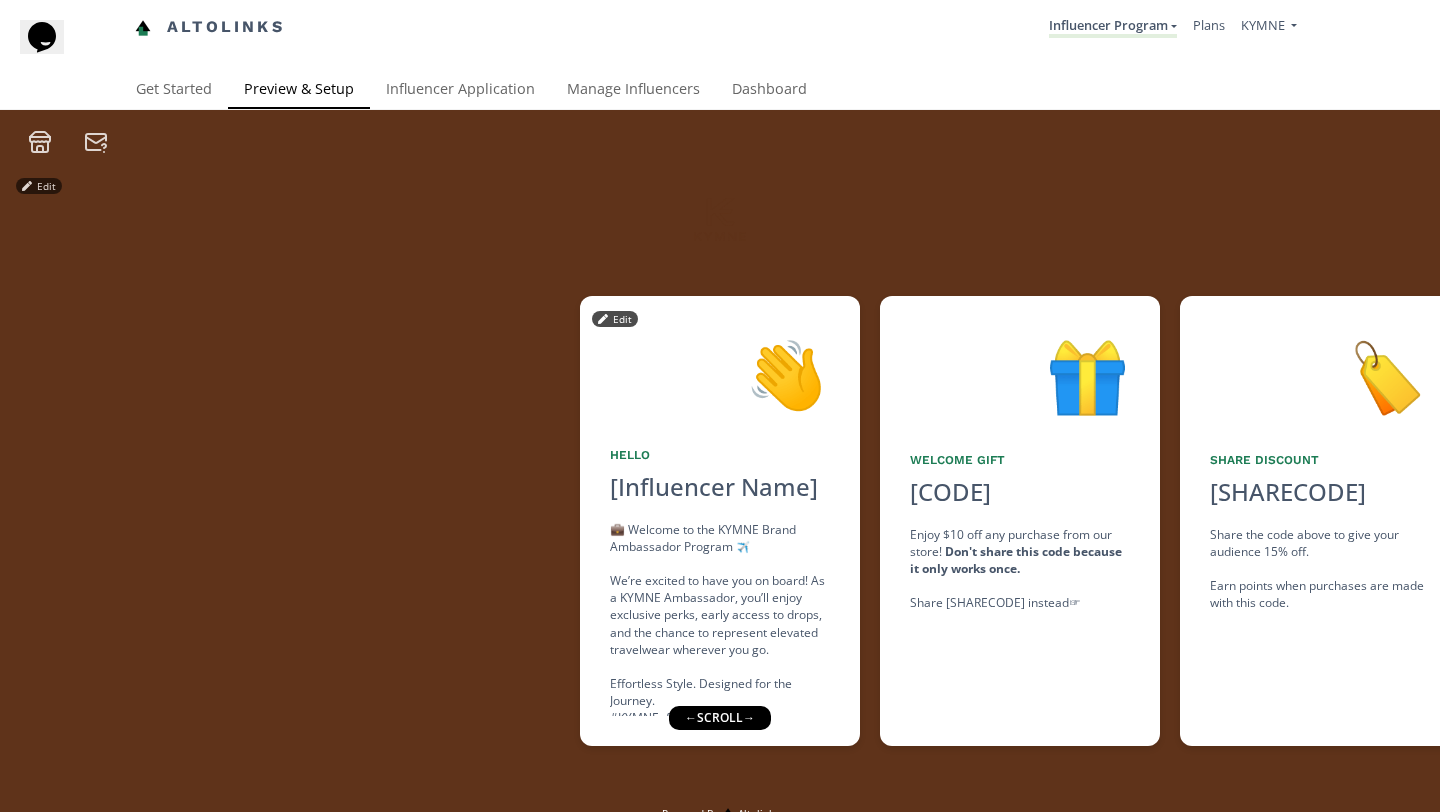 click on "👋" at bounding box center [720, 374] 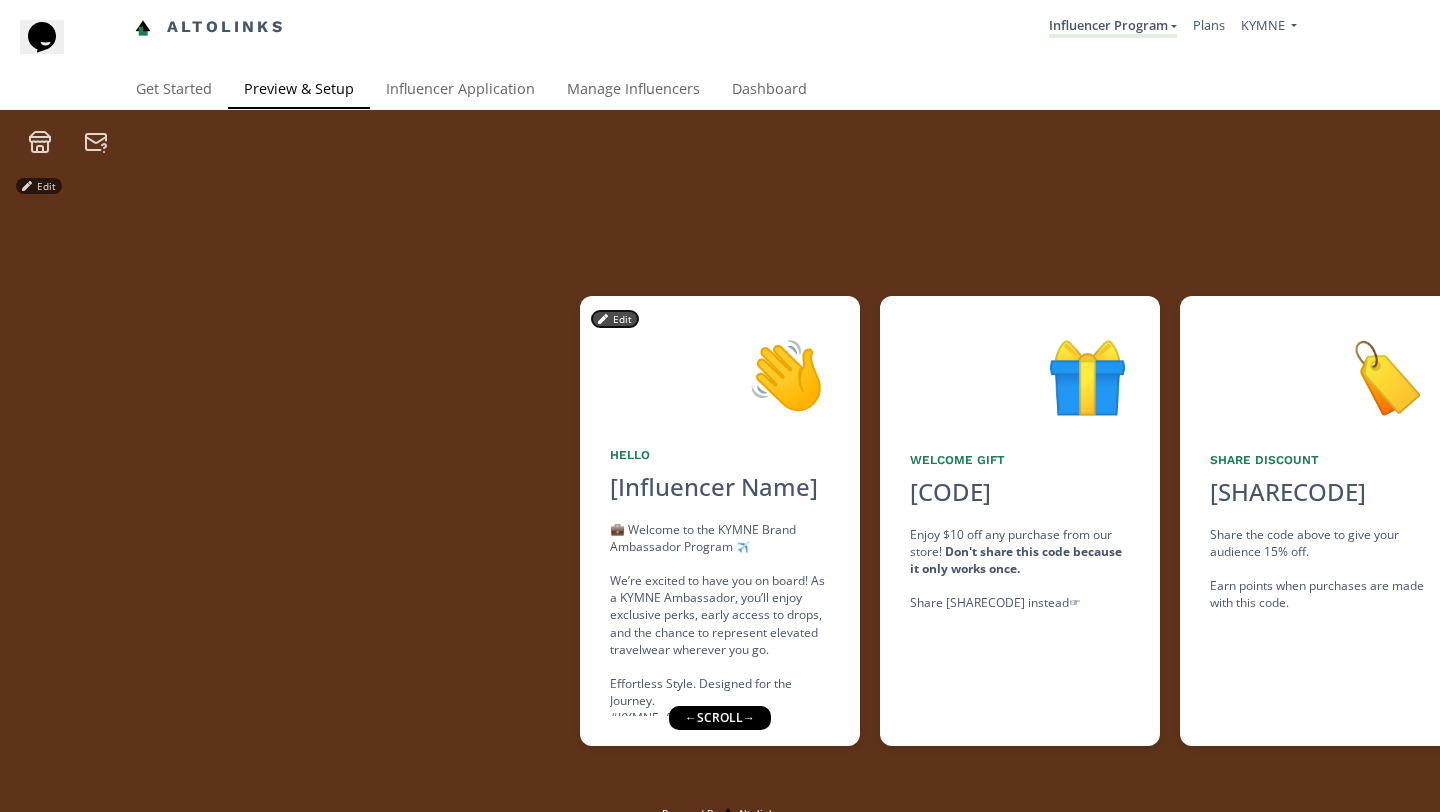 click on "Edit" at bounding box center (615, 319) 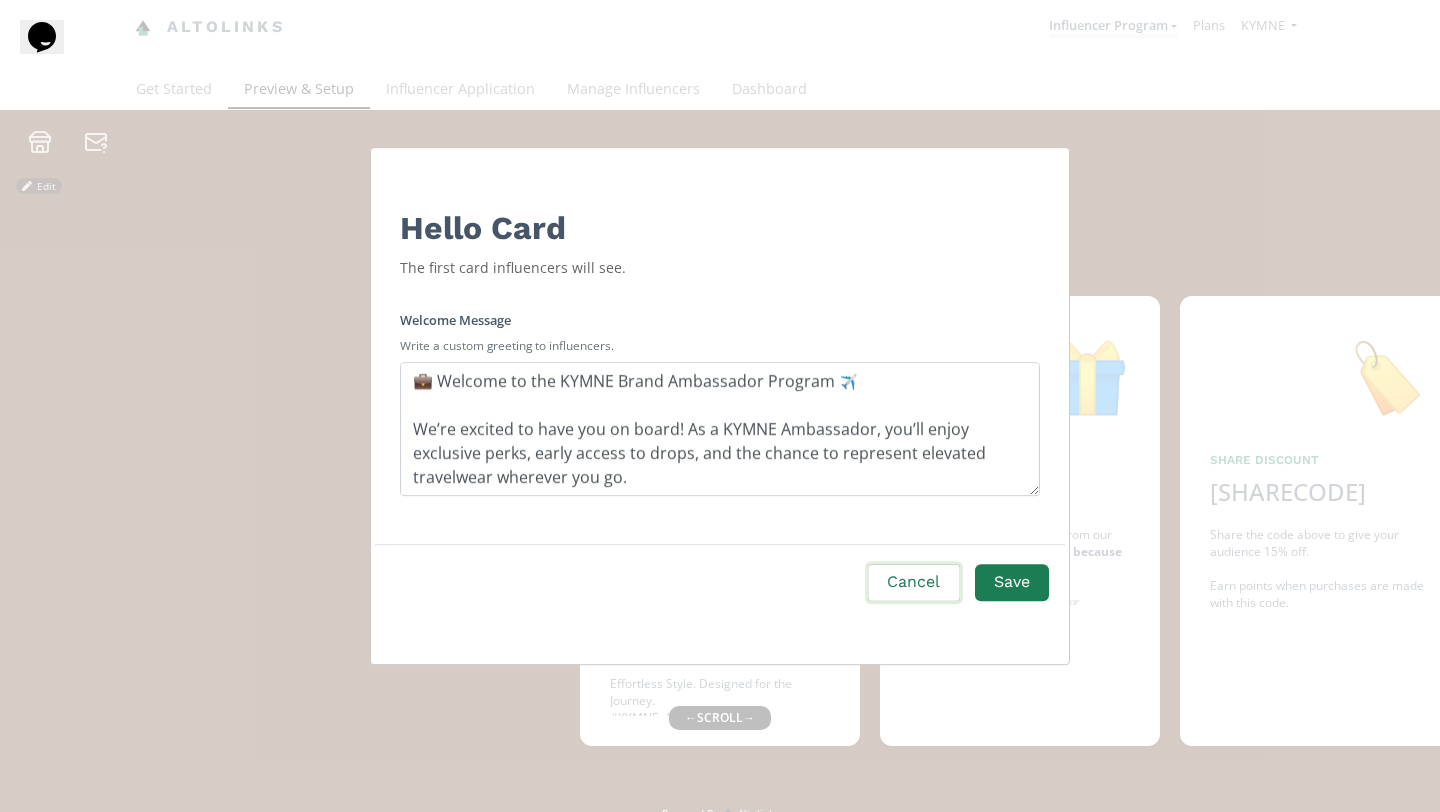 click on "Cancel" at bounding box center (913, 582) 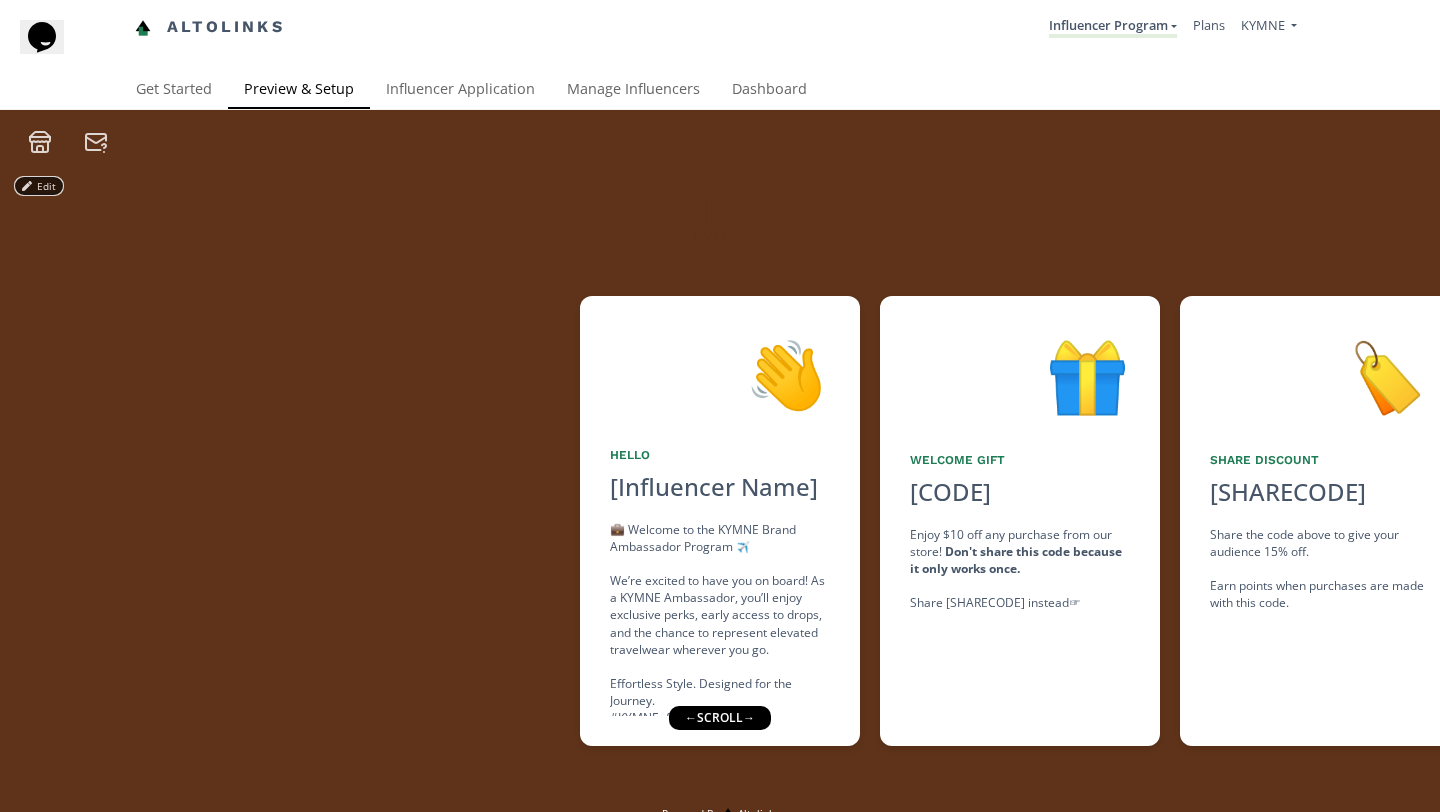 click on "Edit" at bounding box center [39, 186] 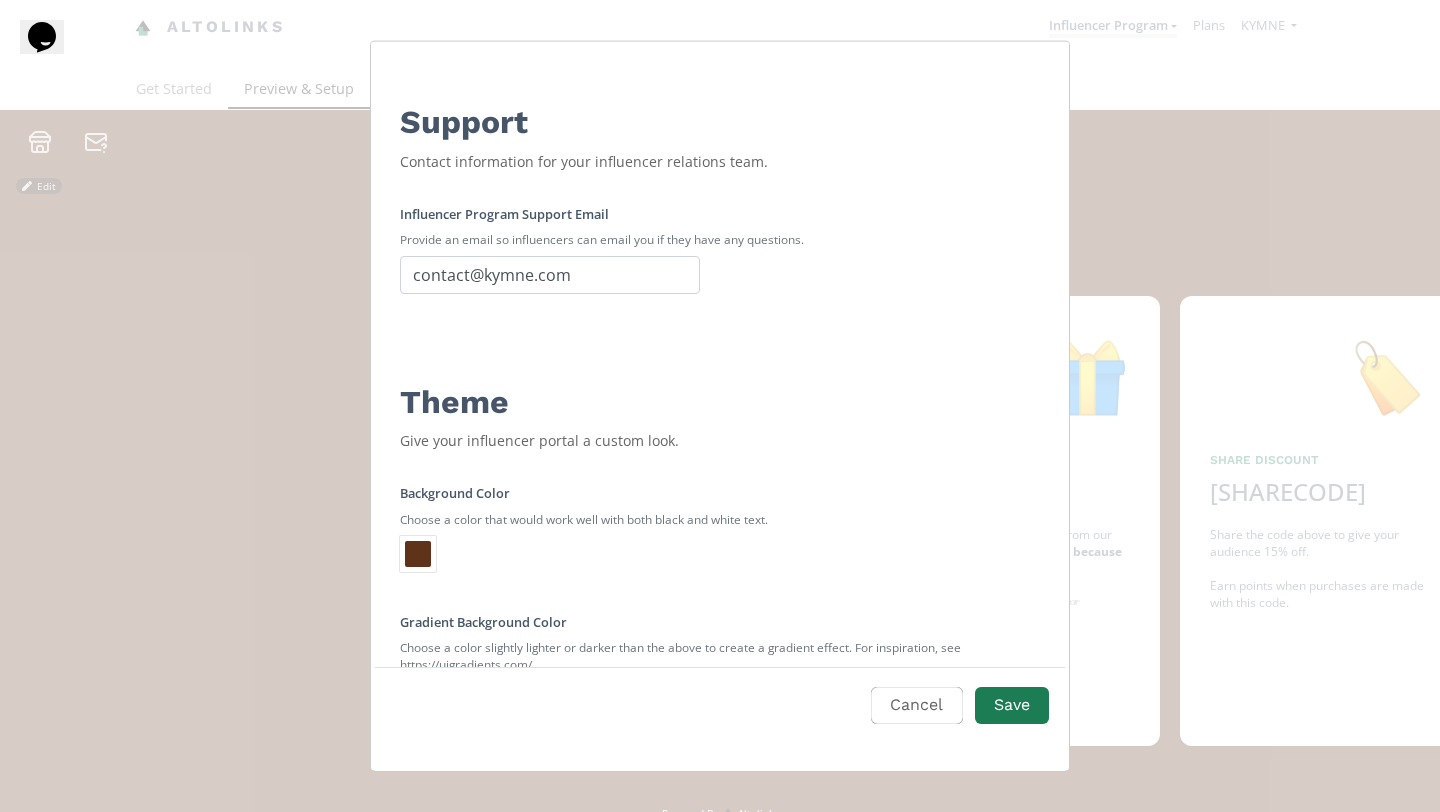 scroll, scrollTop: 117, scrollLeft: 0, axis: vertical 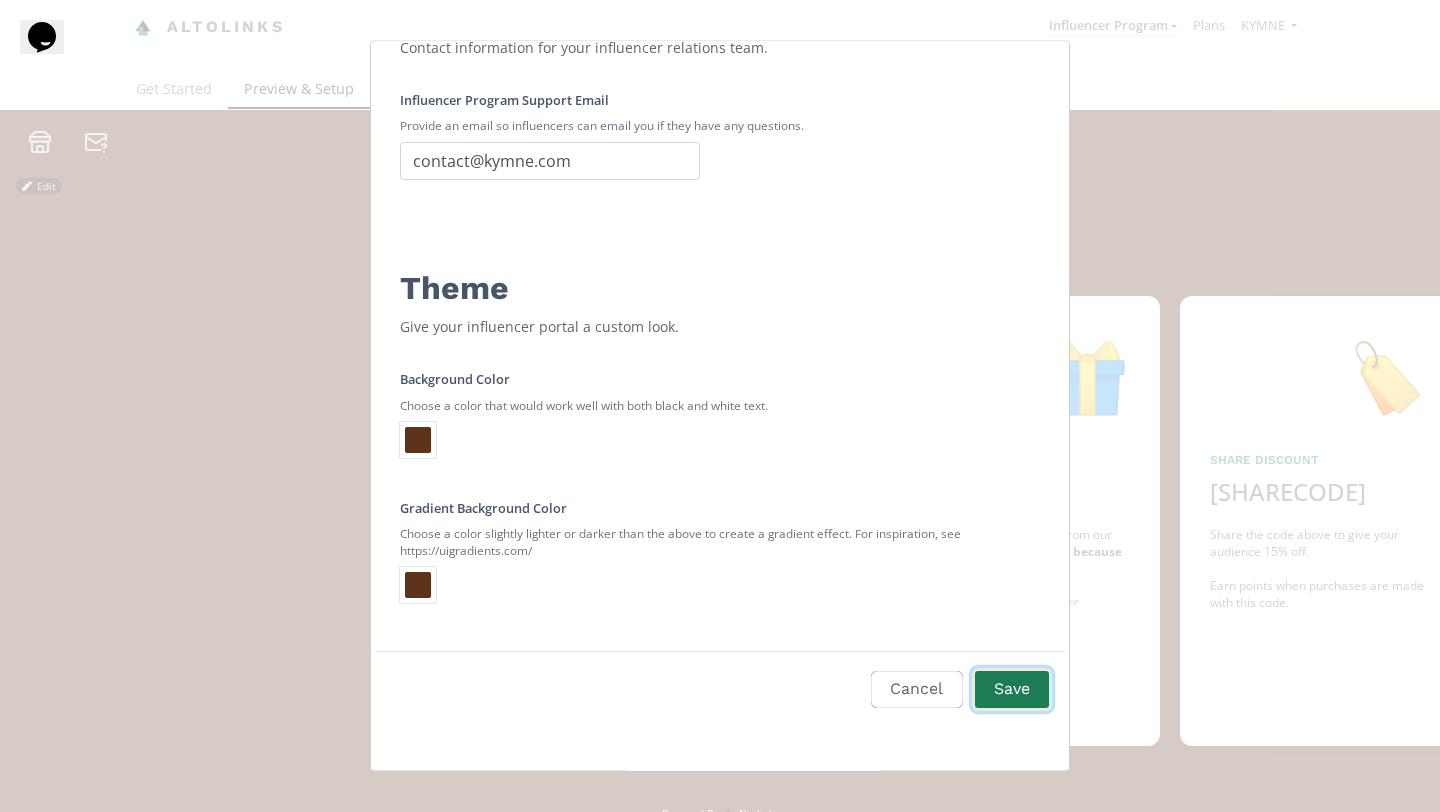 click on "Save" at bounding box center (1012, 689) 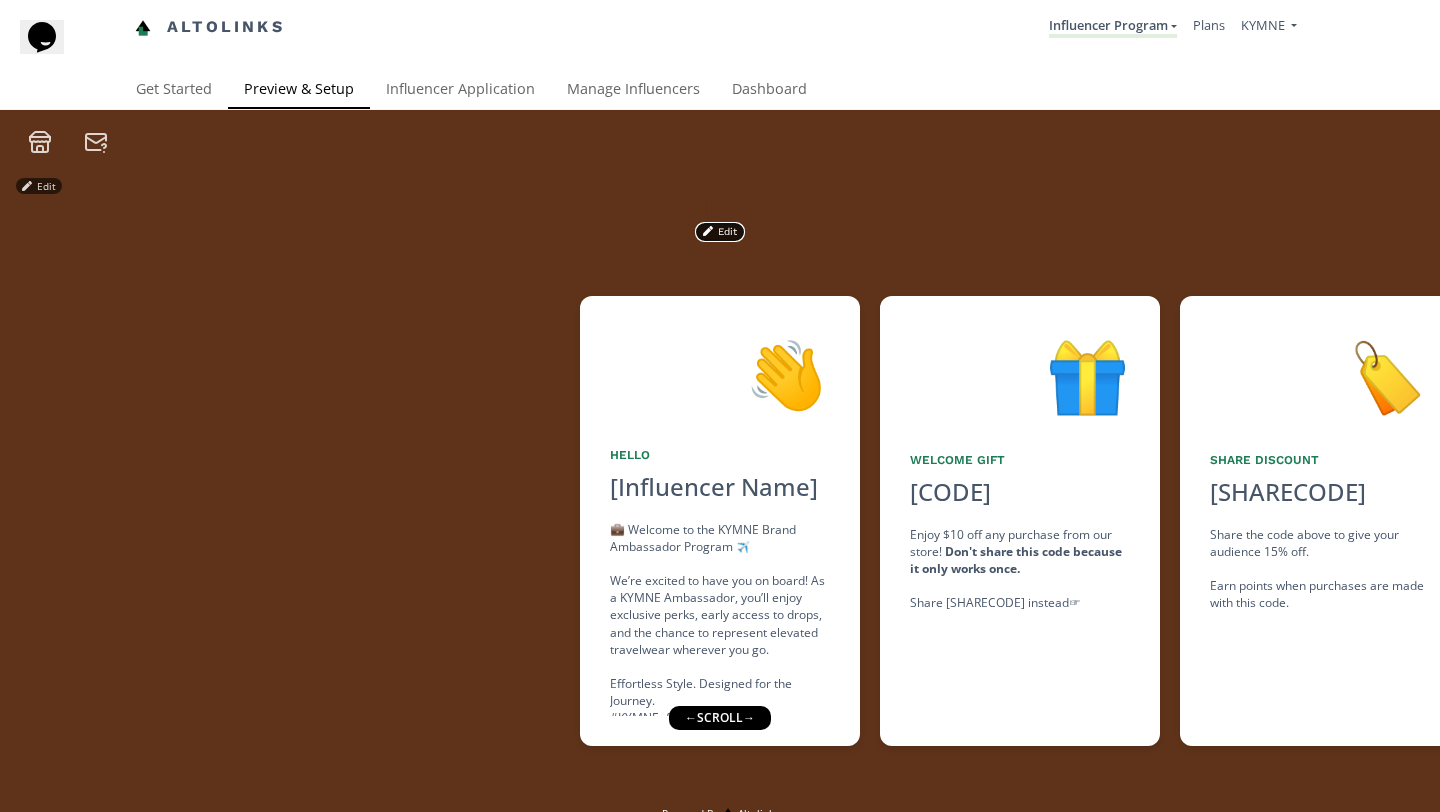 click on "Edit" at bounding box center (720, 232) 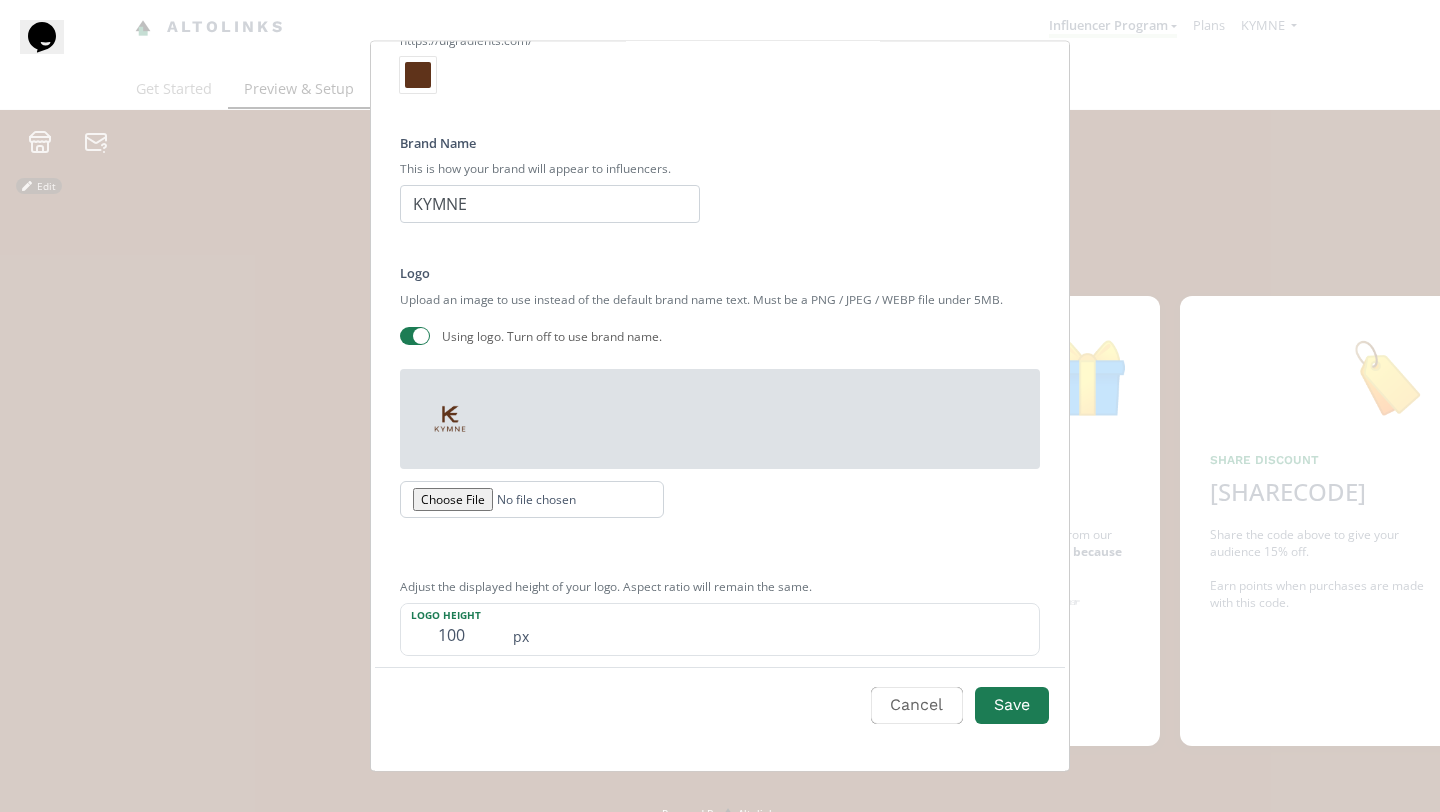 scroll, scrollTop: 374, scrollLeft: 0, axis: vertical 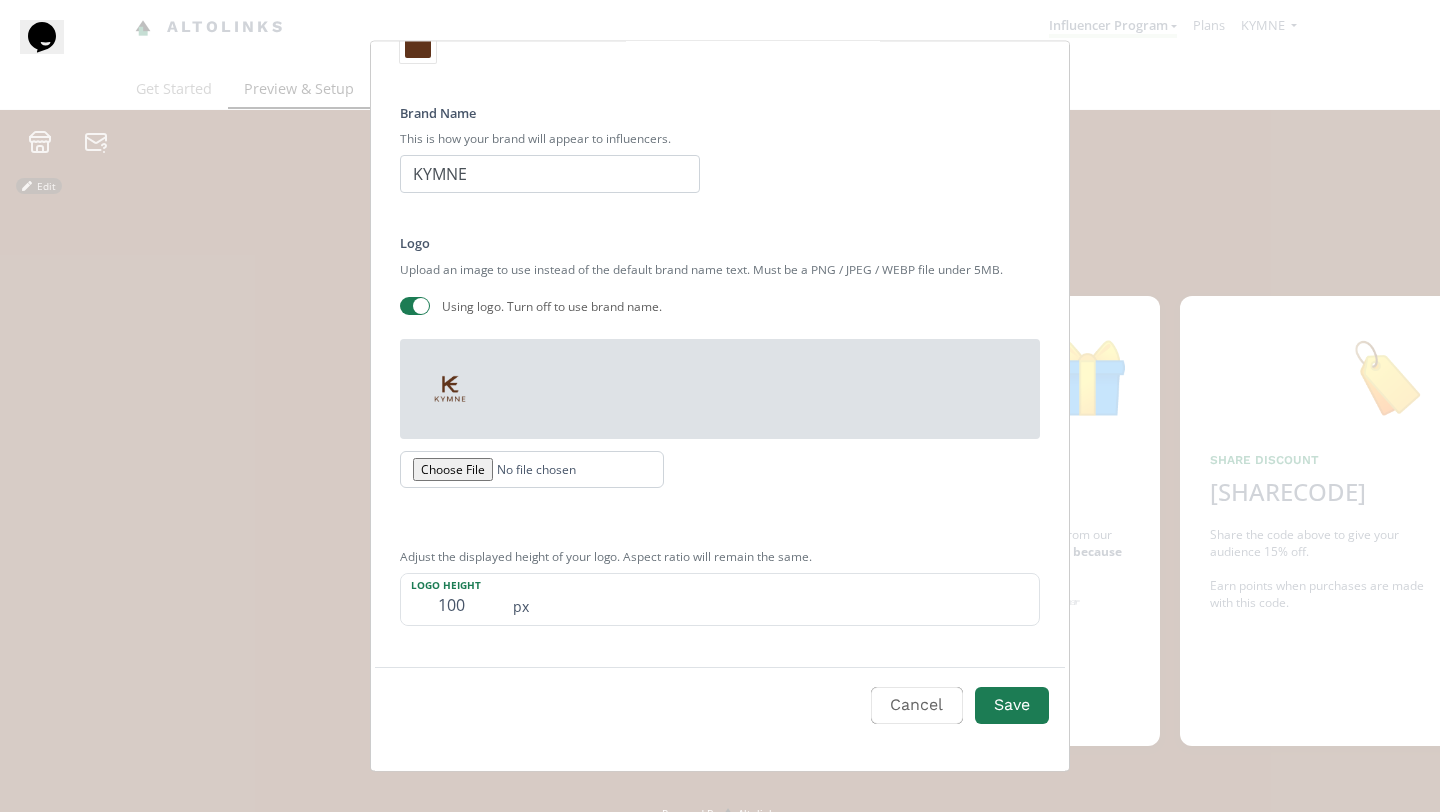 click at bounding box center [532, 468] 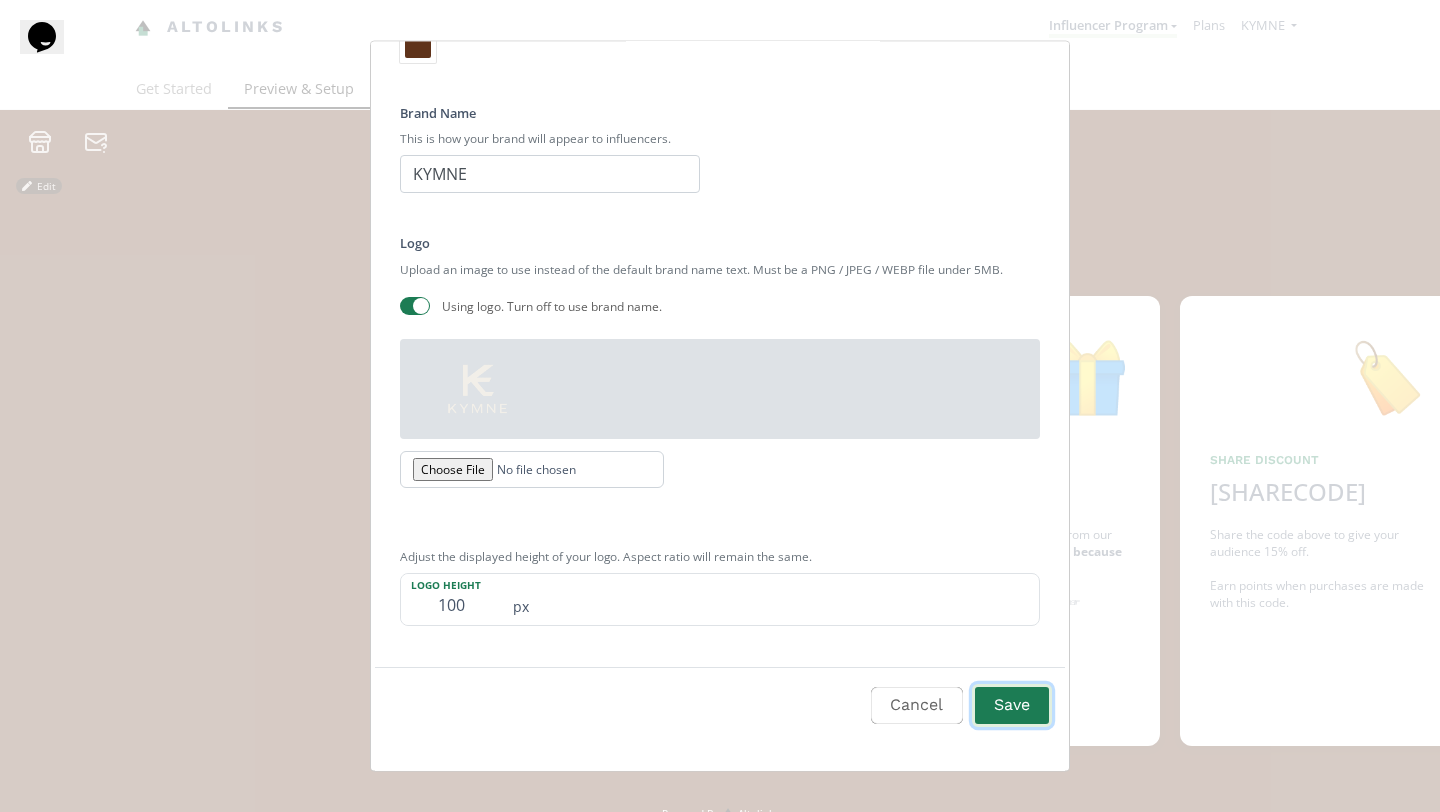 click on "Save" at bounding box center [1012, 705] 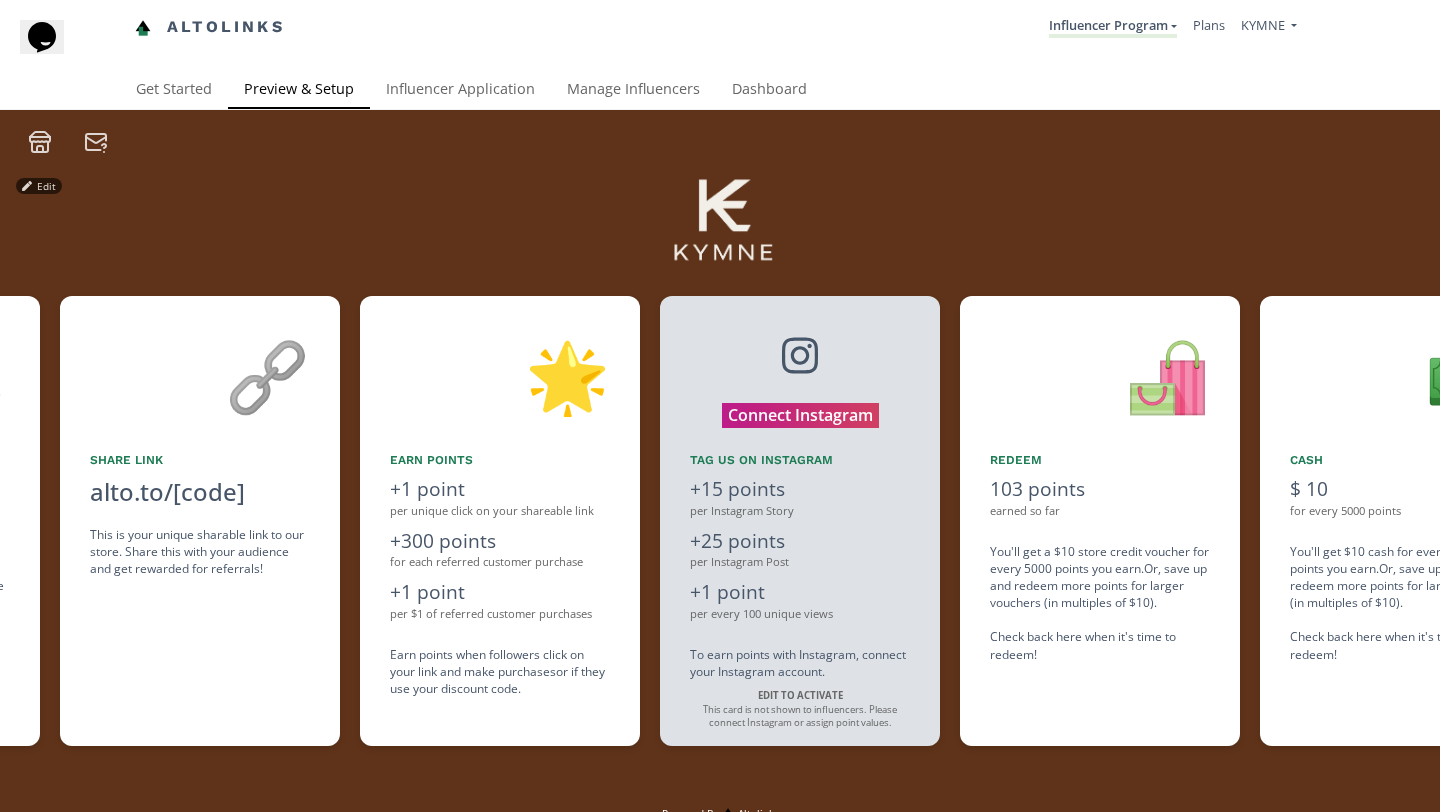 scroll, scrollTop: 0, scrollLeft: 1500, axis: horizontal 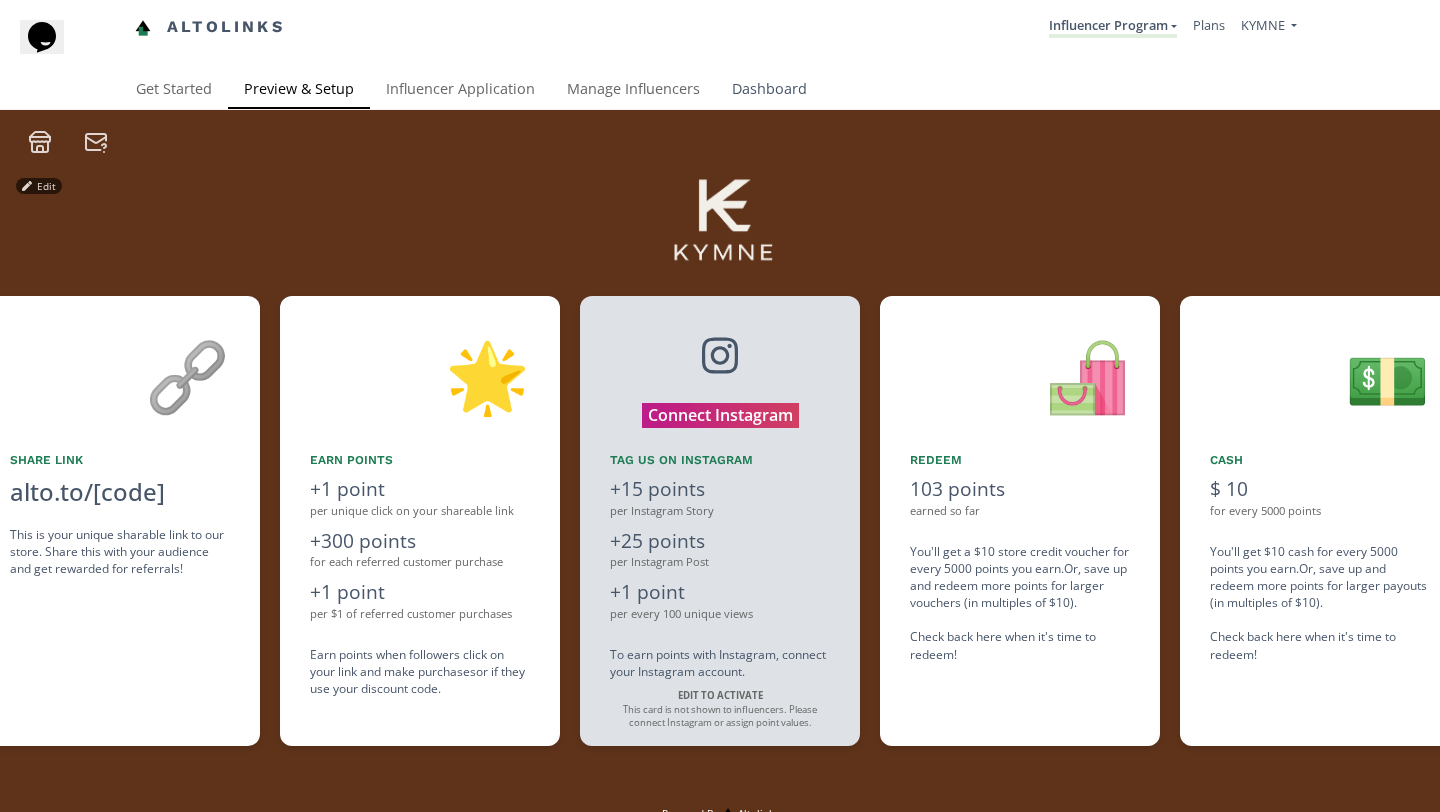 click on "Dashboard" at bounding box center (769, 91) 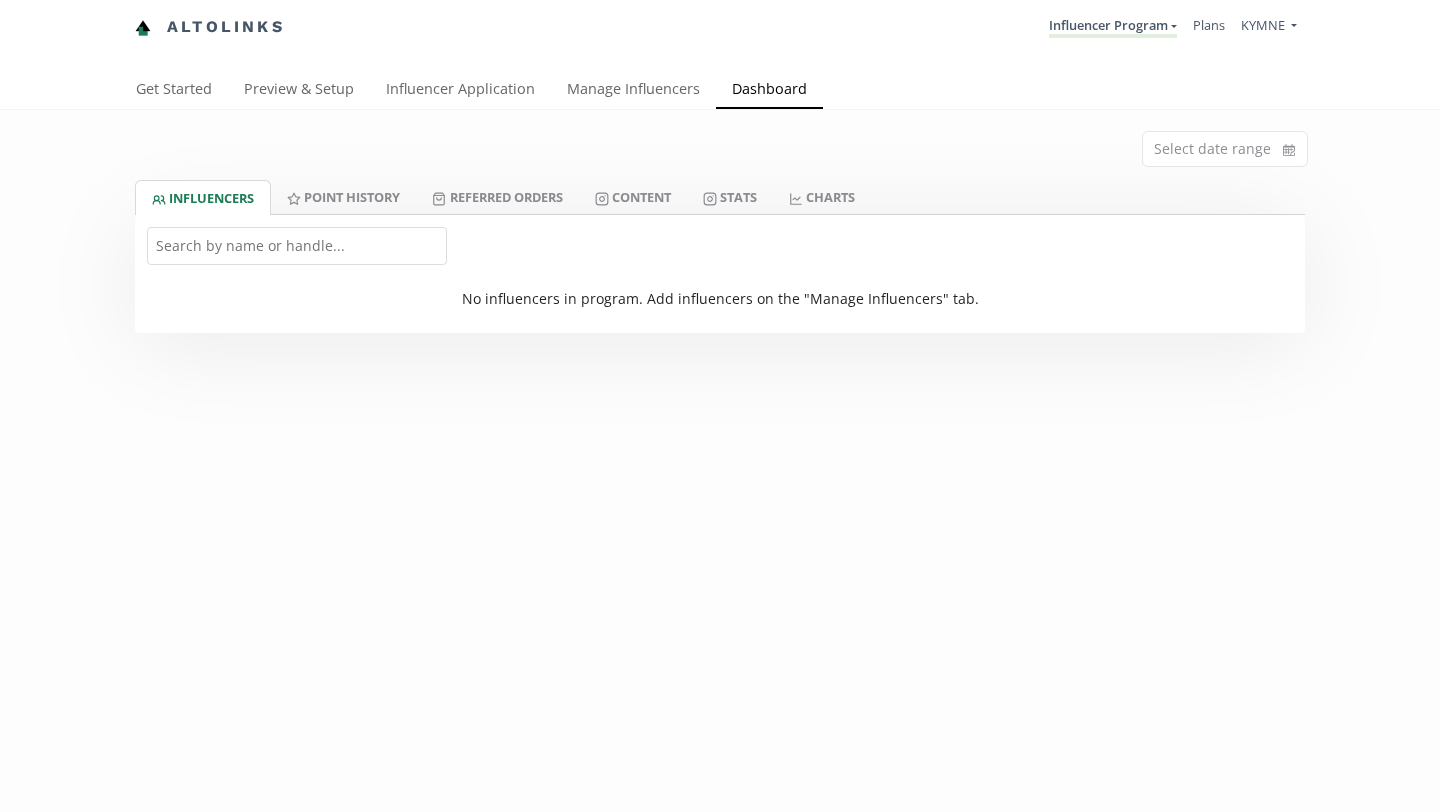 scroll, scrollTop: 0, scrollLeft: 0, axis: both 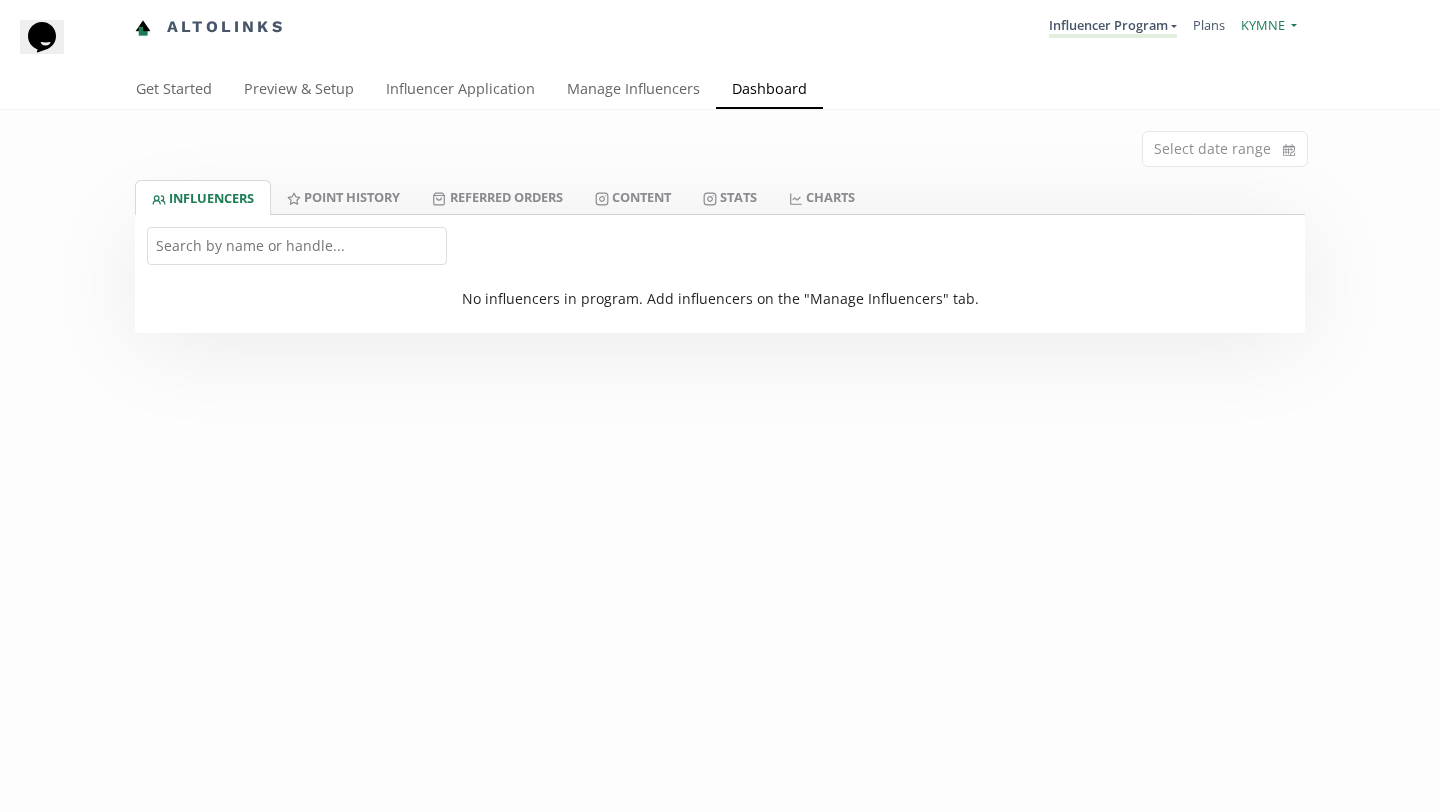 click on "KYMNE" at bounding box center [1263, 25] 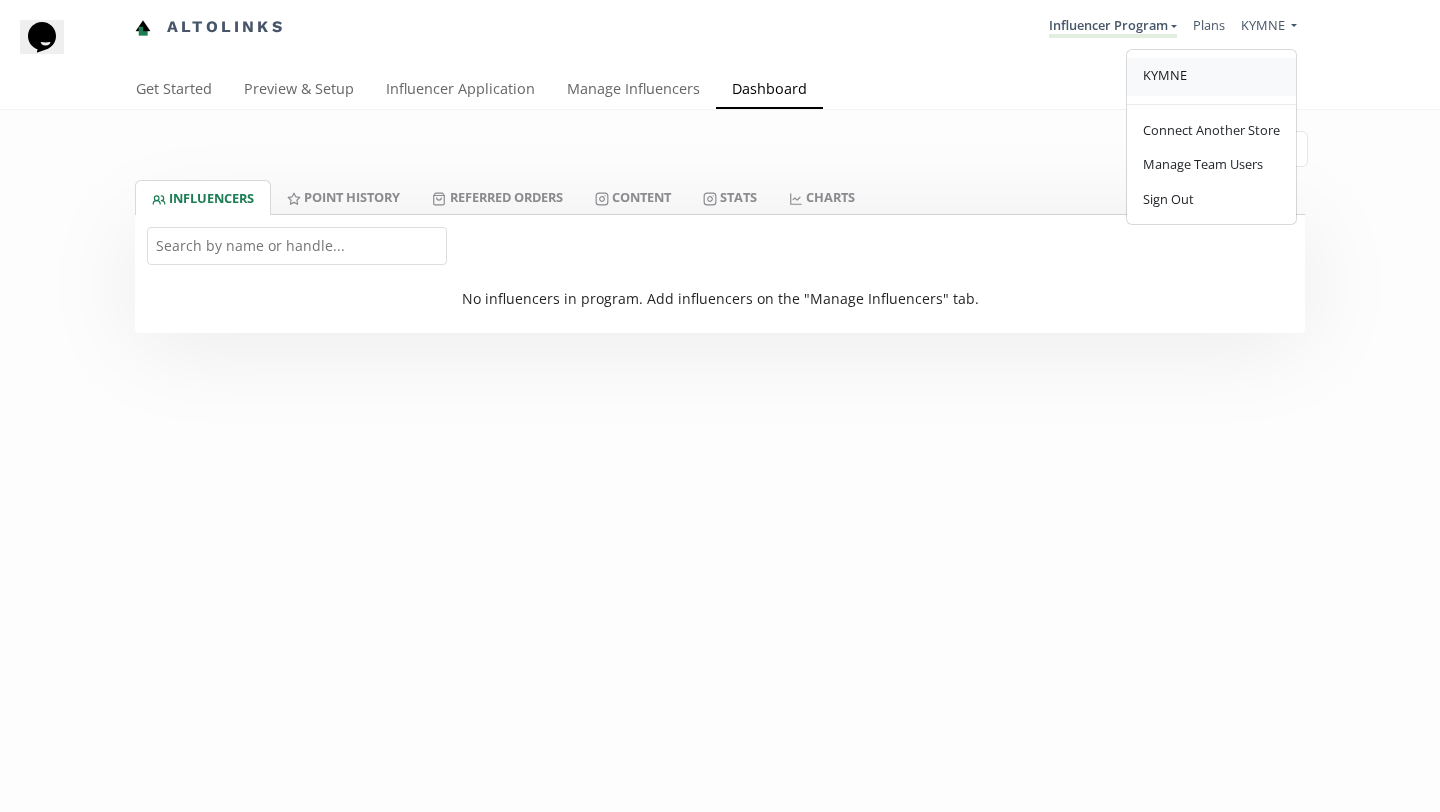 click on "KYMNE" at bounding box center [1165, 75] 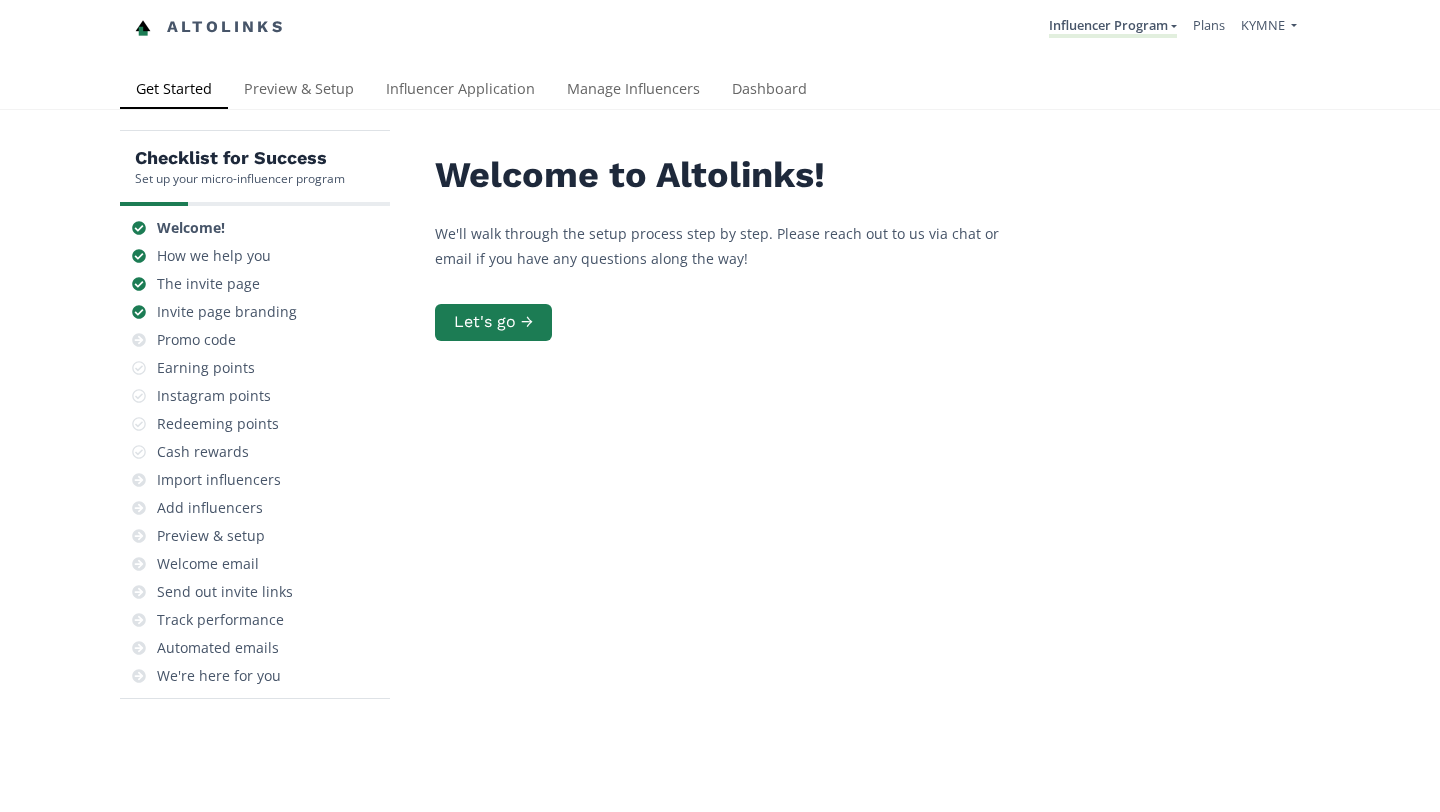 scroll, scrollTop: 0, scrollLeft: 0, axis: both 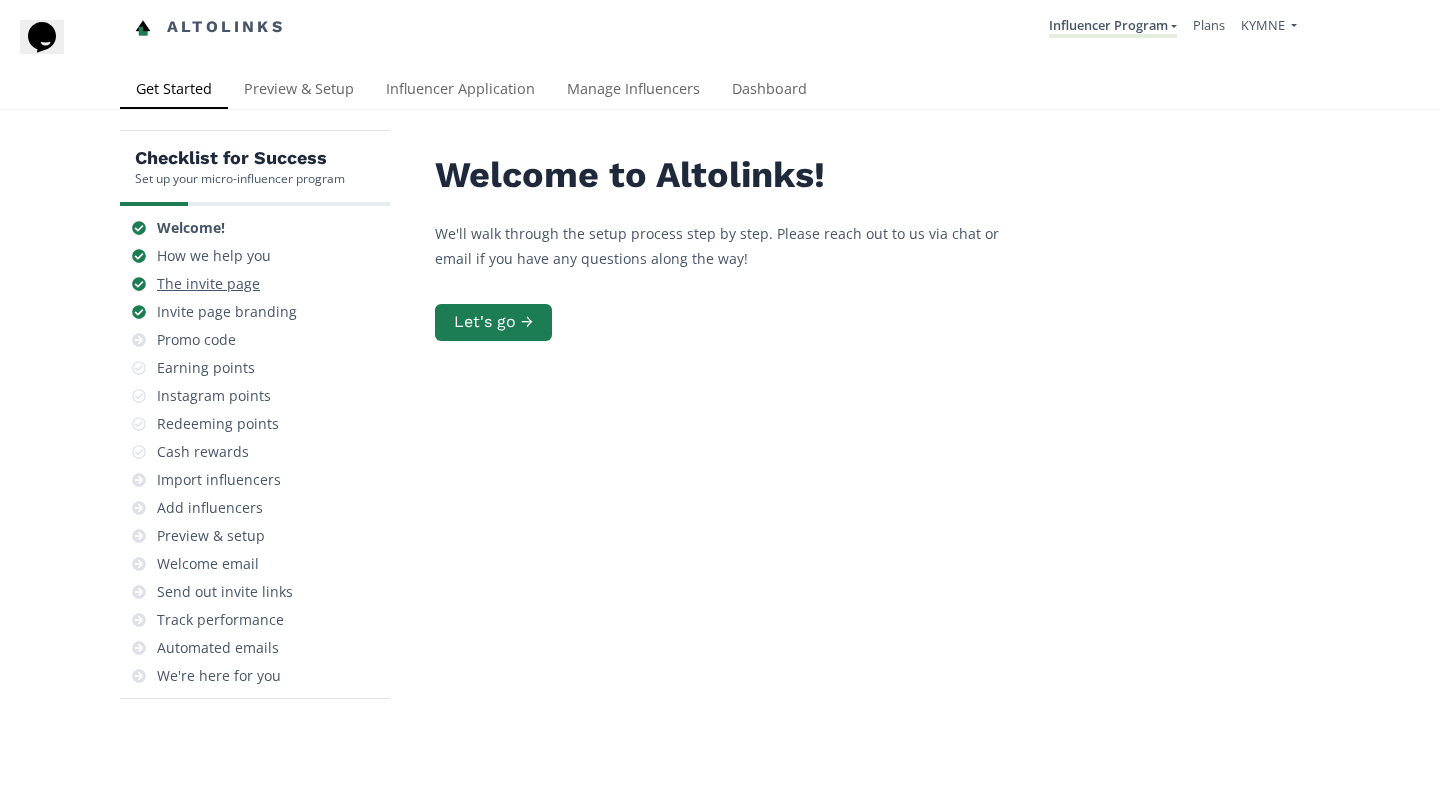 click on "The invite page" at bounding box center [208, 284] 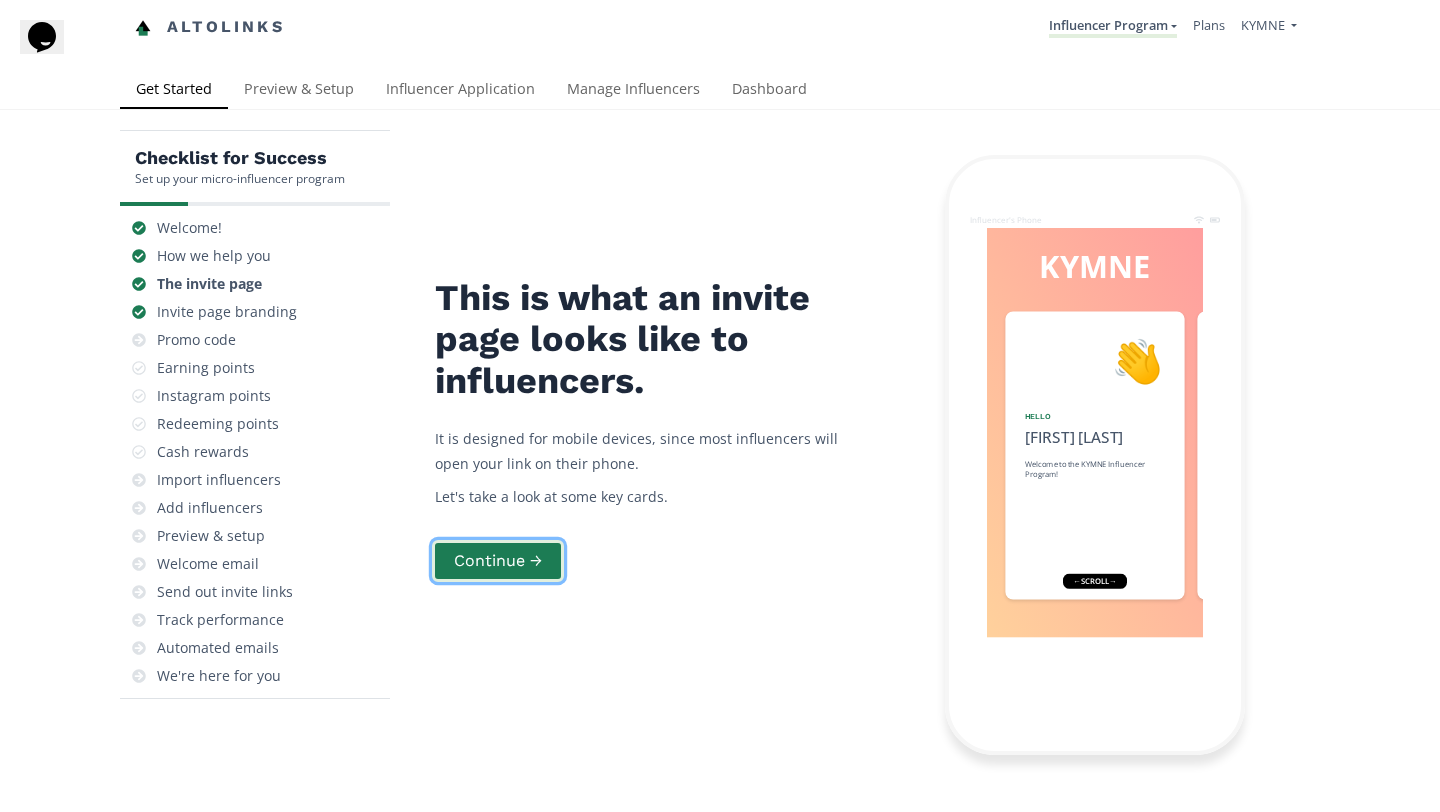 click on "Continue →" at bounding box center [498, 561] 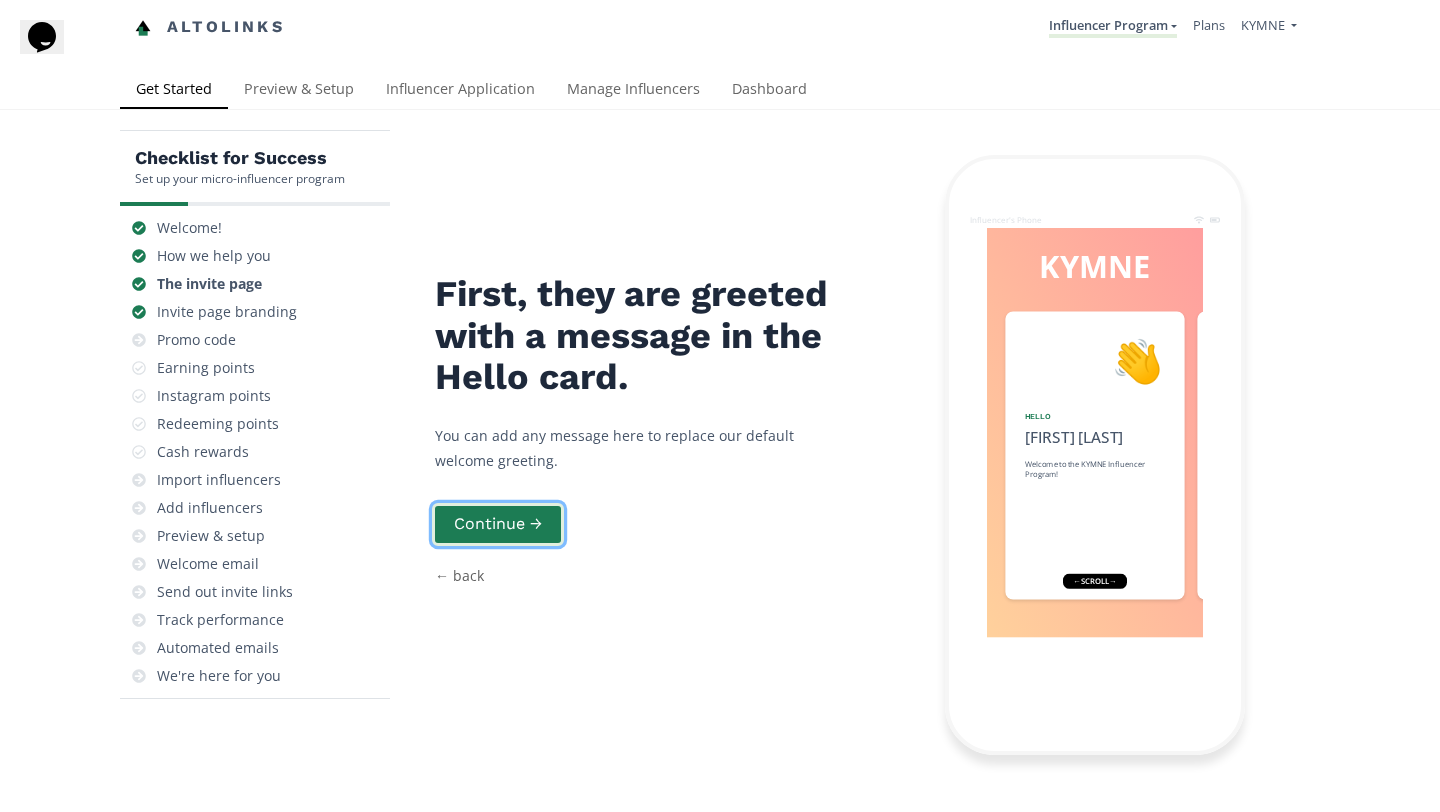scroll, scrollTop: 99, scrollLeft: 0, axis: vertical 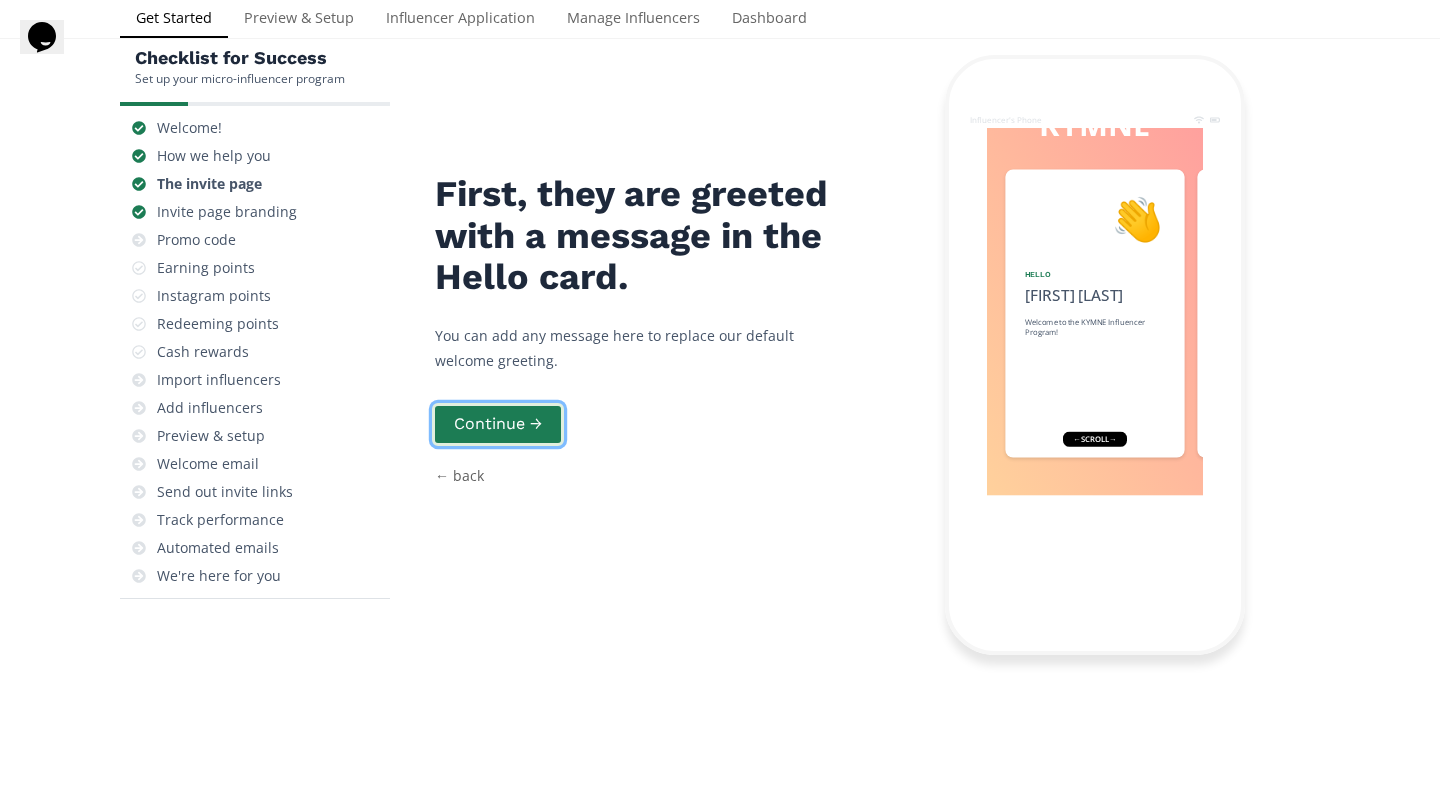 click on "Continue →" at bounding box center [498, 424] 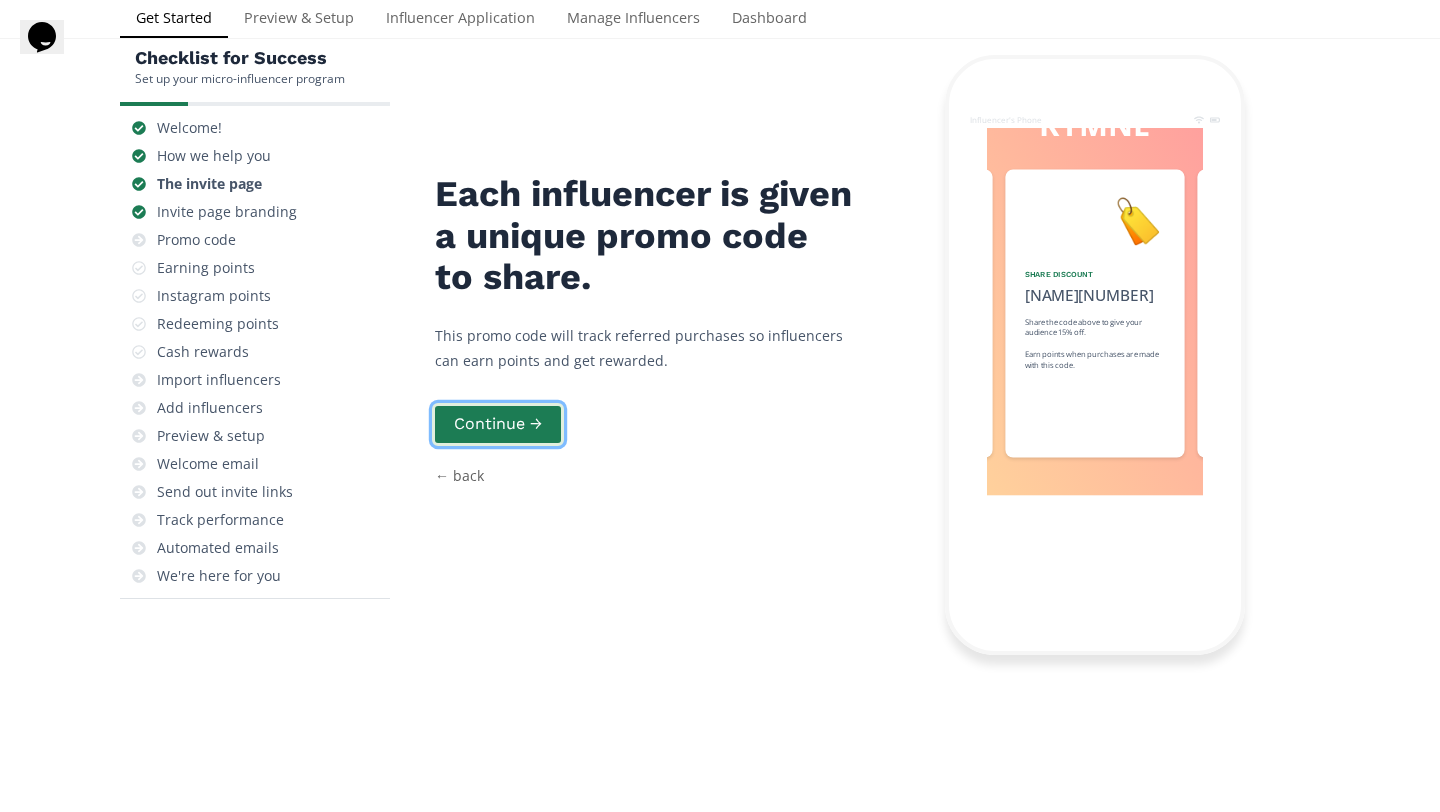 click on "Continue →" at bounding box center [498, 424] 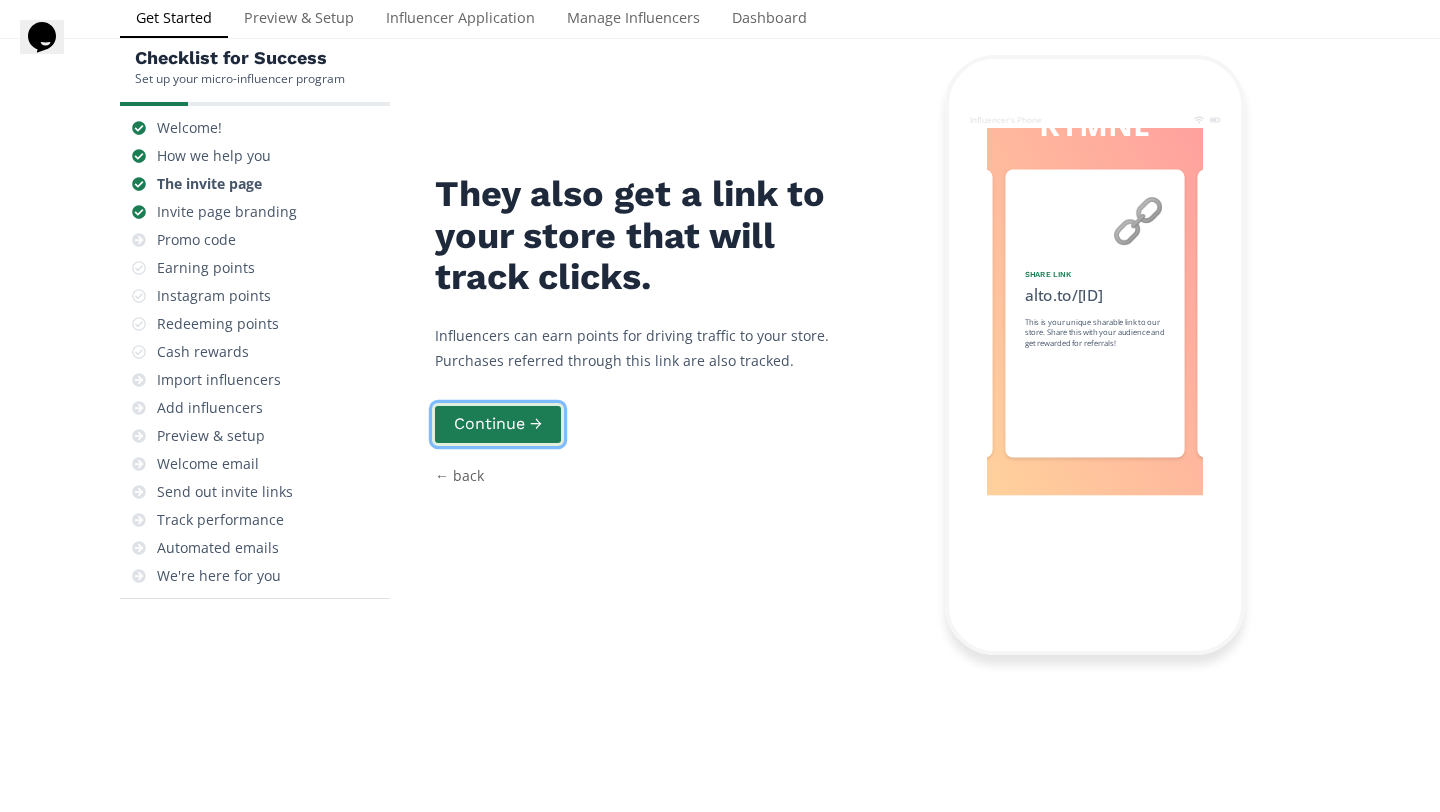 click on "Continue →" at bounding box center [498, 424] 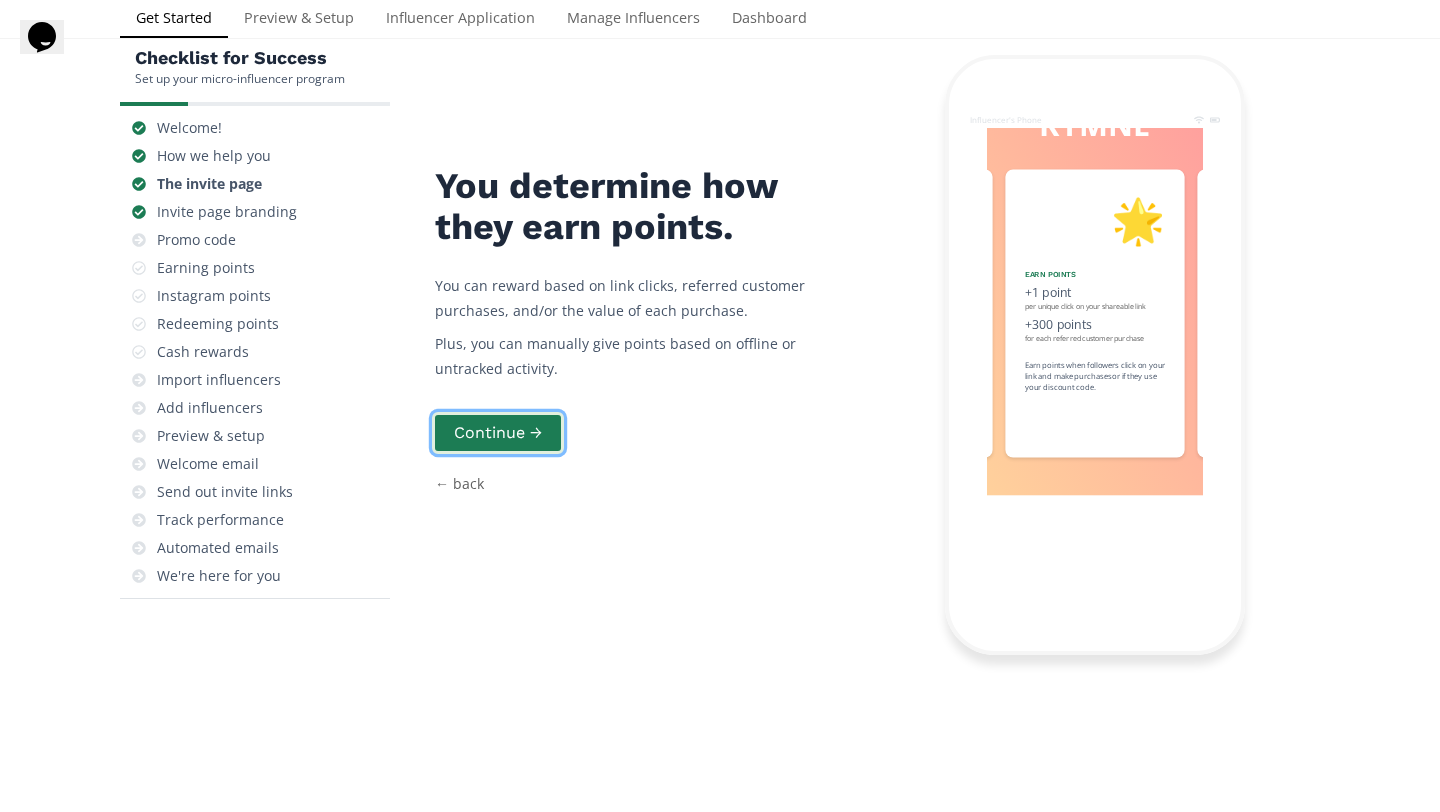 click on "Continue →" at bounding box center (498, 433) 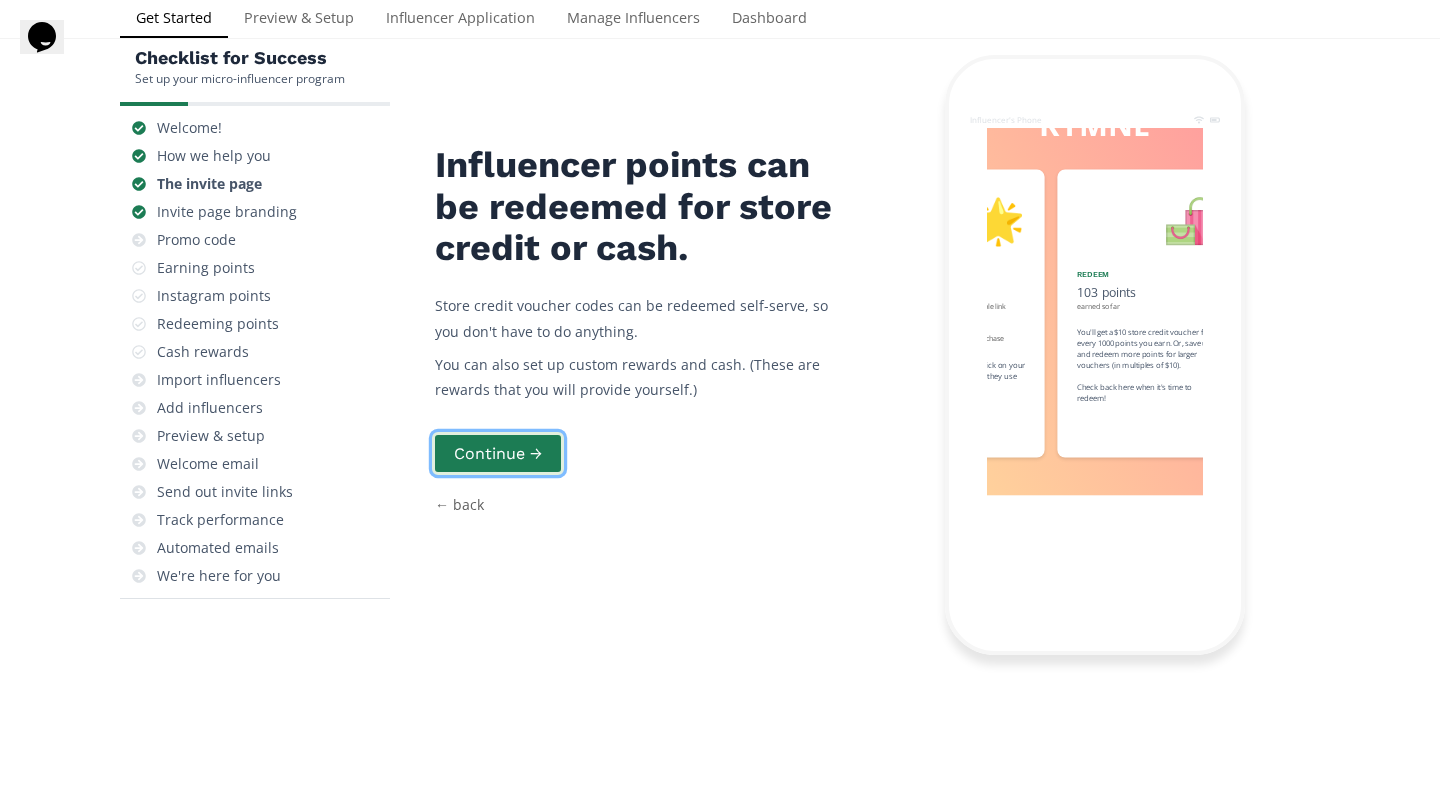 scroll, scrollTop: 0, scrollLeft: 1200, axis: horizontal 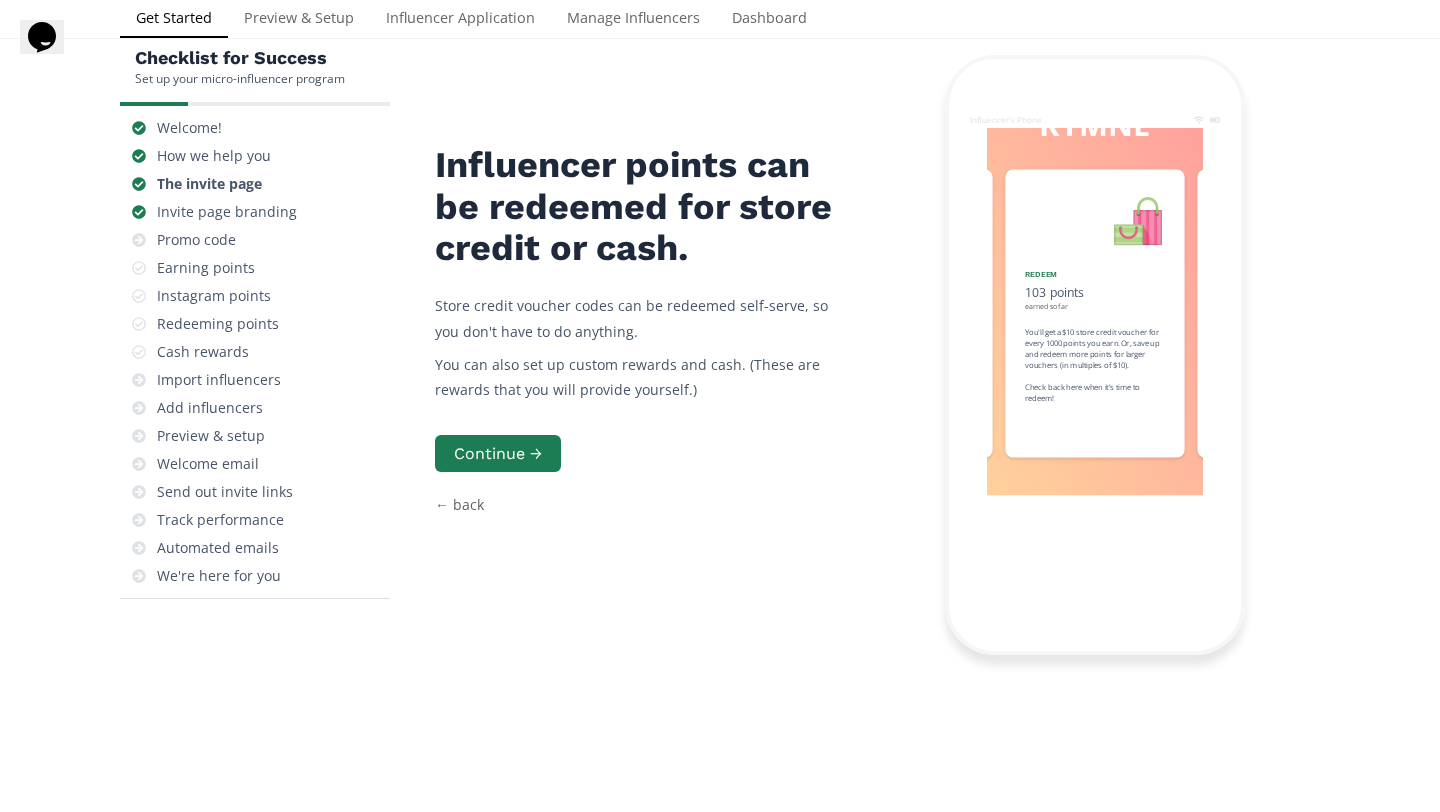 click on "Influencer points can be redeemed for store credit or cash. Store credit voucher codes can be redeemed self-serve, so you don't have to do anything. You can also set up custom rewards and cash. (These are rewards that you will provide yourself.) Continue → ← back" at bounding box center (645, 355) 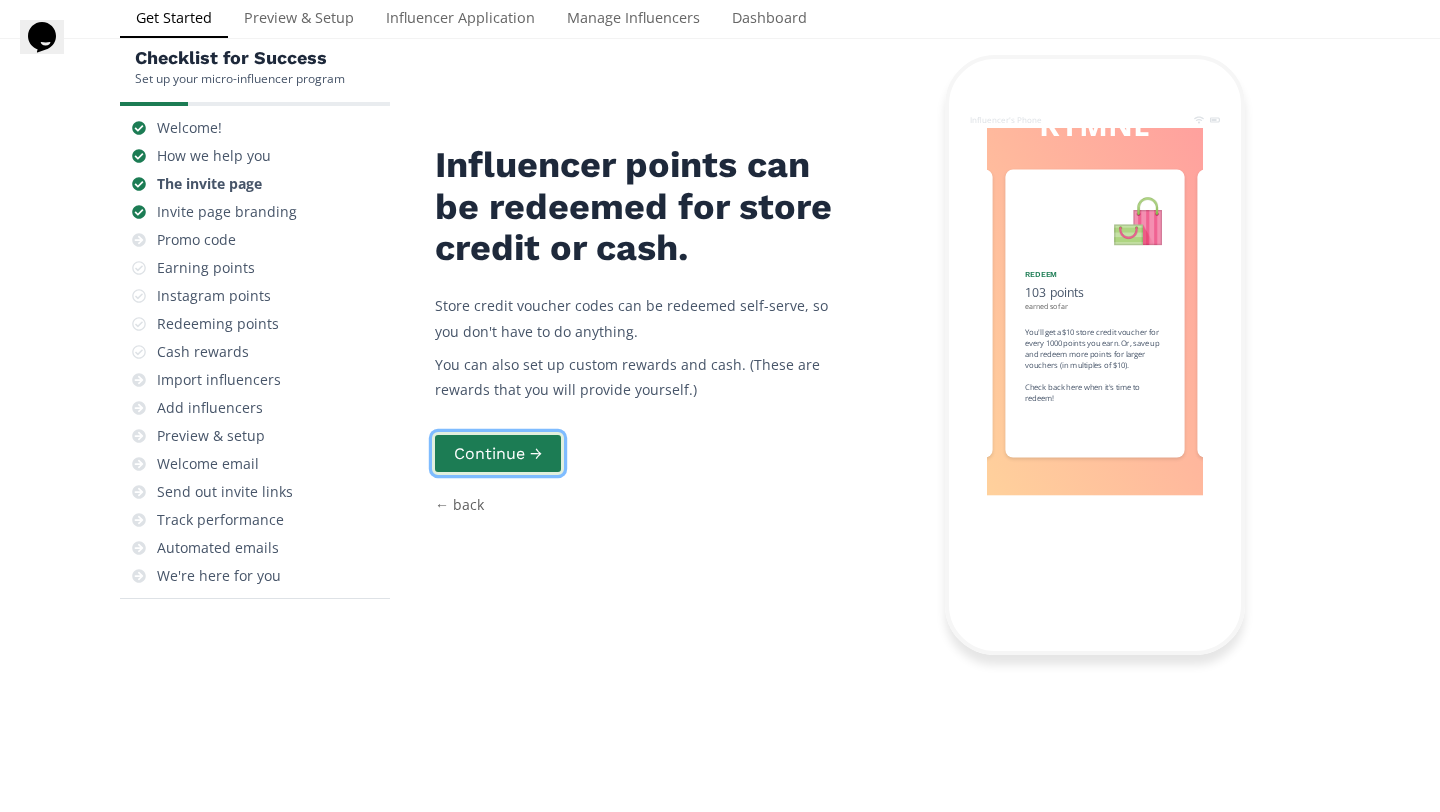 click on "Continue →" at bounding box center [498, 453] 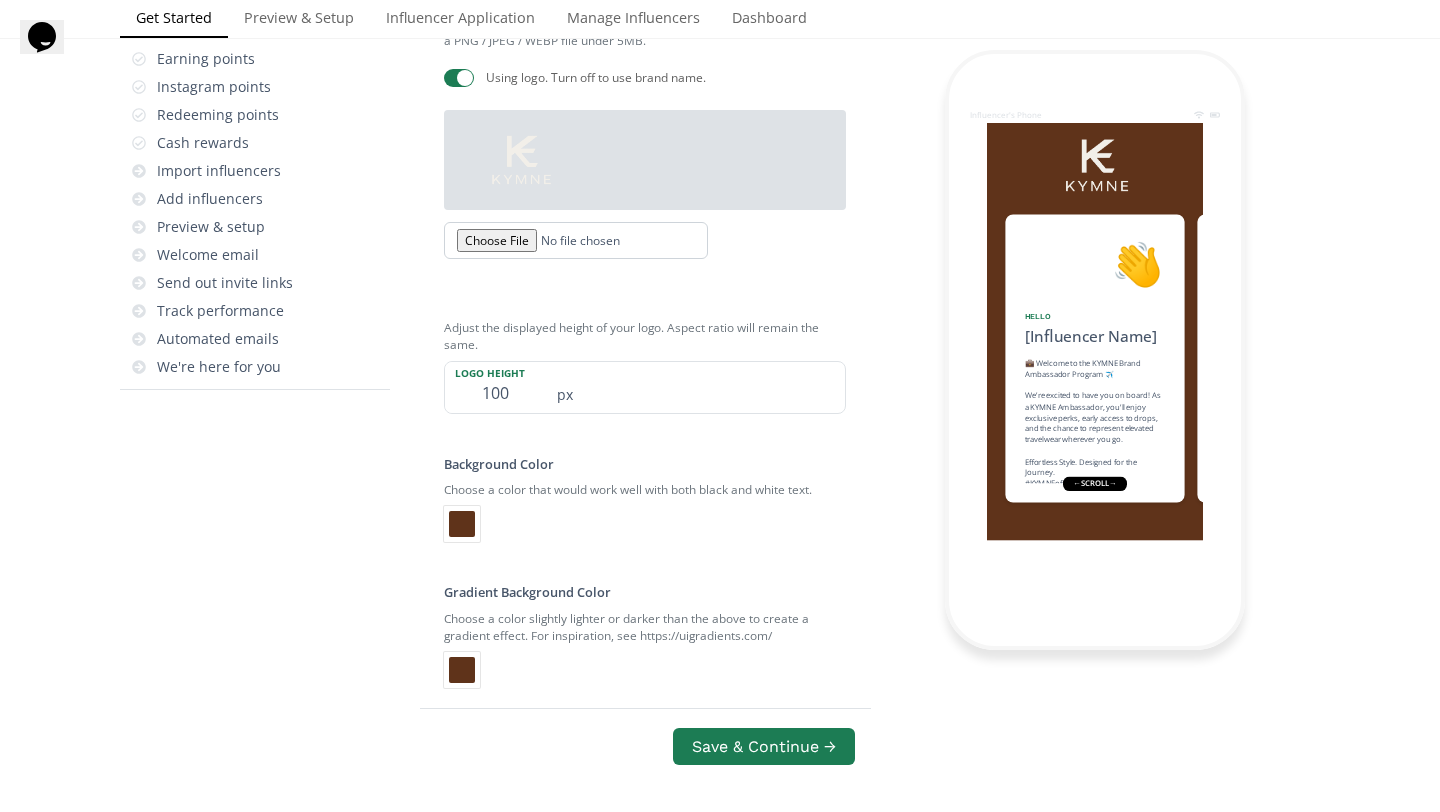 scroll, scrollTop: 0, scrollLeft: 0, axis: both 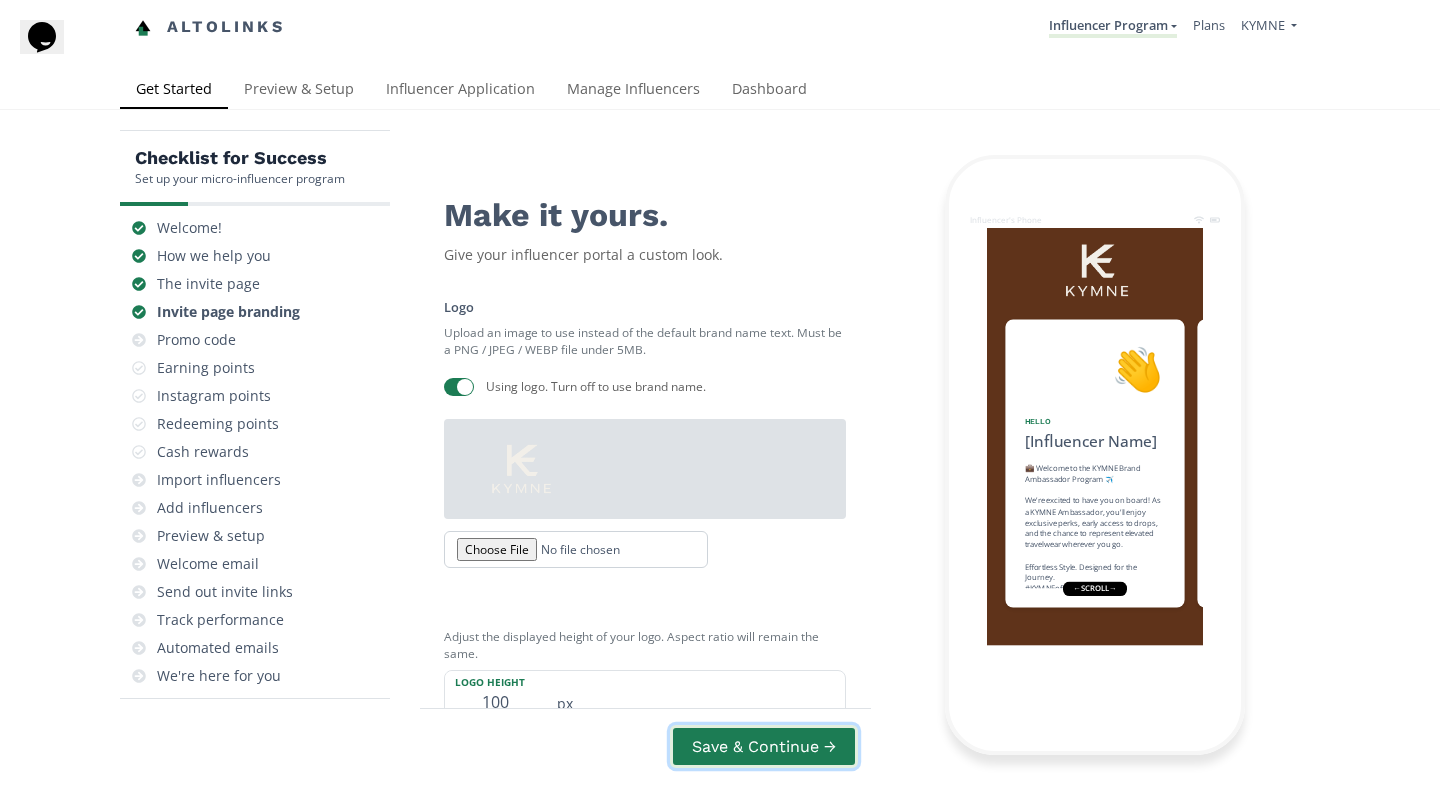 click on "Save & Continue →" at bounding box center [764, 746] 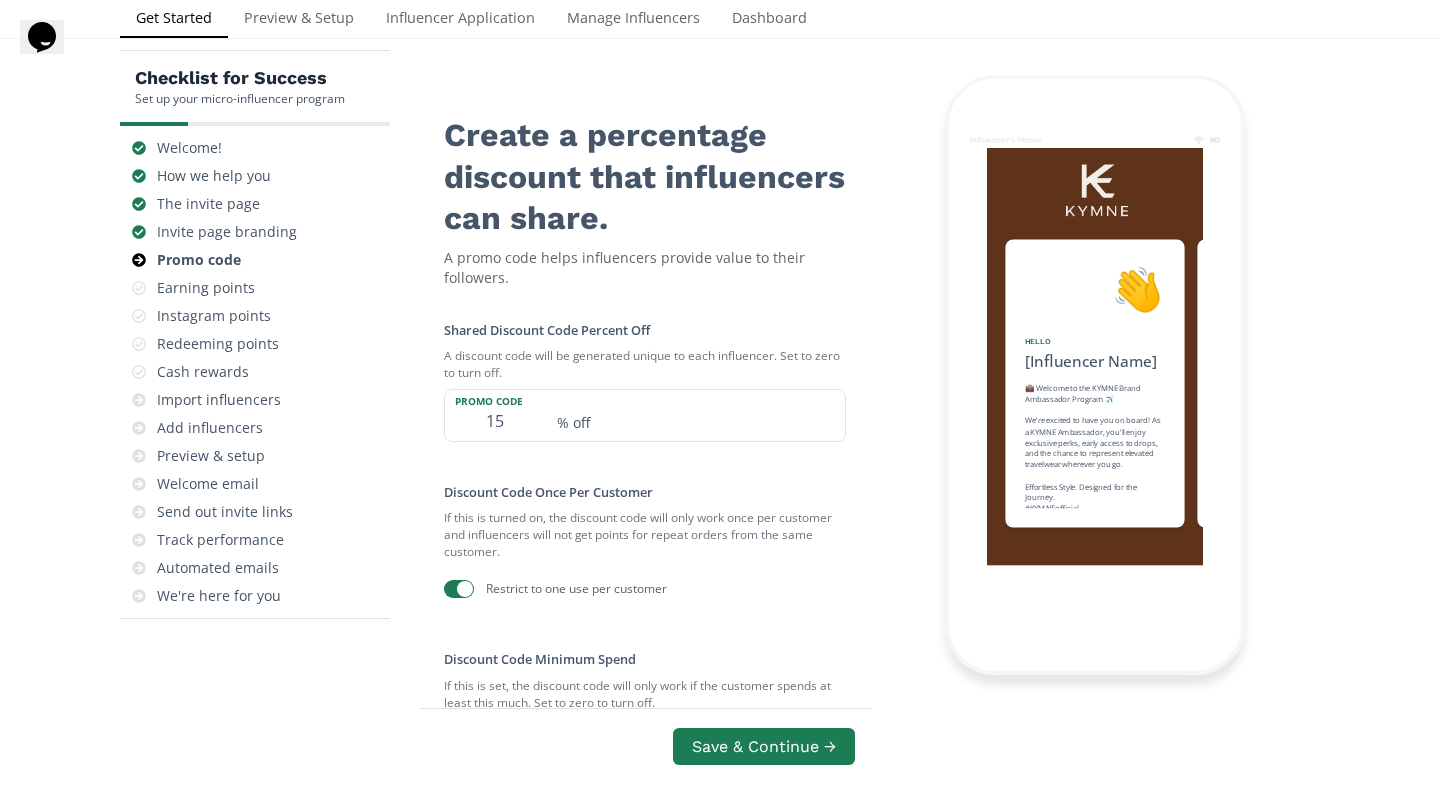 scroll, scrollTop: 80, scrollLeft: 0, axis: vertical 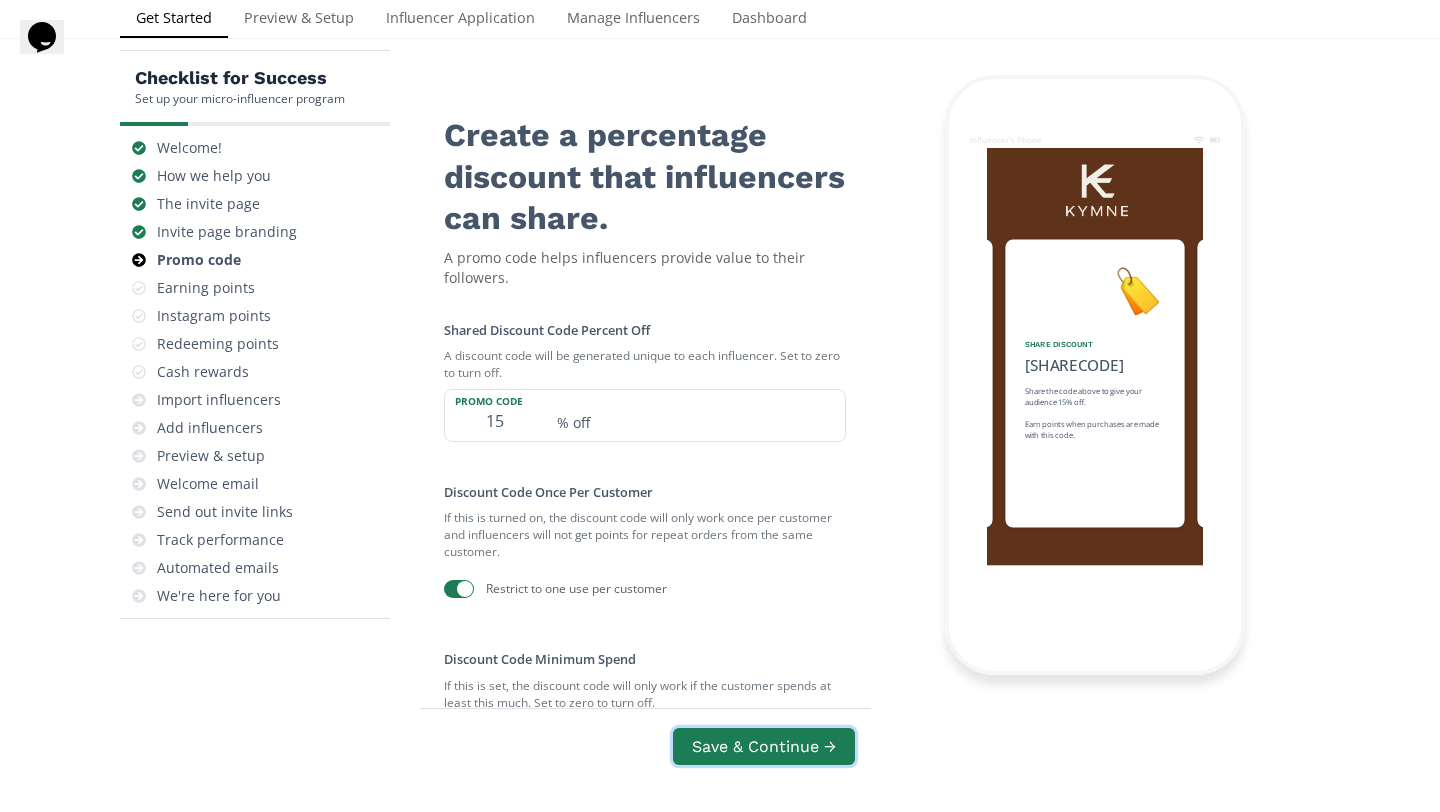 click on "Save & Continue →" at bounding box center [764, 746] 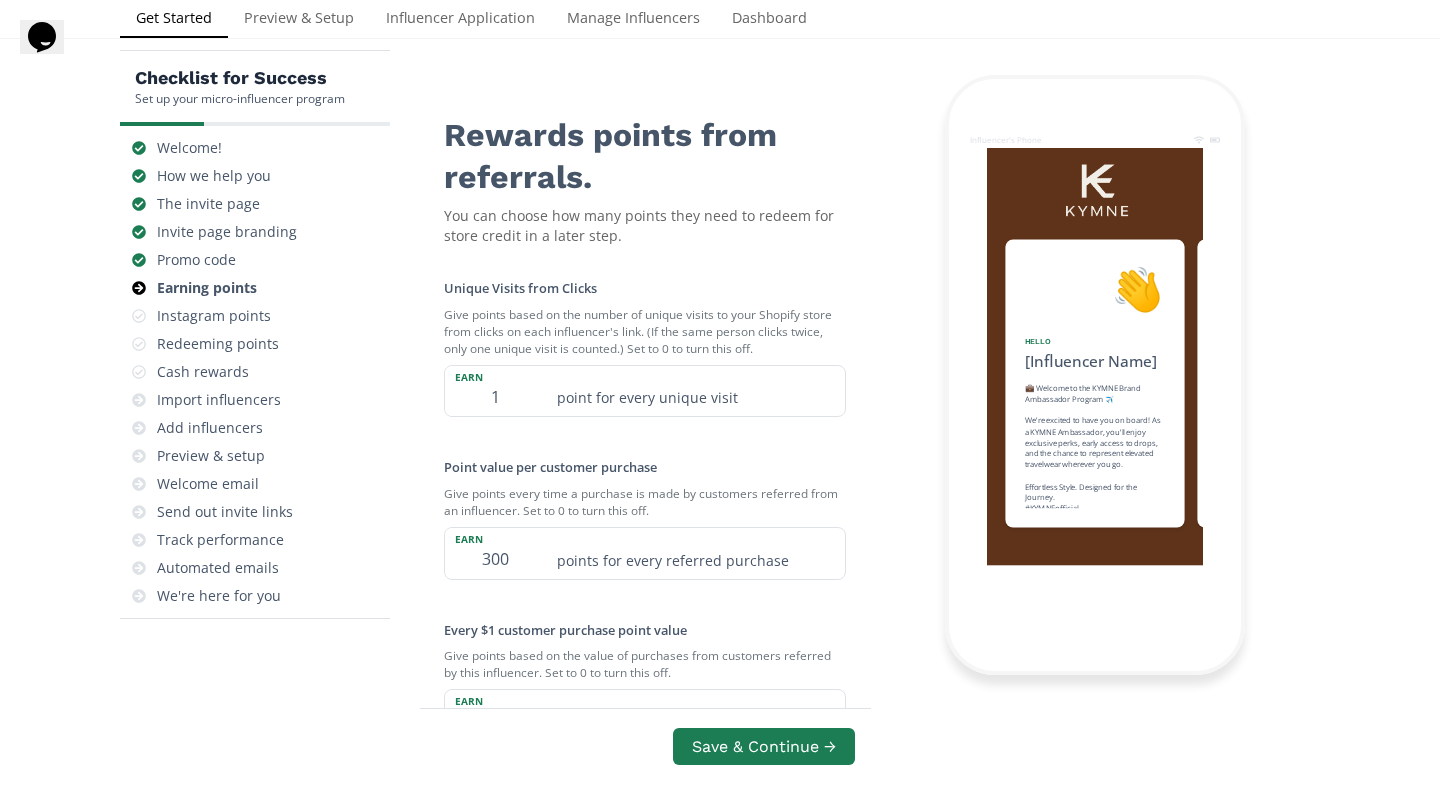 scroll, scrollTop: 0, scrollLeft: 1200, axis: horizontal 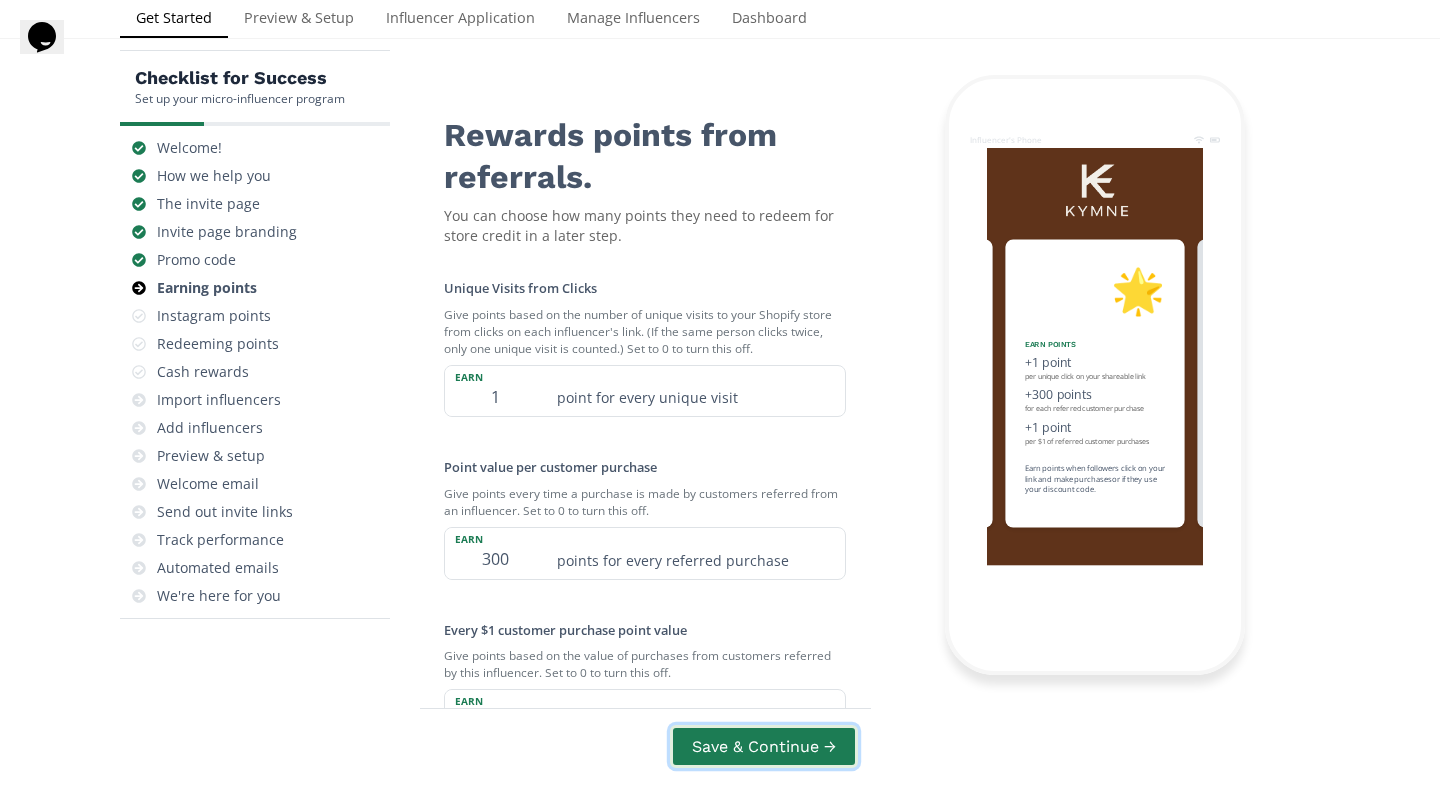 click on "Save & Continue →" at bounding box center (764, 746) 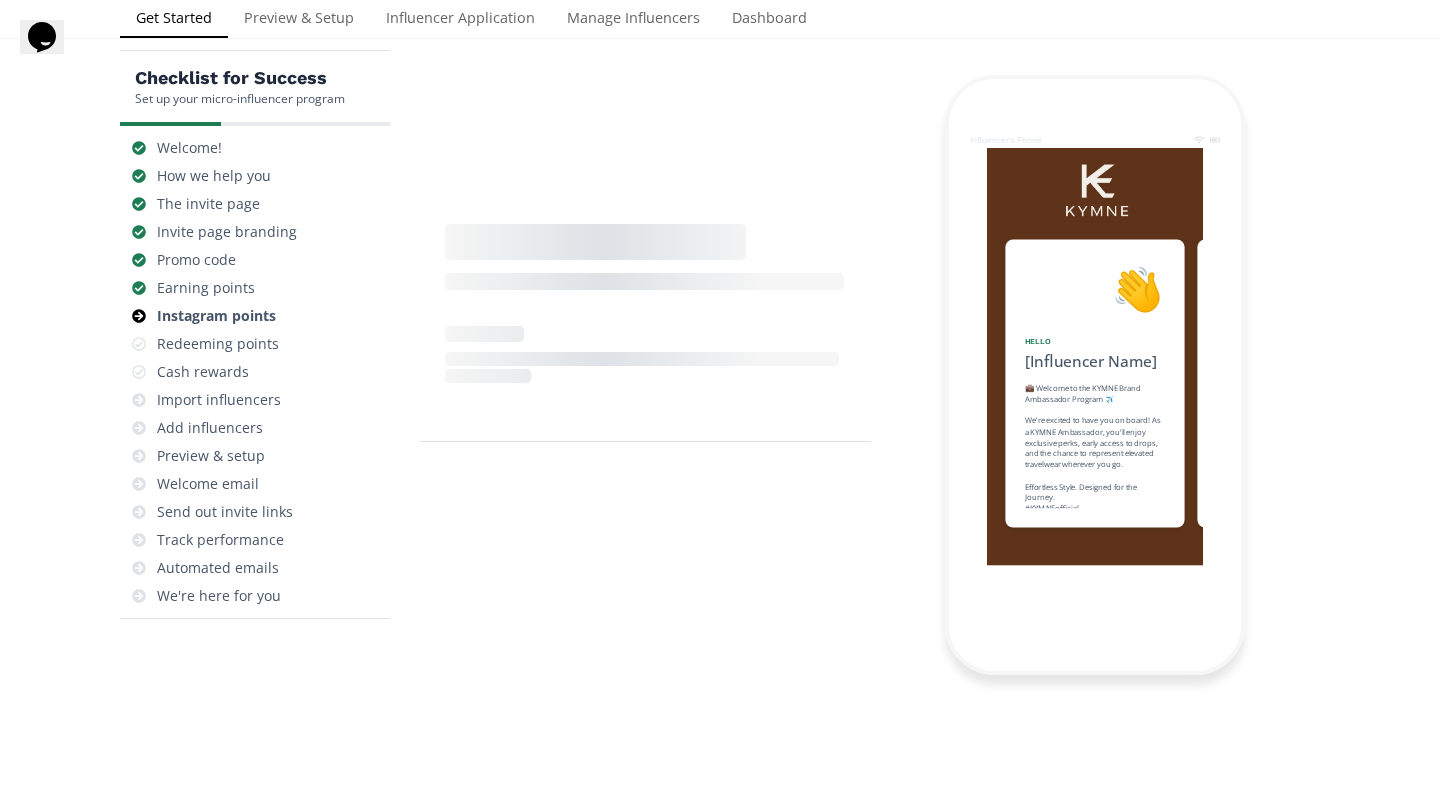 scroll, scrollTop: 0, scrollLeft: 1500, axis: horizontal 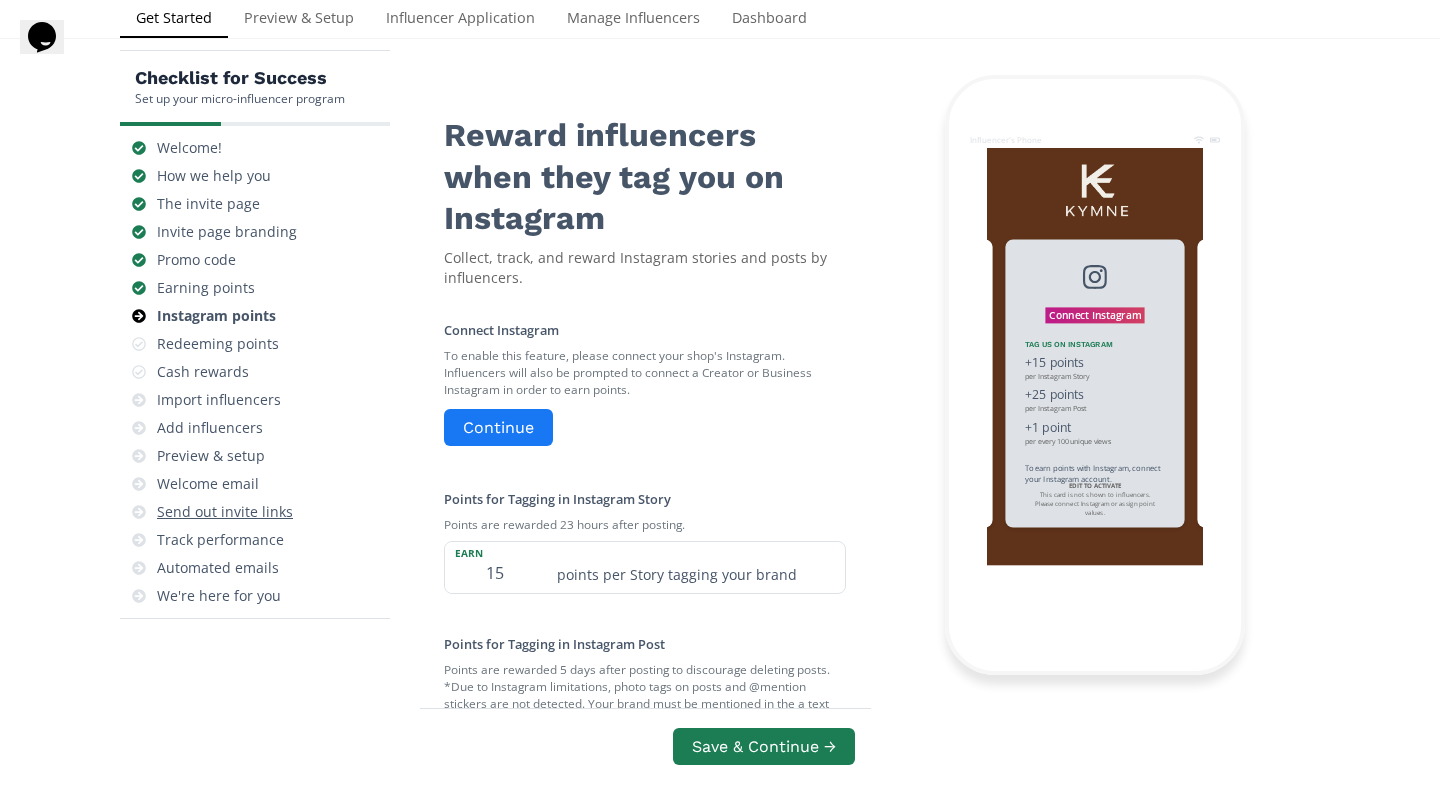 click on "Send out invite links" at bounding box center [225, 512] 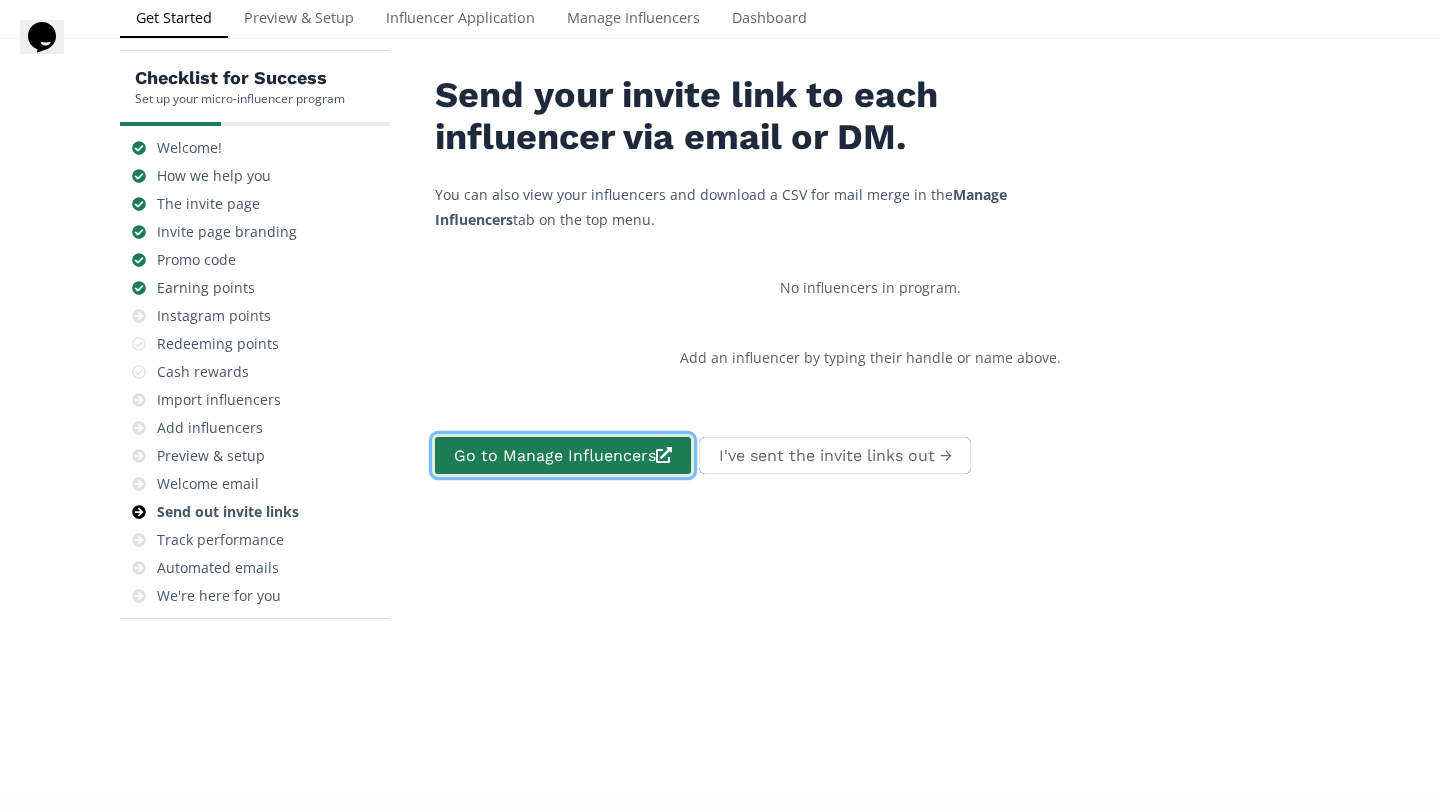 click on "Go to Manage Influencers" at bounding box center [563, 455] 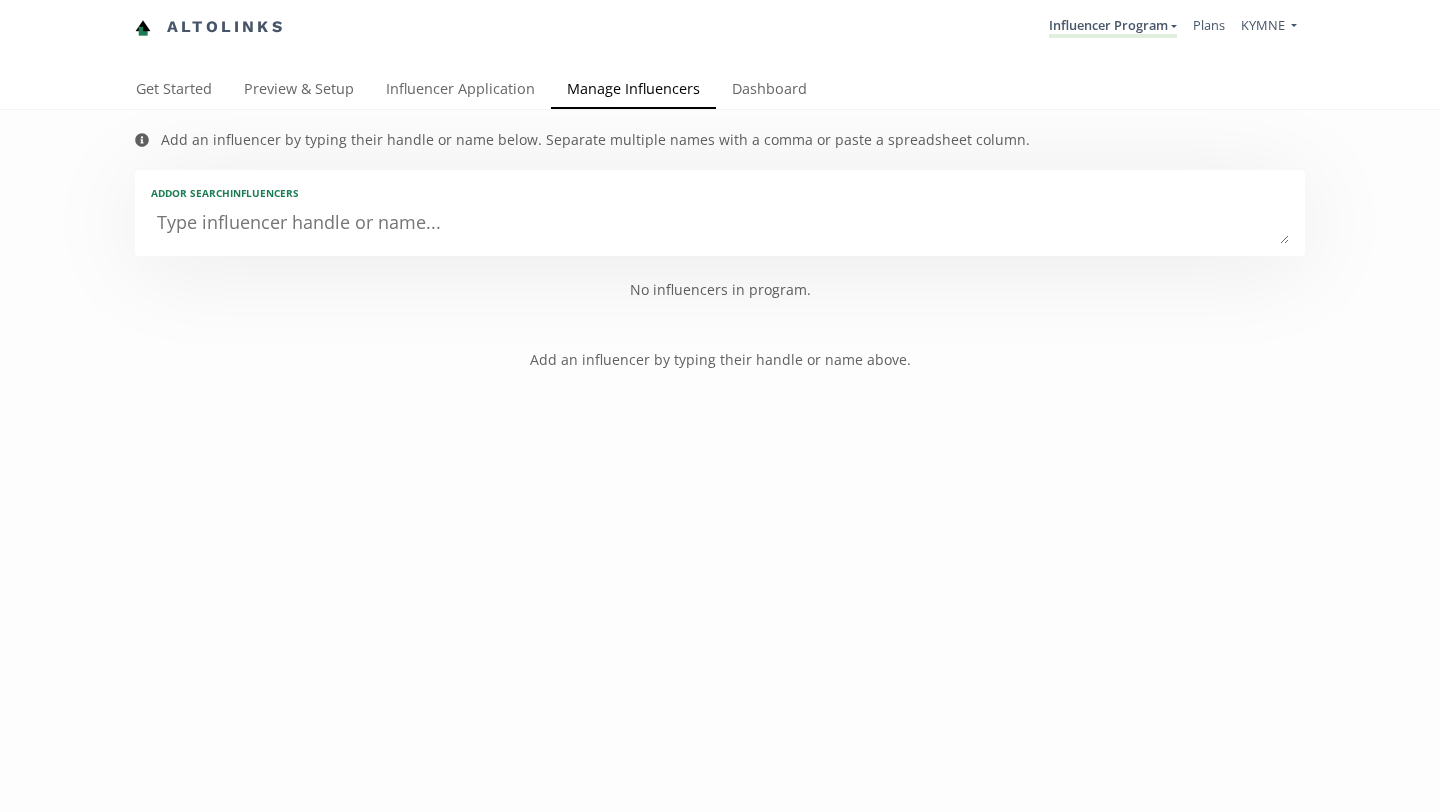 scroll, scrollTop: 0, scrollLeft: 0, axis: both 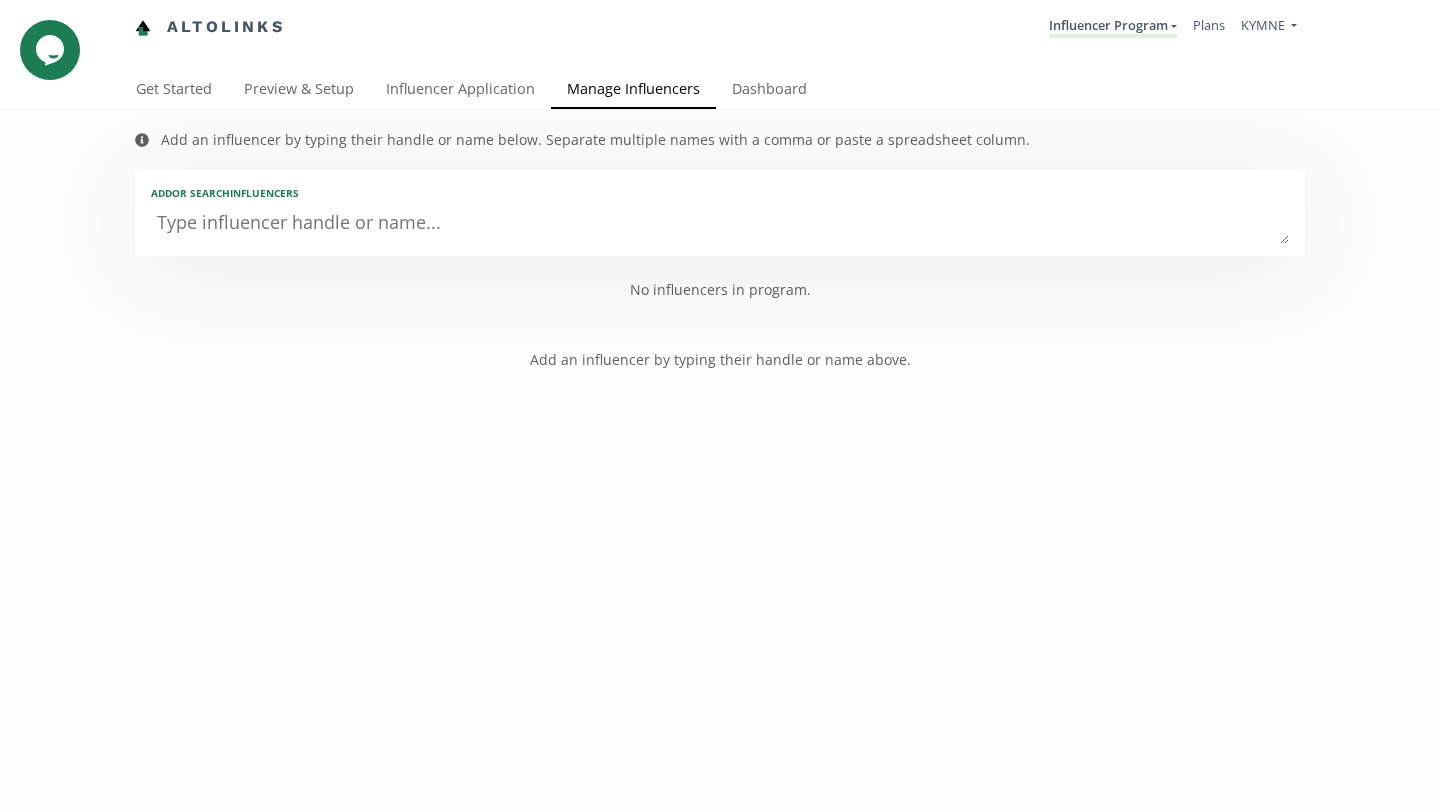 click at bounding box center (720, 224) 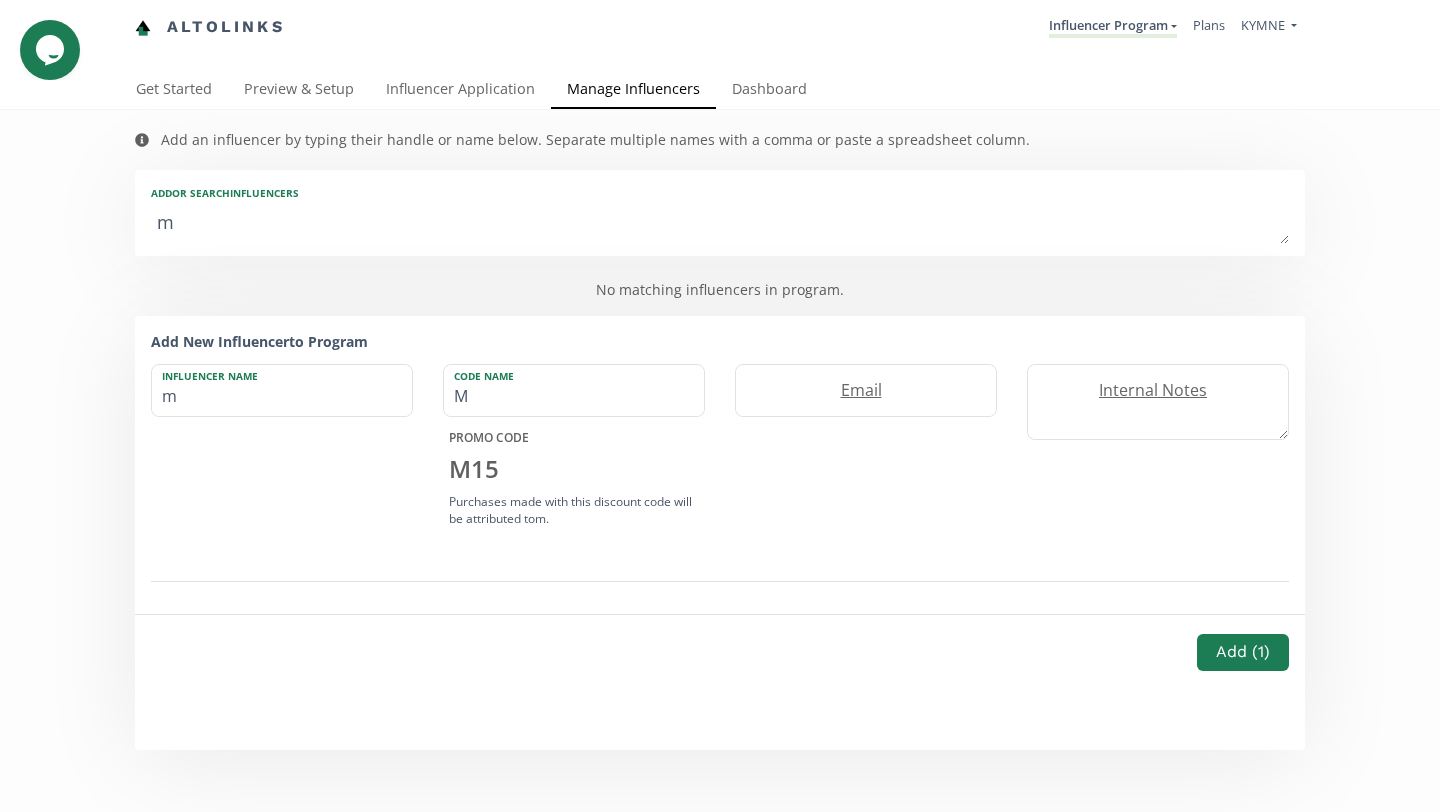 type on "ms" 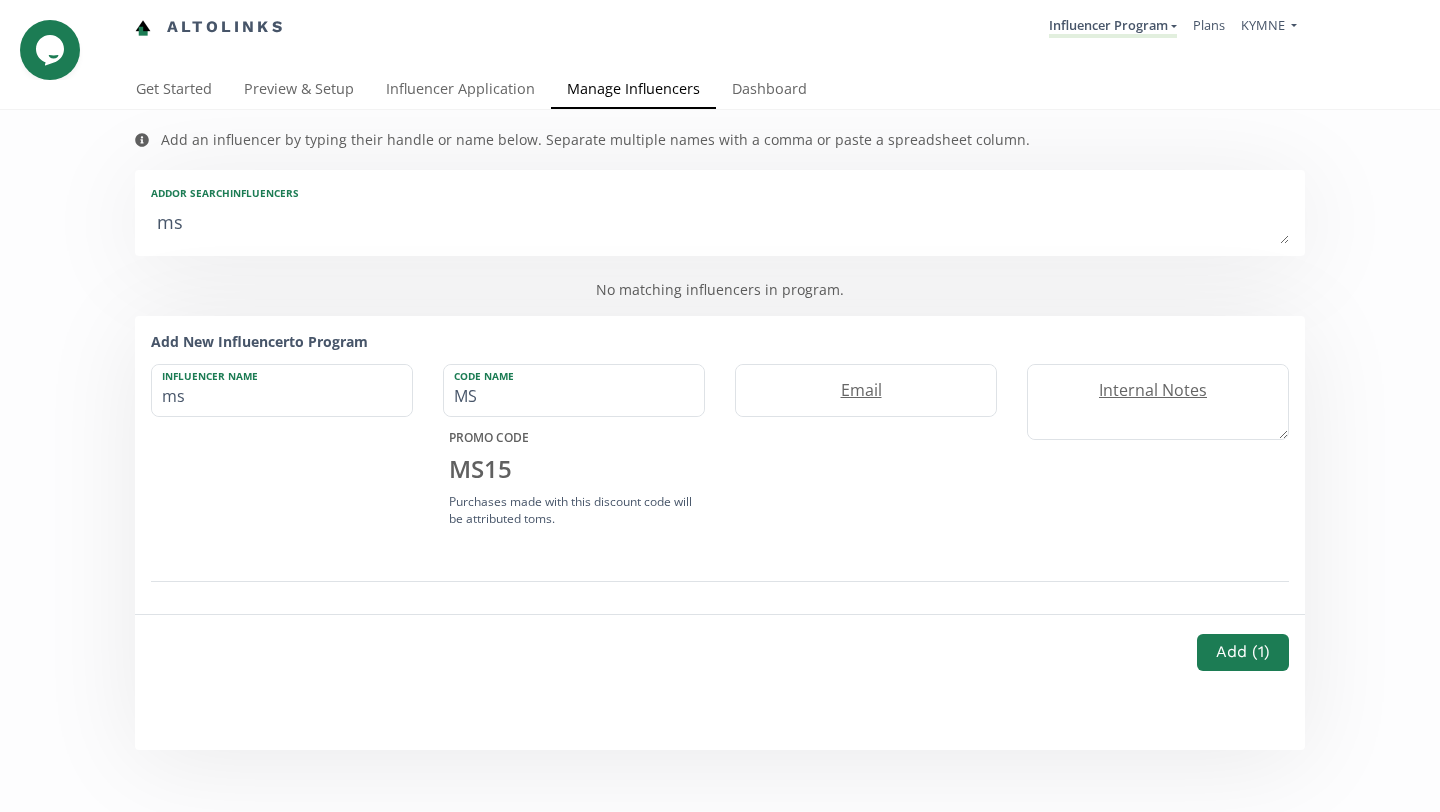 type on "msm" 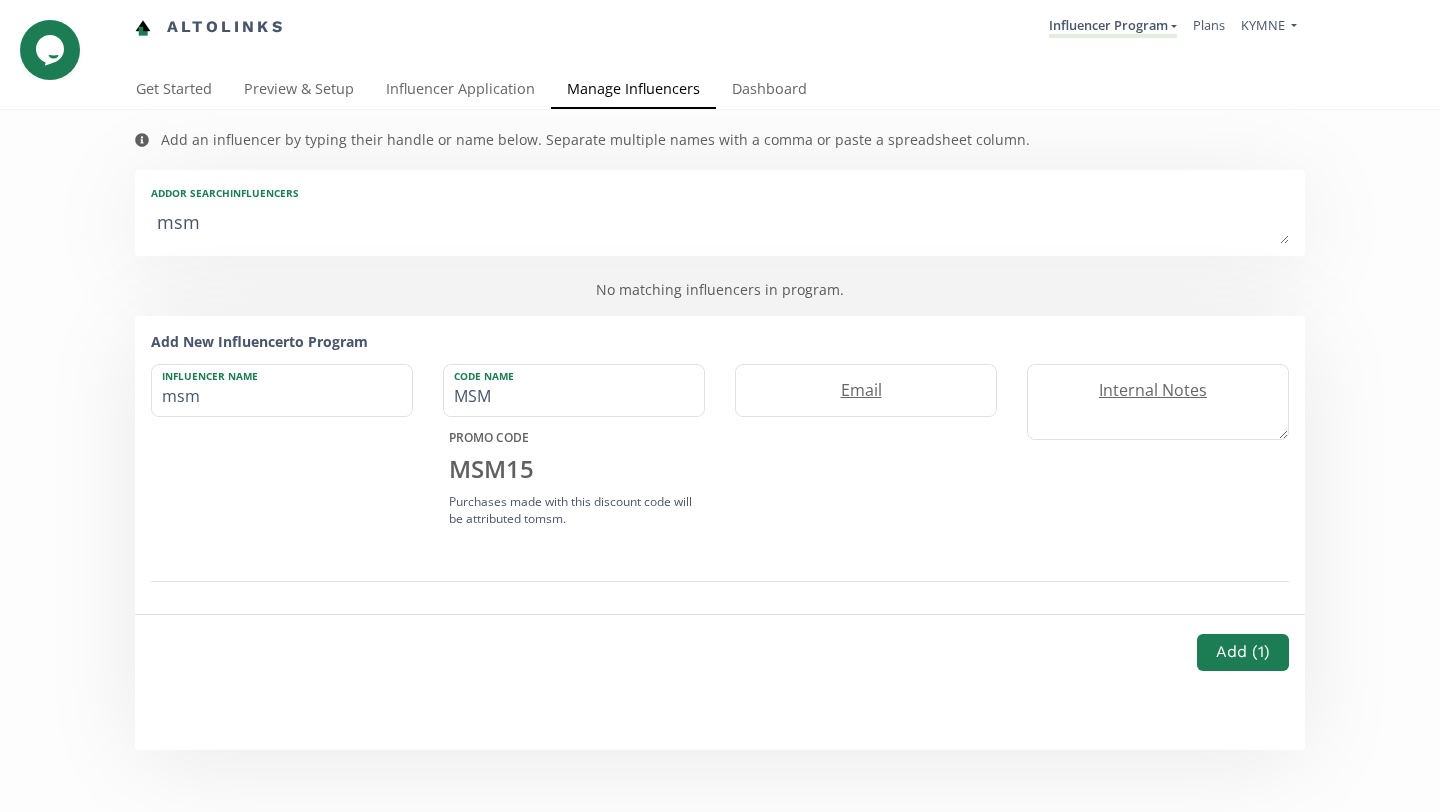 type on "ms" 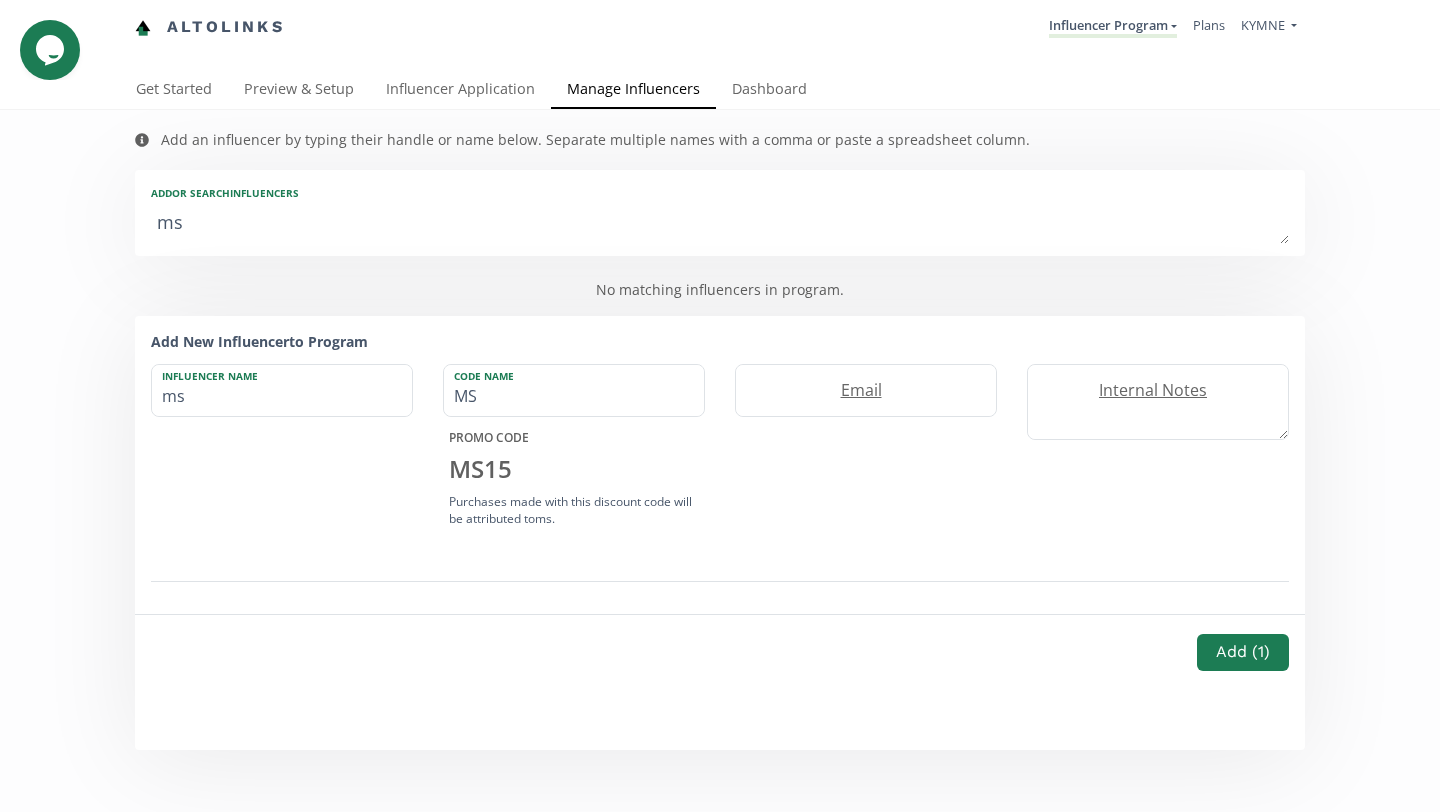 type on "msk" 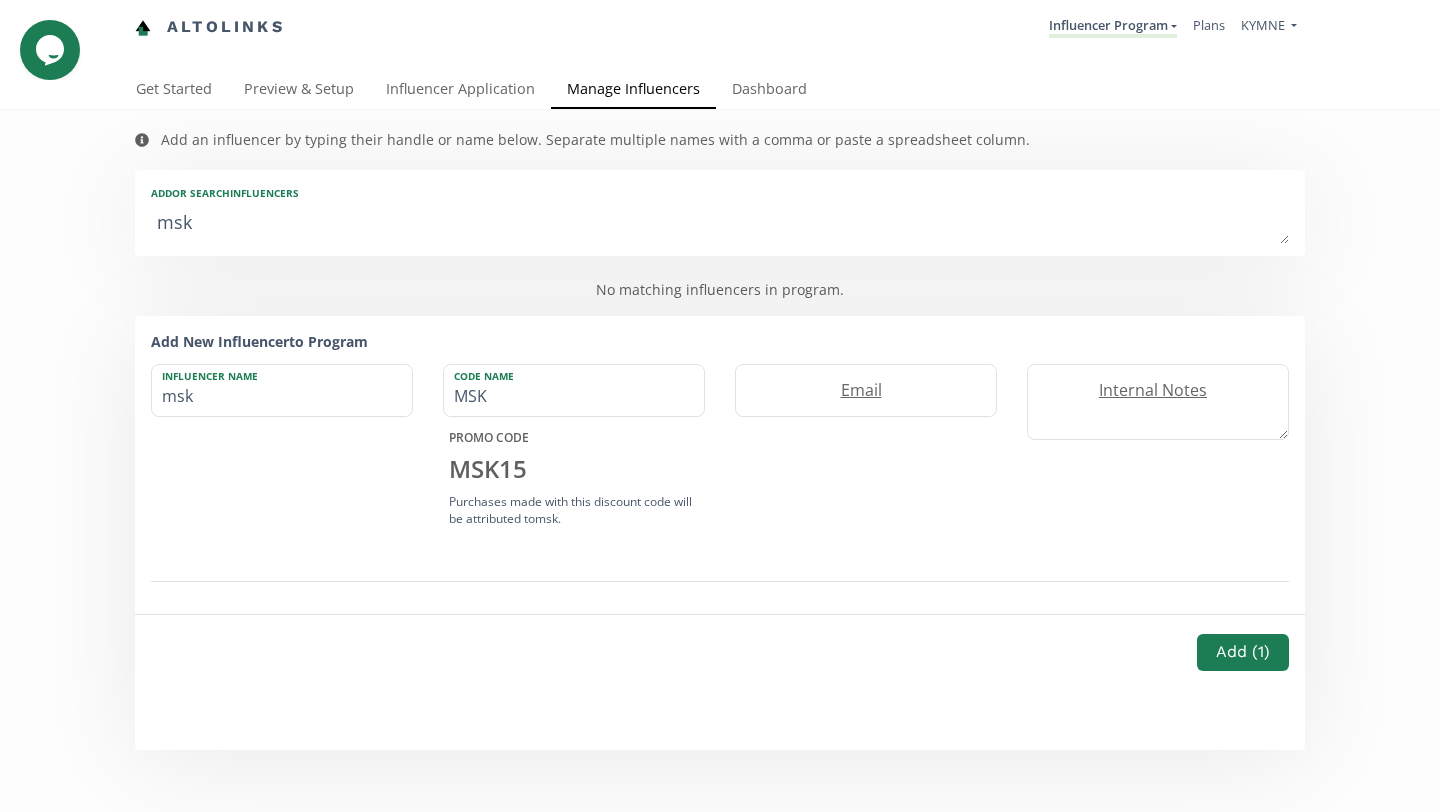 type on "msko" 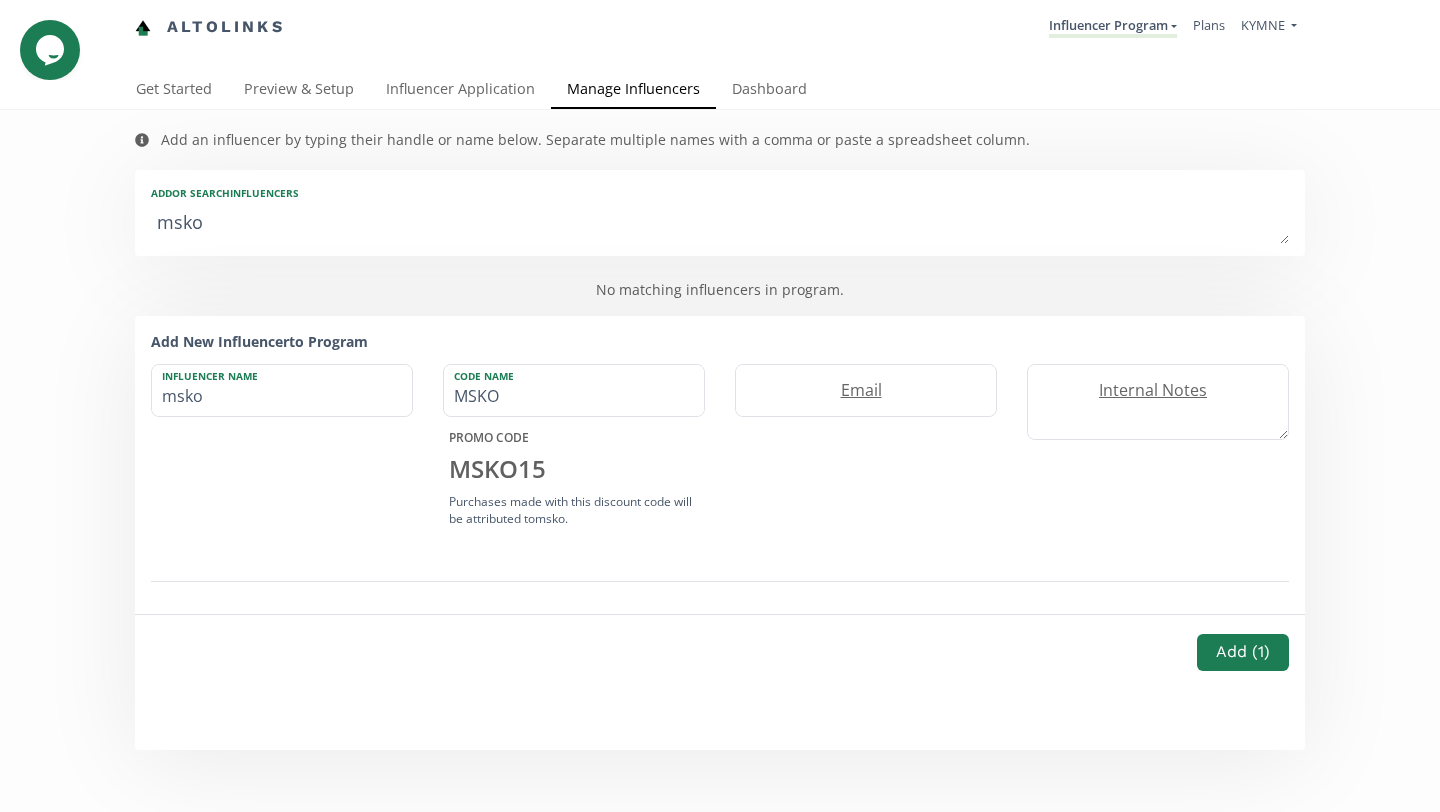 type on "[LAST]" 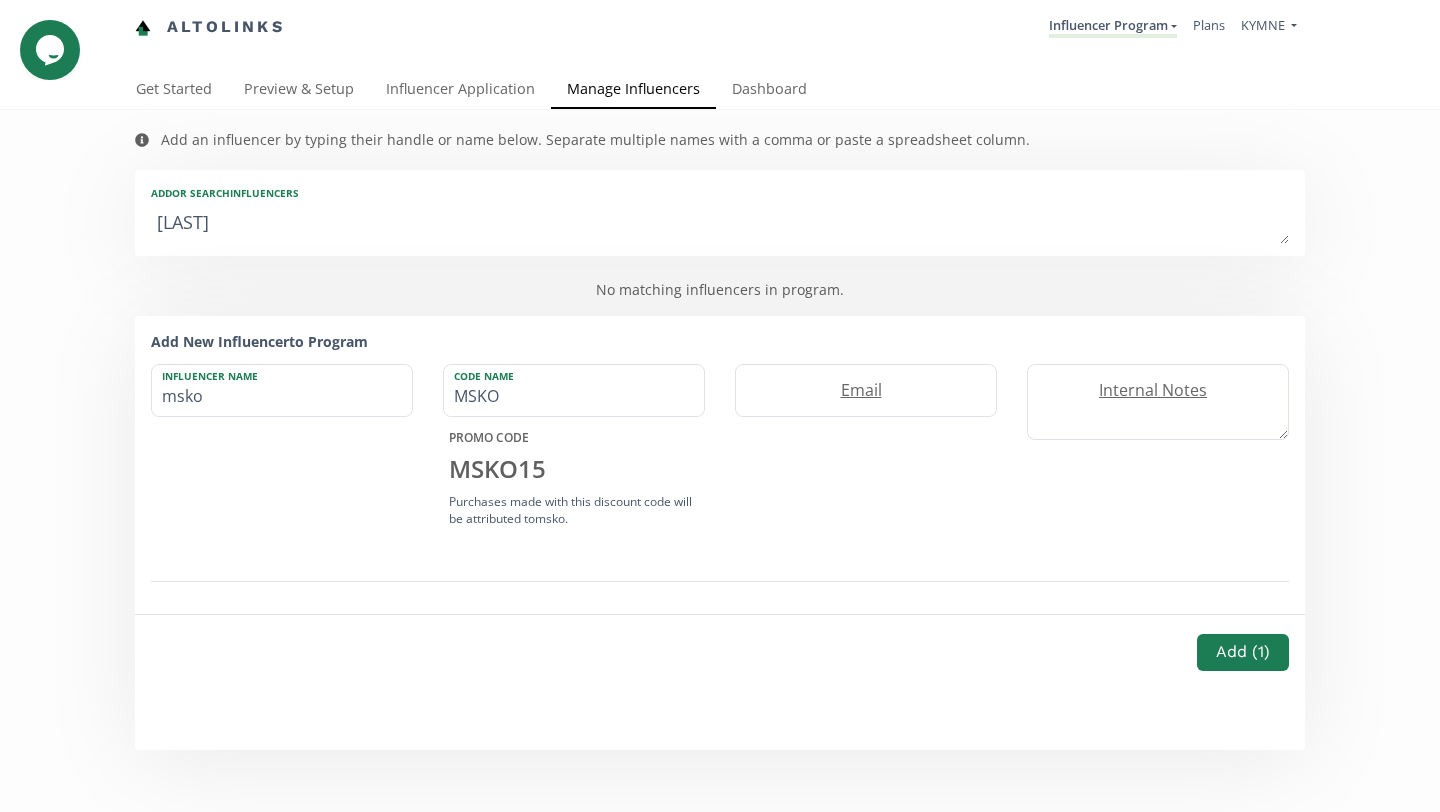 type on "[LAST]" 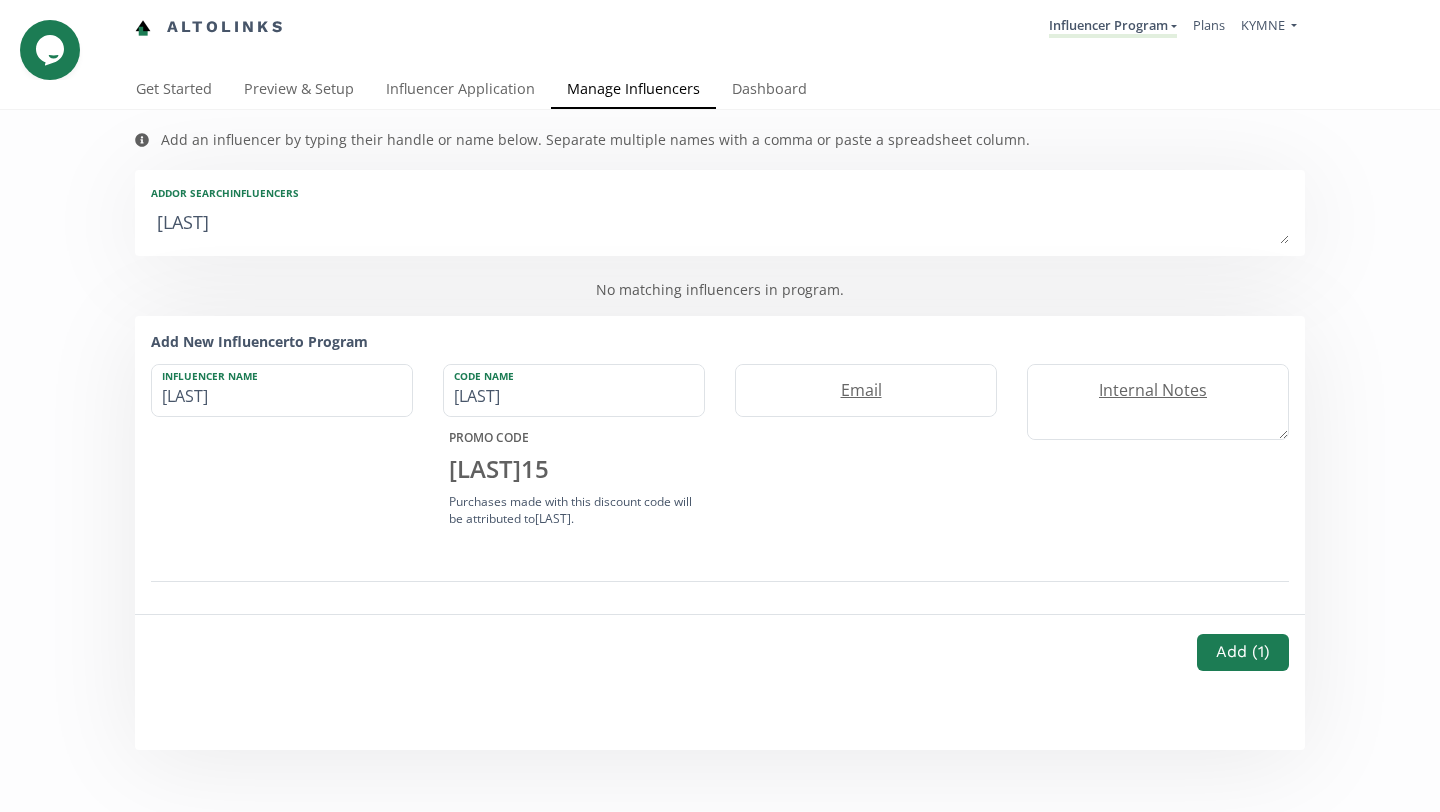 type on "msko" 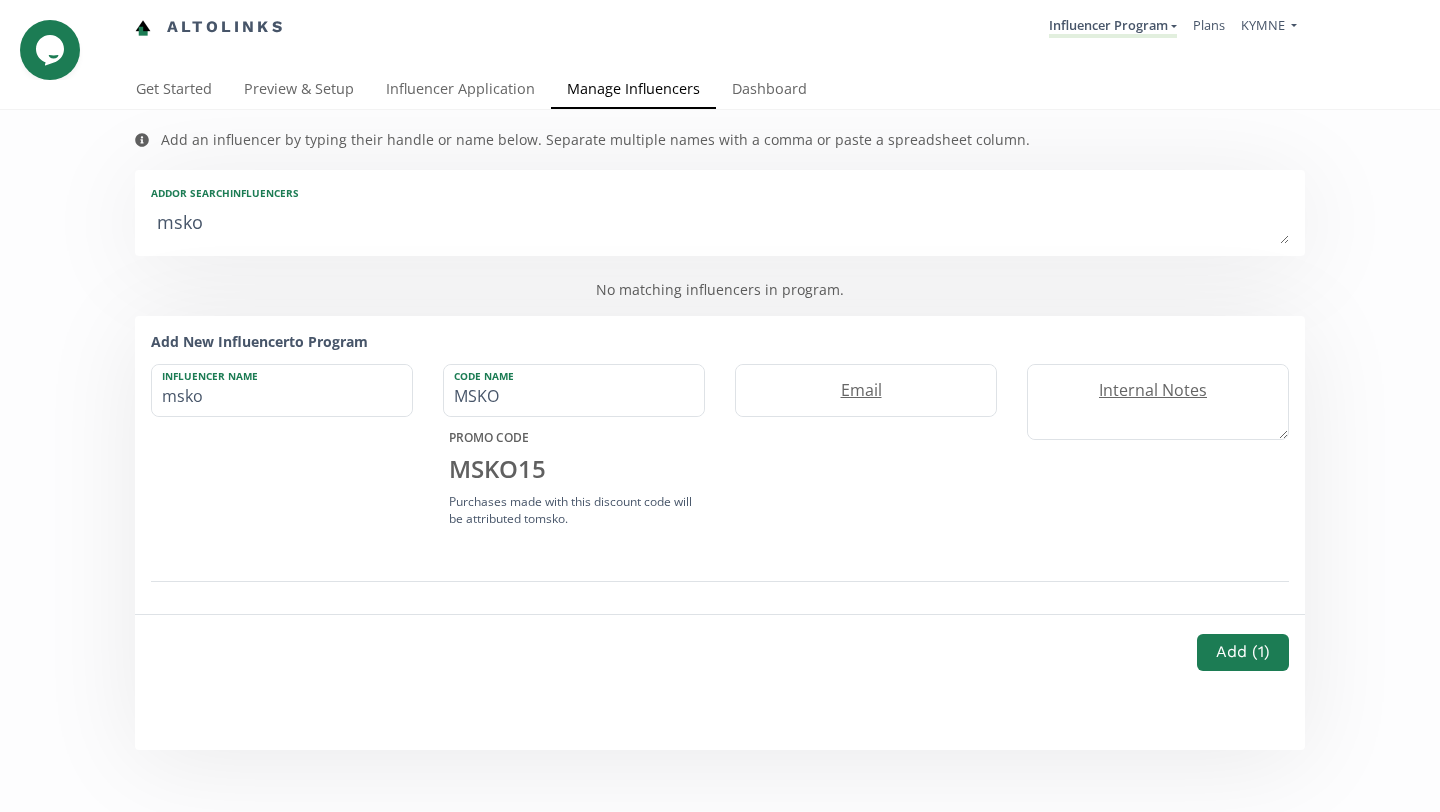 type on "msk" 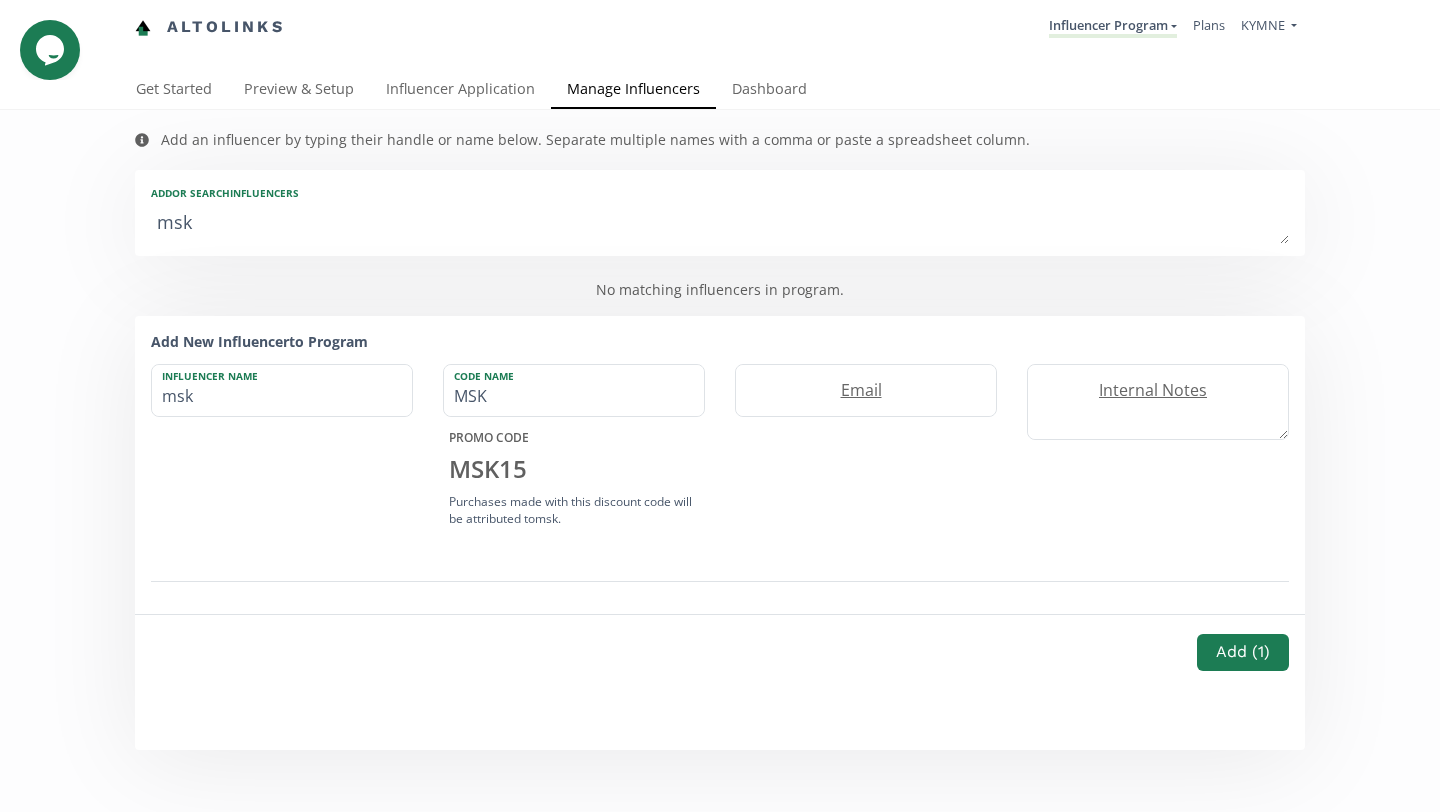 type on "mski" 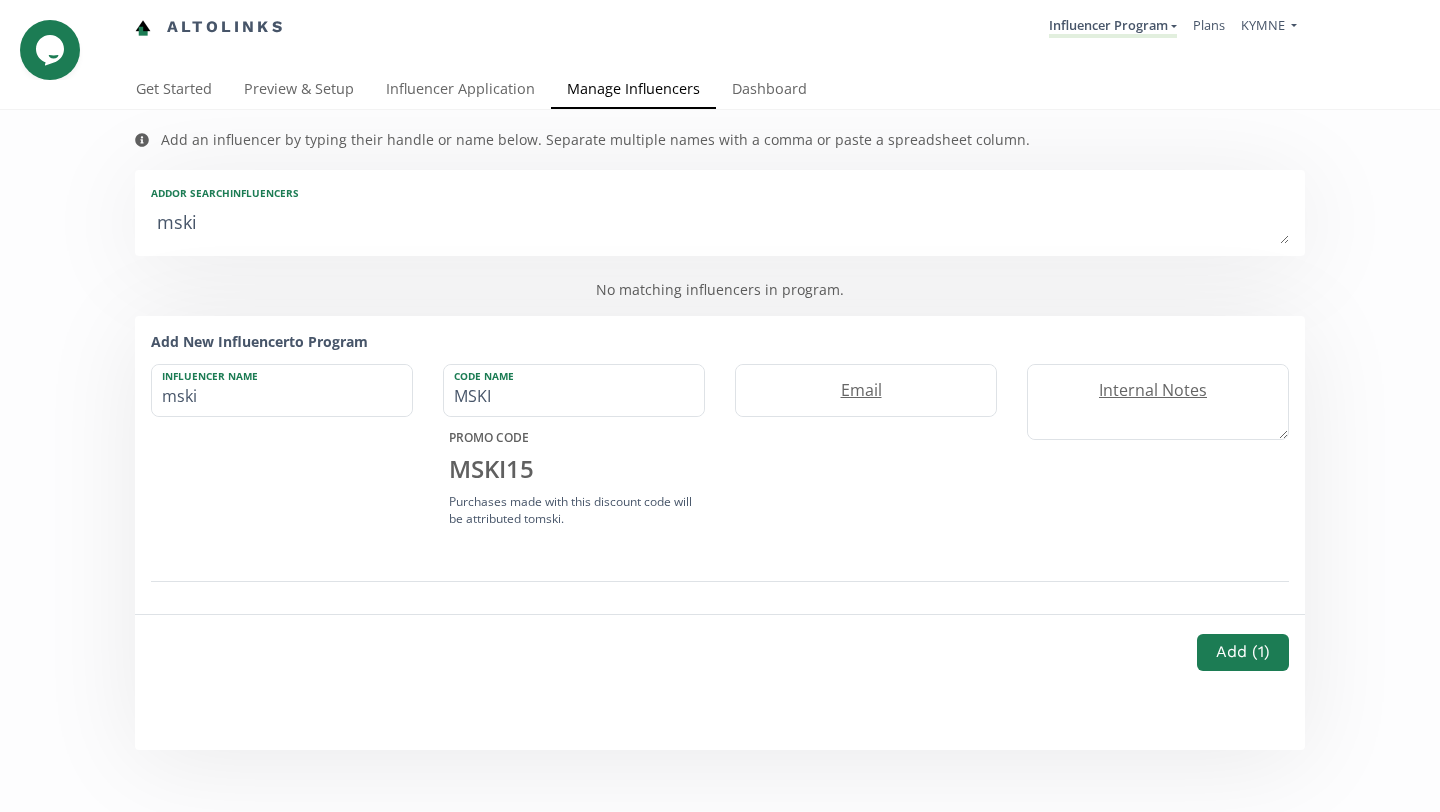 type on "[LAST]" 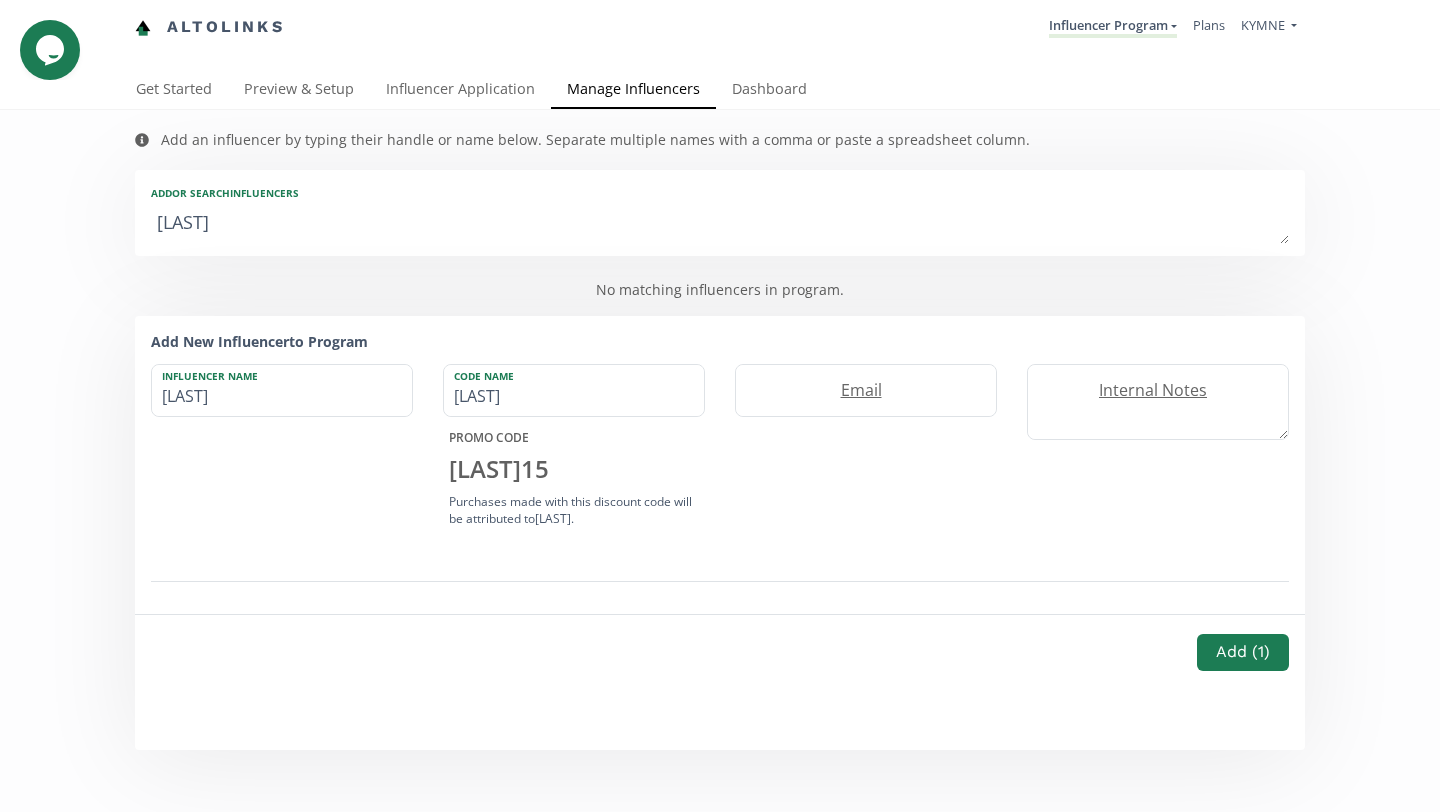 type on "[LAST]" 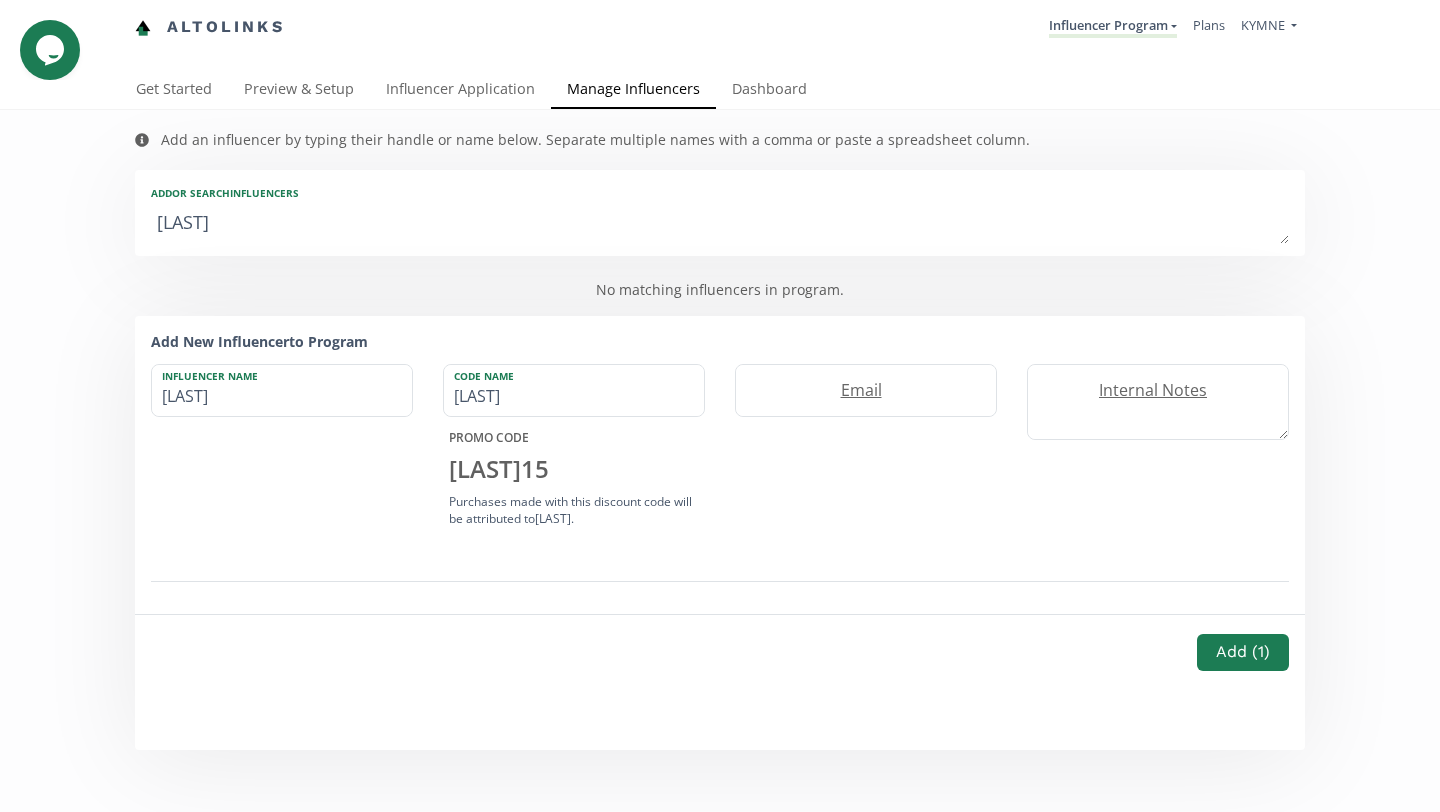 type on "mskimona" 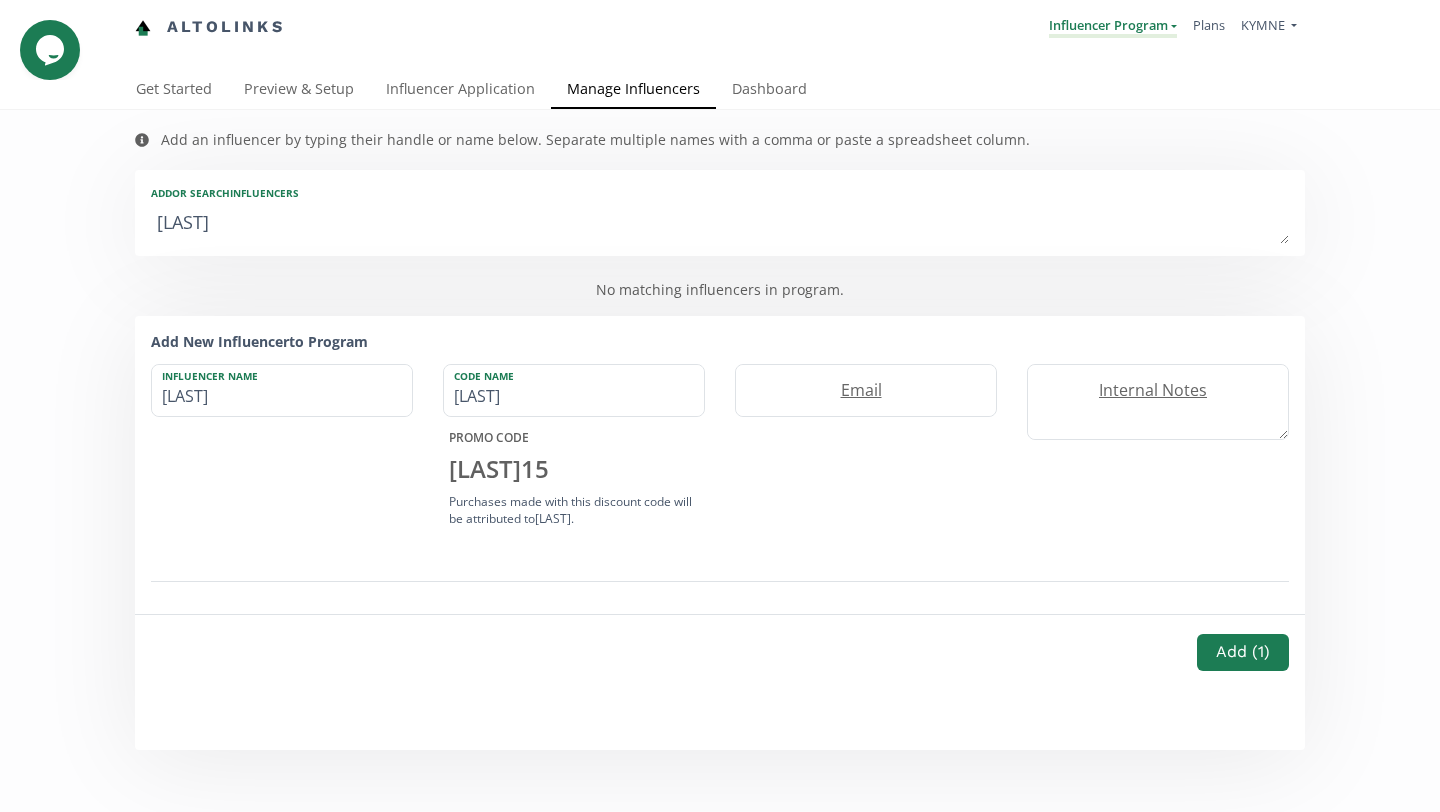 click on "Influencer Program" at bounding box center [1113, 27] 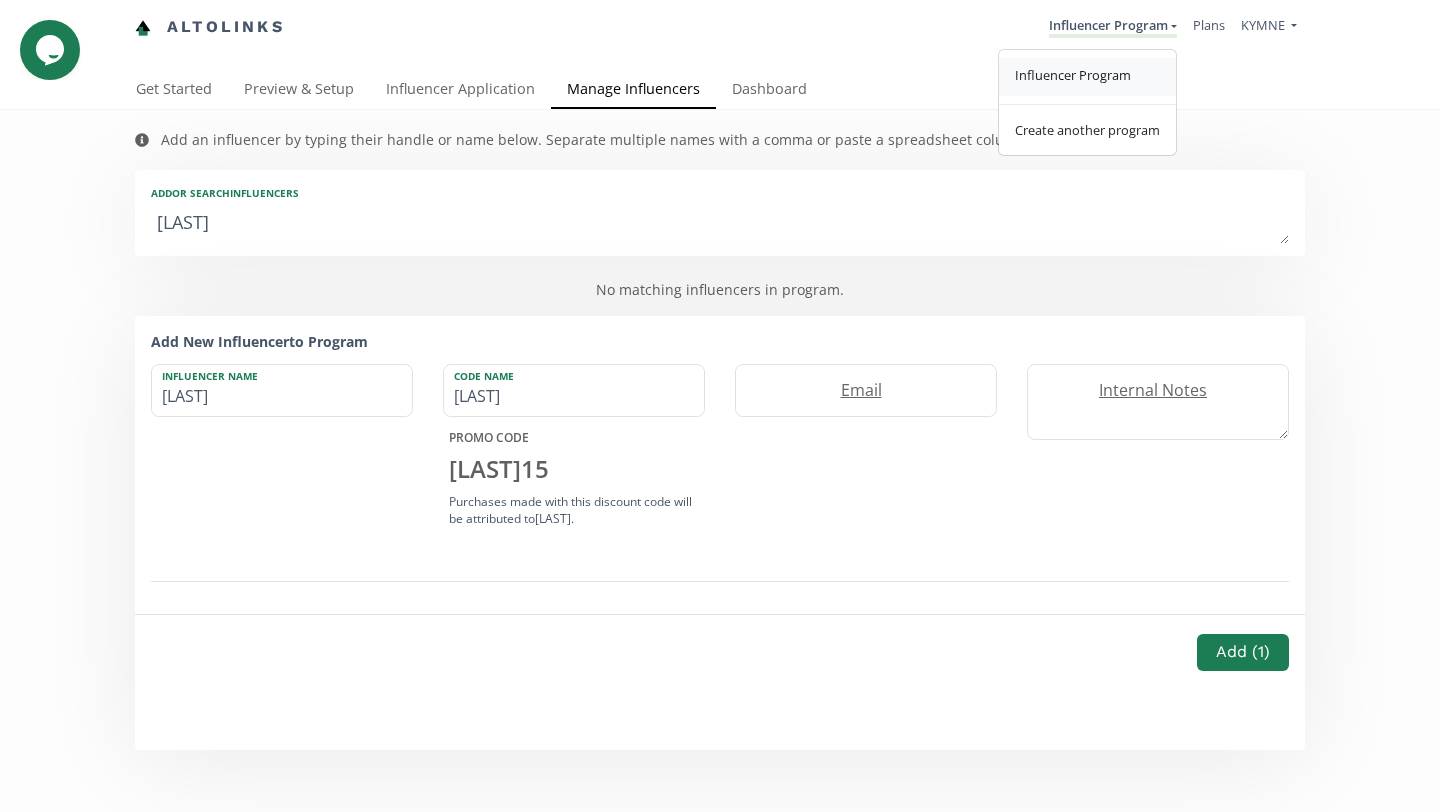 click on "Influencer Program" at bounding box center [1073, 75] 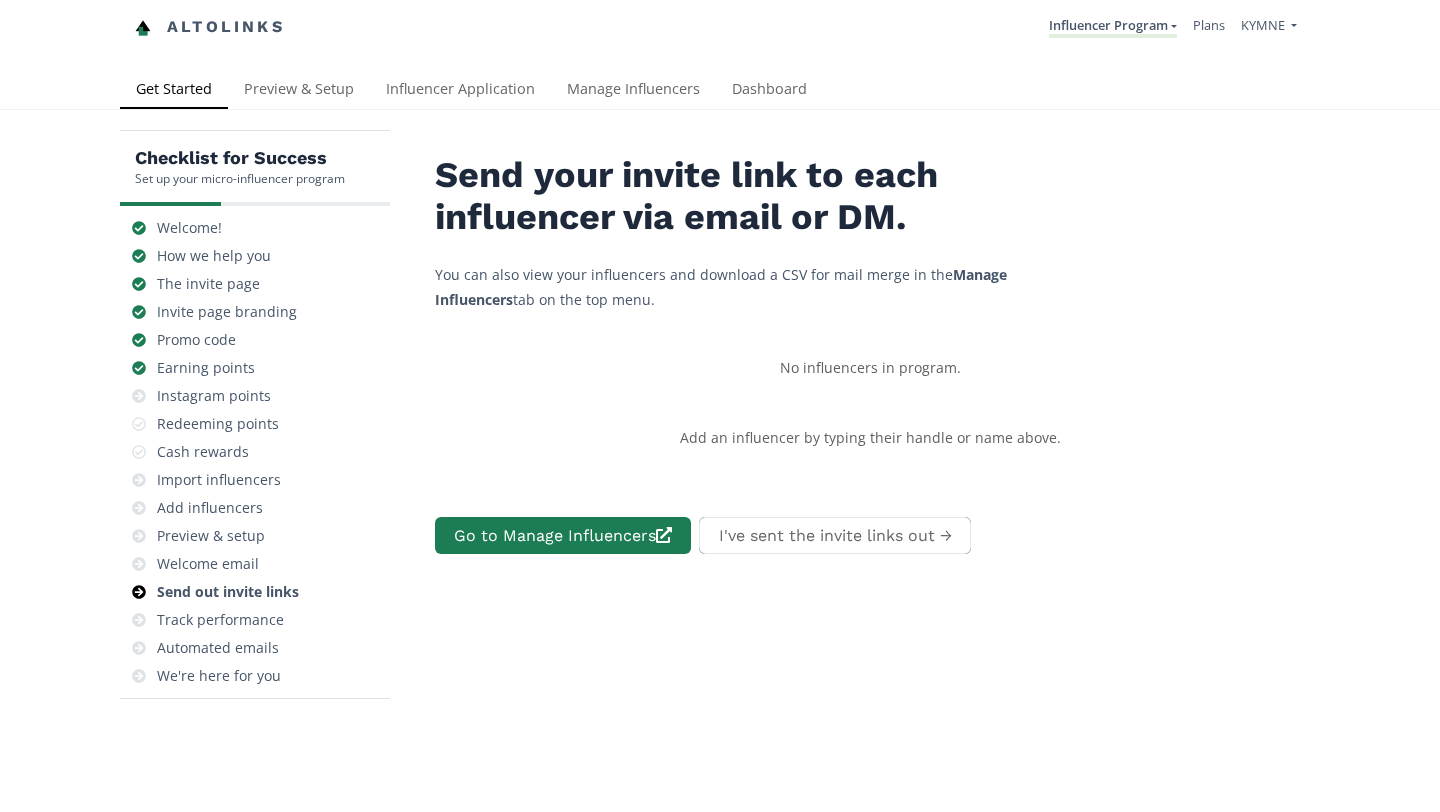 scroll, scrollTop: 0, scrollLeft: 0, axis: both 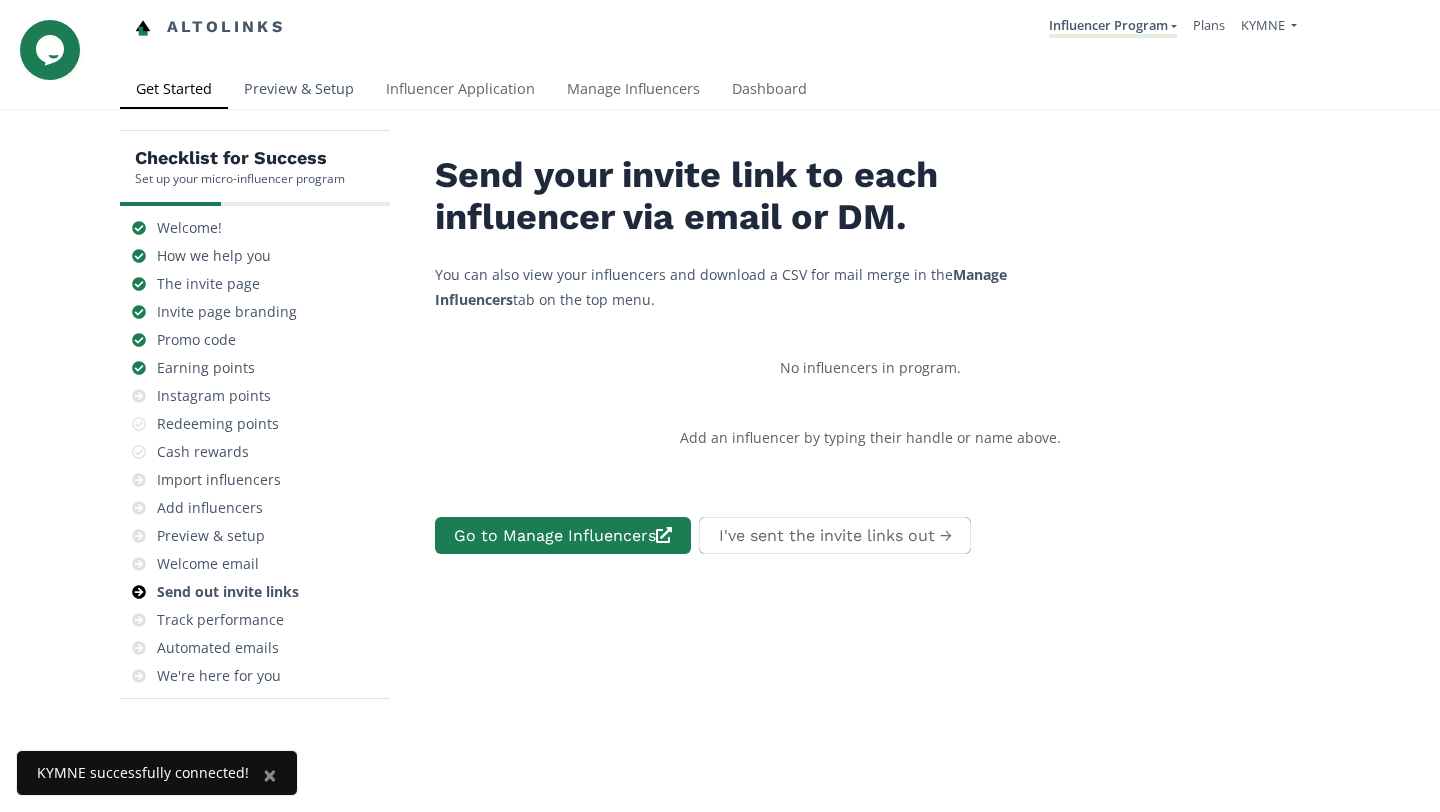 click on "Preview & Setup" at bounding box center (299, 91) 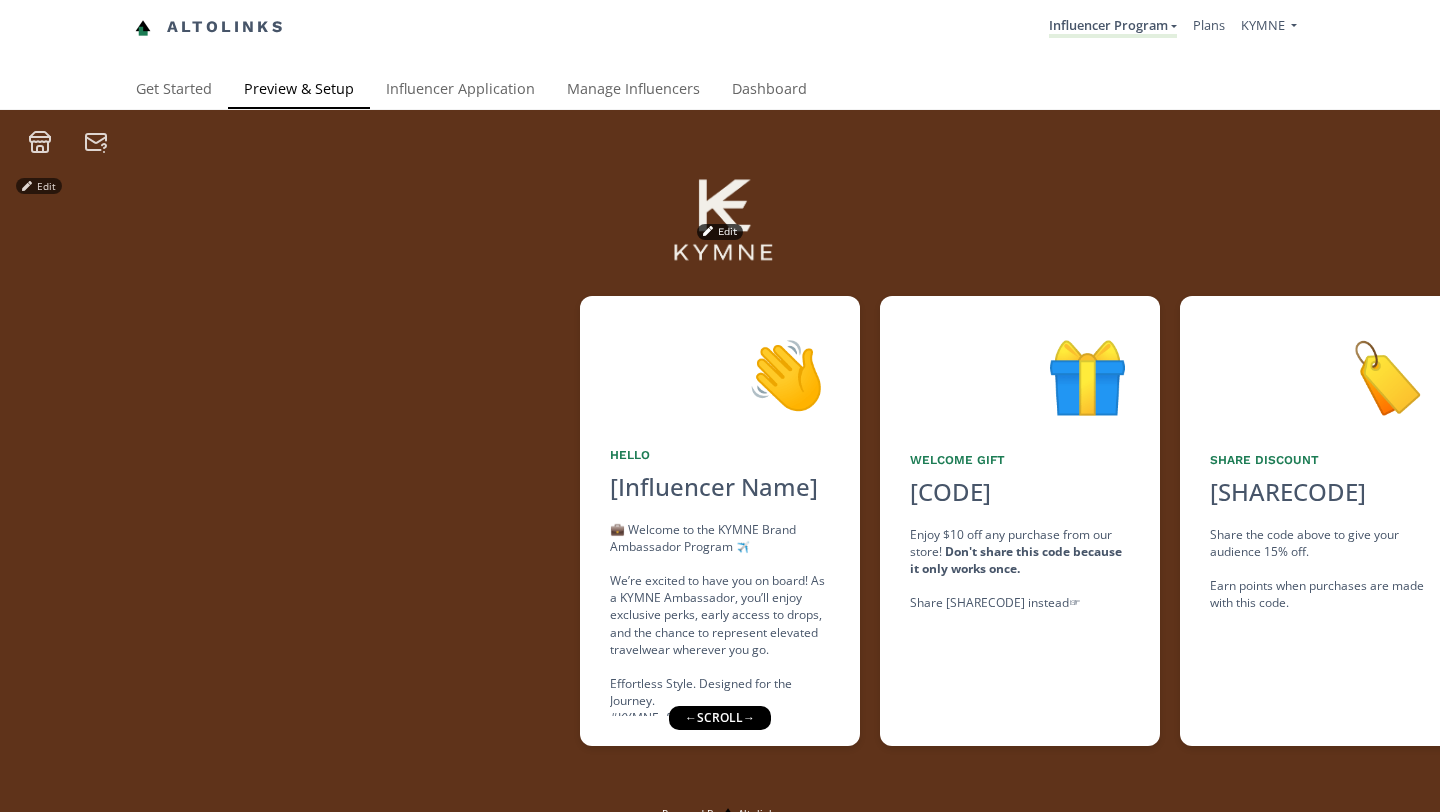 scroll, scrollTop: 0, scrollLeft: 0, axis: both 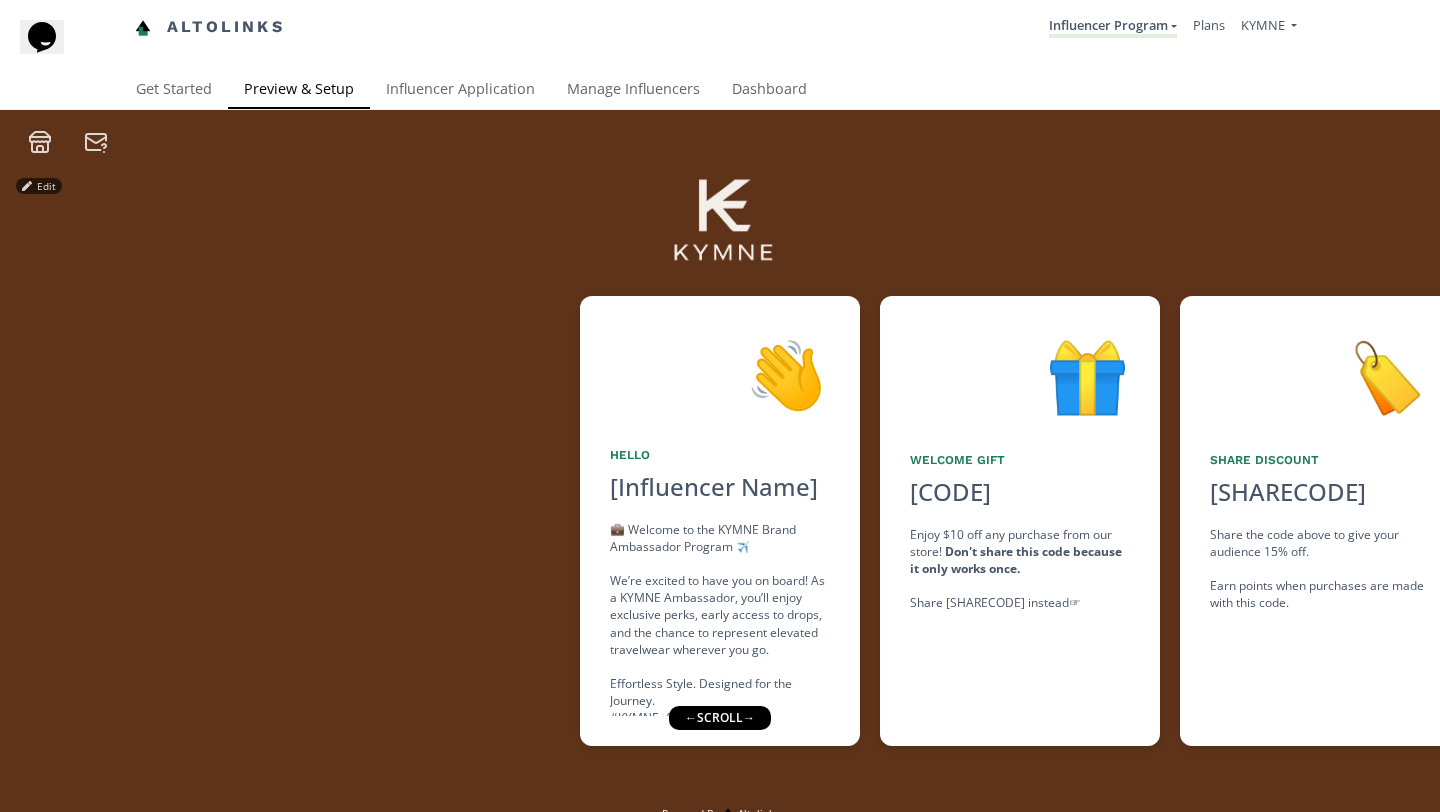 click 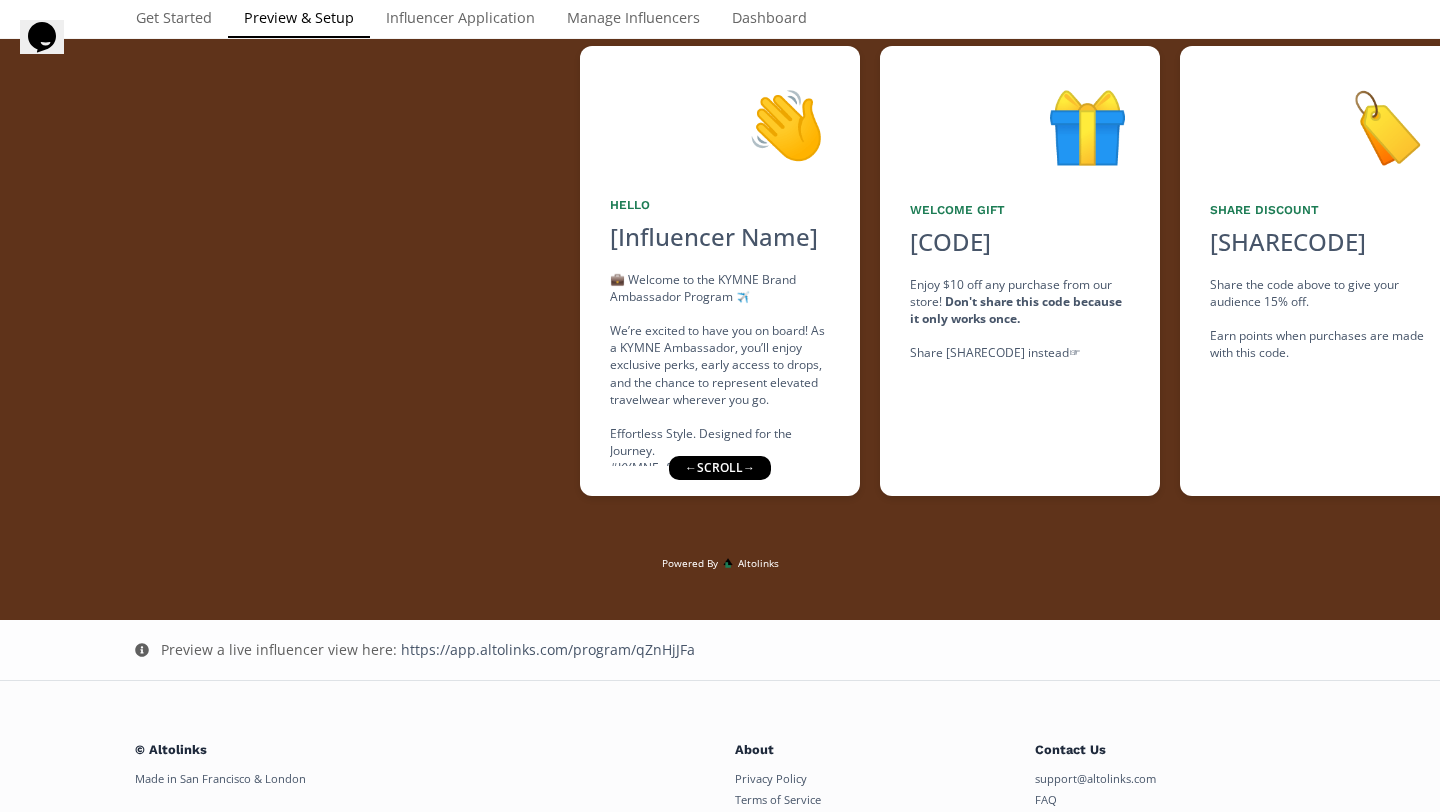 scroll, scrollTop: 242, scrollLeft: 0, axis: vertical 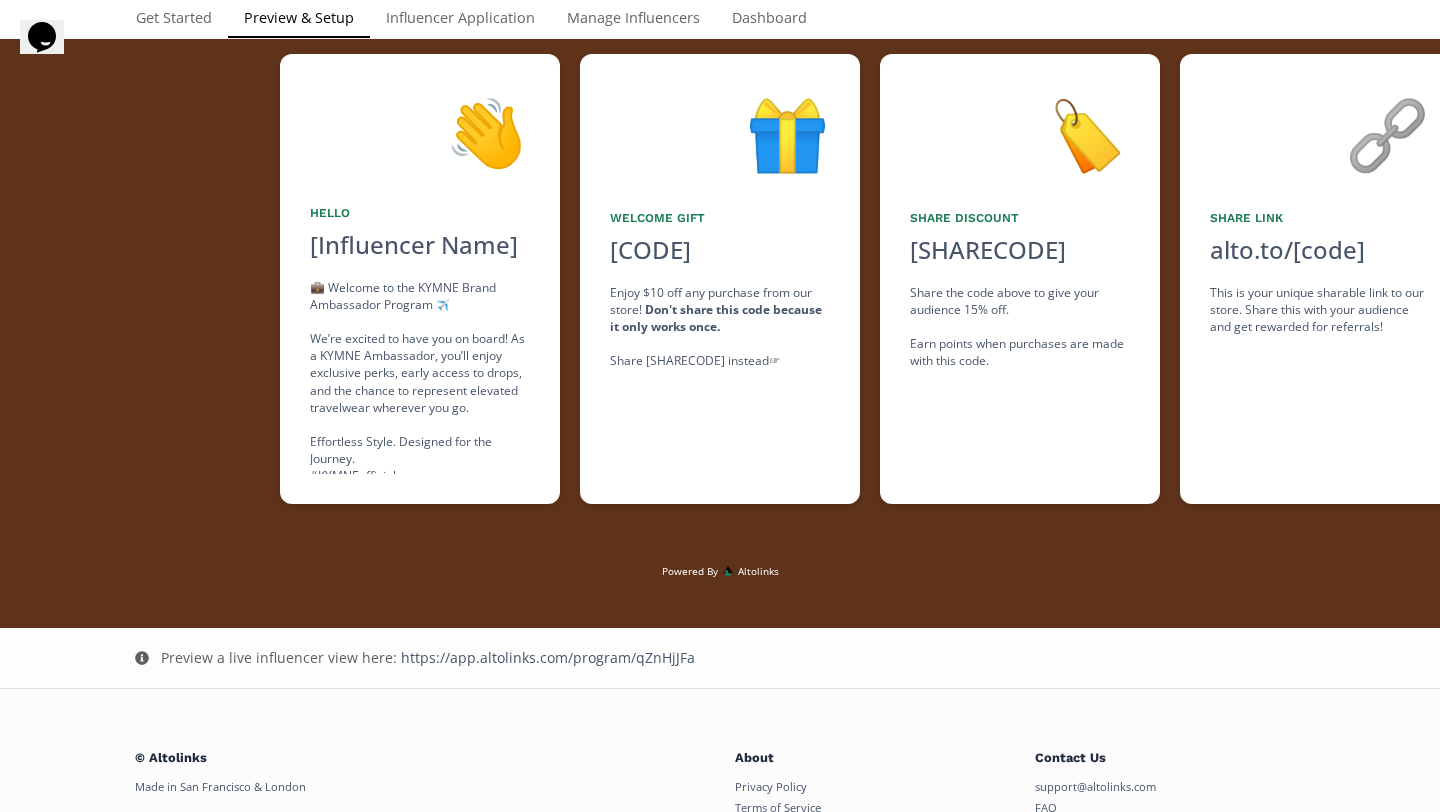 drag, startPoint x: 390, startPoint y: 658, endPoint x: 723, endPoint y: 676, distance: 333.48615 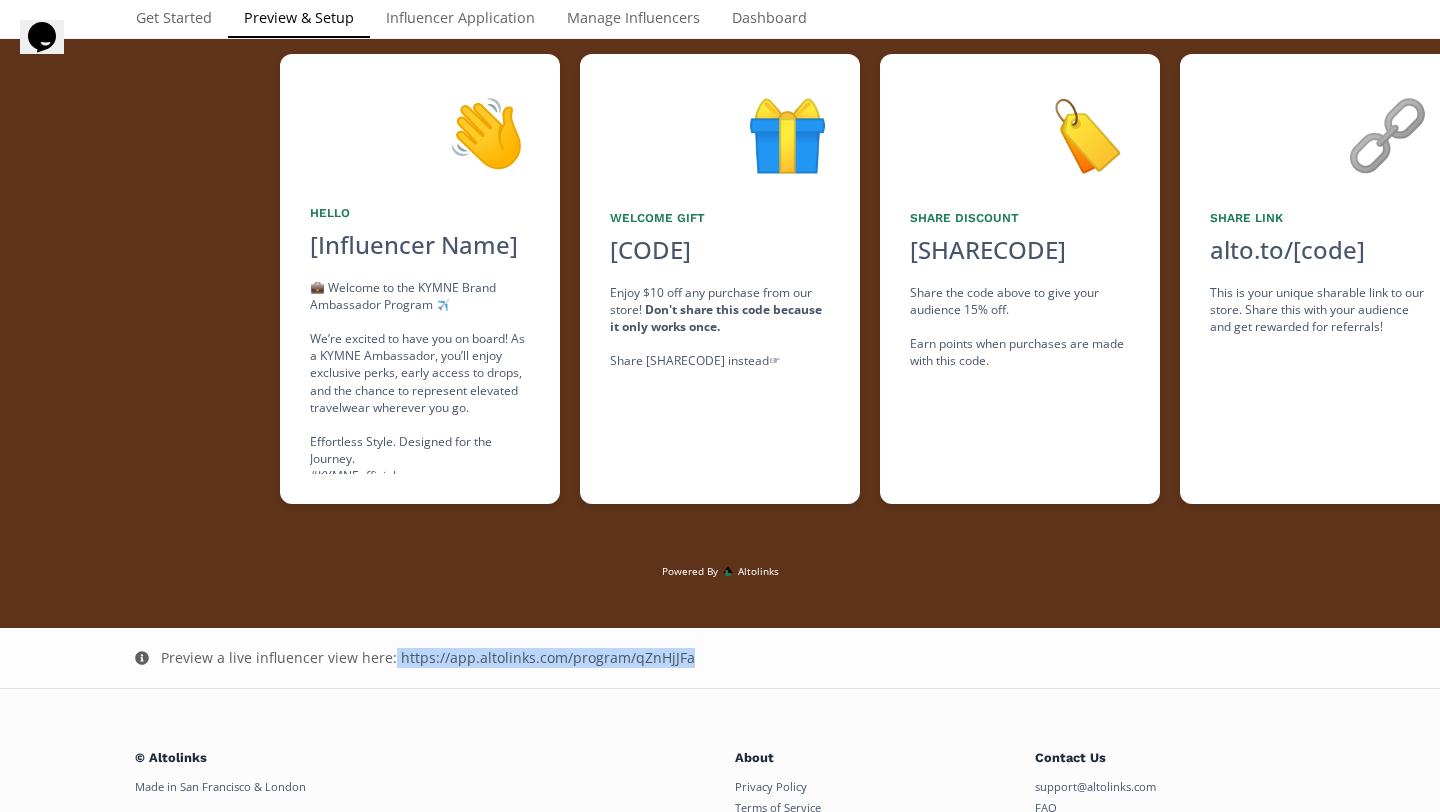 drag, startPoint x: 693, startPoint y: 659, endPoint x: 389, endPoint y: 662, distance: 304.0148 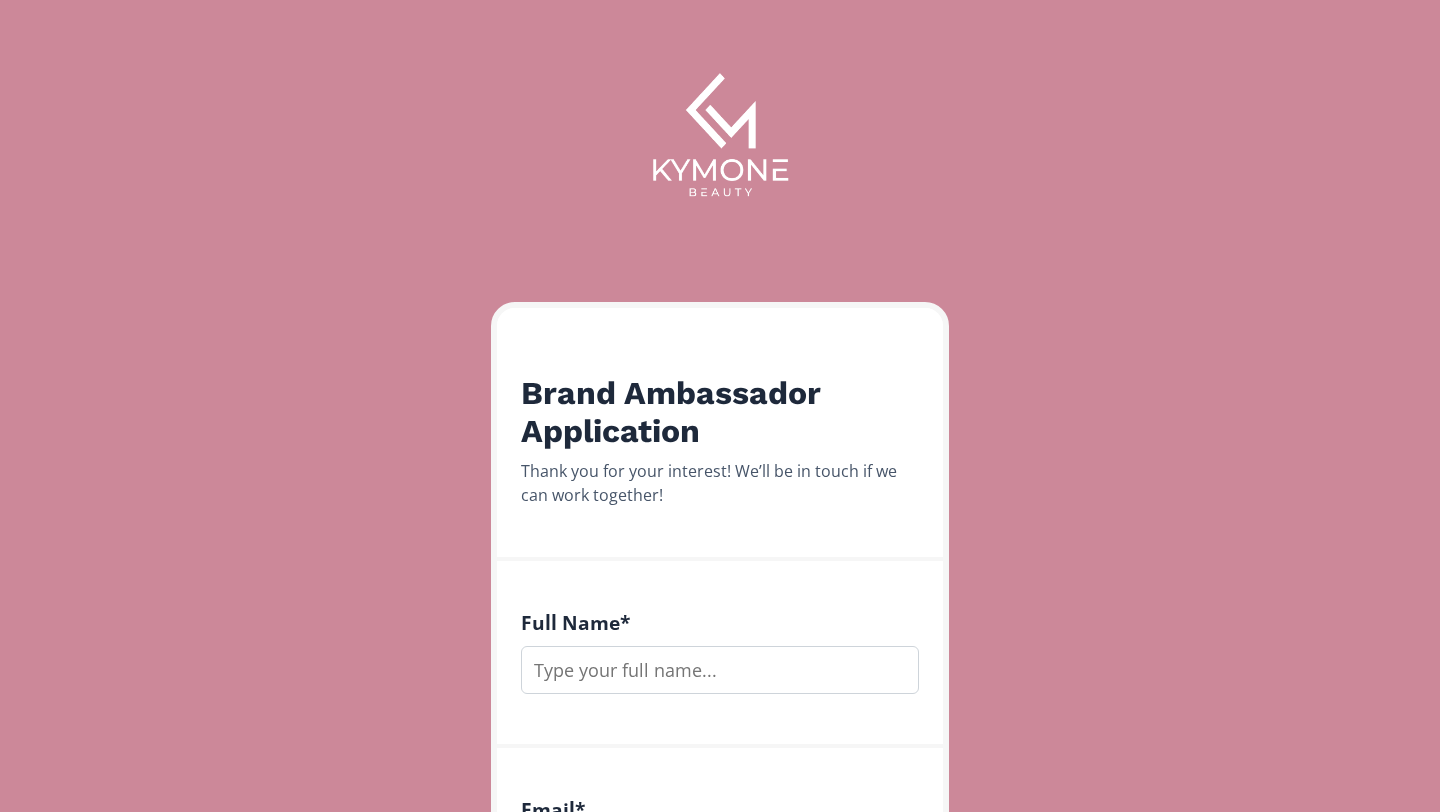 scroll, scrollTop: 0, scrollLeft: 0, axis: both 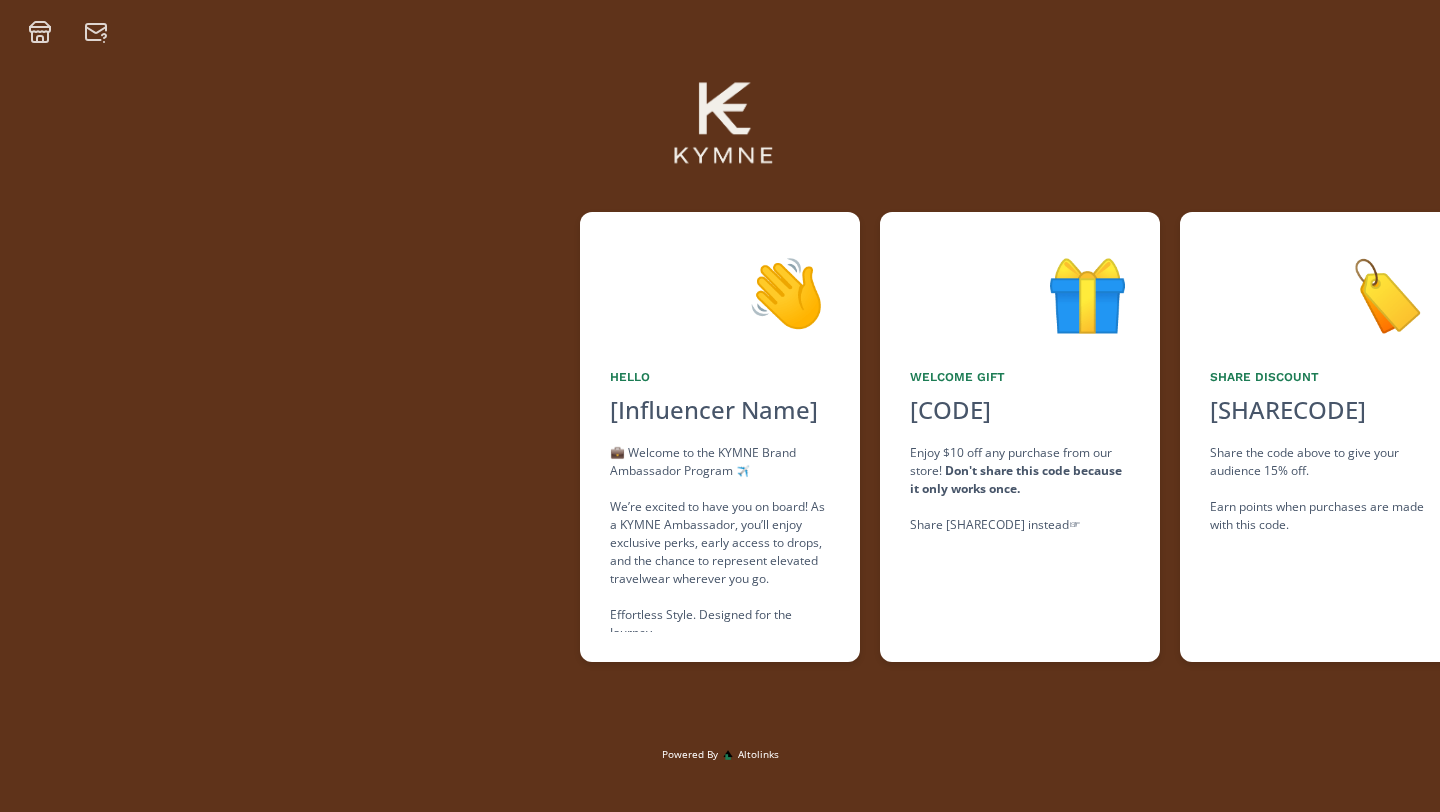click on "💼 Welcome to the KYMNE Brand Ambassador Program ✈️
We’re excited to have you on board! As a KYMNE Ambassador, you’ll enjoy exclusive perks, early access to drops, and the chance to represent elevated travelwear wherever you go.
Effortless Style. Designed for the Journey.
#KYMNEofficial #DesignedForTheJourney" at bounding box center [720, 538] 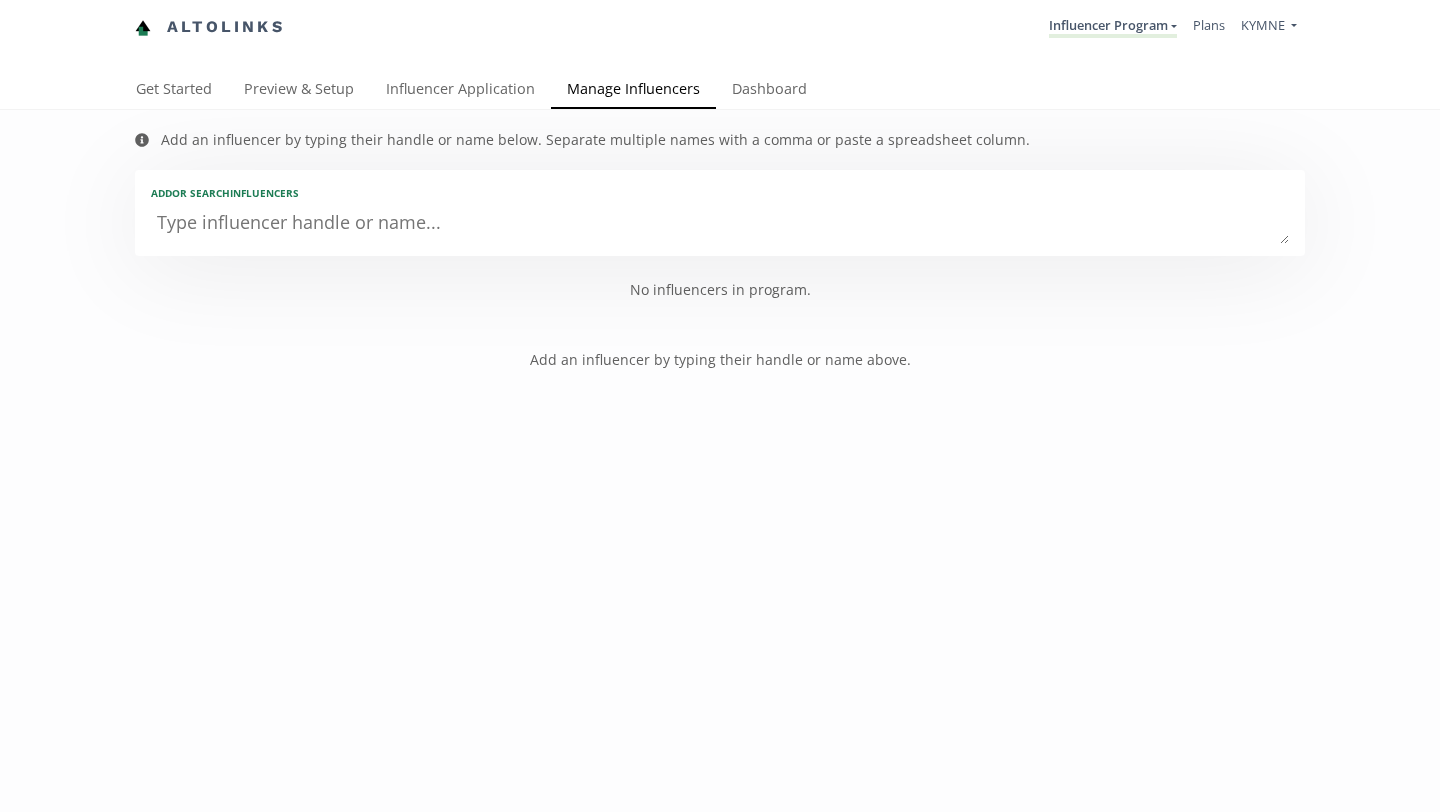 scroll, scrollTop: 0, scrollLeft: 0, axis: both 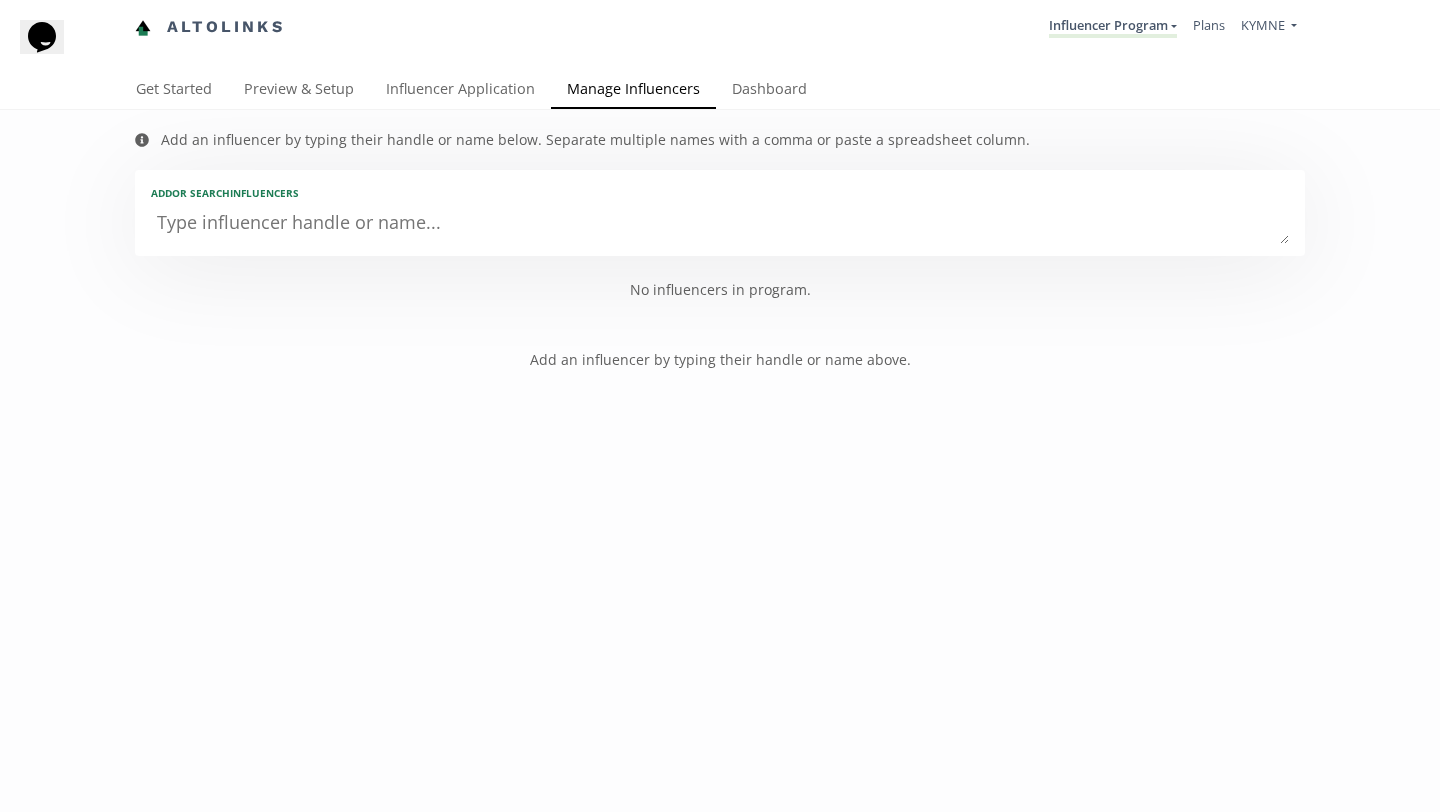 click at bounding box center [720, 224] 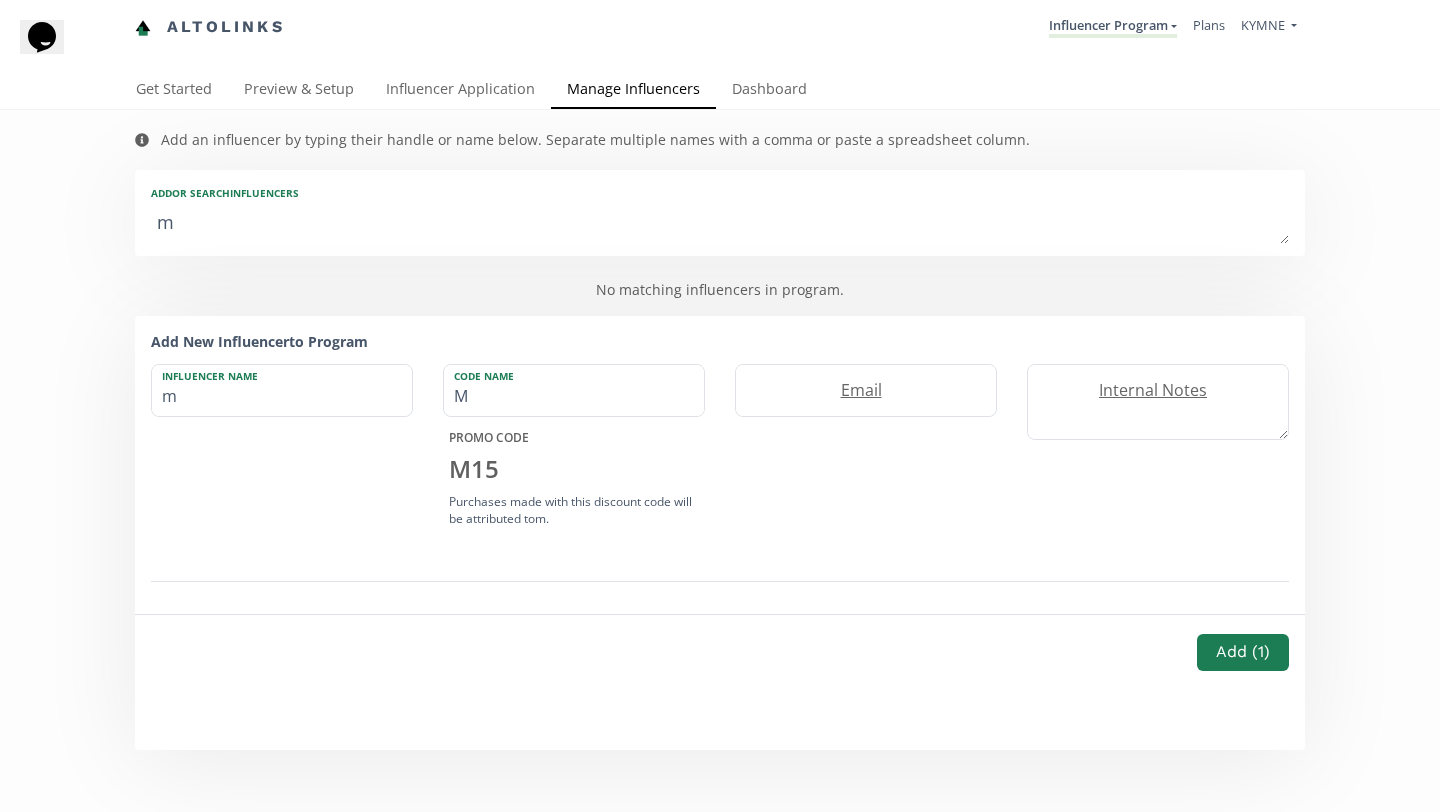 type on "ms" 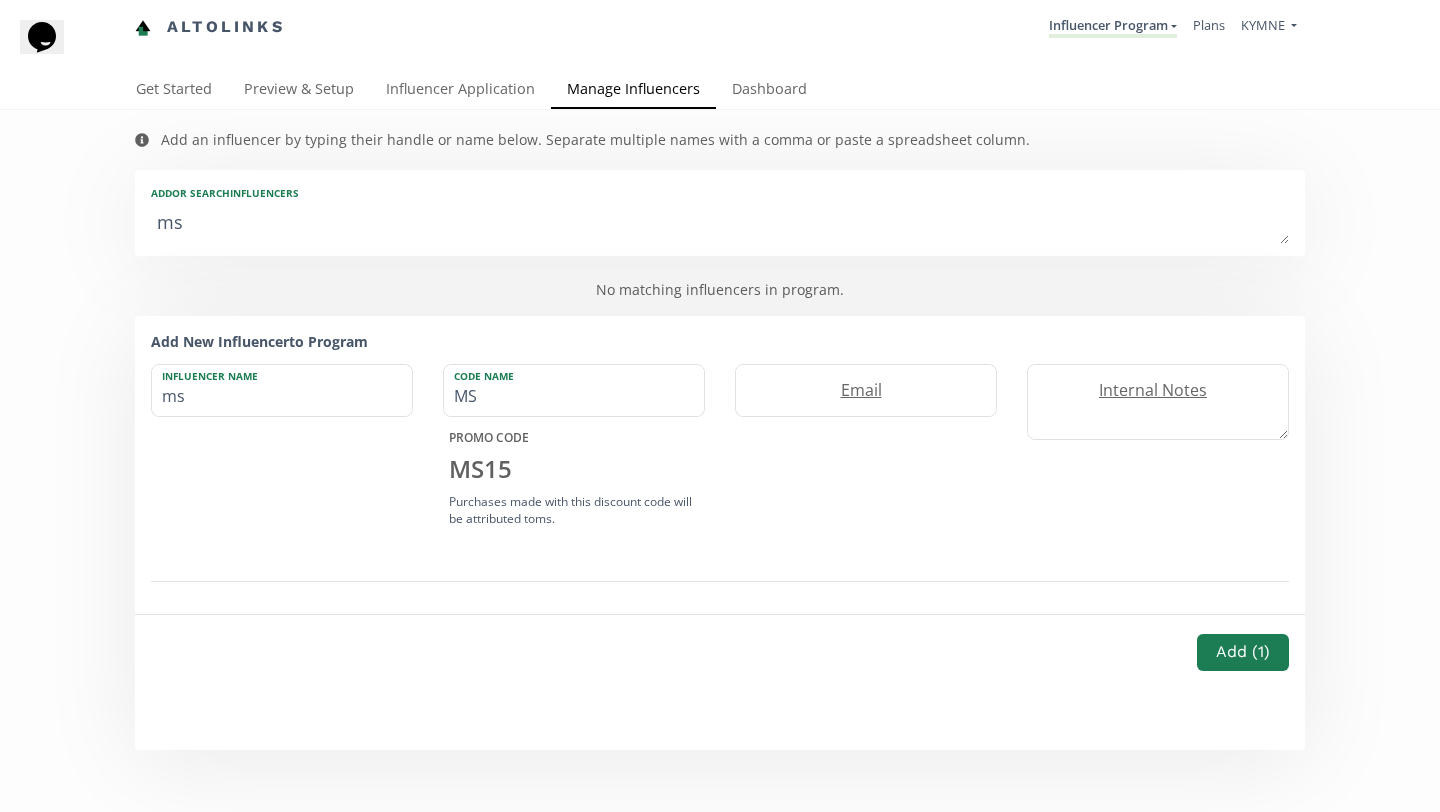 type on "msk" 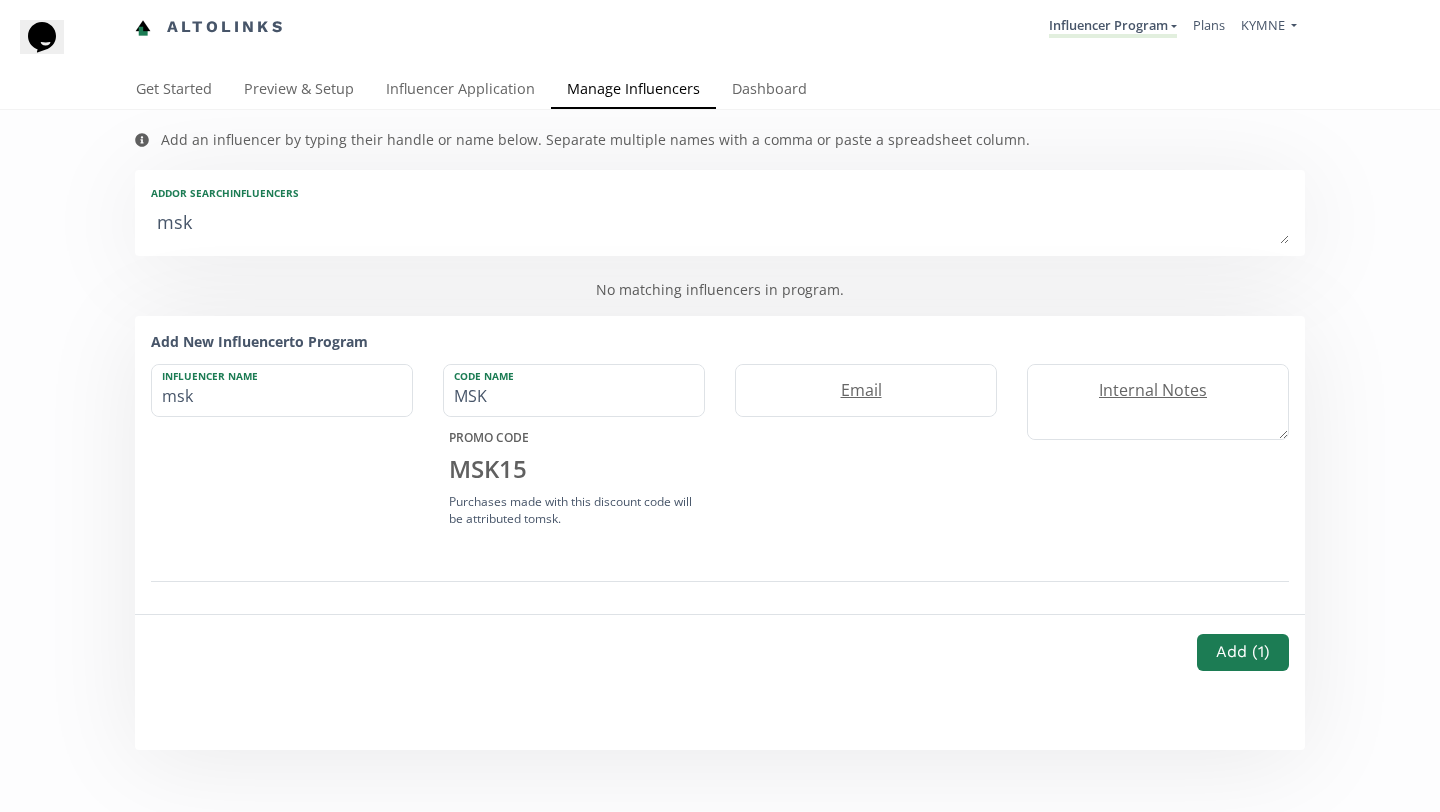 type on "mski" 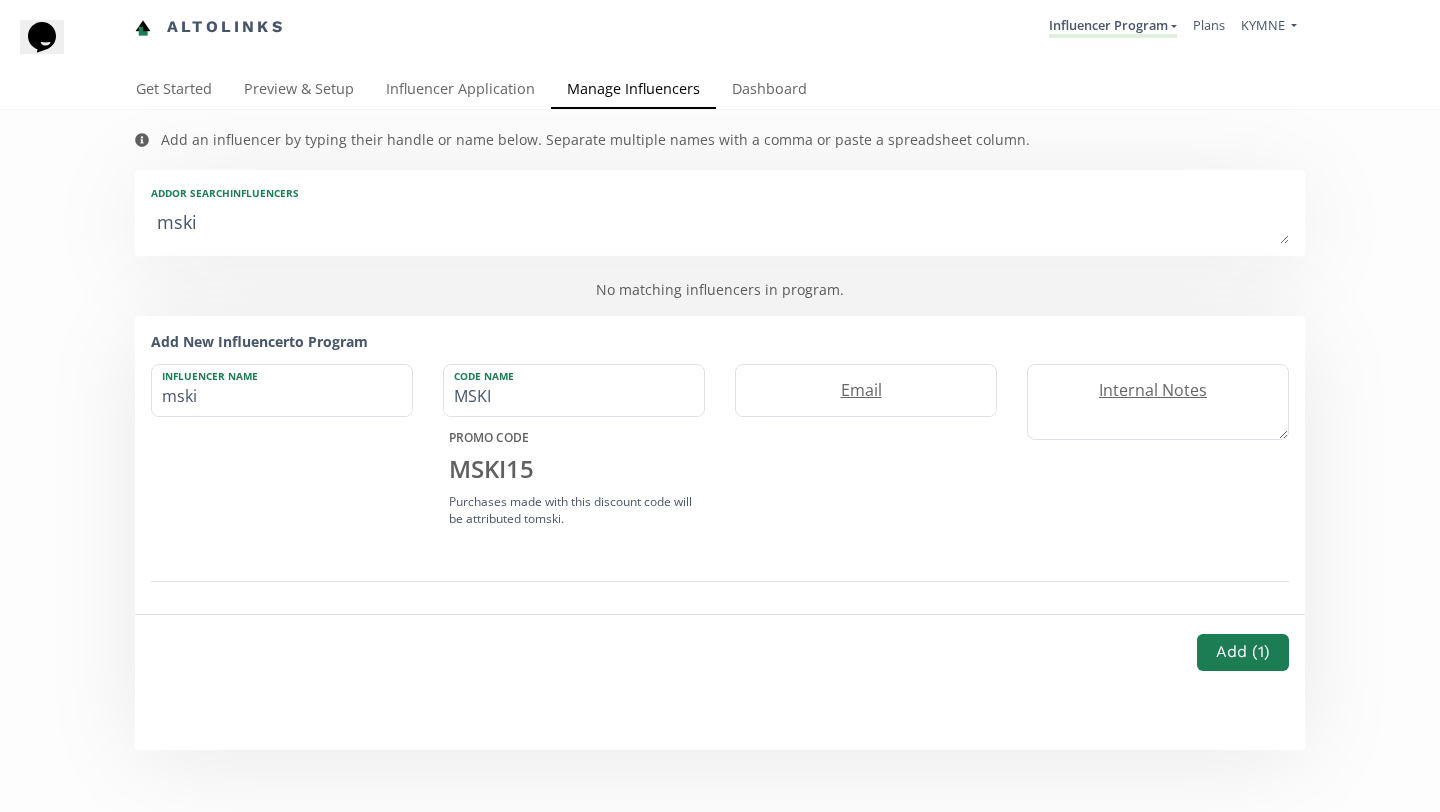 type on "[LAST]" 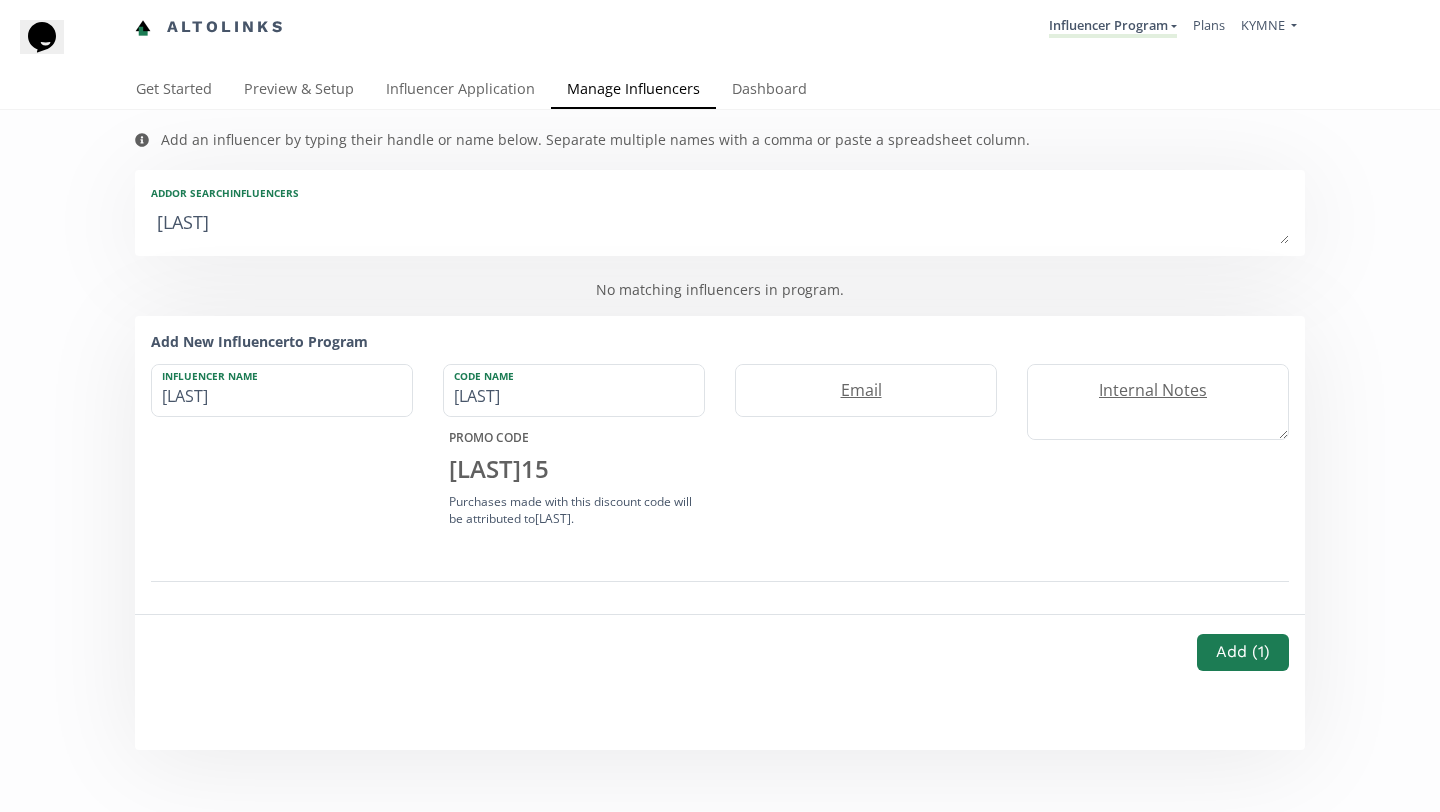 type on "[LAST]" 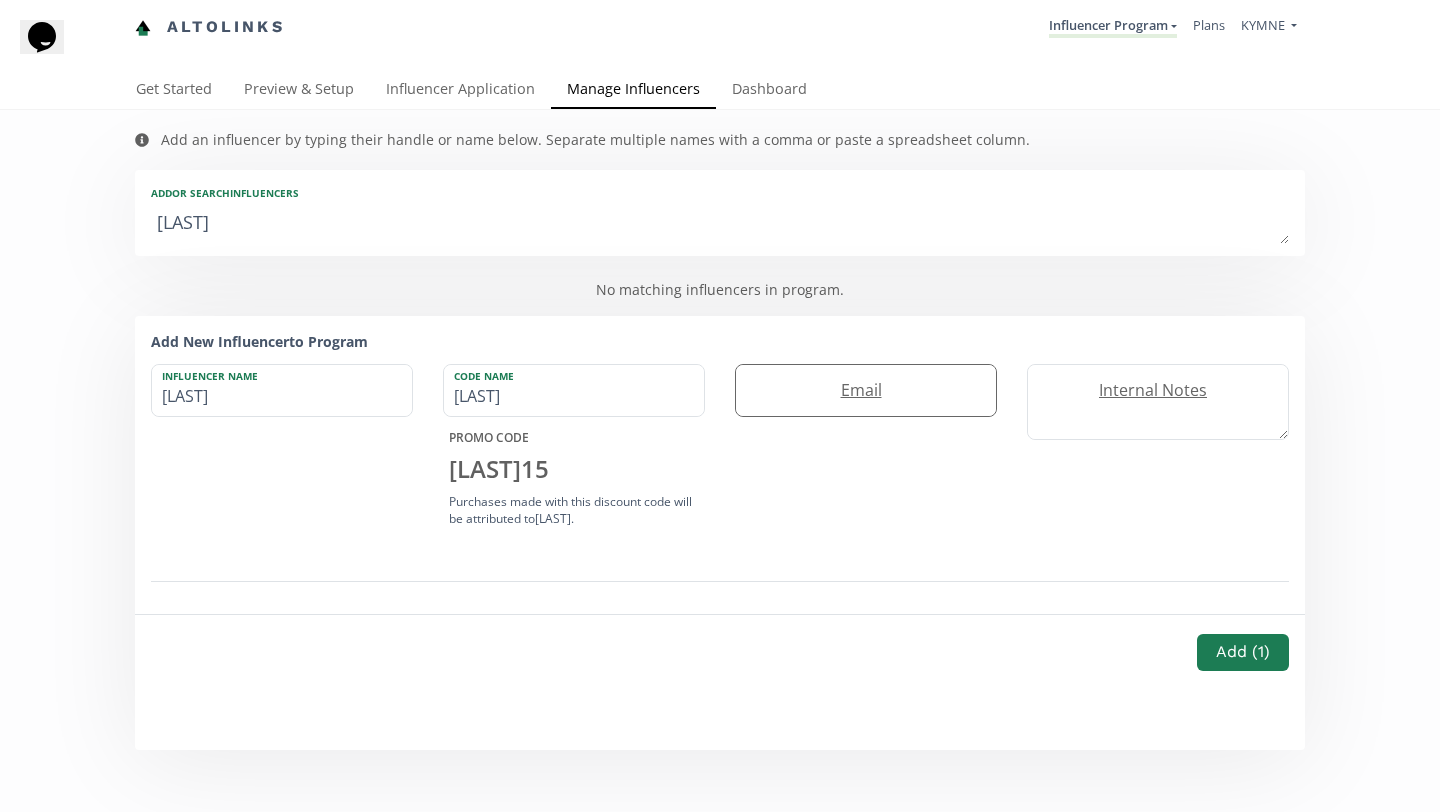 type on "[LAST]" 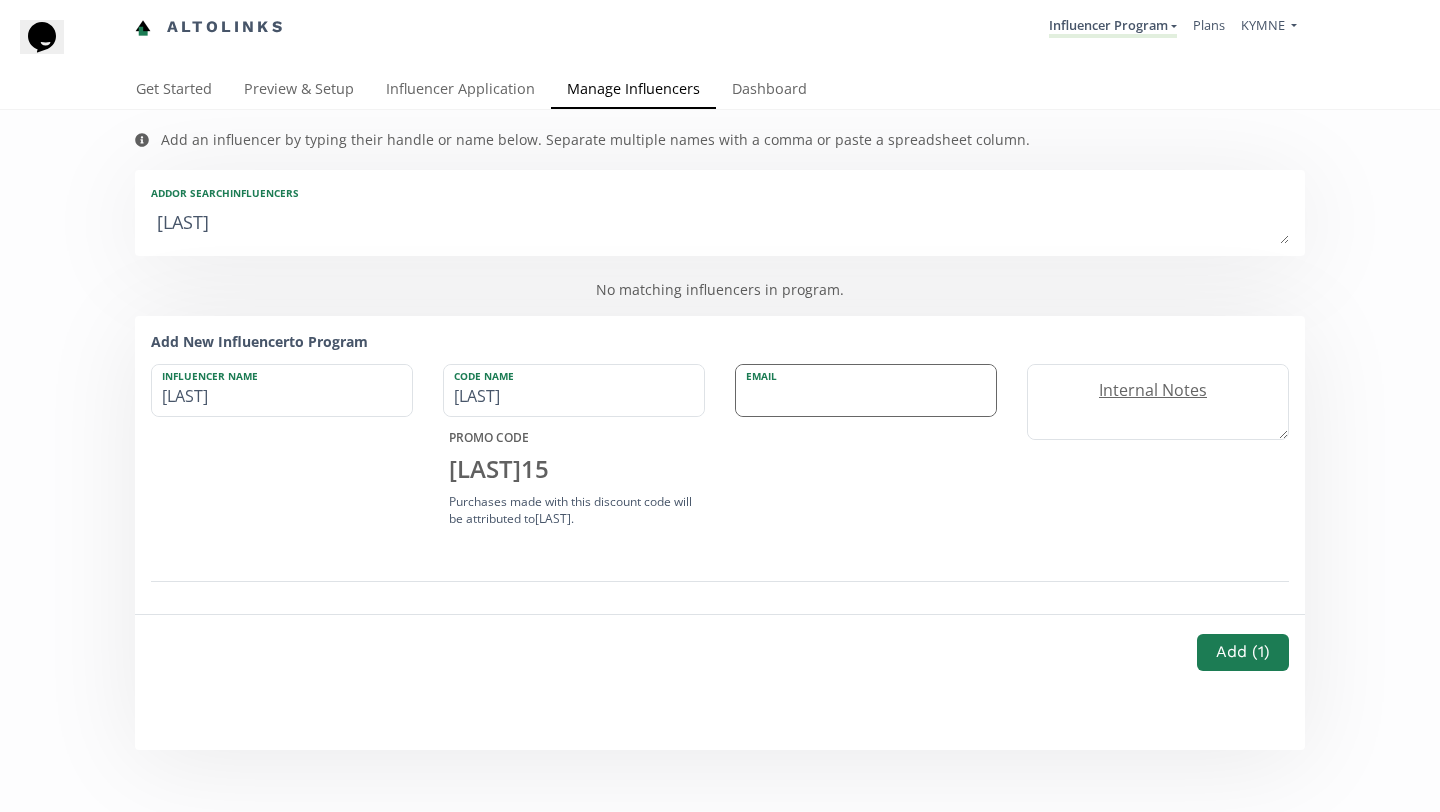 click at bounding box center [866, 390] 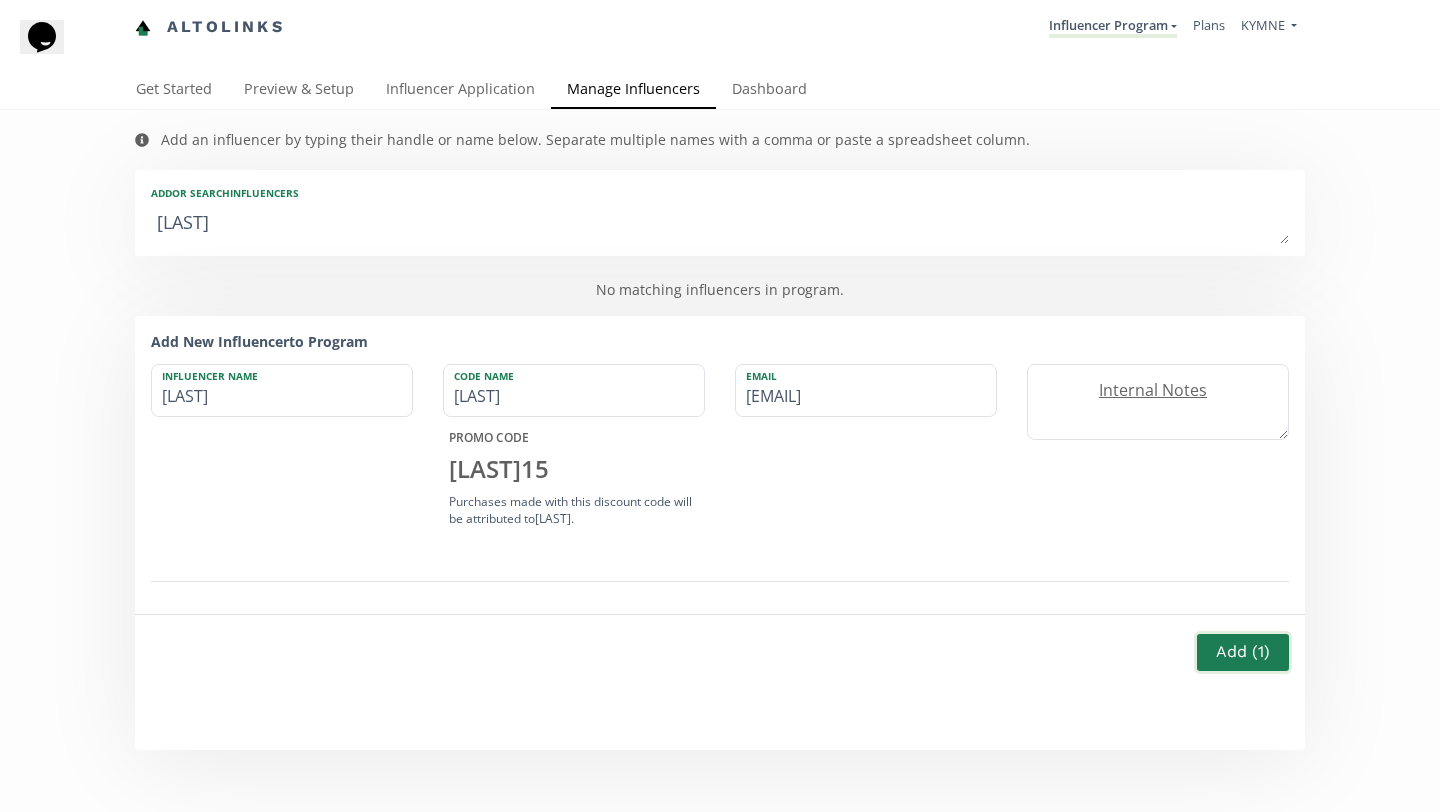type on "[EMAIL]" 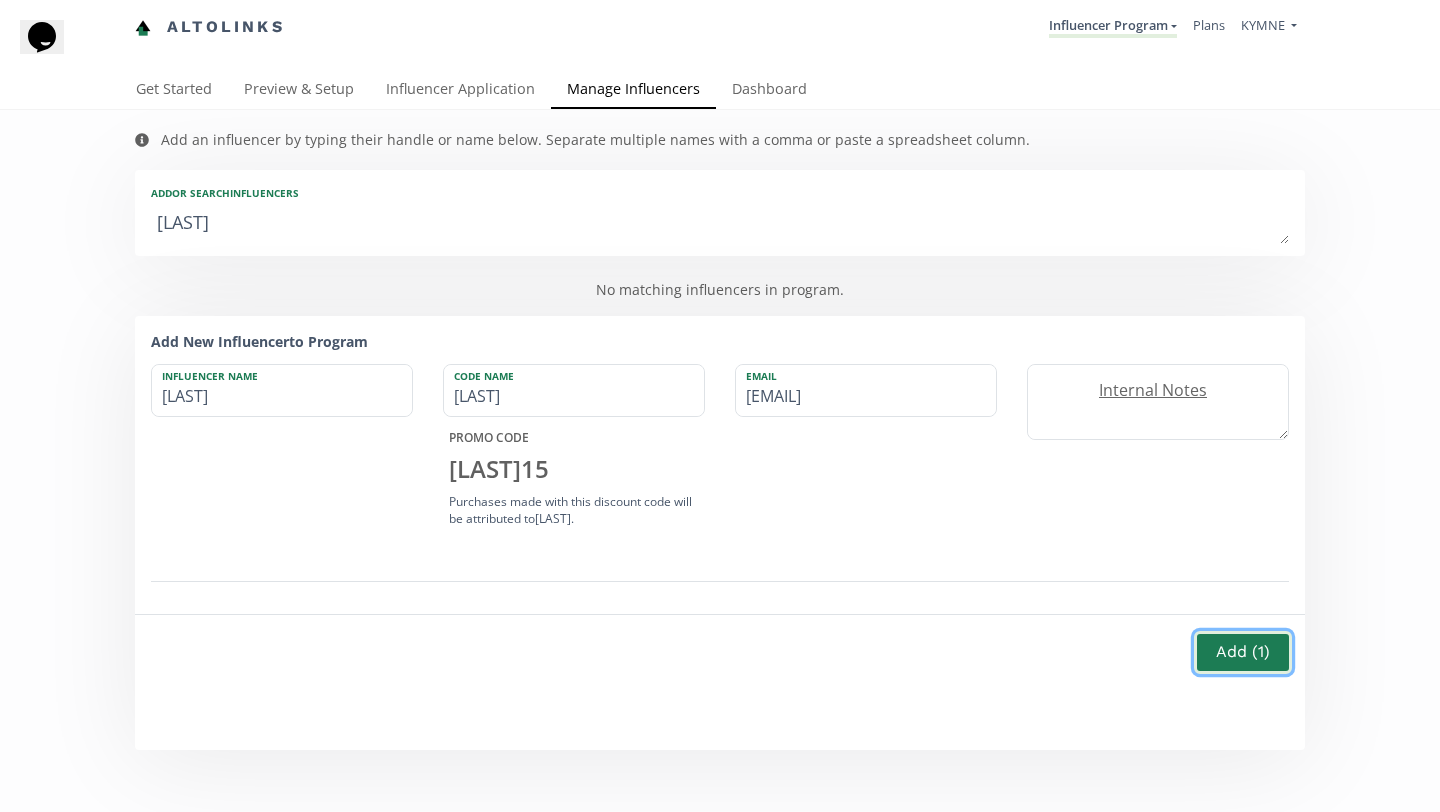 click on "Add ( 1 )" at bounding box center (1243, 652) 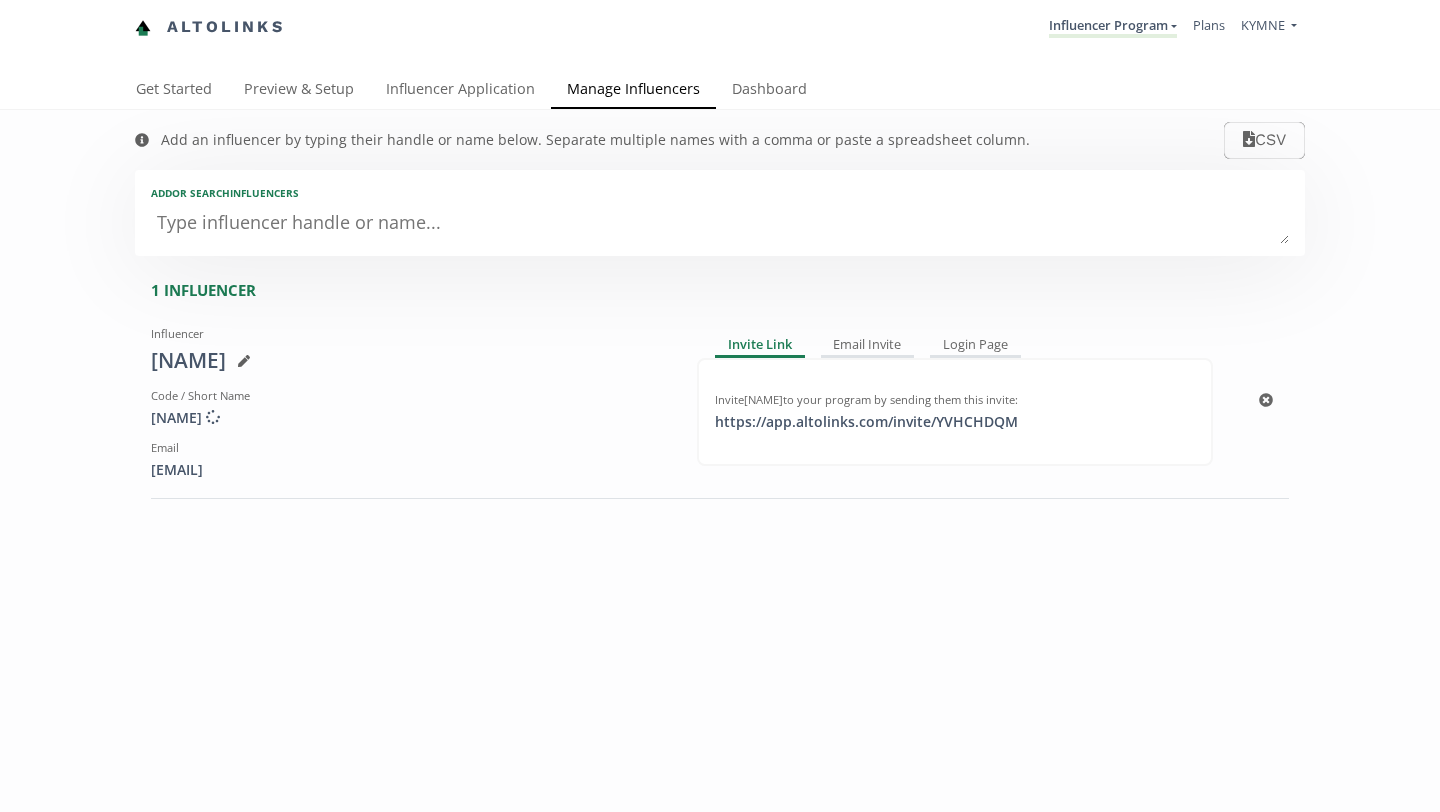 scroll, scrollTop: 0, scrollLeft: 0, axis: both 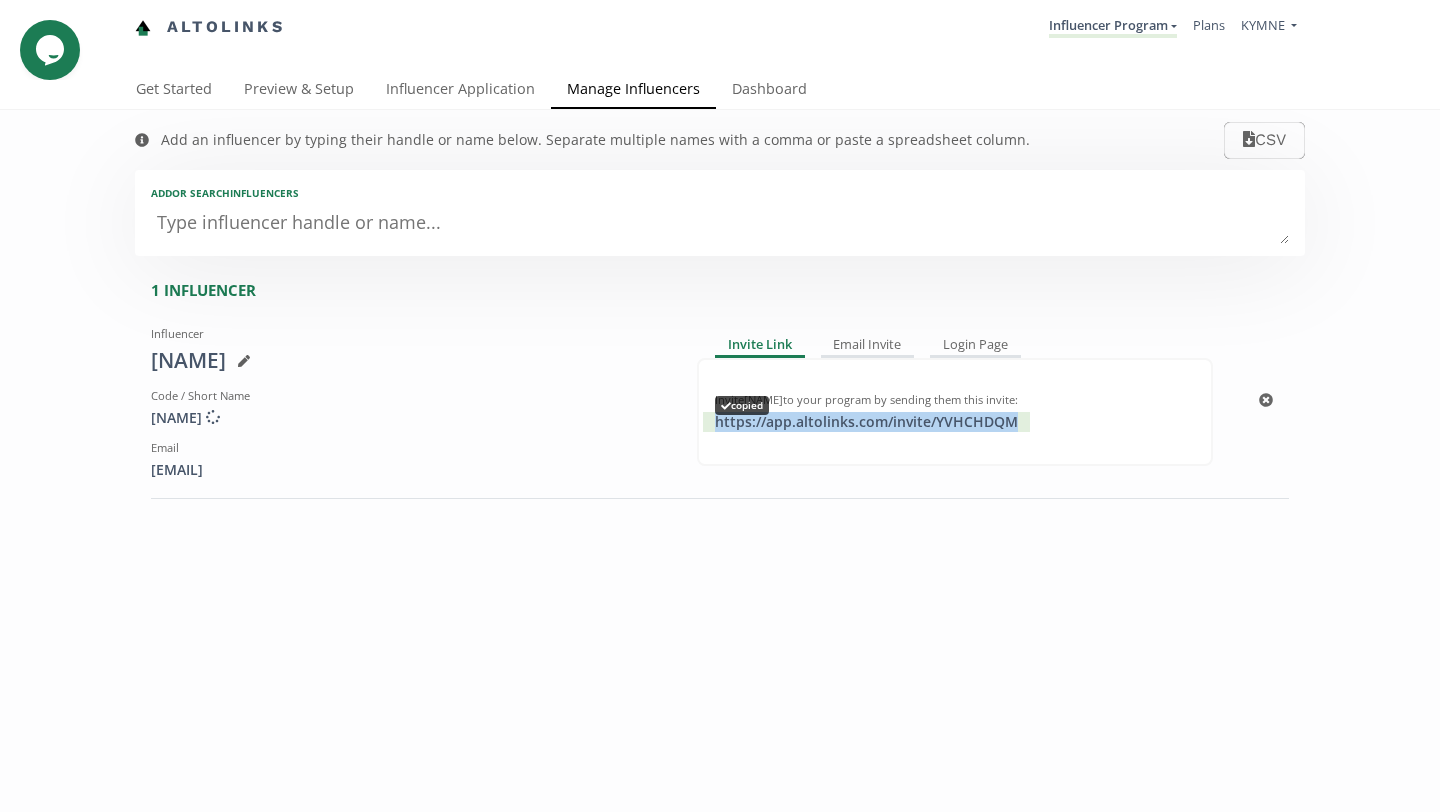 click on "https://app.altolinks.com/invite/ YVHCHDQM  copied" at bounding box center [866, 422] 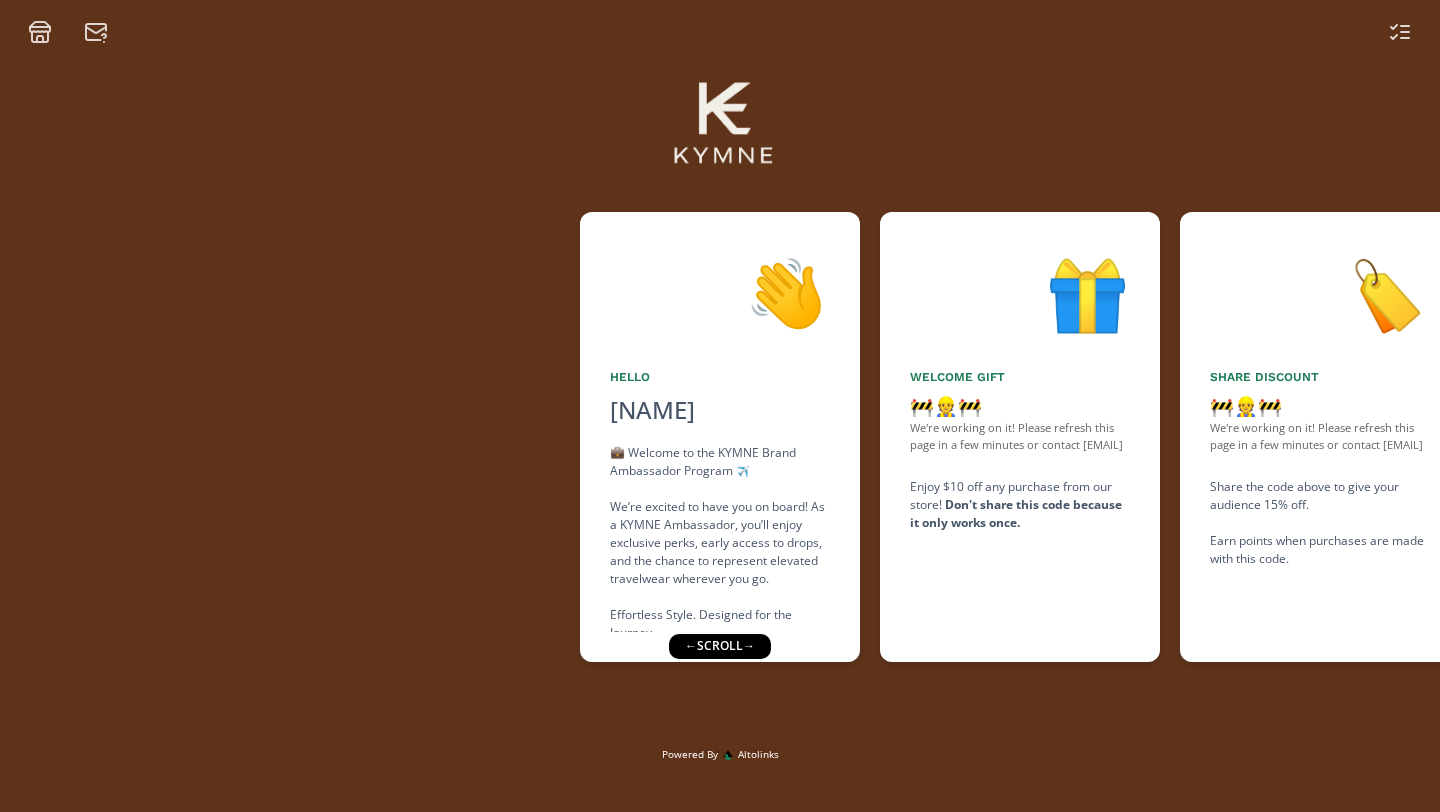 scroll, scrollTop: 0, scrollLeft: 0, axis: both 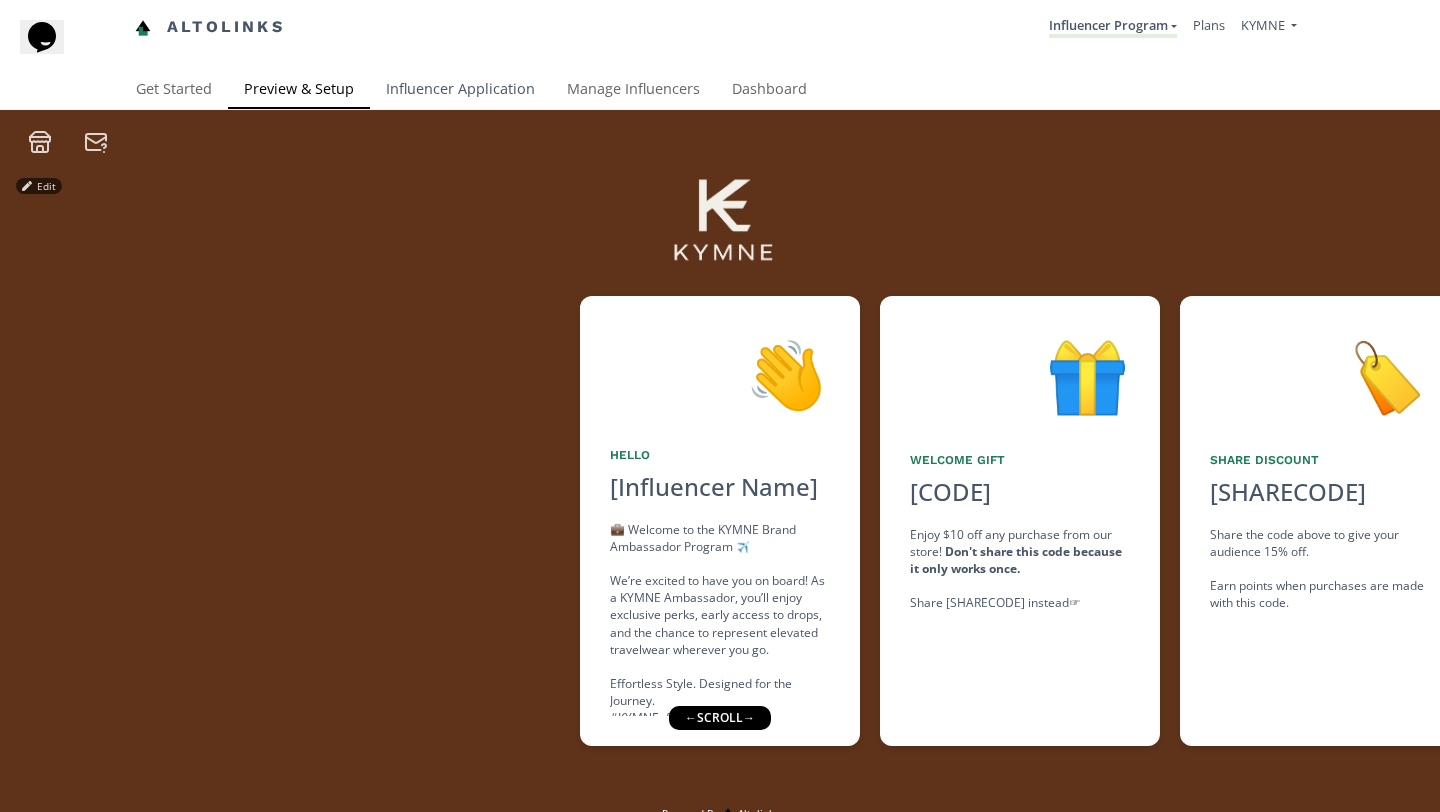 click on "Influencer Application" at bounding box center [460, 91] 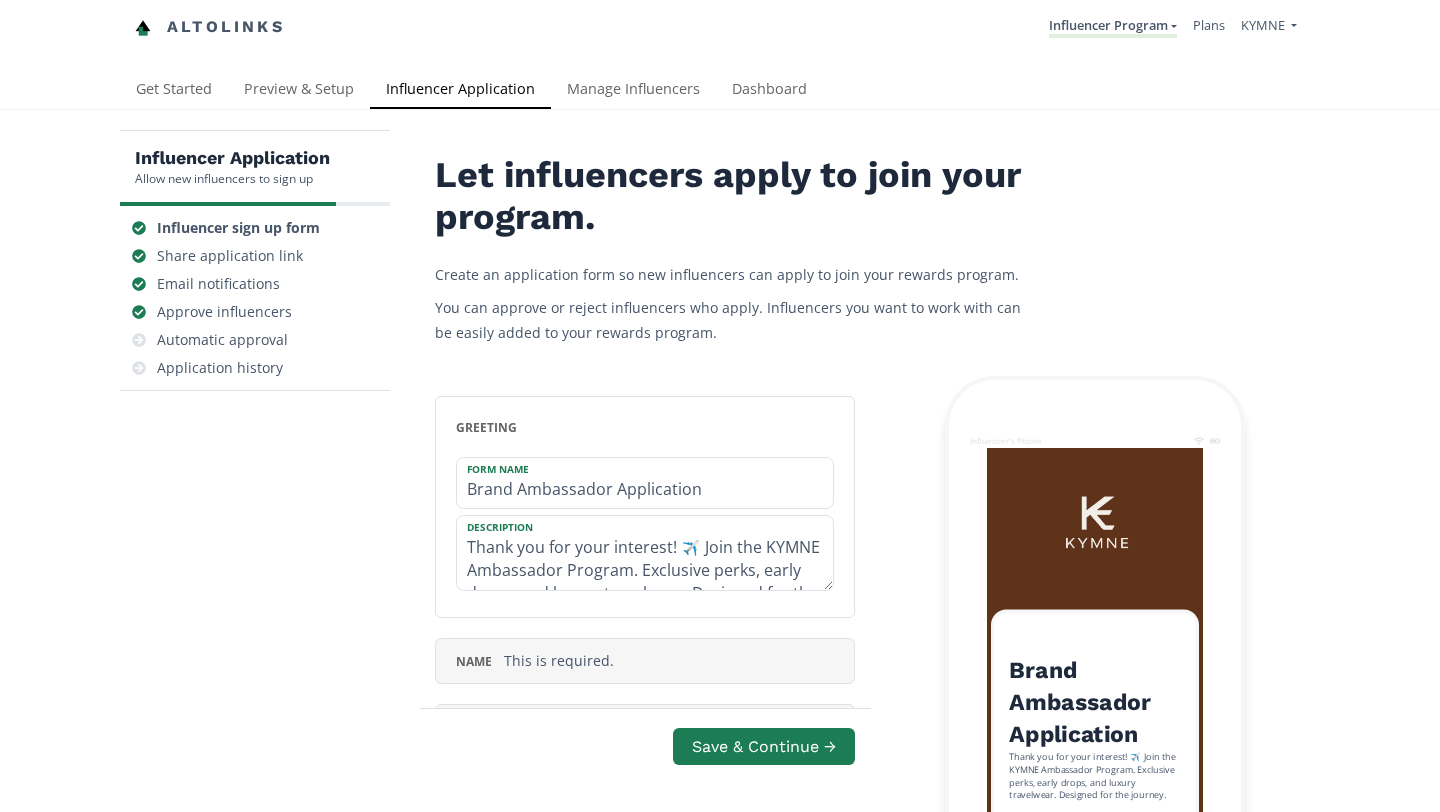 scroll, scrollTop: 0, scrollLeft: 0, axis: both 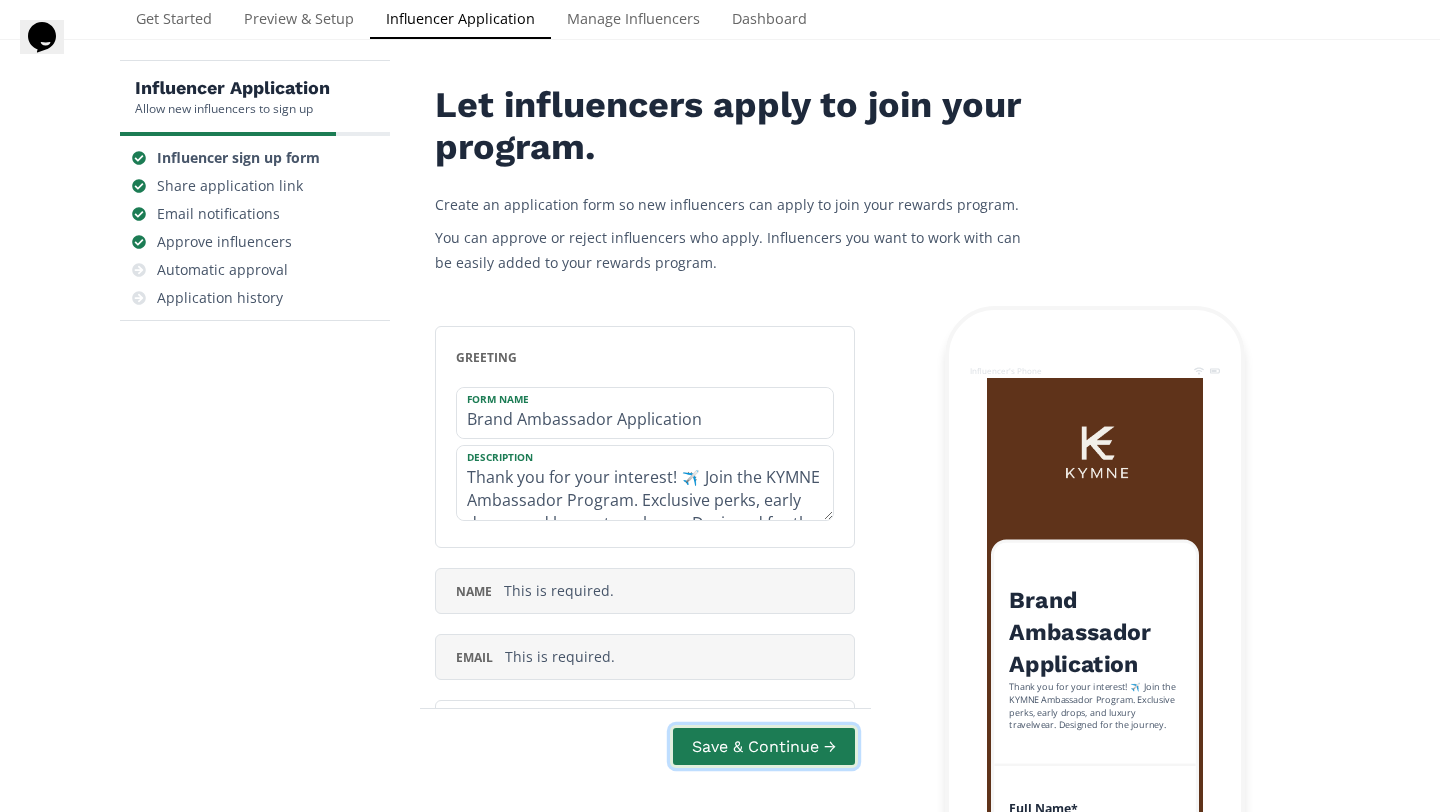 click on "Save & Continue →" at bounding box center (764, 746) 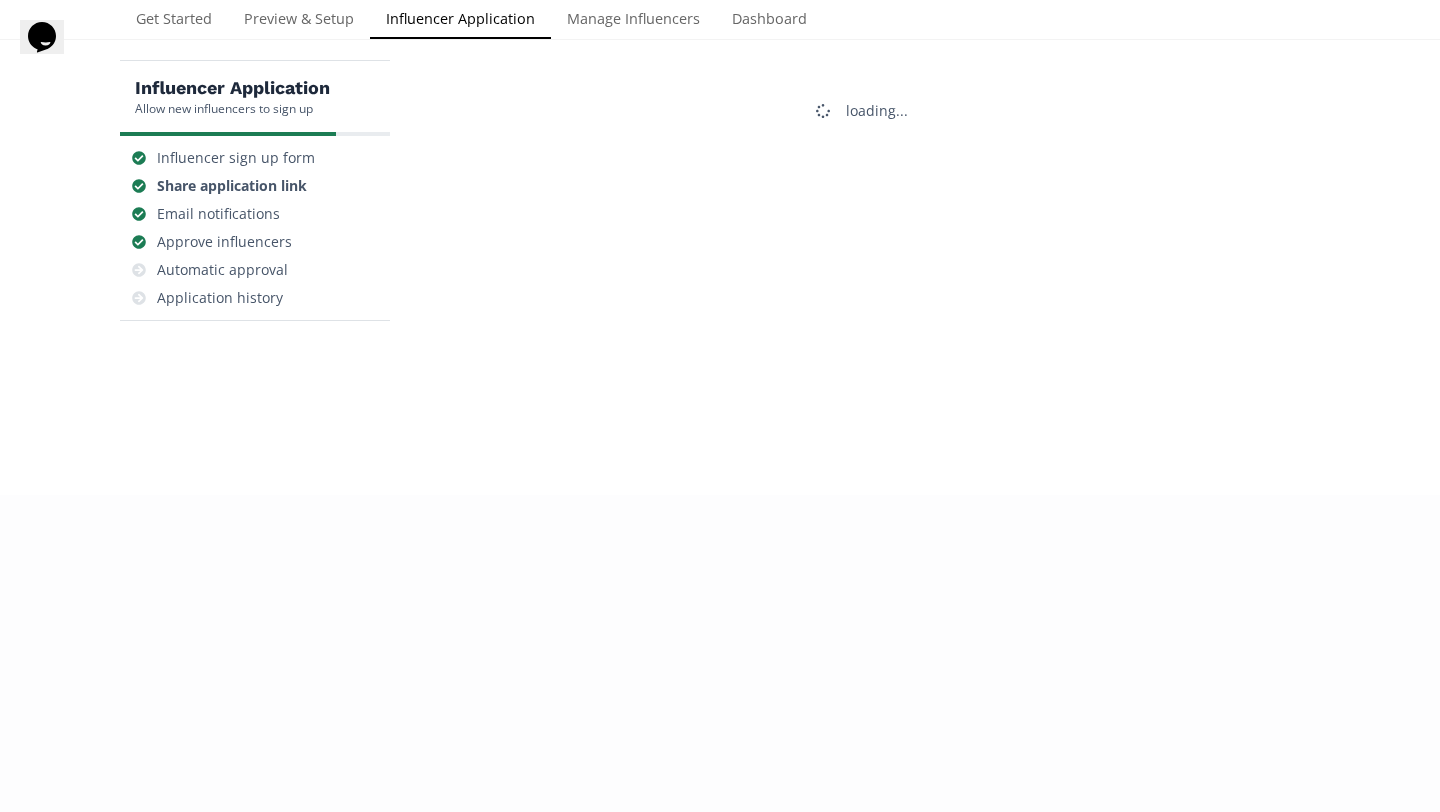 scroll, scrollTop: 80, scrollLeft: 0, axis: vertical 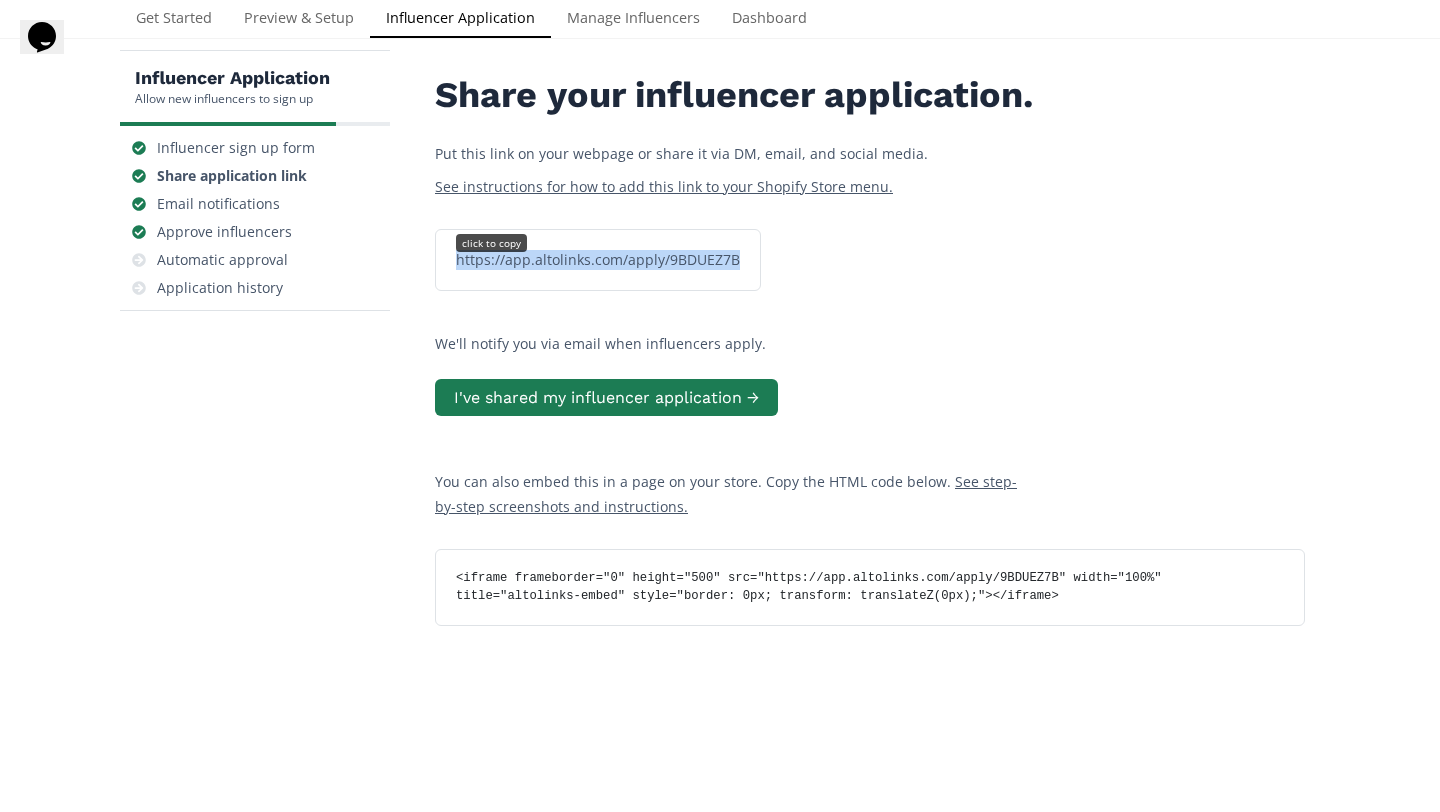 click on "https://app.altolinks.com/apply/9BDUEZ7B click to copy" at bounding box center [598, 260] 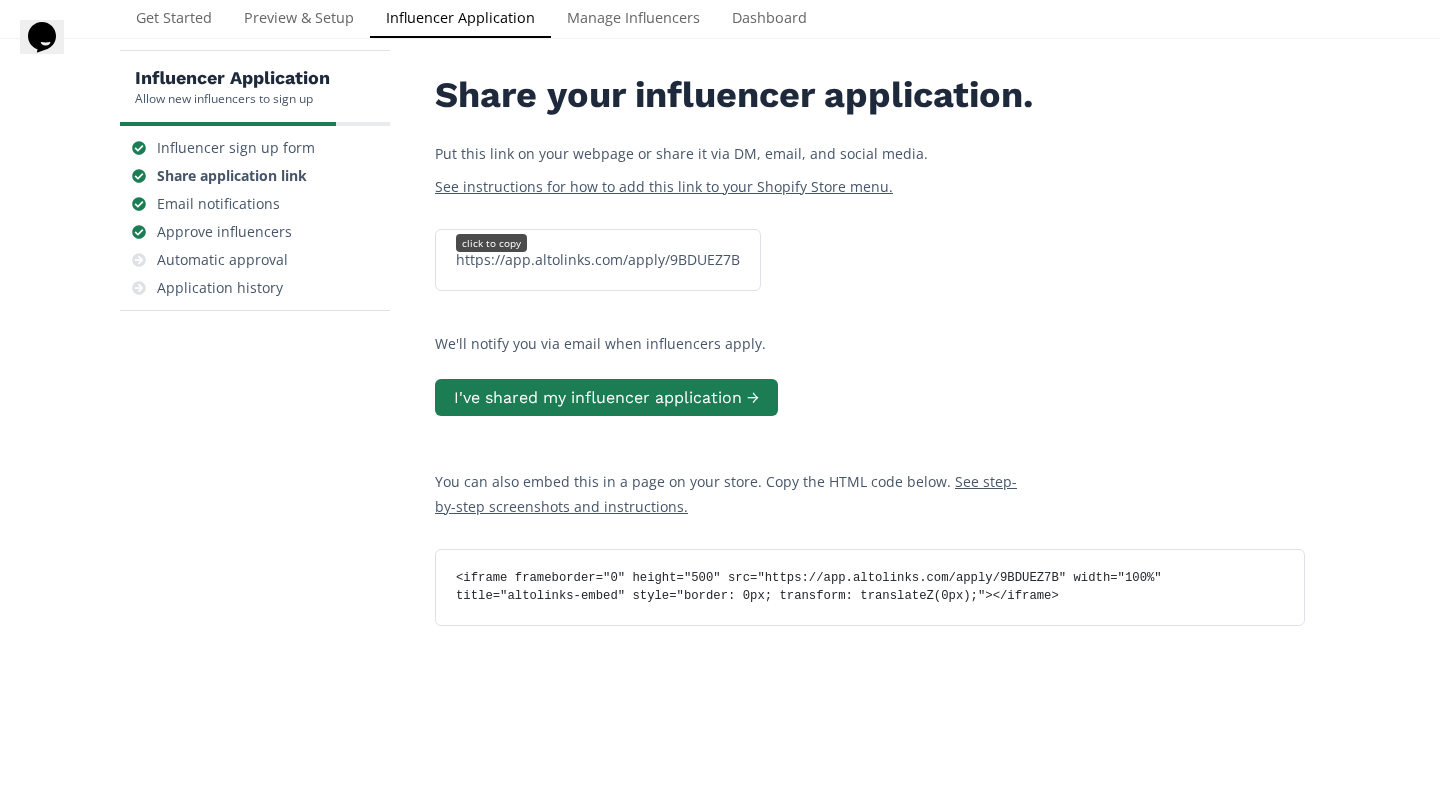 click on "https://app.altolinks.com/apply/9BDUEZ7B click to copy" at bounding box center (598, 260) 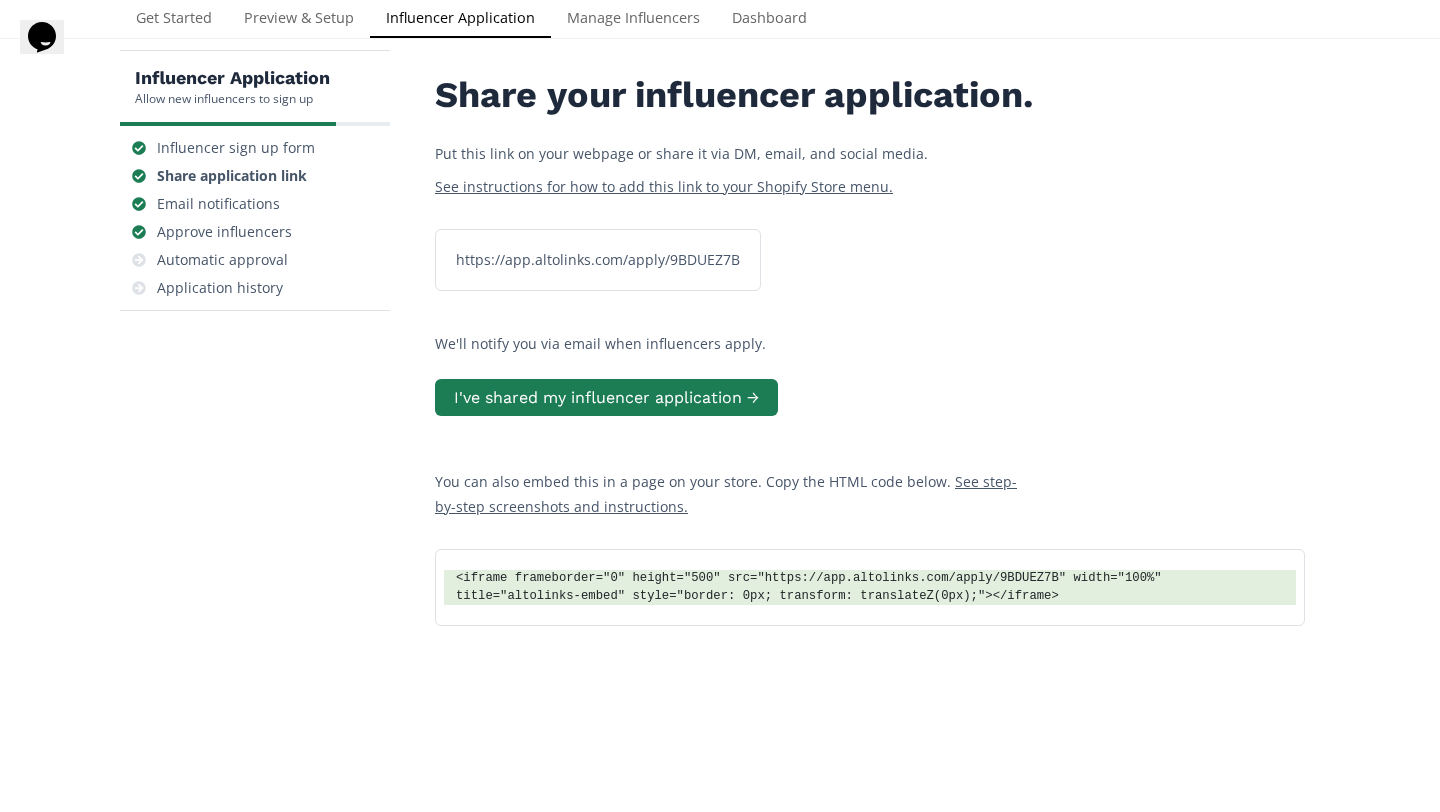 click on "<iframe frameborder="0" height="500" src="https://app.altolinks.com/apply/9BDUEZ7B" width="100%" title="altolinks-embed" style="border: 0px; transform: translateZ(0px);"></iframe>  copied" at bounding box center (870, 587) 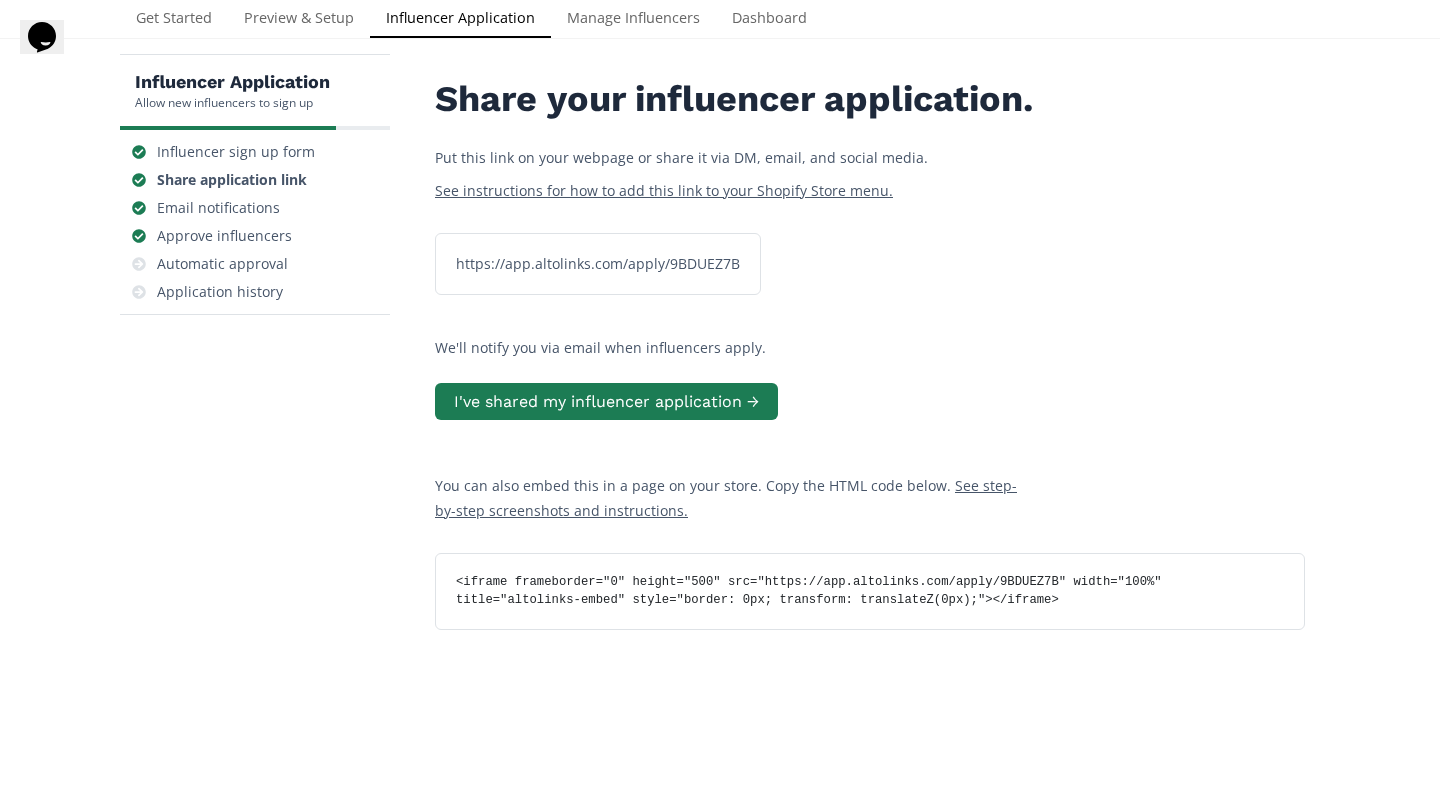 scroll, scrollTop: 0, scrollLeft: 0, axis: both 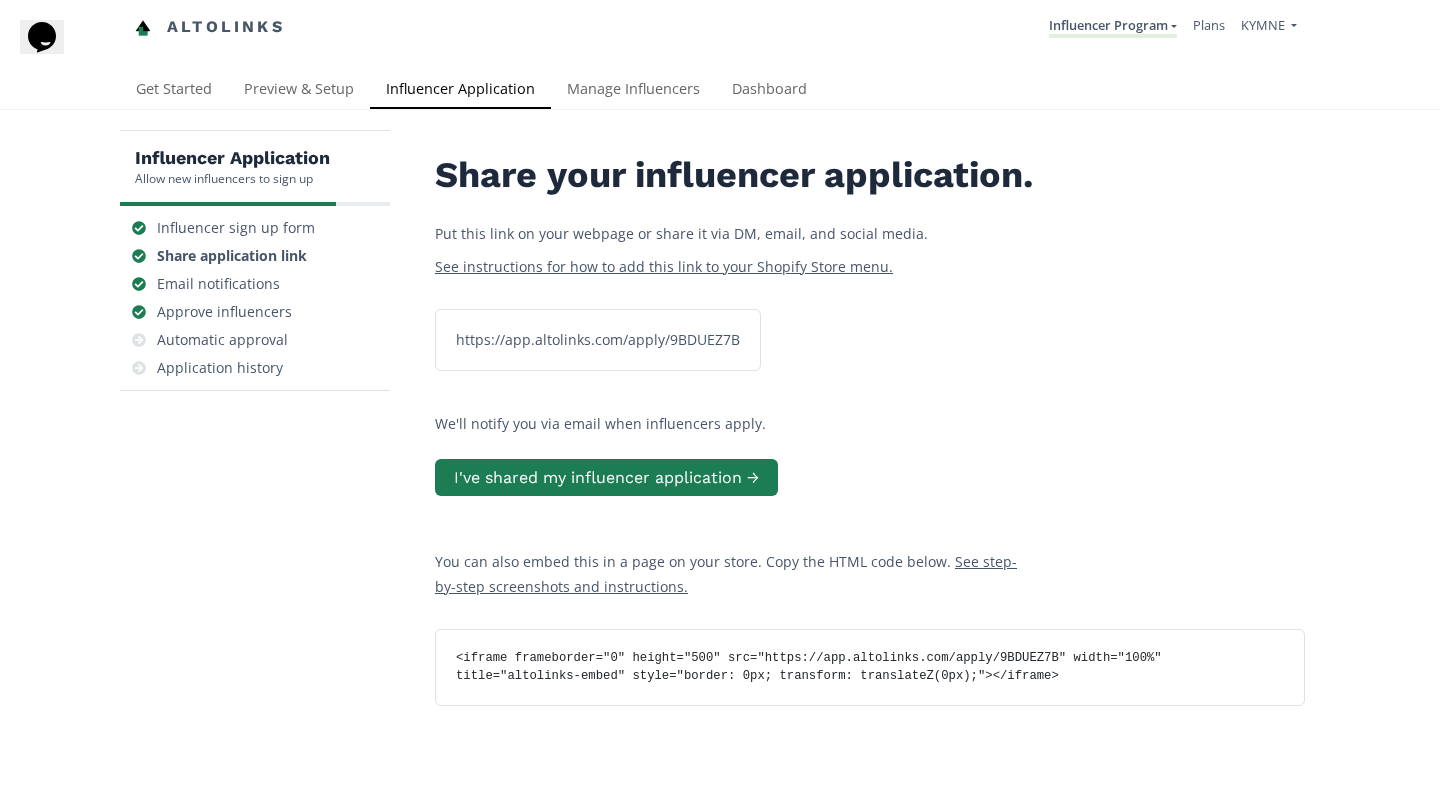 click on "Influencer Application" at bounding box center (460, 91) 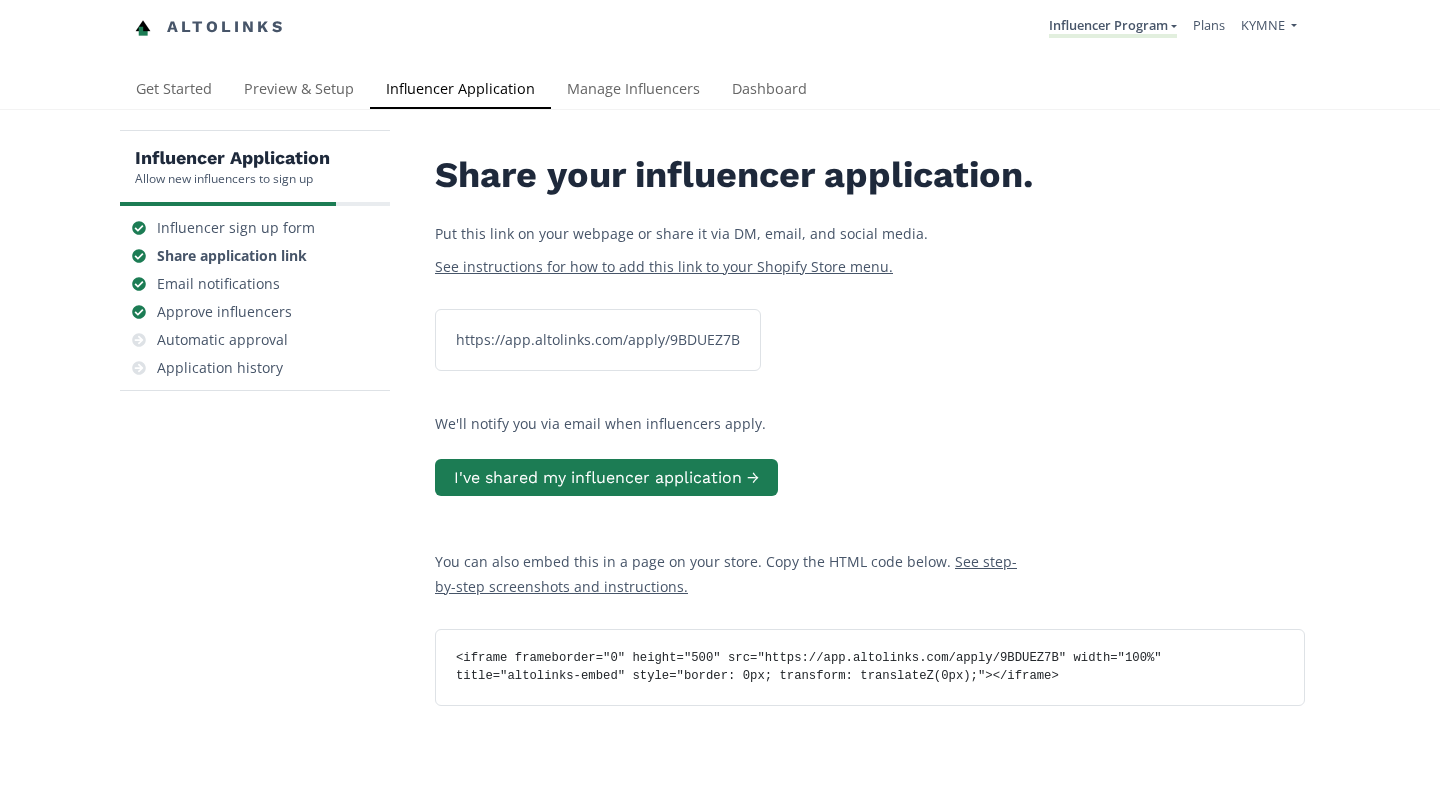 scroll, scrollTop: 0, scrollLeft: 0, axis: both 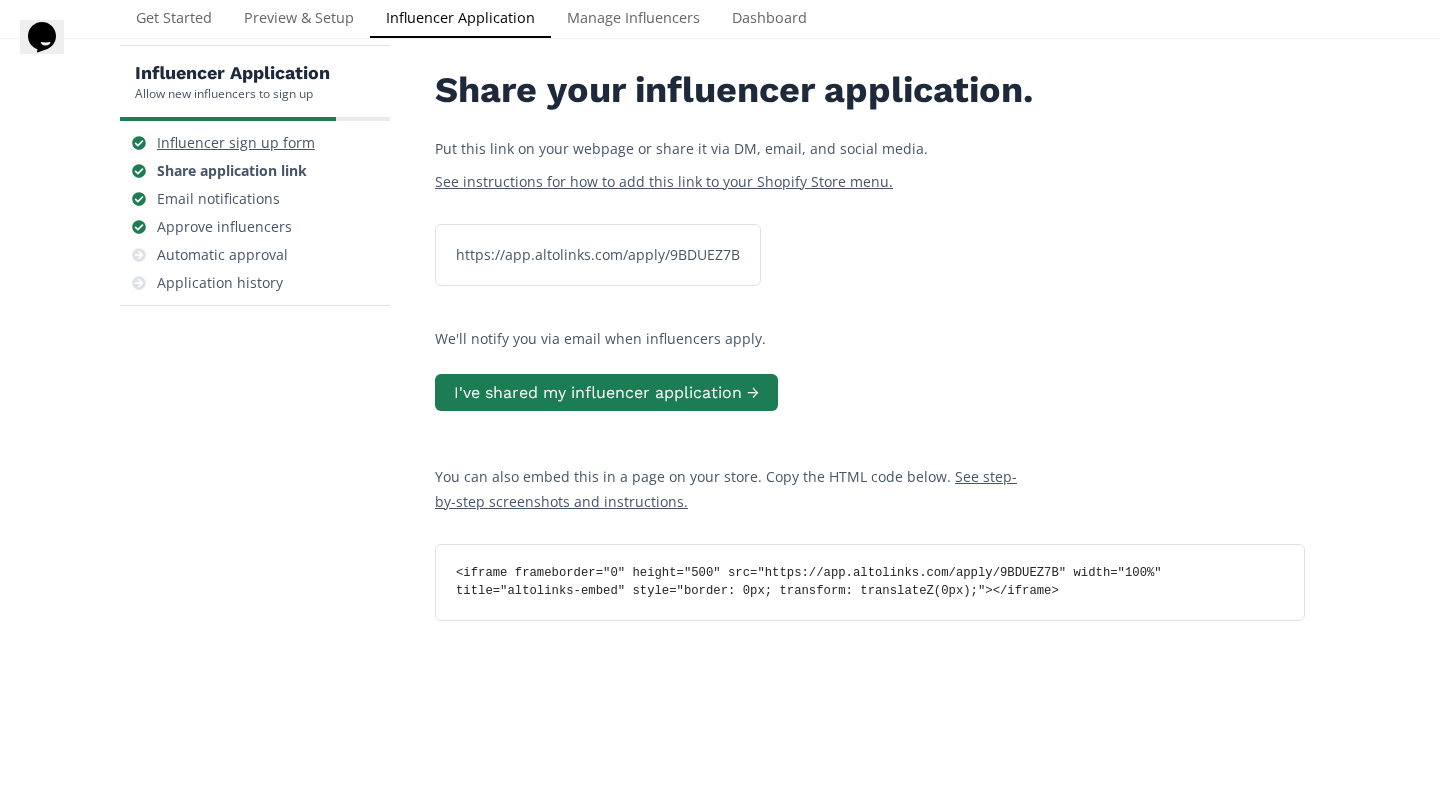 click on "Influencer sign up form" at bounding box center [236, 143] 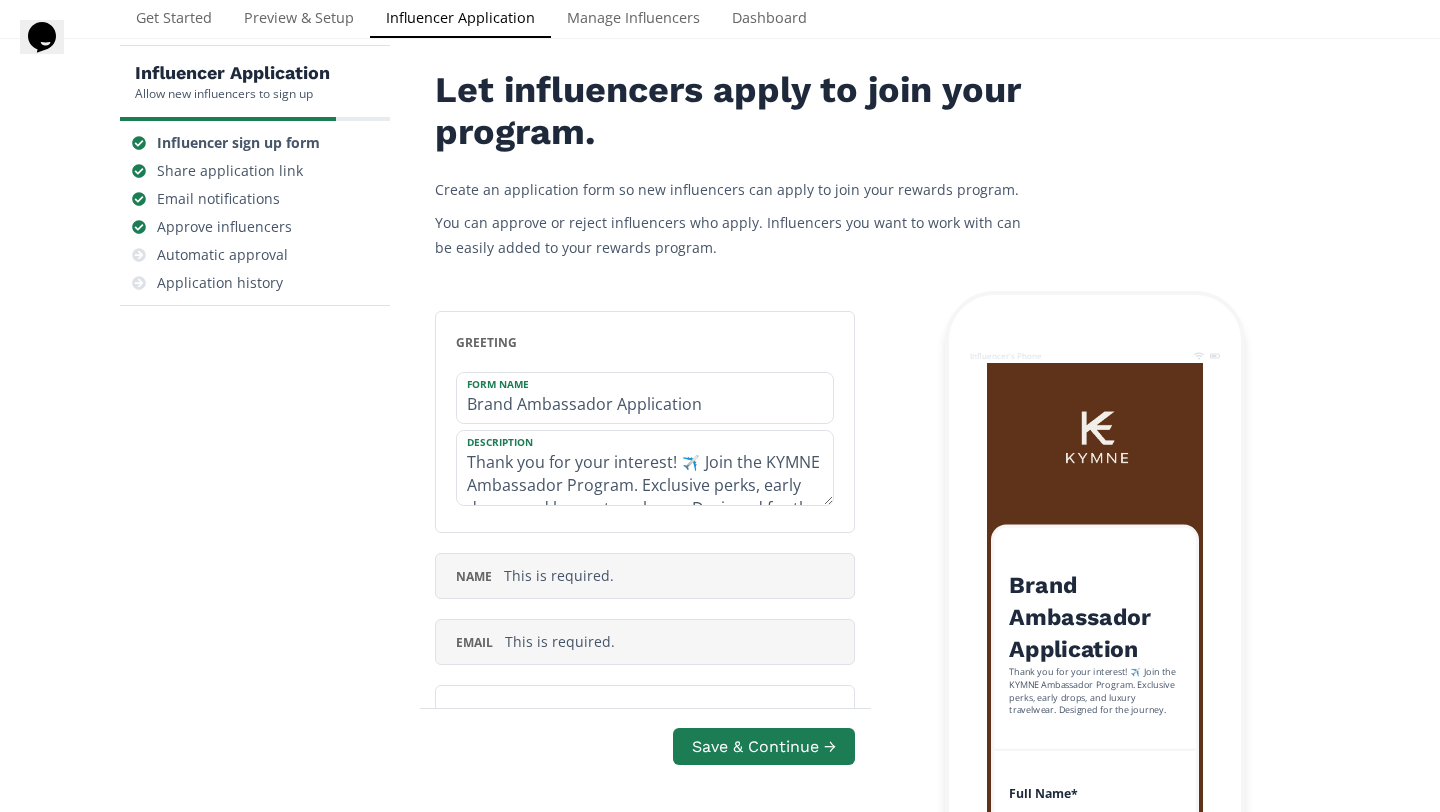 scroll, scrollTop: 1612, scrollLeft: 0, axis: vertical 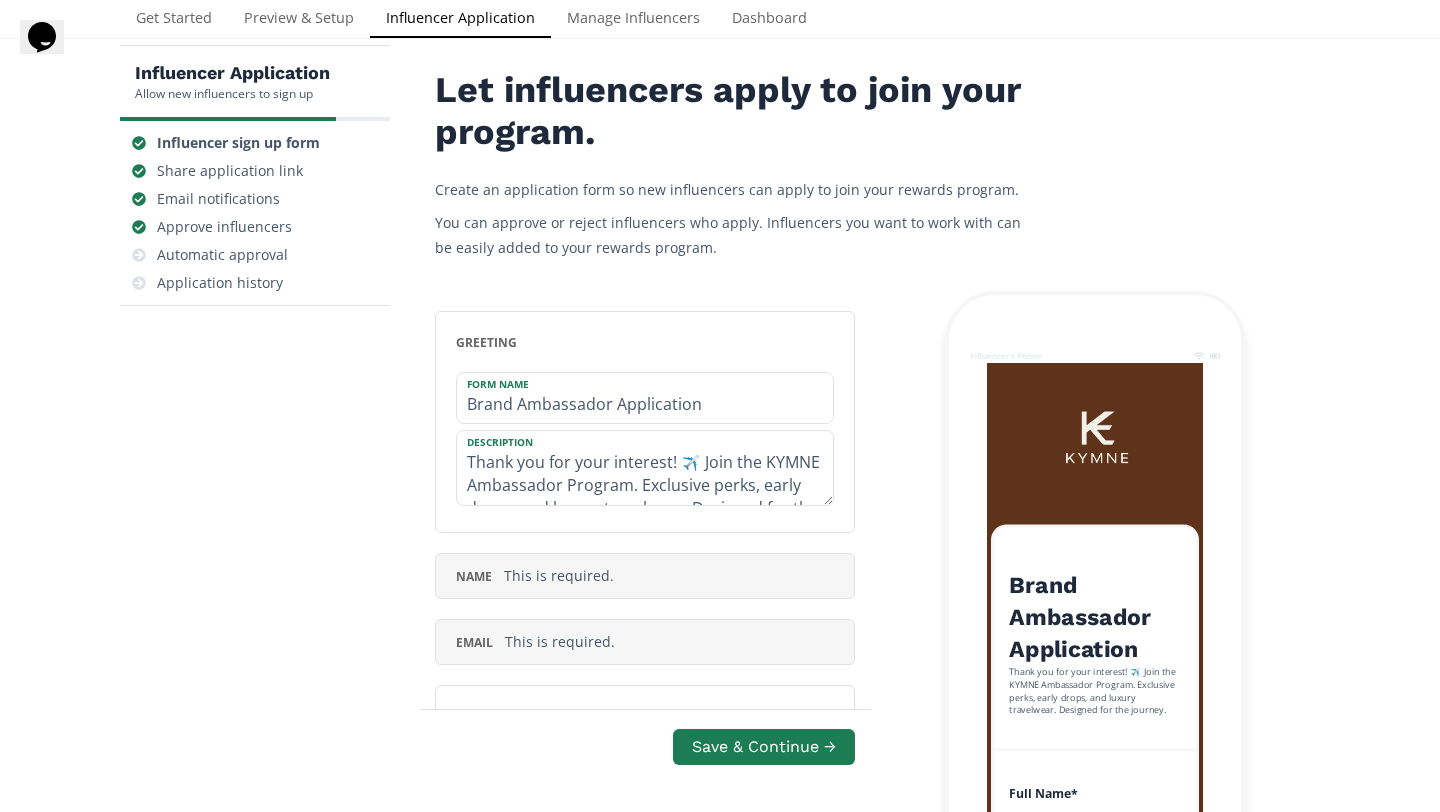 click on "Question Title *" at bounding box center [635, 2040] 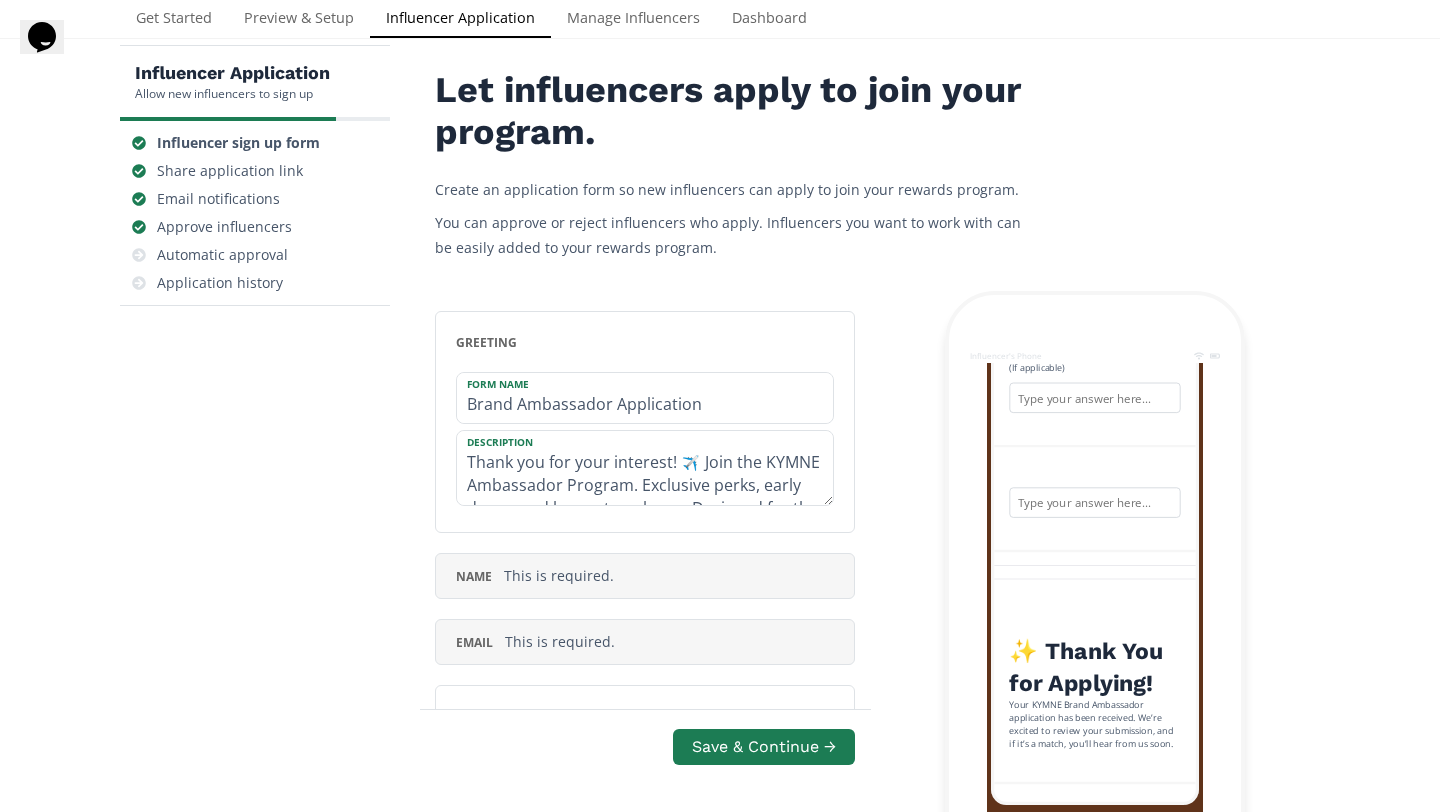 scroll, scrollTop: 1597, scrollLeft: 0, axis: vertical 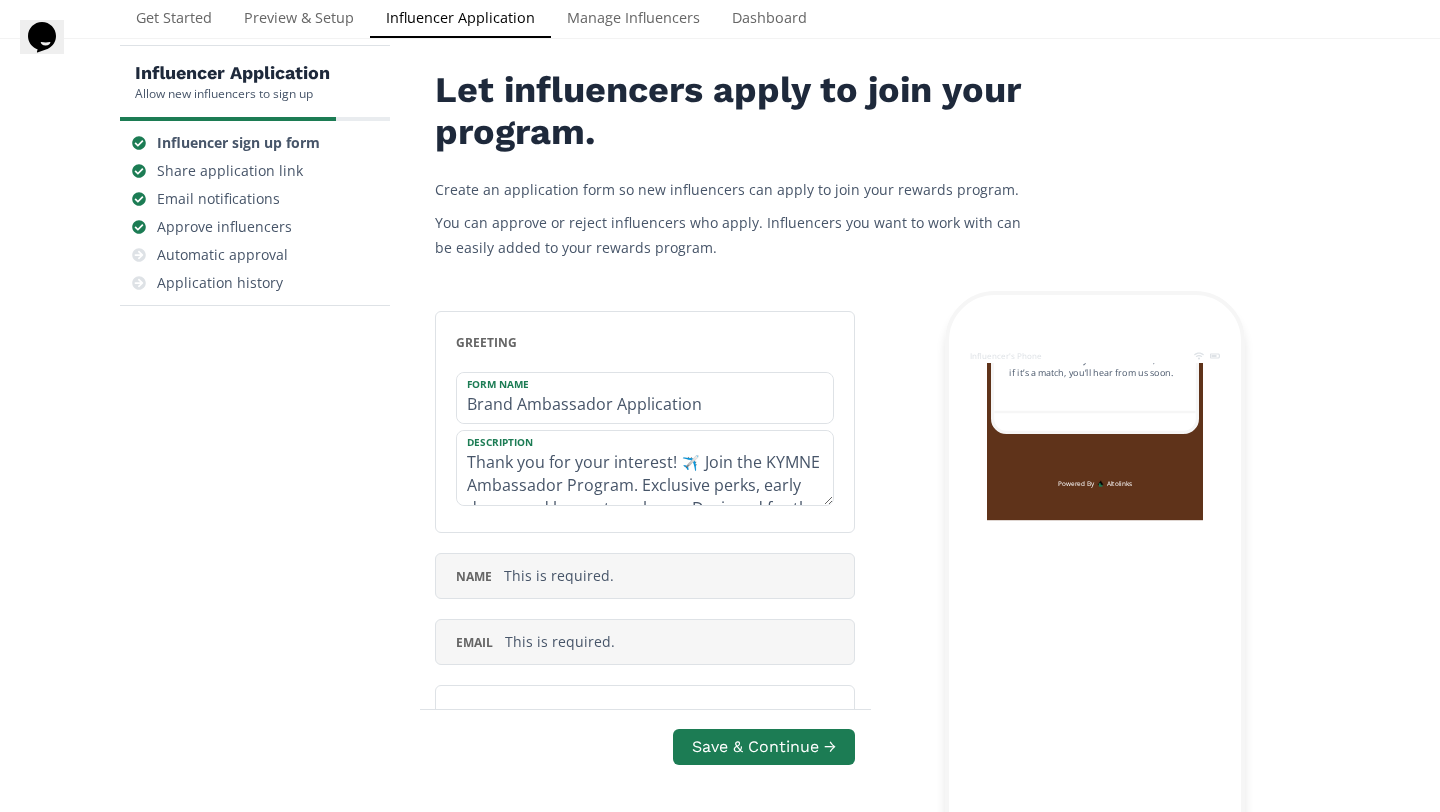 paste on "Why do you want to be a KYMNE Brand Ambassador?" 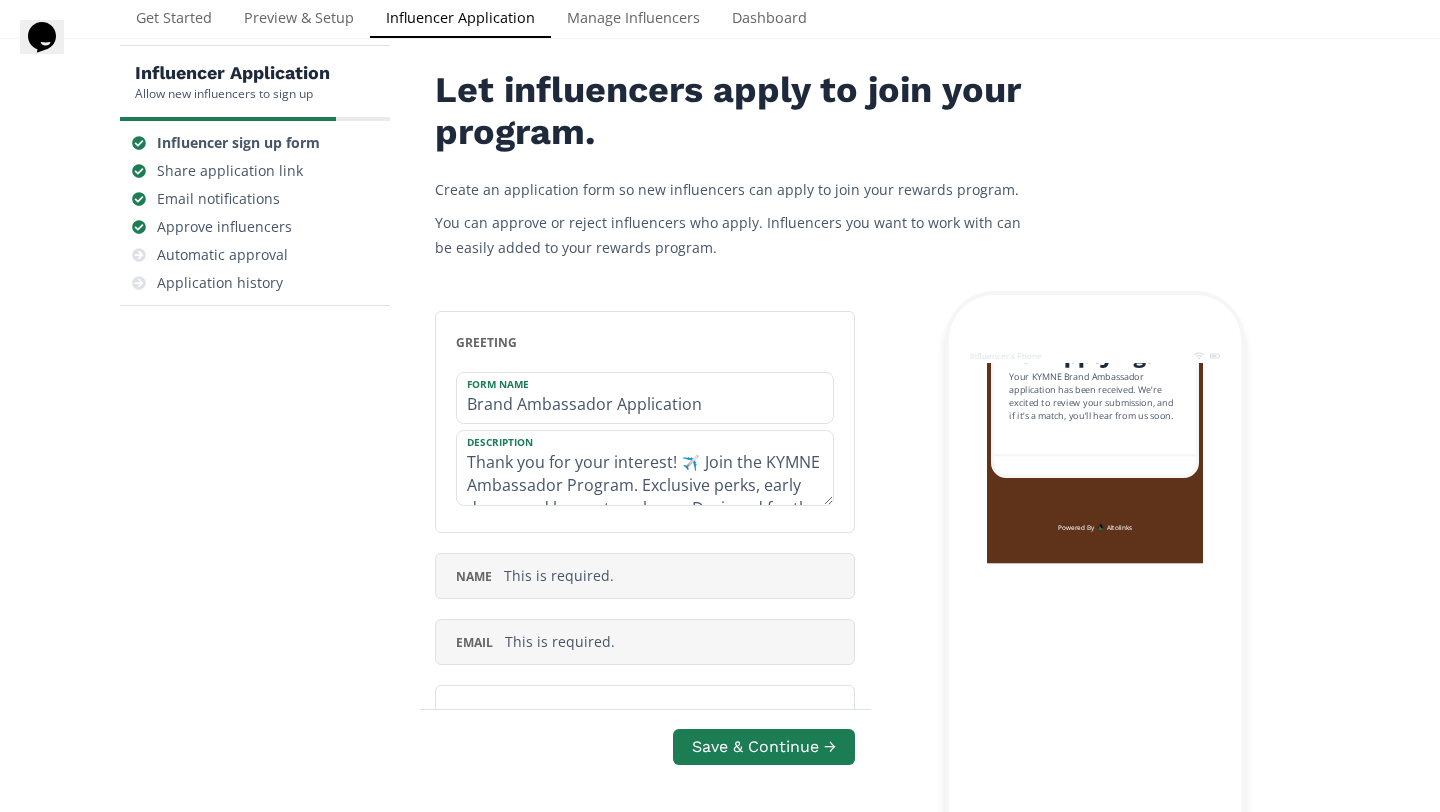 scroll, scrollTop: 1687, scrollLeft: 0, axis: vertical 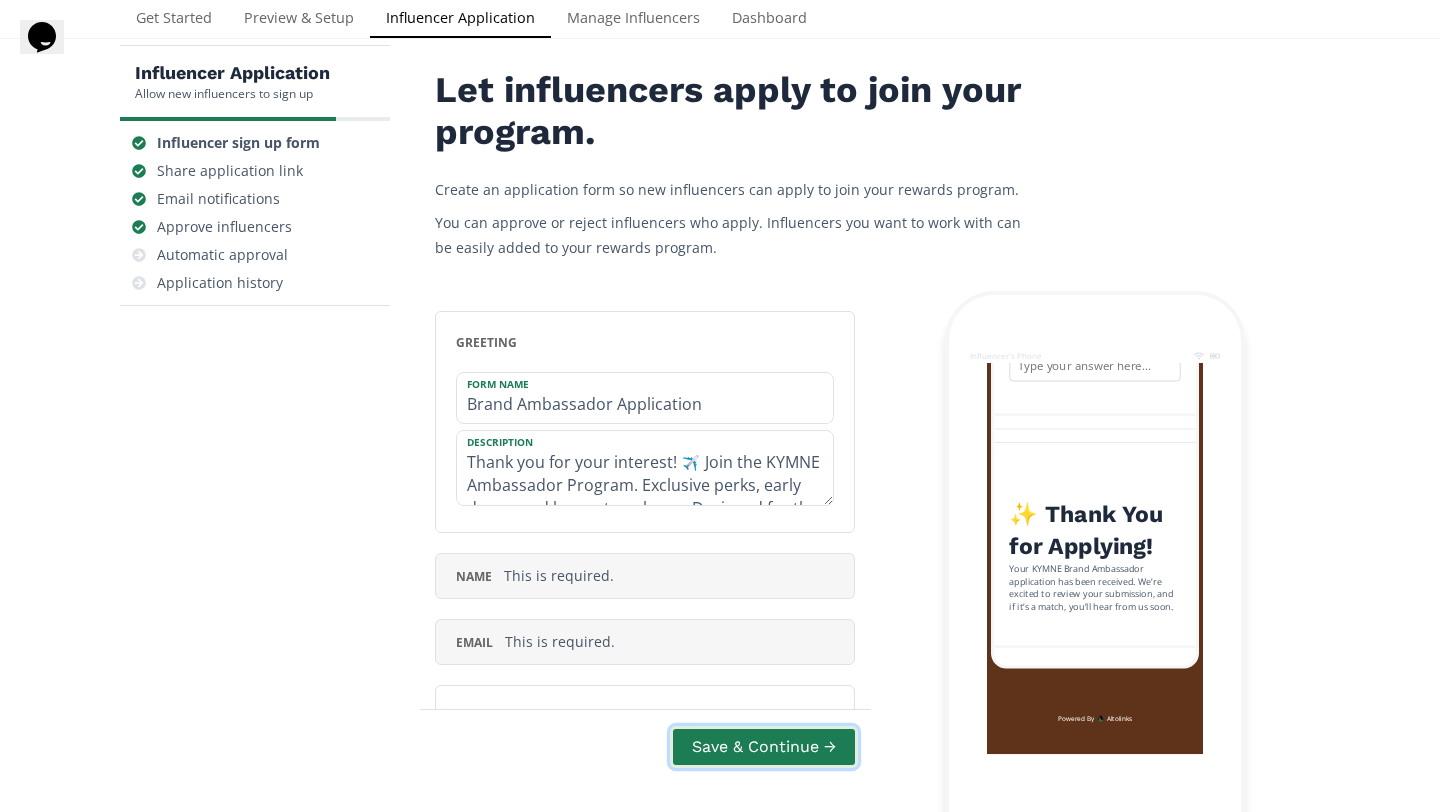 click on "Save & Continue →" at bounding box center (764, 746) 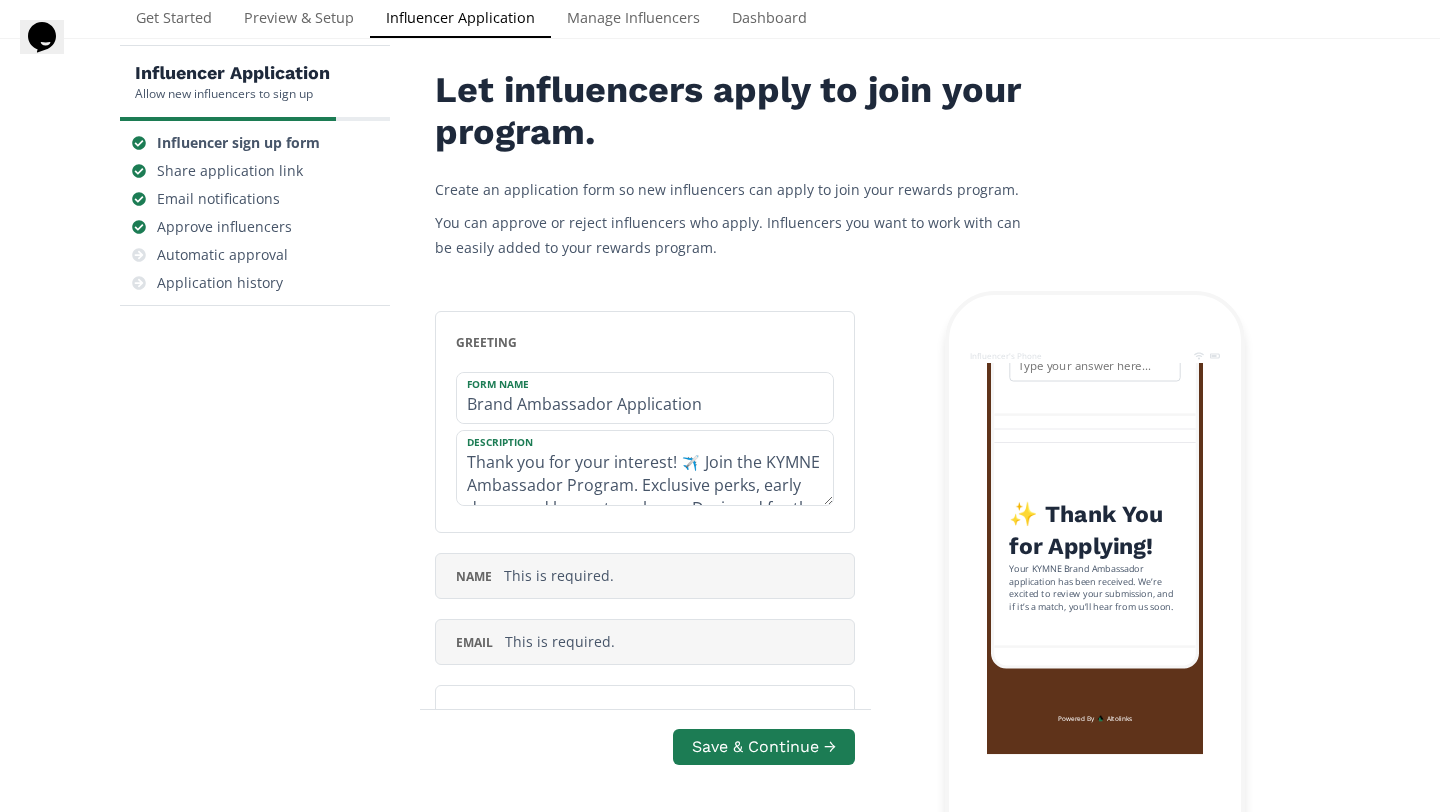 scroll, scrollTop: 1874, scrollLeft: 0, axis: vertical 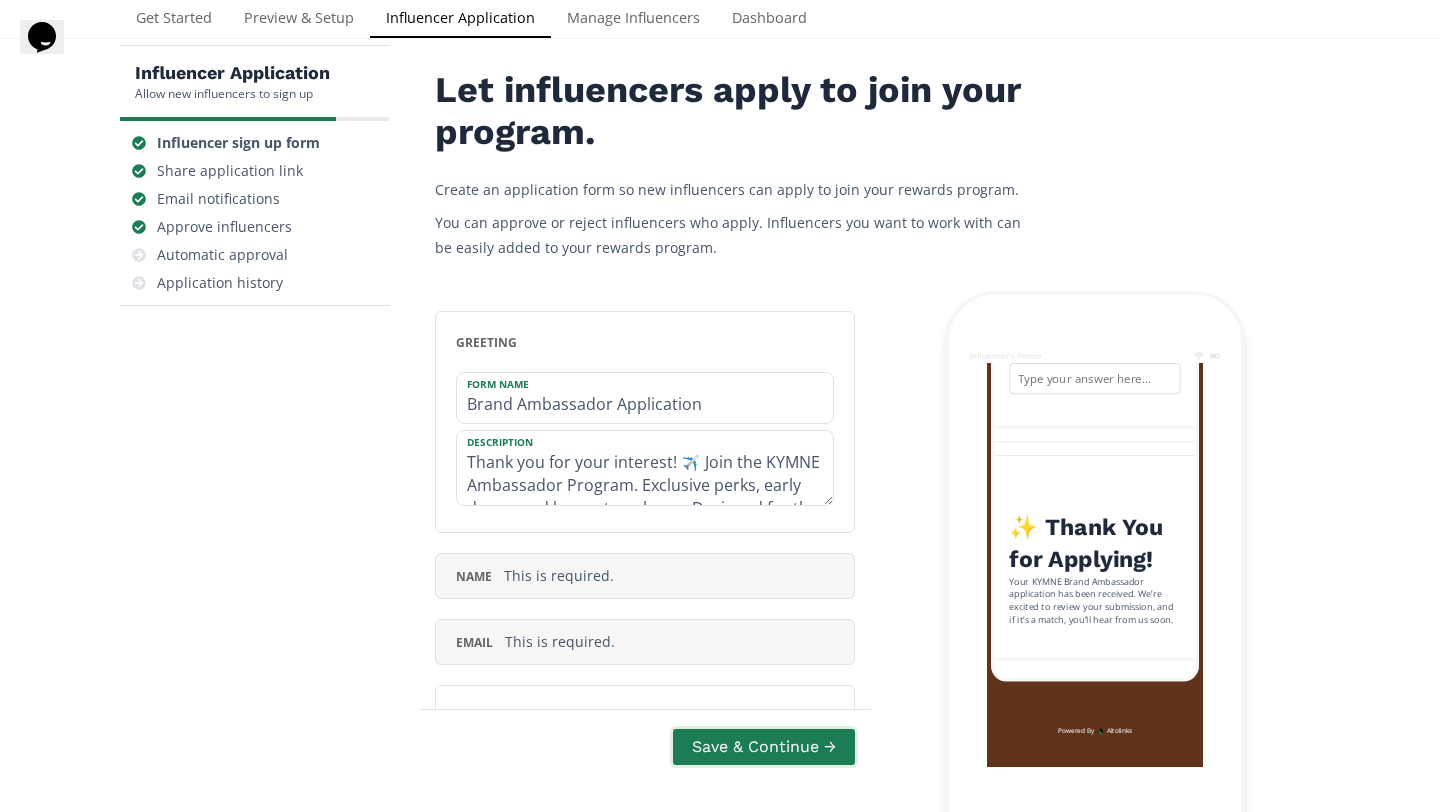 type on "Tell us what draws you to KYMNE" 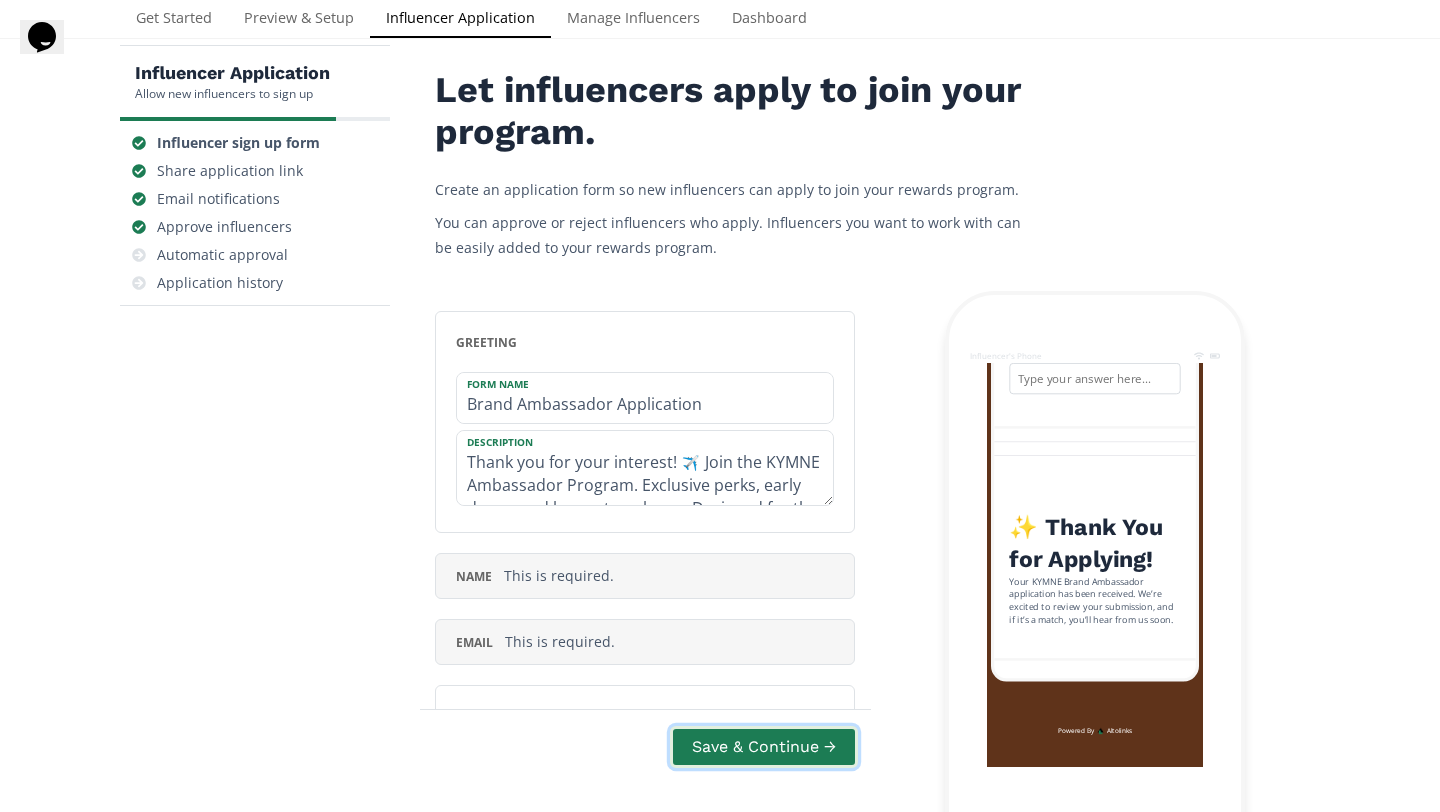 click on "Save & Continue →" at bounding box center [764, 746] 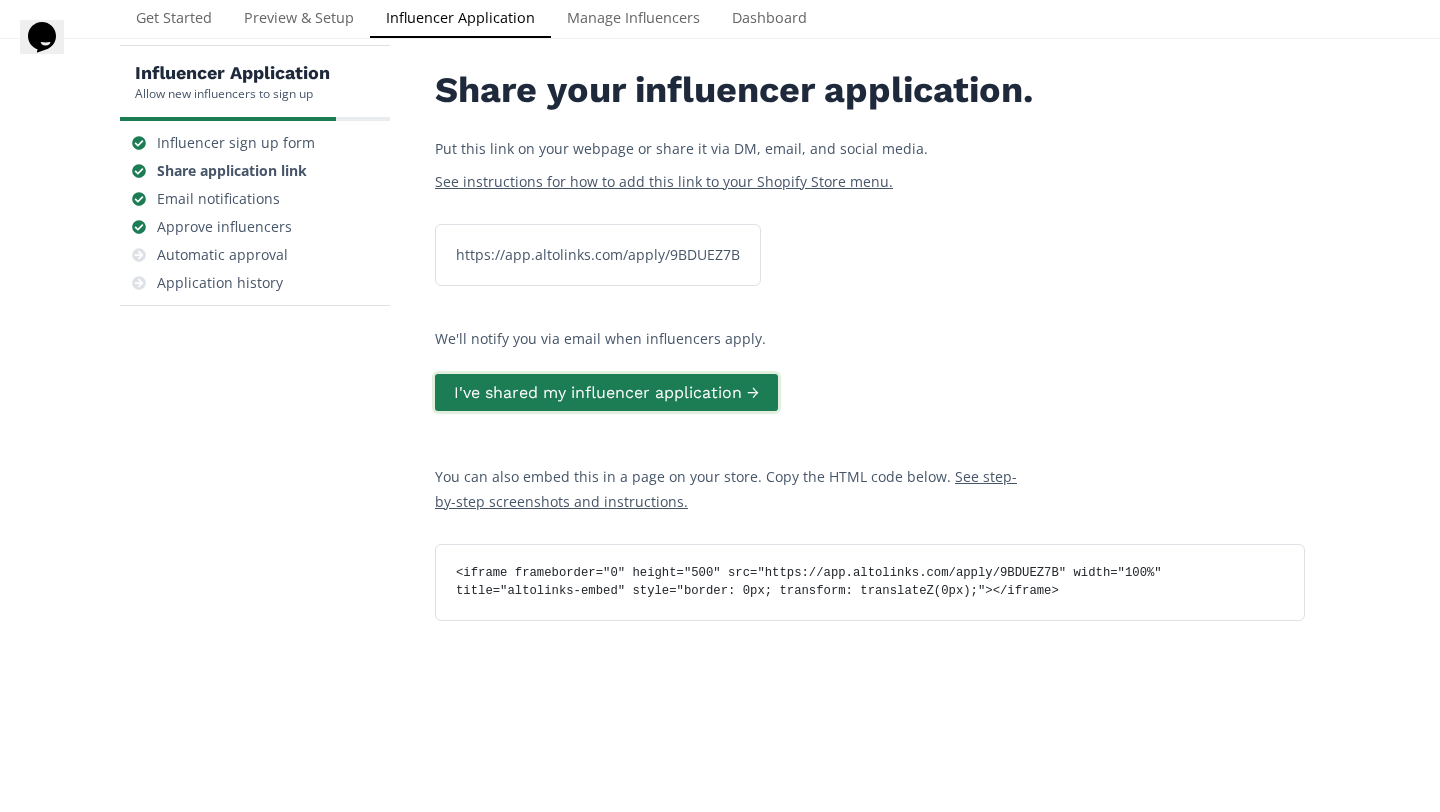 scroll, scrollTop: 0, scrollLeft: 0, axis: both 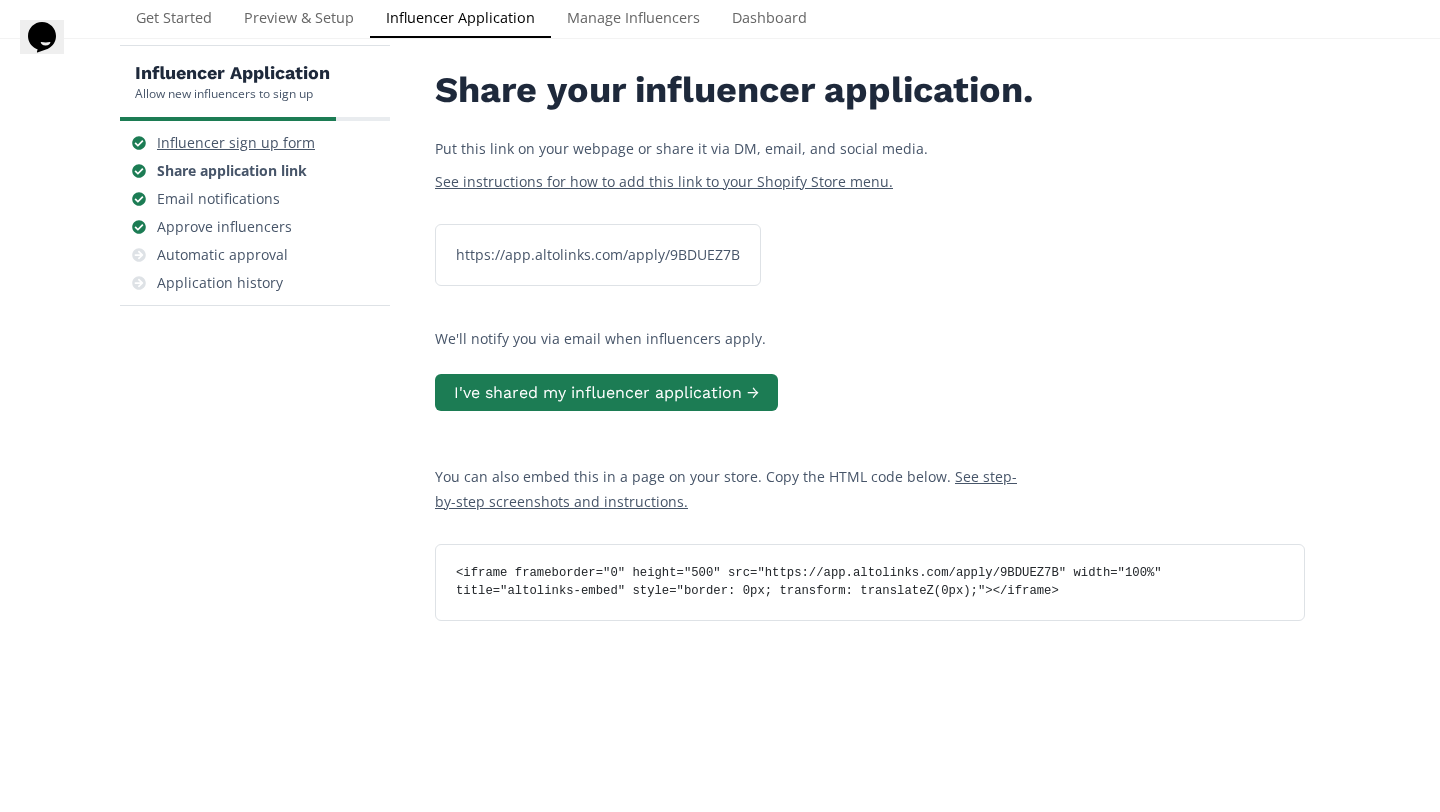 click on "Influencer sign up form" at bounding box center [236, 143] 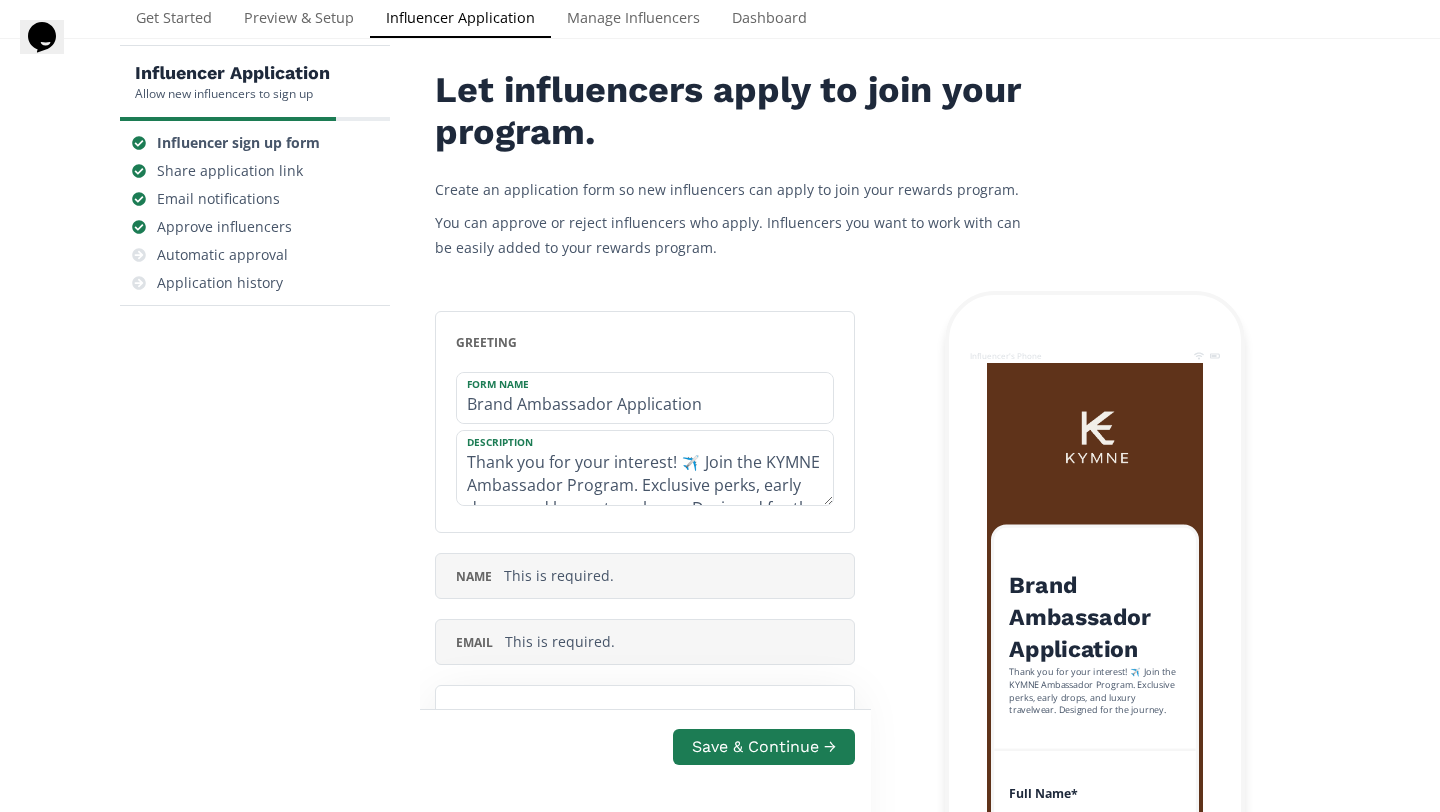 scroll, scrollTop: 1028, scrollLeft: 0, axis: vertical 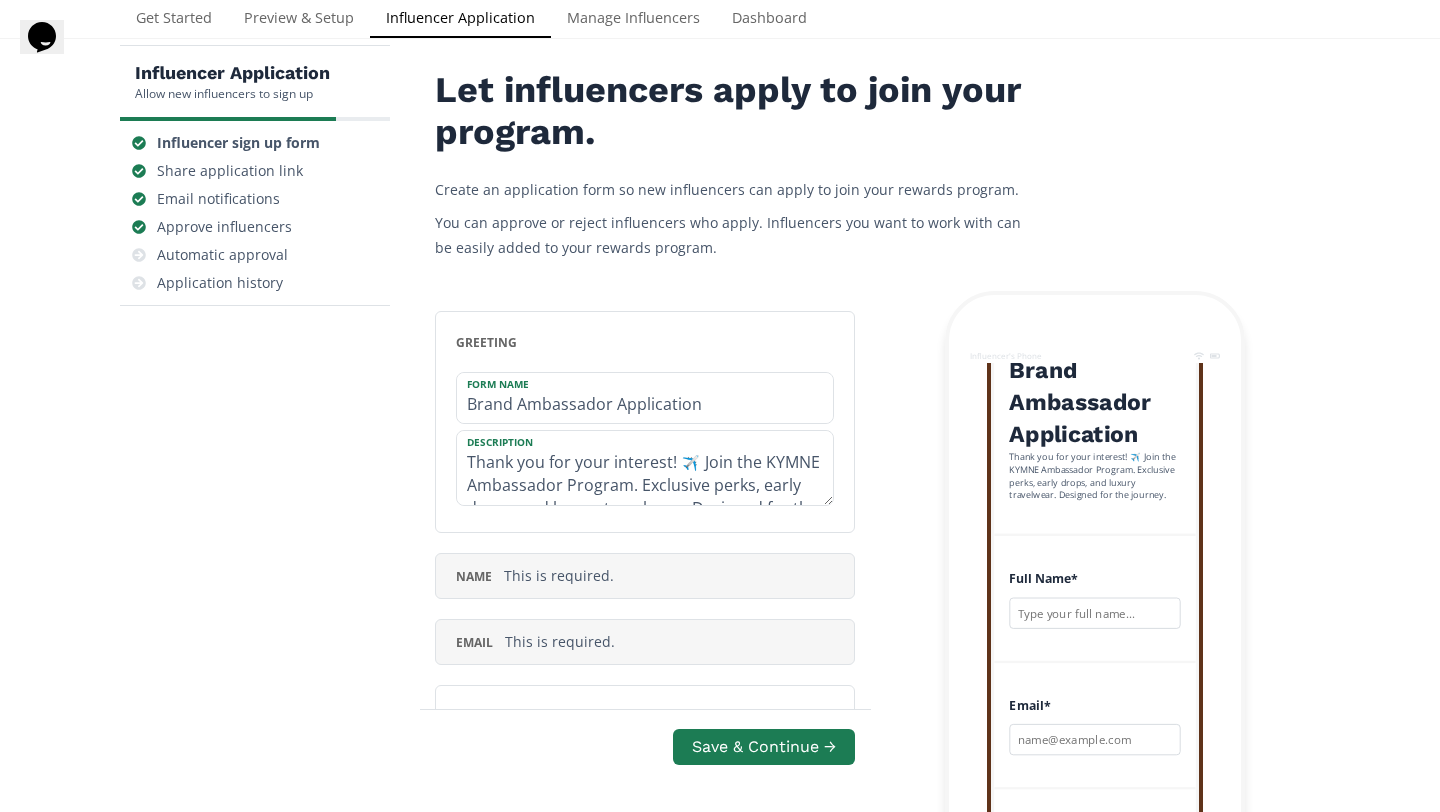click on "(Fashion, Lifestyle, Fitness, etc.)" at bounding box center [645, 1420] 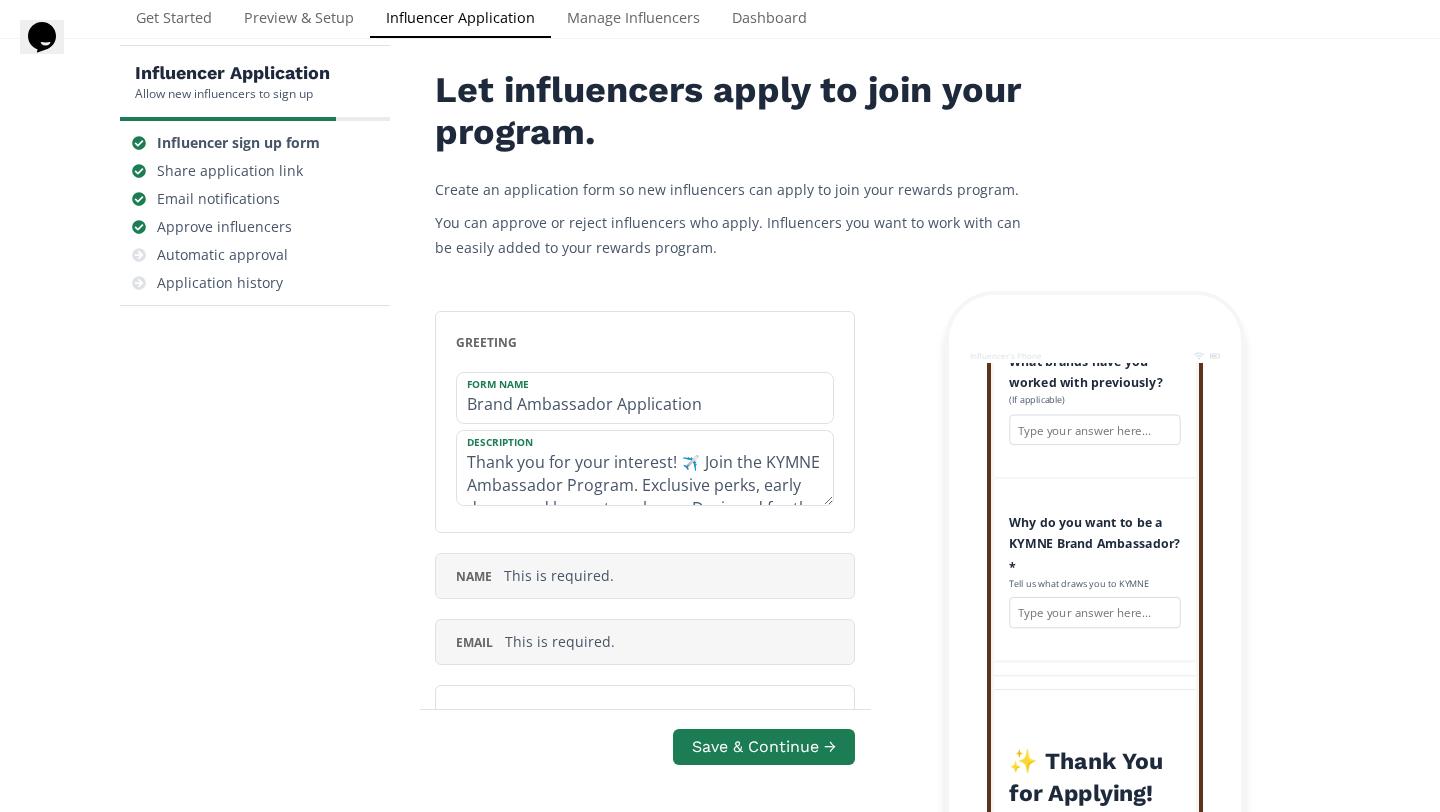 scroll, scrollTop: 1195, scrollLeft: 0, axis: vertical 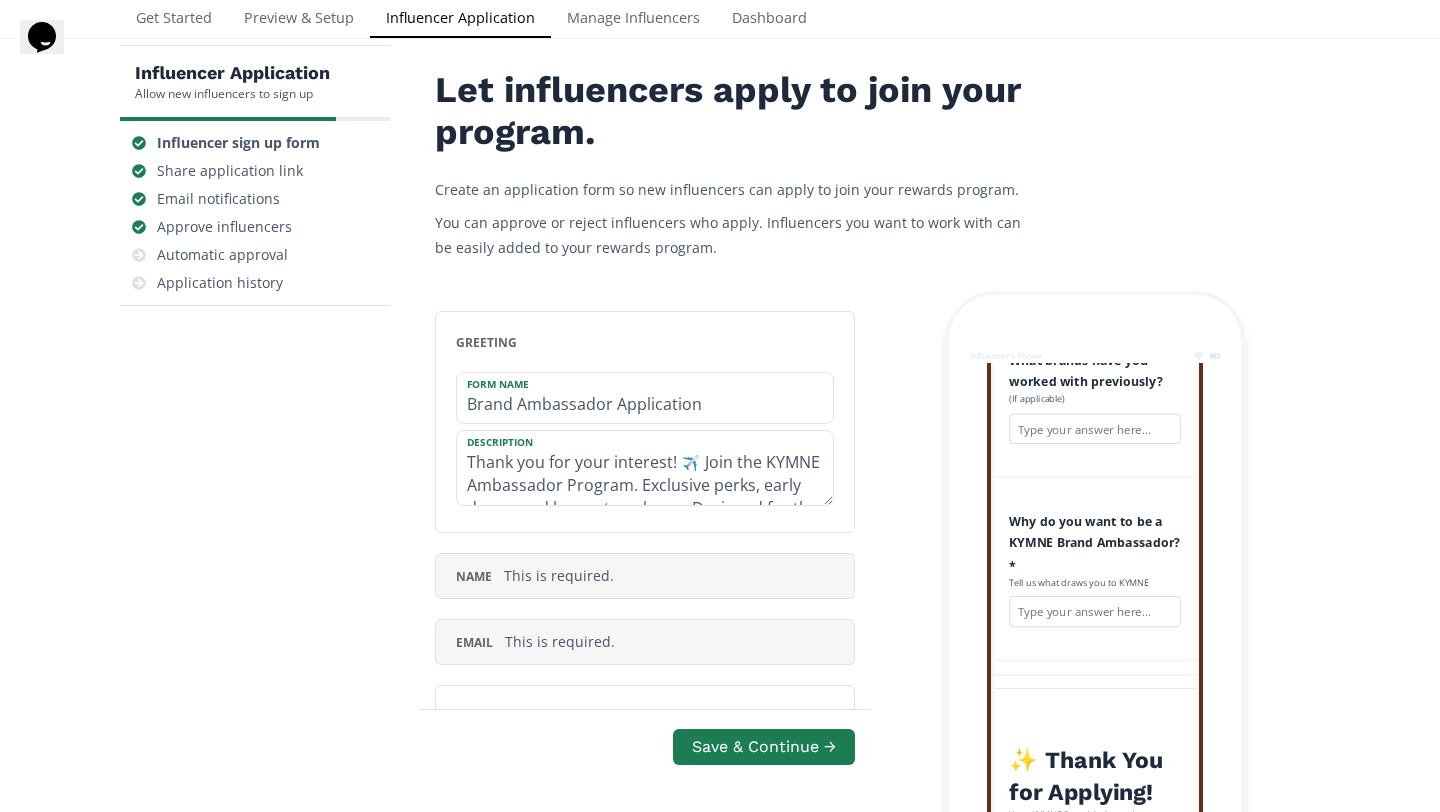 click on "([NAME], [NAME], [NAME], [NAME], etc.)" at bounding box center [645, 1420] 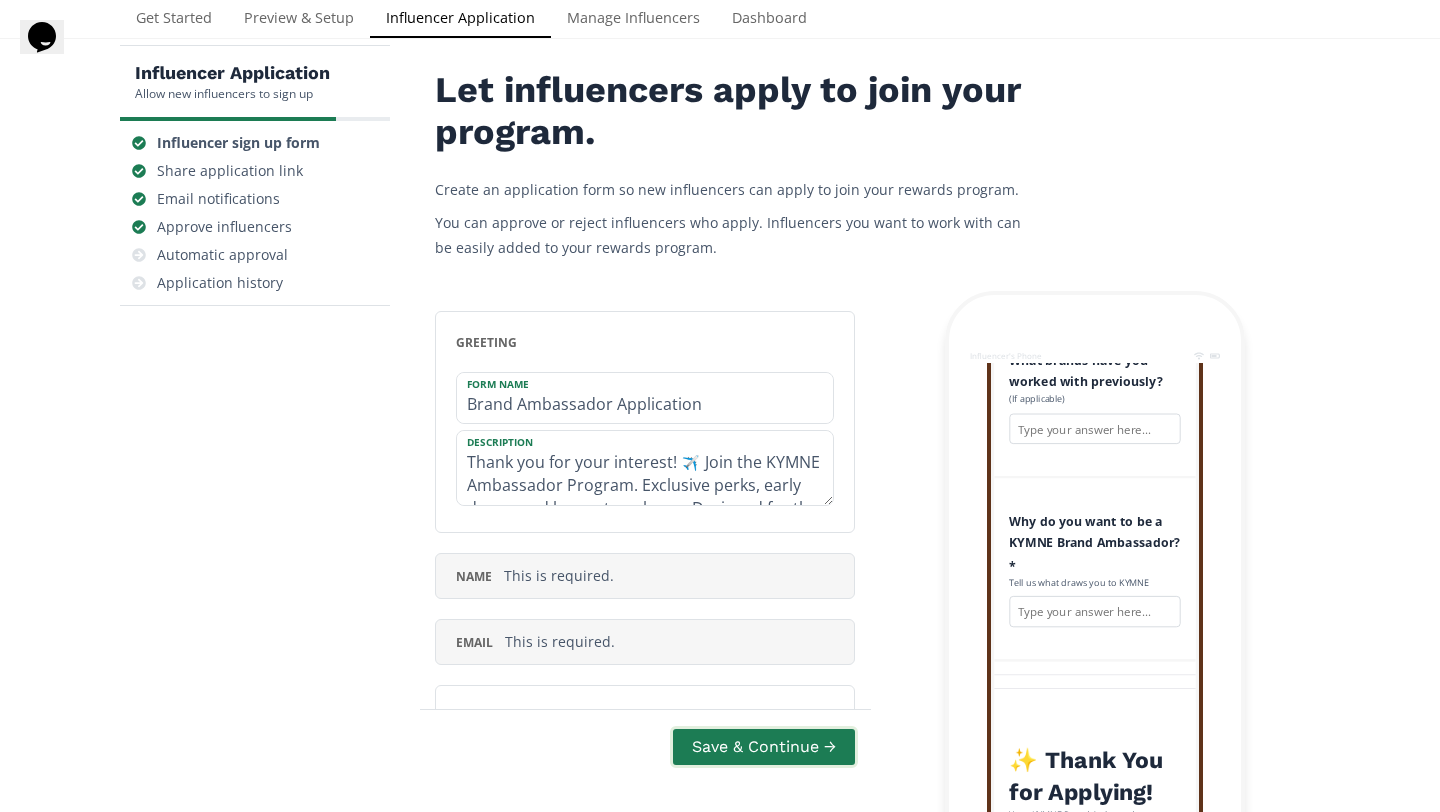 type on "([NAME], [NAME], [NAME], [NAME], etc.)" 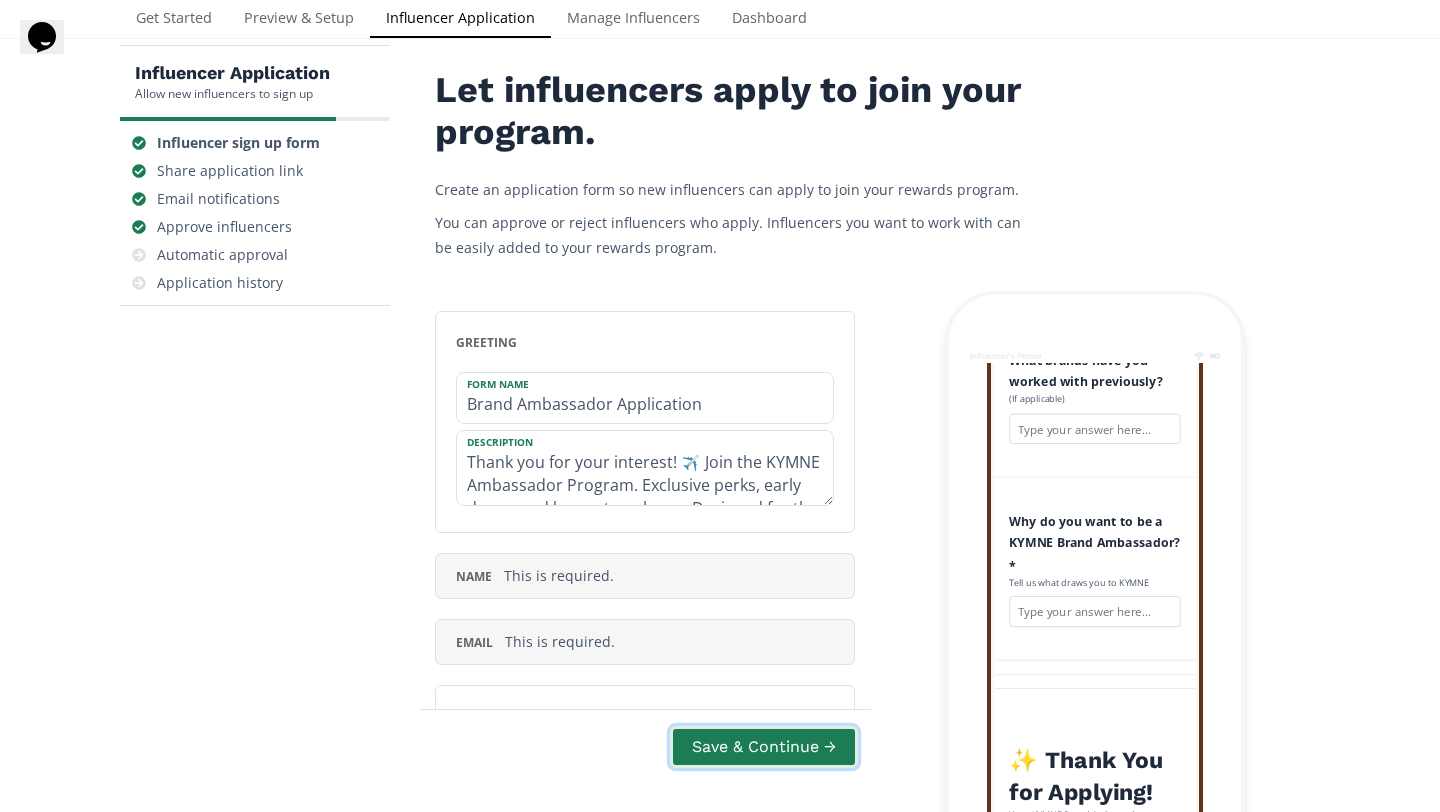 click on "Save & Continue →" at bounding box center (764, 746) 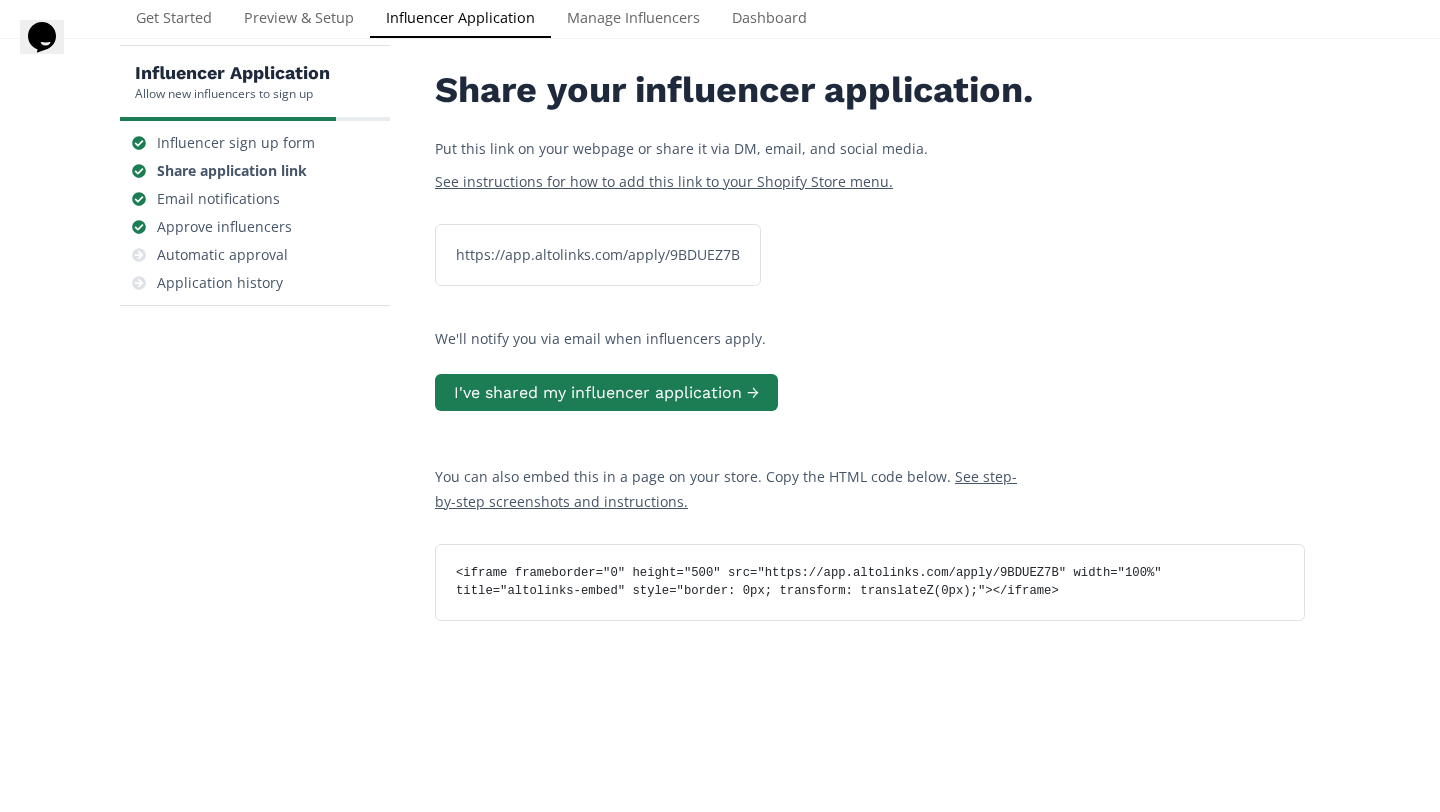 scroll, scrollTop: 0, scrollLeft: 0, axis: both 